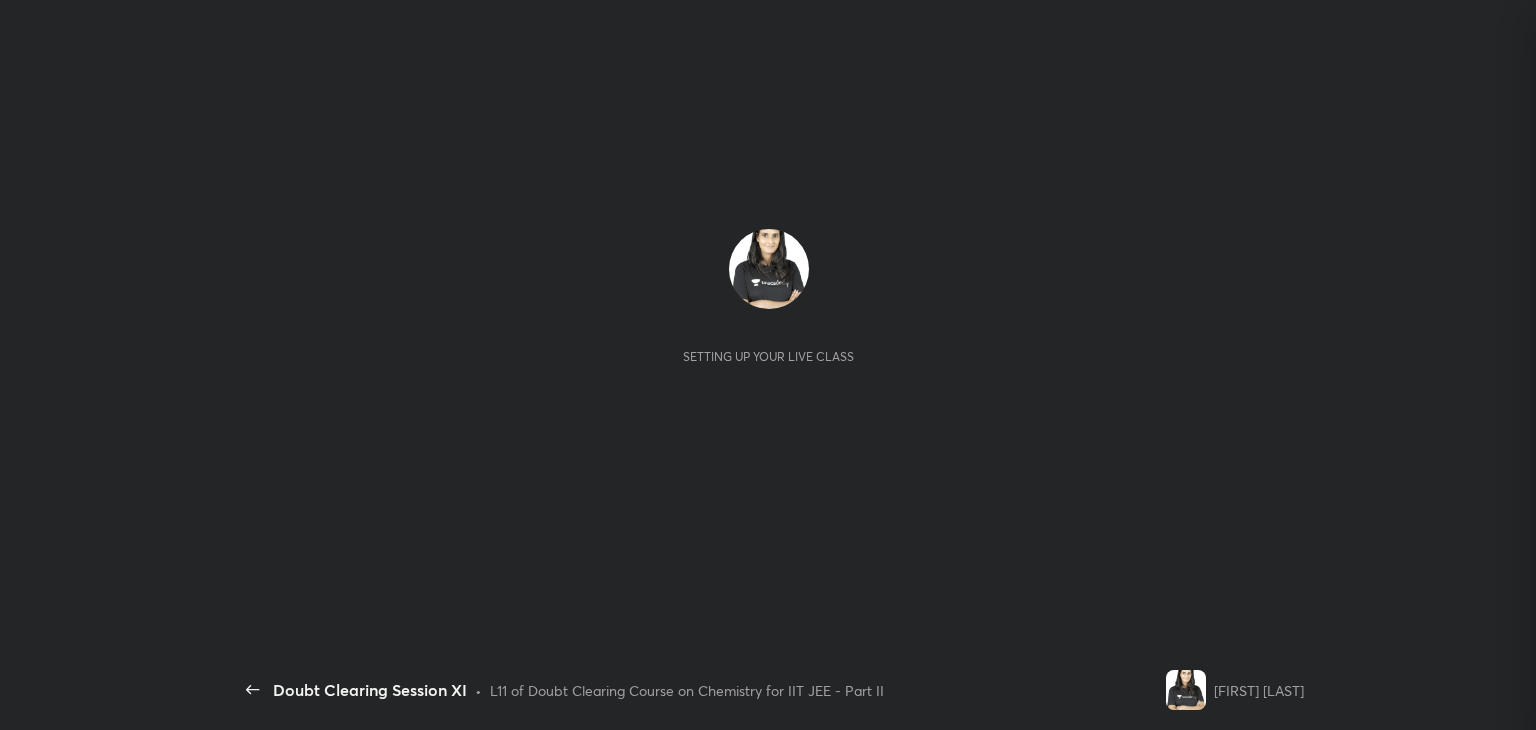 scroll, scrollTop: 0, scrollLeft: 0, axis: both 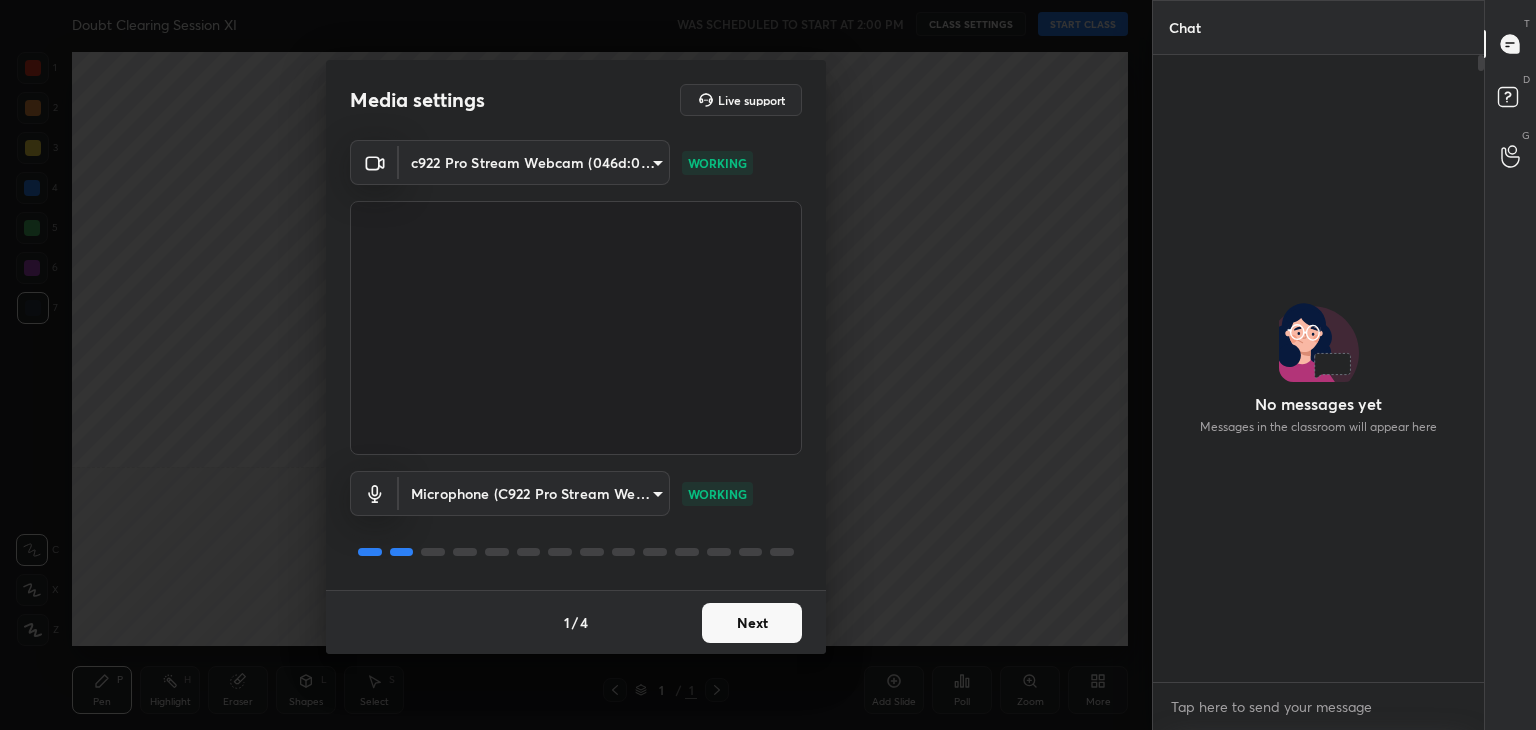 click on "Next" at bounding box center (752, 623) 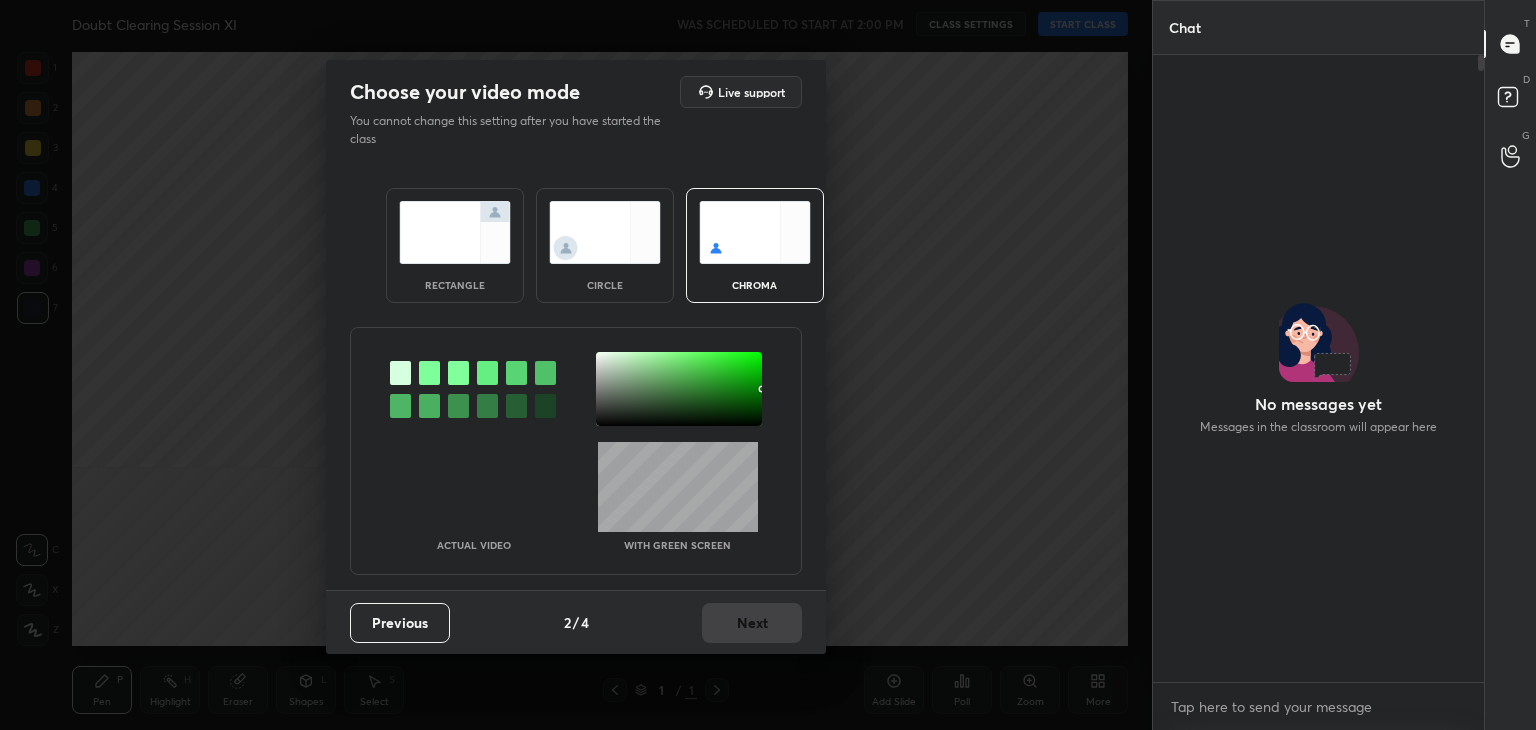 click at bounding box center (429, 373) 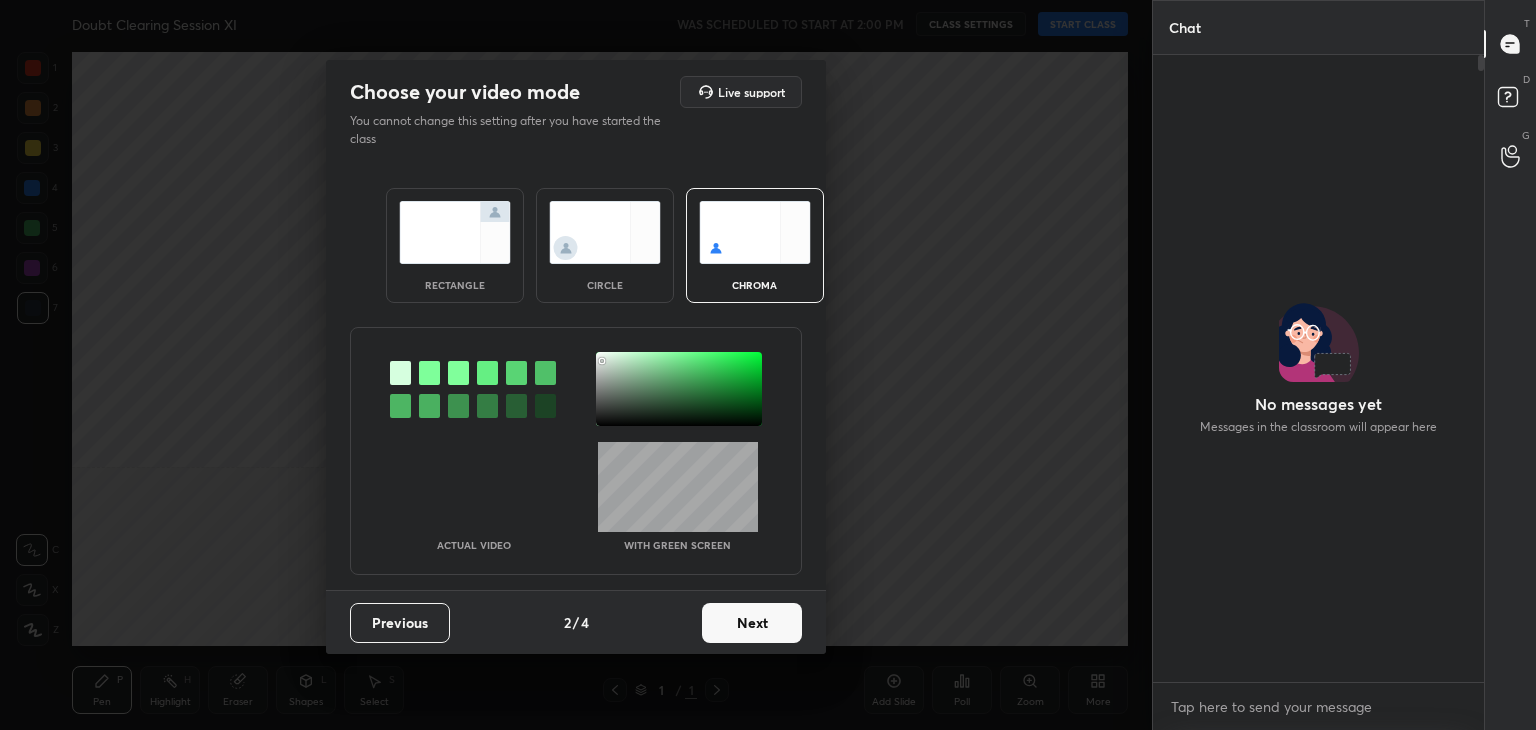 click at bounding box center [679, 389] 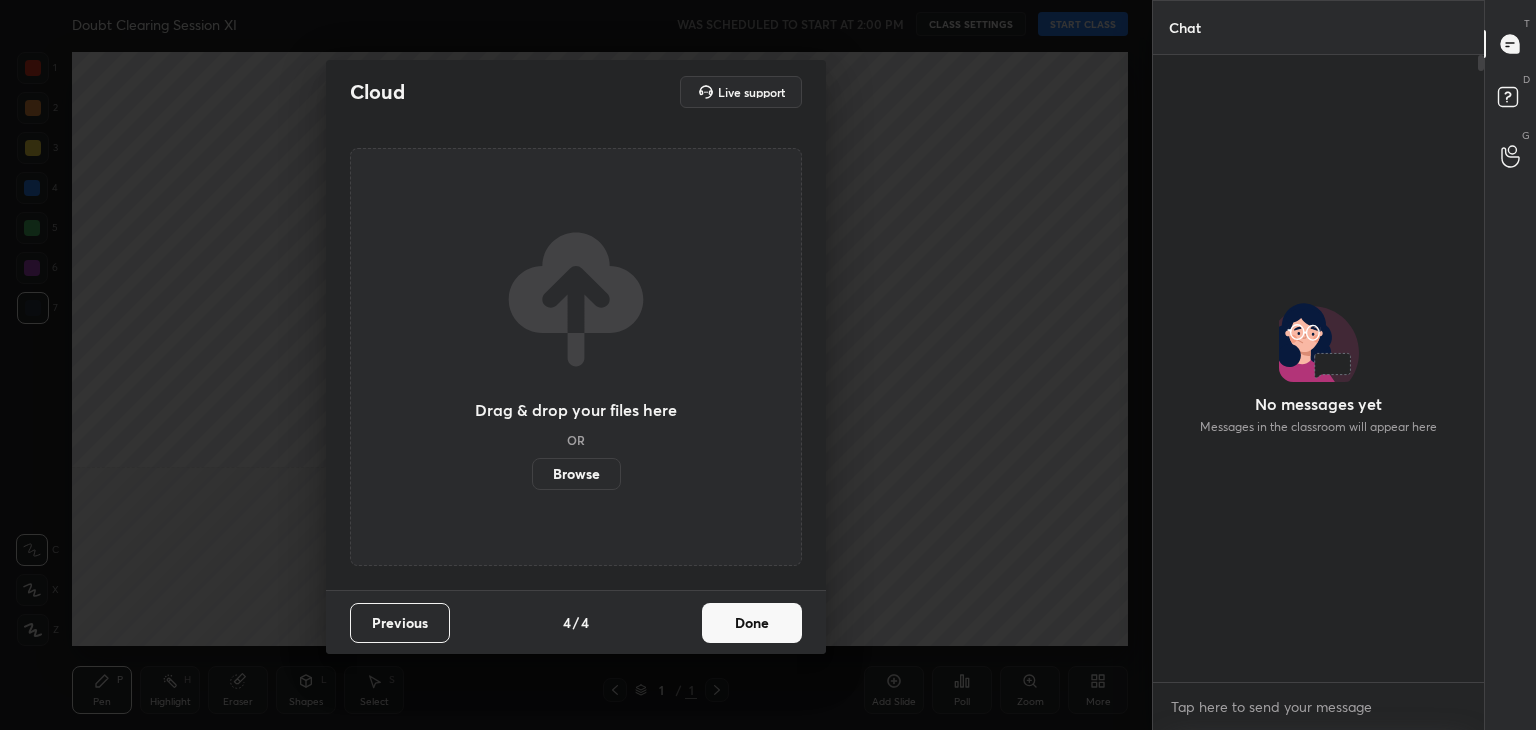 click on "Done" at bounding box center [752, 623] 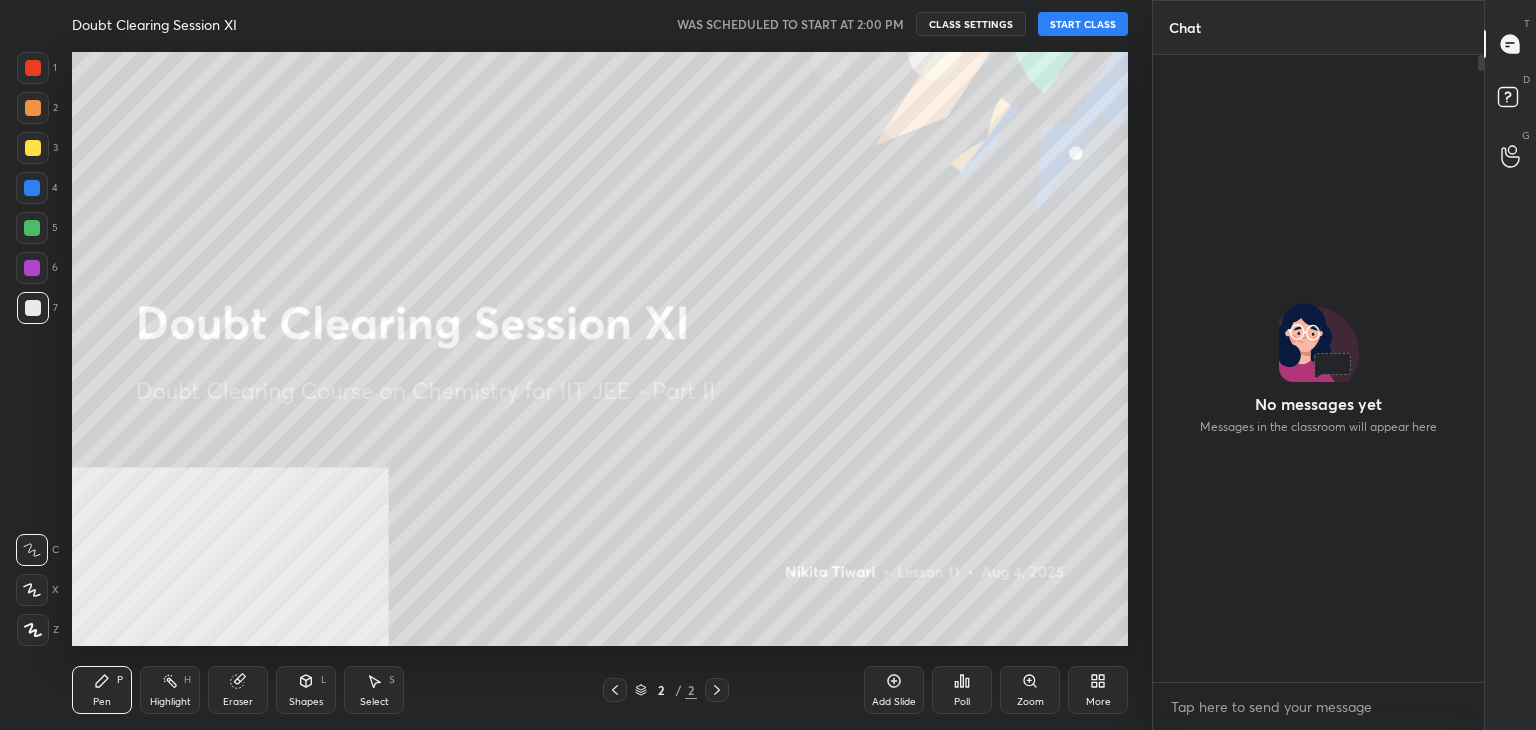 click on "Doubt Clearing Session XI WAS SCHEDULED TO START AT  2:00 PM CLASS SETTINGS START CLASS" at bounding box center [600, 24] 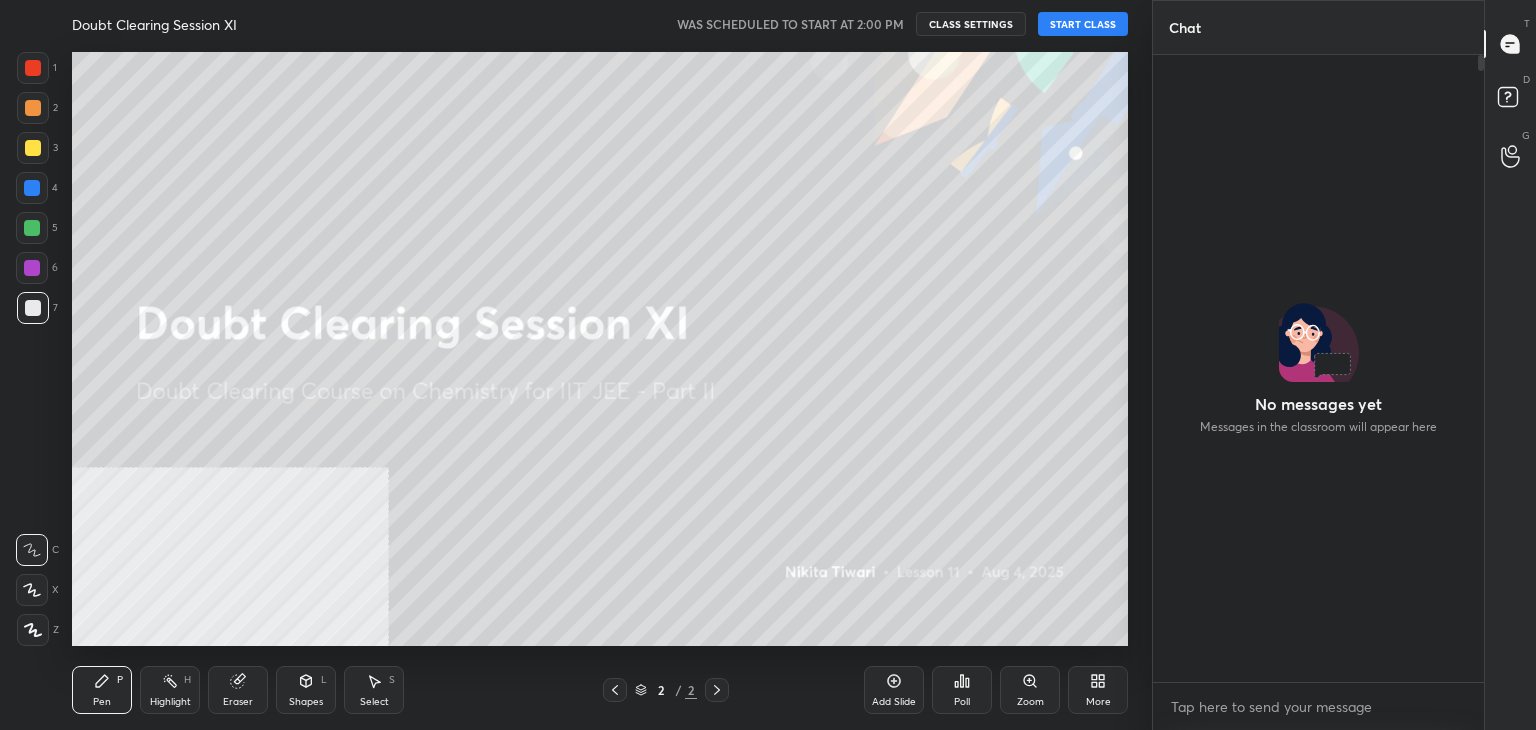 click on "START CLASS" at bounding box center (1083, 24) 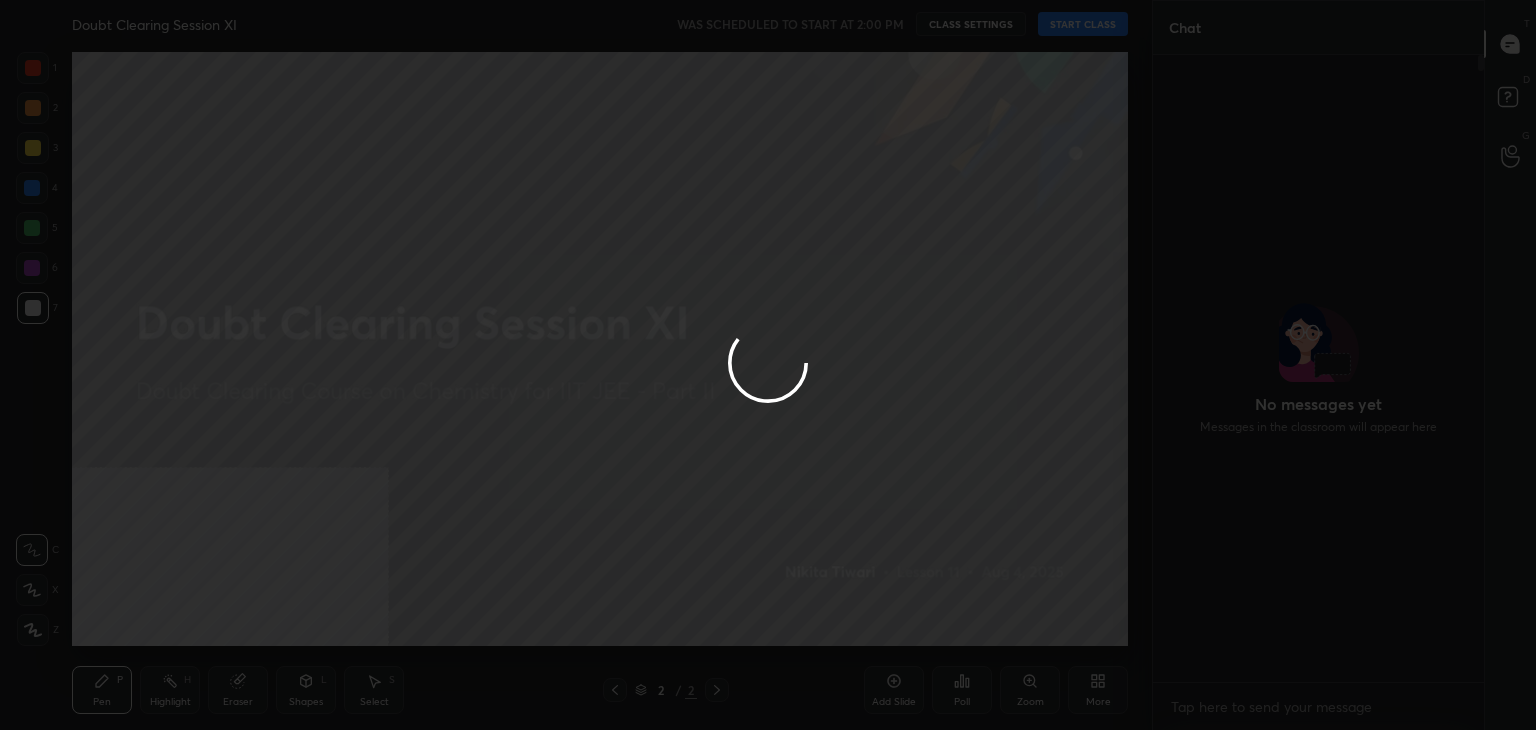 type on "x" 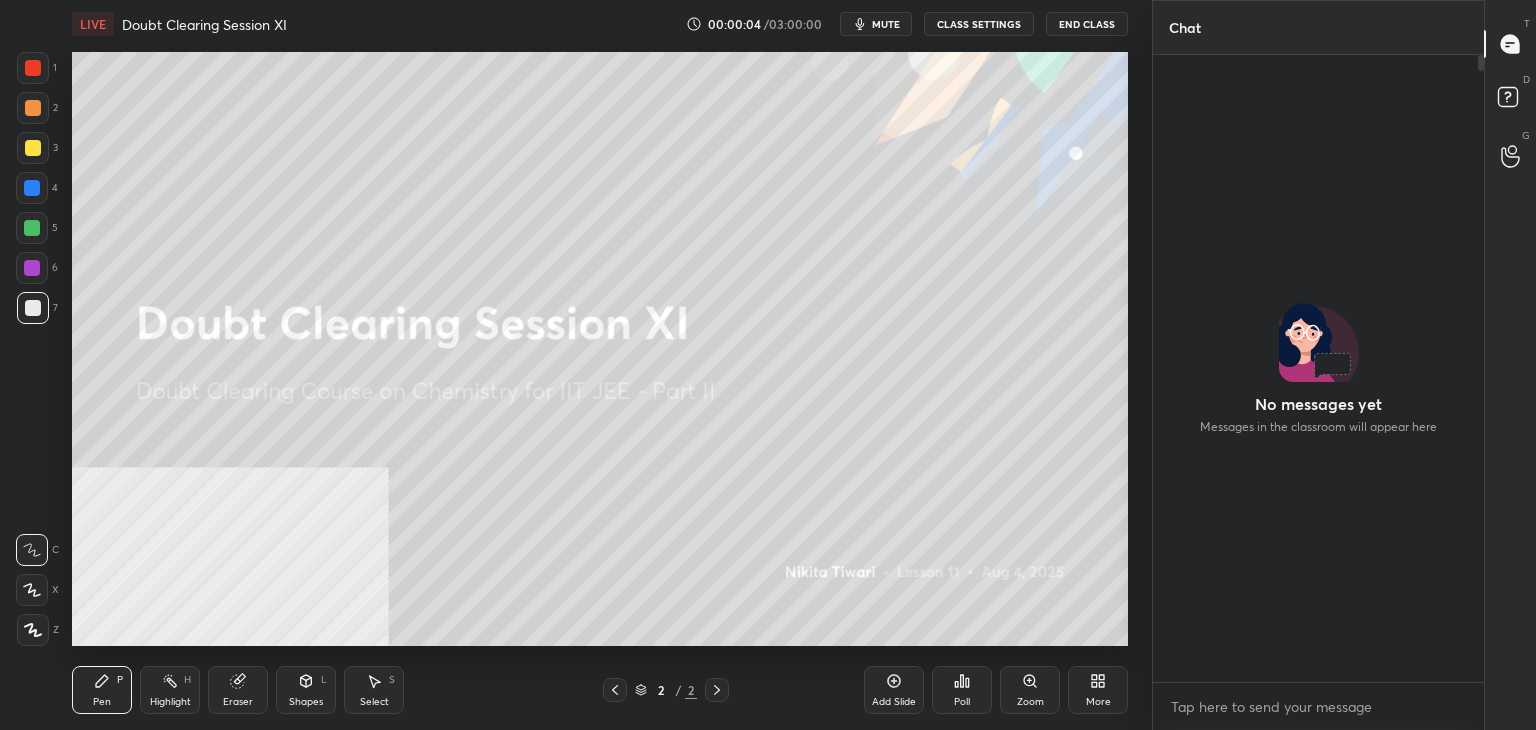 click on "End Class" at bounding box center (1087, 24) 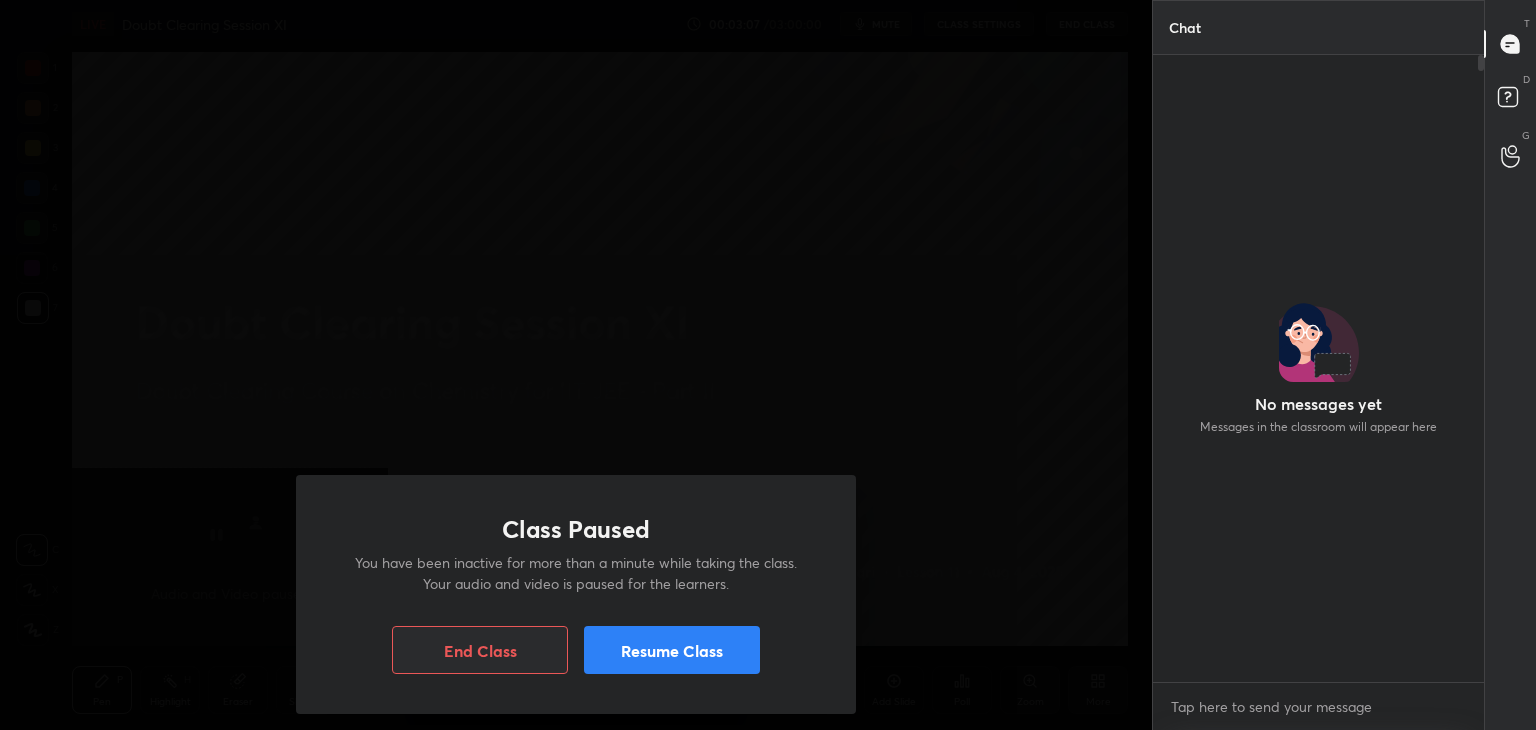 click on "Resume Class" at bounding box center (672, 650) 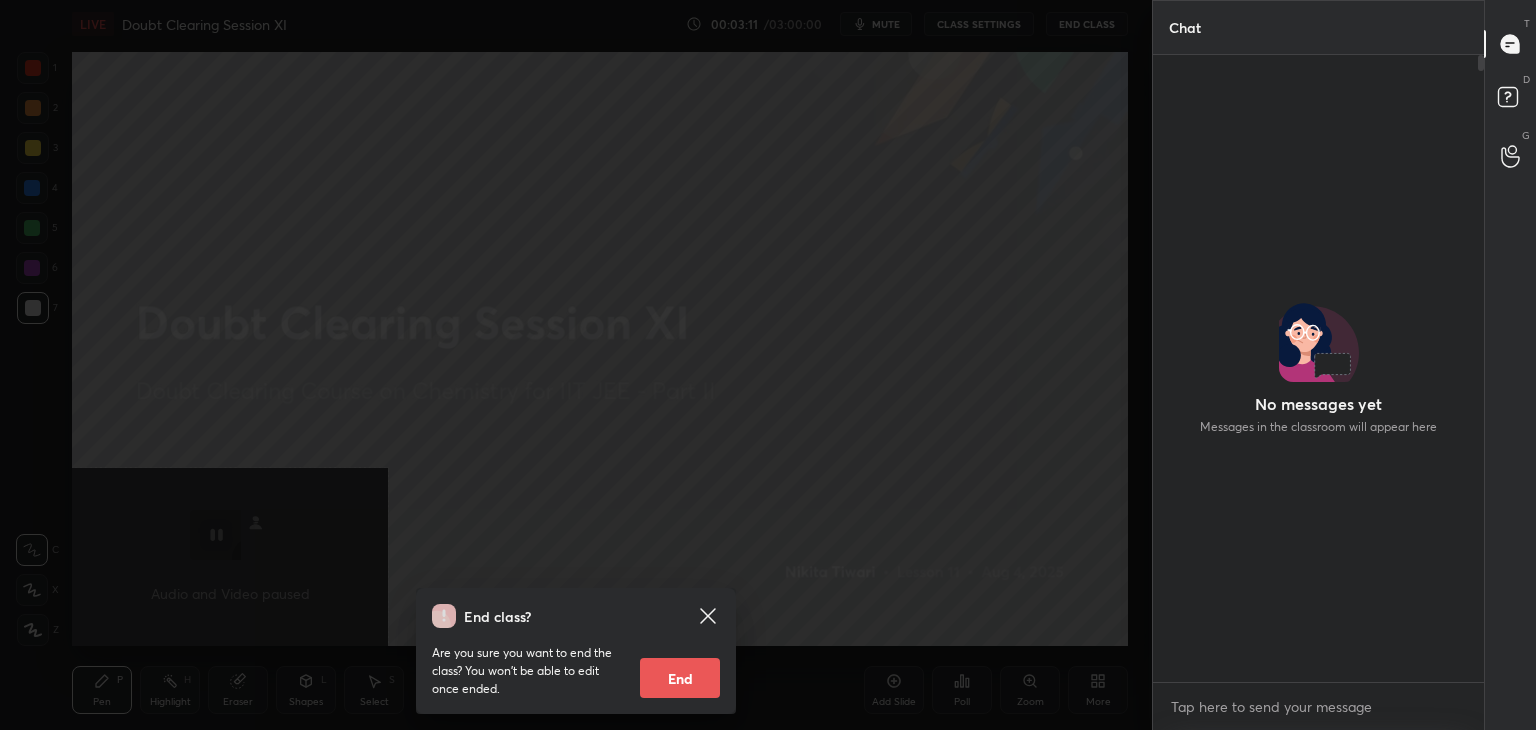 click 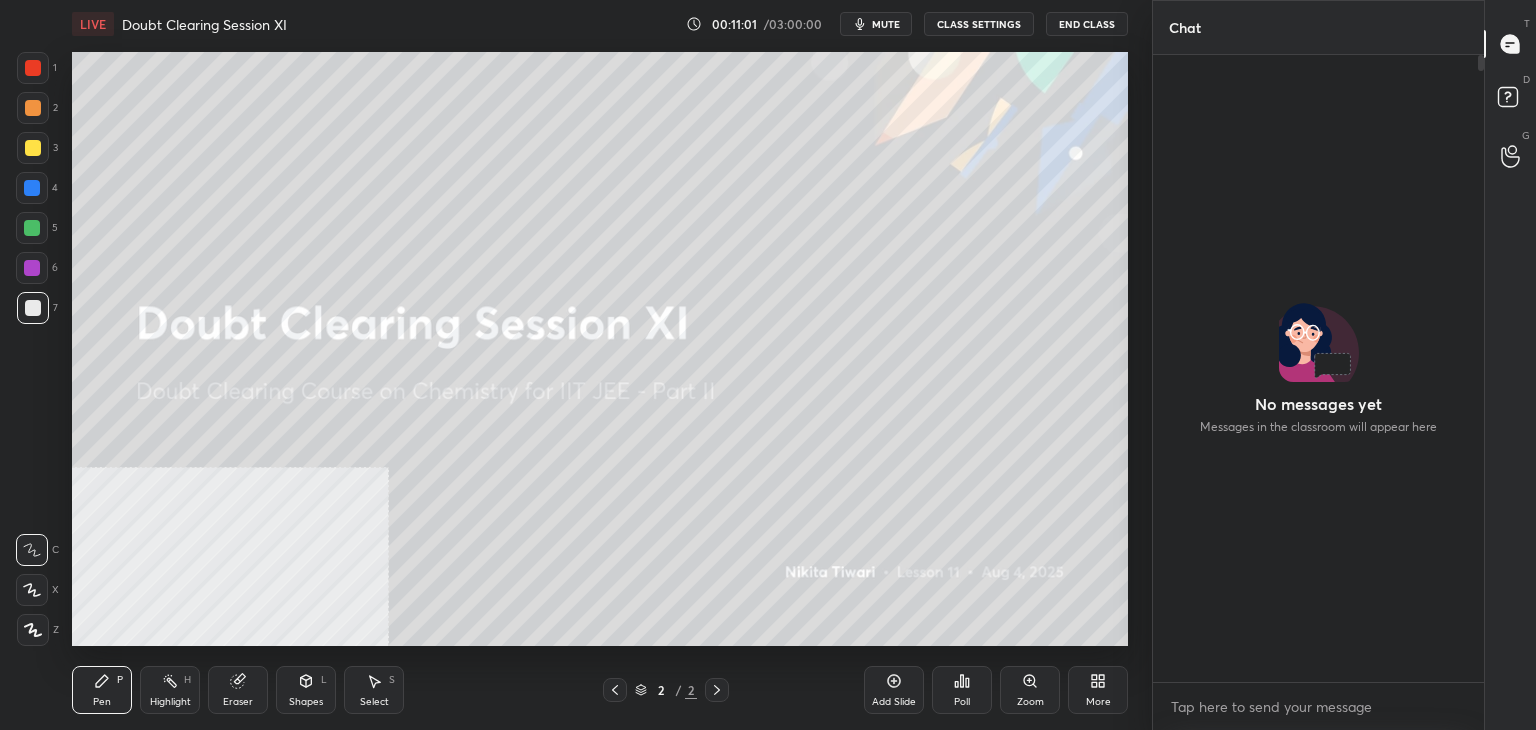 click on "mute" at bounding box center (886, 24) 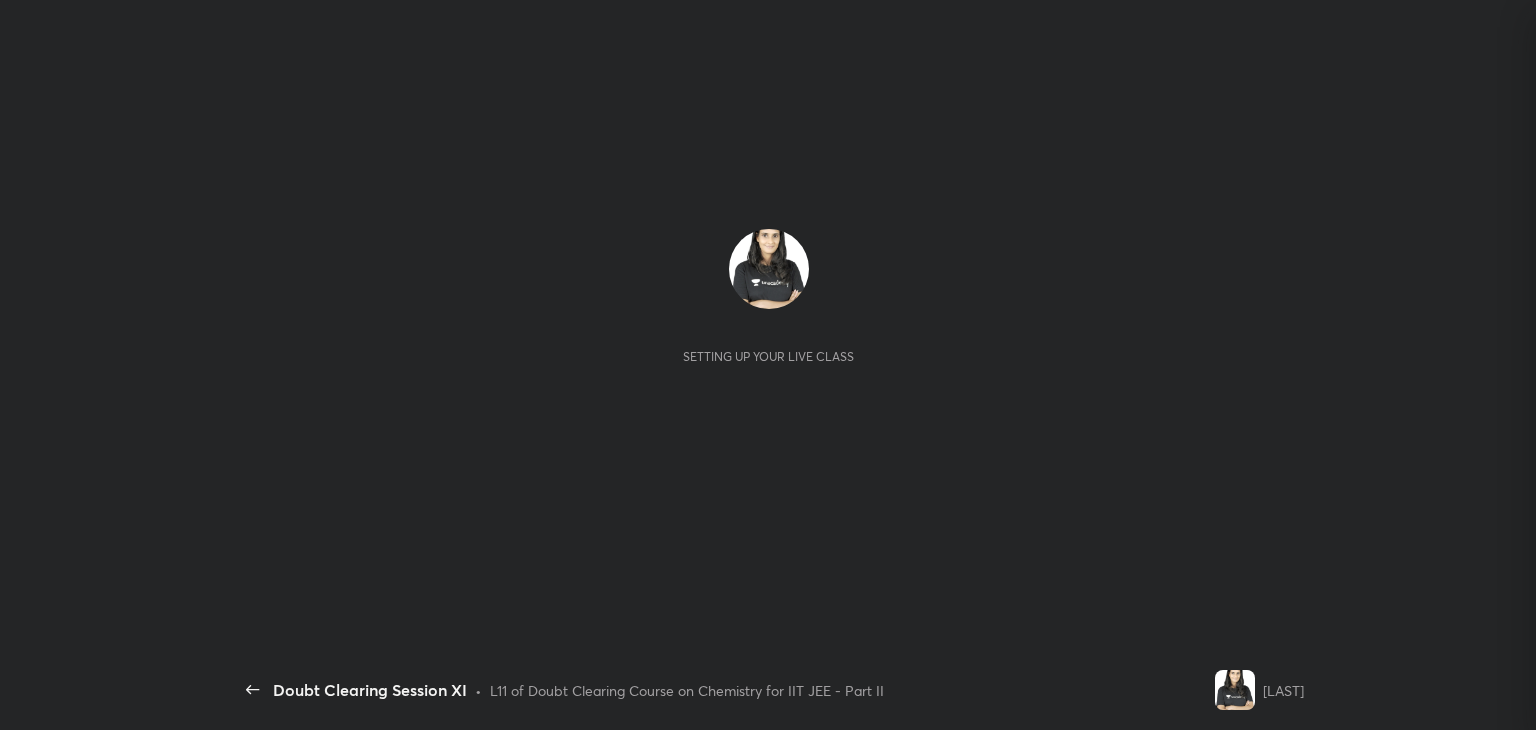 scroll, scrollTop: 0, scrollLeft: 0, axis: both 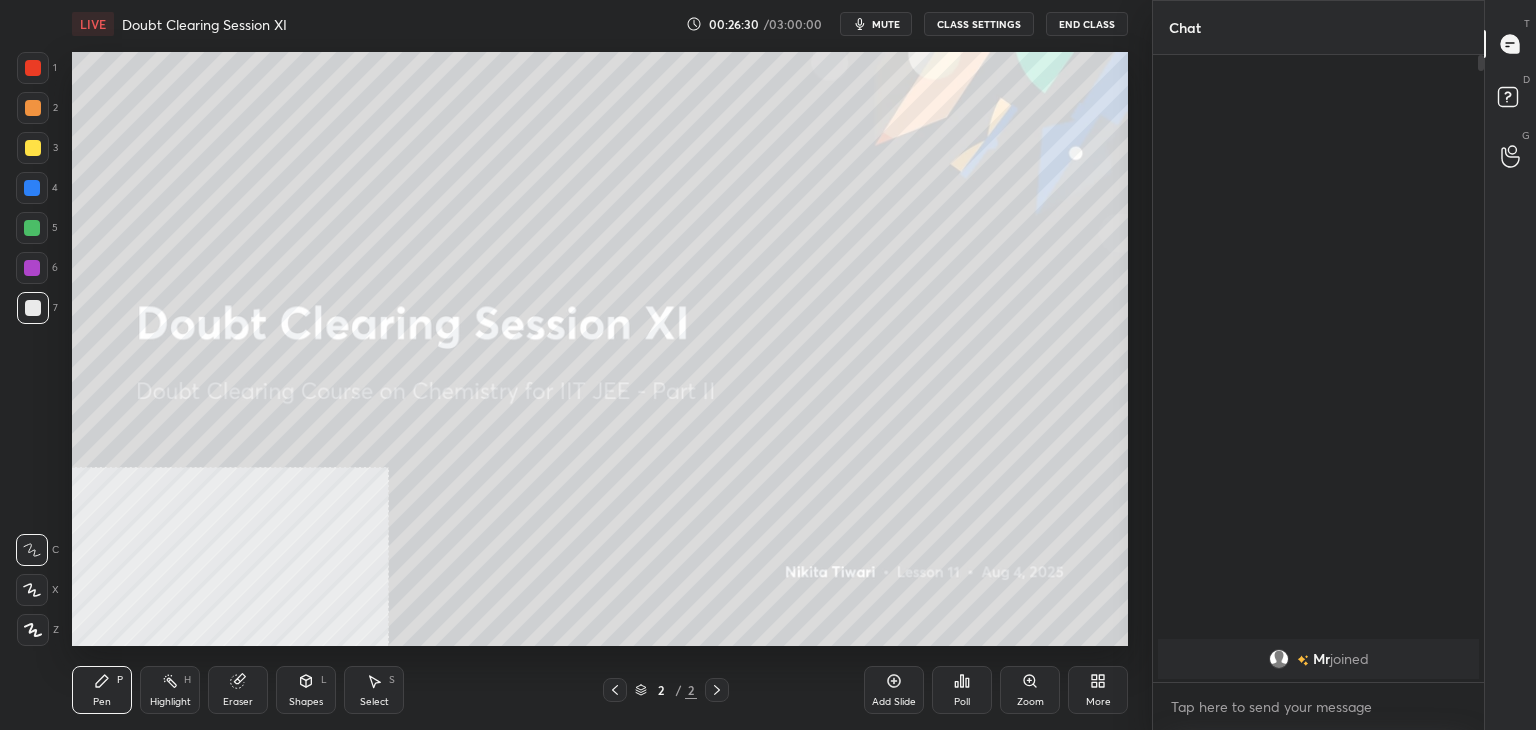 click on "mute" at bounding box center [886, 24] 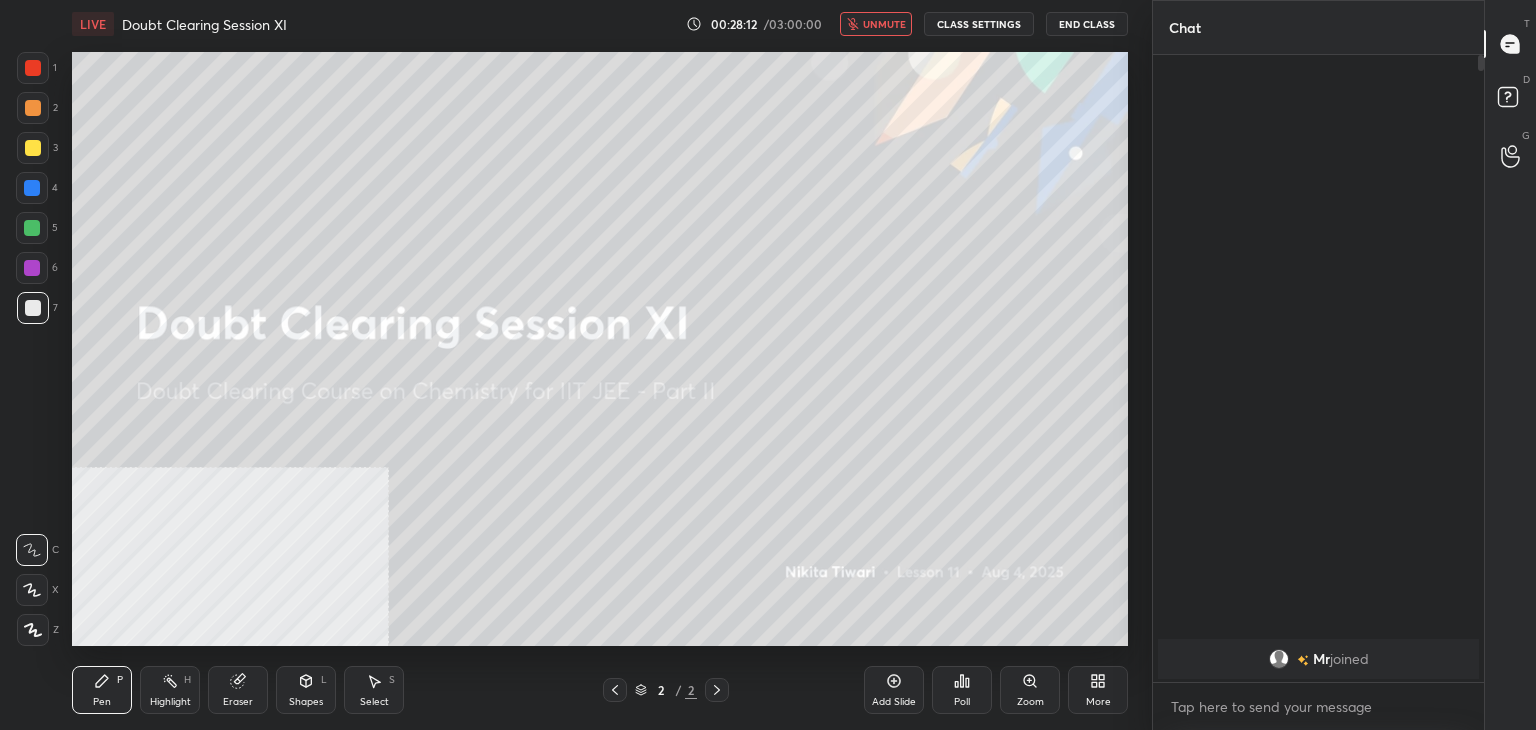 click at bounding box center [1305, 659] 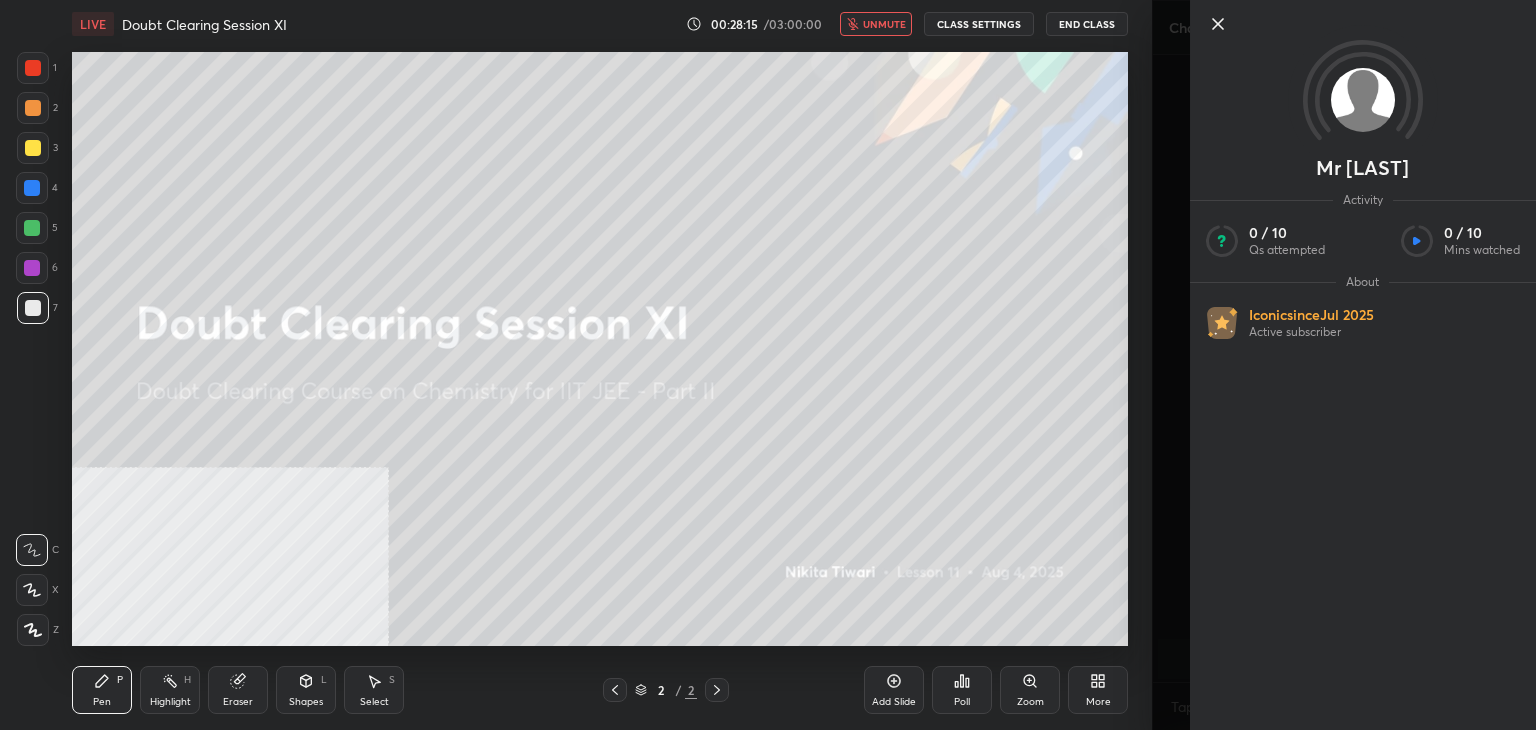 click 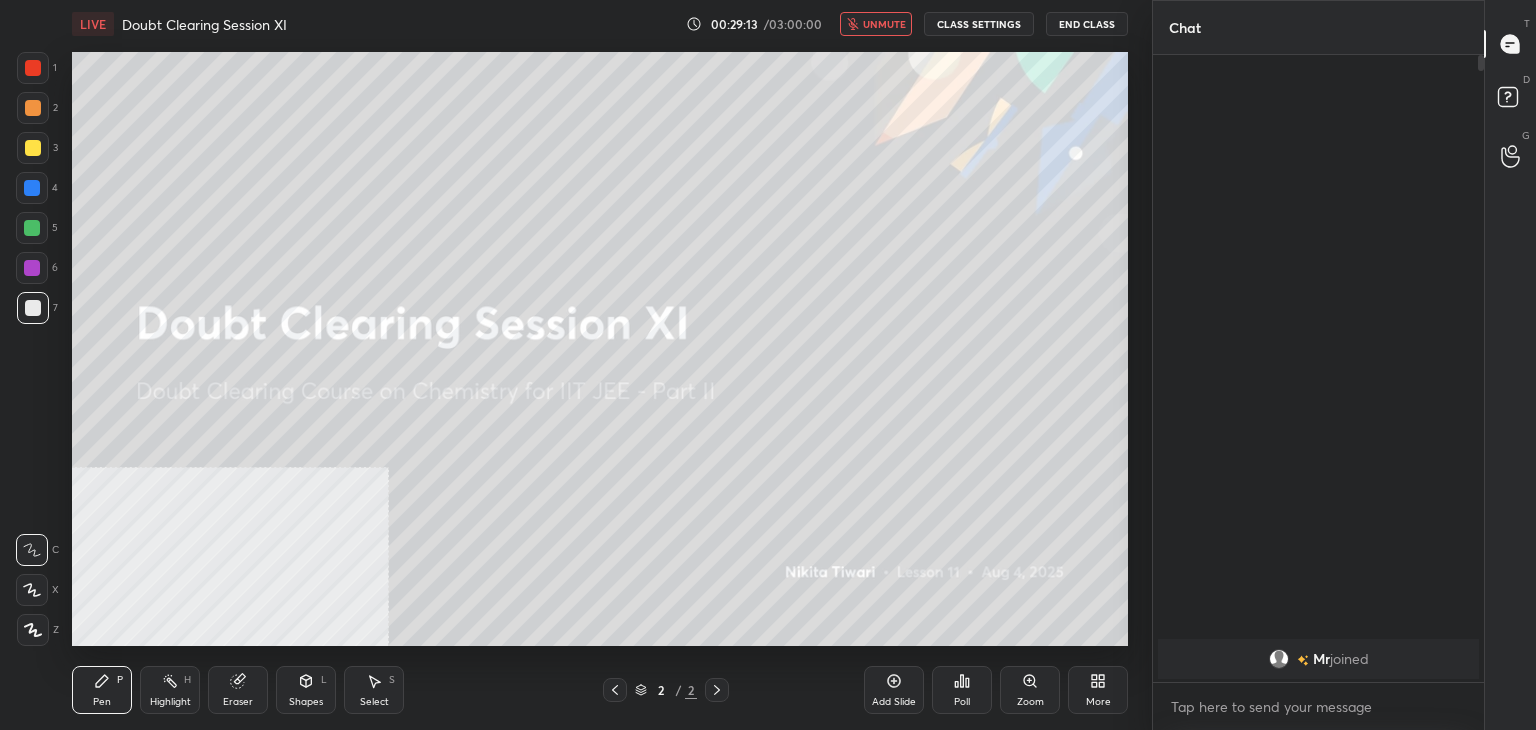 click on "End Class" at bounding box center (1087, 24) 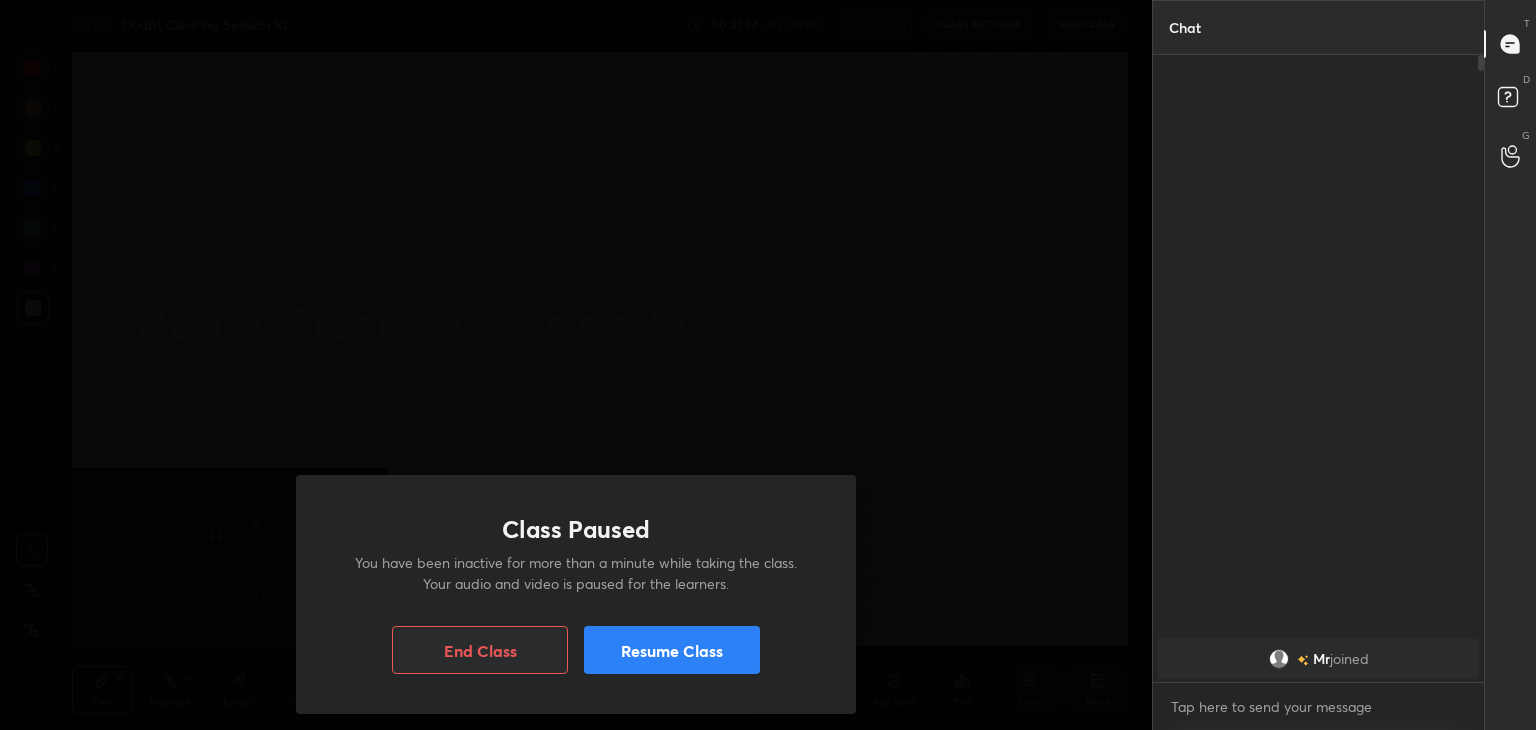 click on "Resume Class" at bounding box center [672, 650] 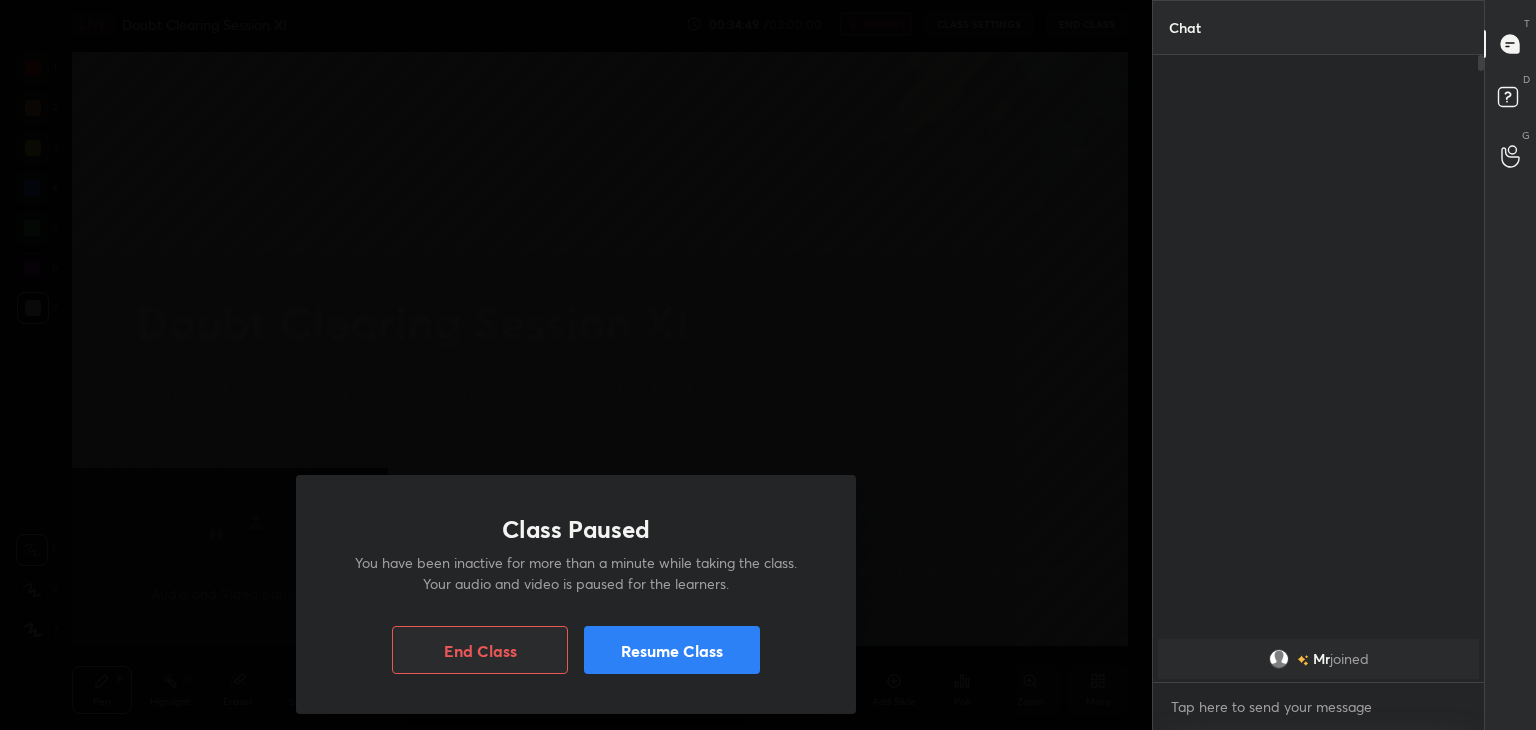click on "Resume Class" at bounding box center [672, 650] 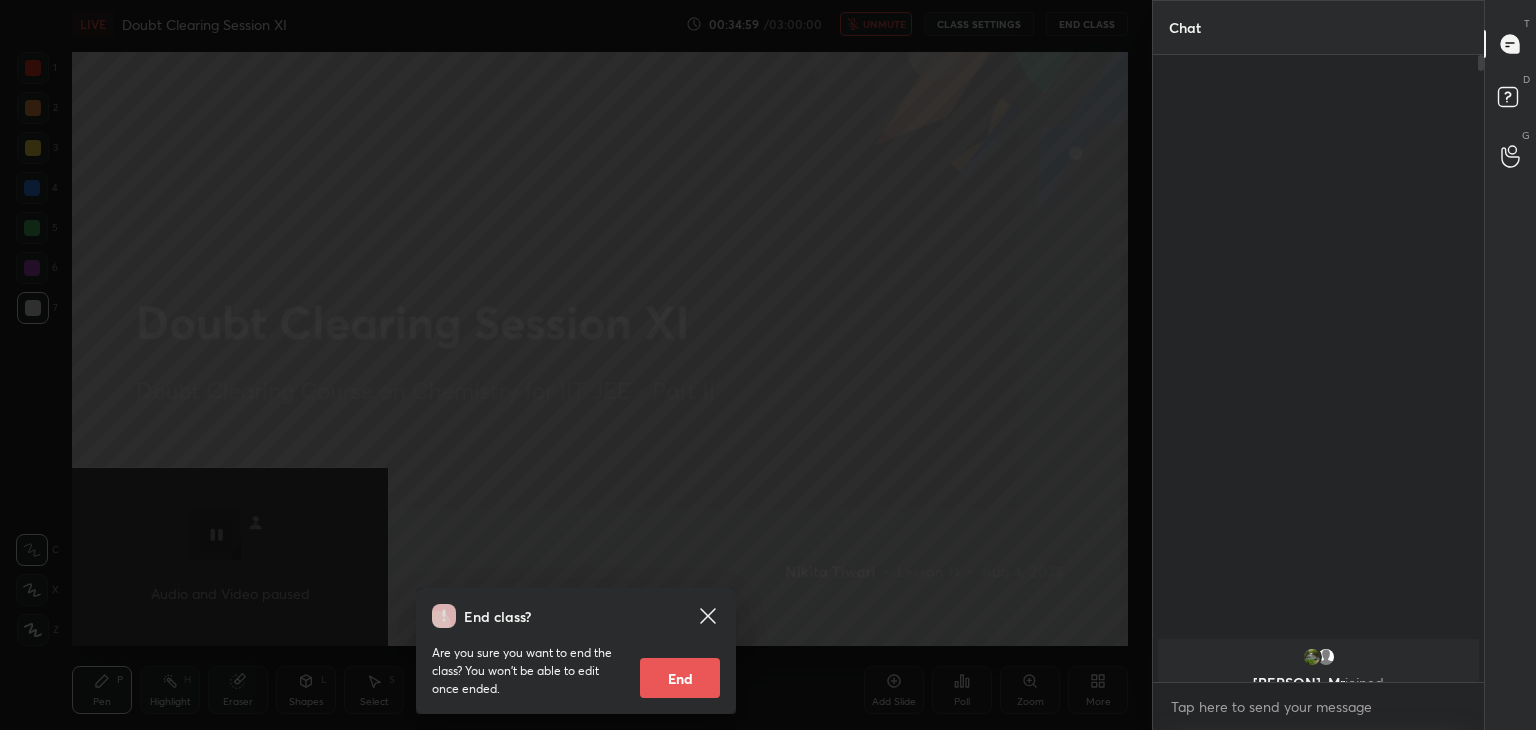 click on "End class? Are you sure you want to end the class? You won’t be able to edit once ended. End" at bounding box center (576, 365) 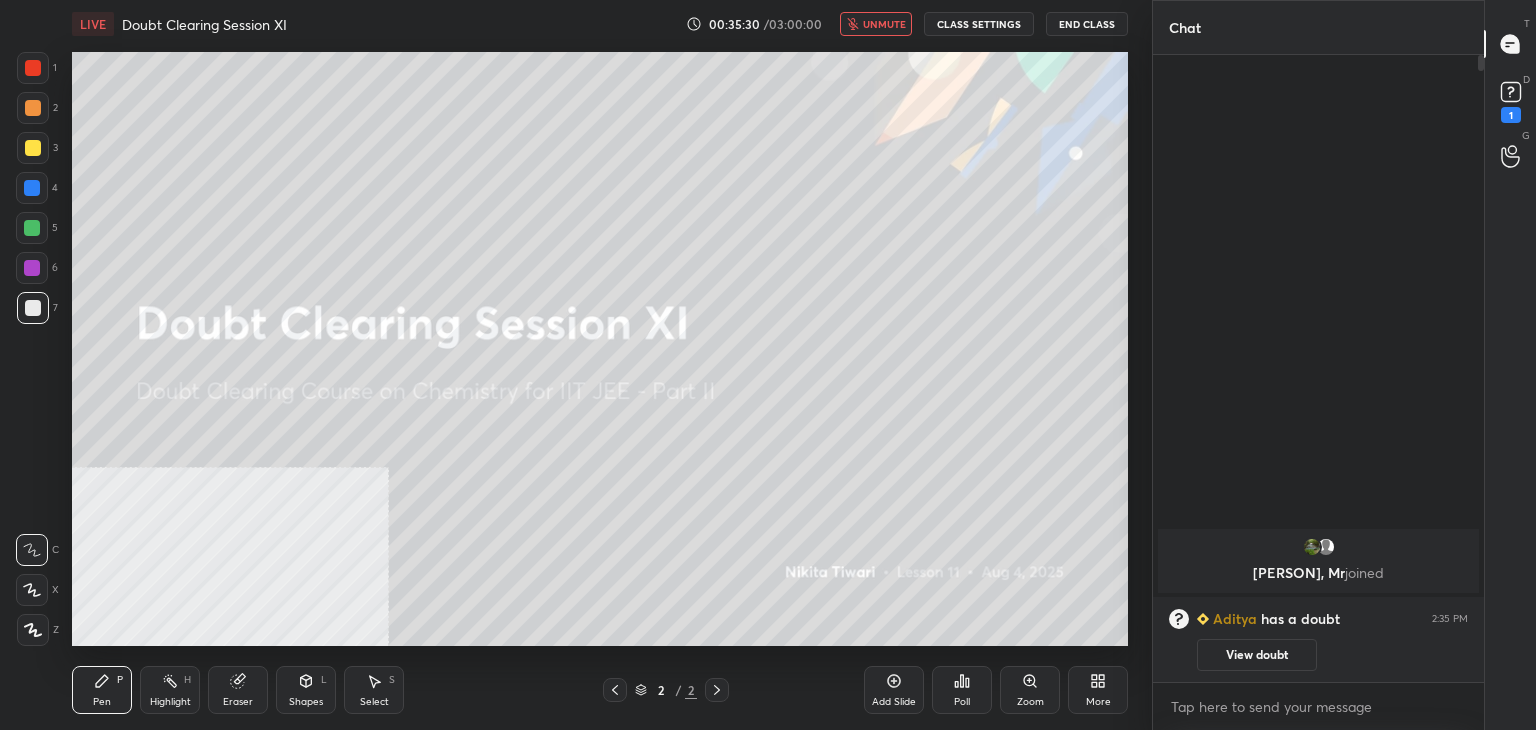 click on "unmute" at bounding box center (876, 24) 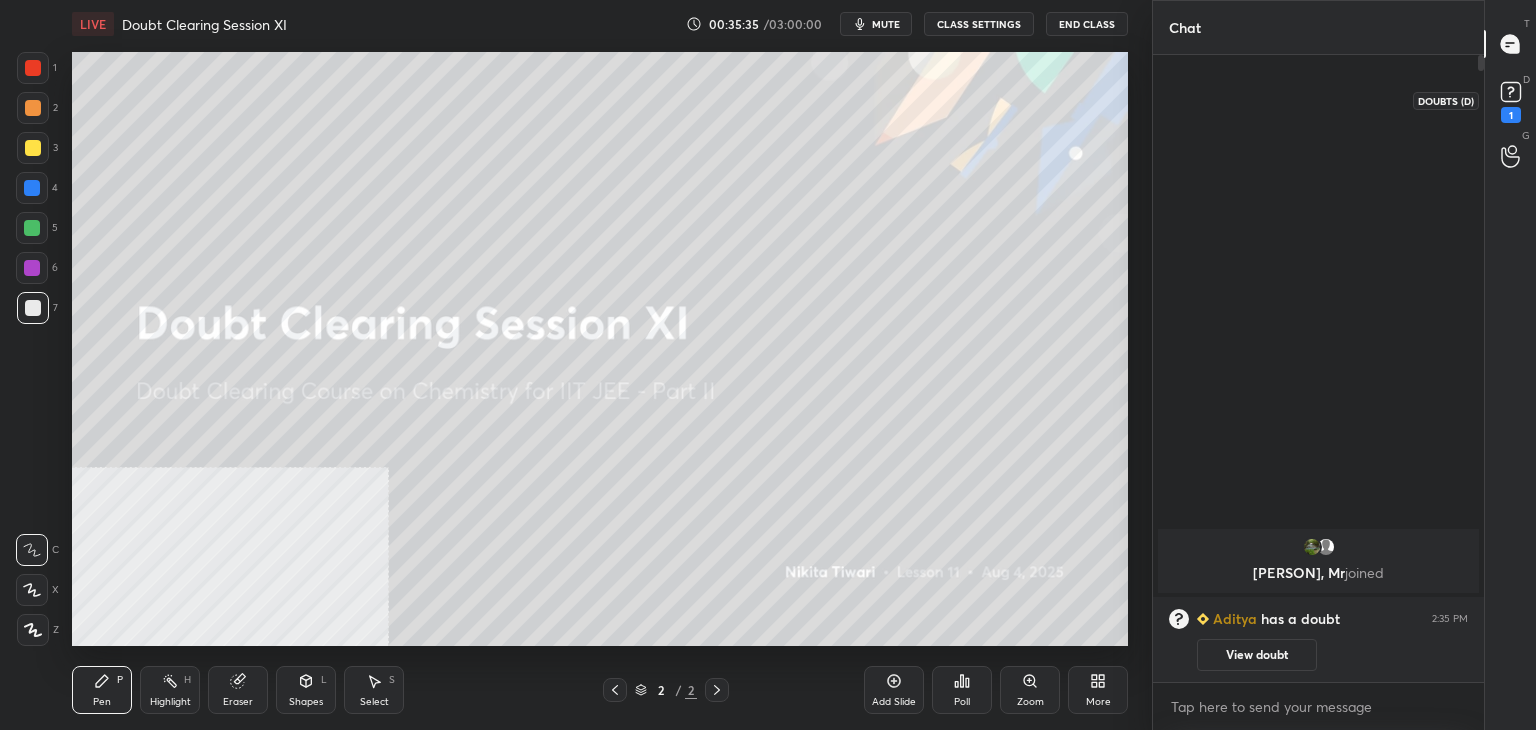 click 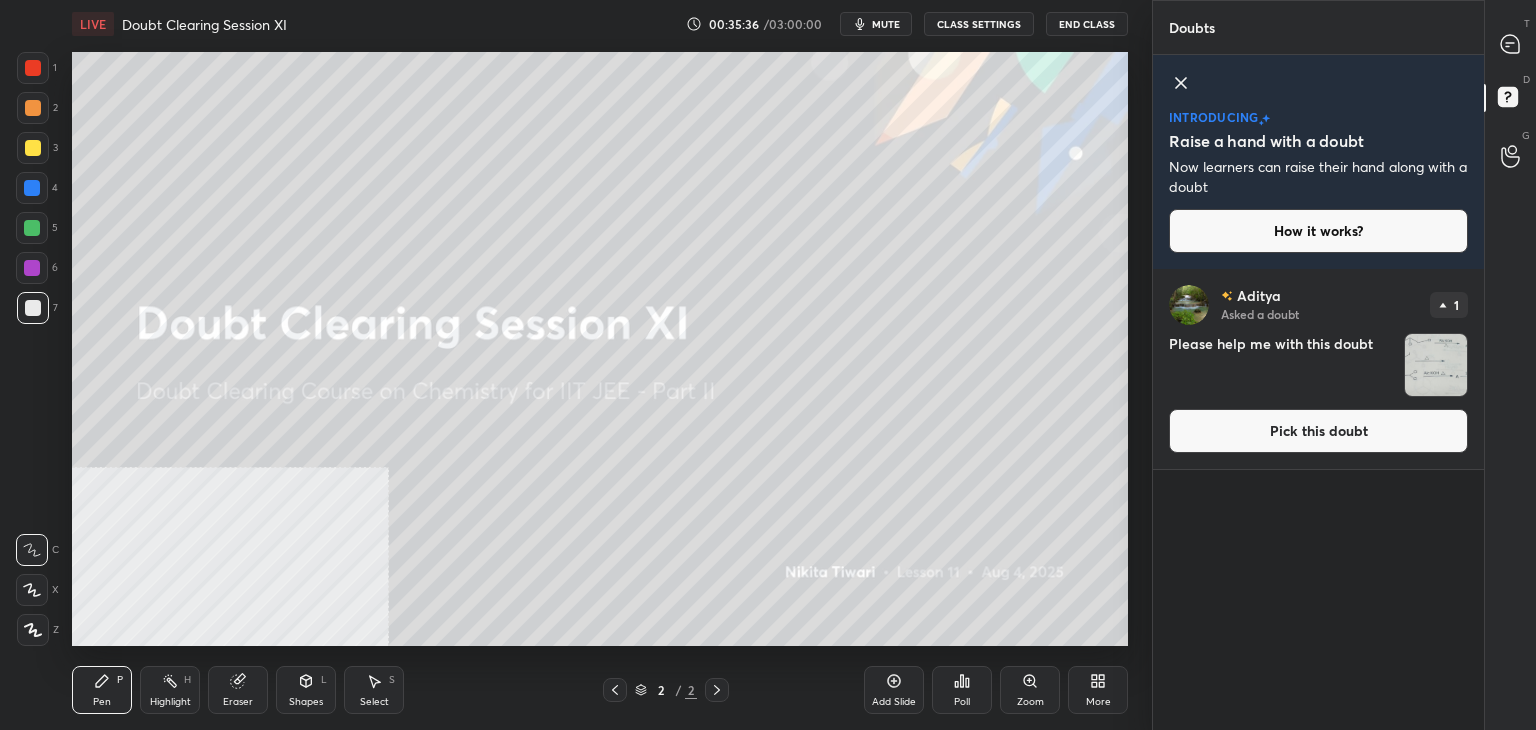 click on "Pick this doubt" at bounding box center (1318, 431) 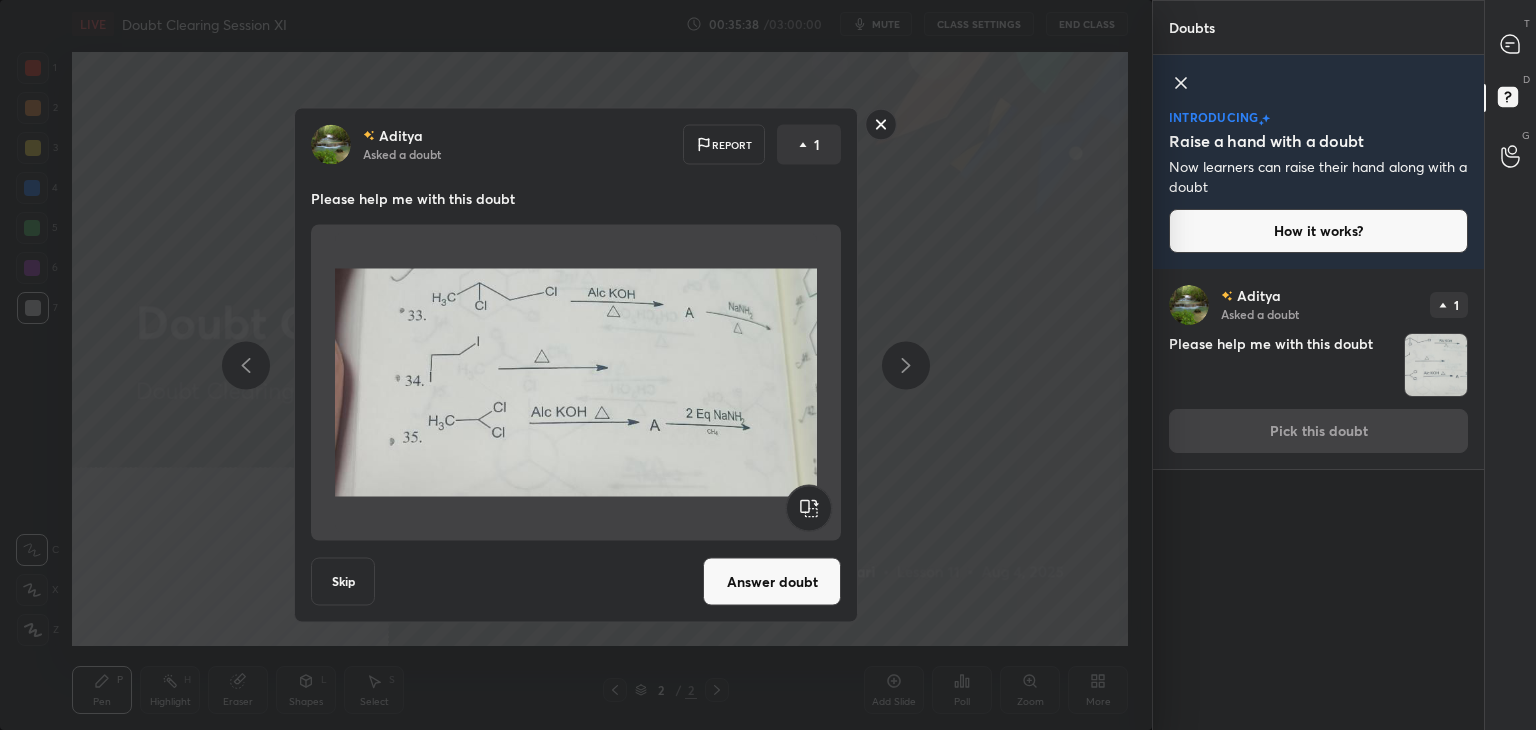 click on "Answer doubt" at bounding box center [772, 582] 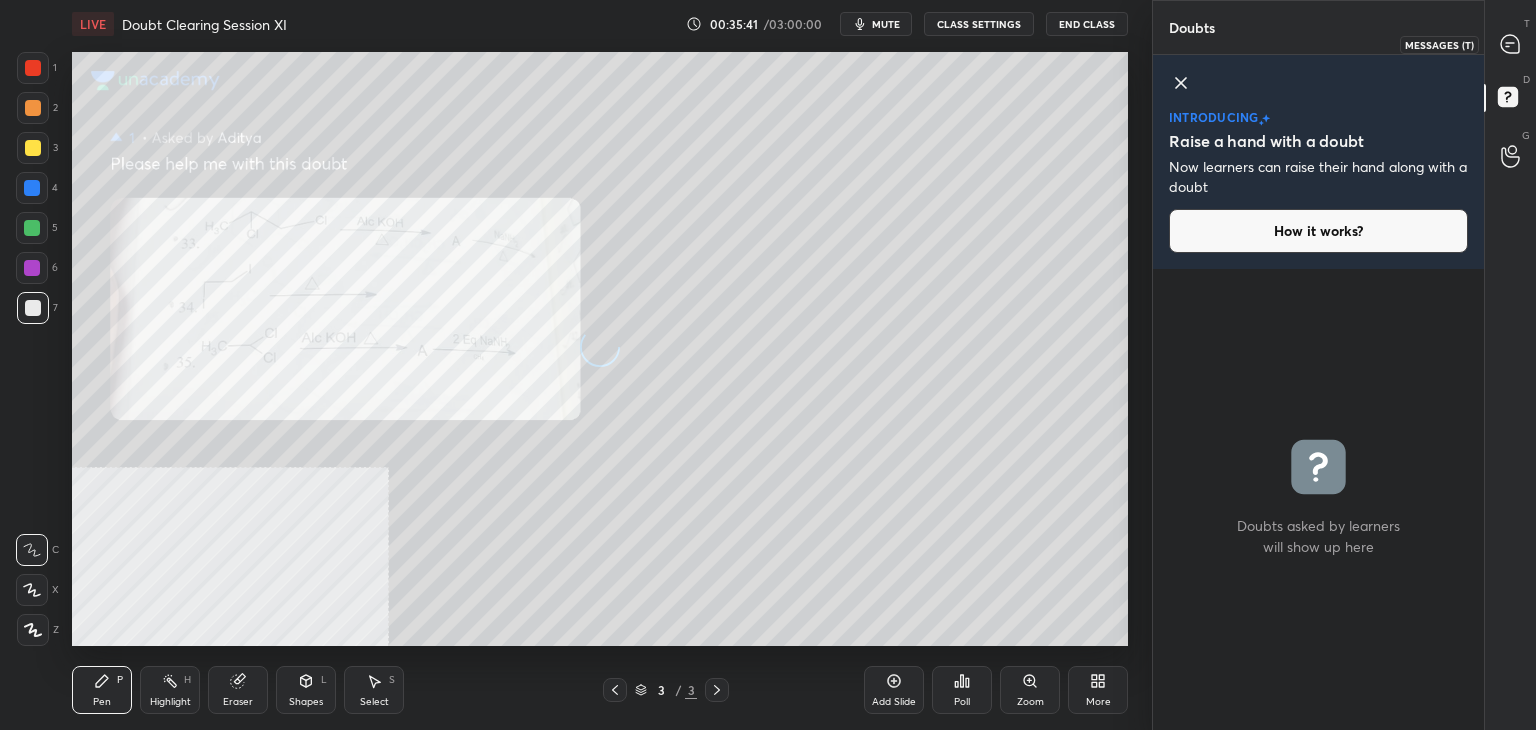click 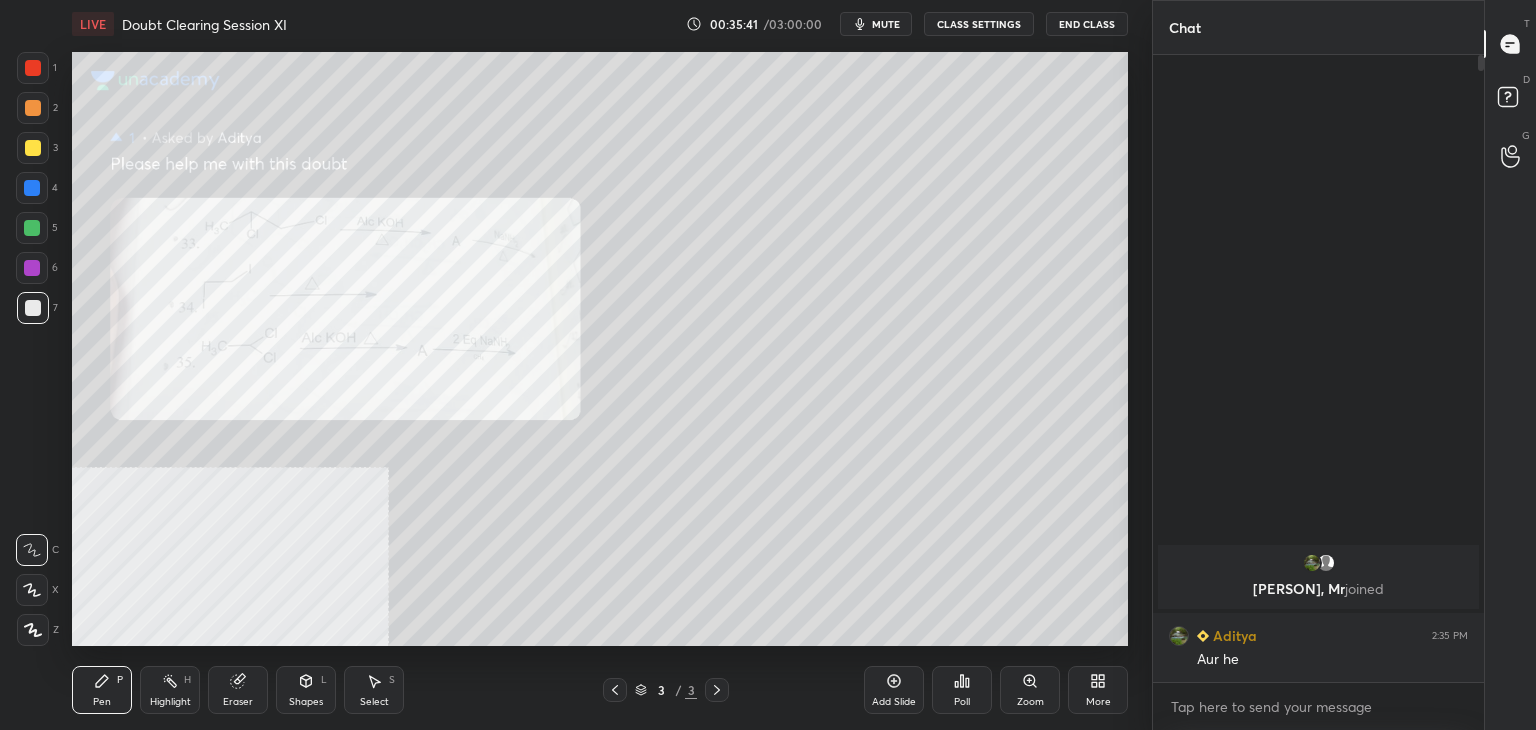 scroll, scrollTop: 6, scrollLeft: 6, axis: both 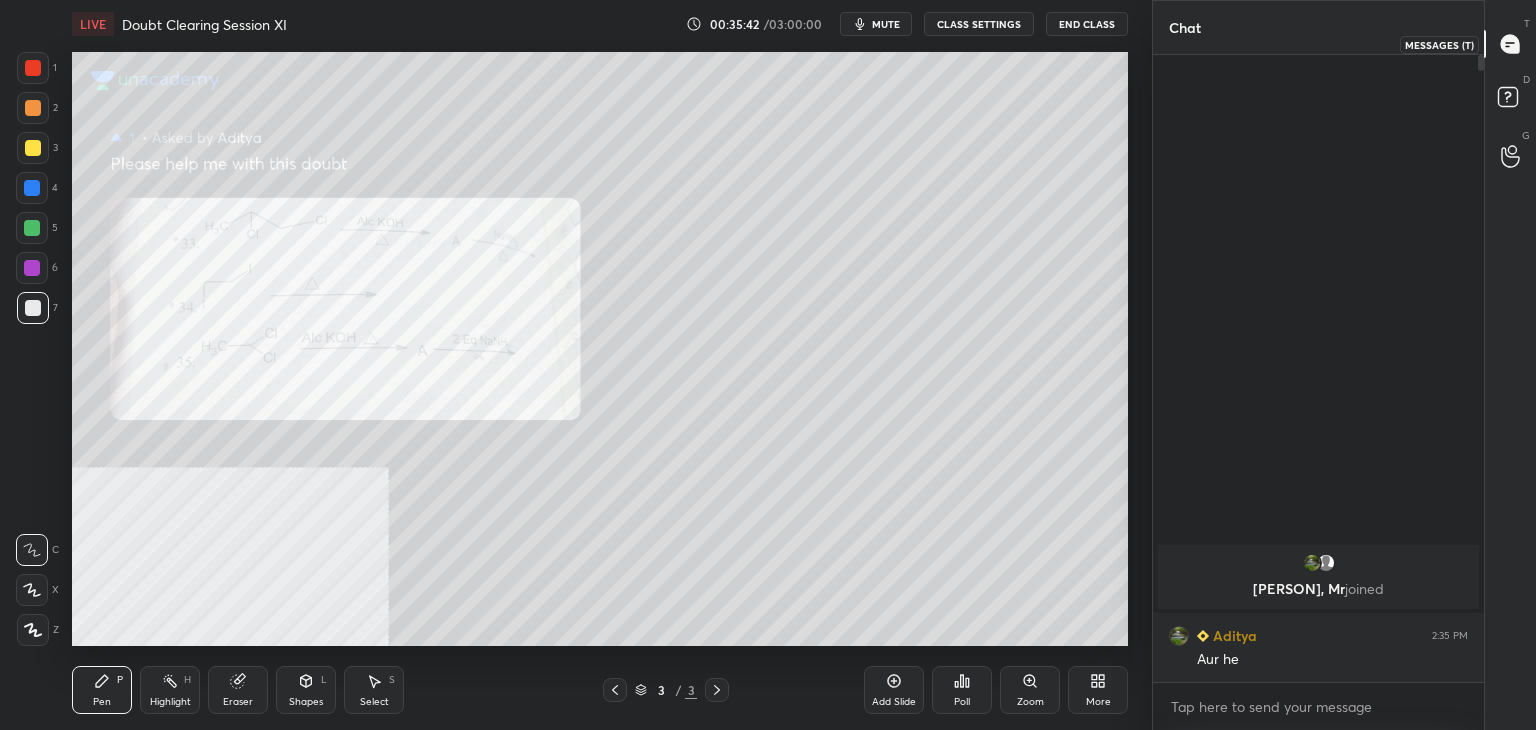 click at bounding box center [1511, 44] 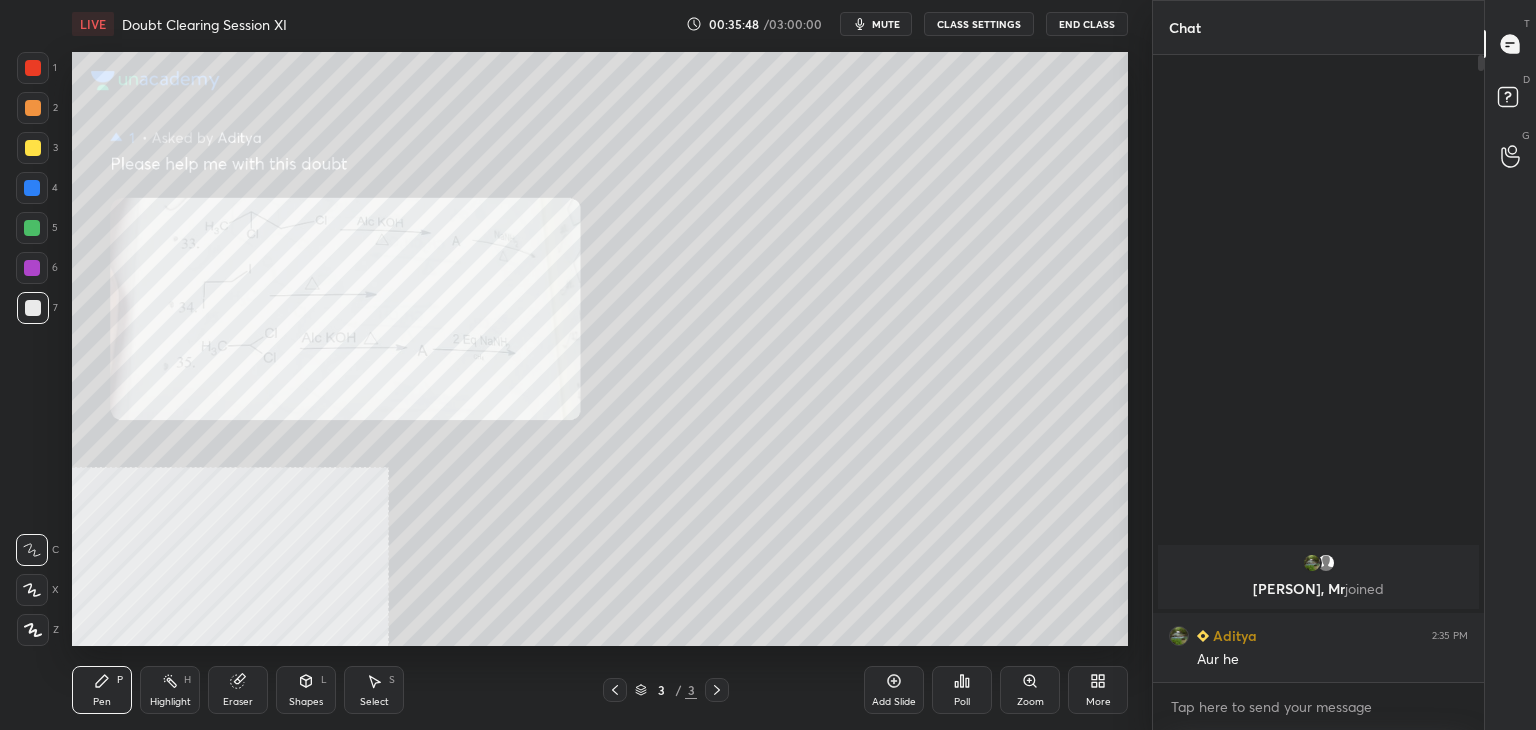 click on "mute" at bounding box center [886, 24] 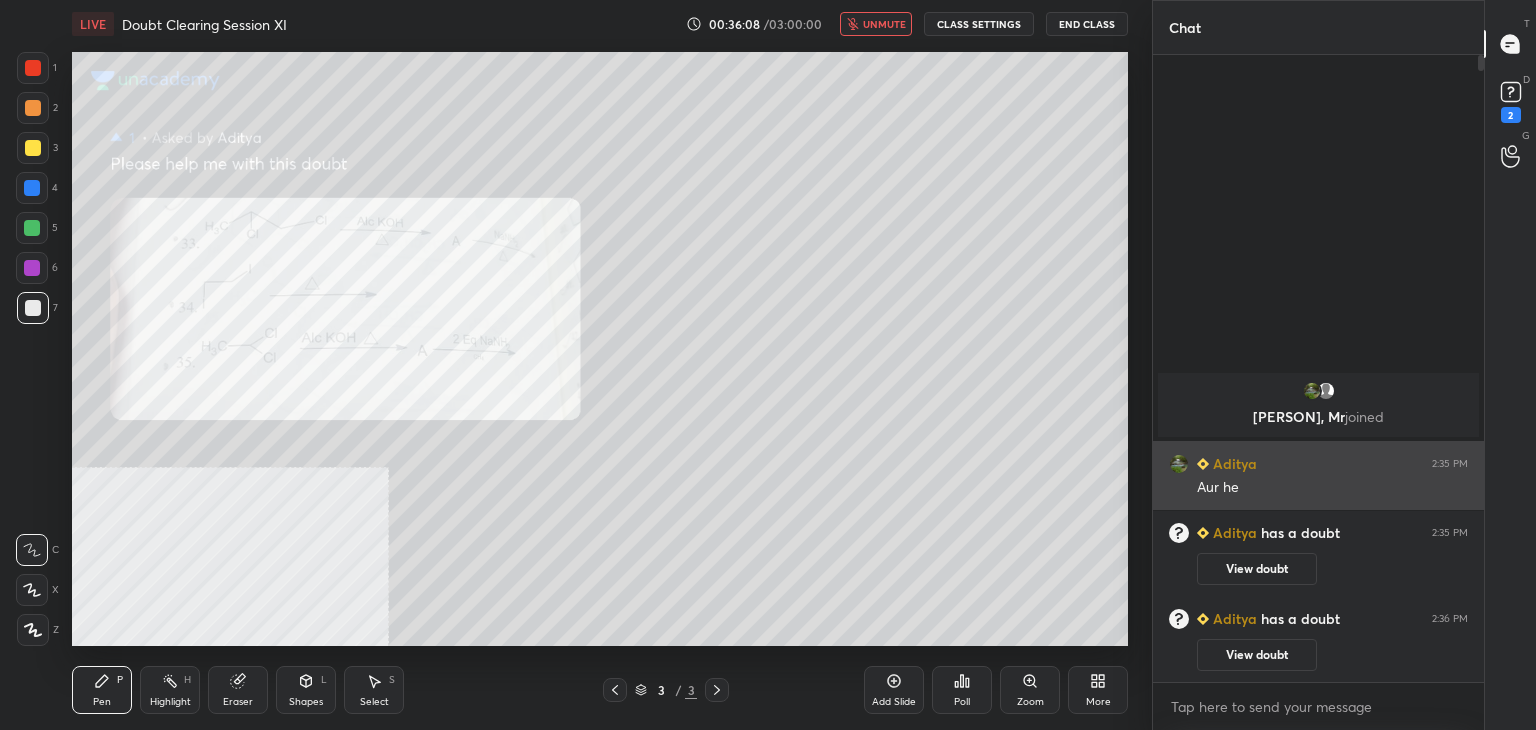 click on "Aditya" at bounding box center [1233, 463] 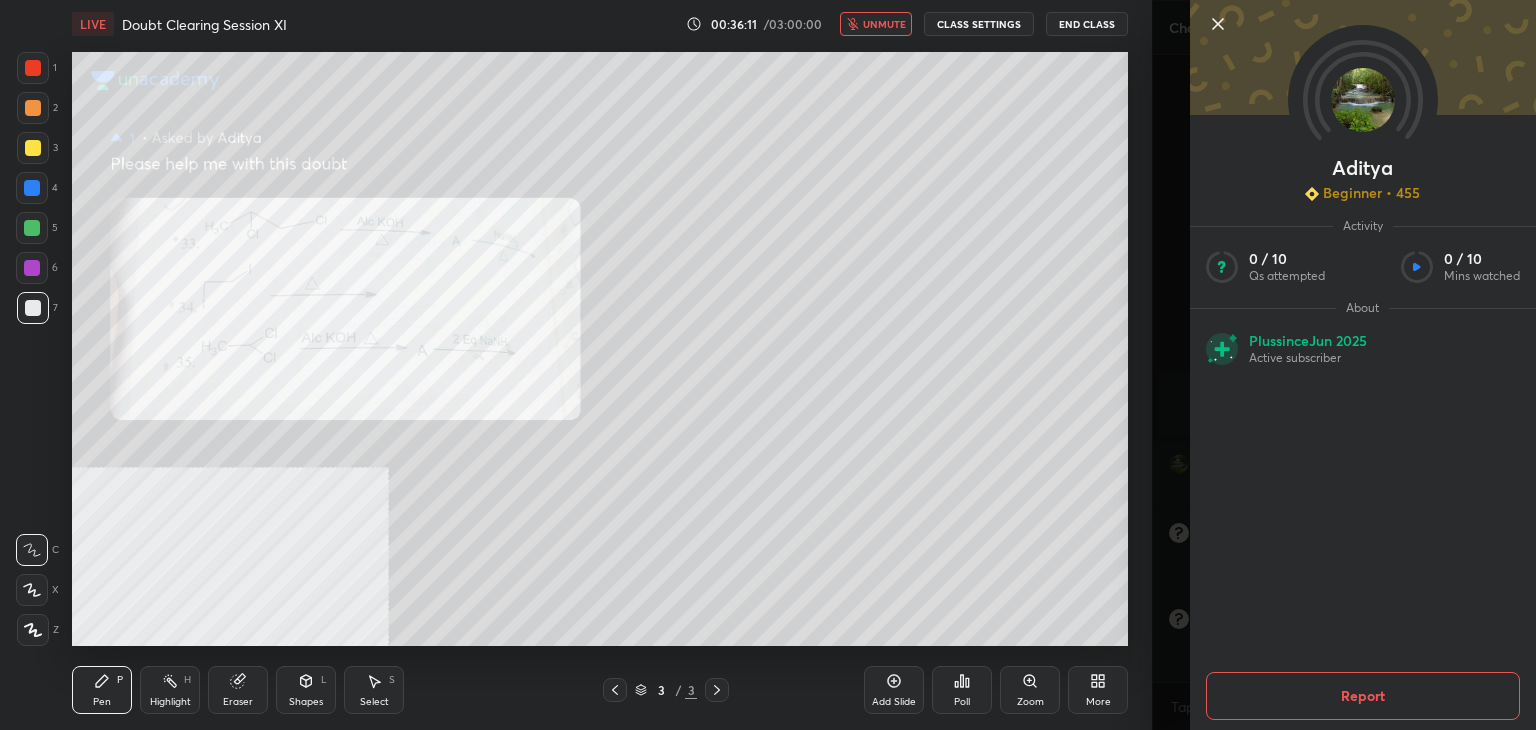 click 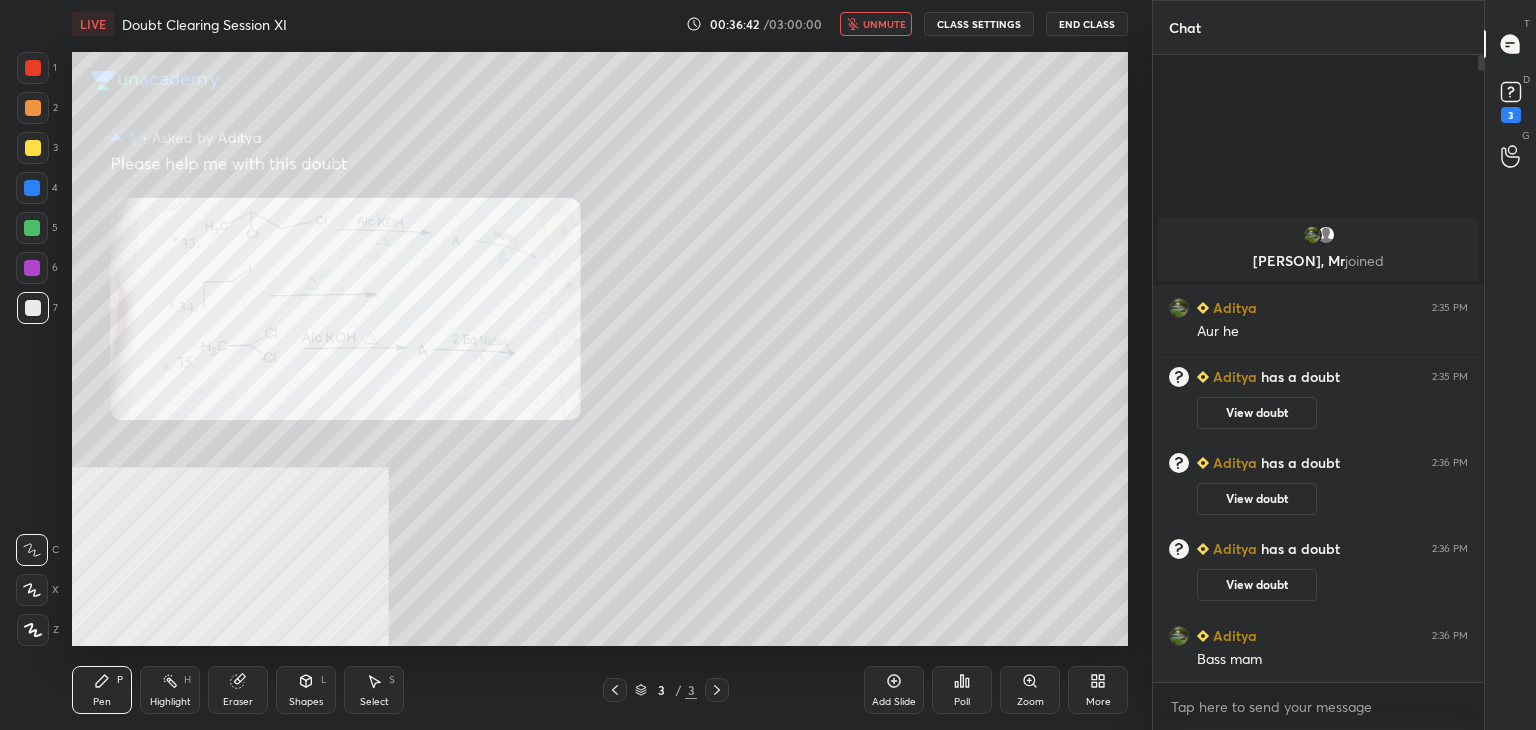 click on "unmute" at bounding box center [876, 24] 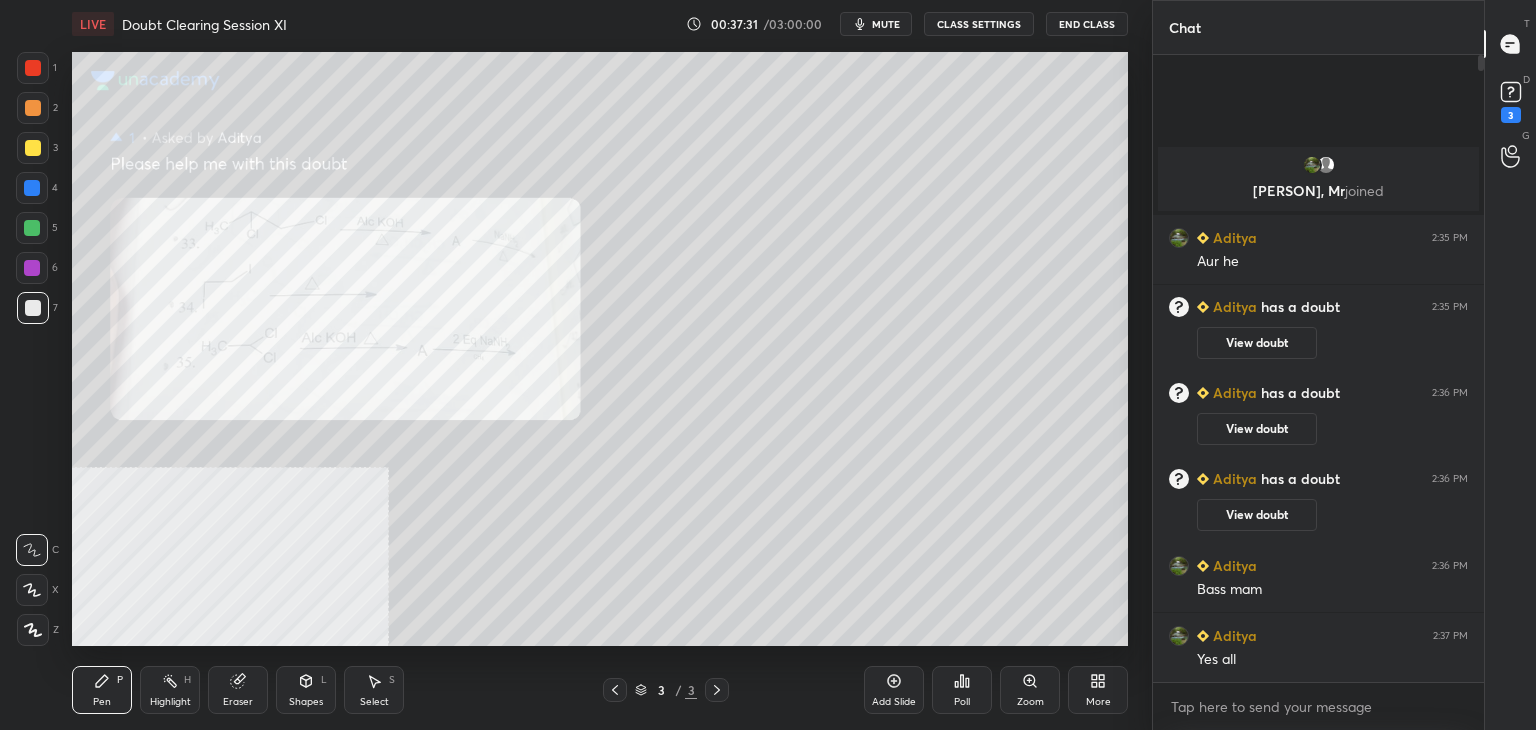 click on "1" at bounding box center (37, 72) 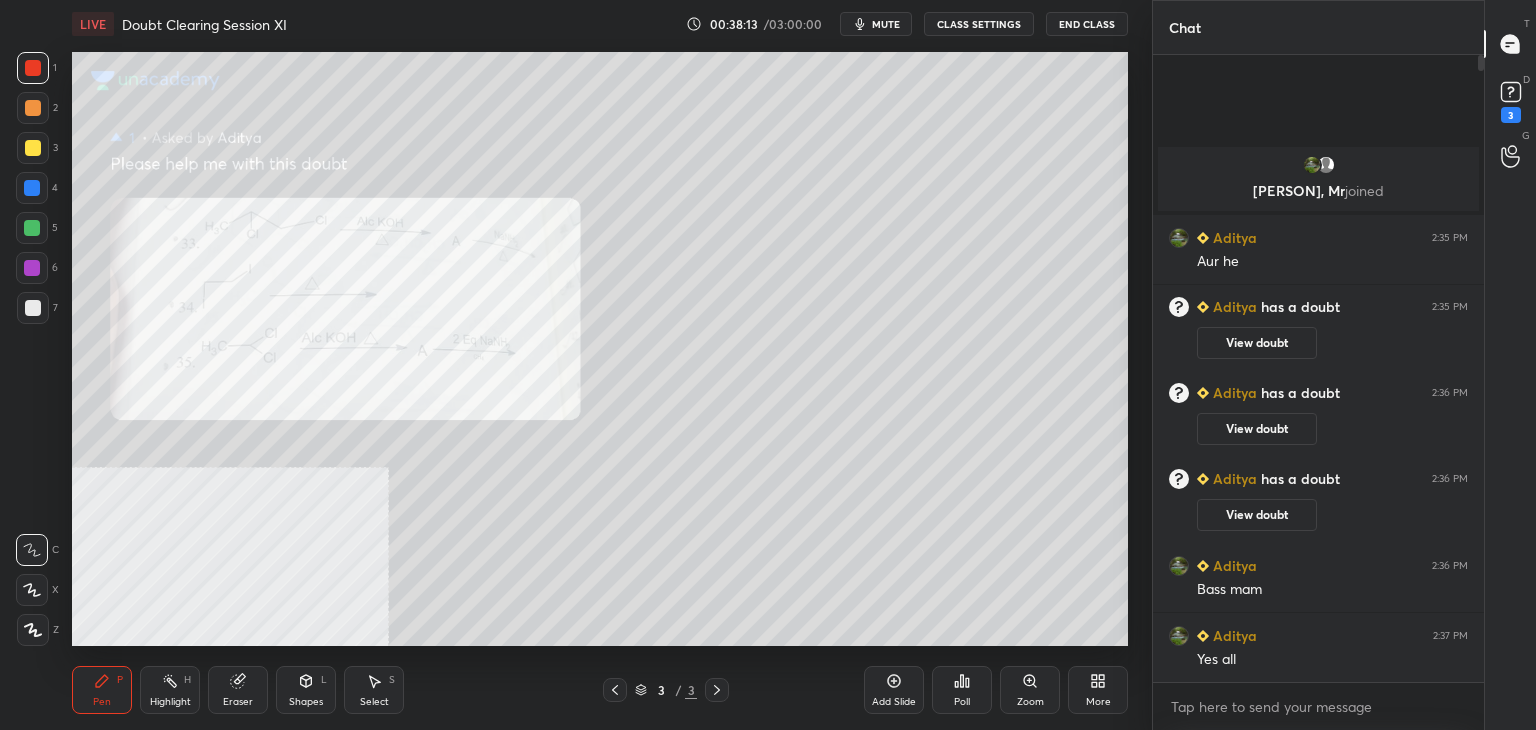 click at bounding box center [32, 188] 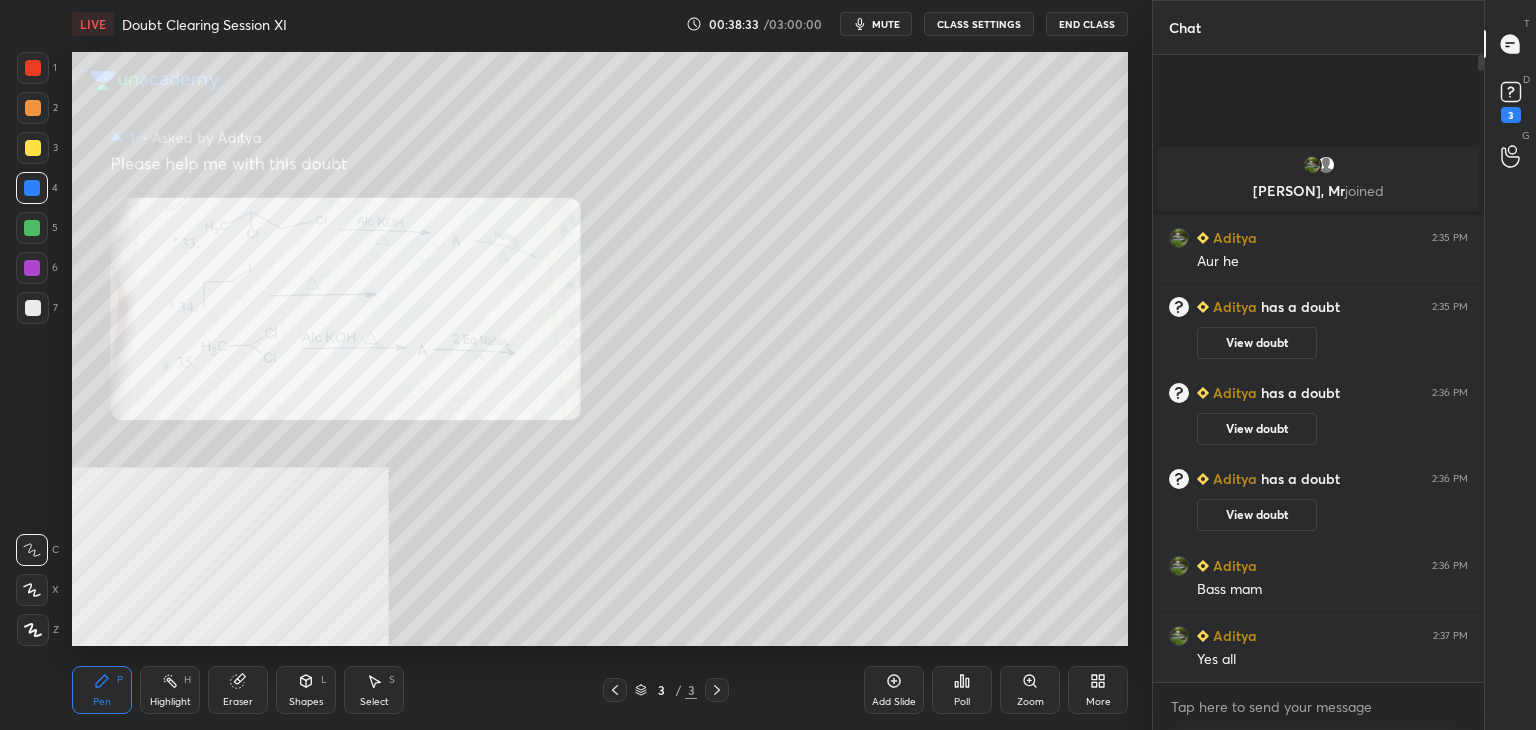click at bounding box center (33, 68) 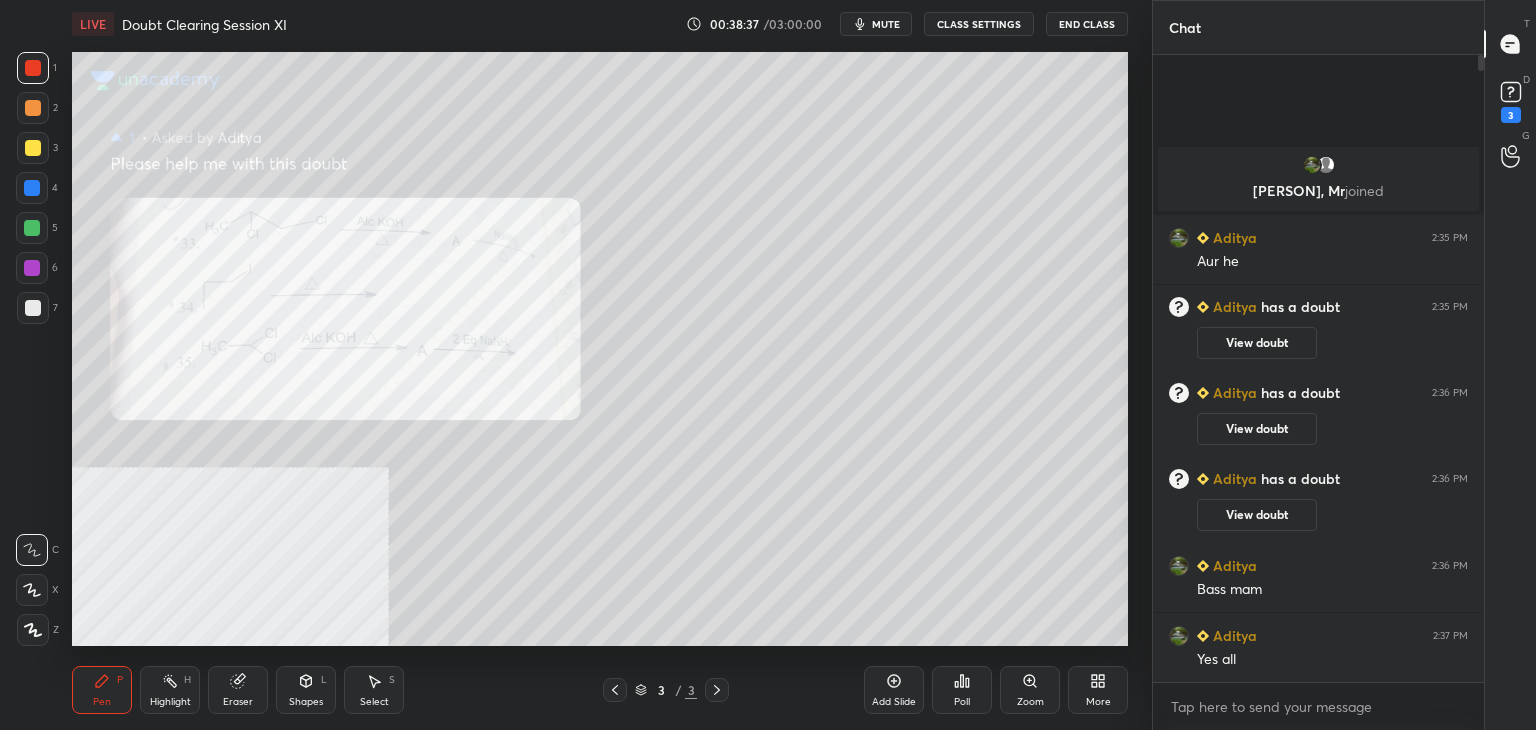 click at bounding box center [33, 308] 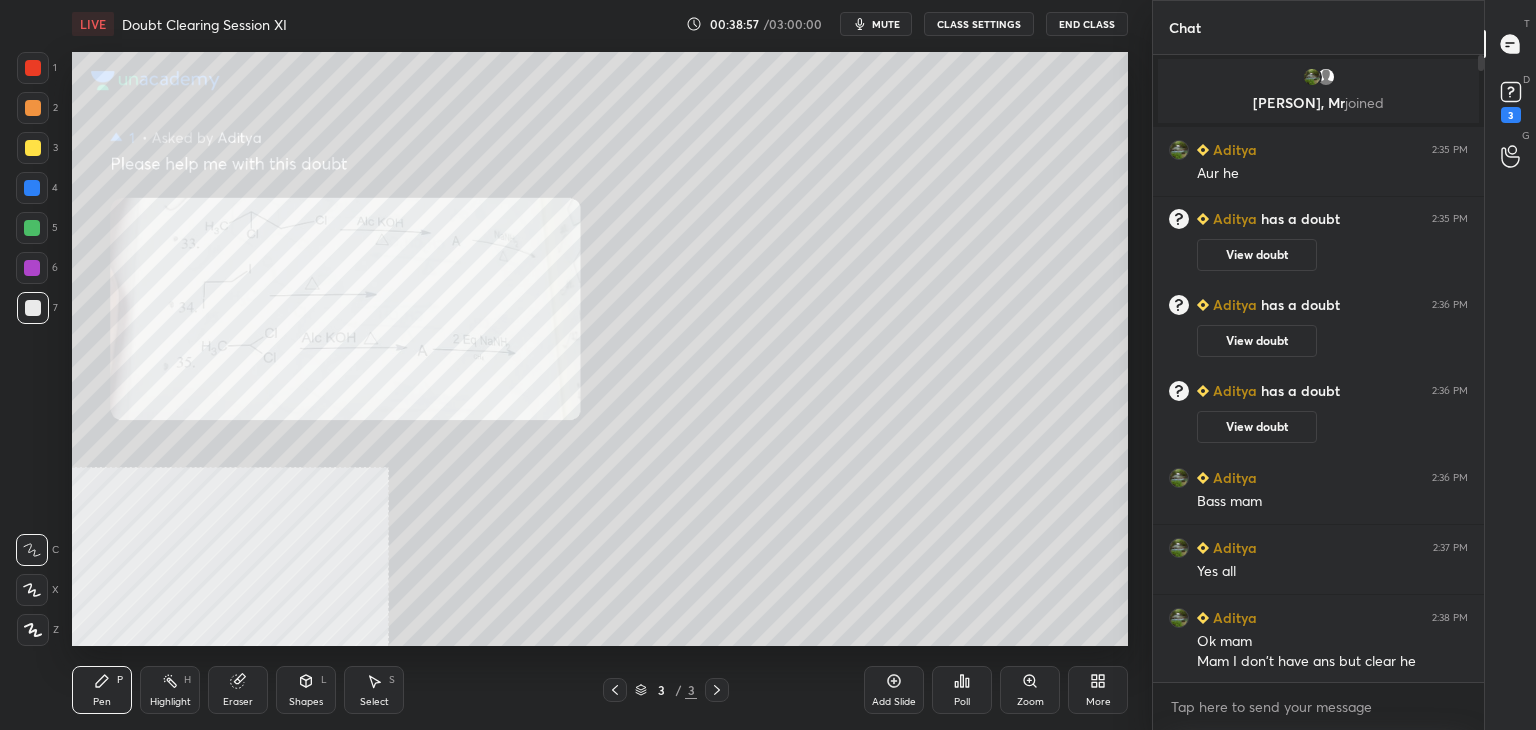 click at bounding box center [33, 68] 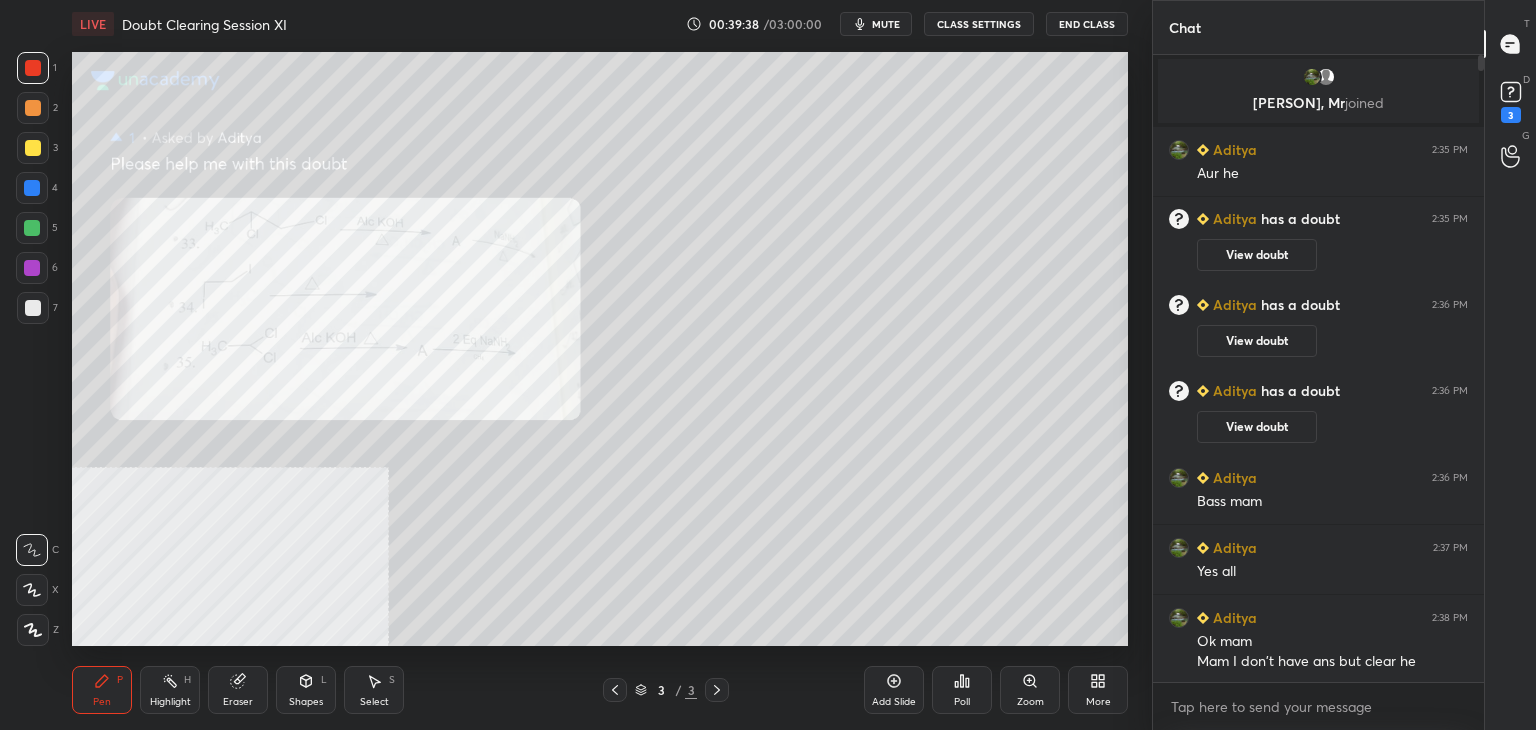 click at bounding box center [33, 68] 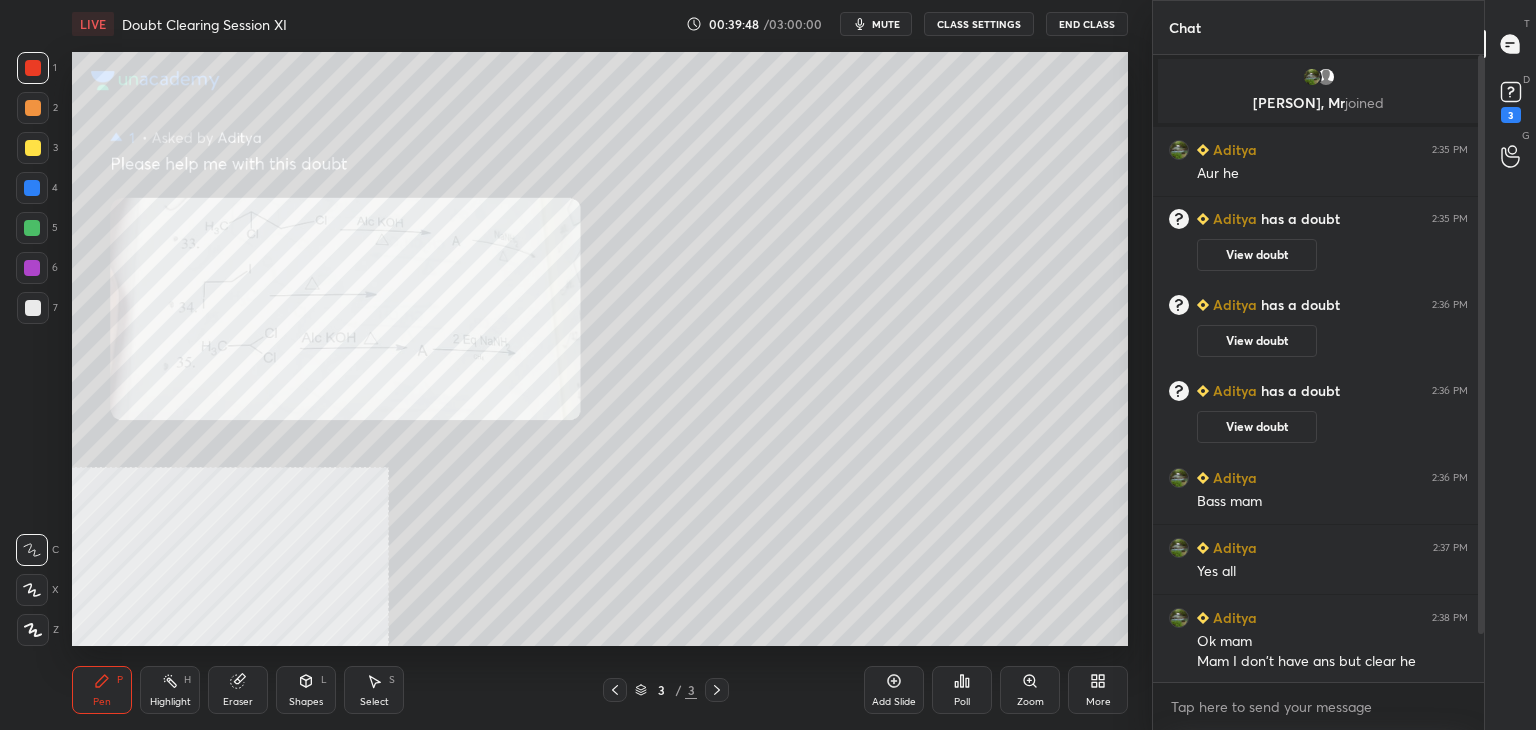 scroll, scrollTop: 72, scrollLeft: 0, axis: vertical 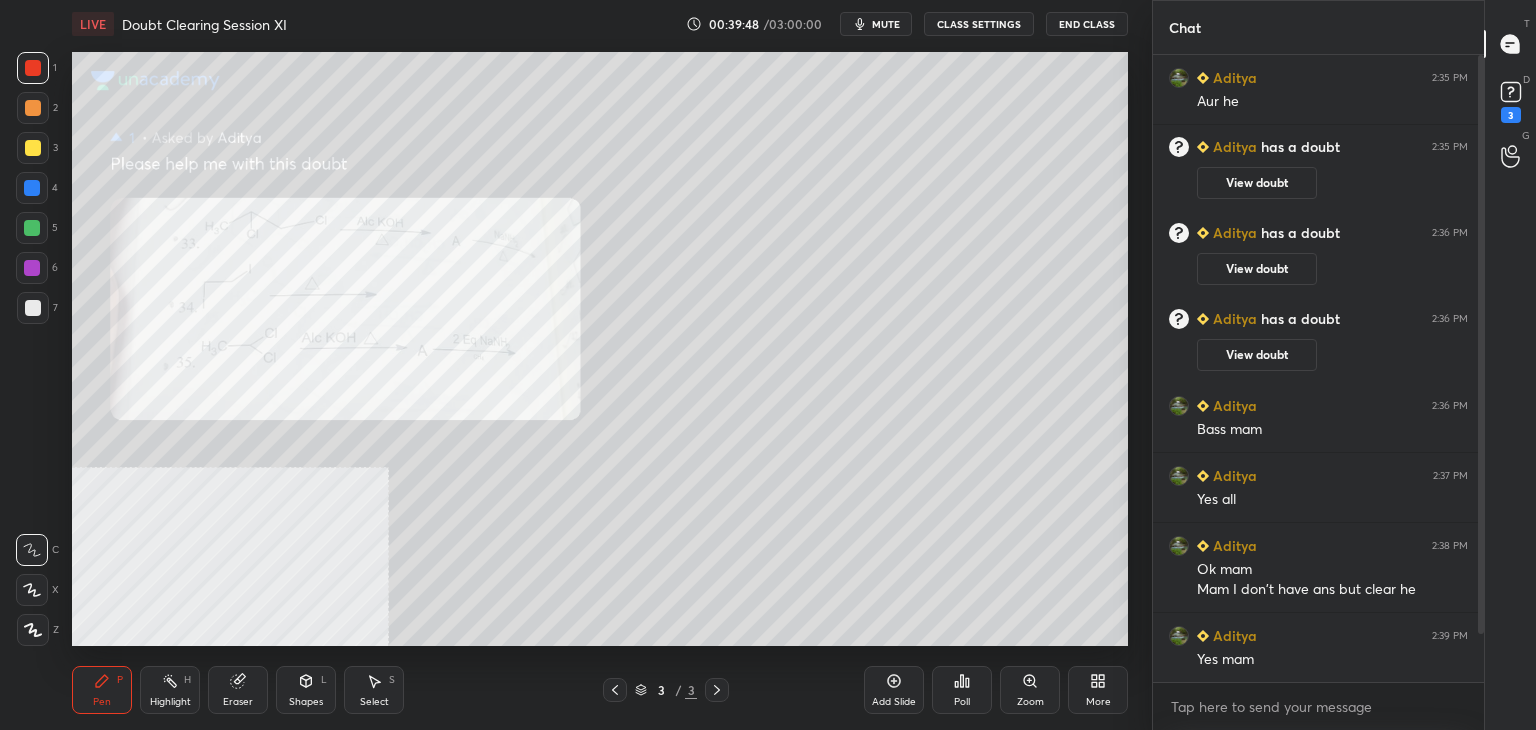 drag, startPoint x: 1480, startPoint y: 586, endPoint x: 1501, endPoint y: 723, distance: 138.60014 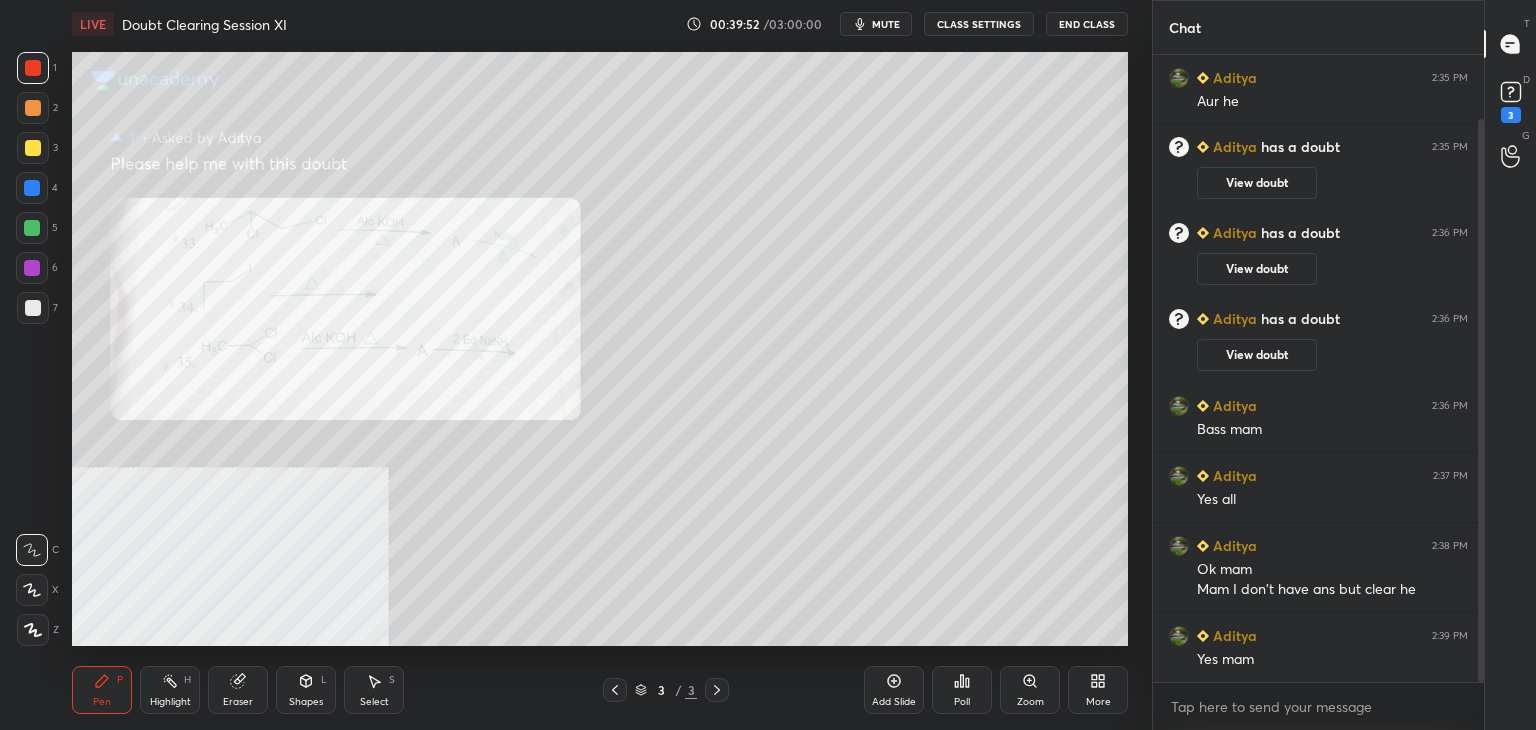 click on "Eraser" at bounding box center (238, 690) 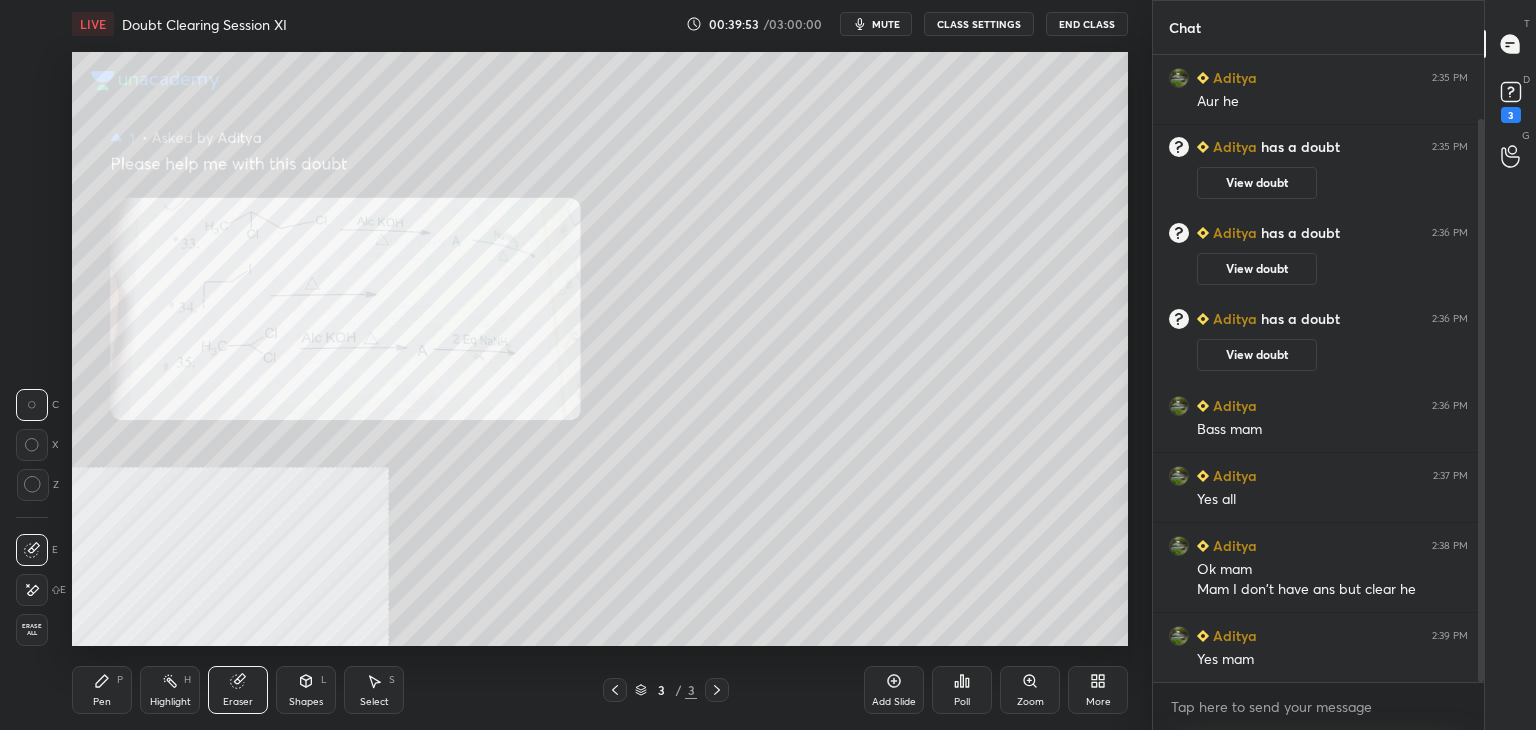 click 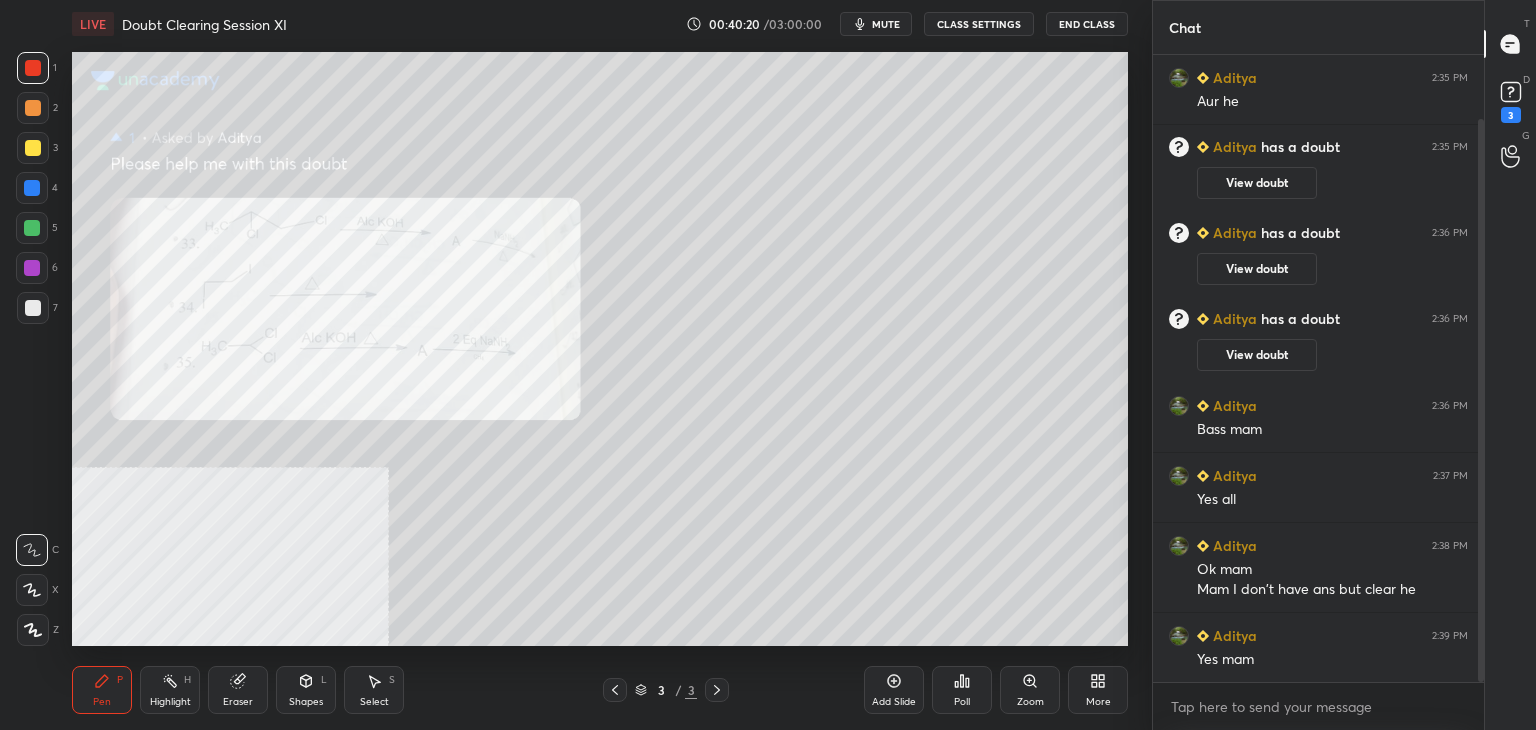 click at bounding box center [33, 68] 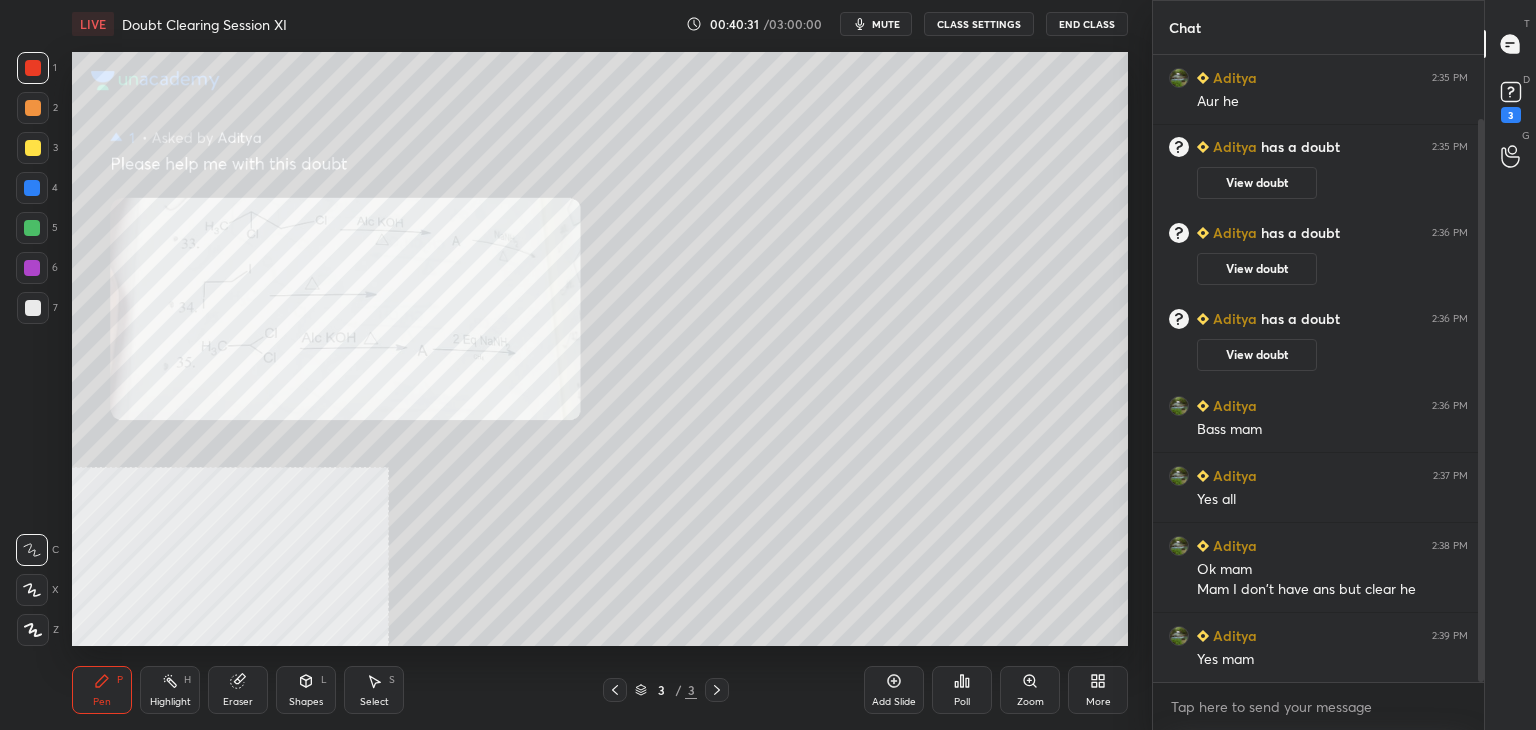 scroll, scrollTop: 142, scrollLeft: 0, axis: vertical 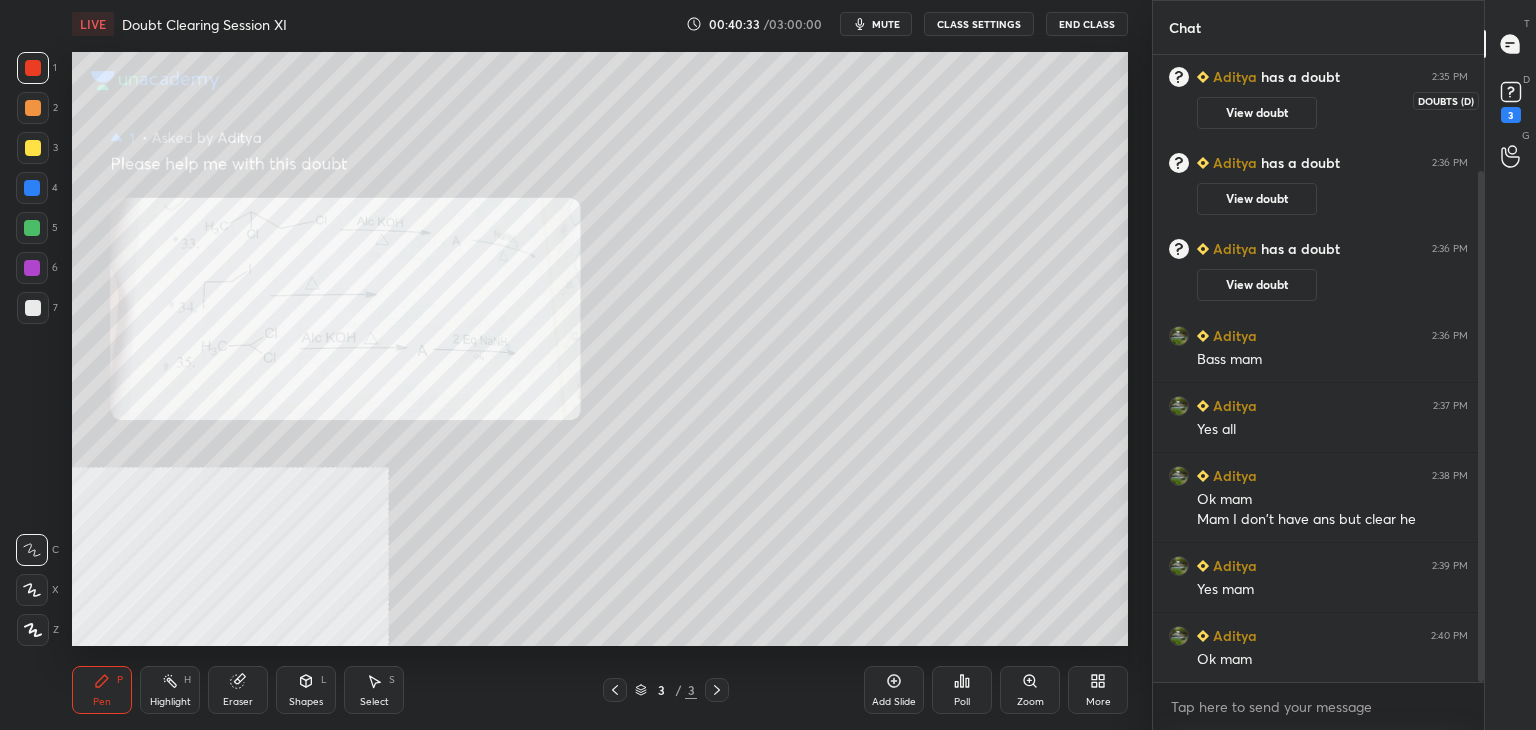 click 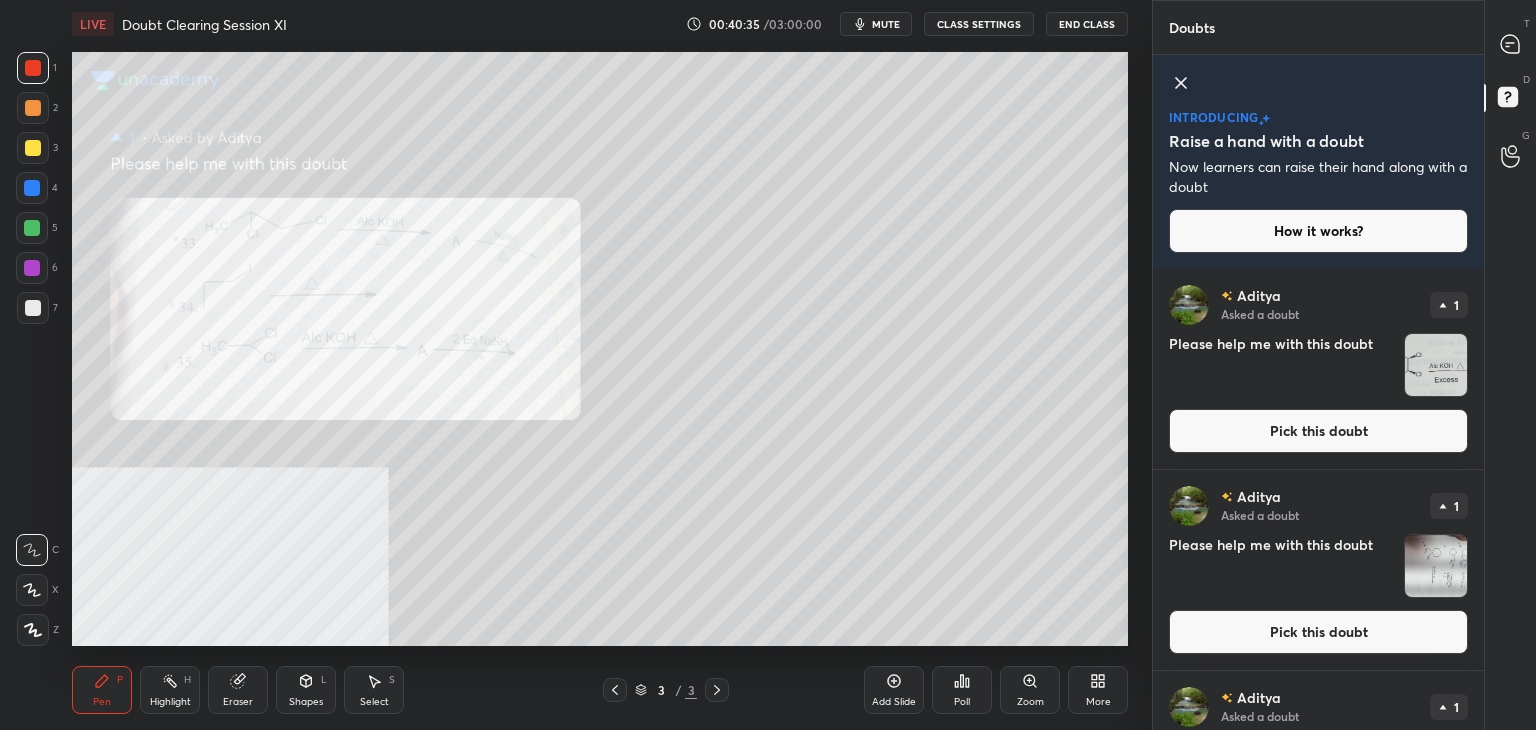 click on "Pick this doubt" at bounding box center [1318, 431] 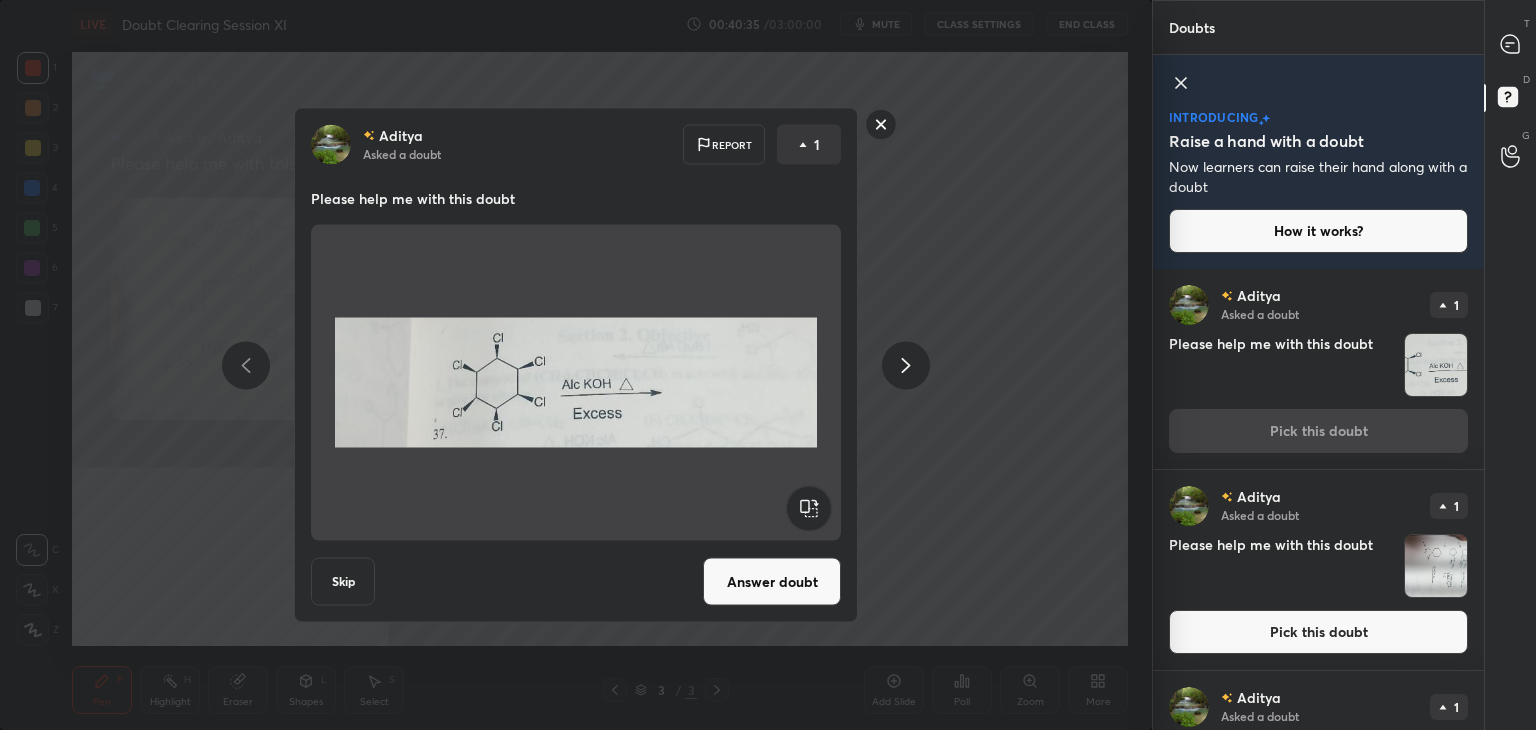 click on "Answer doubt" at bounding box center (772, 582) 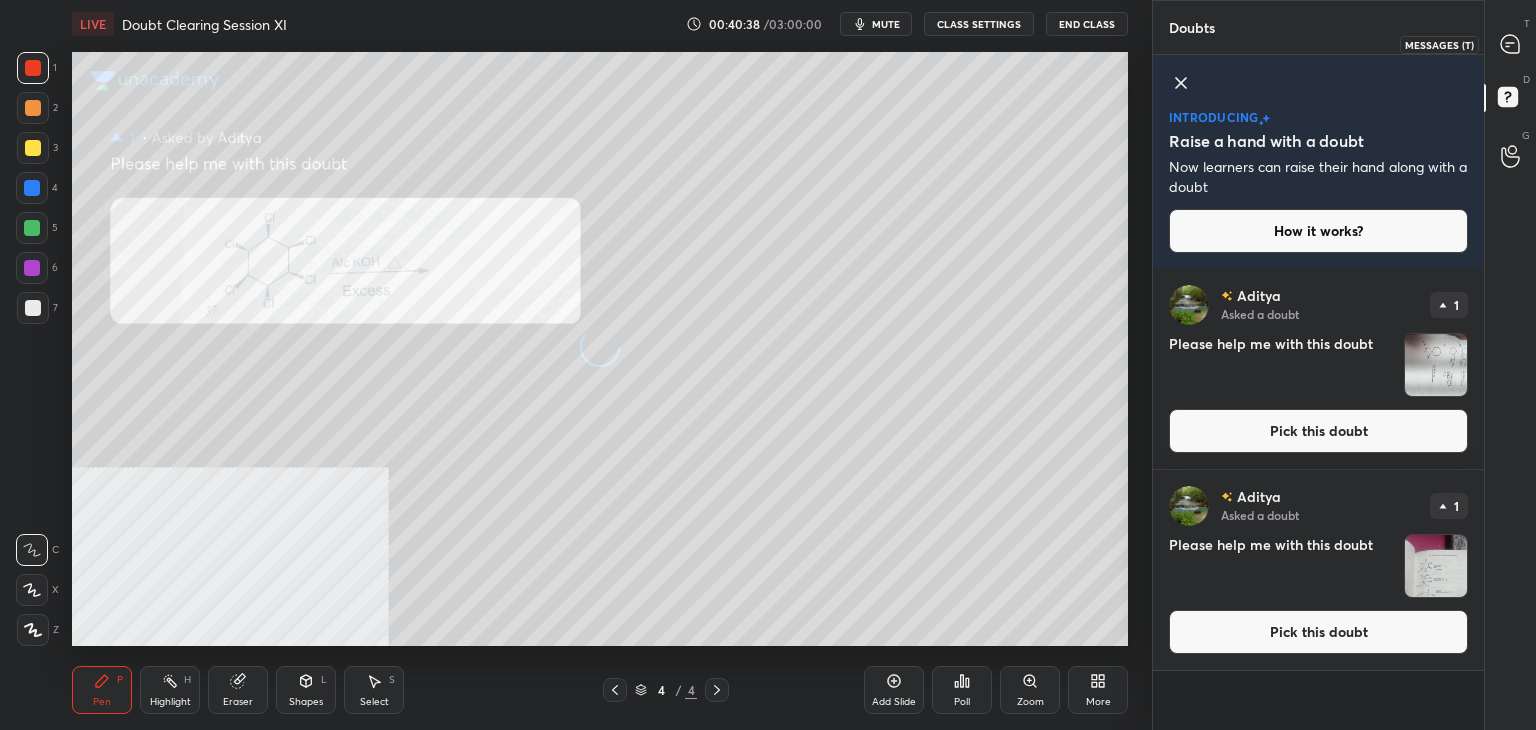 click 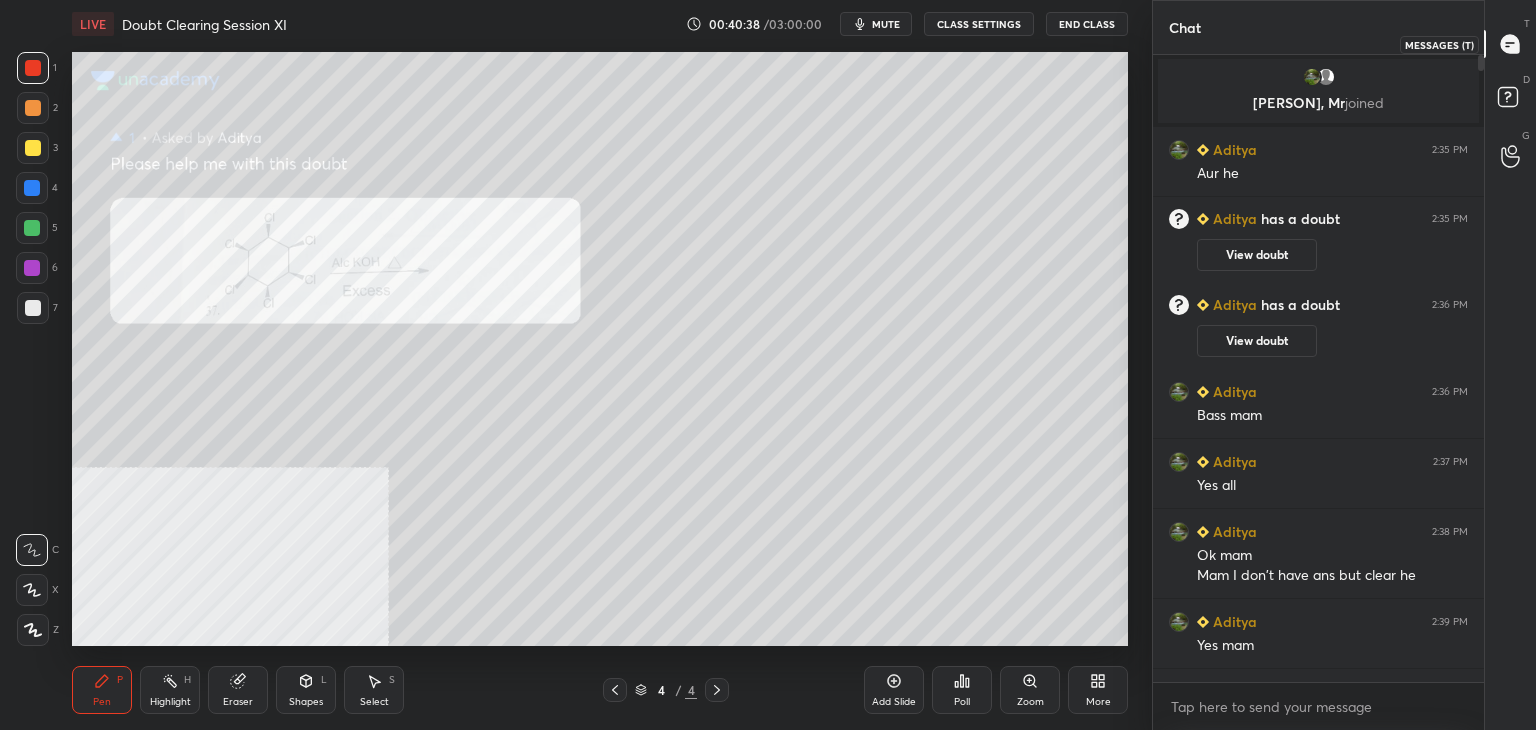 scroll, scrollTop: 56, scrollLeft: 0, axis: vertical 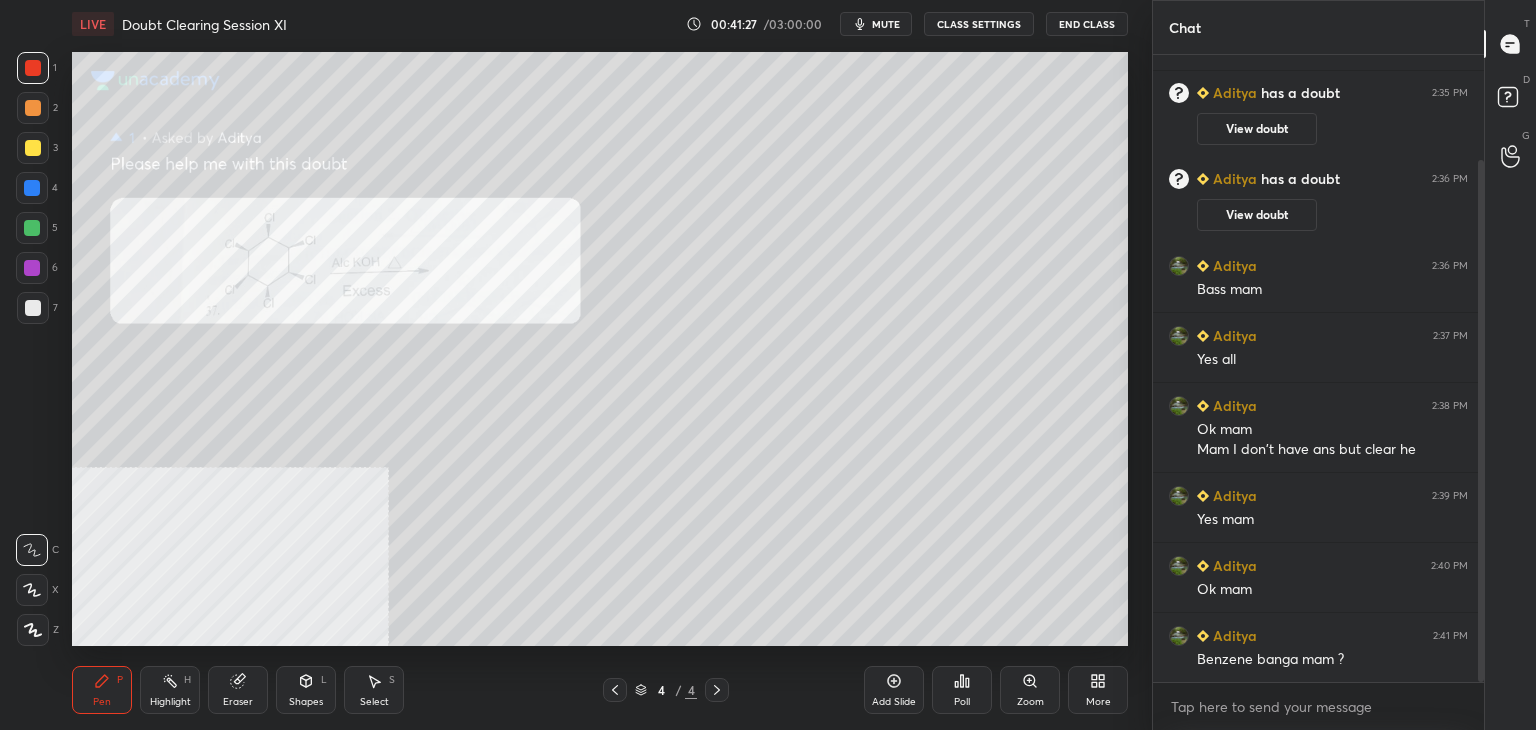 click at bounding box center [33, 148] 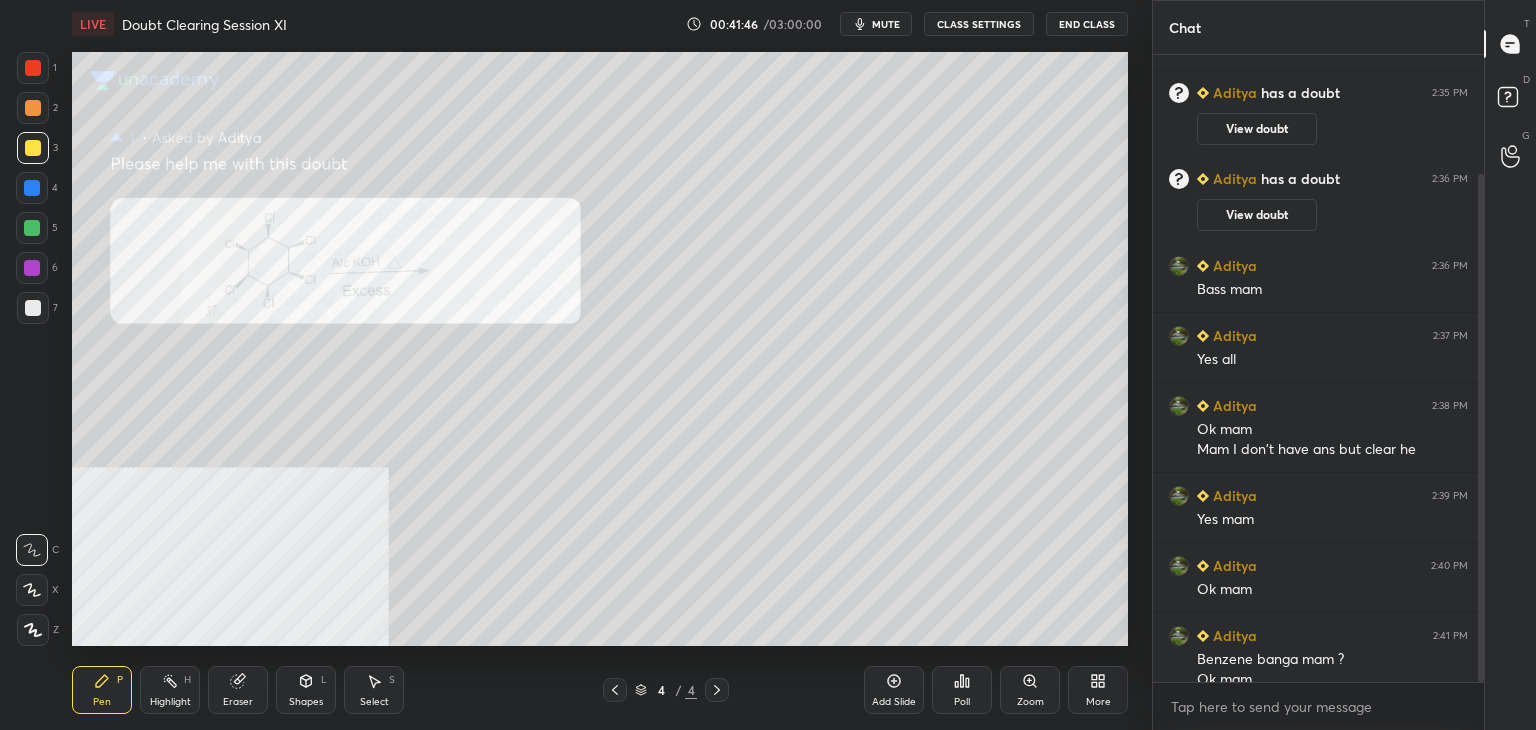 scroll, scrollTop: 146, scrollLeft: 0, axis: vertical 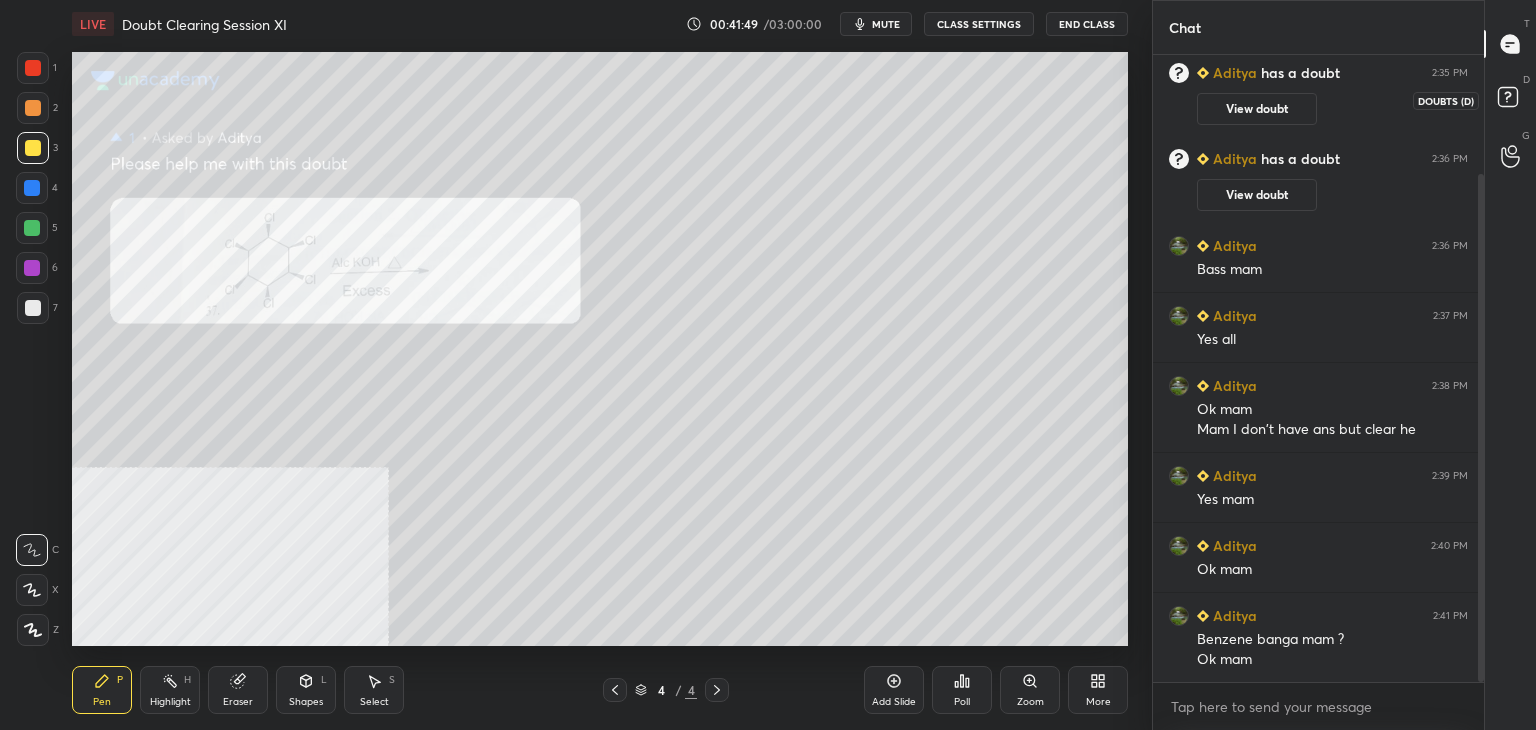 click 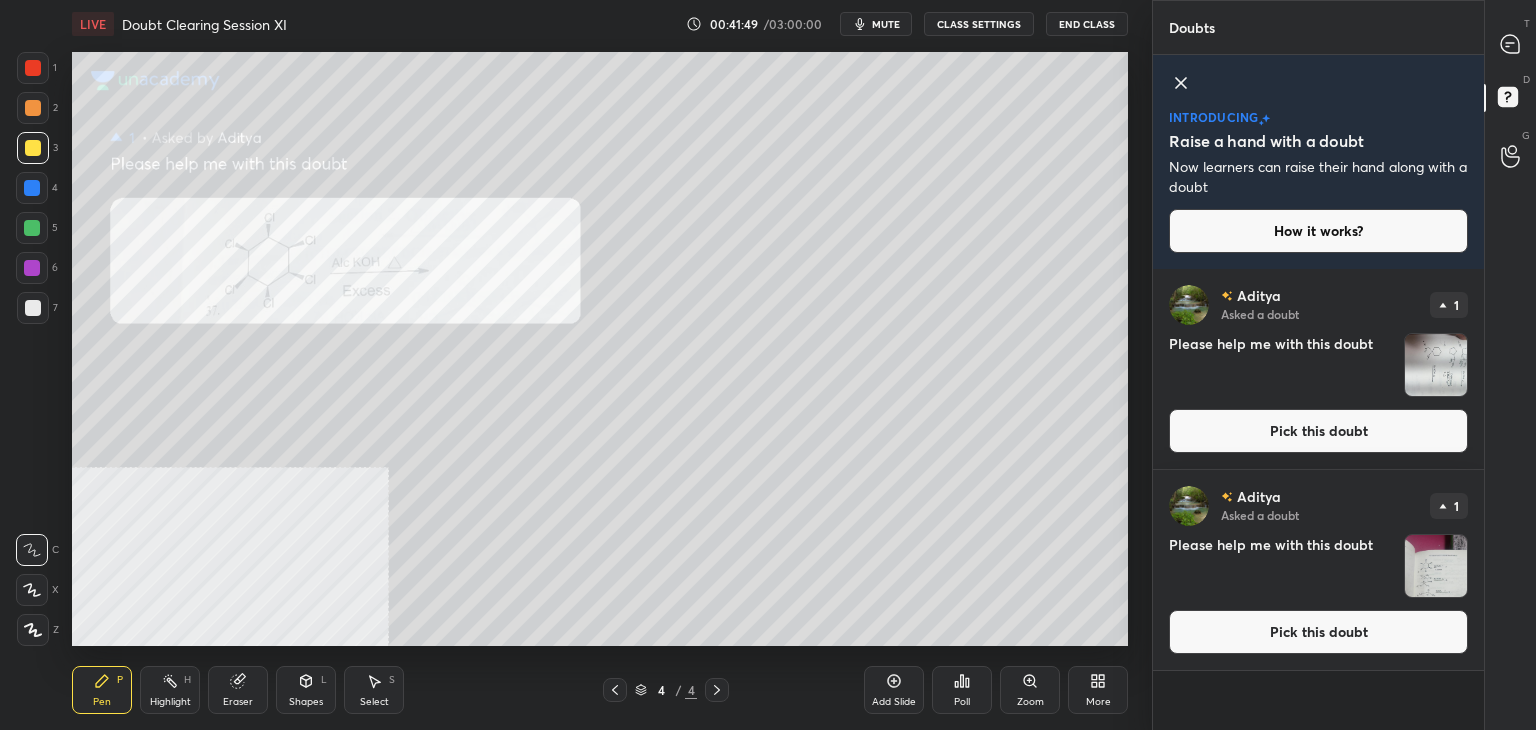 click on "Pick this doubt" at bounding box center [1318, 431] 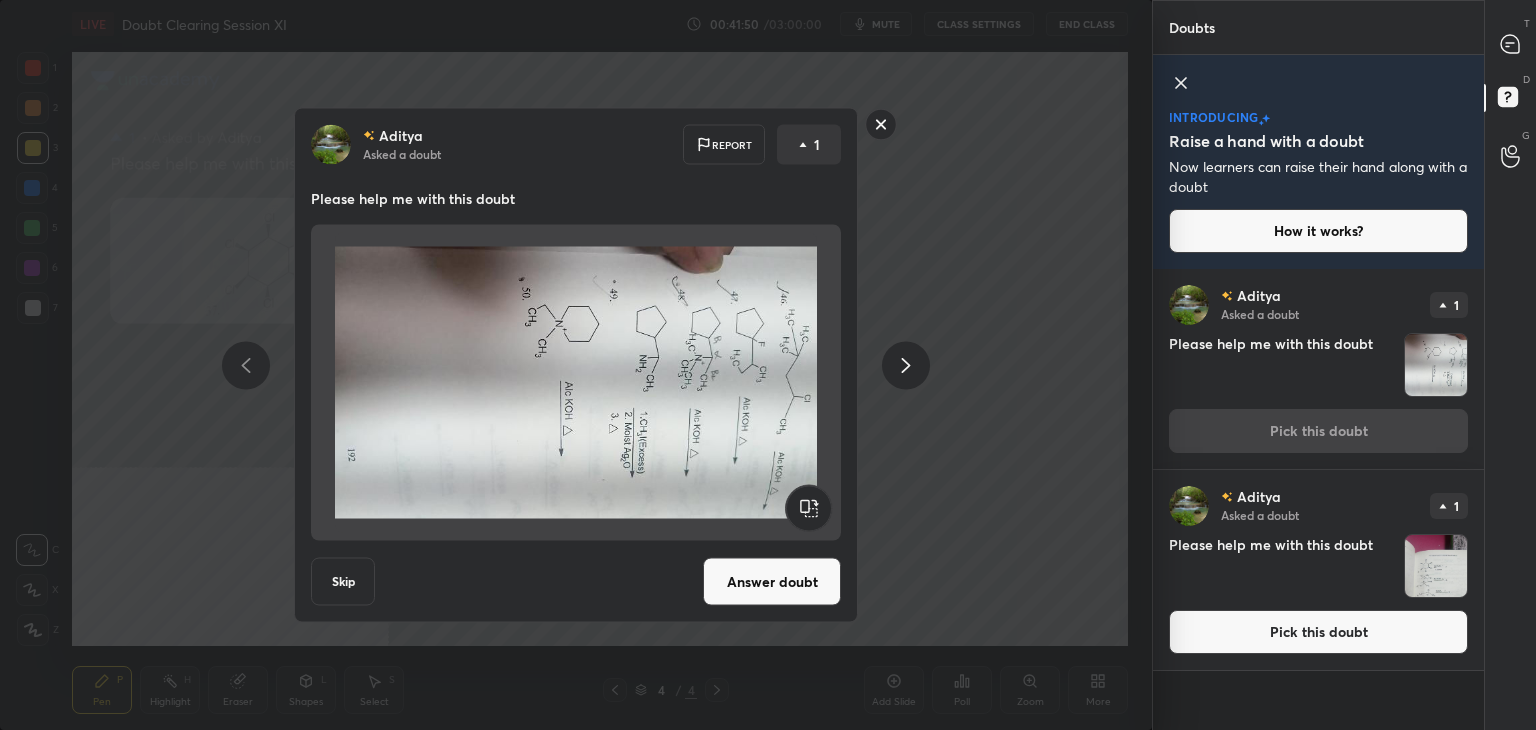click 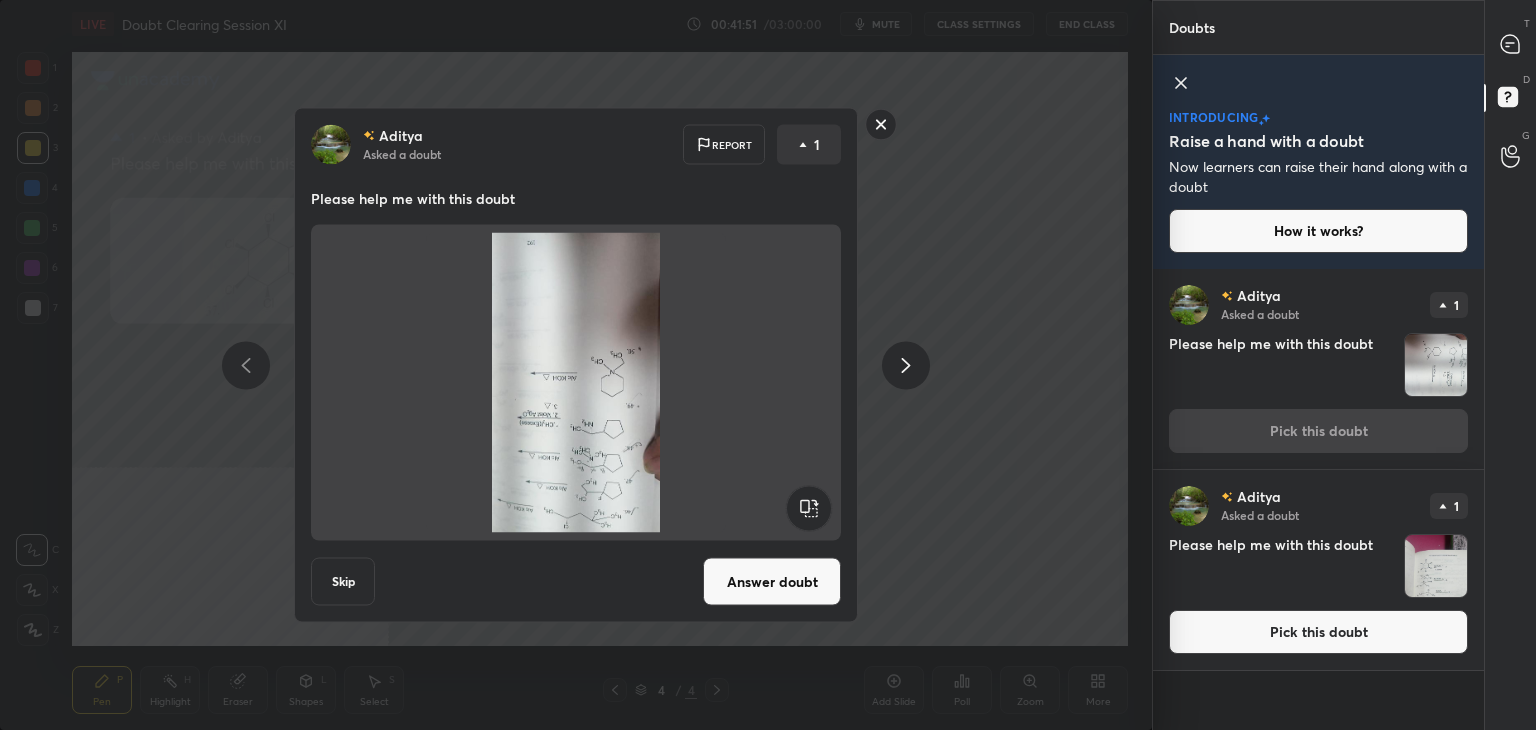 click 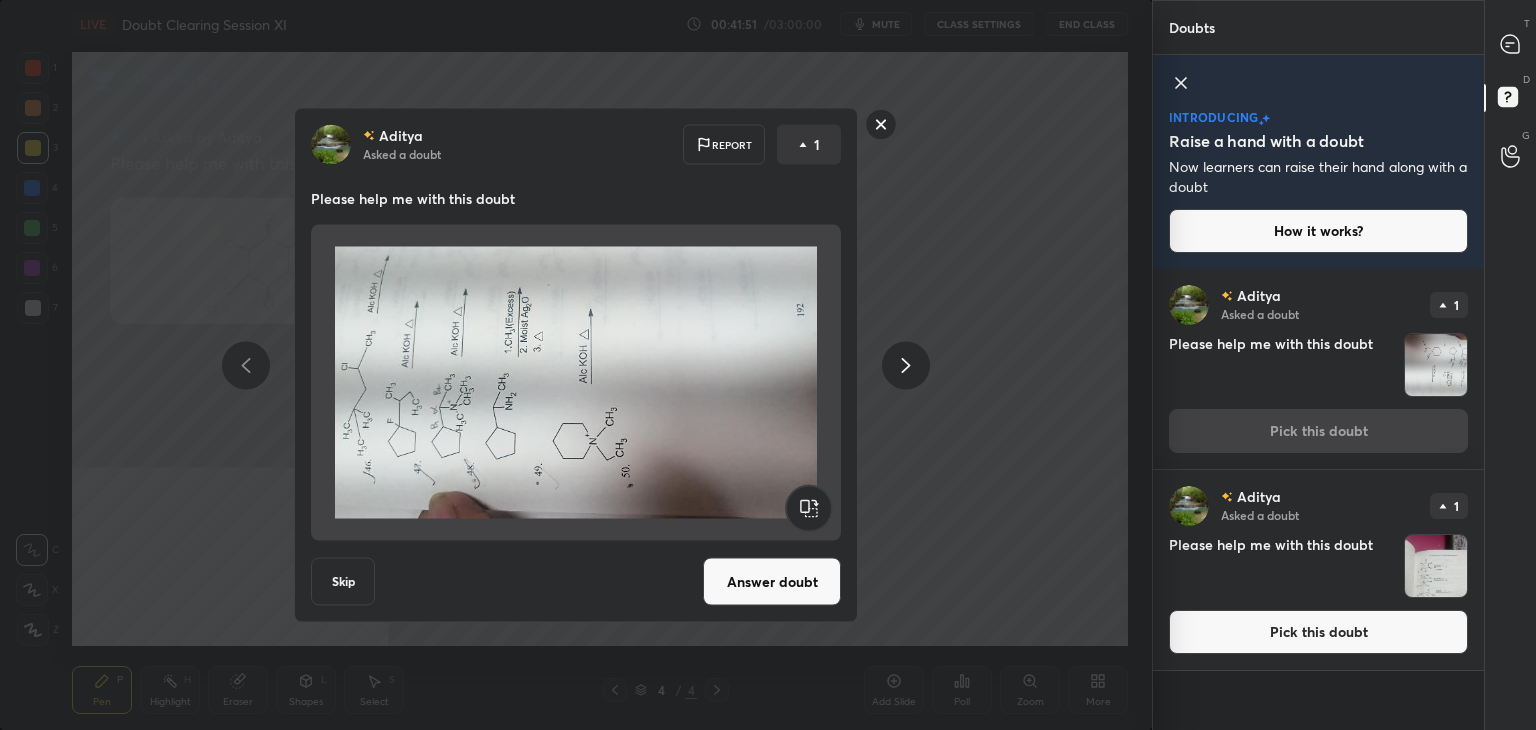 click 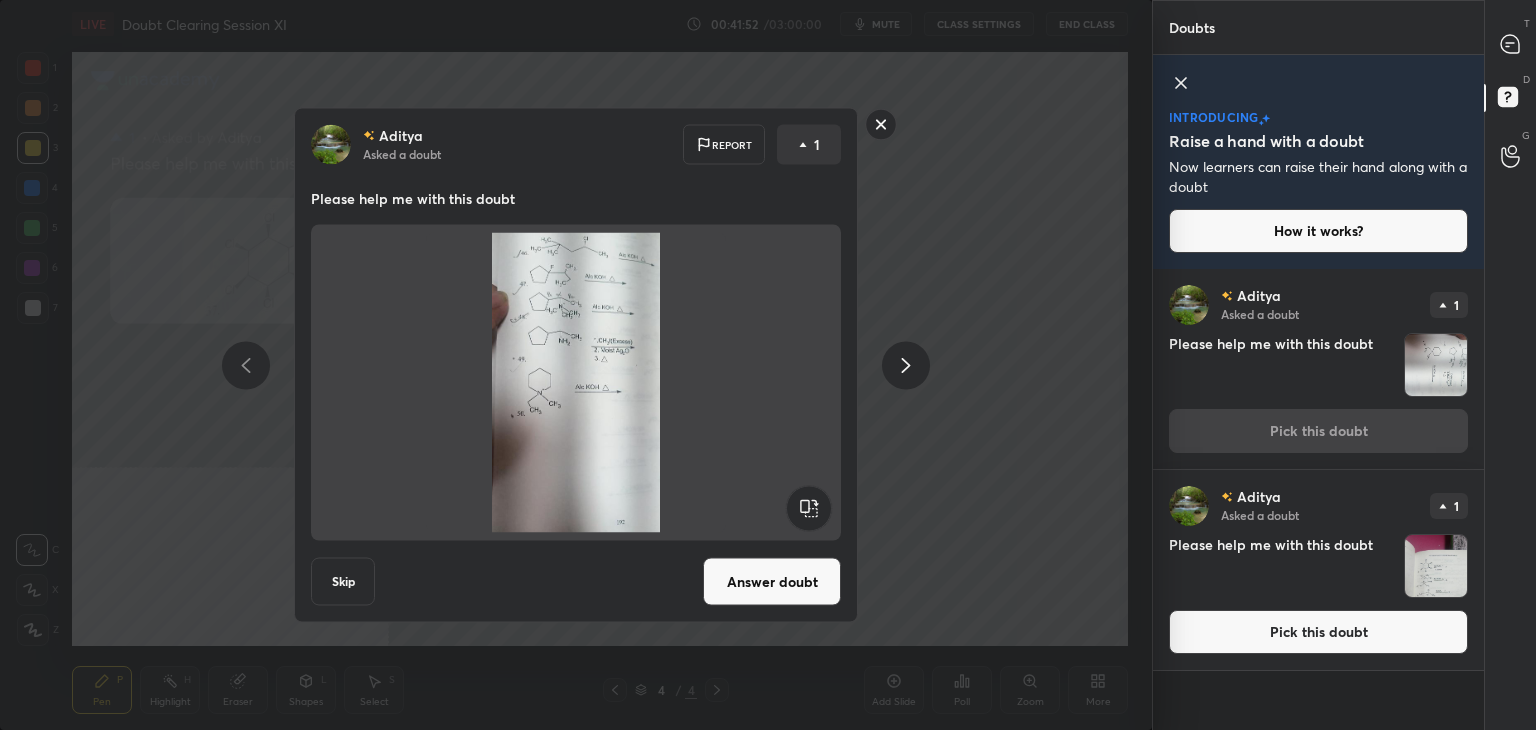 click on "Answer doubt" at bounding box center (772, 582) 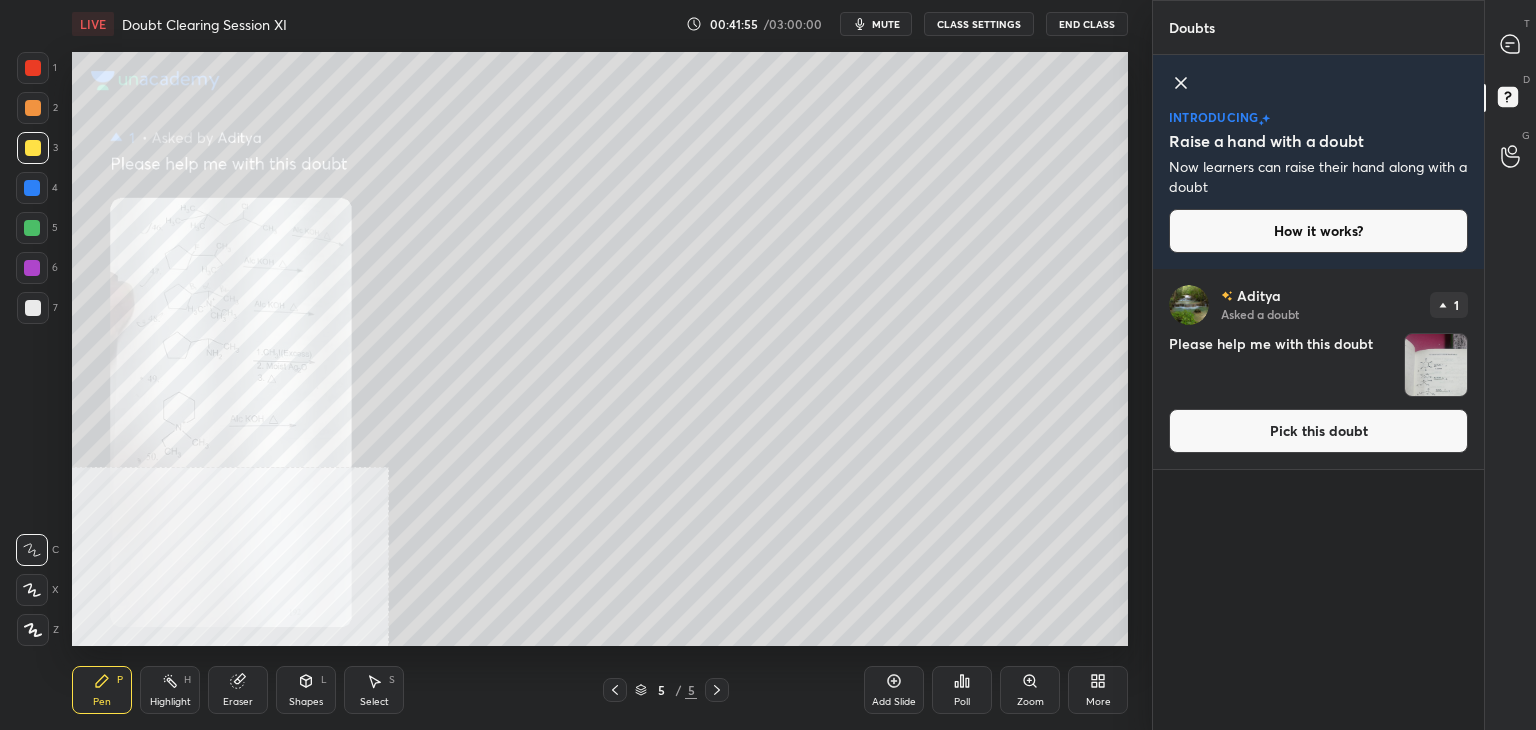 click on "Pick this doubt" at bounding box center (1318, 431) 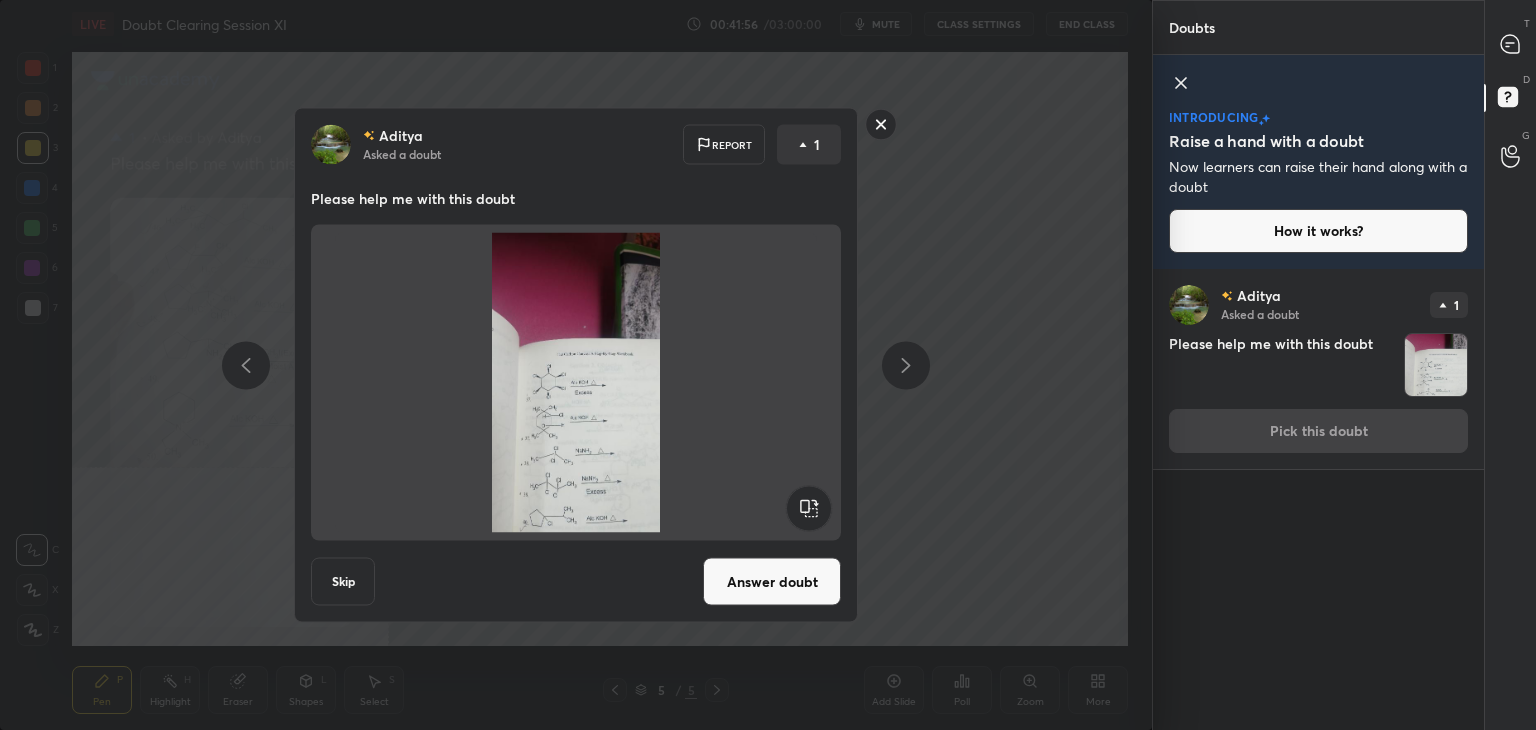 click 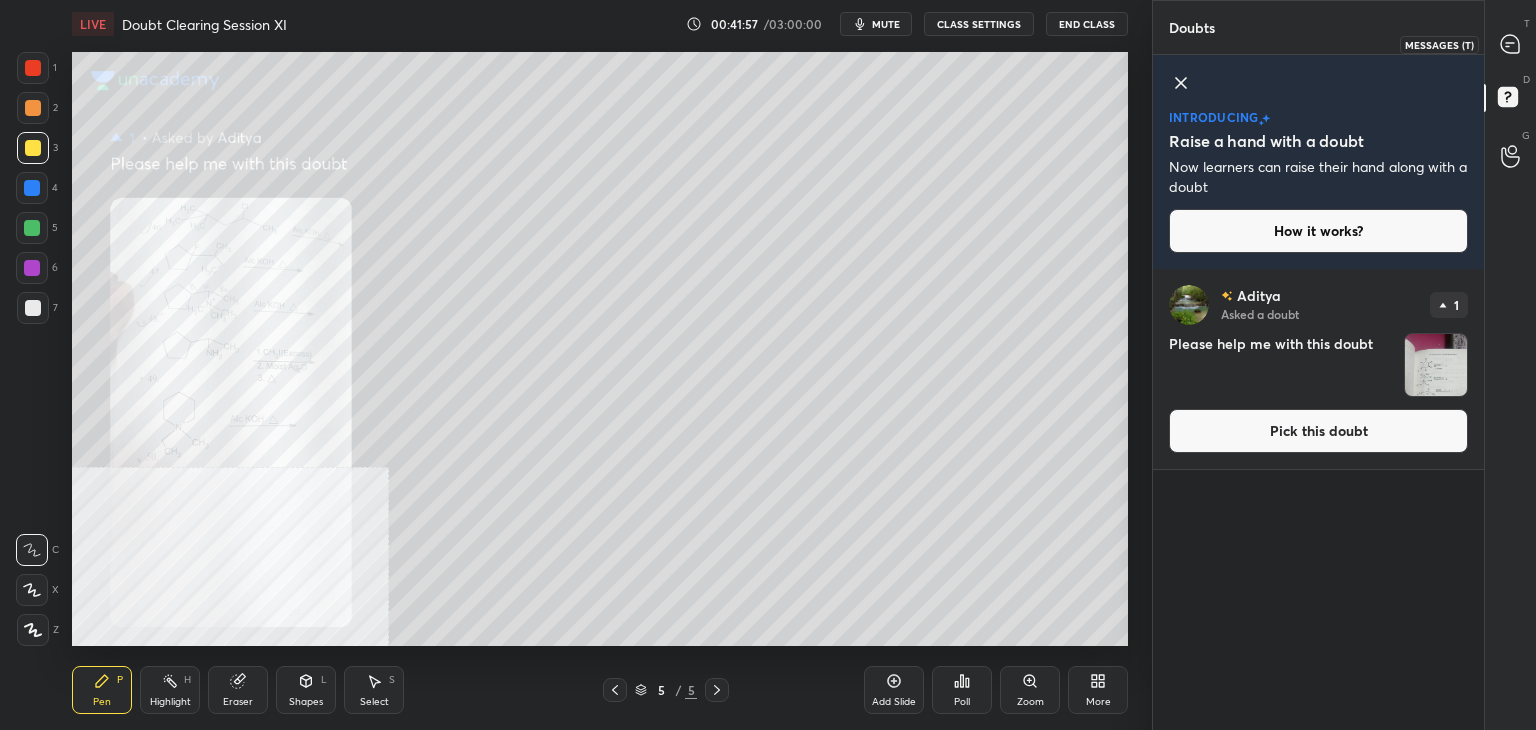 click 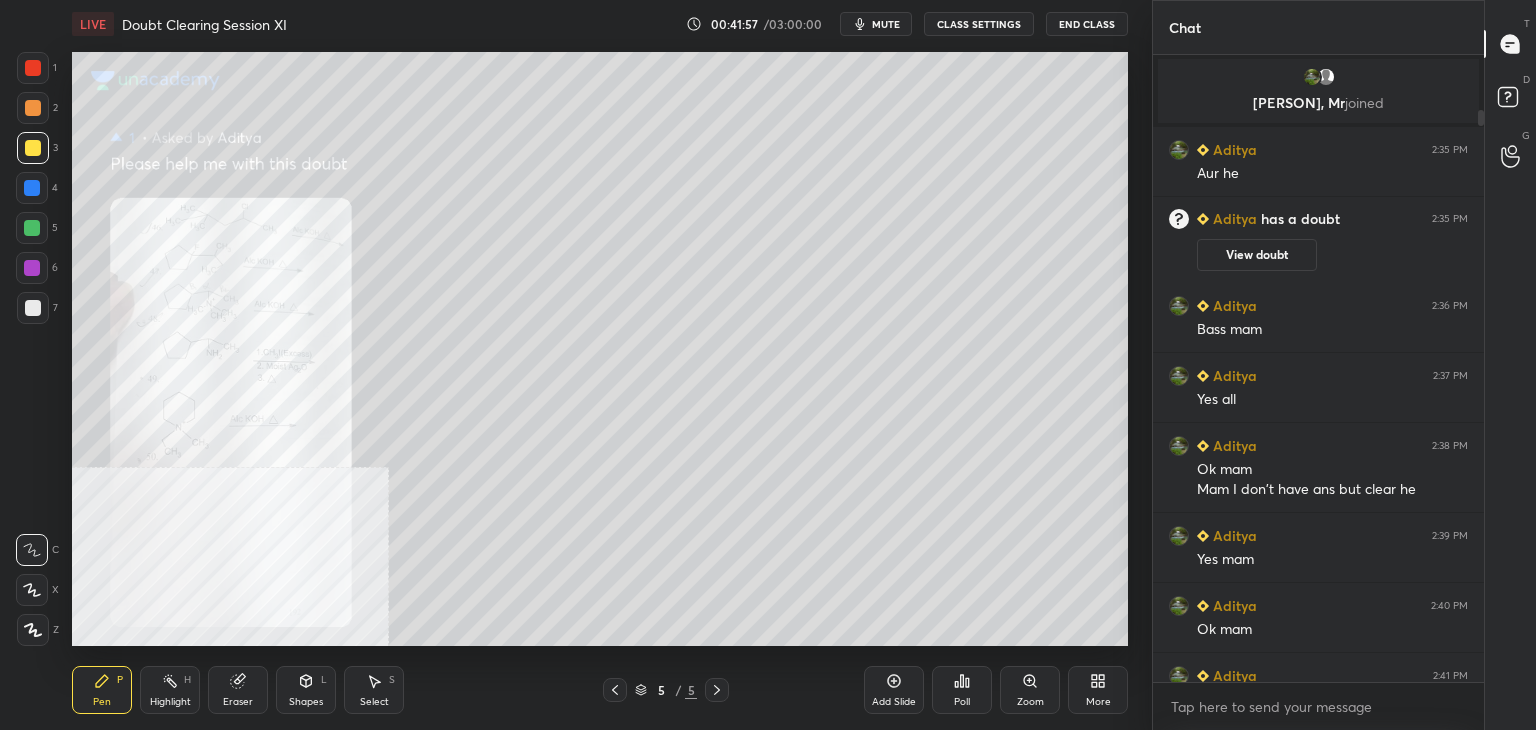 scroll, scrollTop: 60, scrollLeft: 0, axis: vertical 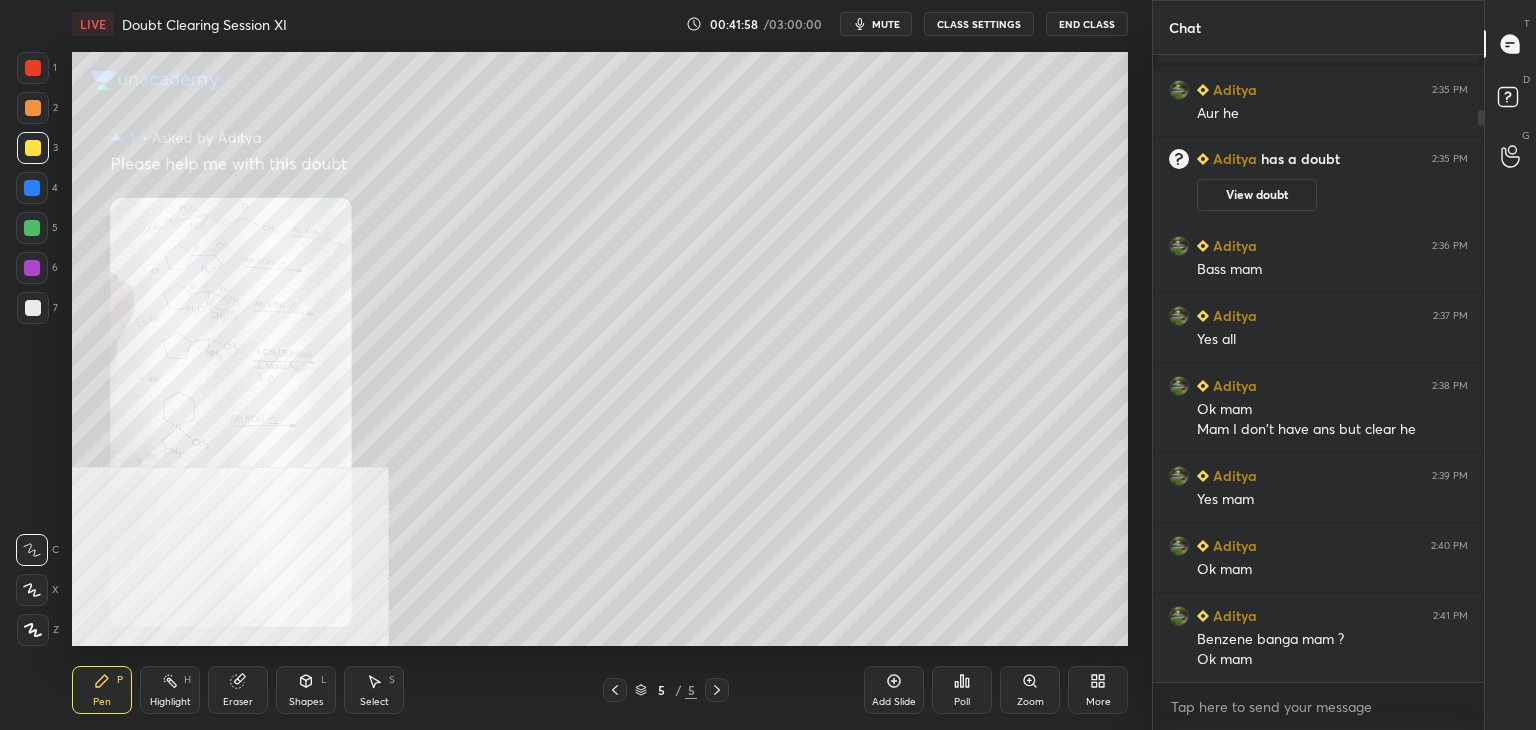 click on "Zoom" at bounding box center [1030, 690] 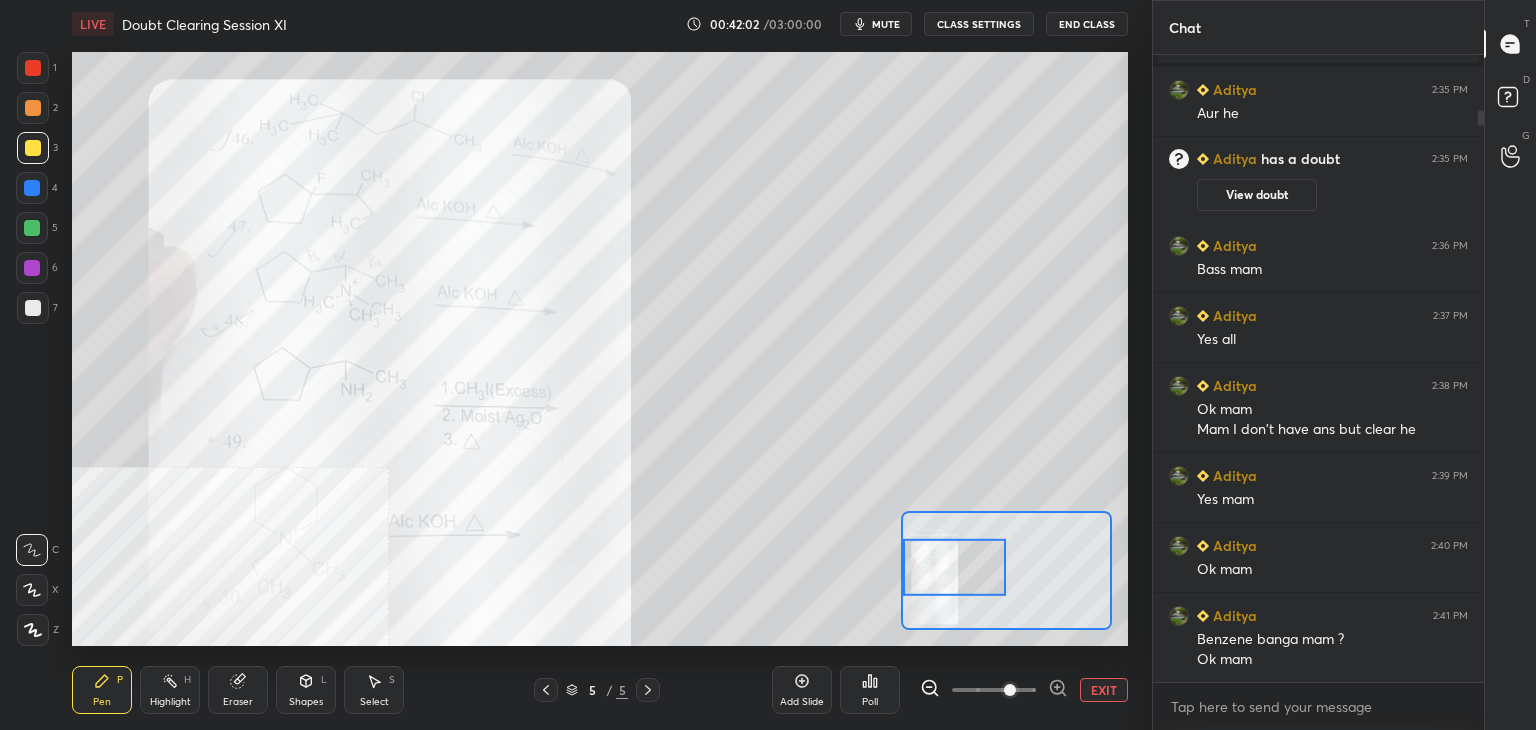 click at bounding box center [33, 68] 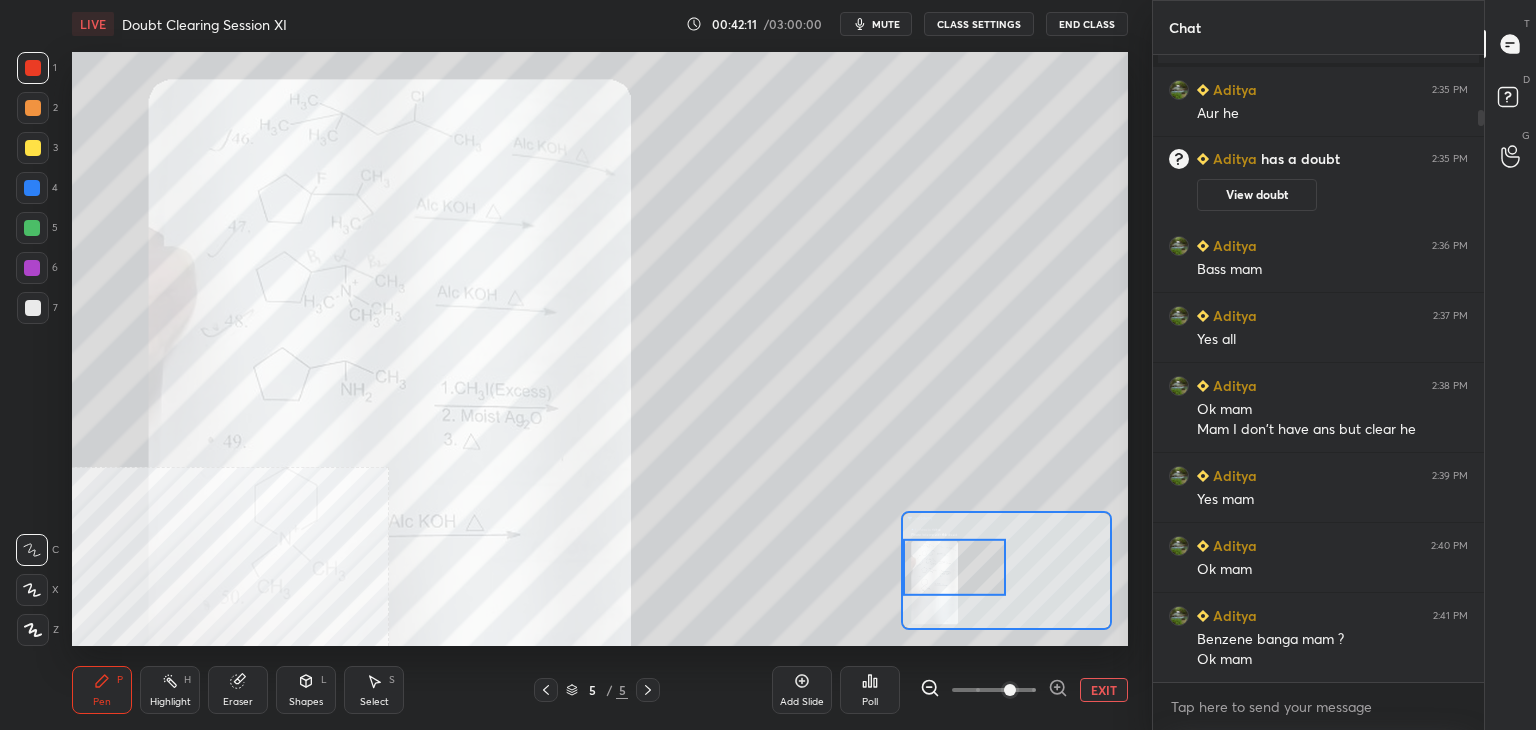 scroll, scrollTop: 130, scrollLeft: 0, axis: vertical 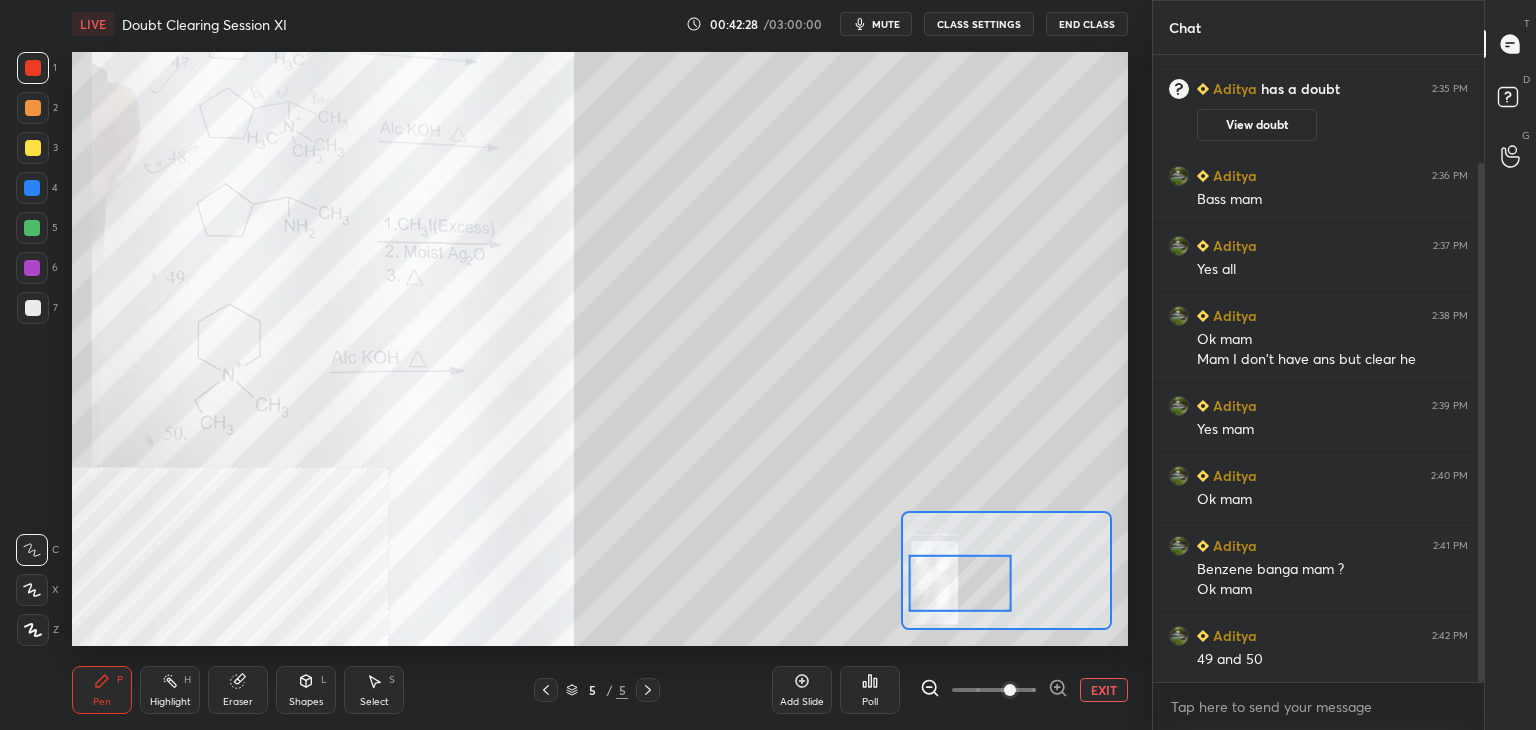 click on "Eraser" at bounding box center (238, 690) 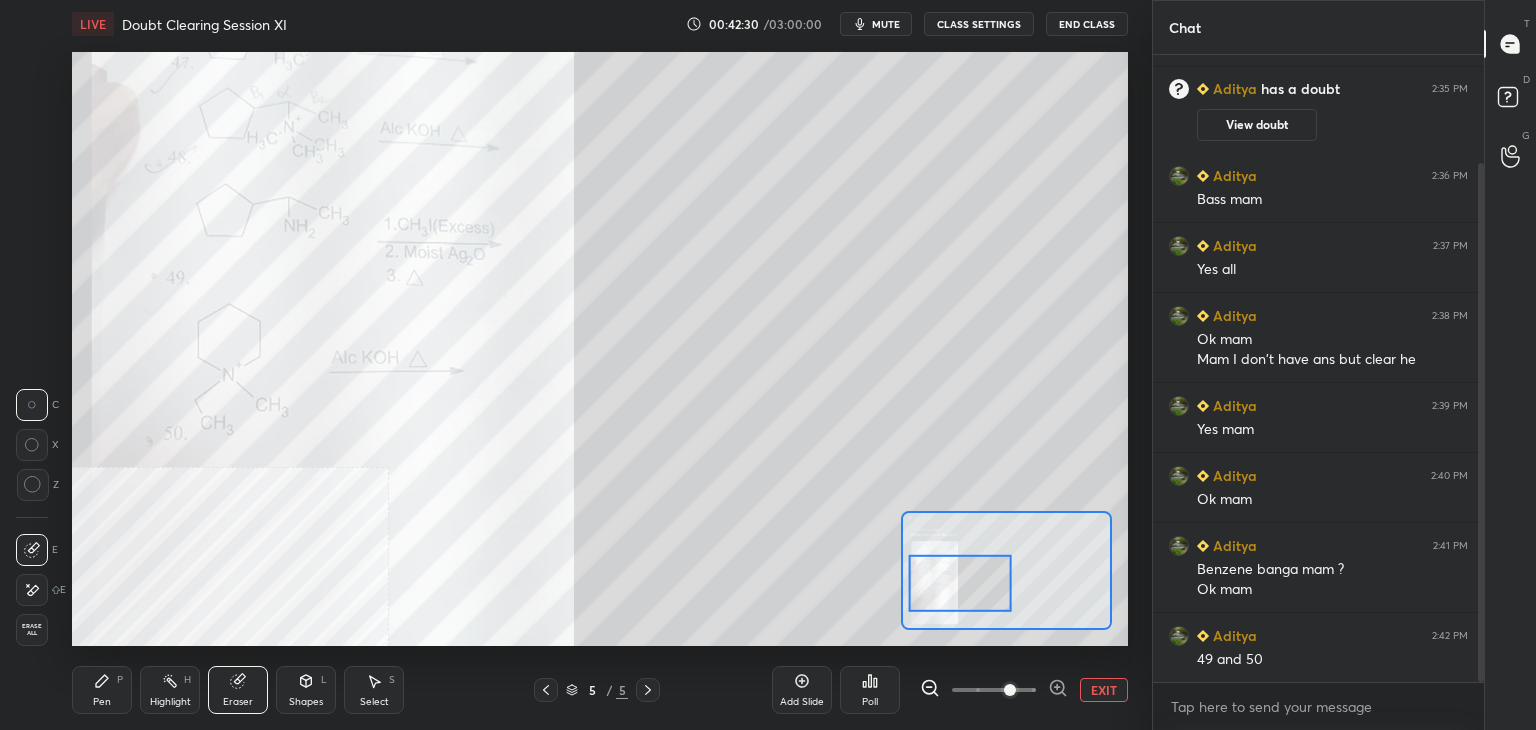 click on "Pen P" at bounding box center [102, 690] 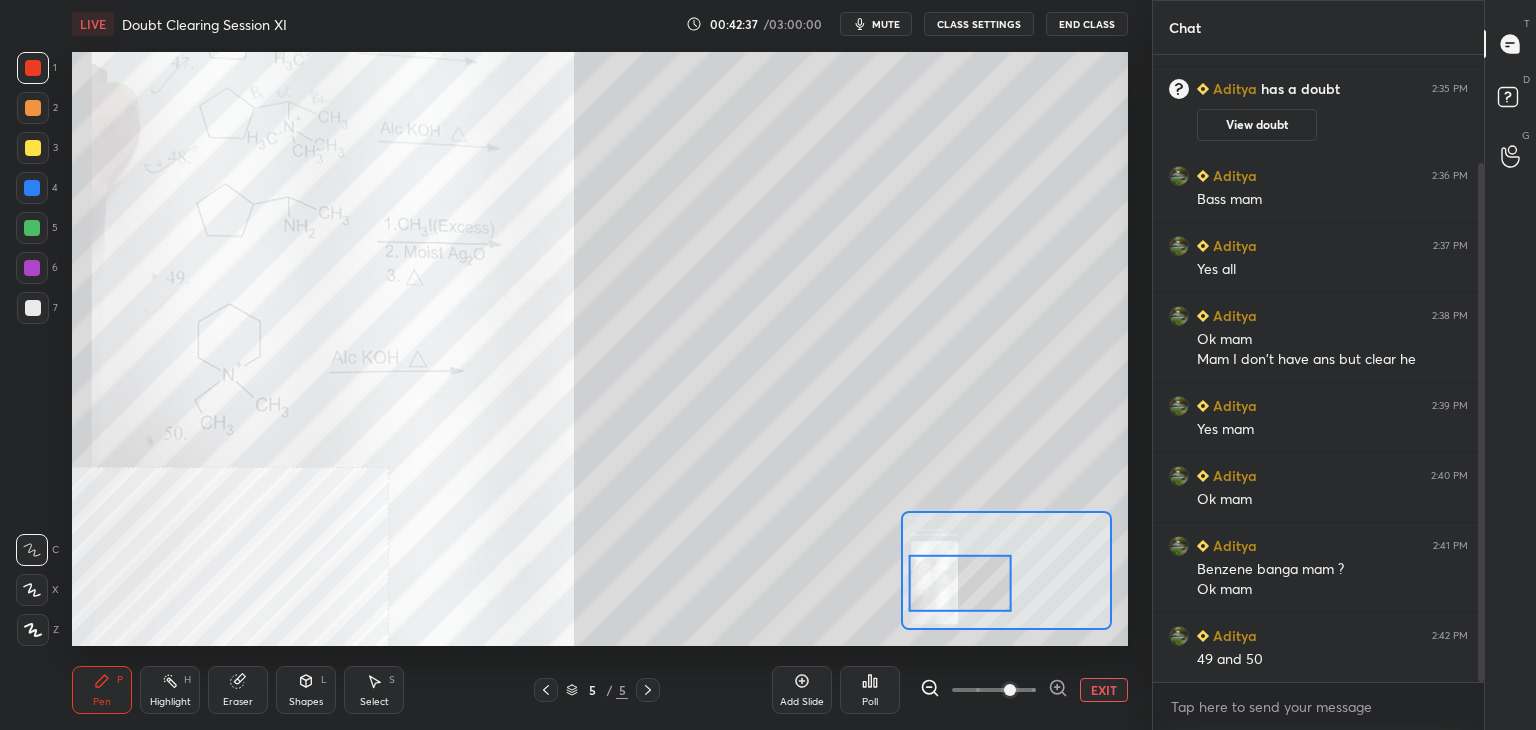 click 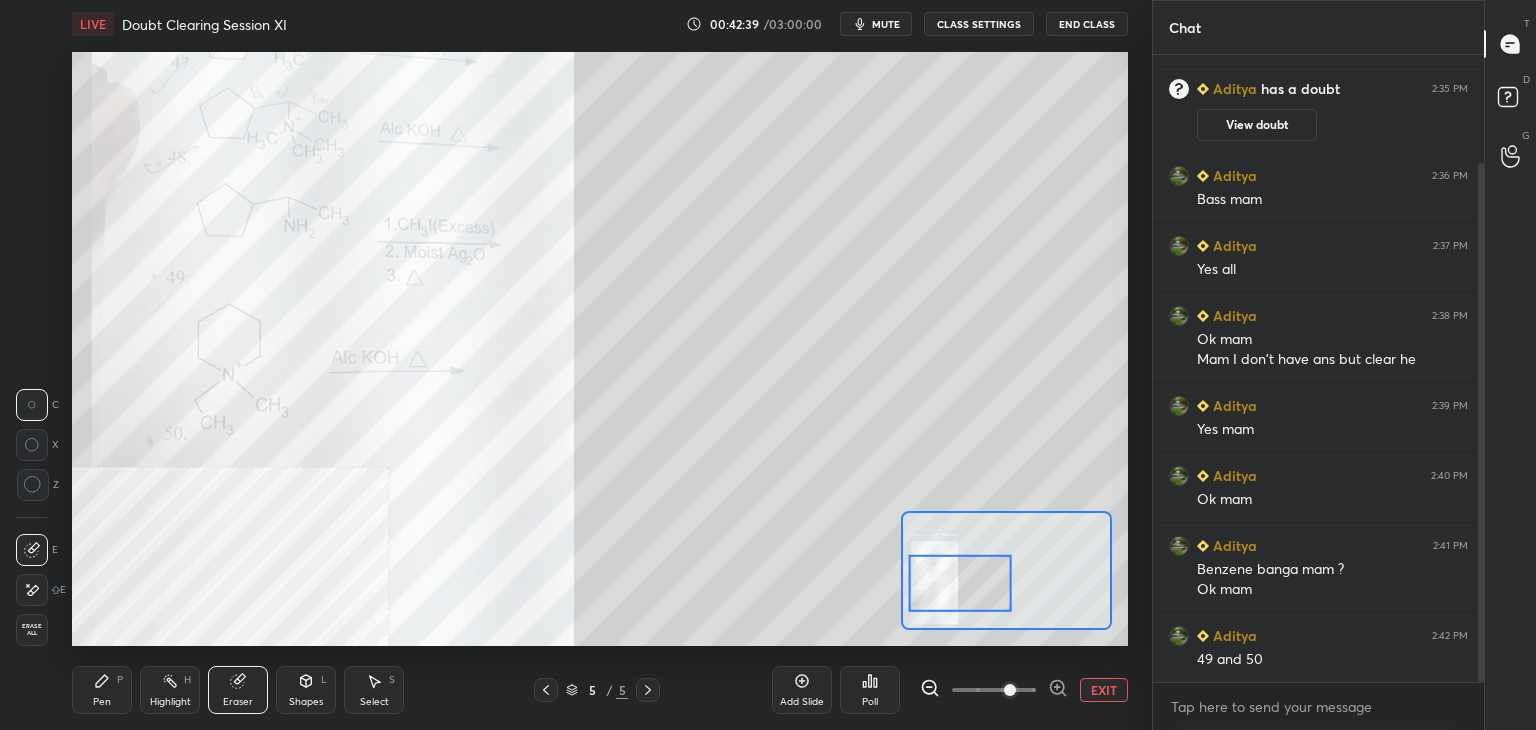 click on "Pen" at bounding box center [102, 702] 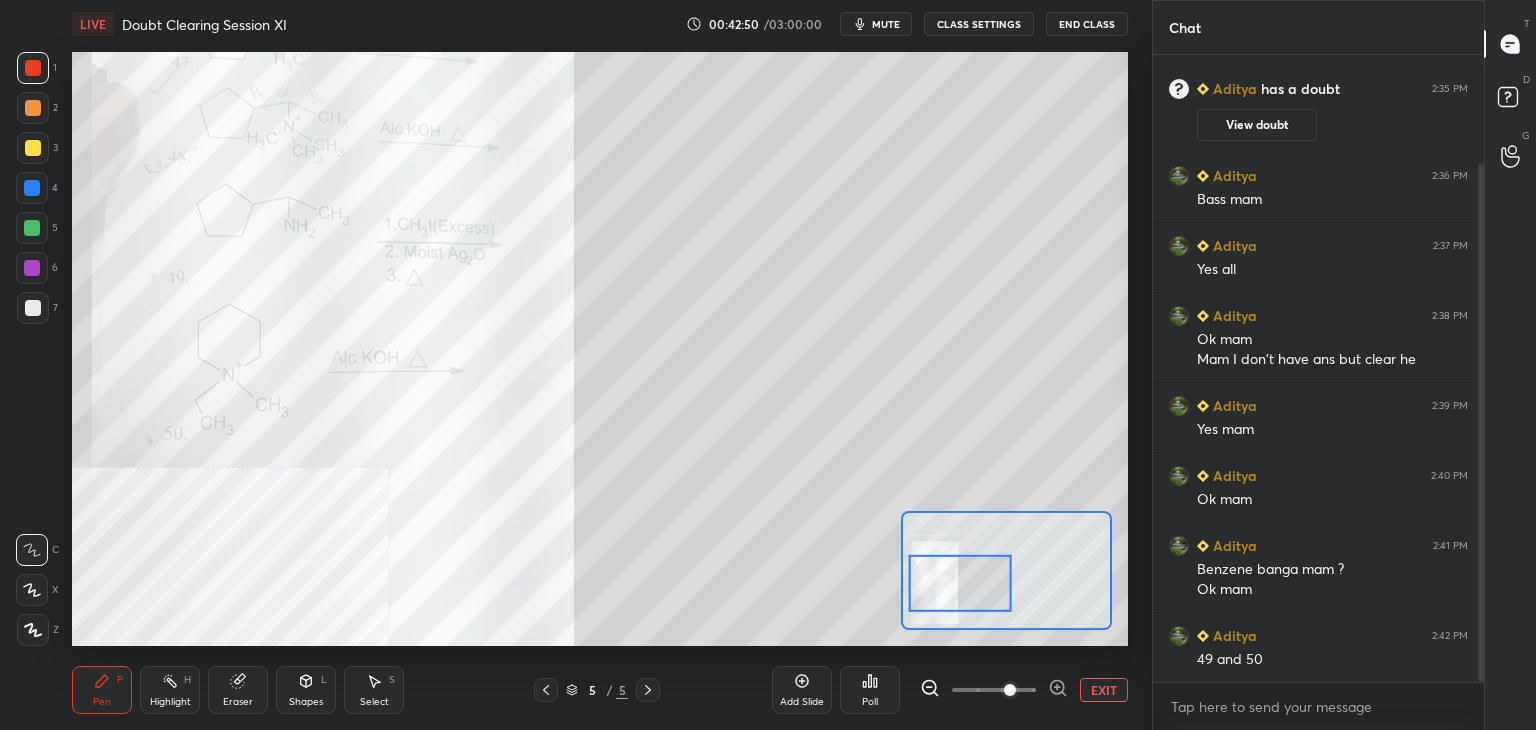 click at bounding box center (32, 188) 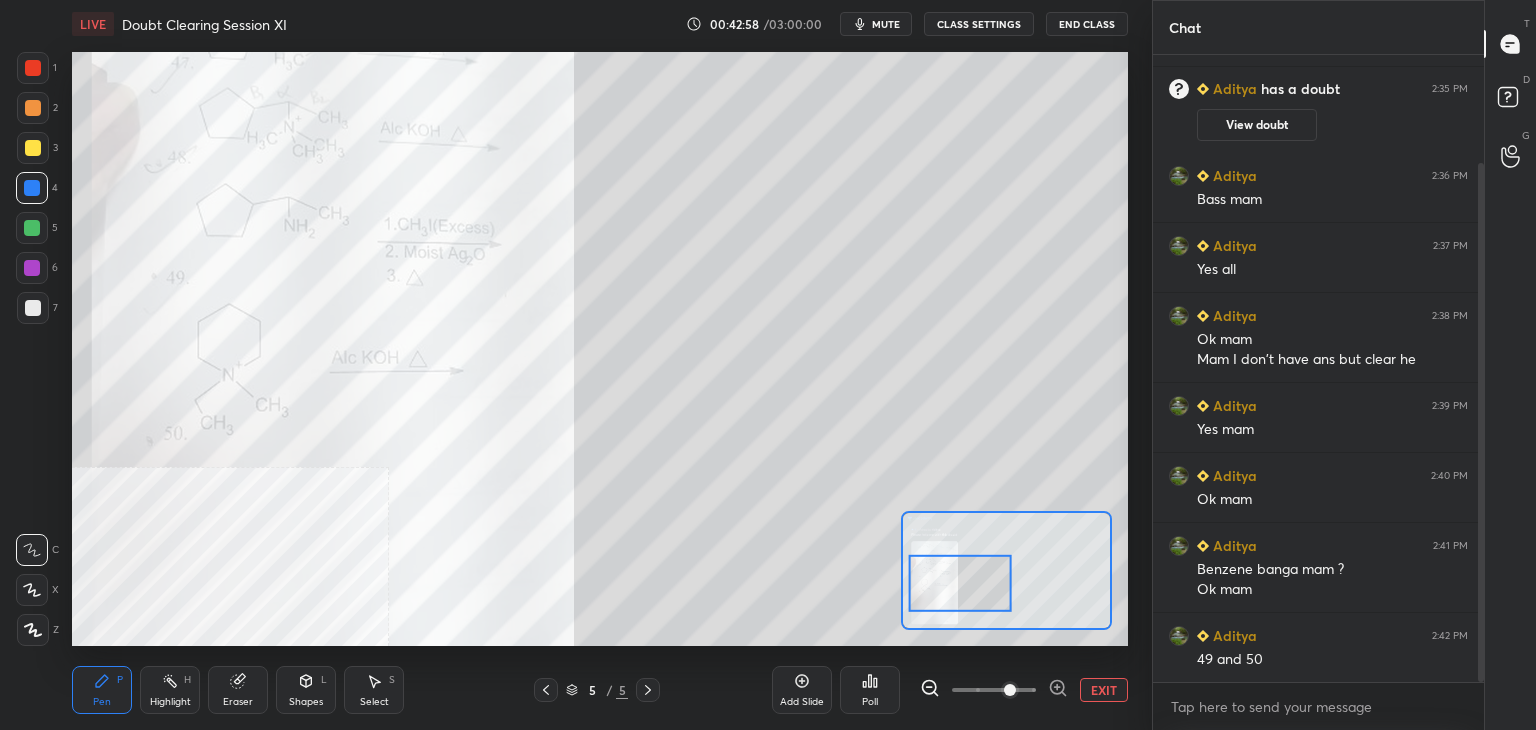 click at bounding box center [33, 148] 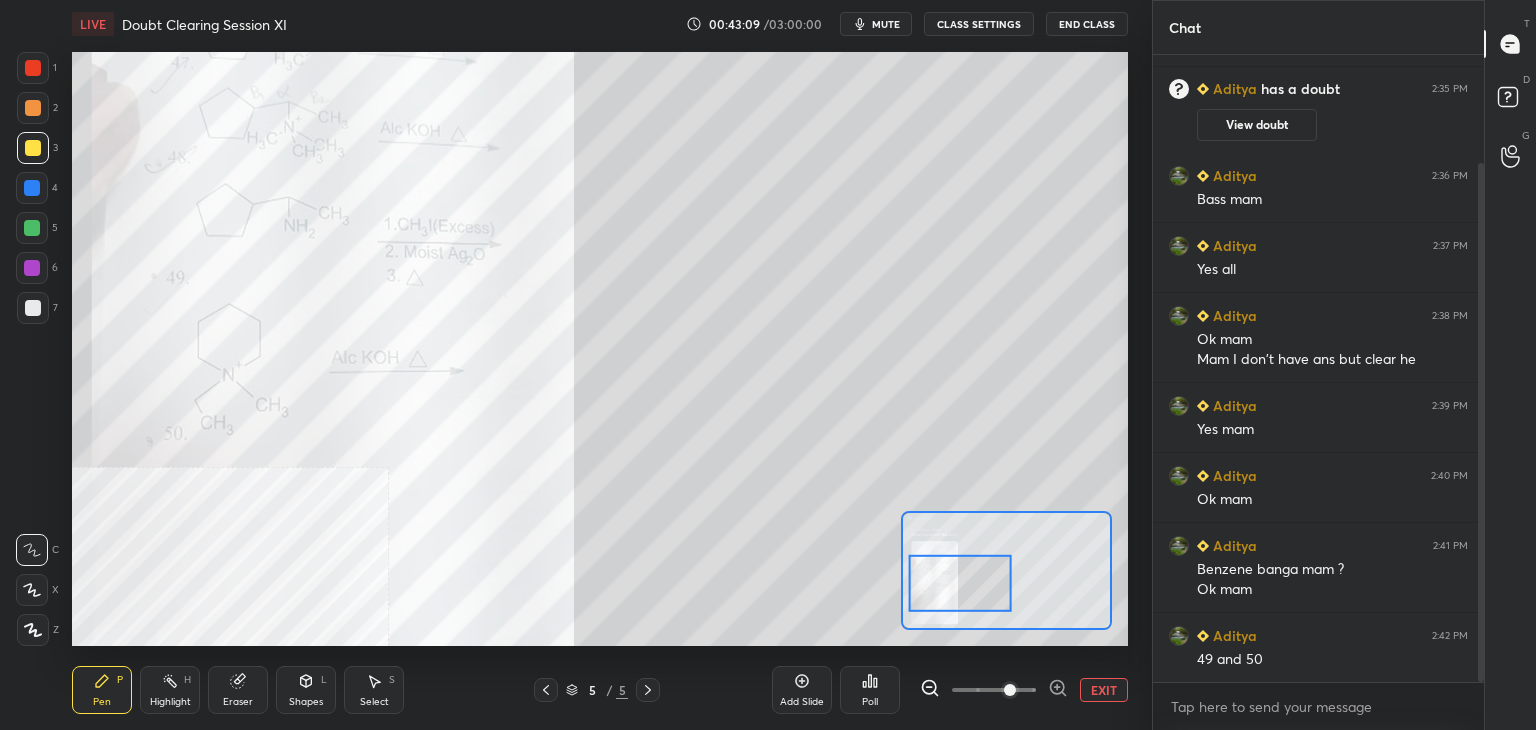 click at bounding box center (32, 228) 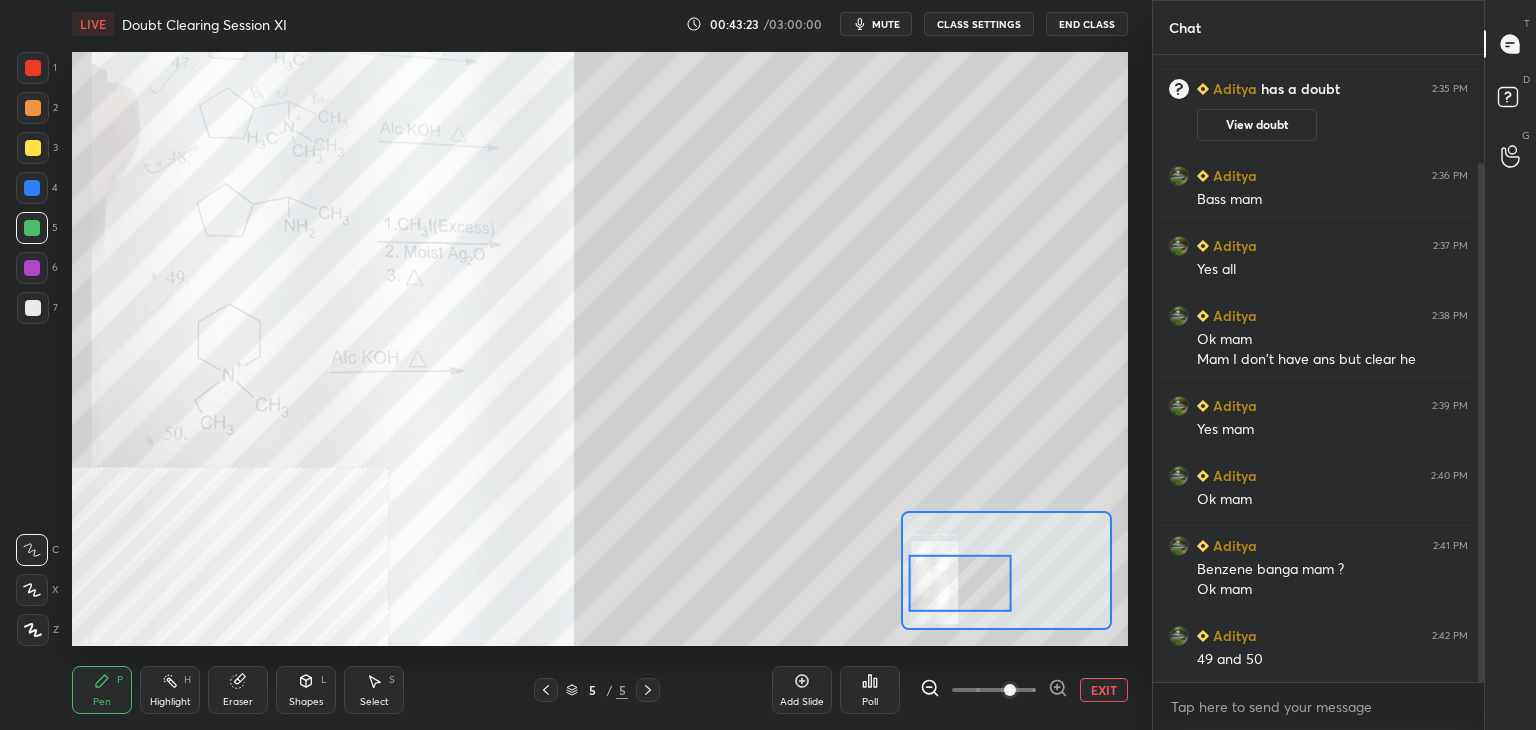 click at bounding box center [33, 68] 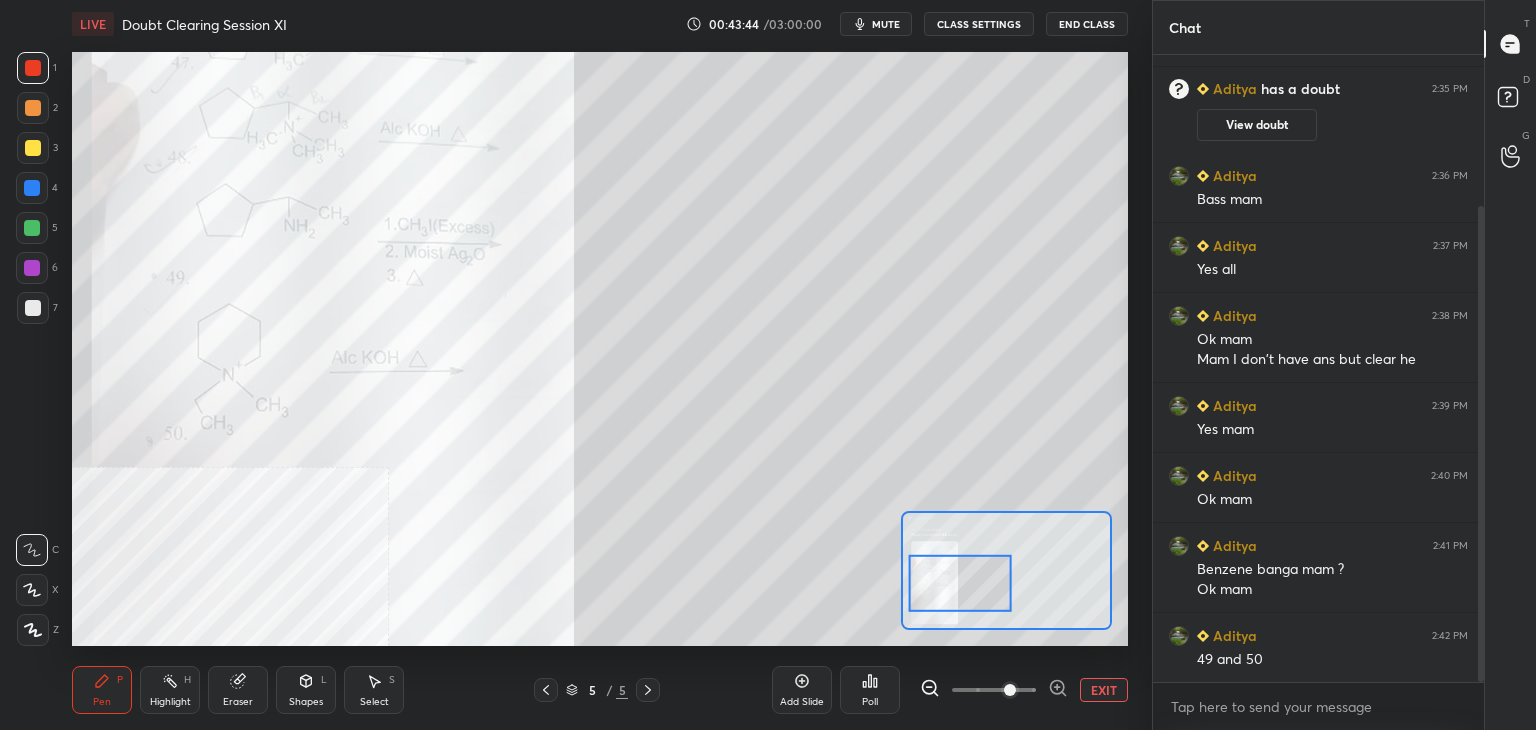 scroll, scrollTop: 200, scrollLeft: 0, axis: vertical 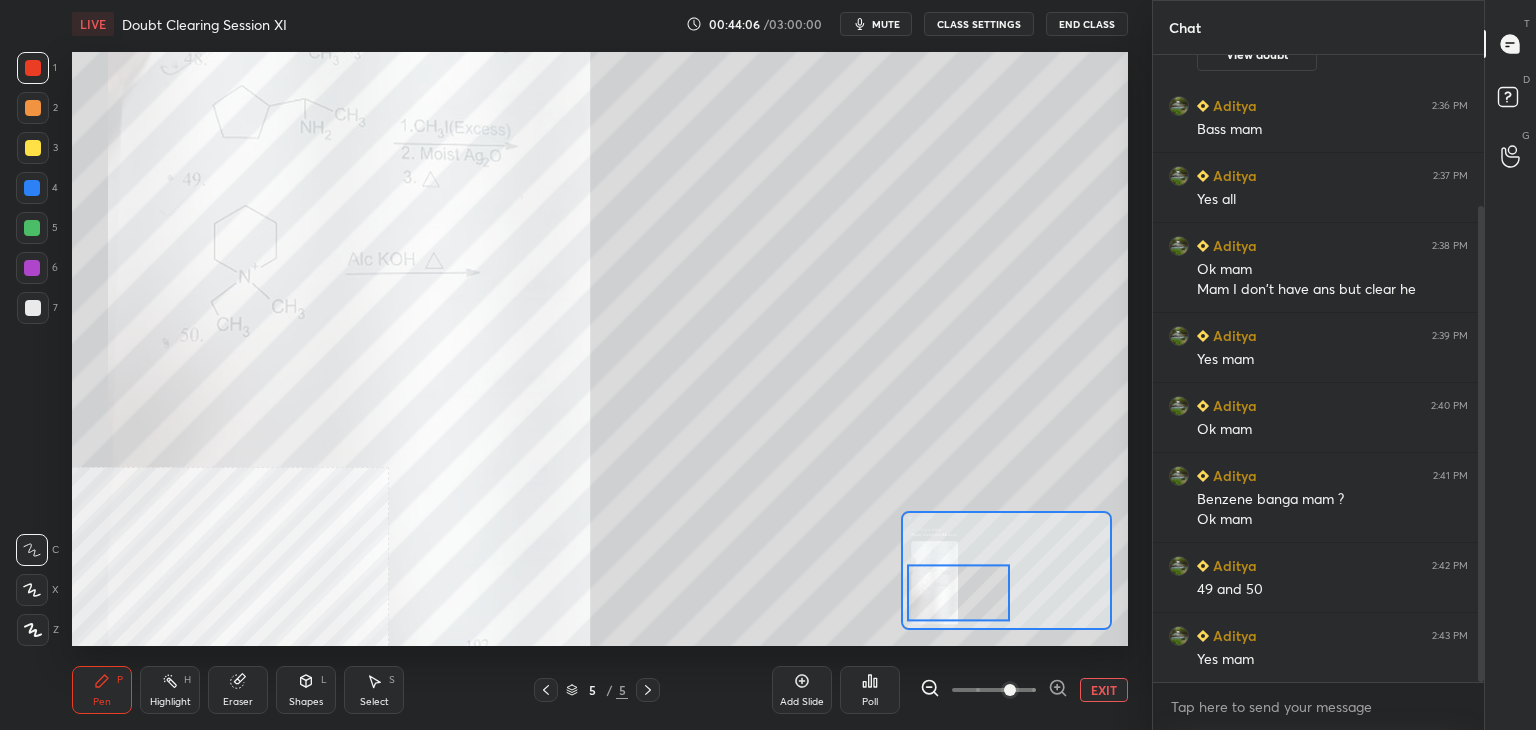 click at bounding box center (32, 188) 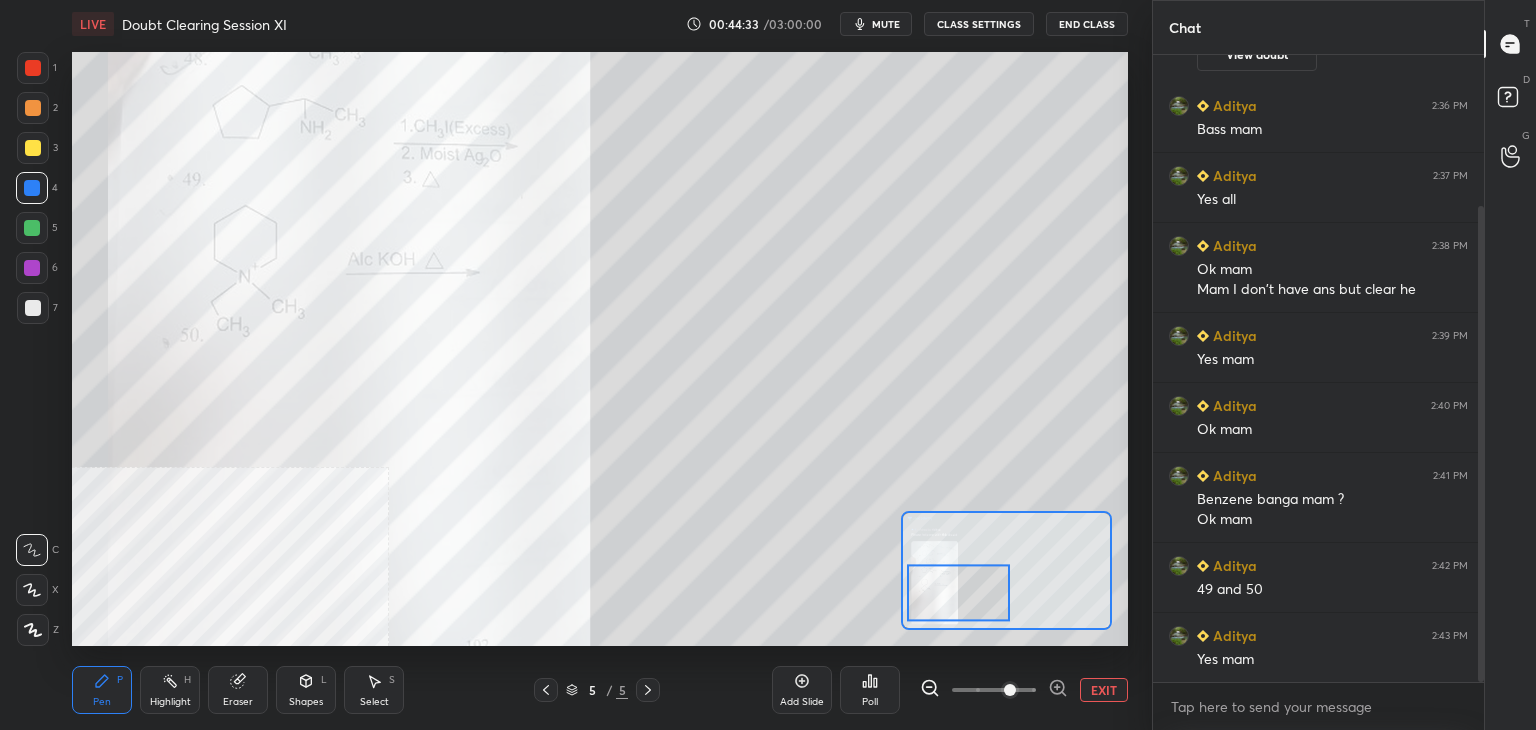 click on "7" at bounding box center [37, 312] 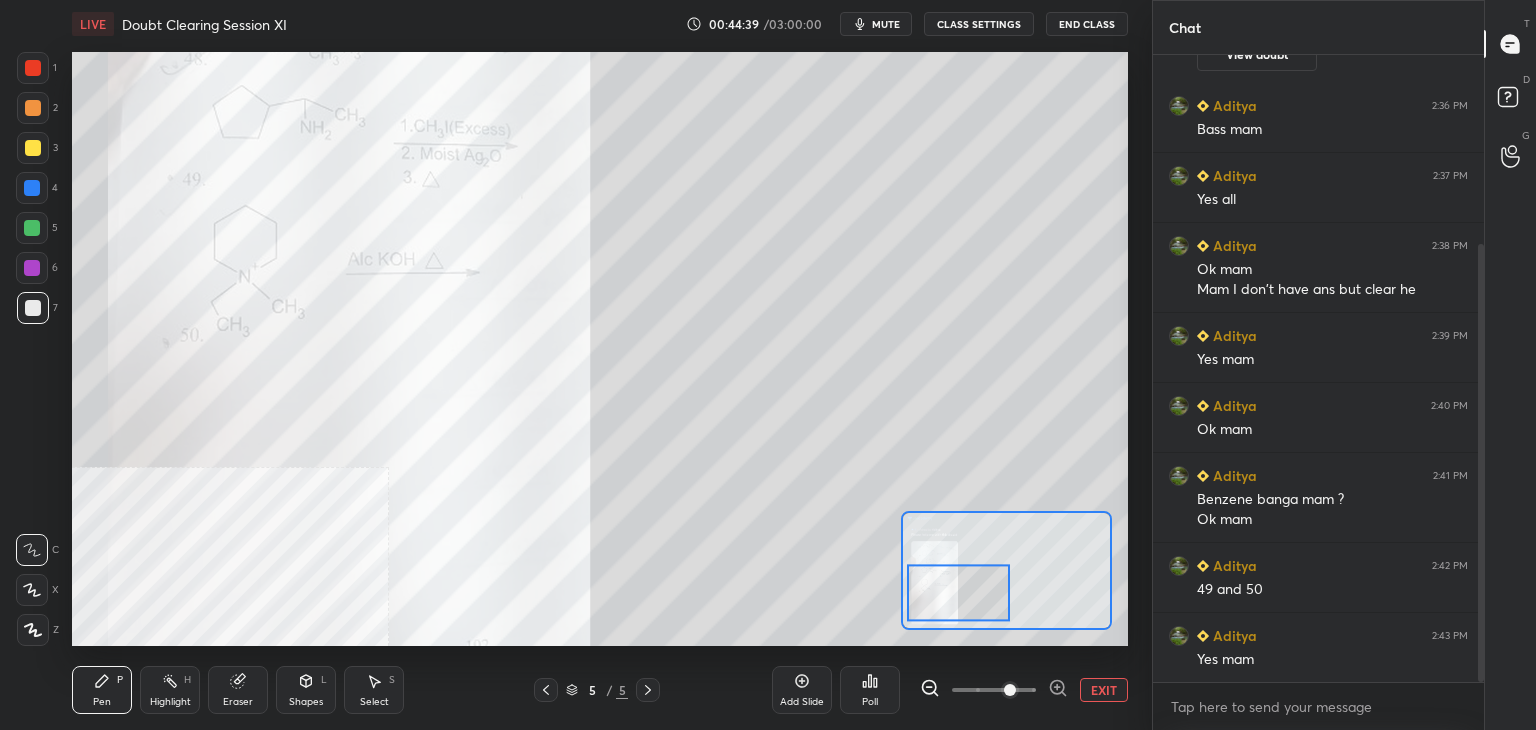 scroll, scrollTop: 270, scrollLeft: 0, axis: vertical 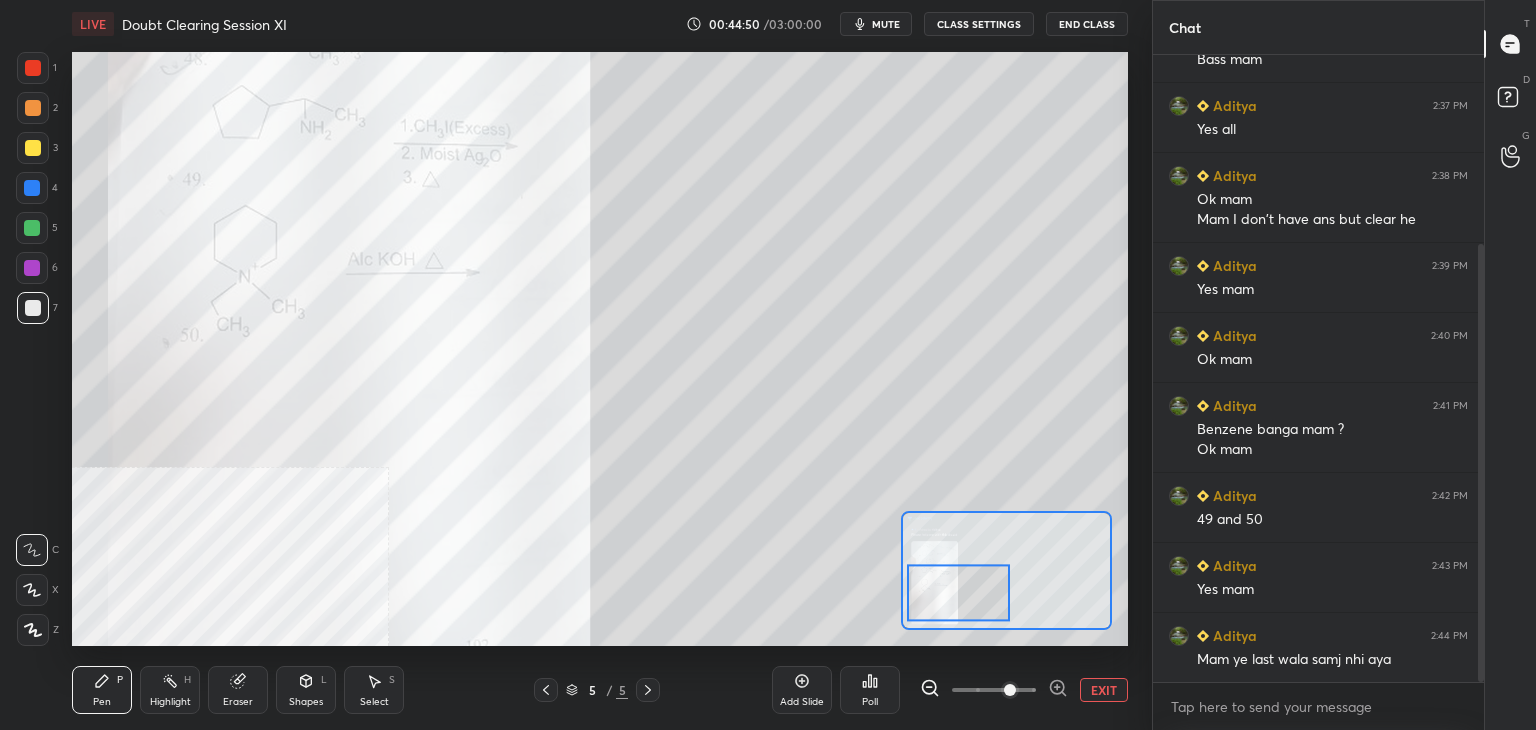 click at bounding box center [33, 68] 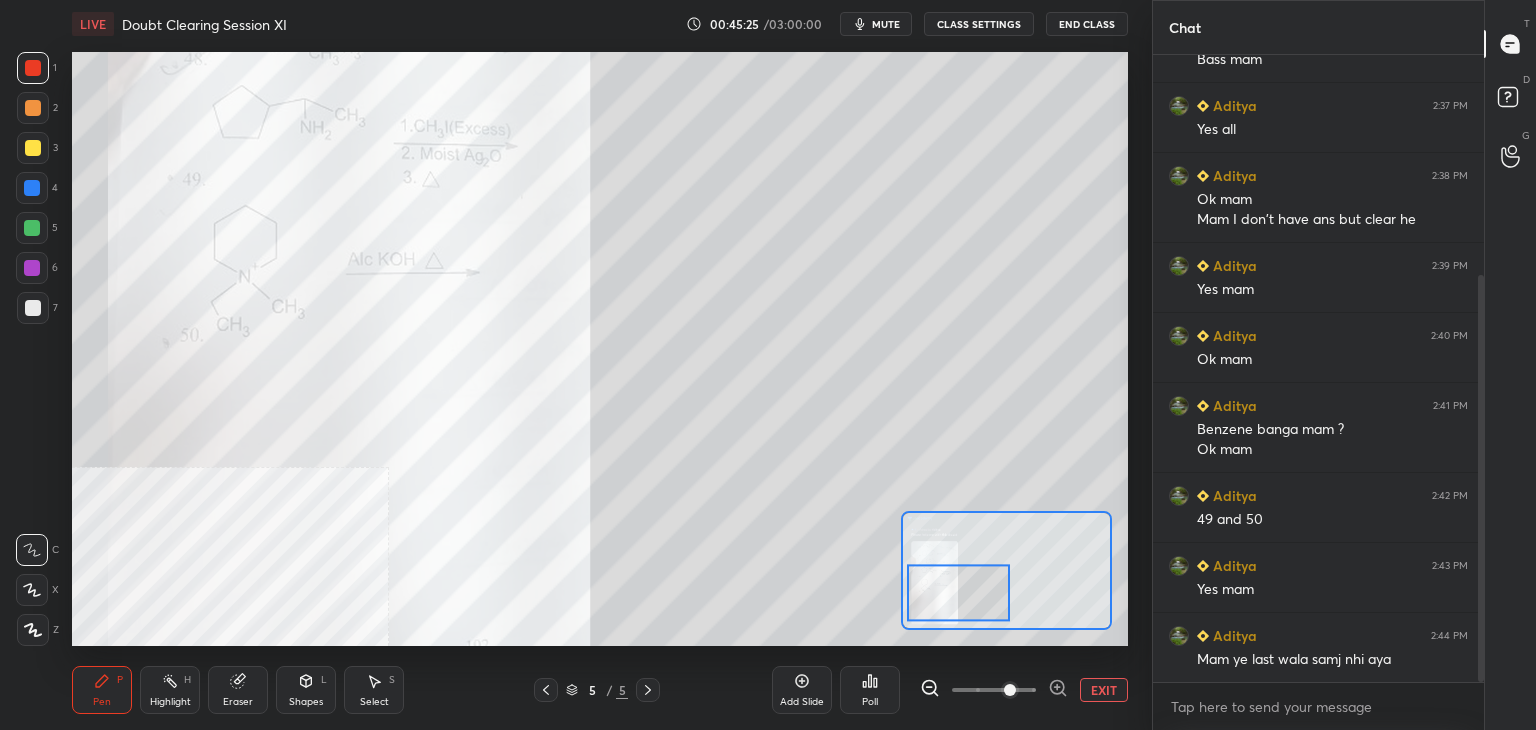 scroll, scrollTop: 340, scrollLeft: 0, axis: vertical 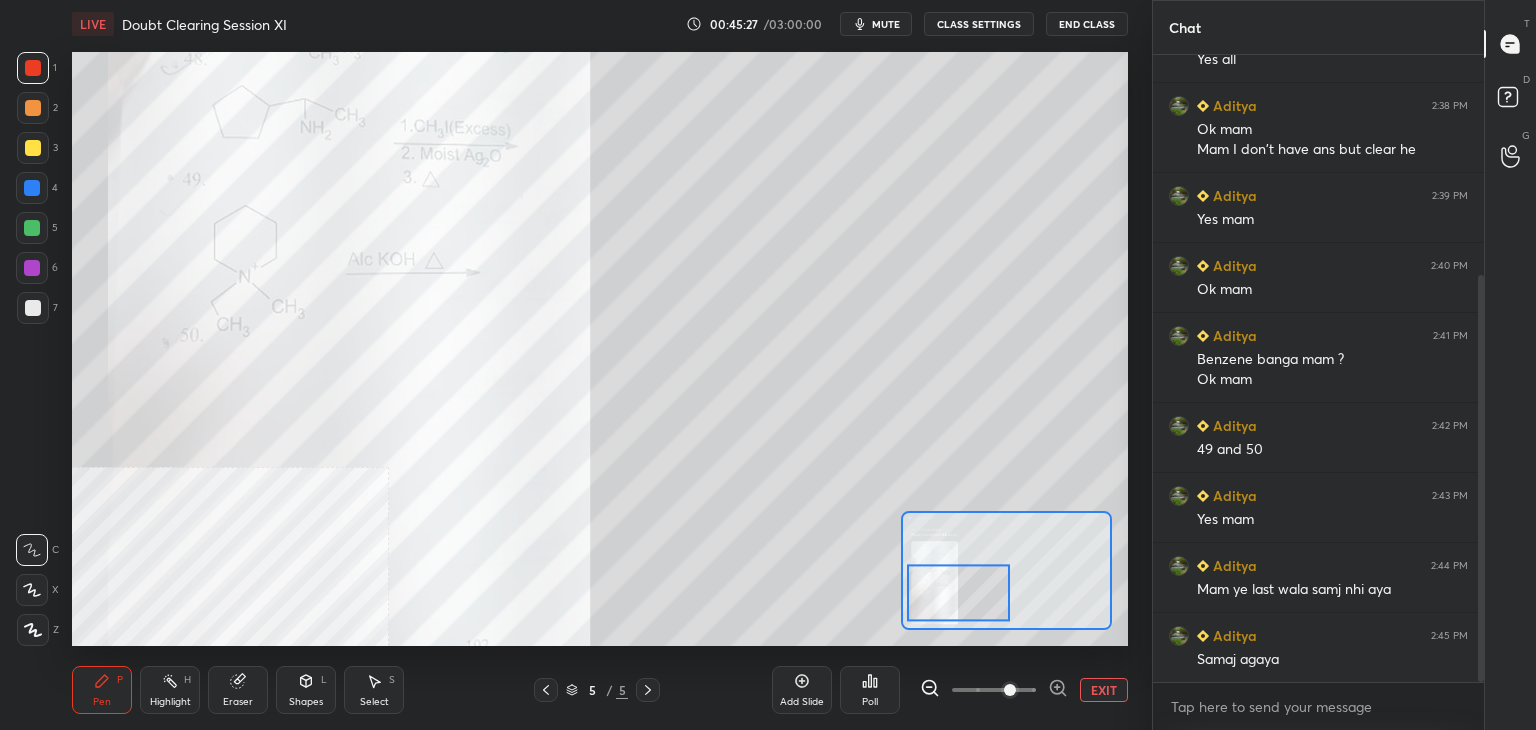 click 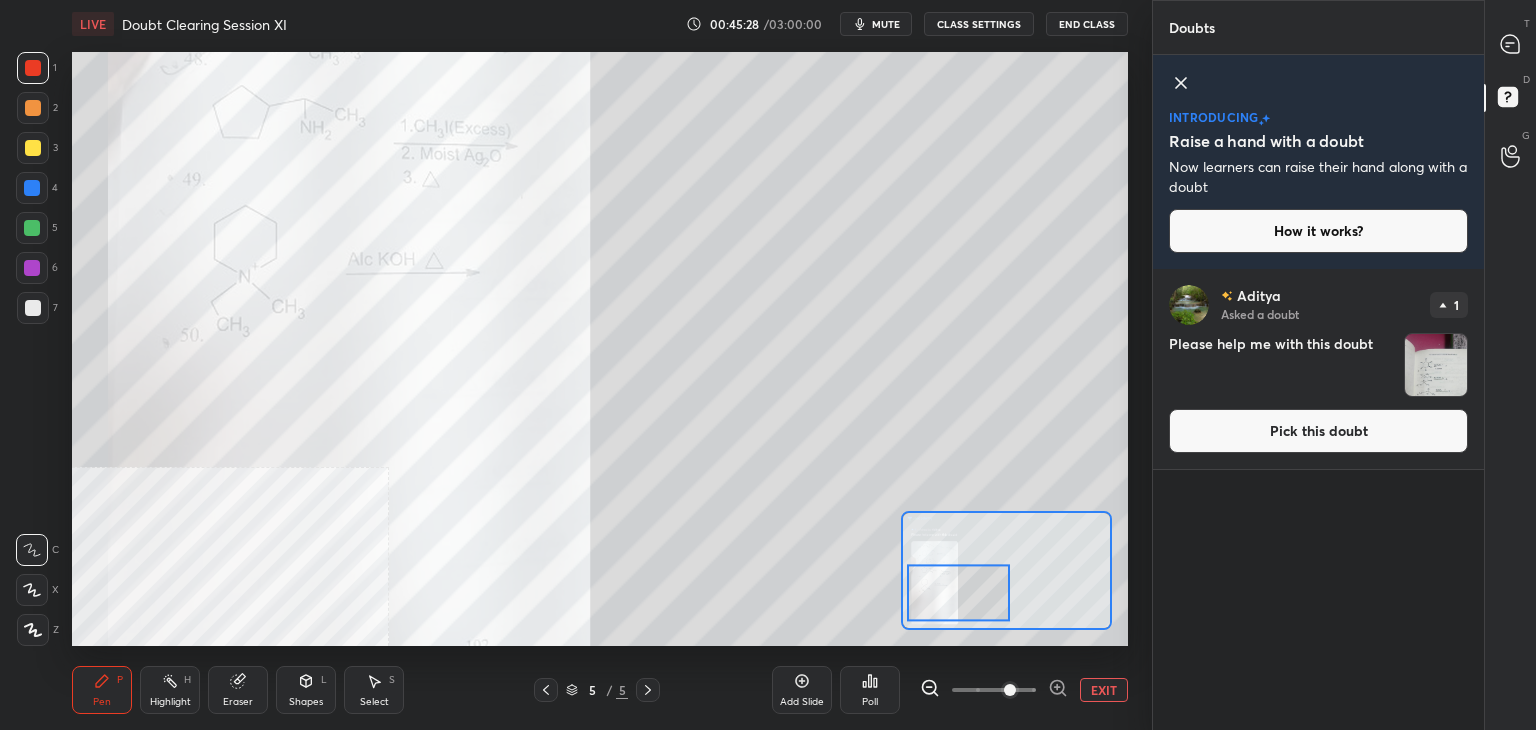 click on "Pick this doubt" at bounding box center [1318, 431] 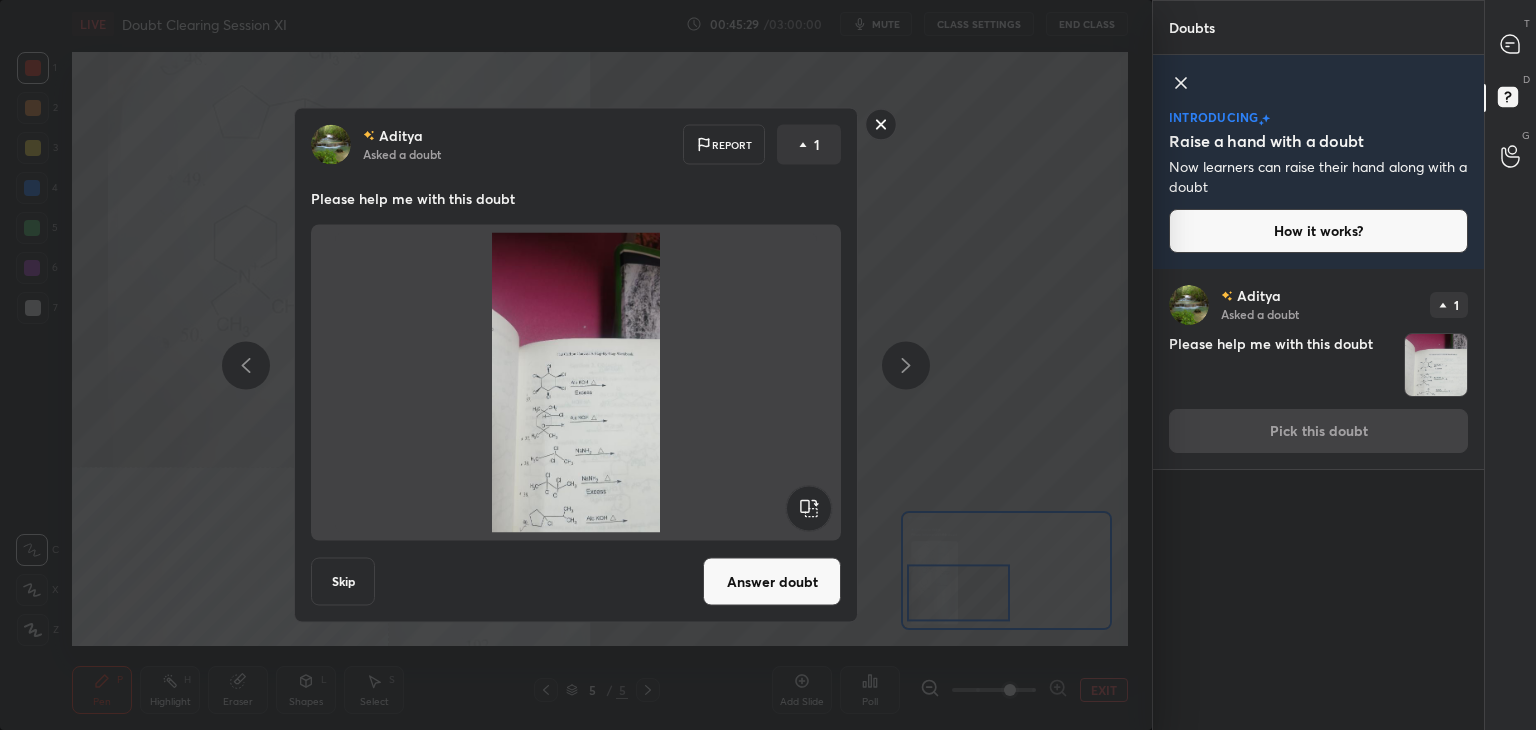 click on "Answer doubt" at bounding box center (772, 582) 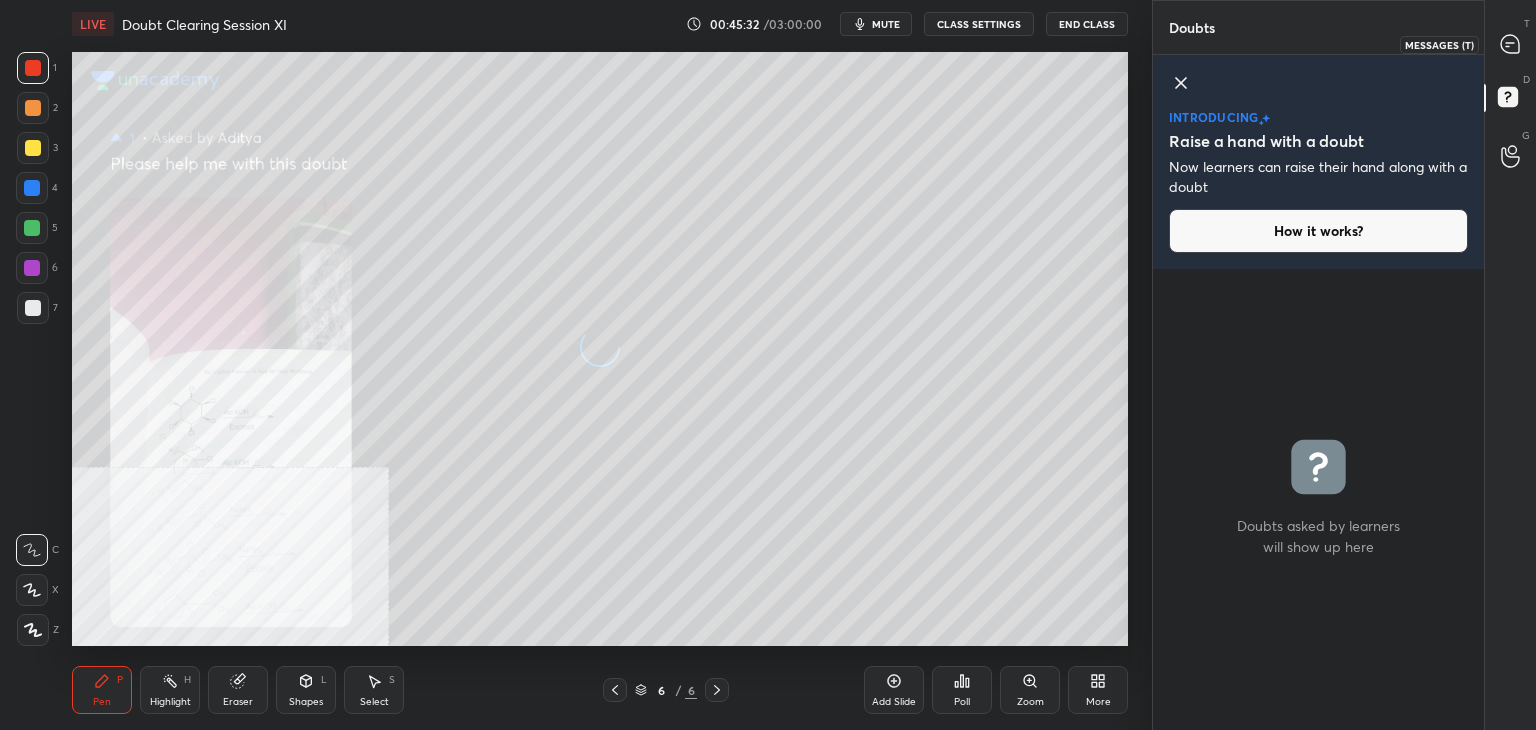 click 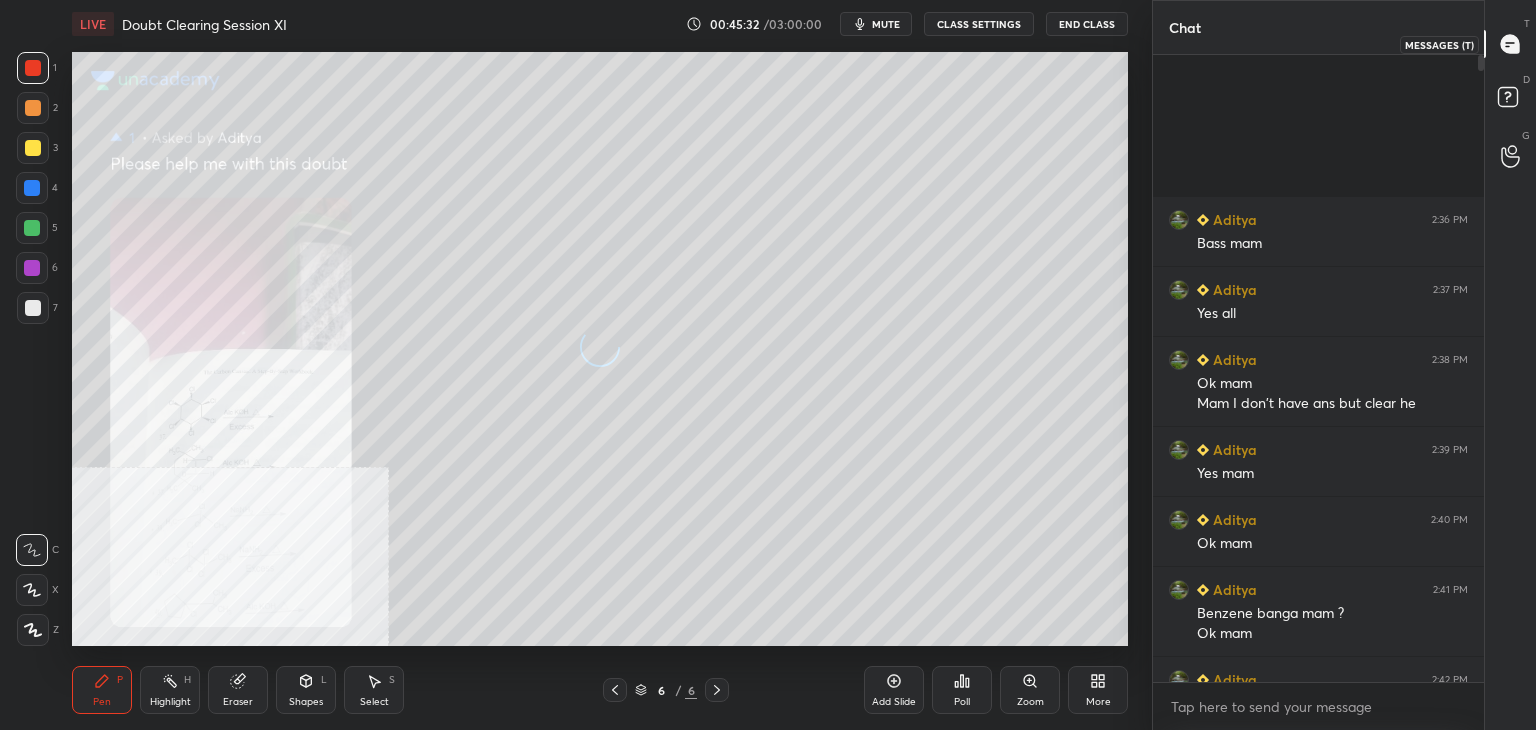 scroll, scrollTop: 254, scrollLeft: 0, axis: vertical 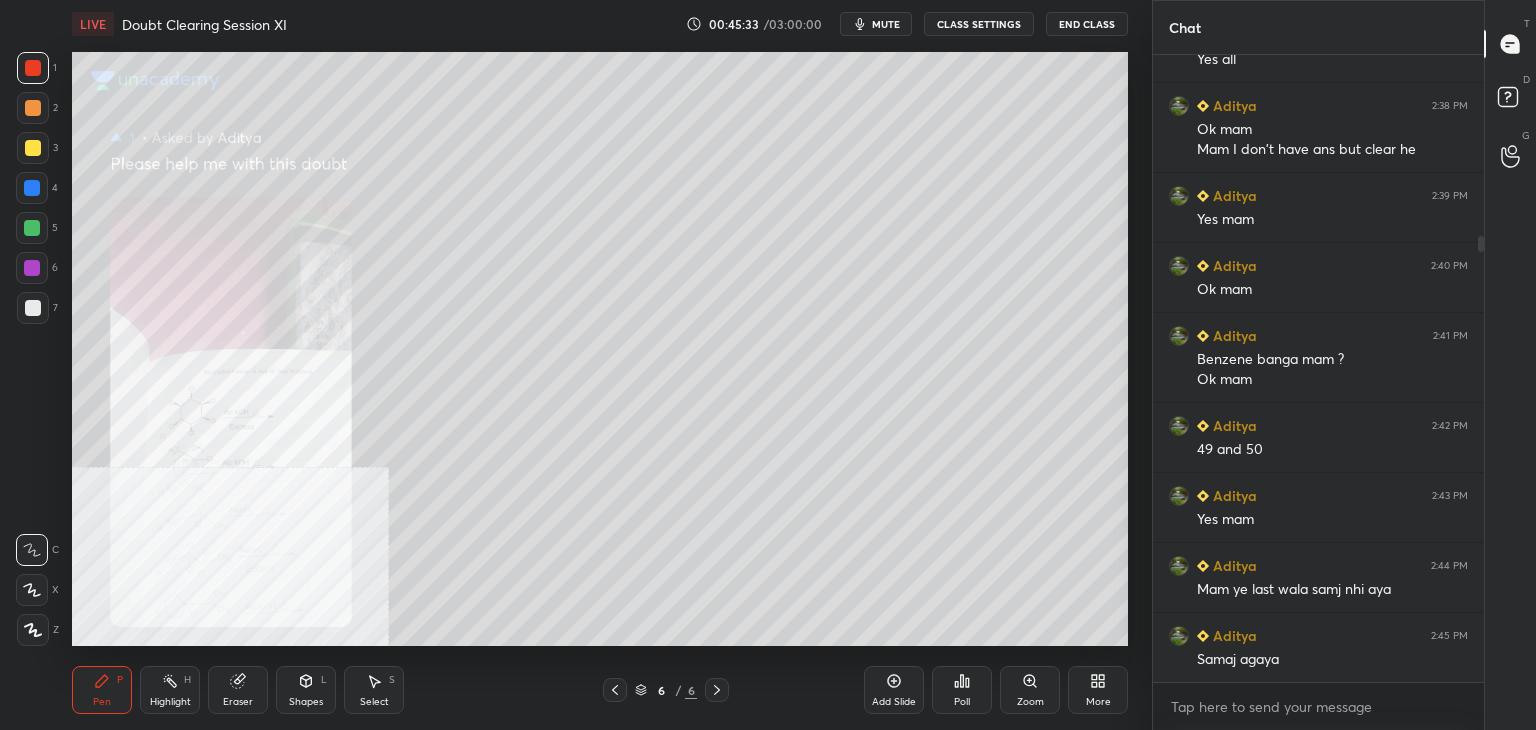 click on "Zoom" at bounding box center (1030, 702) 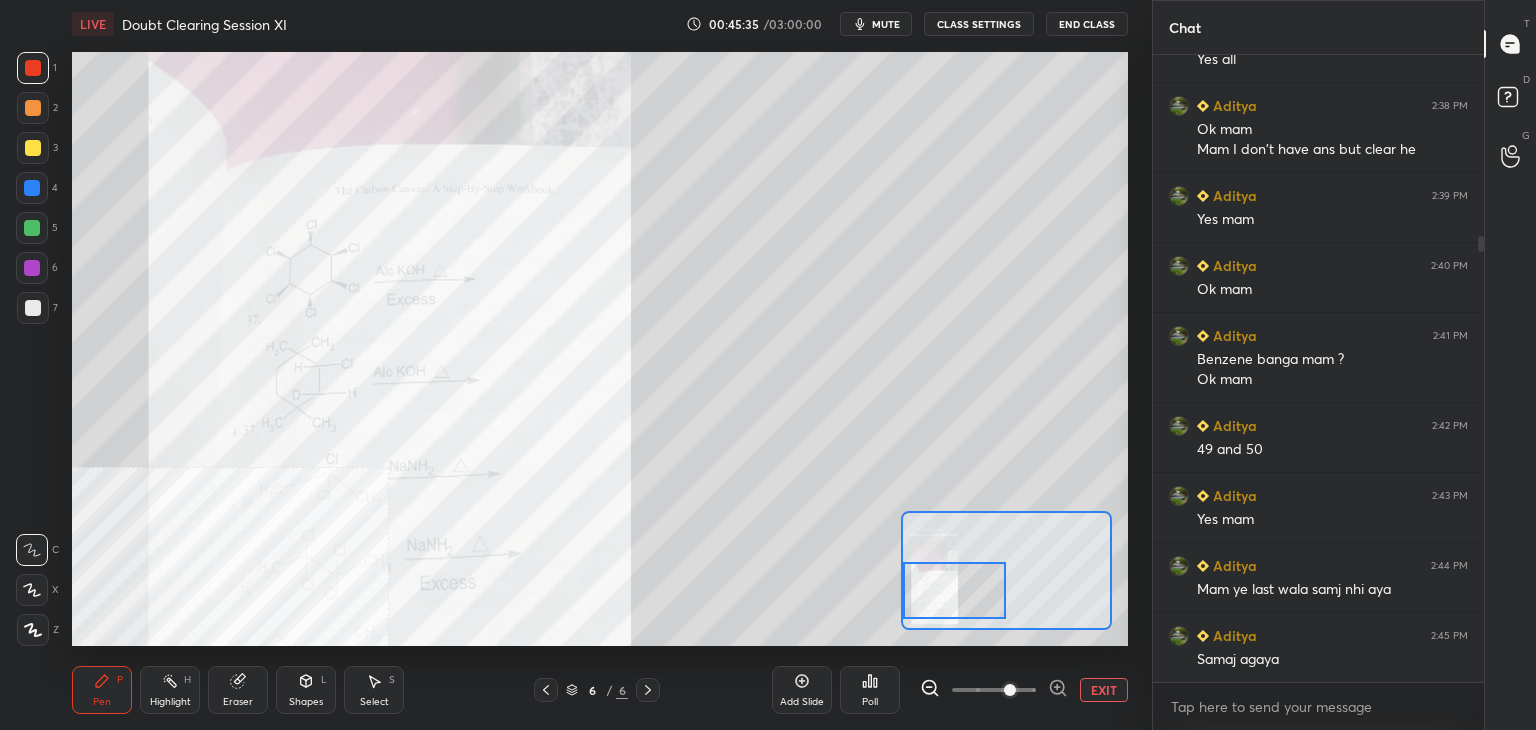 click on "EXIT" at bounding box center (1104, 690) 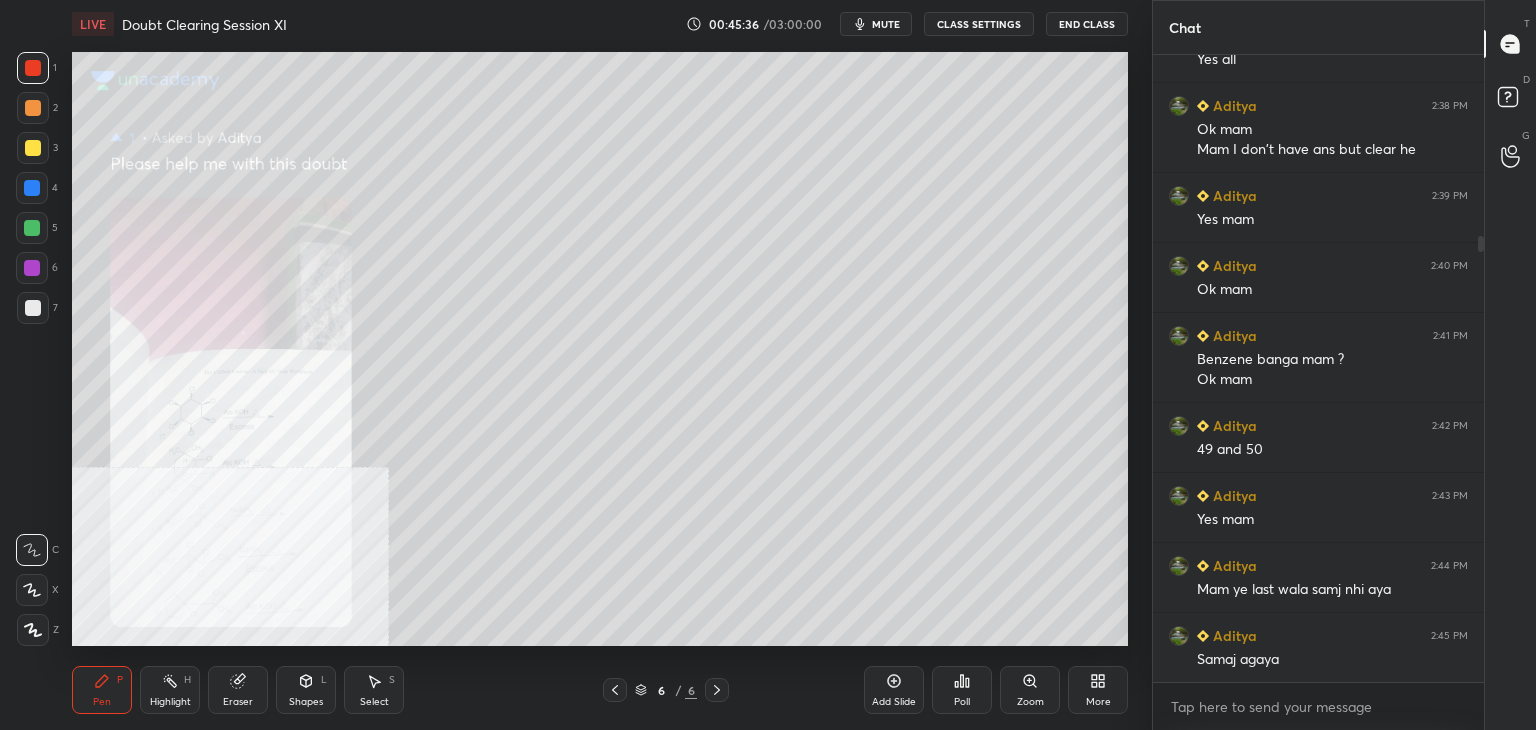 click on "More" at bounding box center [1098, 690] 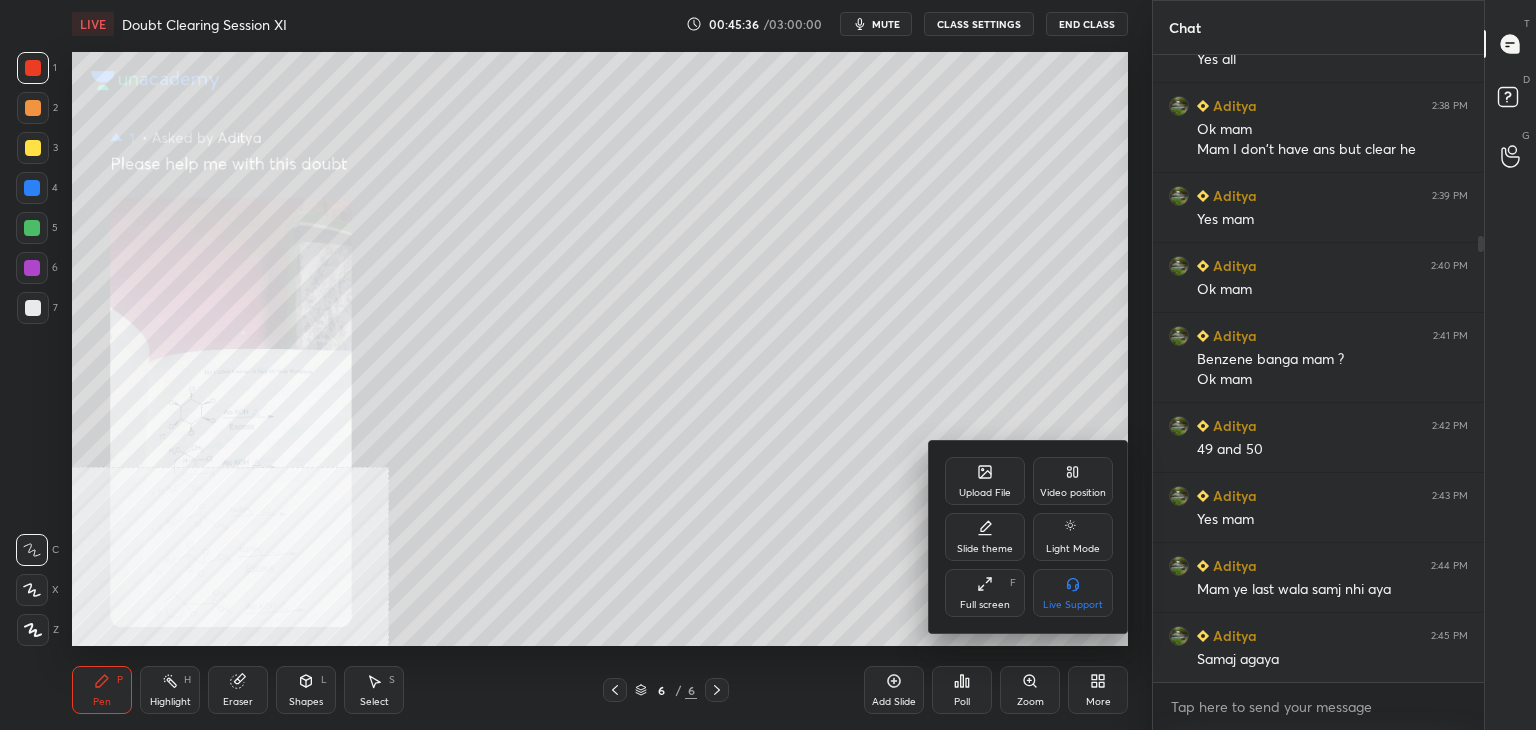 click on "Video position" at bounding box center (1073, 481) 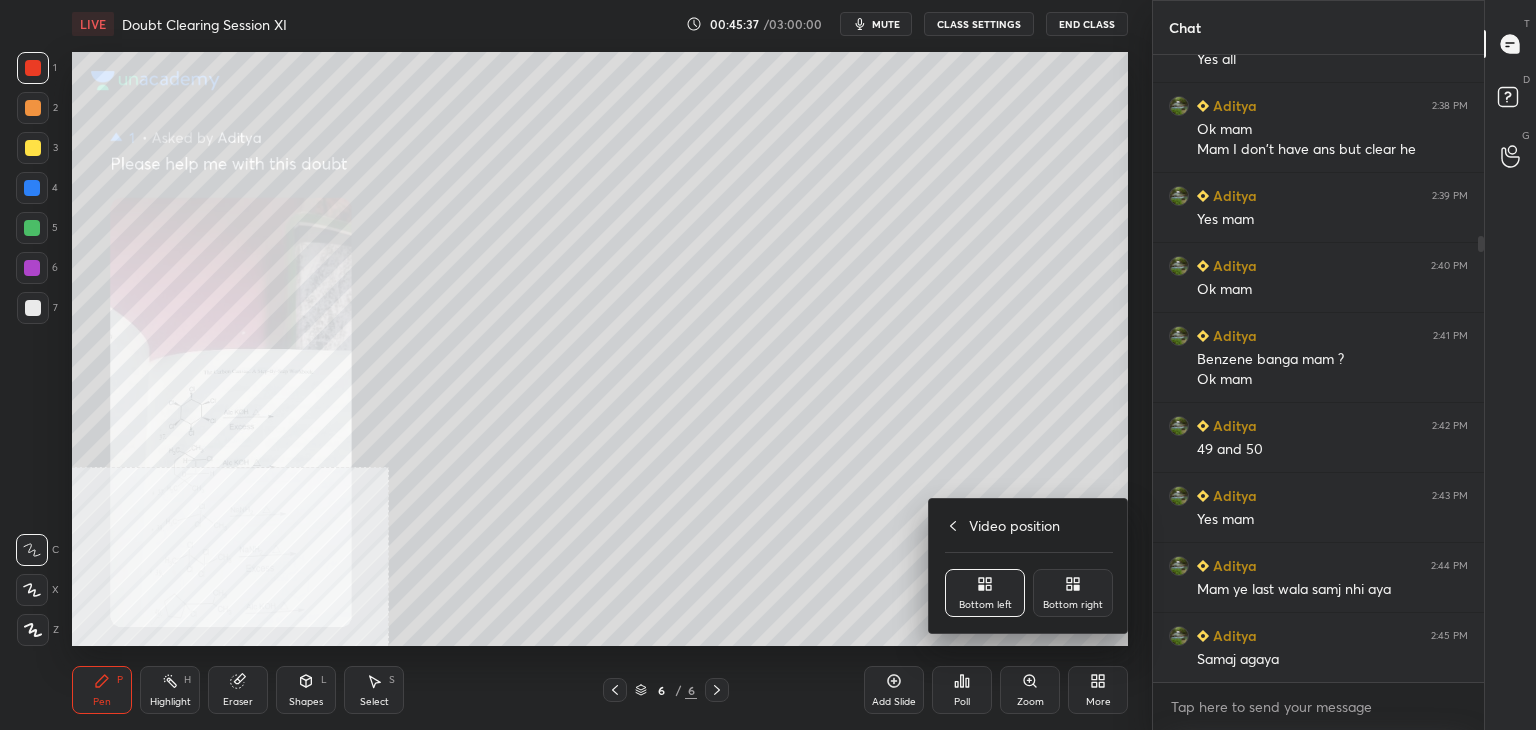 click 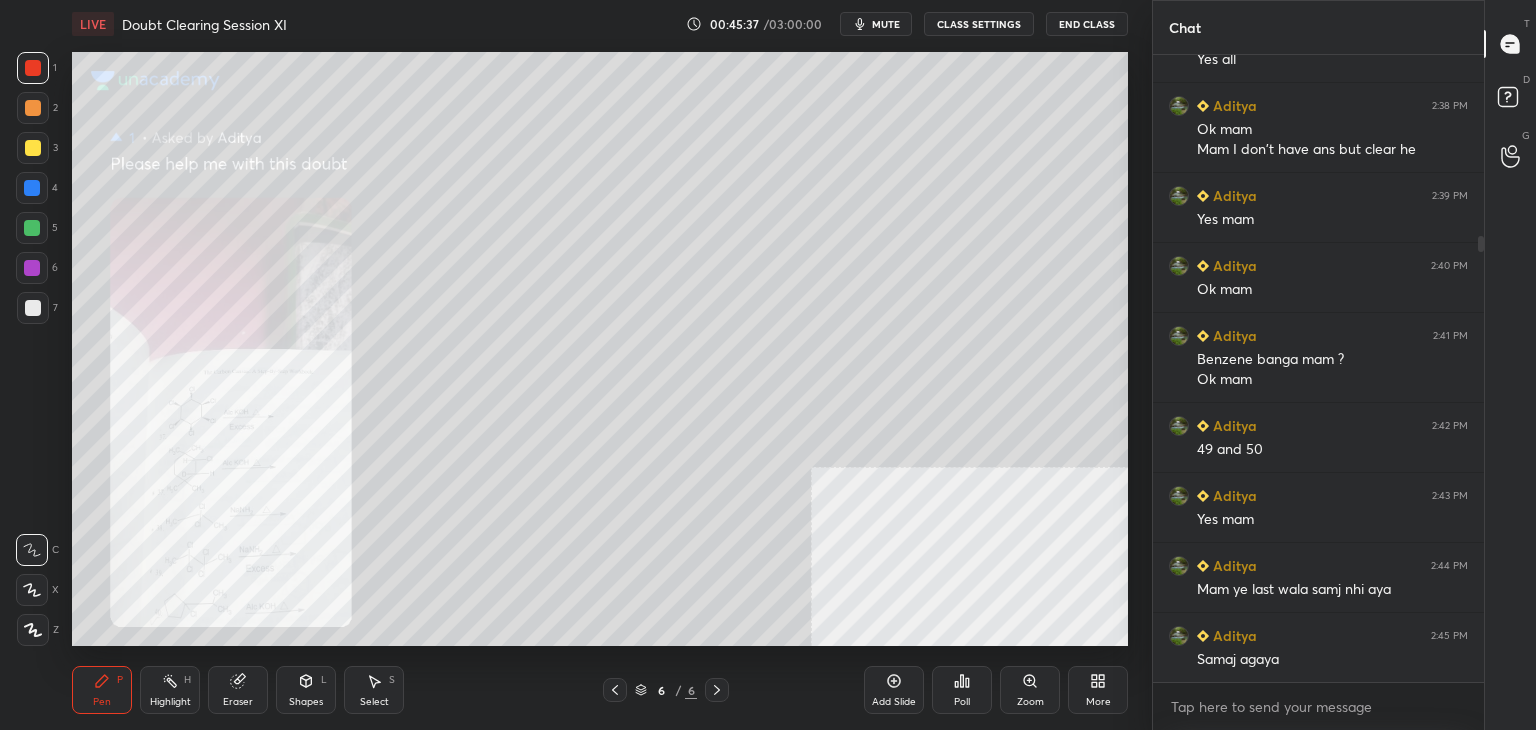click on "Zoom" at bounding box center (1030, 690) 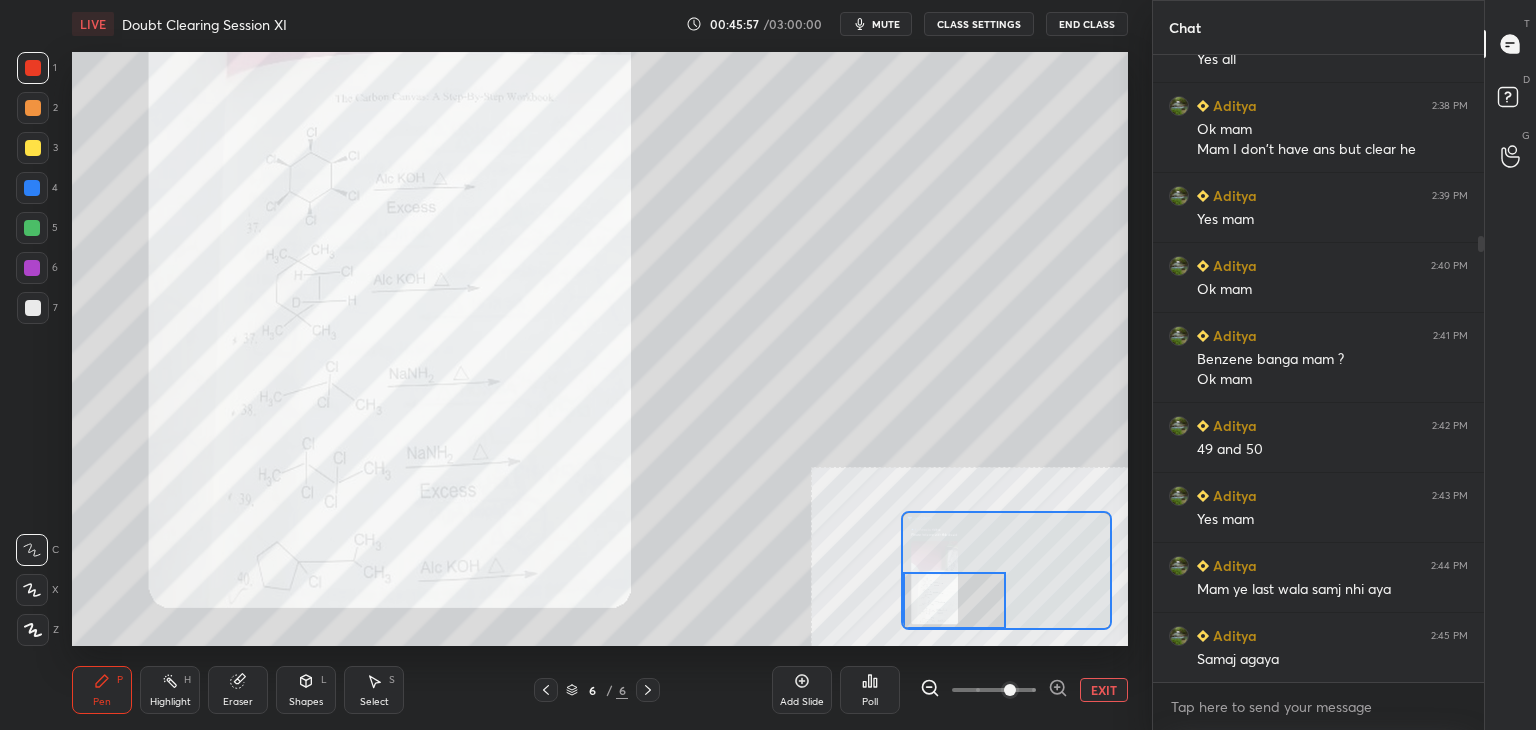 scroll, scrollTop: 274, scrollLeft: 0, axis: vertical 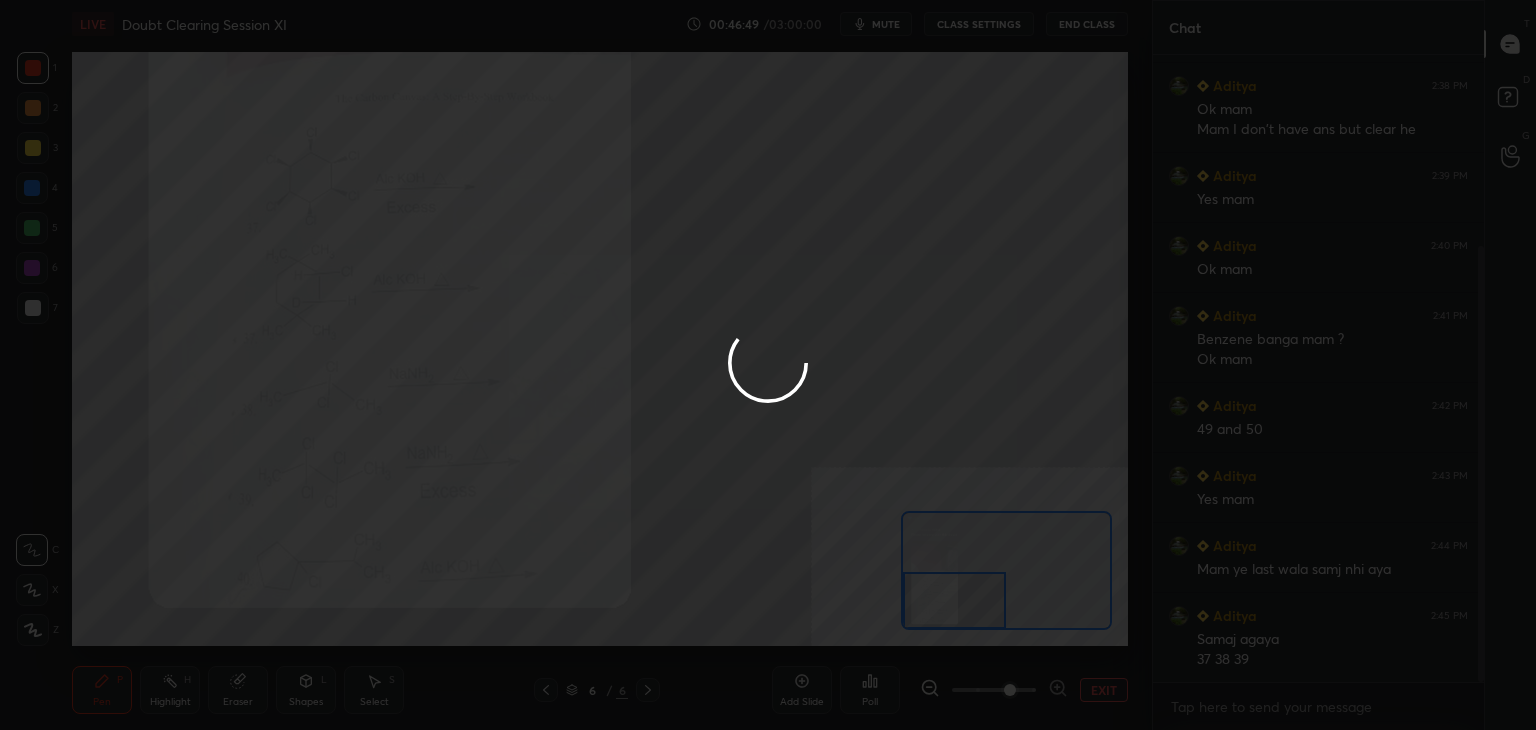 click at bounding box center (768, 365) 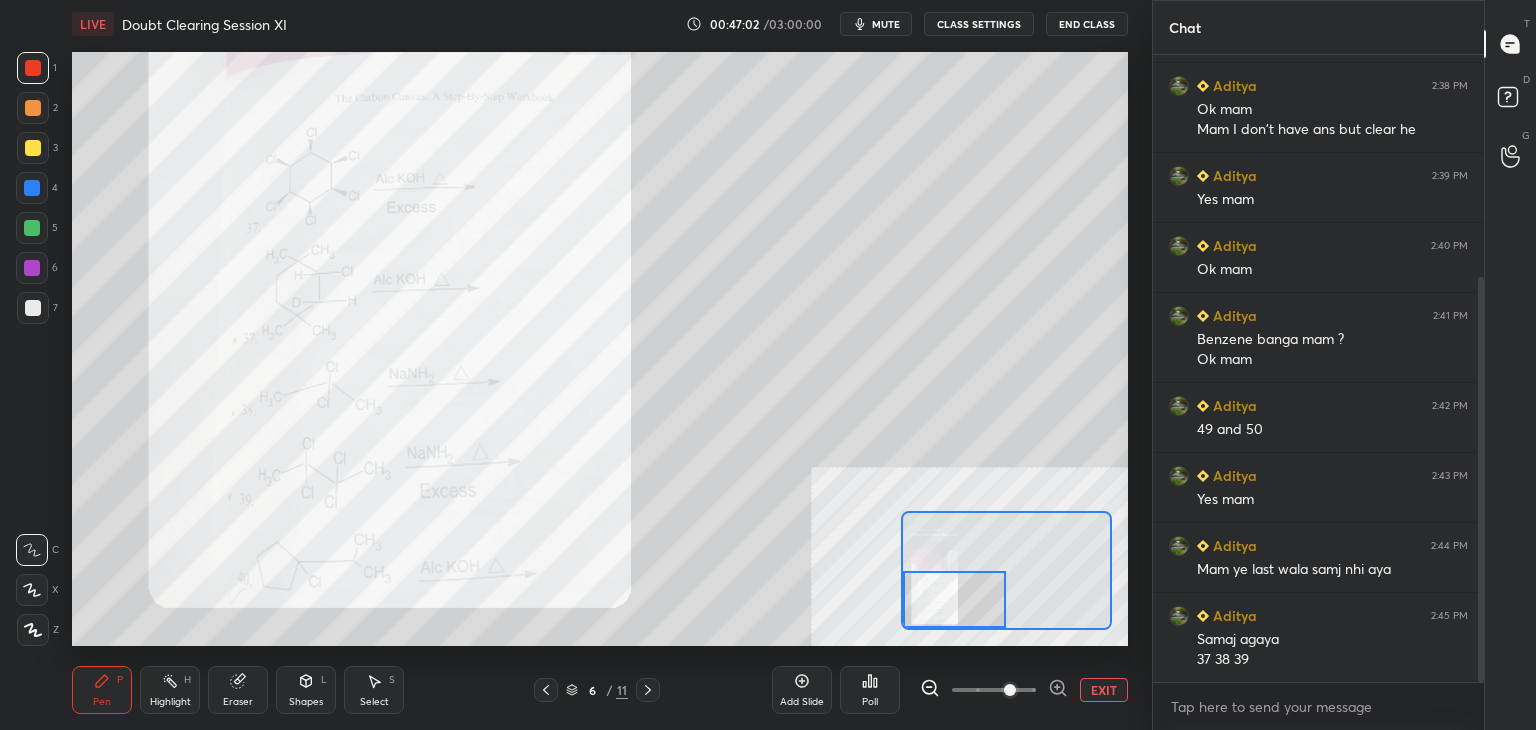 scroll, scrollTop: 344, scrollLeft: 0, axis: vertical 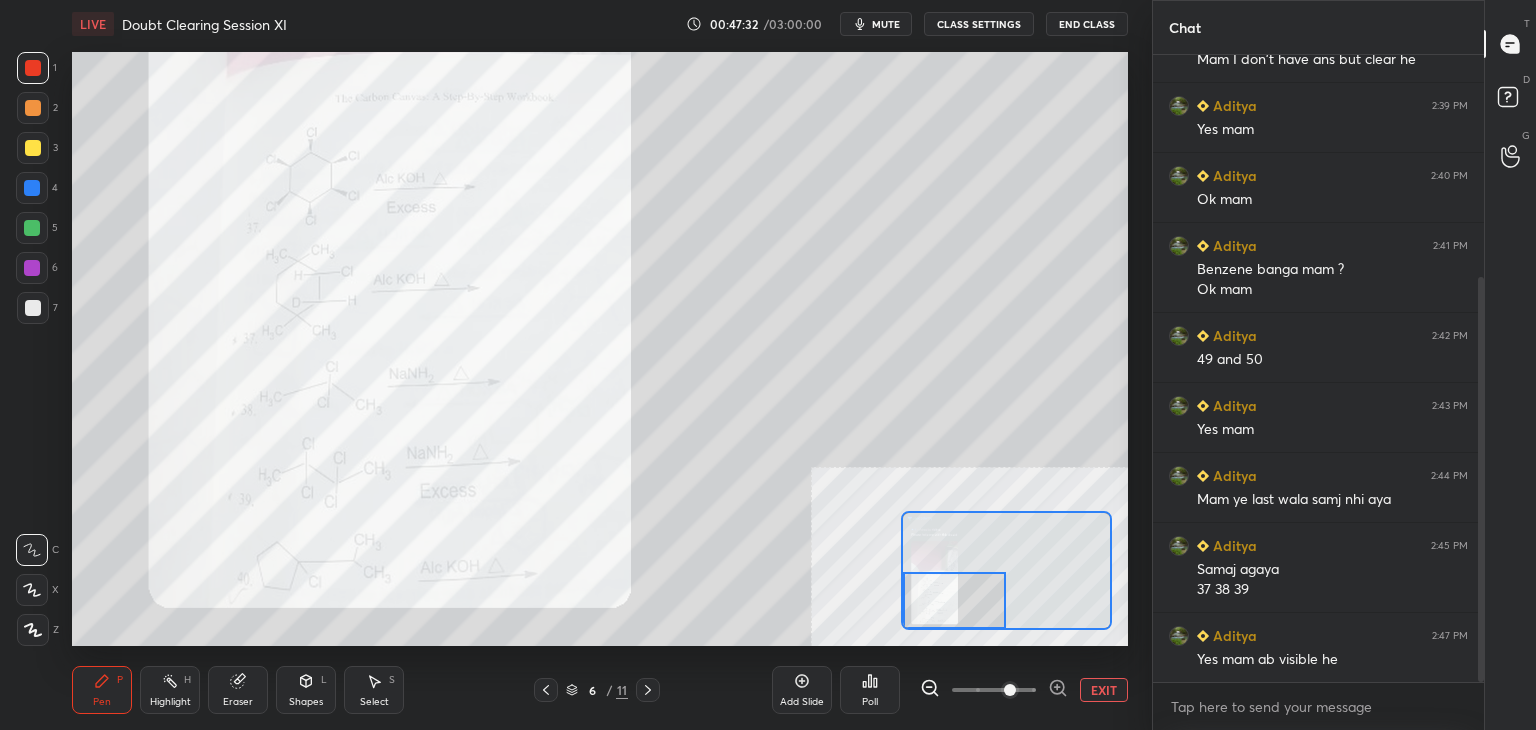 click at bounding box center (32, 268) 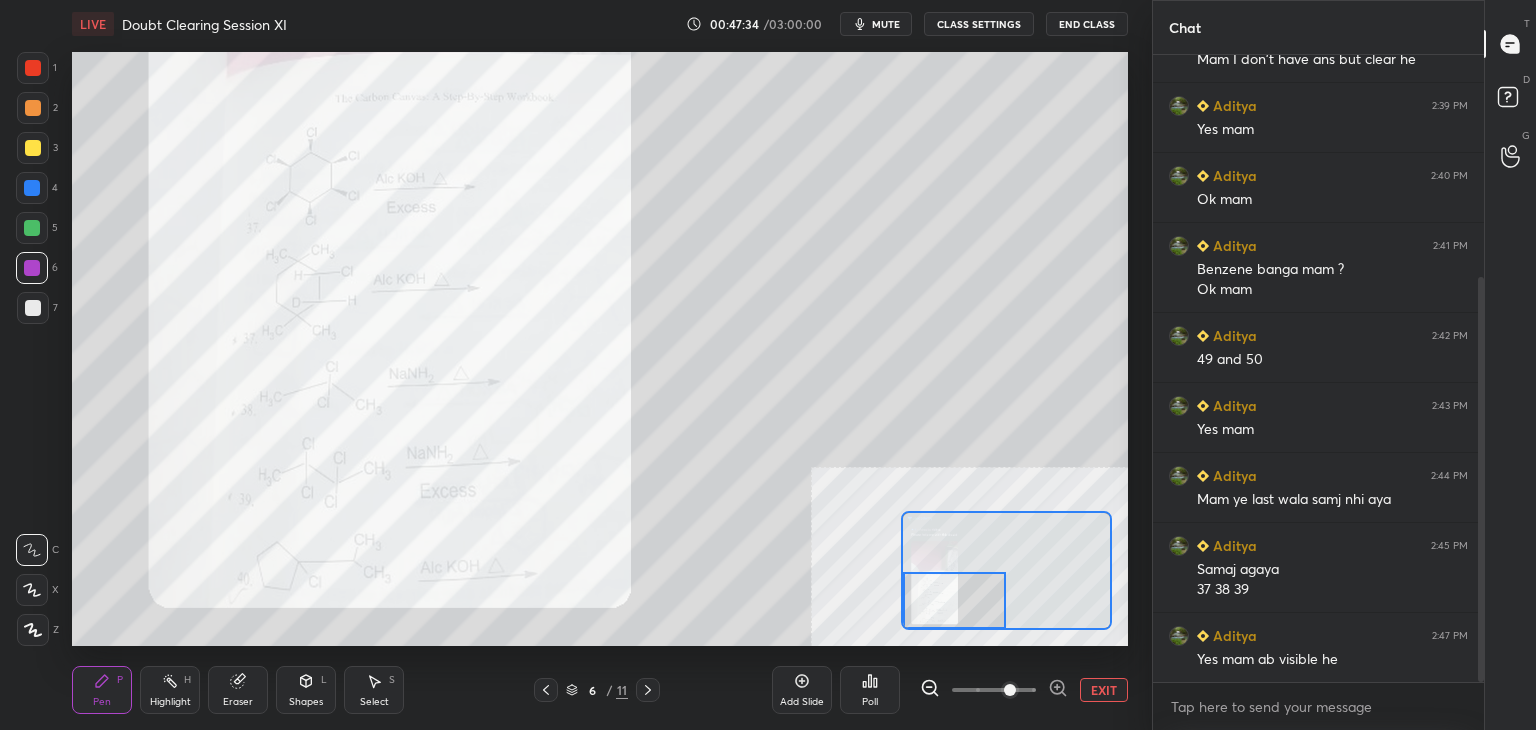 scroll, scrollTop: 364, scrollLeft: 0, axis: vertical 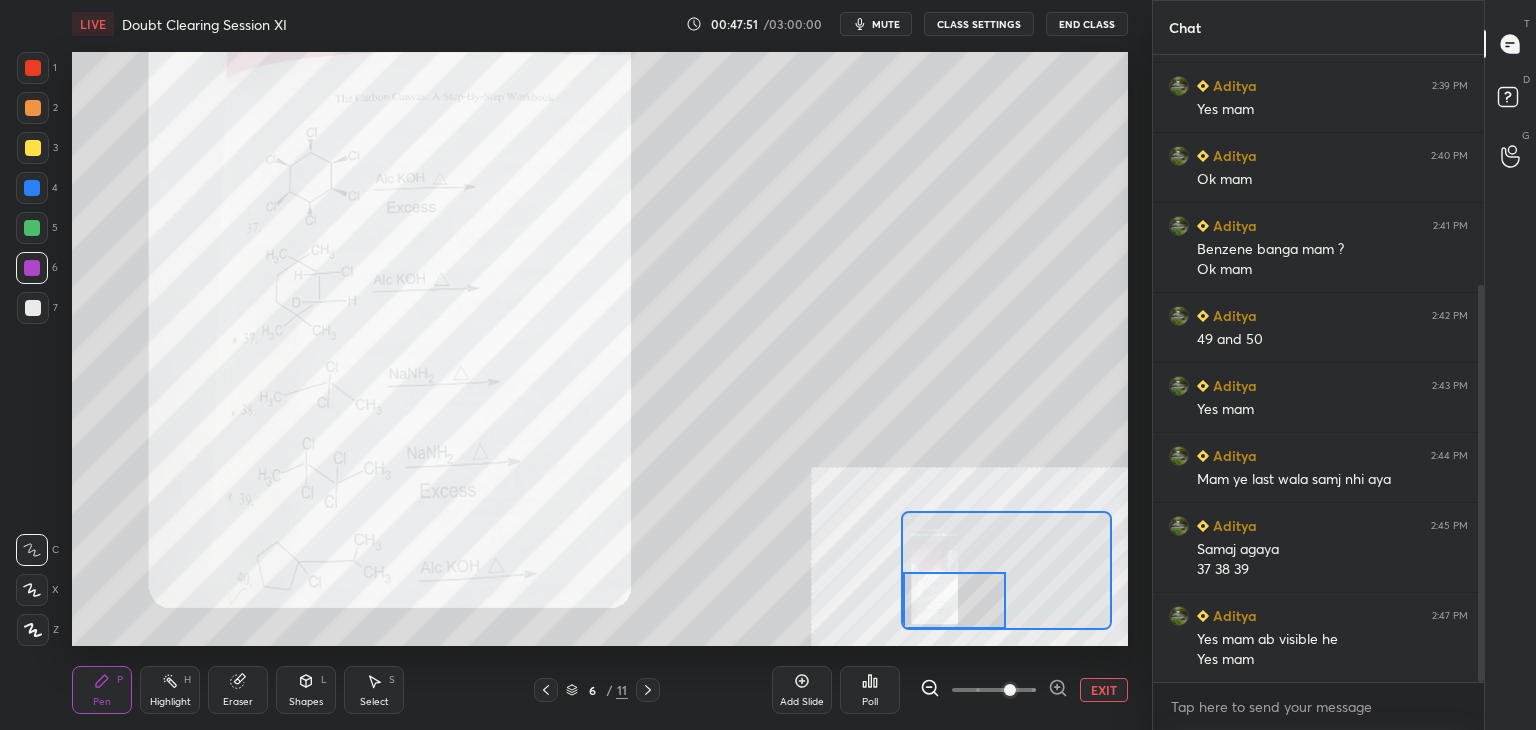 click at bounding box center [33, 68] 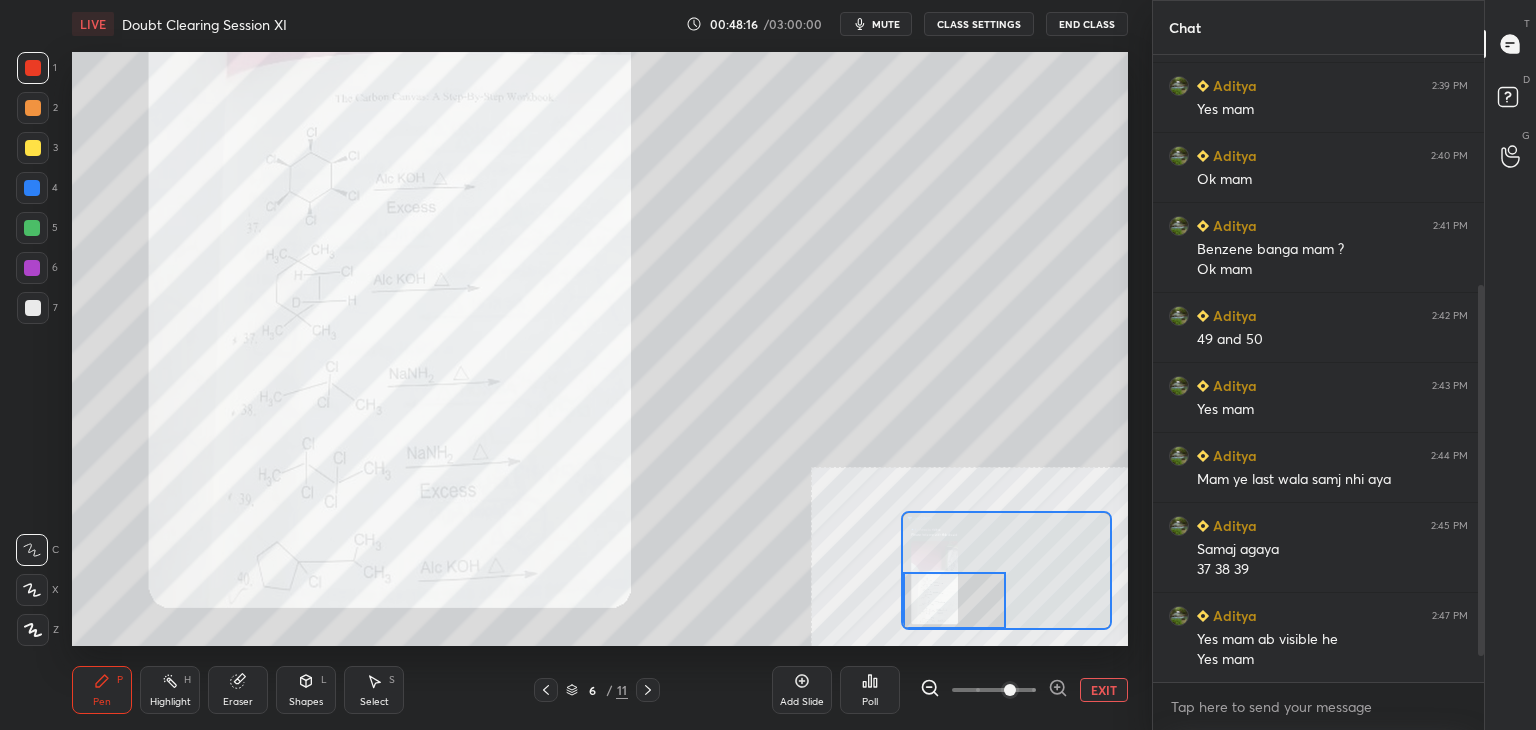 scroll, scrollTop: 434, scrollLeft: 0, axis: vertical 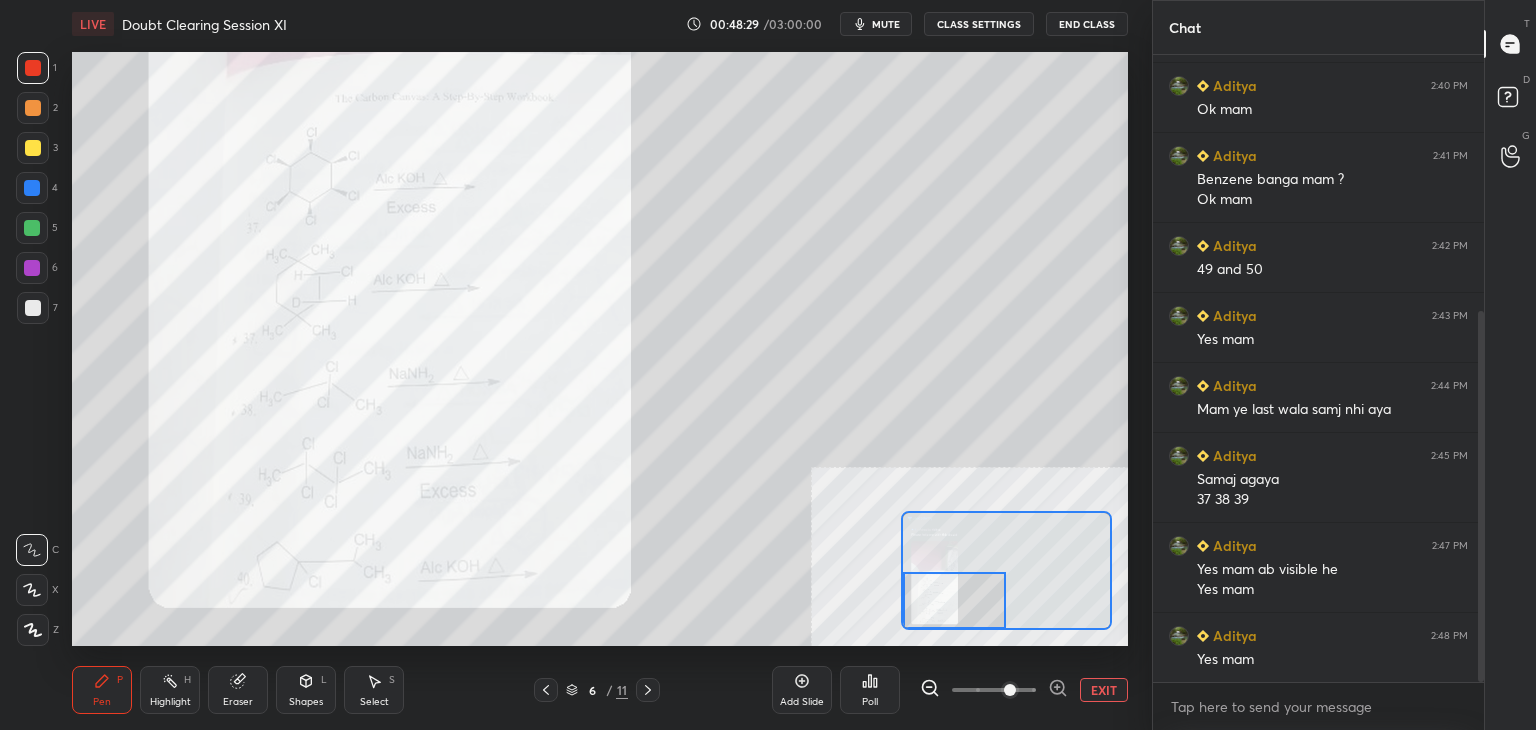 click on "EXIT" at bounding box center (1104, 690) 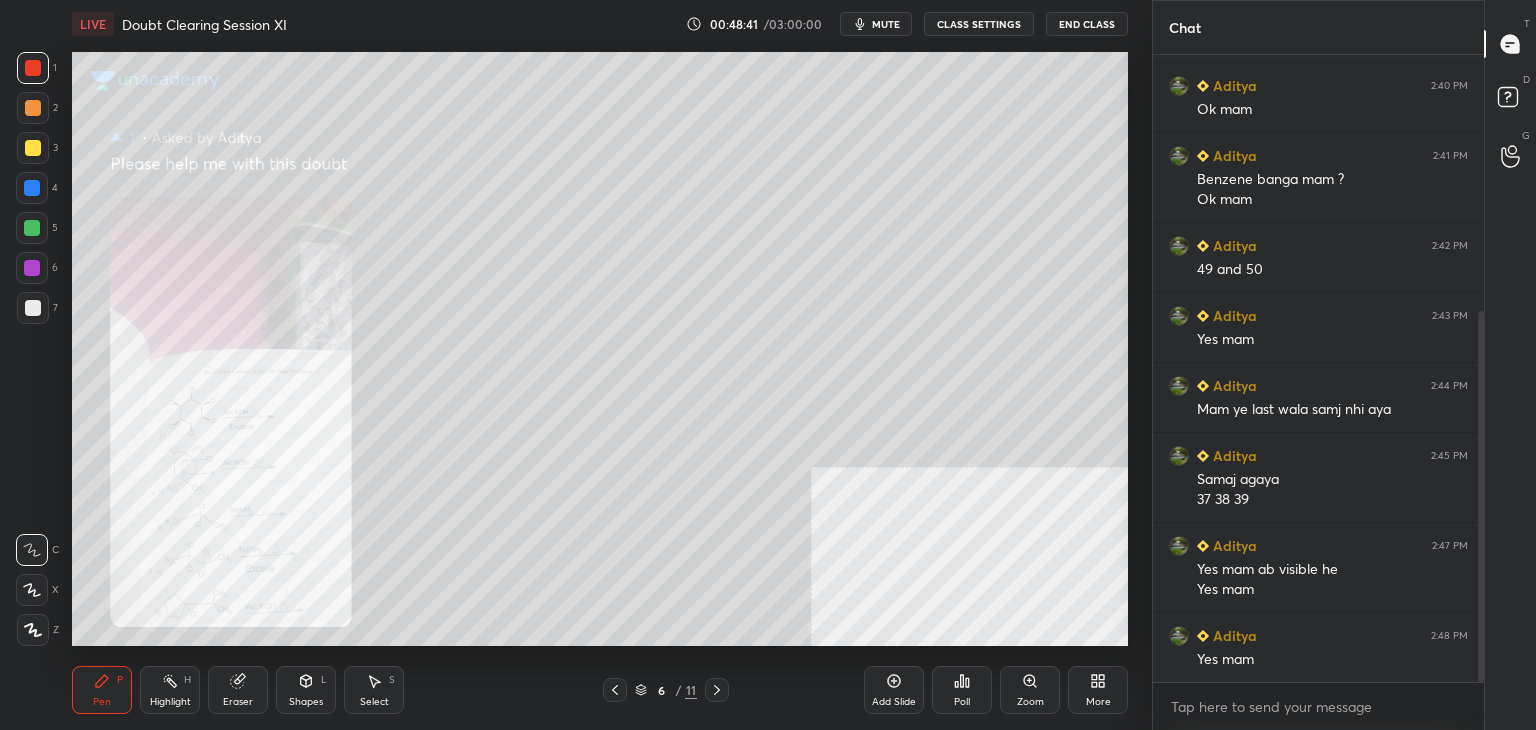 click at bounding box center [32, 188] 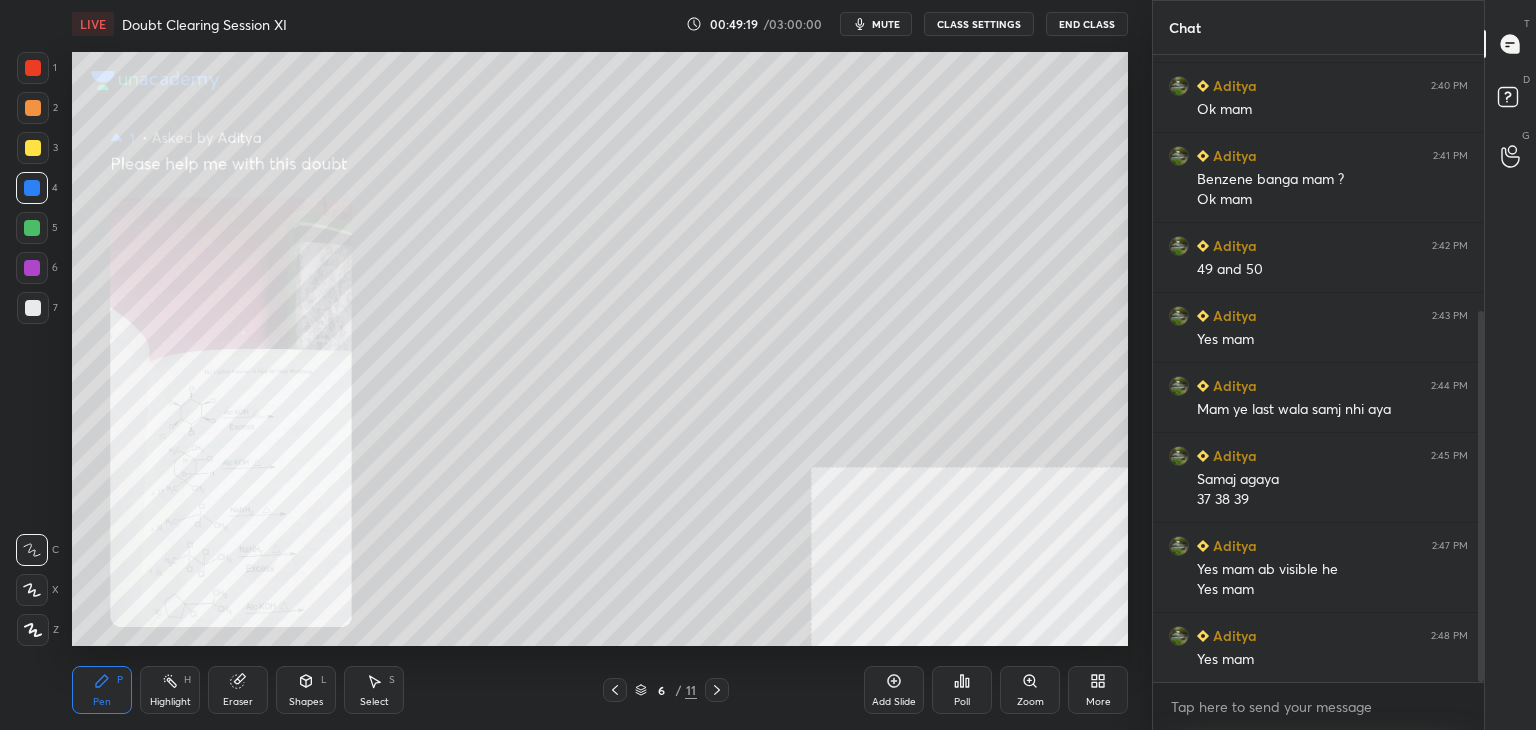 click at bounding box center (33, 308) 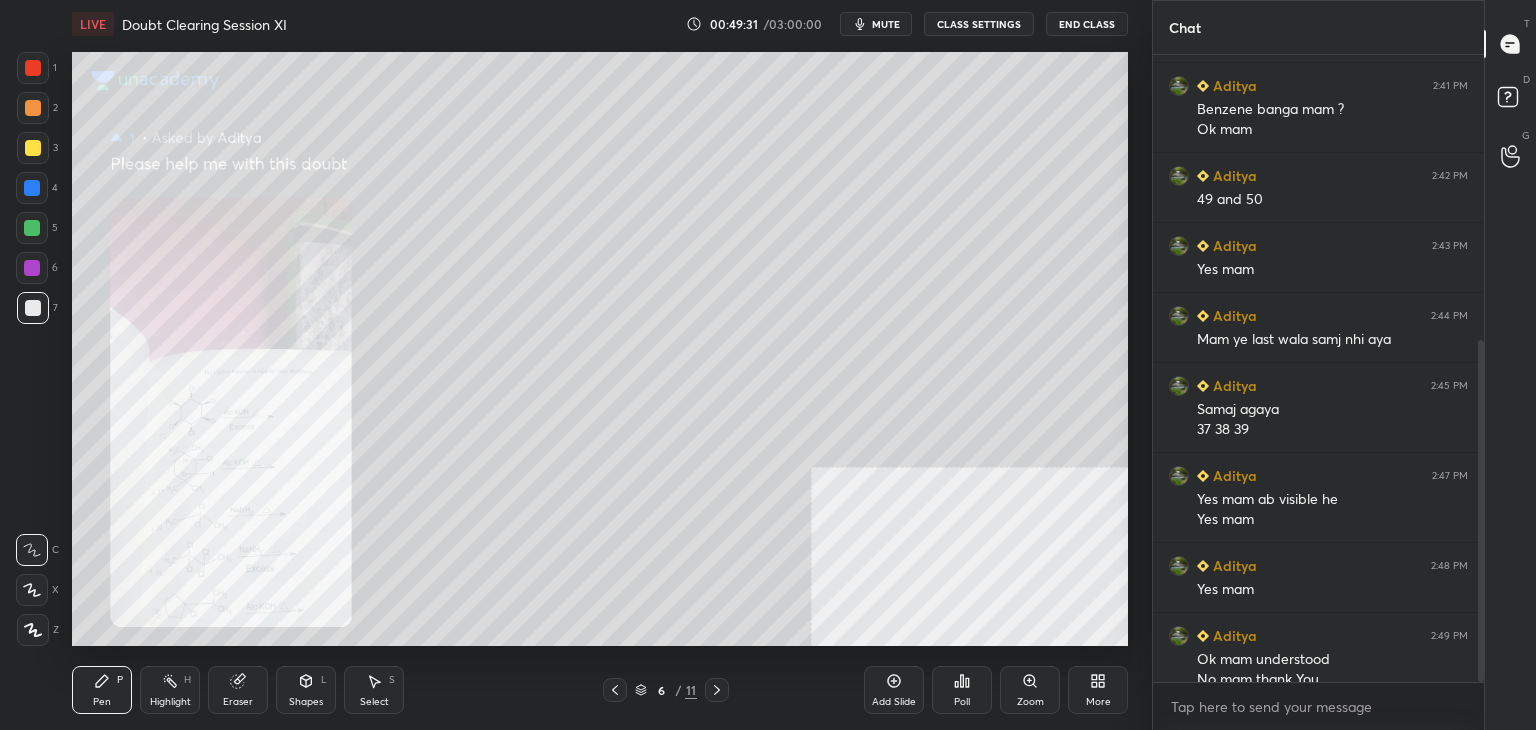 scroll, scrollTop: 524, scrollLeft: 0, axis: vertical 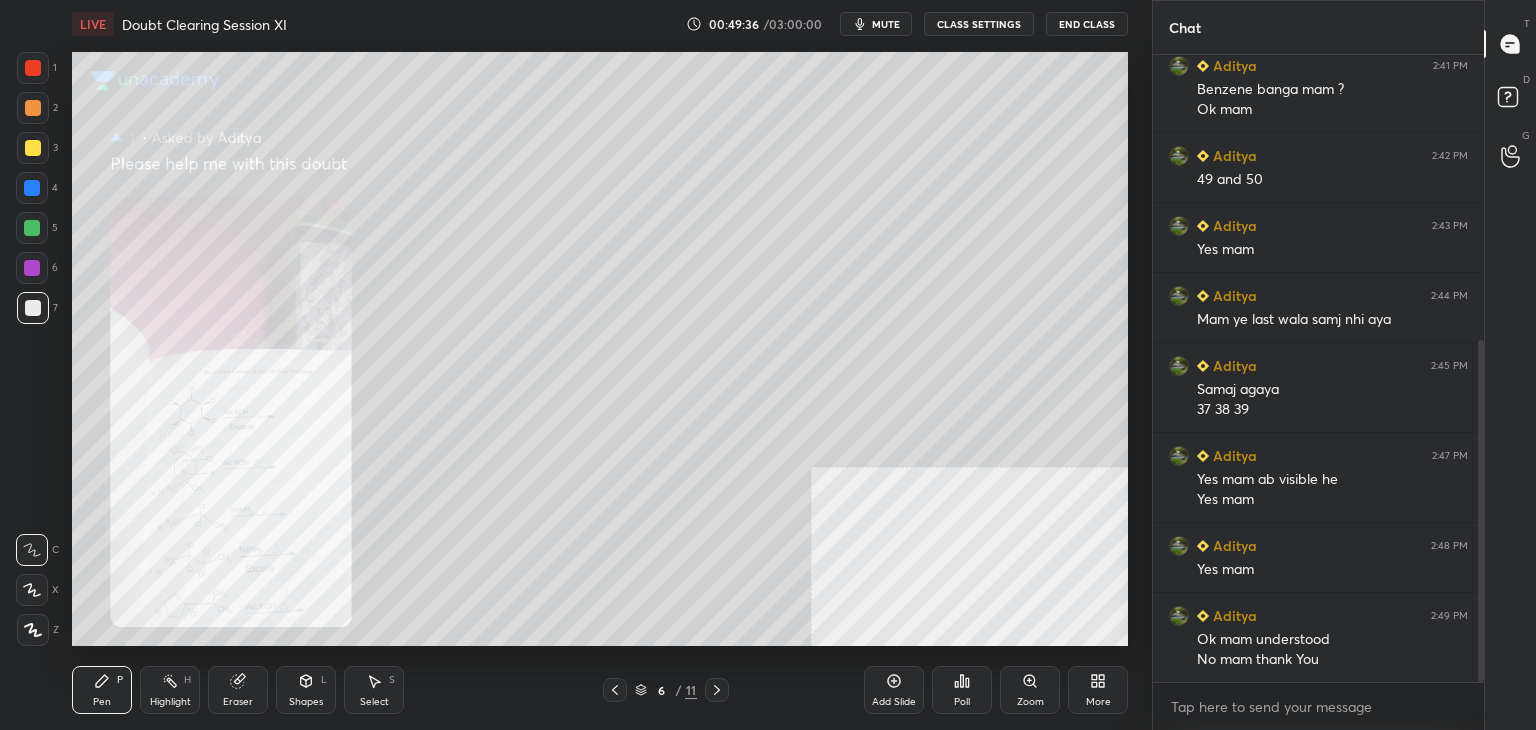 click on "mute" at bounding box center (886, 24) 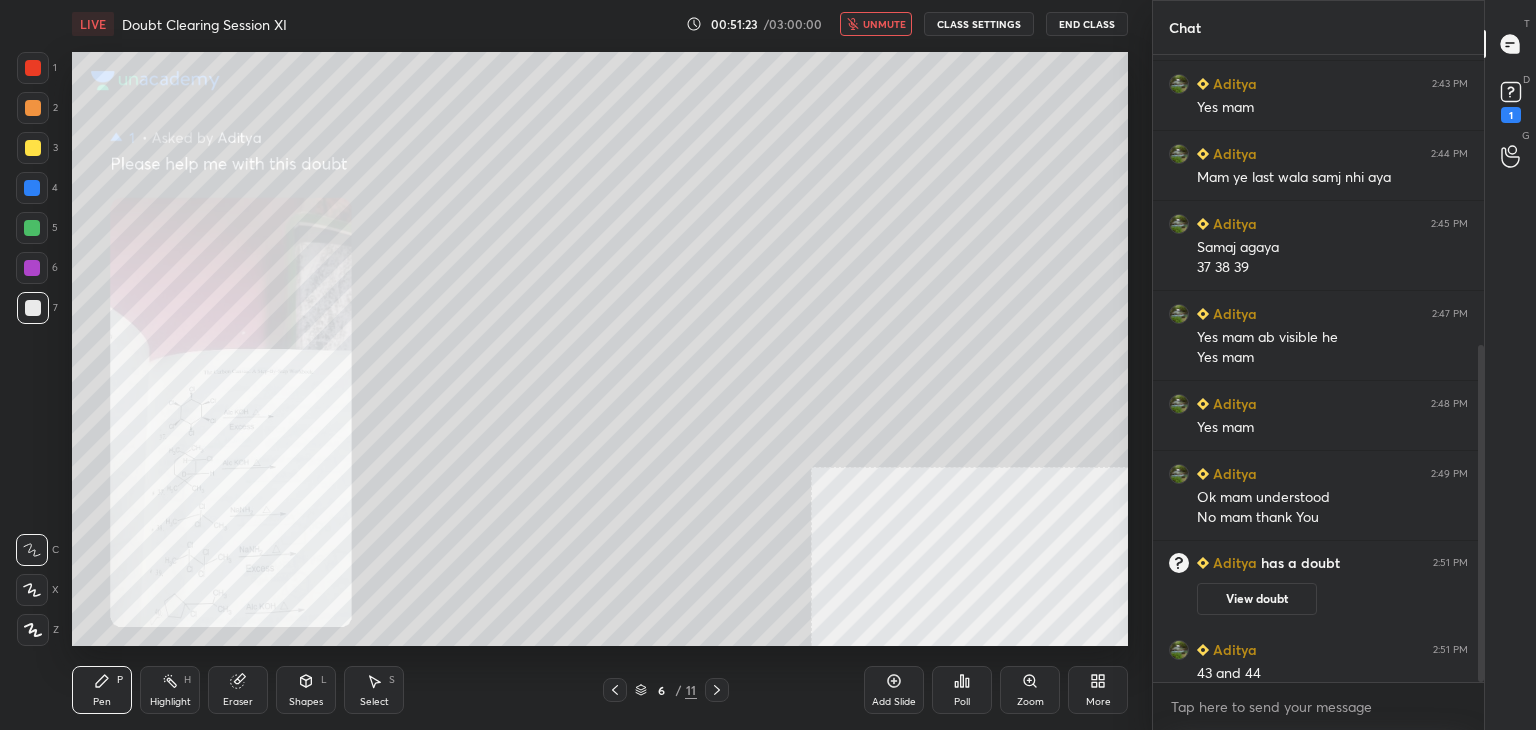 scroll, scrollTop: 538, scrollLeft: 0, axis: vertical 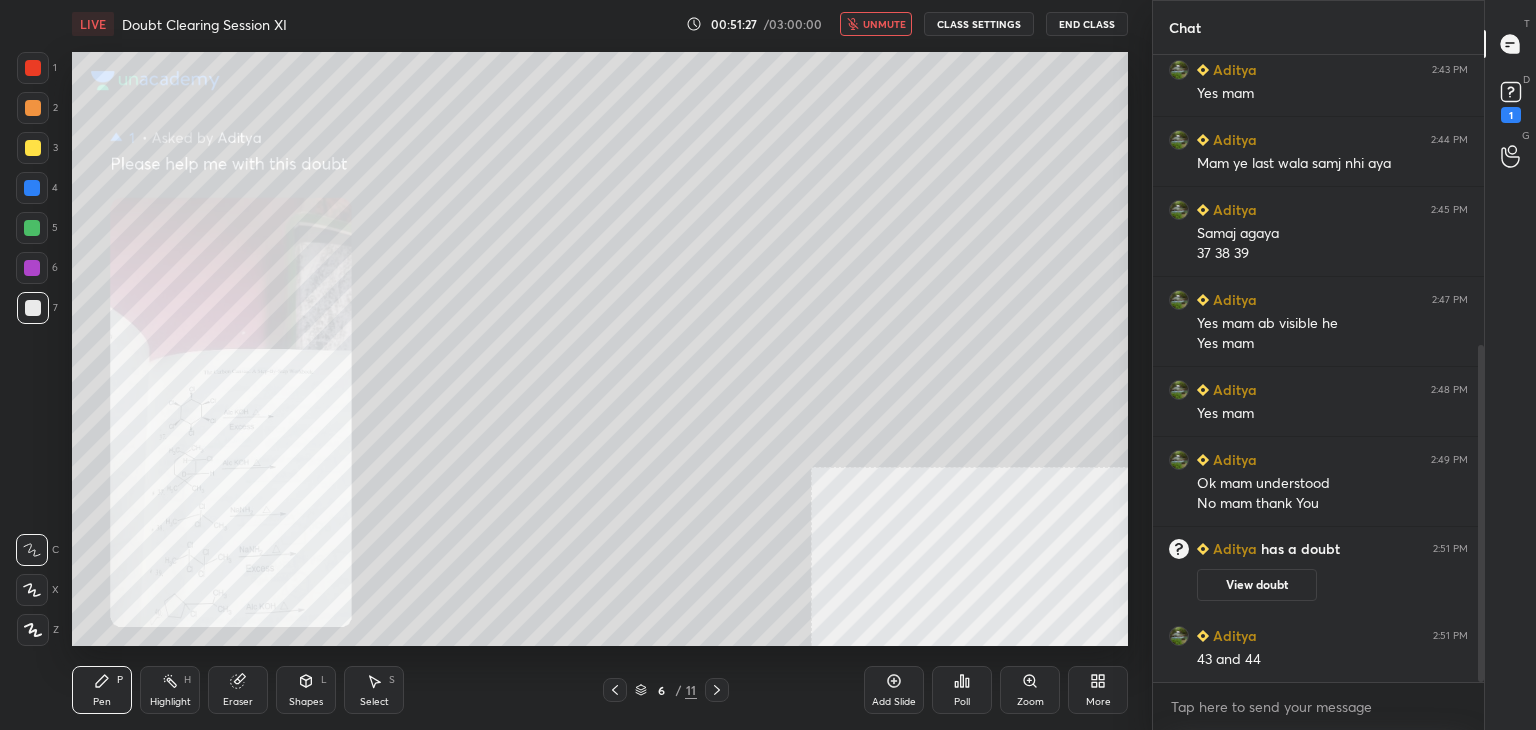 click on "unmute" at bounding box center (876, 24) 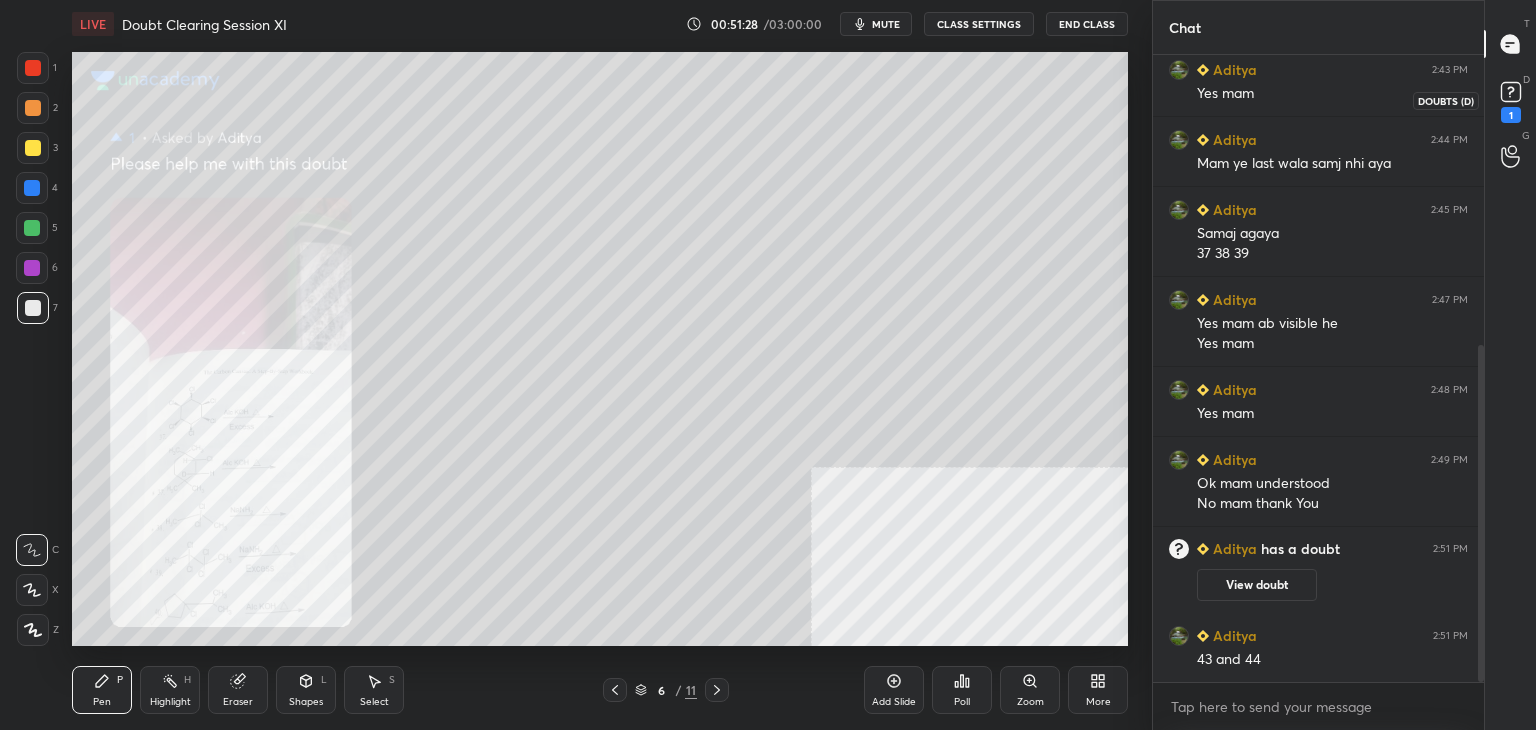 click 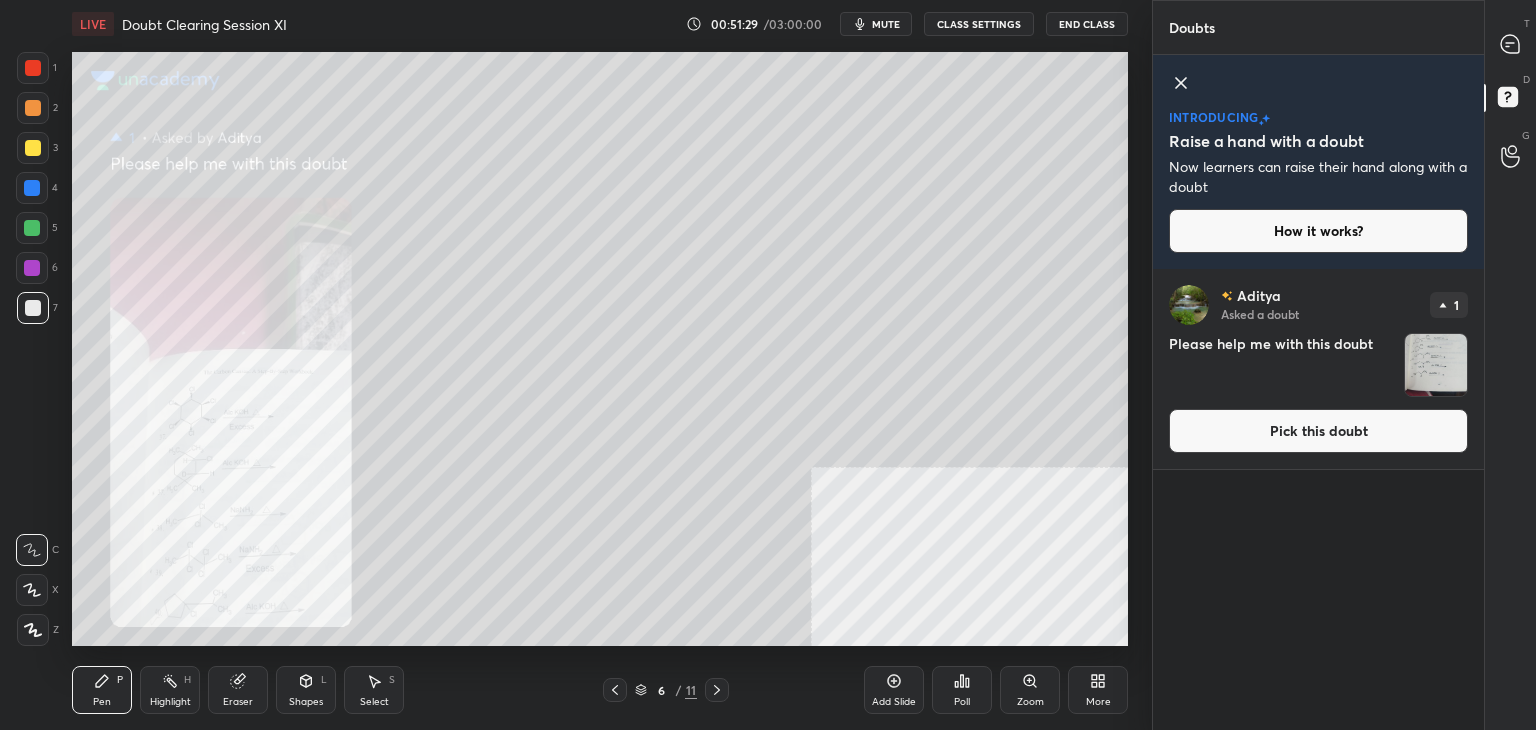 click on "Pick this doubt" at bounding box center (1318, 431) 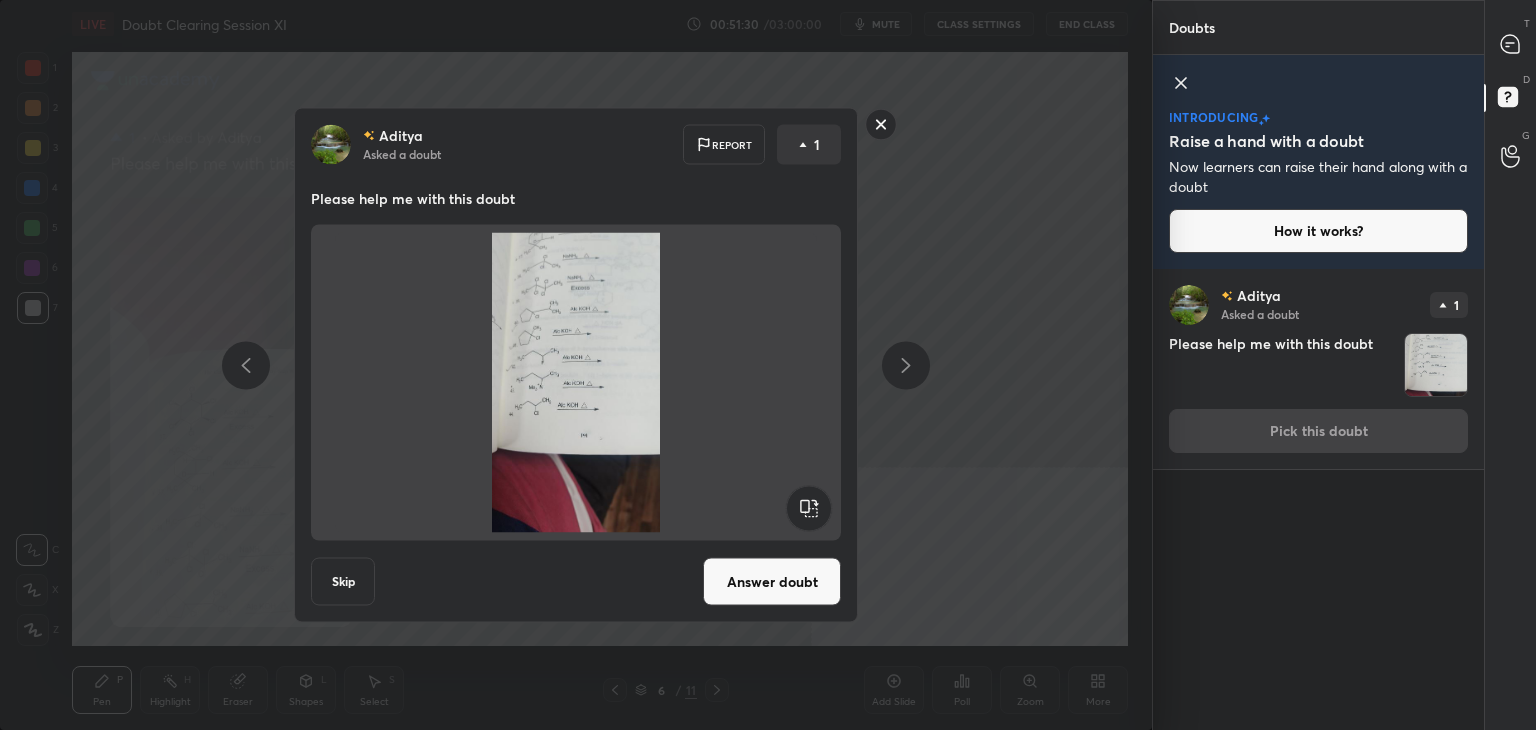click on "Answer doubt" at bounding box center (772, 582) 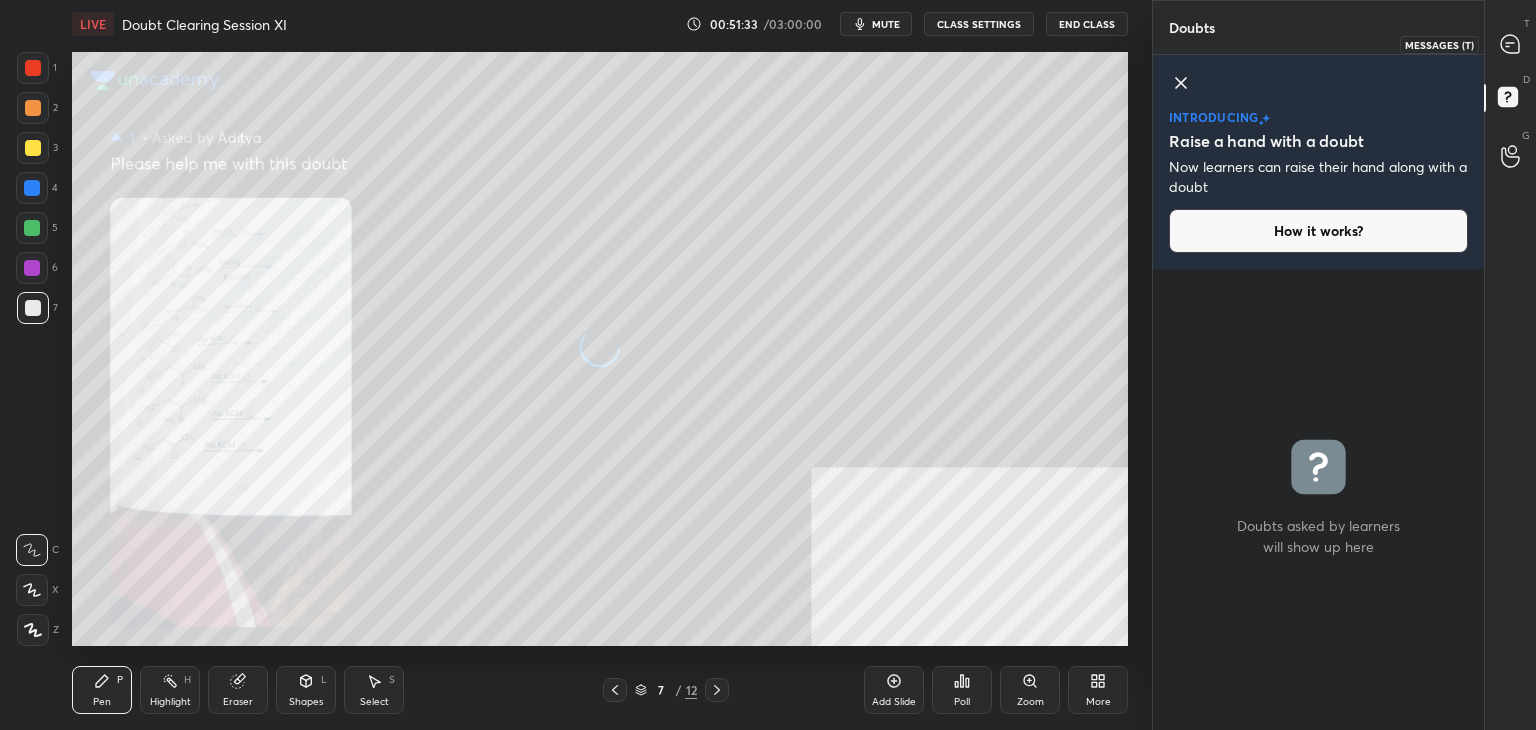click 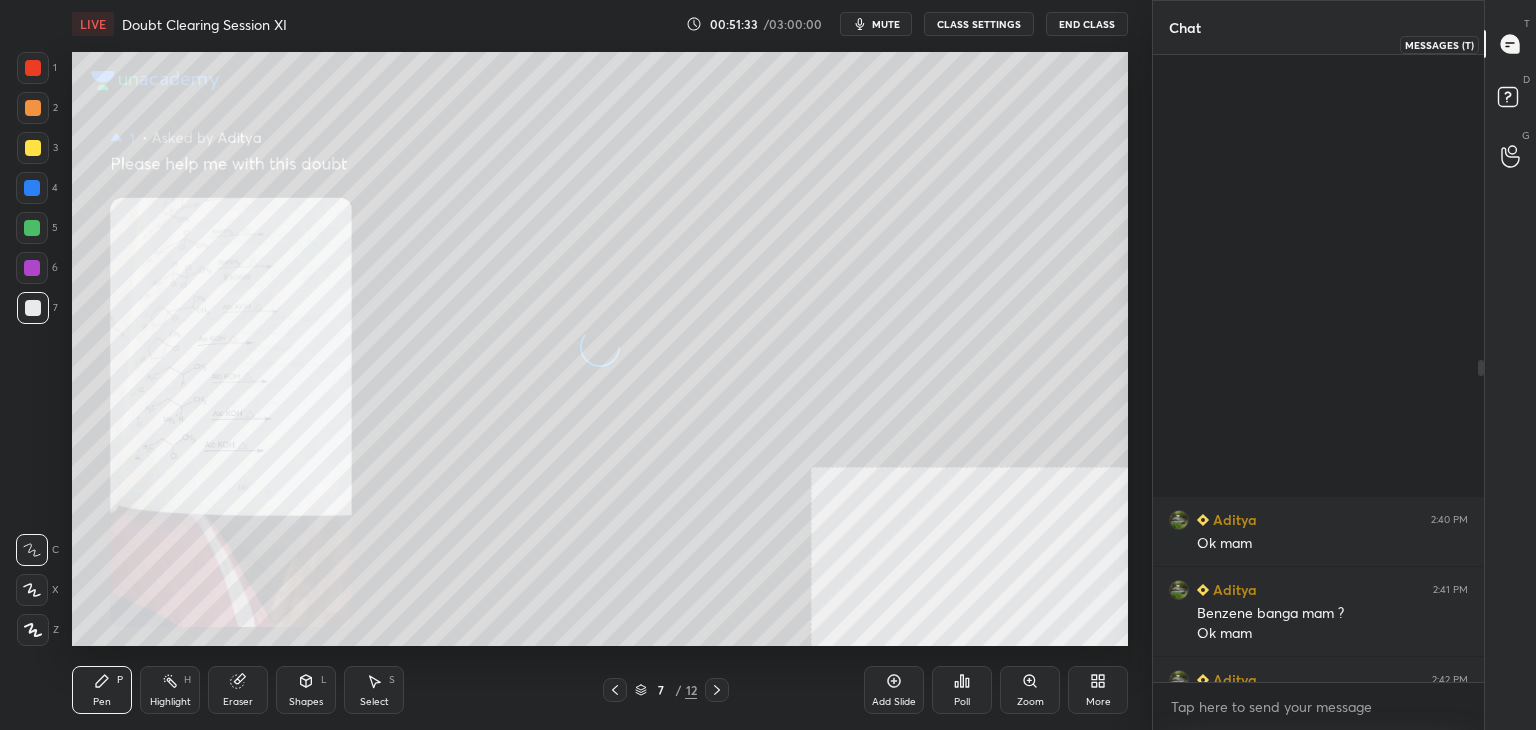 scroll, scrollTop: 594, scrollLeft: 0, axis: vertical 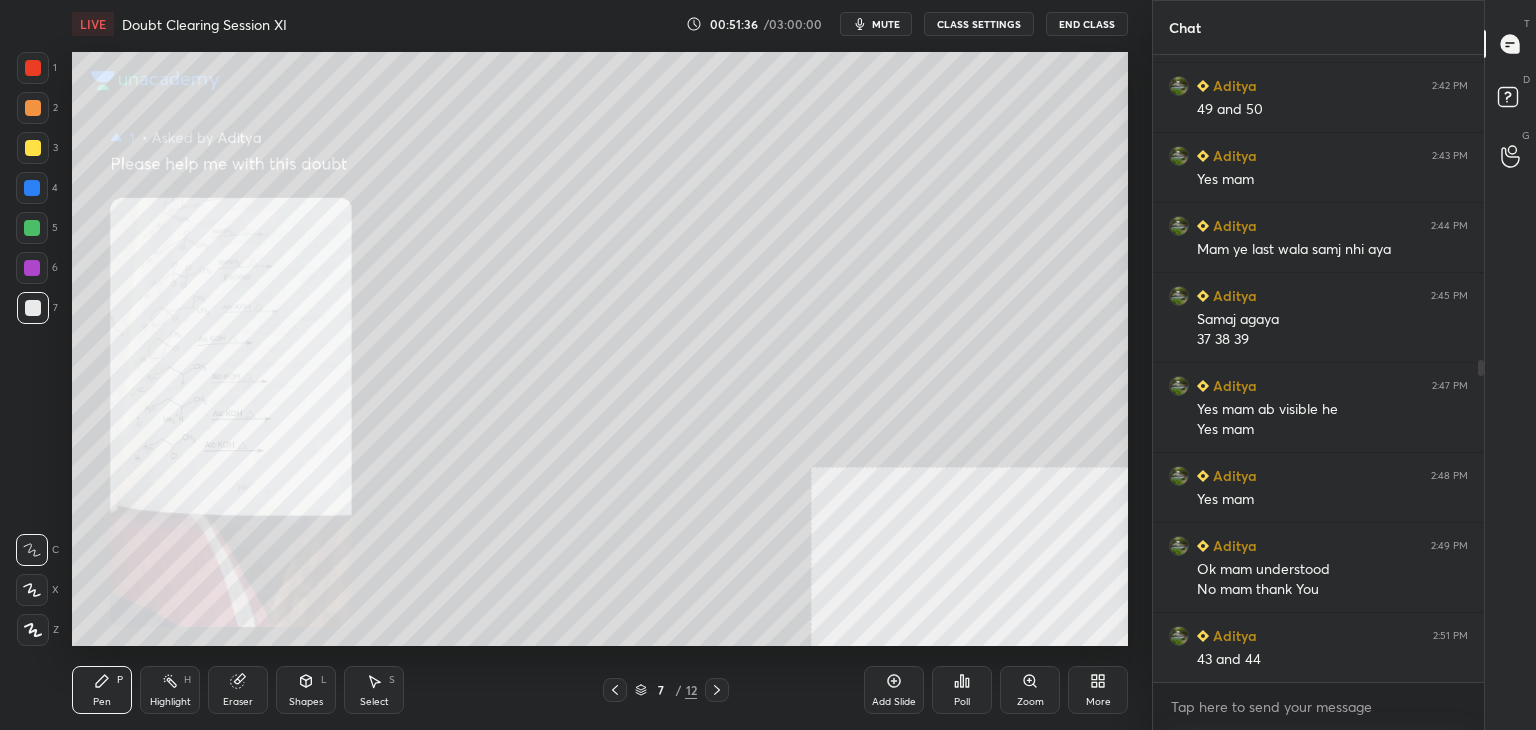 click on "Zoom" at bounding box center (1030, 690) 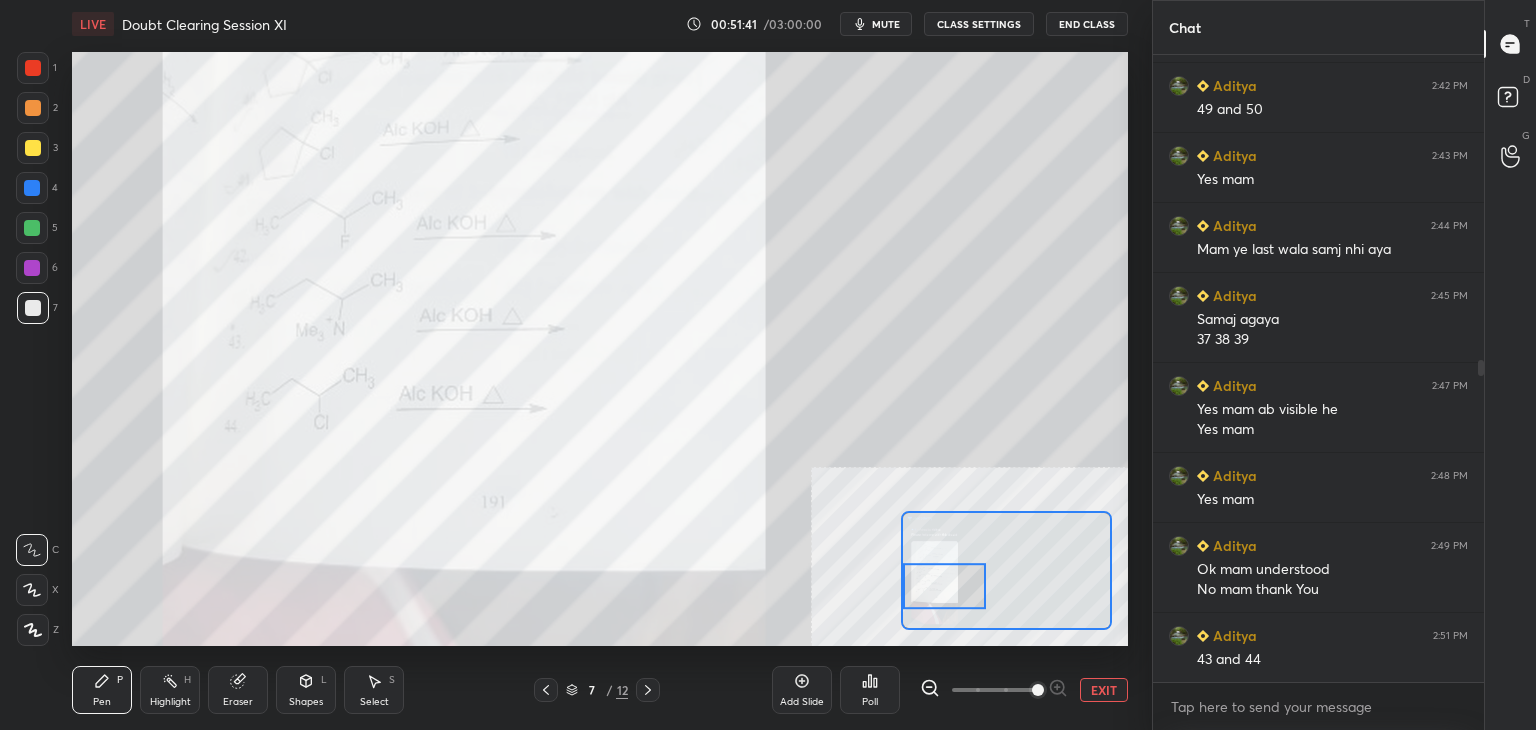 click at bounding box center (32, 228) 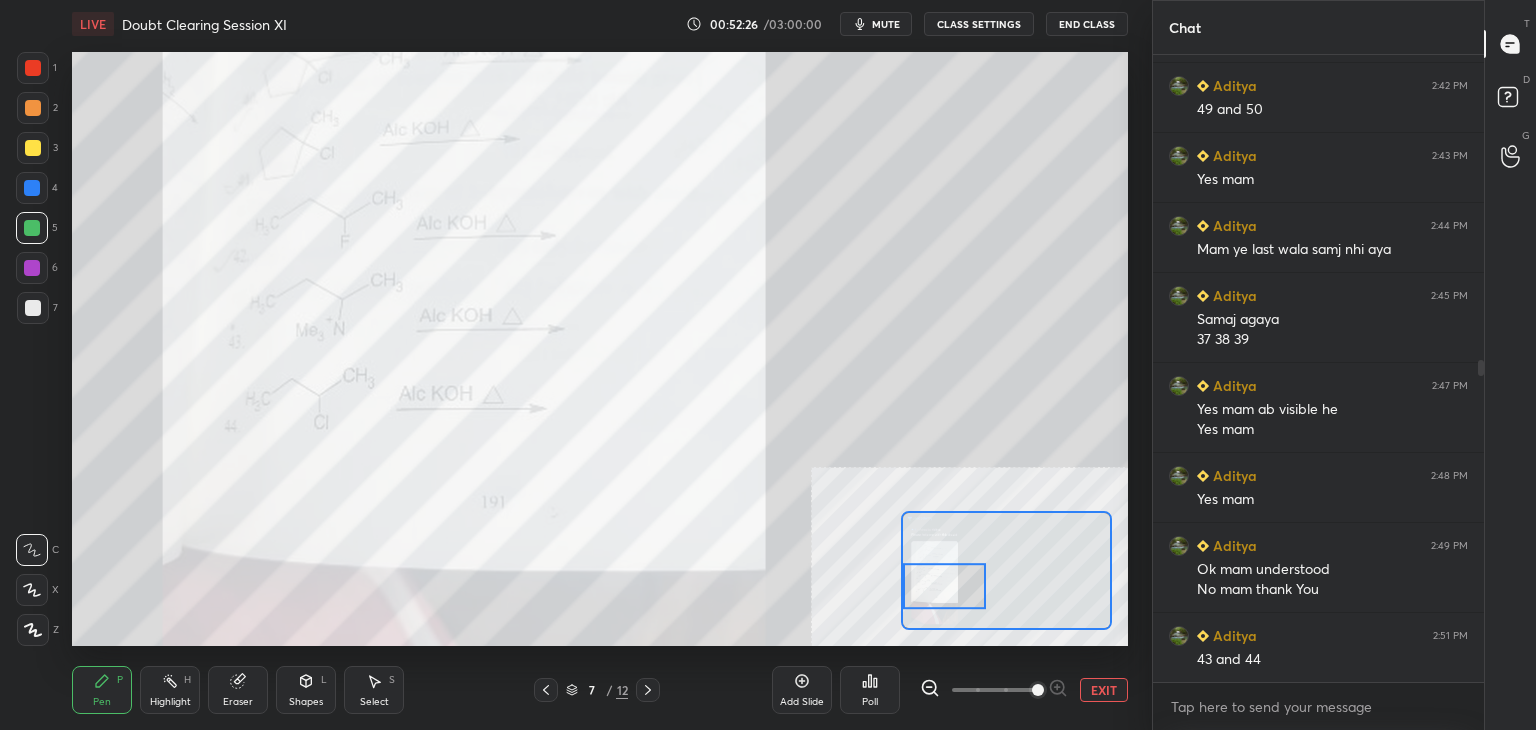 scroll, scrollTop: 664, scrollLeft: 0, axis: vertical 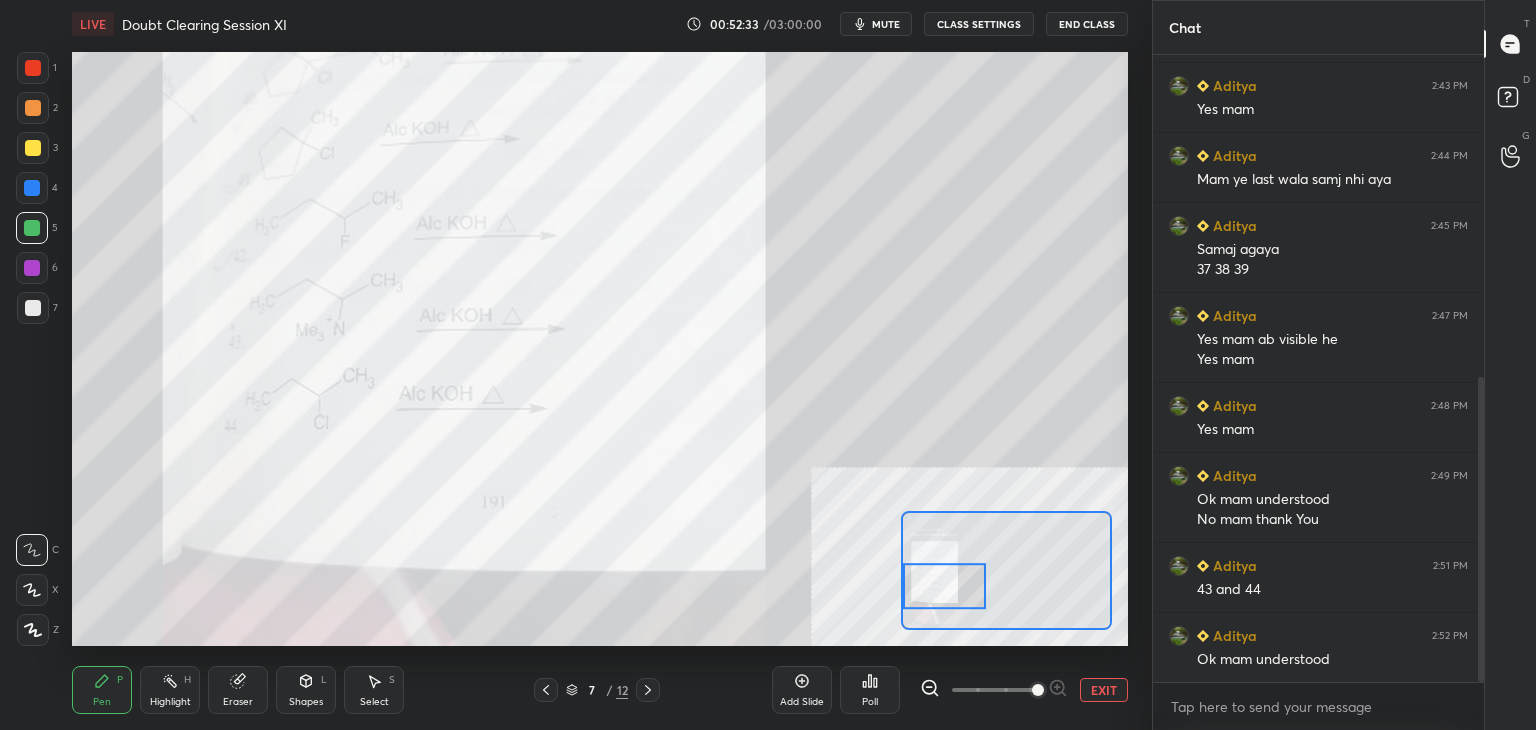 click on "EXIT" at bounding box center [1104, 690] 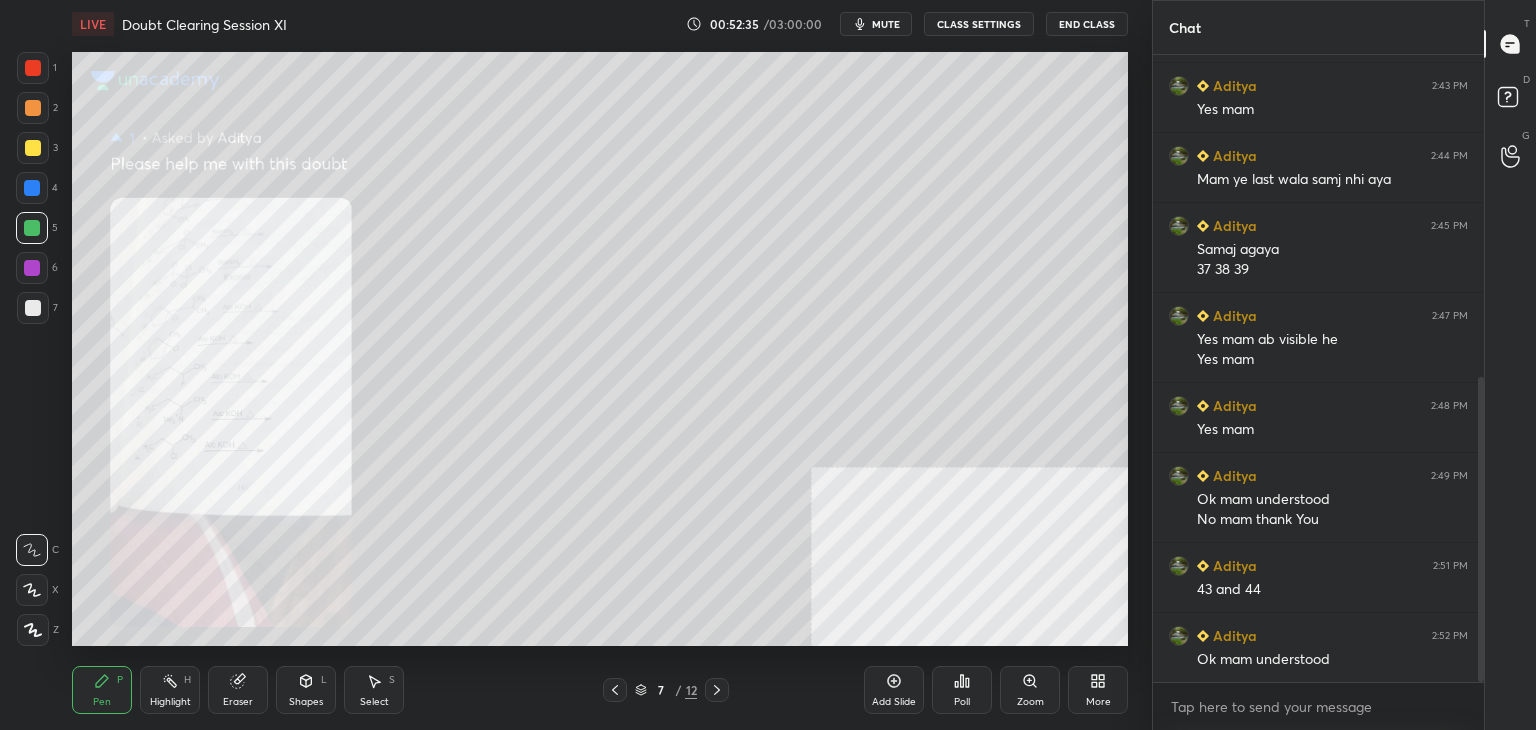 click on "mute" at bounding box center (886, 24) 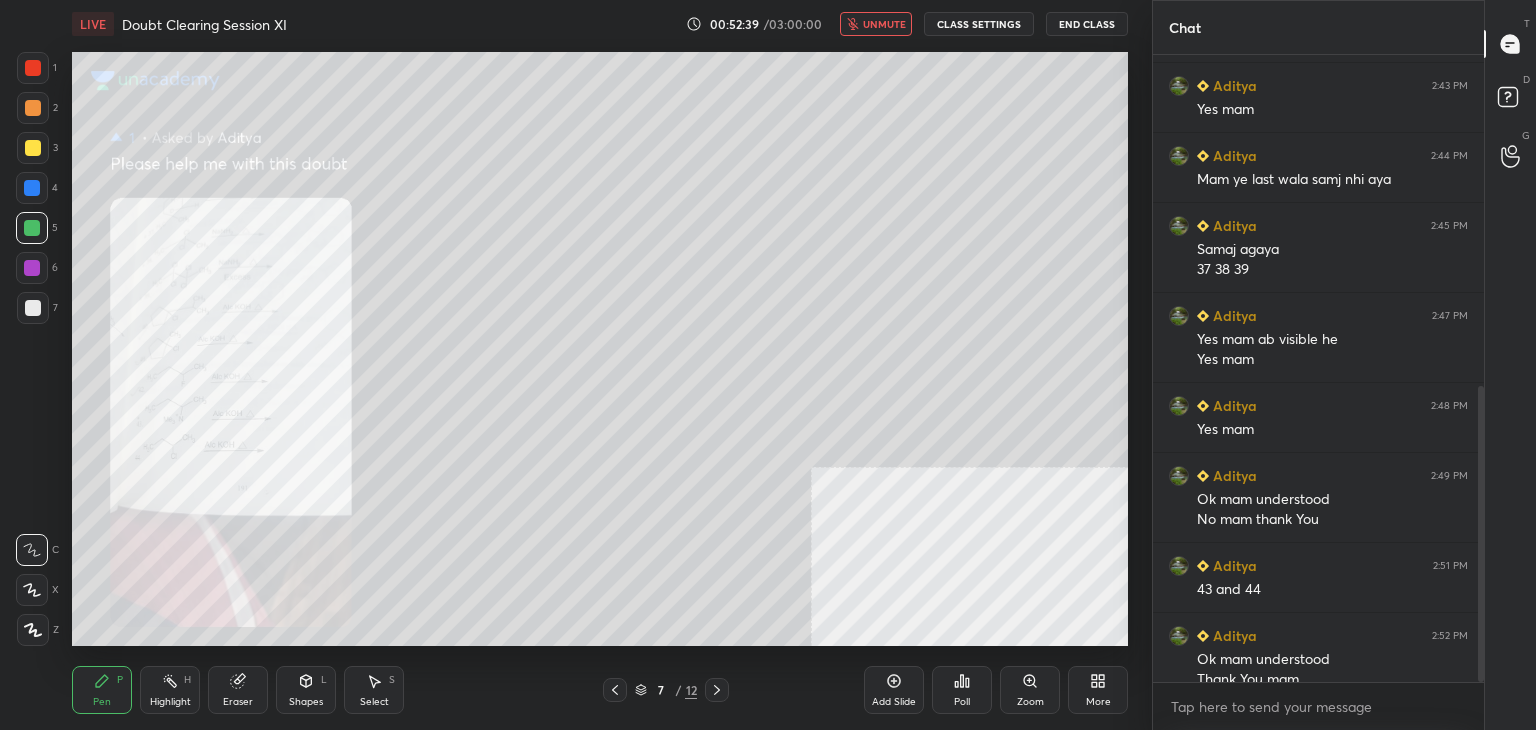 scroll, scrollTop: 702, scrollLeft: 0, axis: vertical 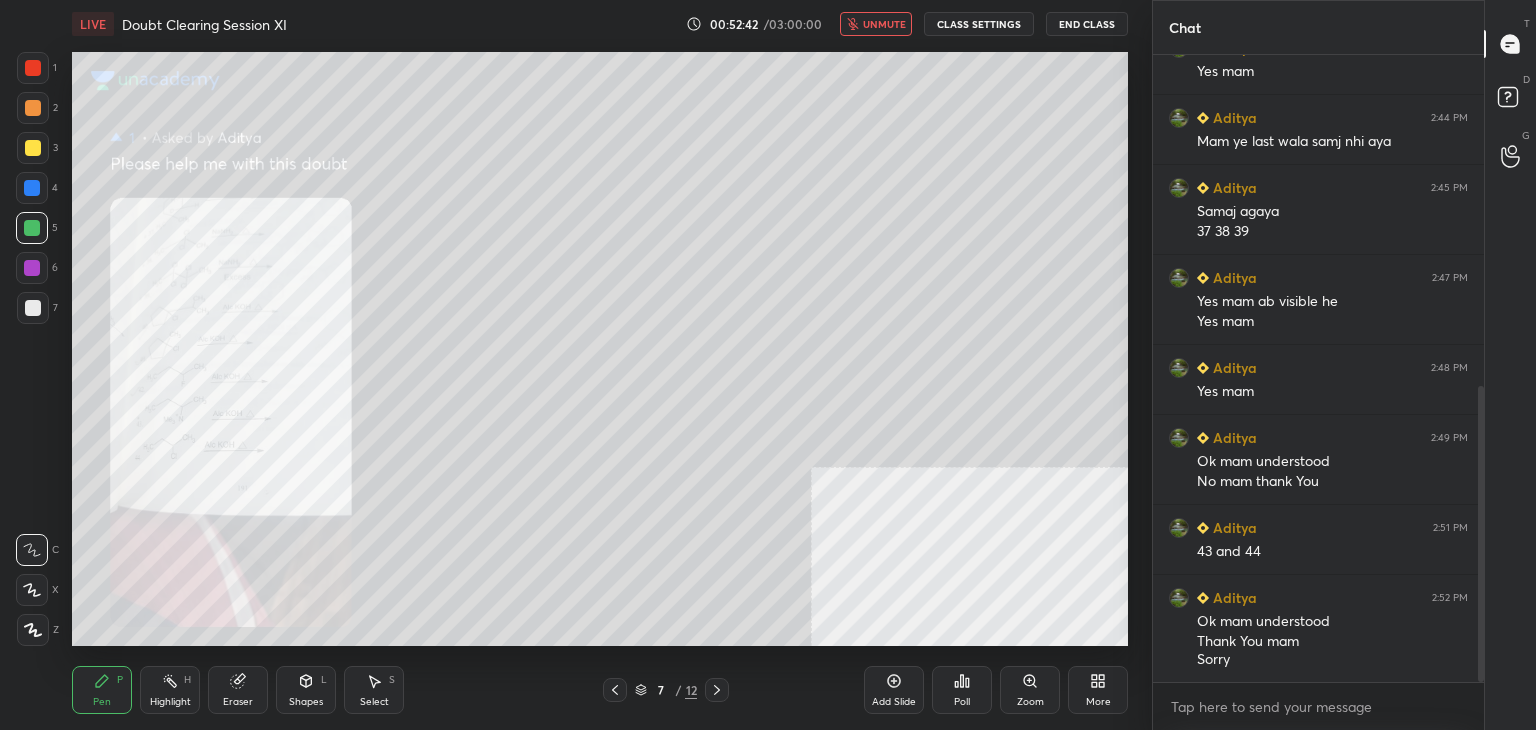 click on "unmute" at bounding box center [884, 24] 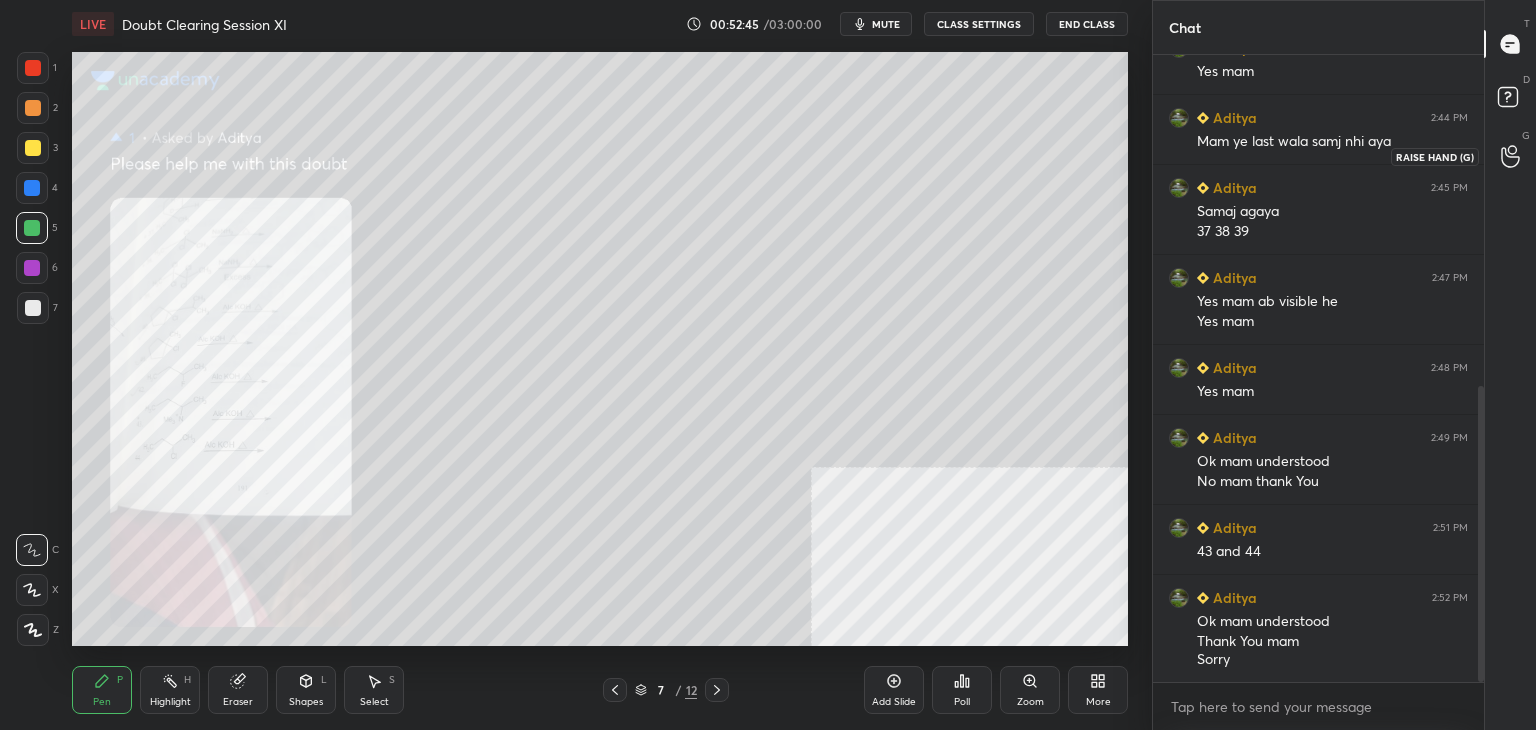 click 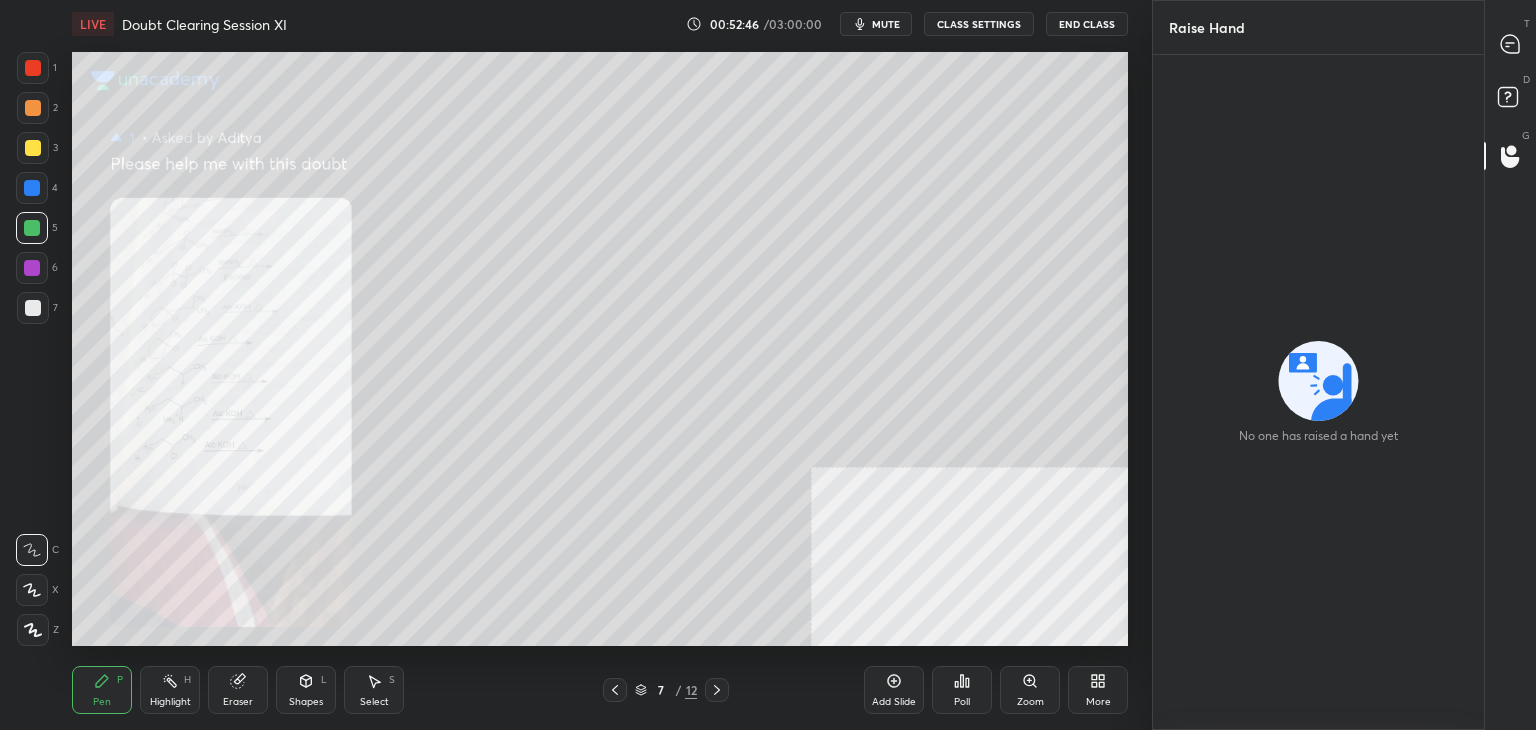 click on "D Doubts (D)" at bounding box center [1510, 100] 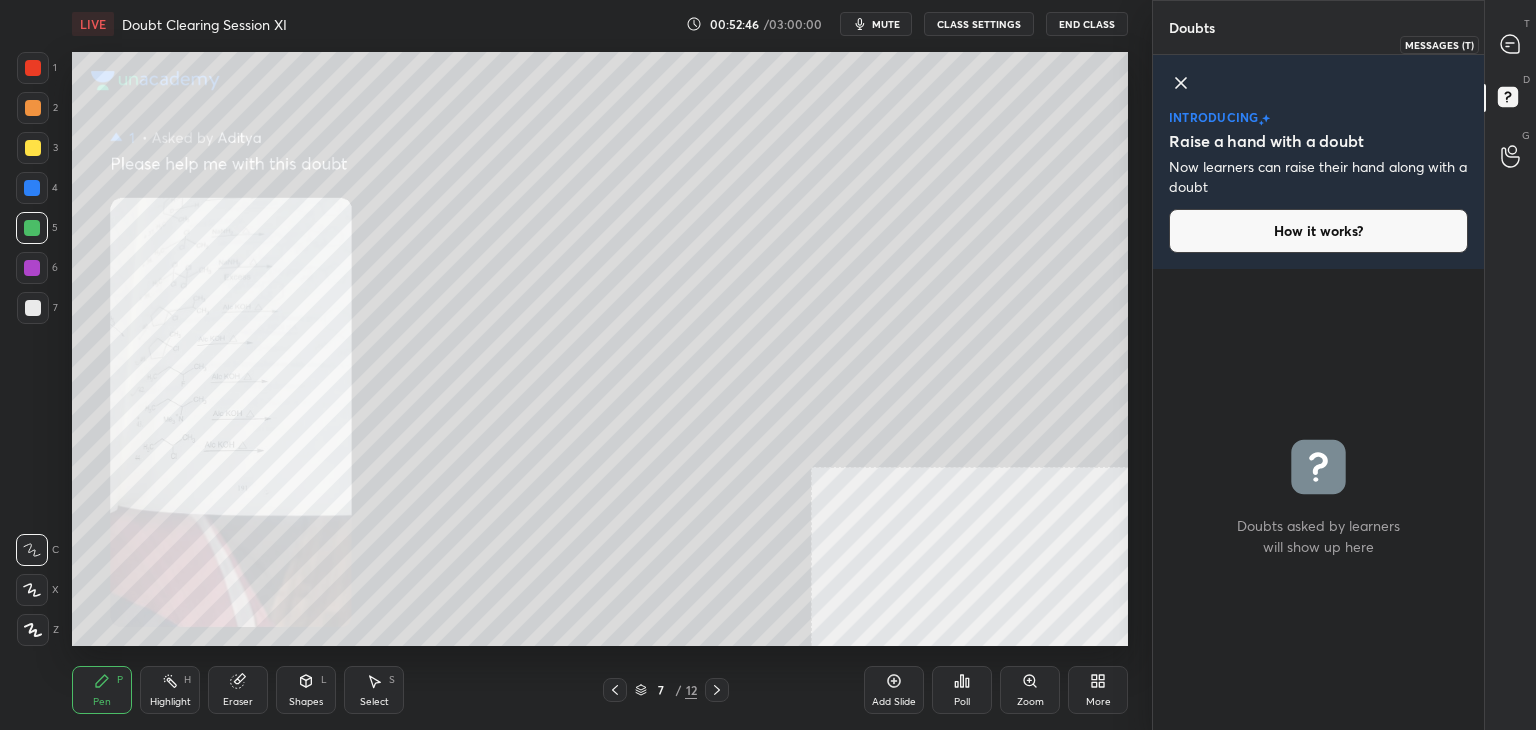 click 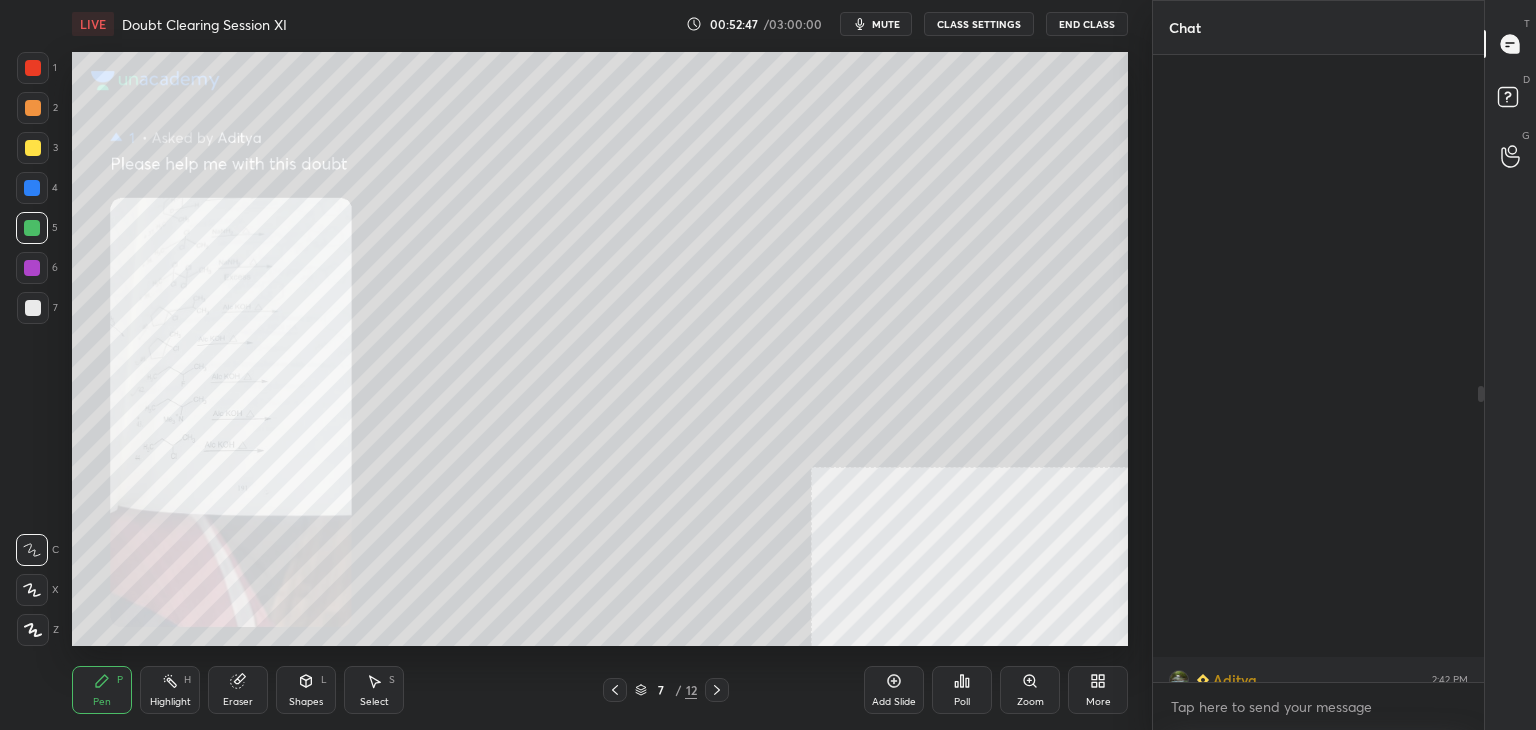 scroll, scrollTop: 702, scrollLeft: 0, axis: vertical 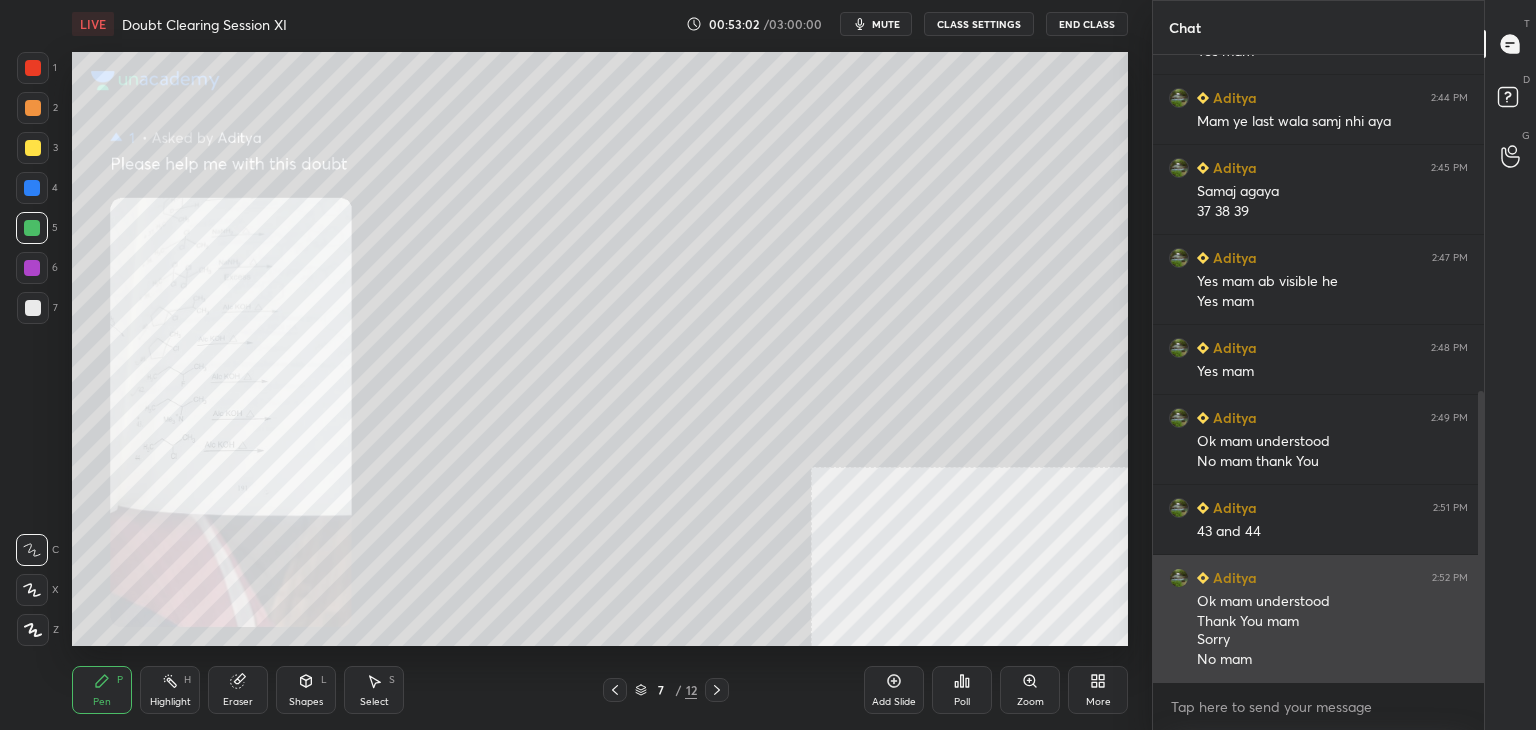 click on "Aditya" at bounding box center [1233, 577] 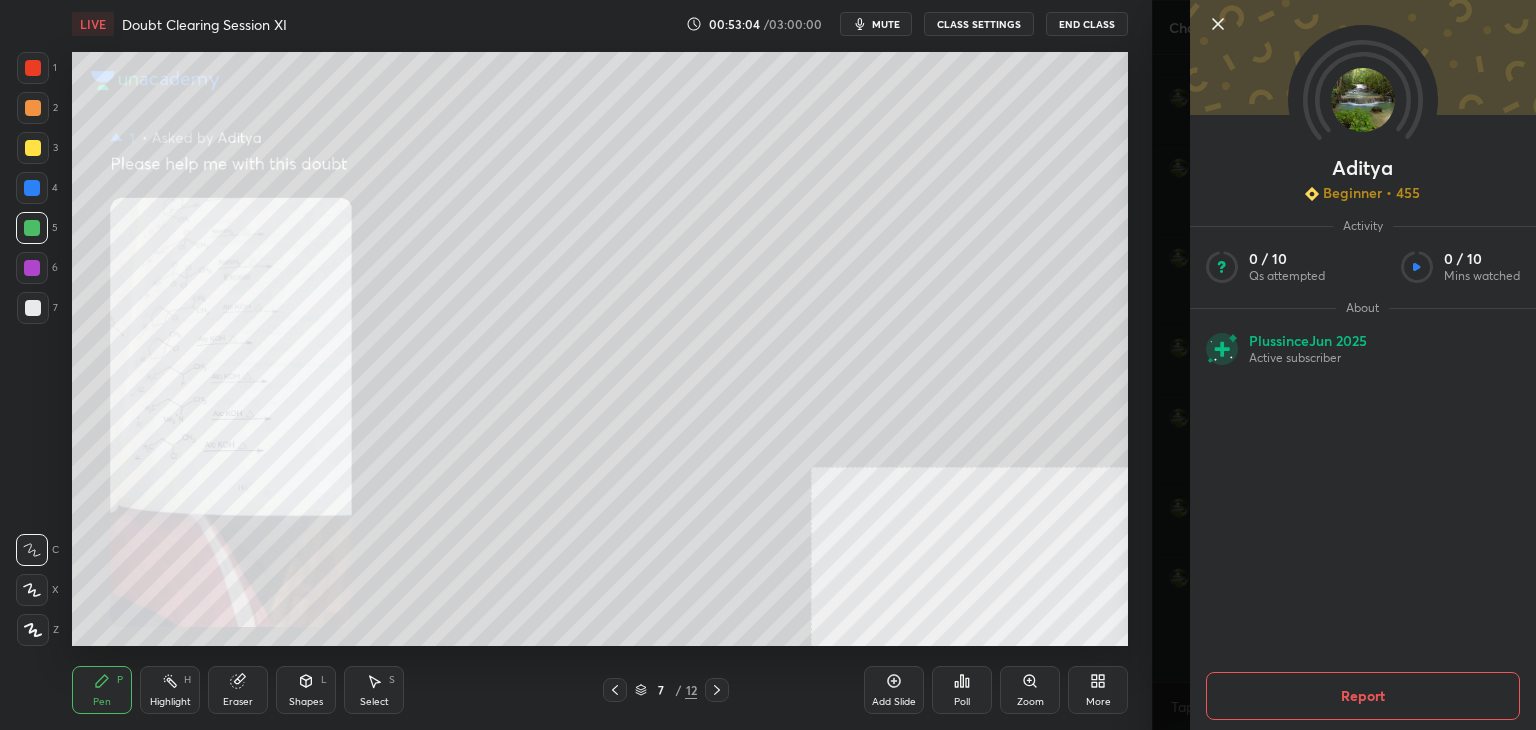 click 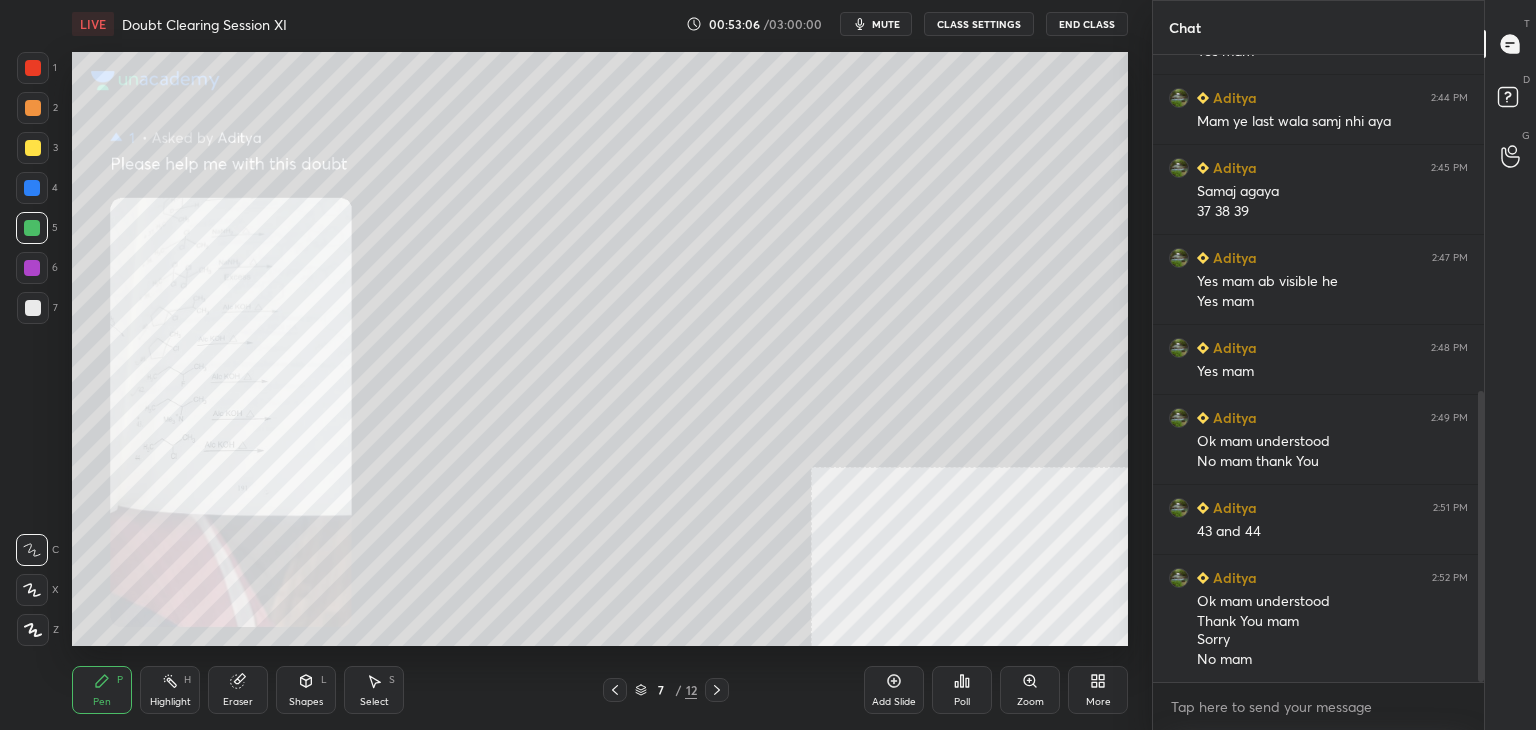 click on "mute" at bounding box center [876, 24] 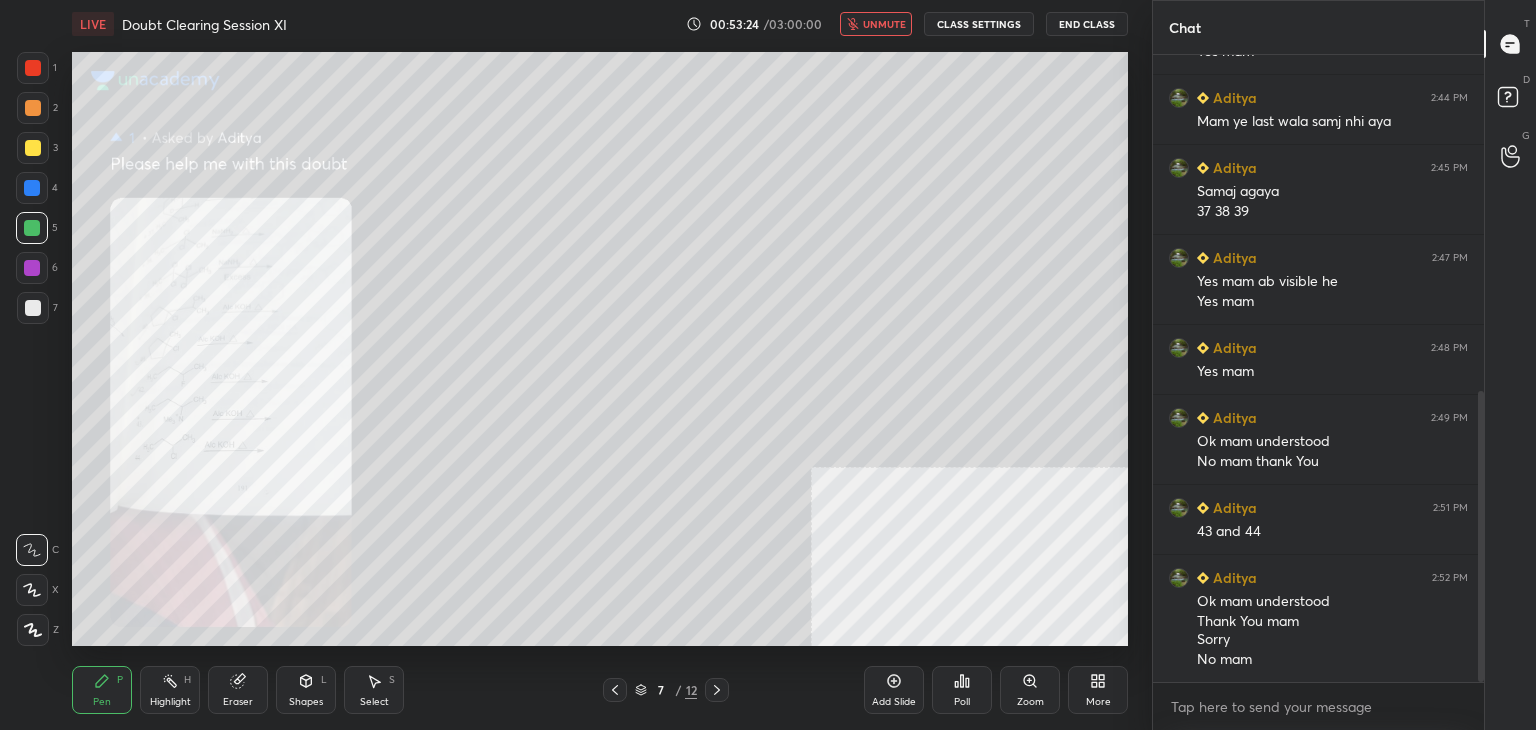 click 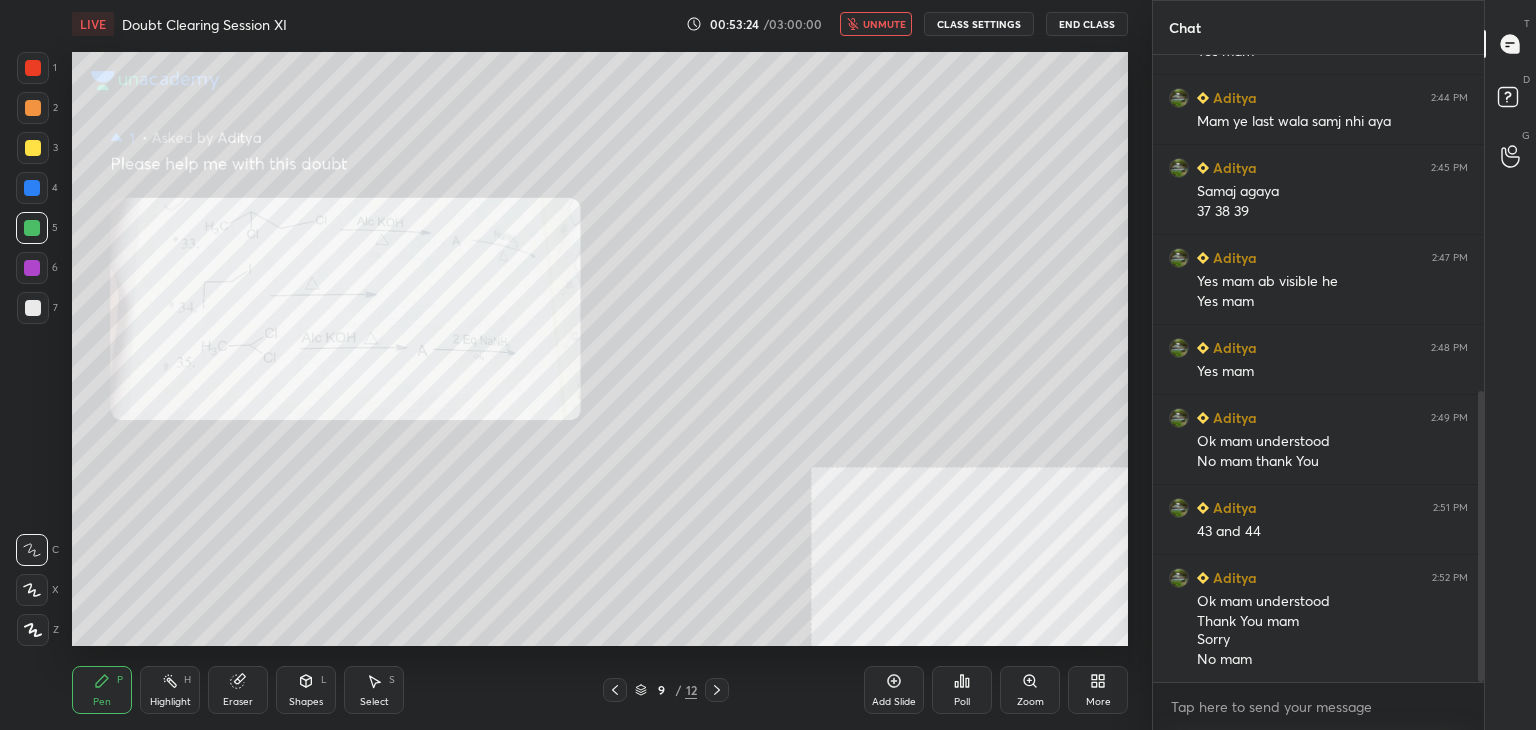 click 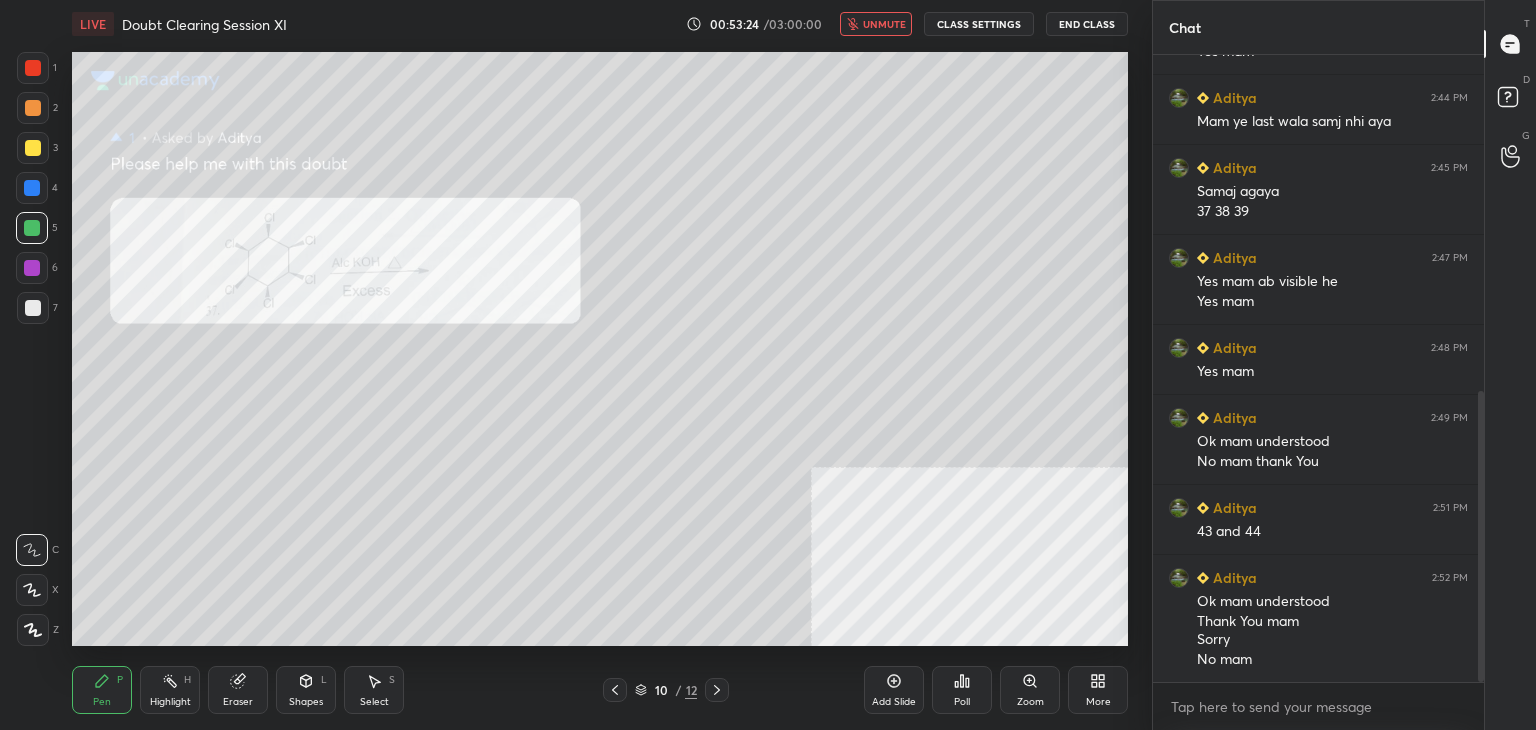 click 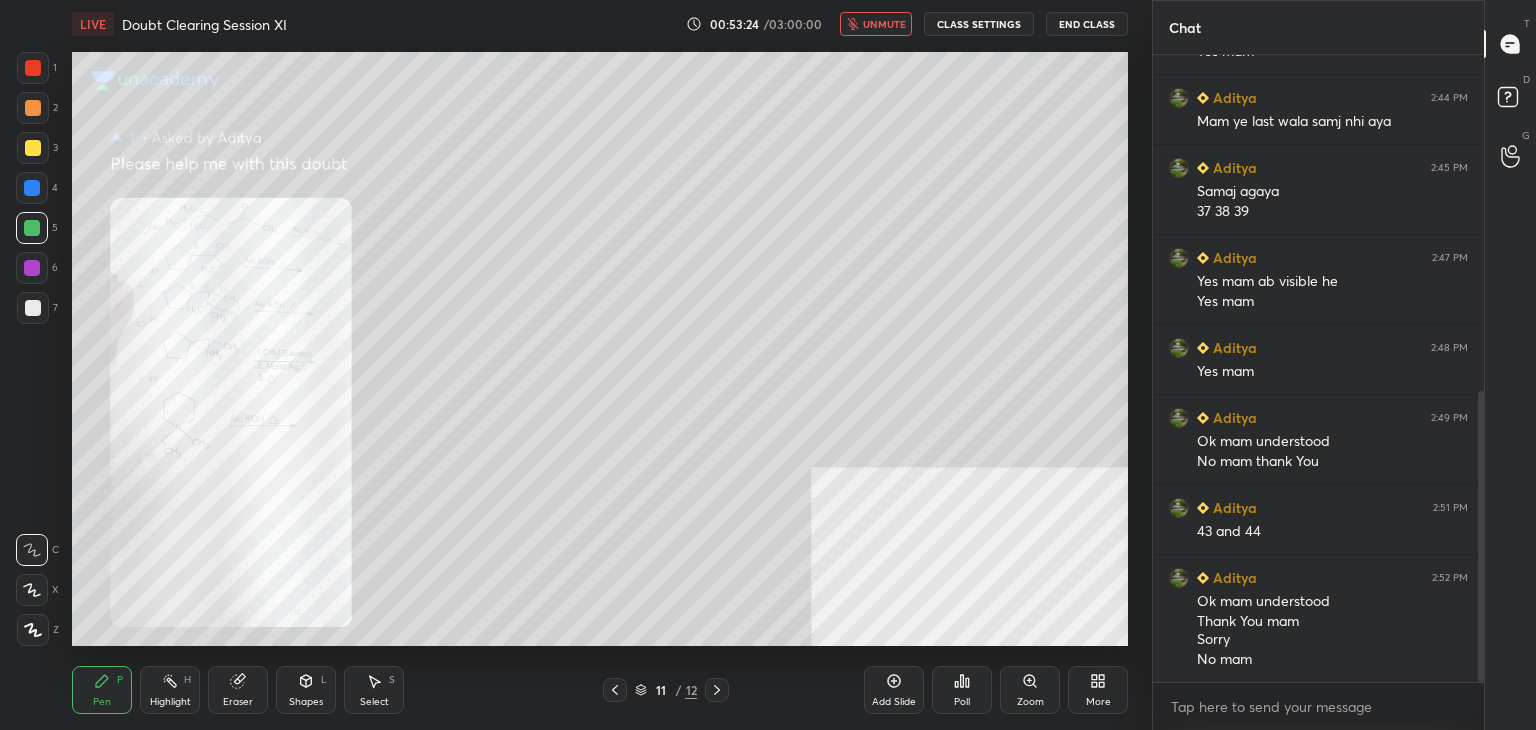 click 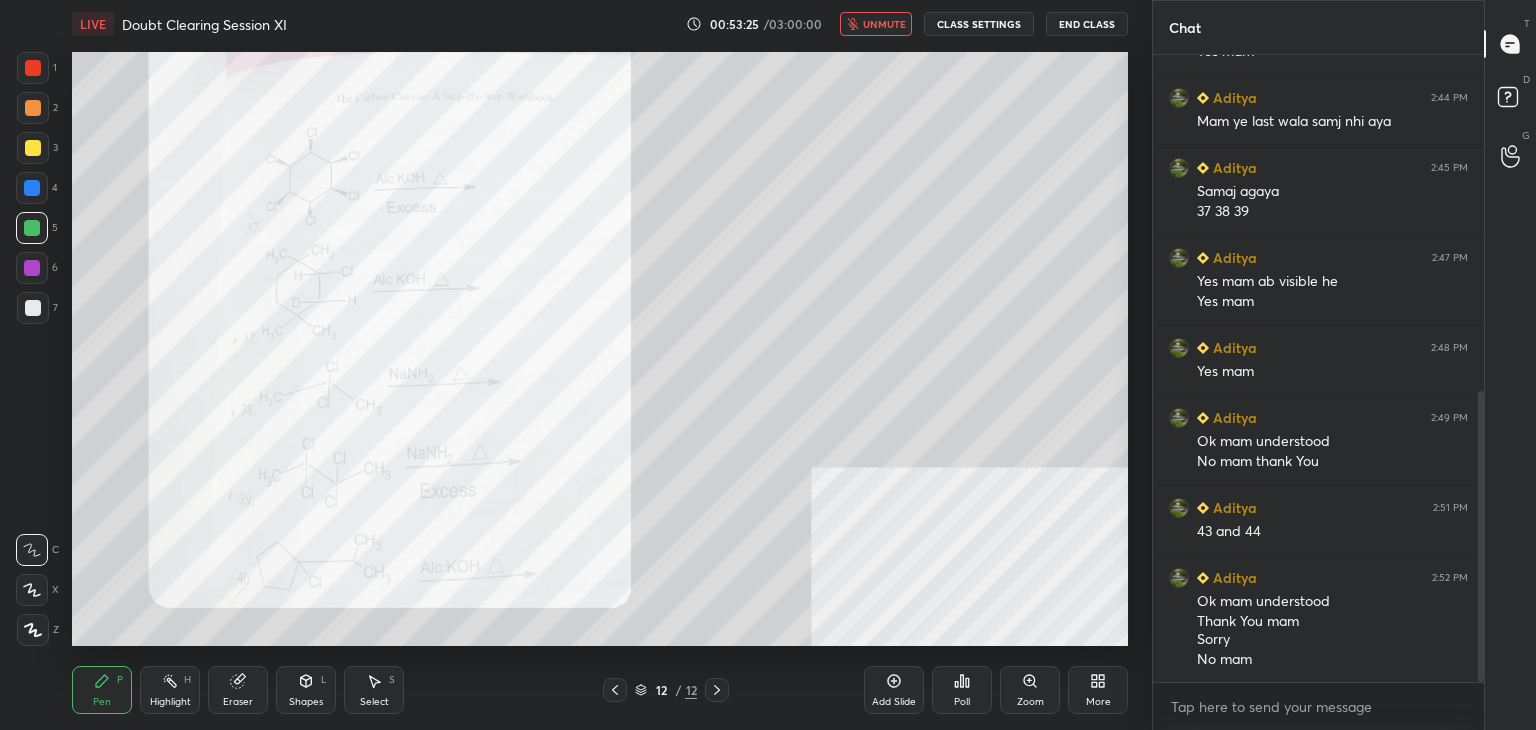 click 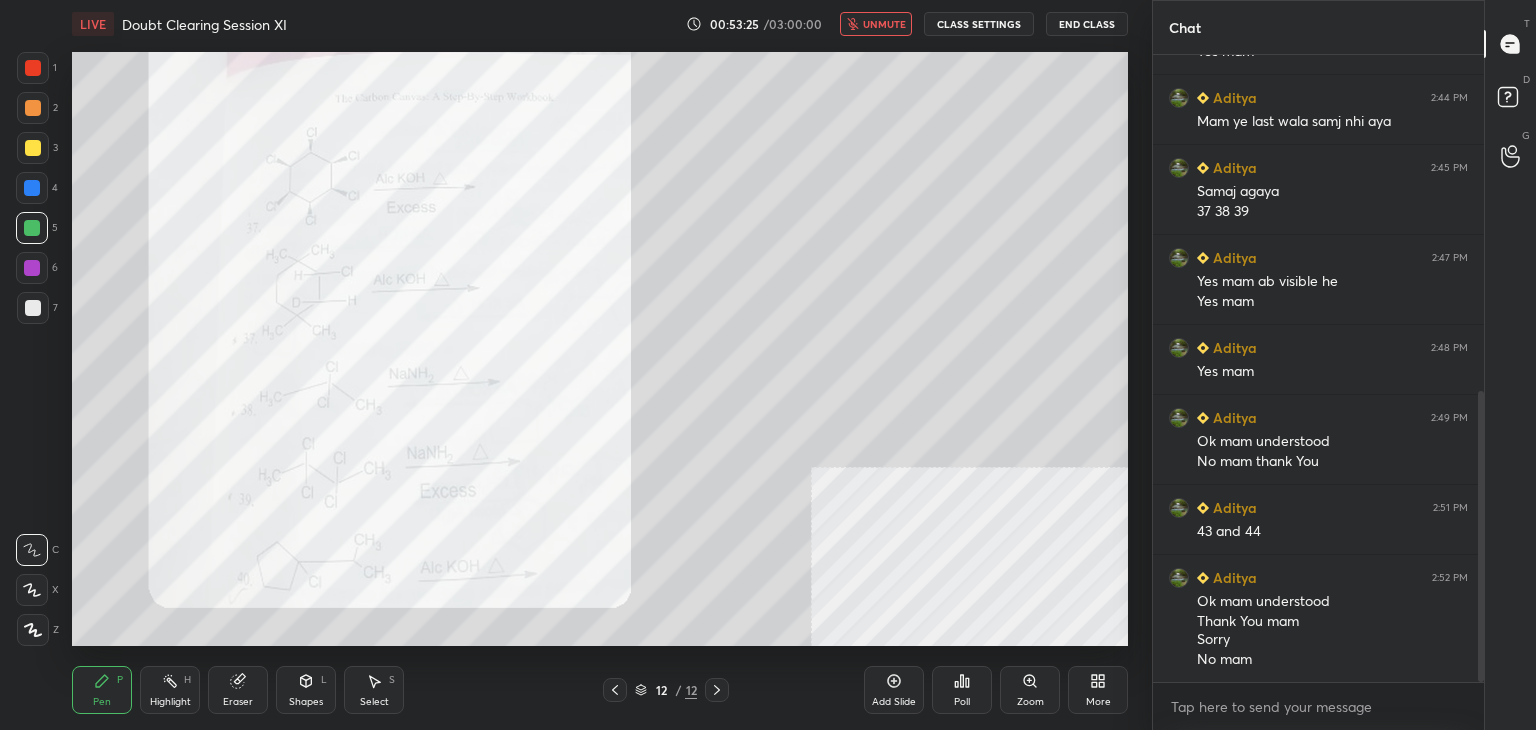 click 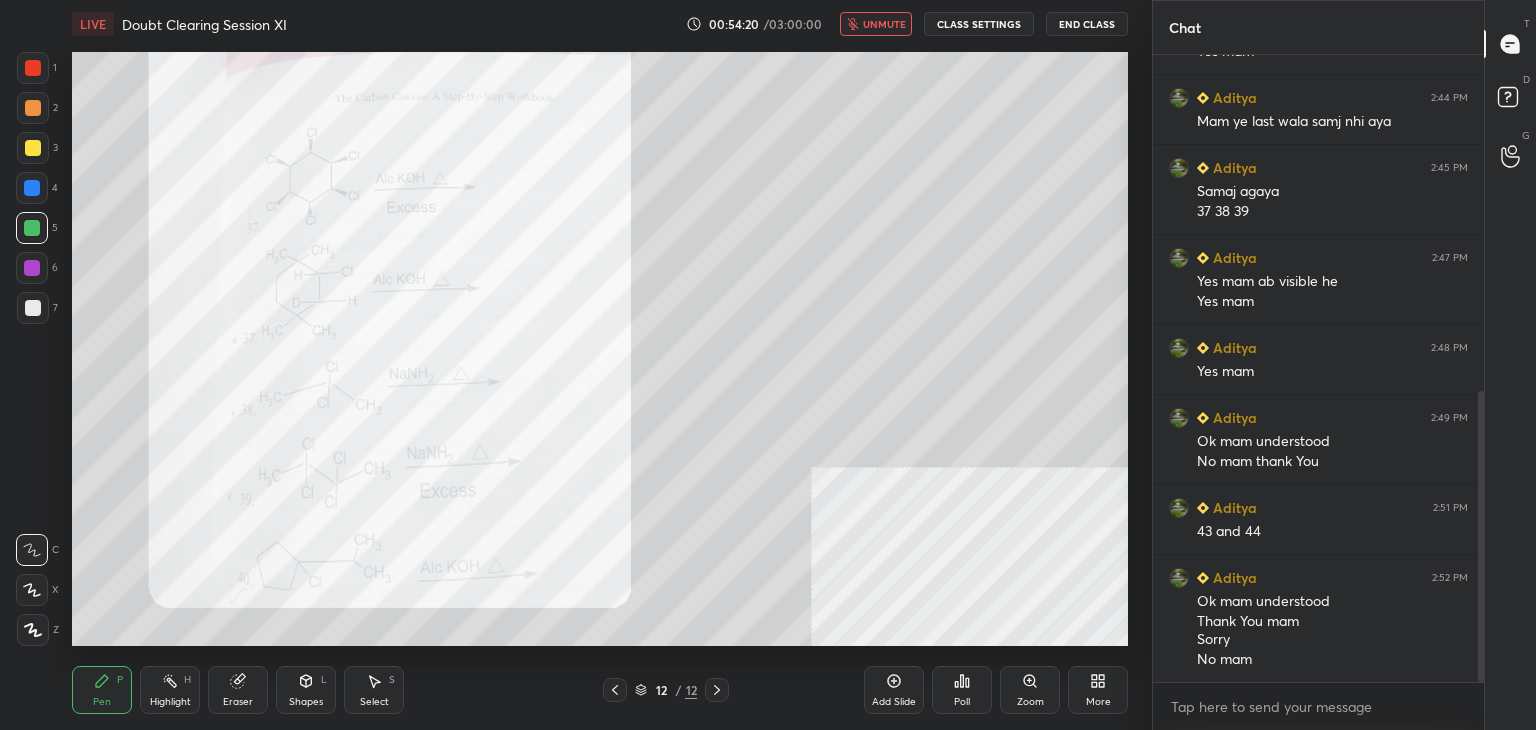 click on "End Class" at bounding box center [1087, 24] 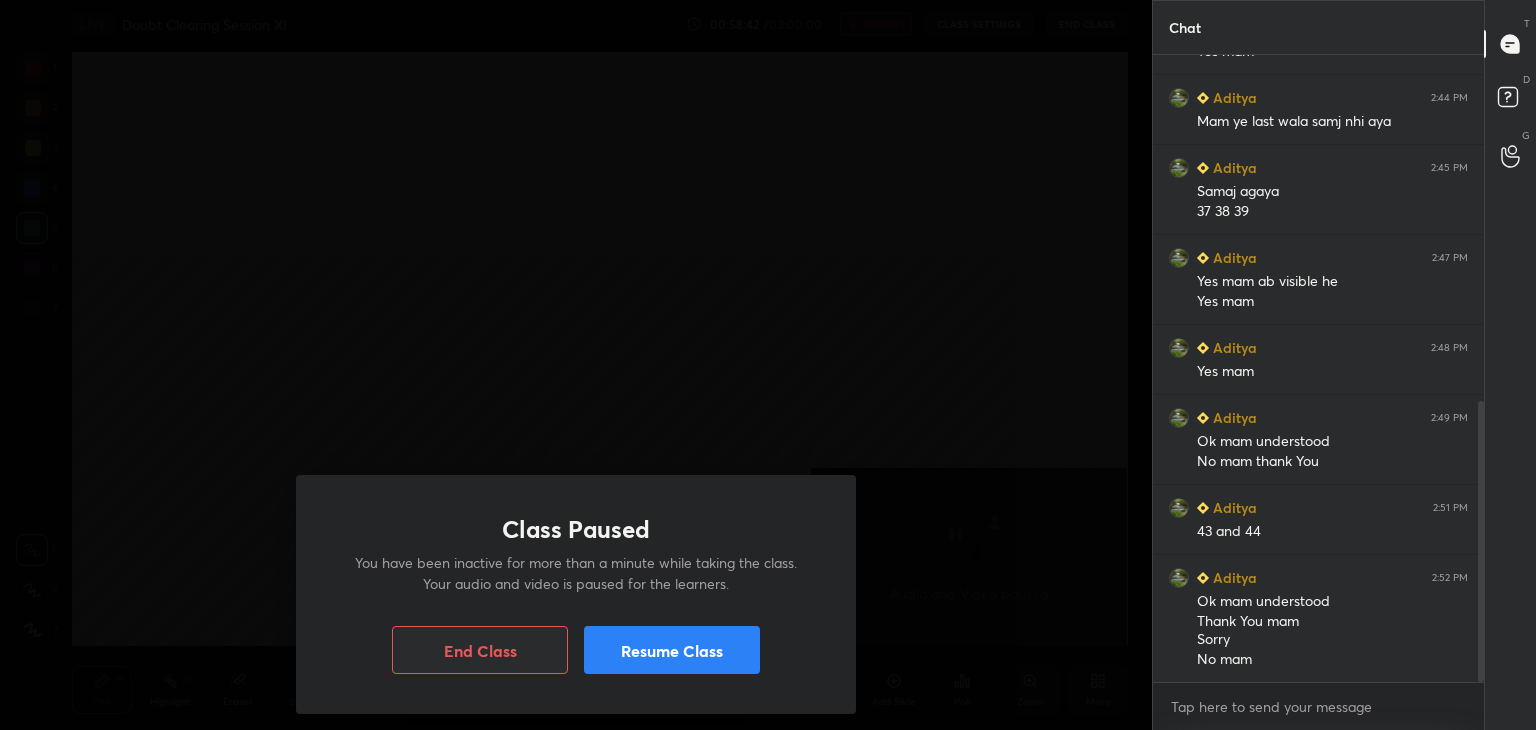 scroll, scrollTop: 770, scrollLeft: 0, axis: vertical 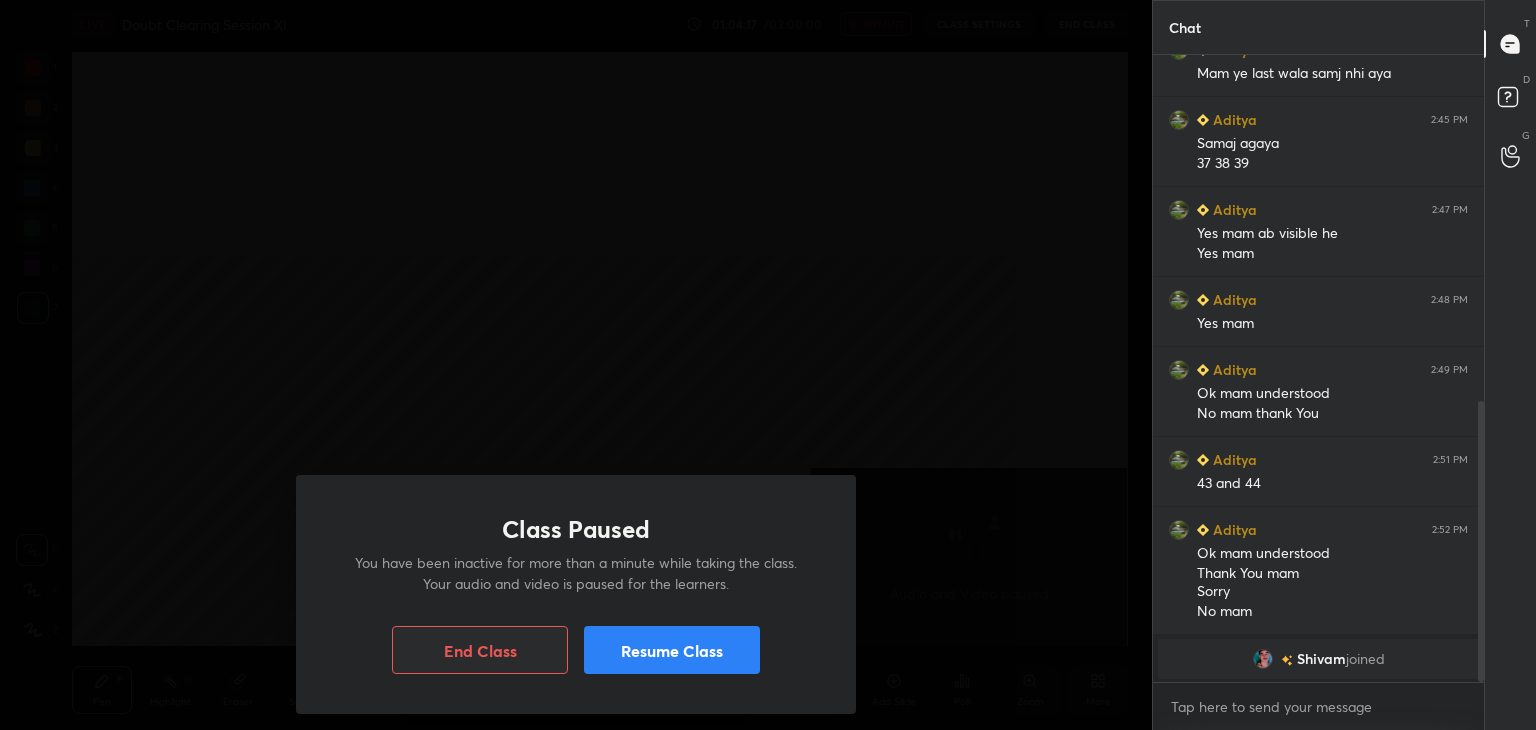 click on "Resume Class" at bounding box center (672, 650) 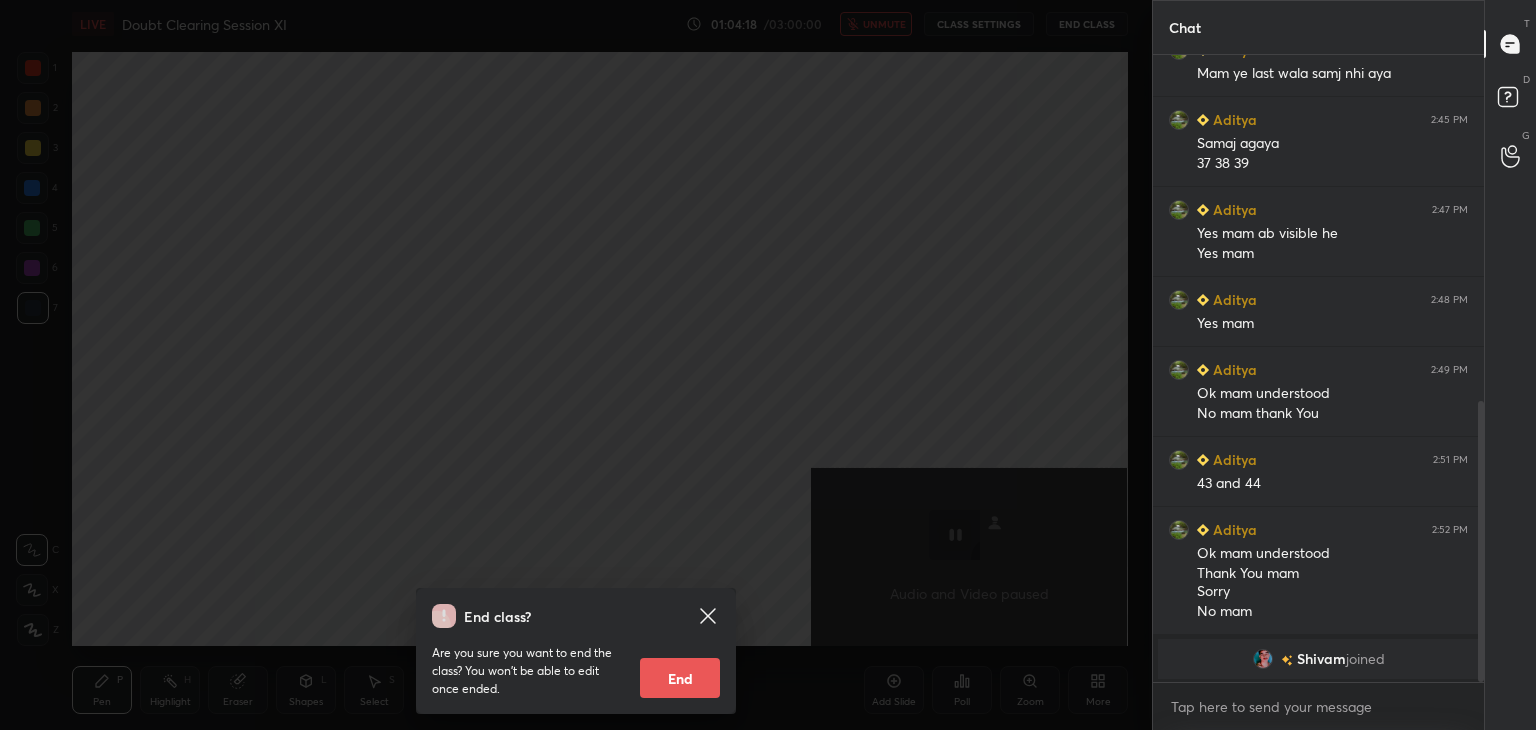 click 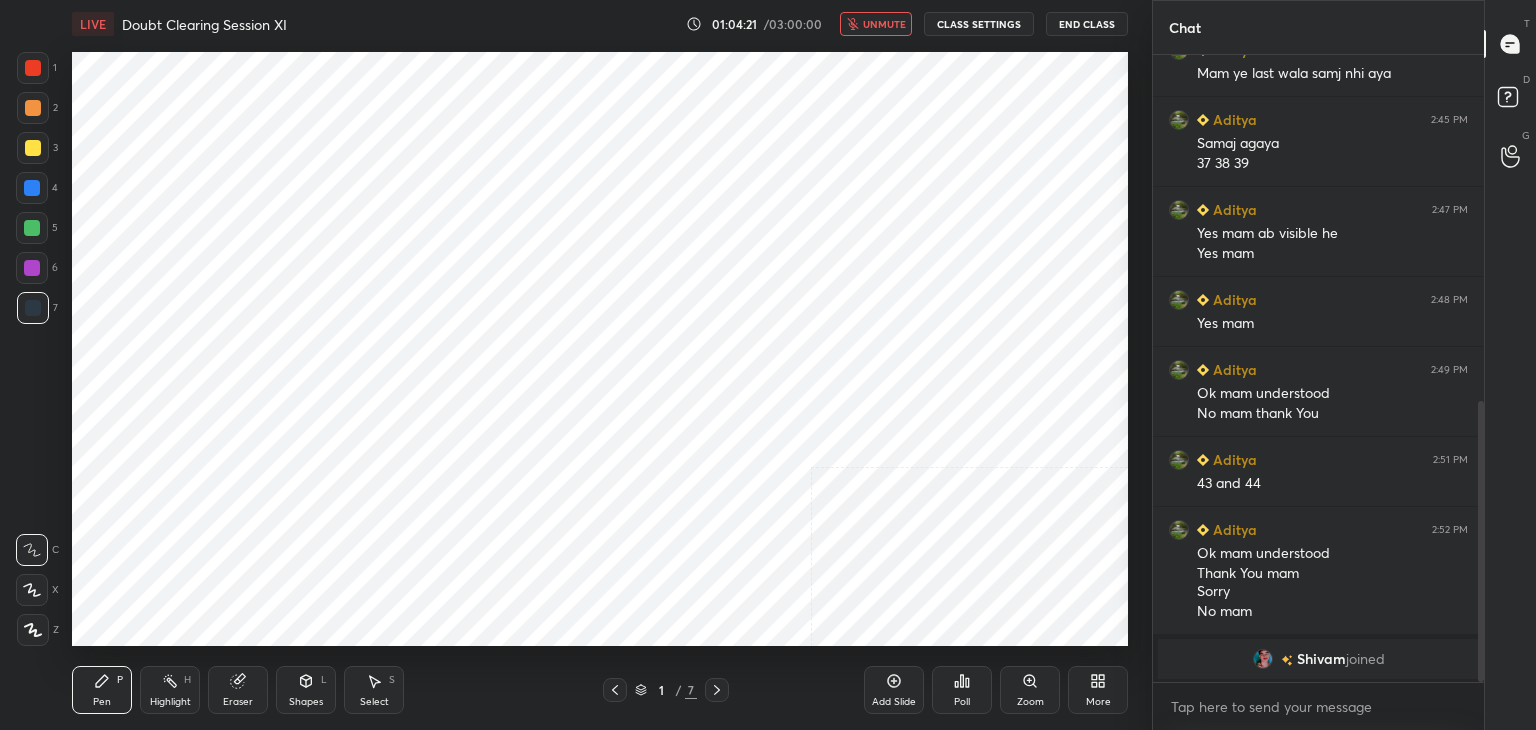 click 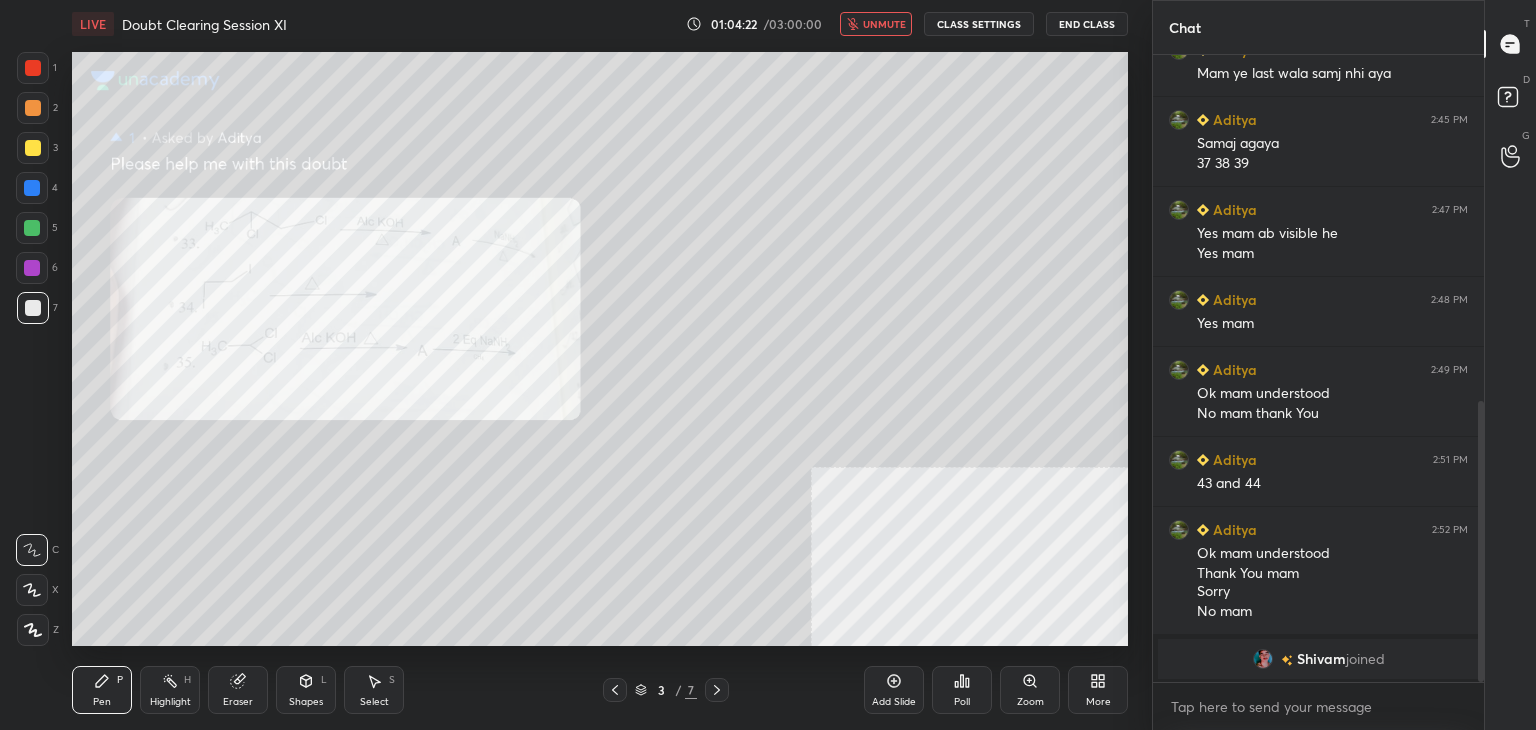 click 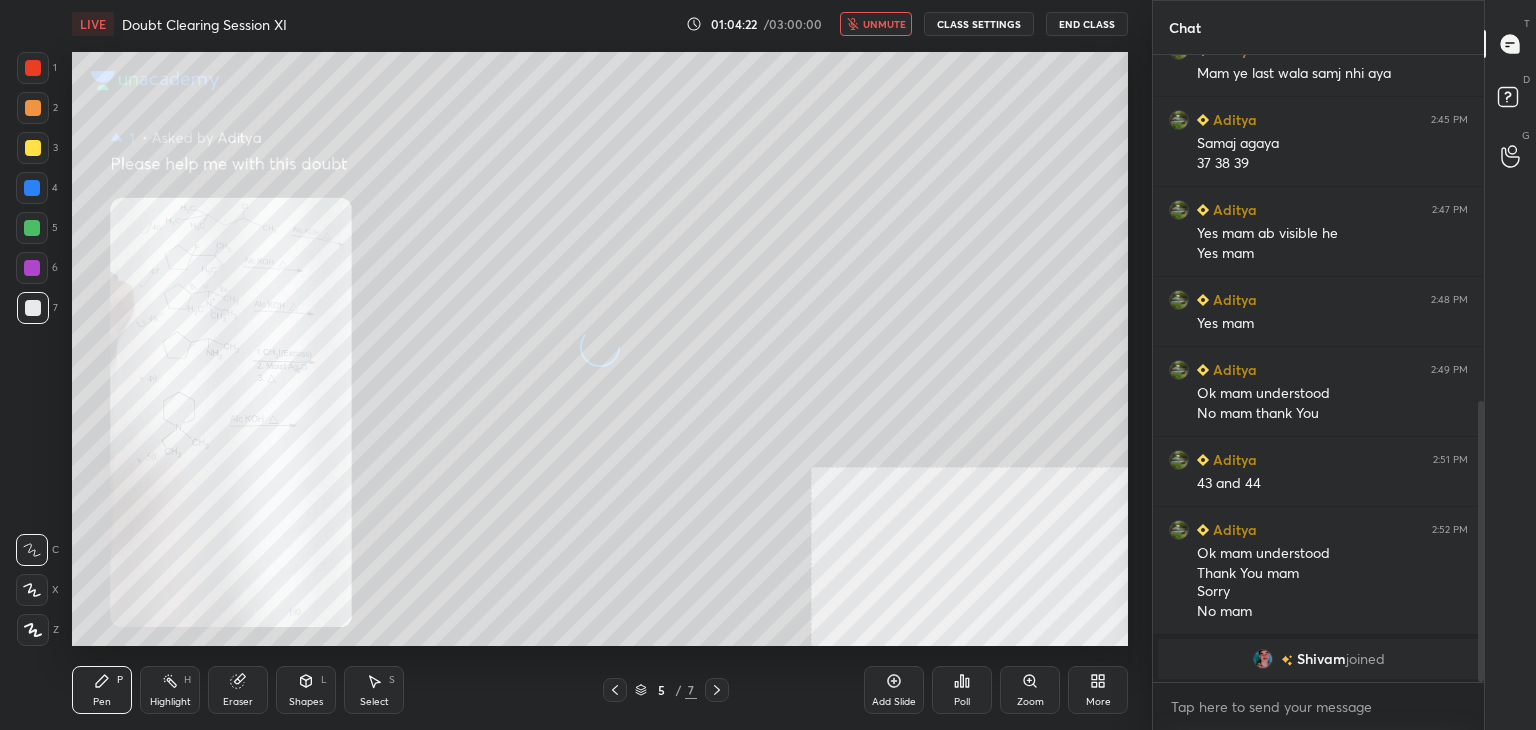 click 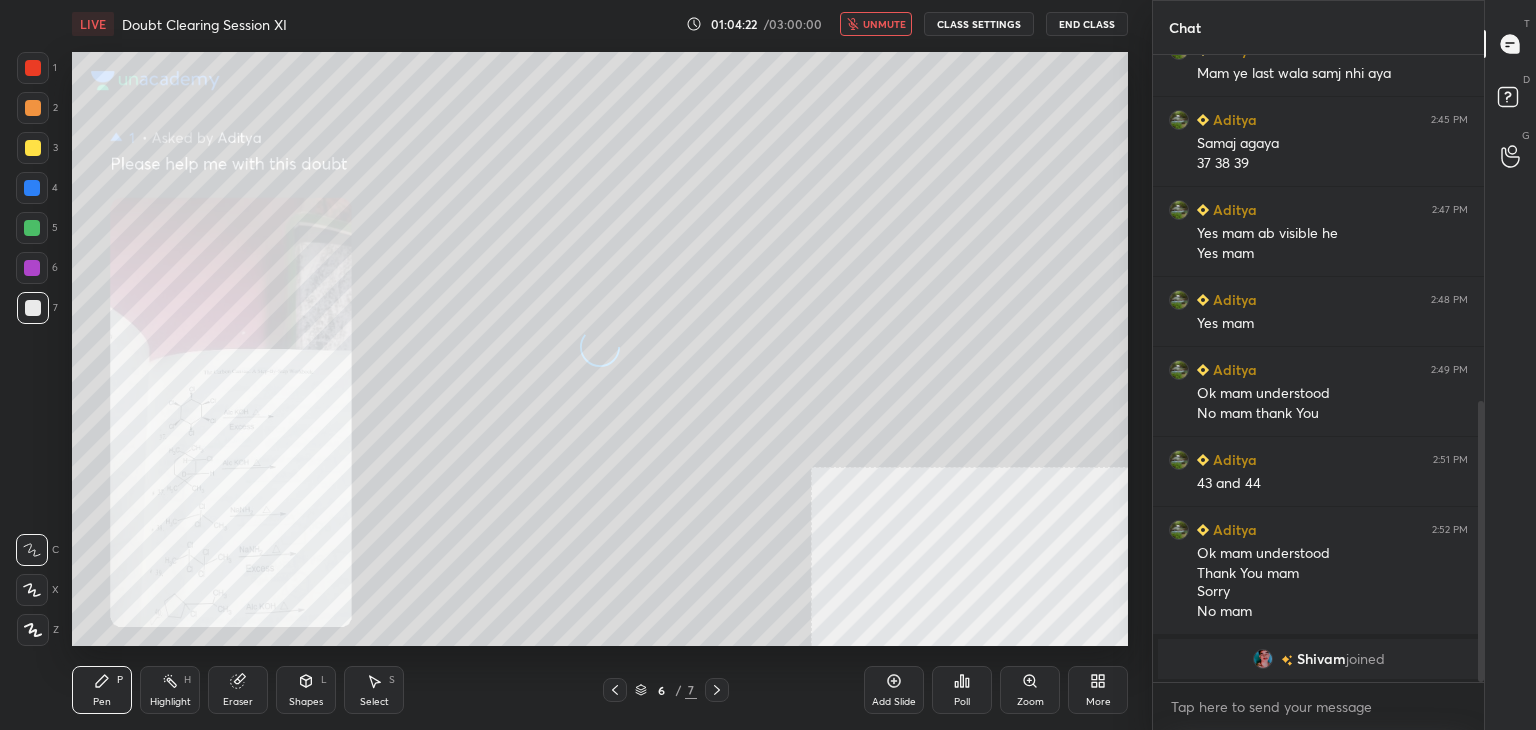 click 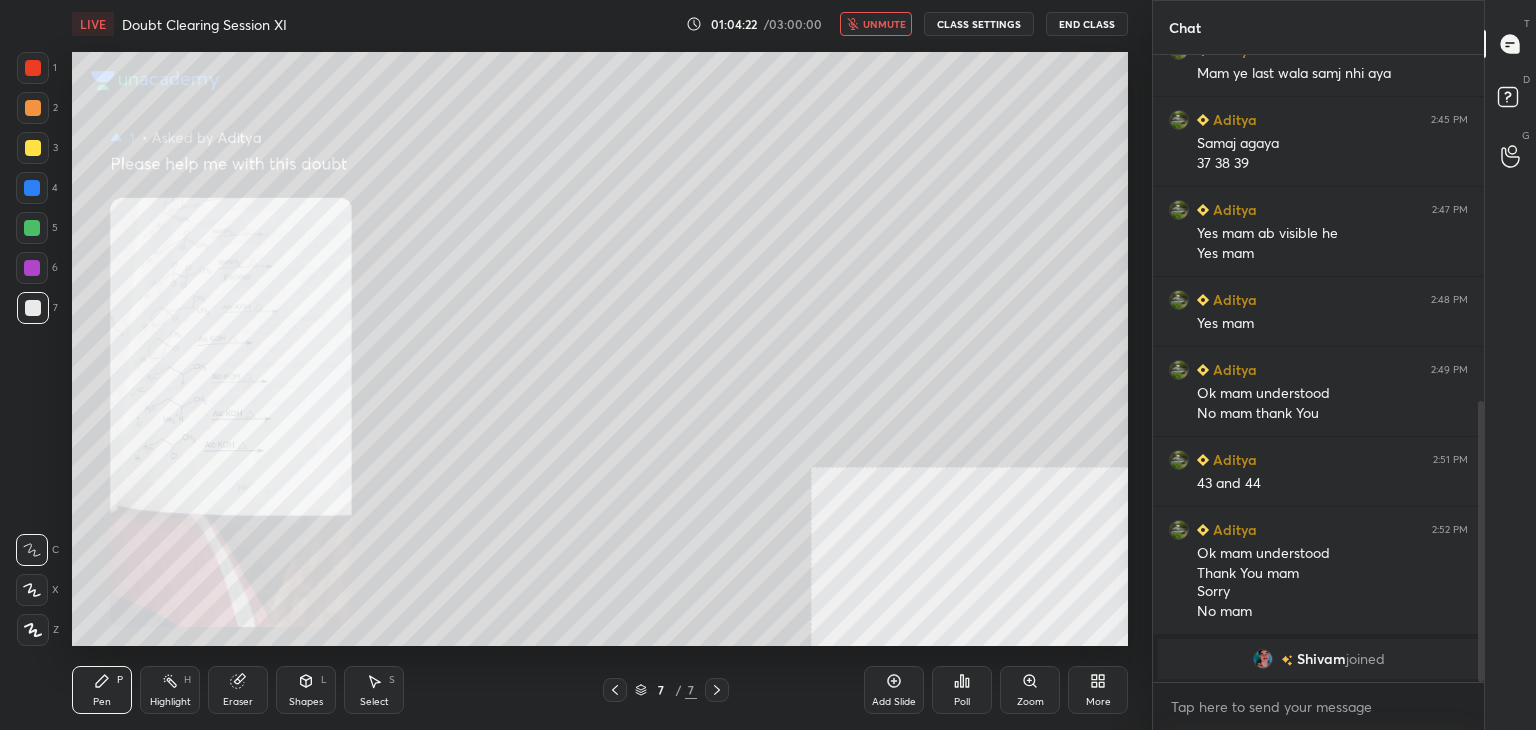 click 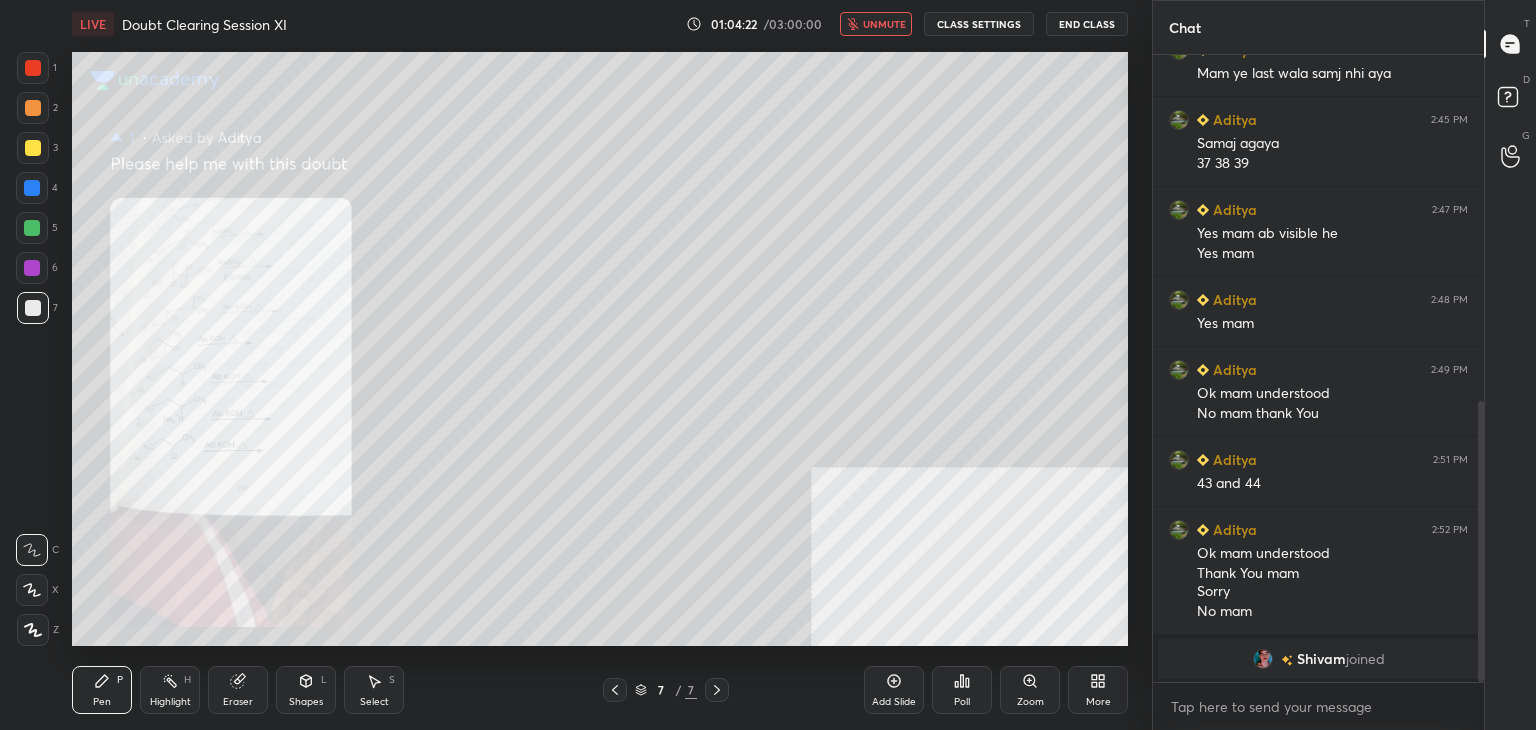 click 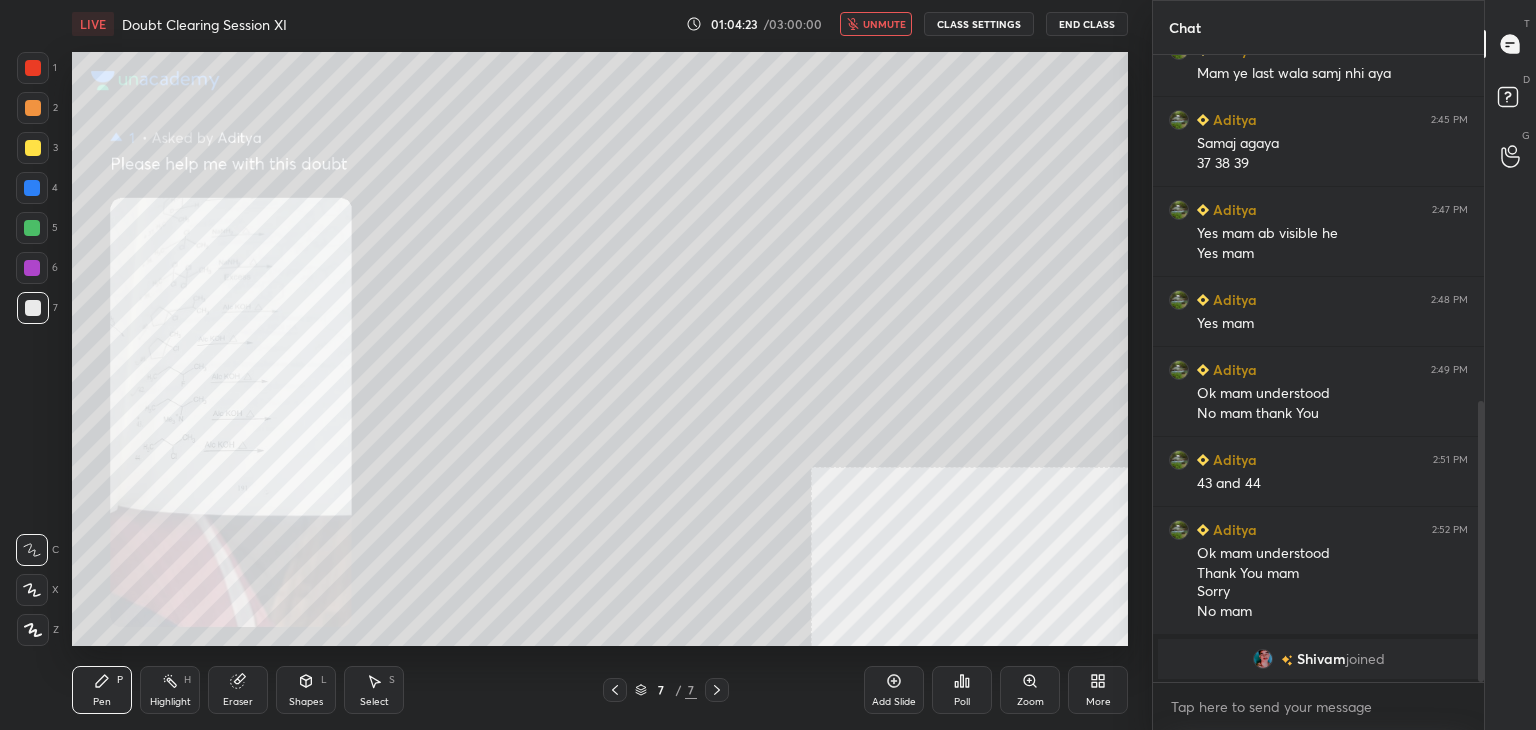 click 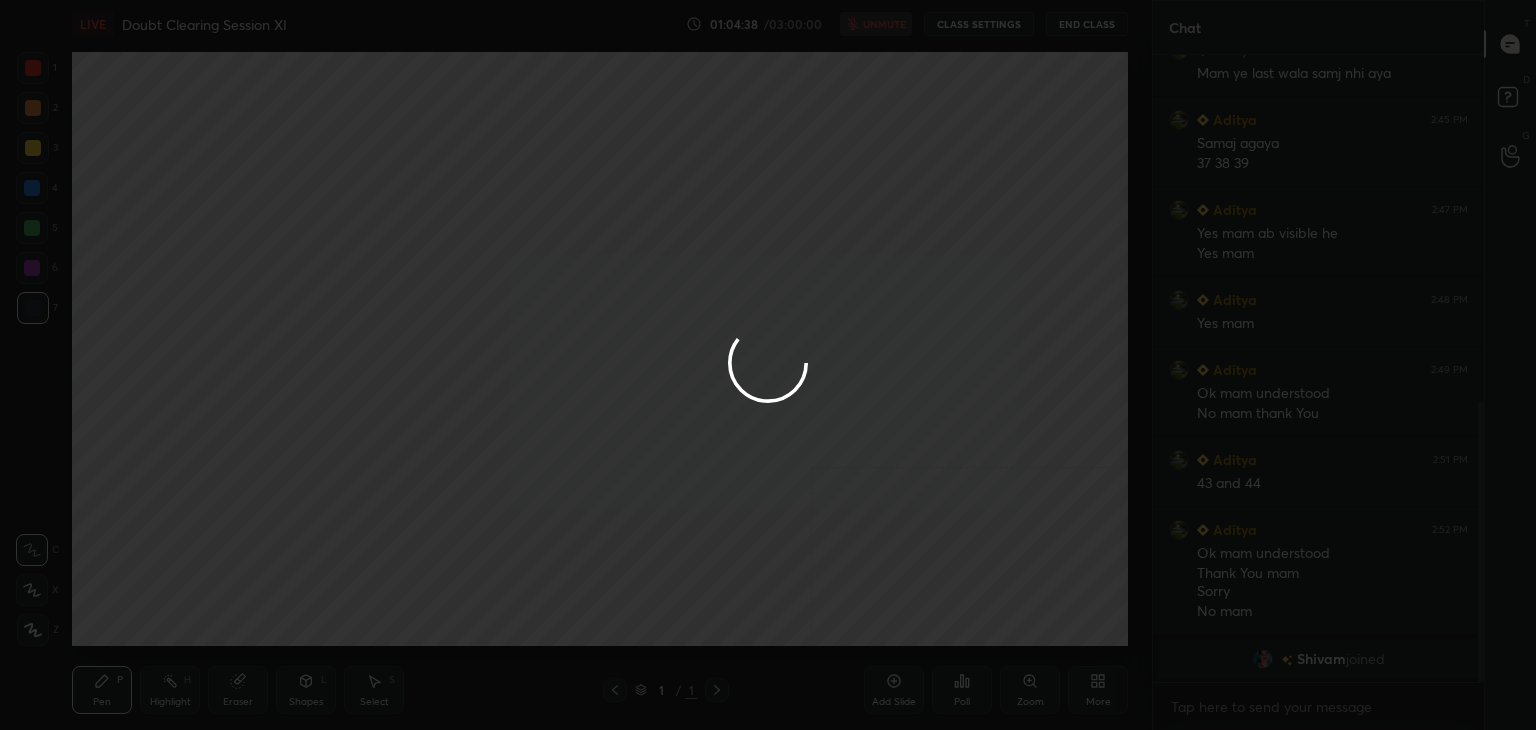 click at bounding box center [768, 365] 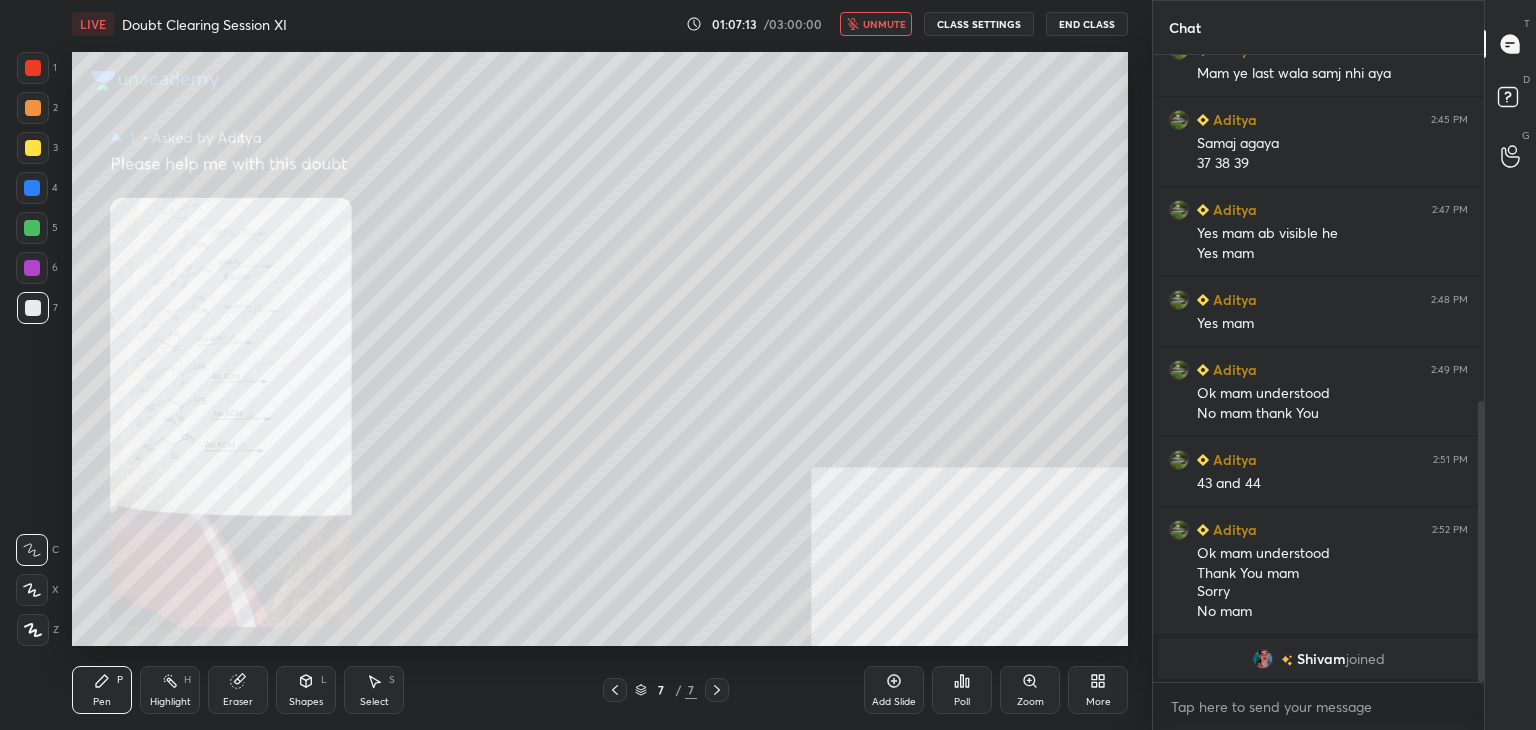 click at bounding box center [1289, 659] 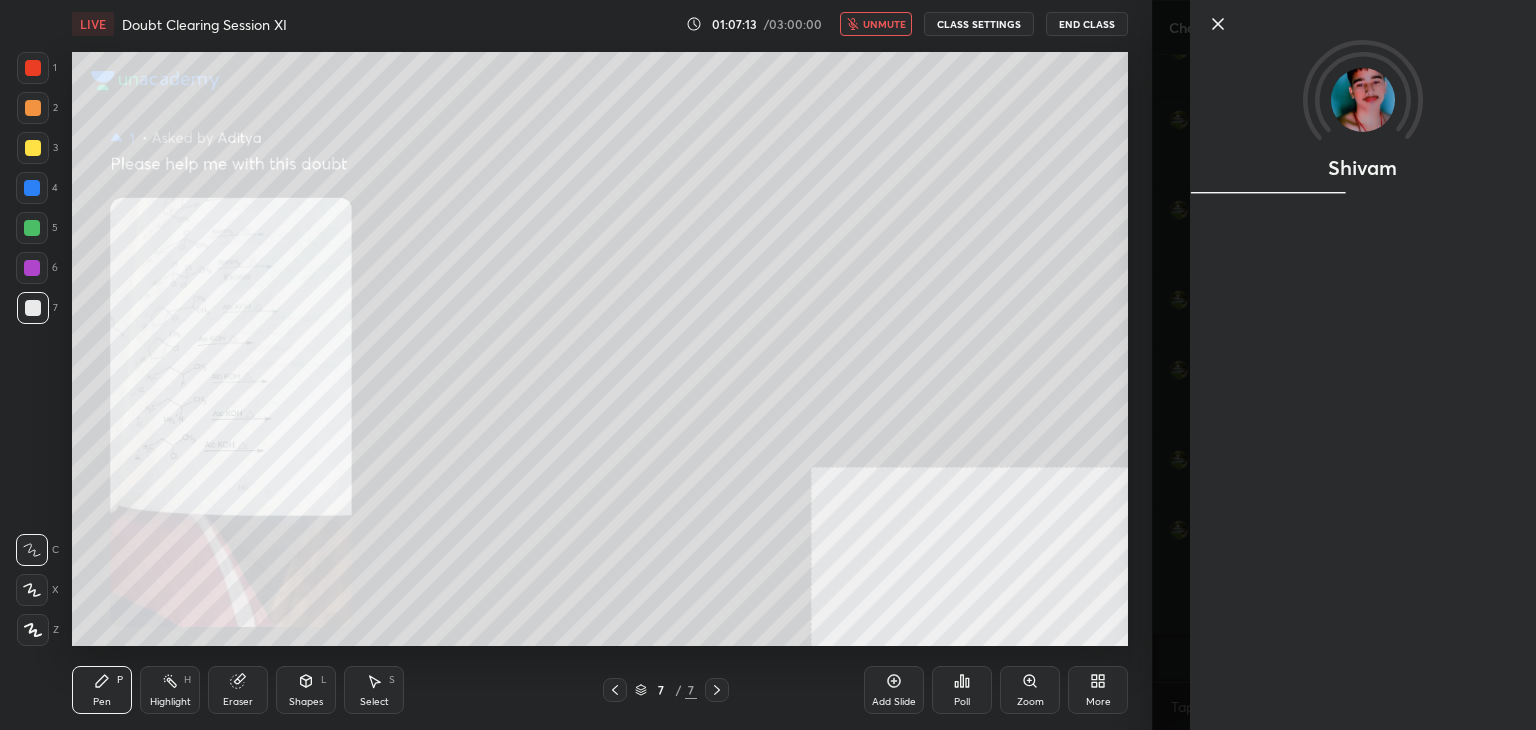click on "Shivam" at bounding box center (1344, 365) 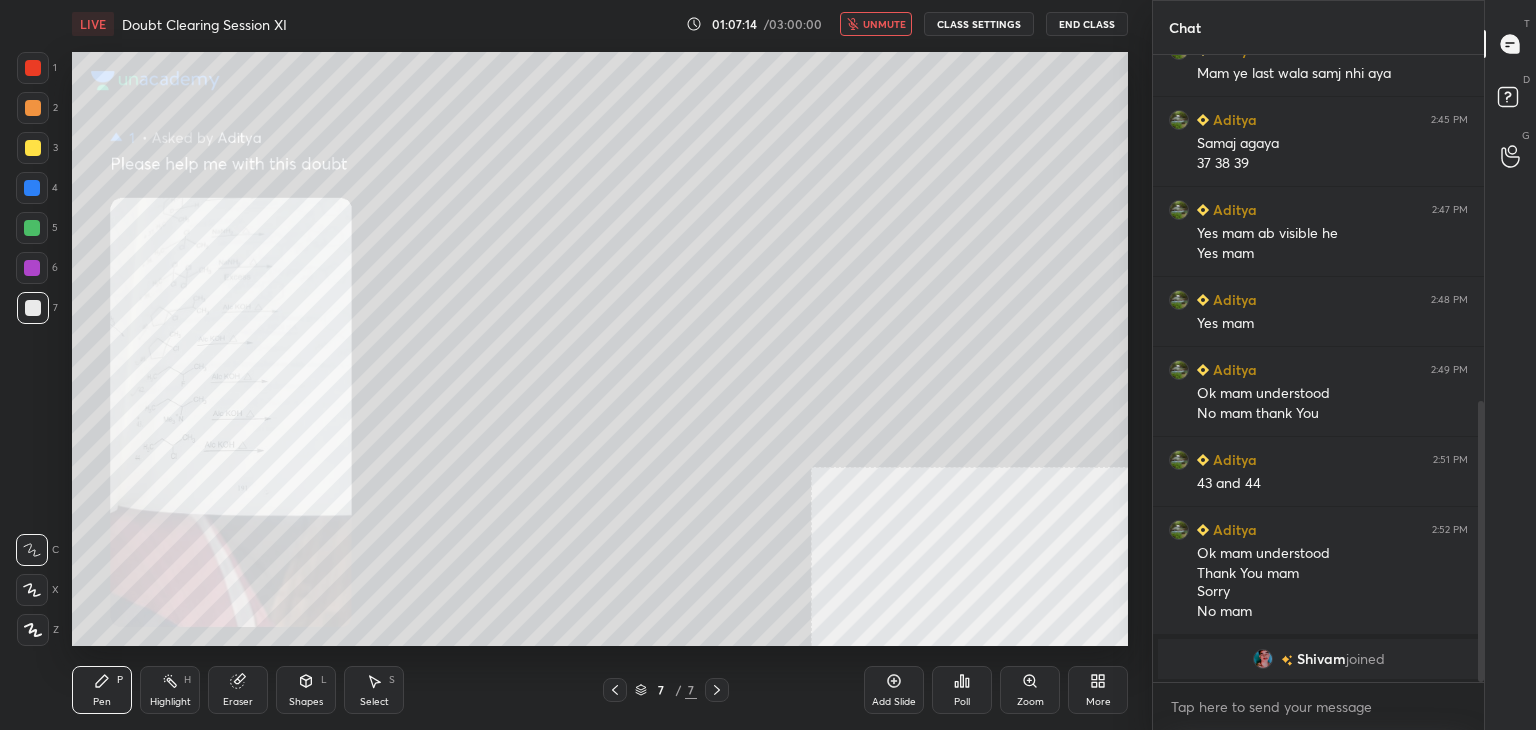 click at bounding box center (1289, 659) 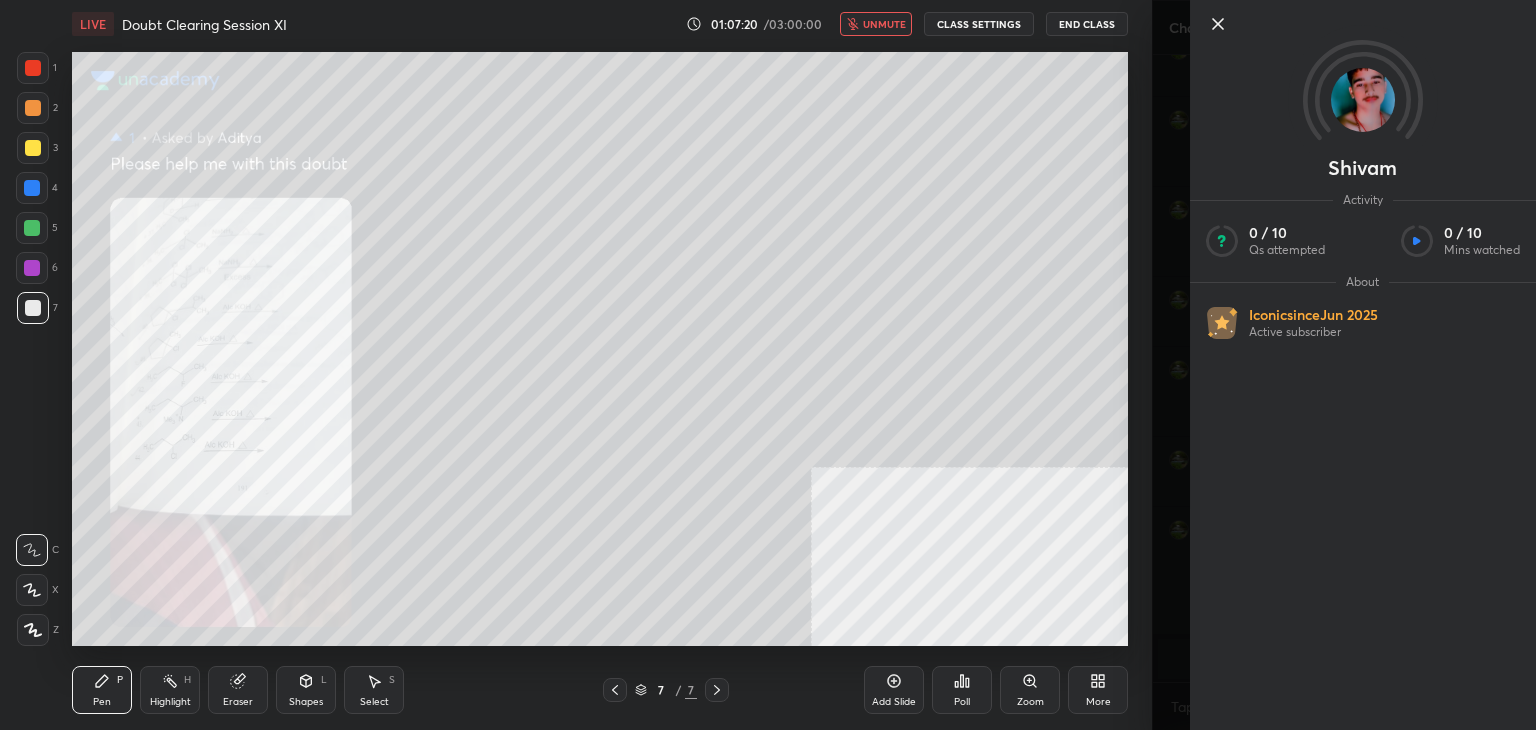 click 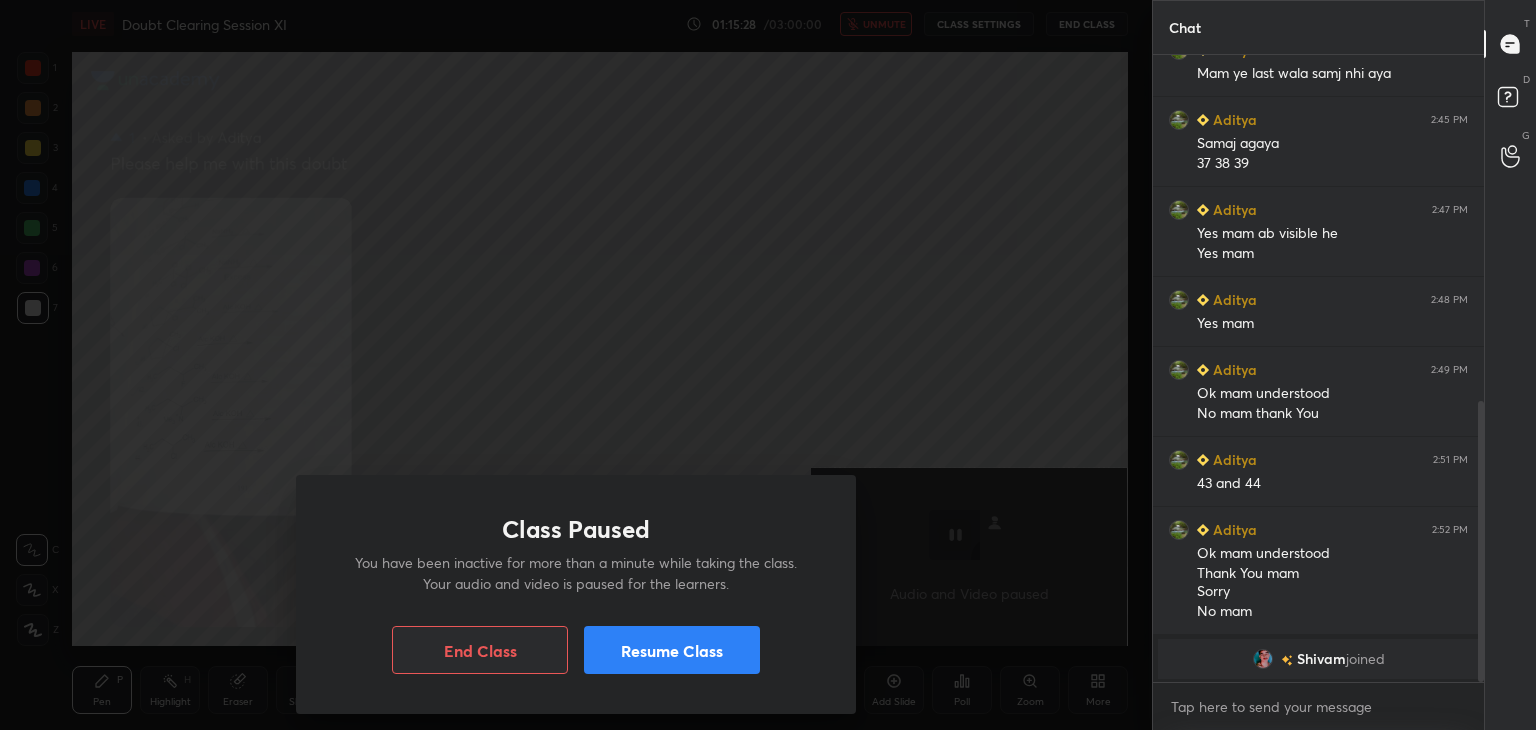 click on "Resume Class" at bounding box center [672, 650] 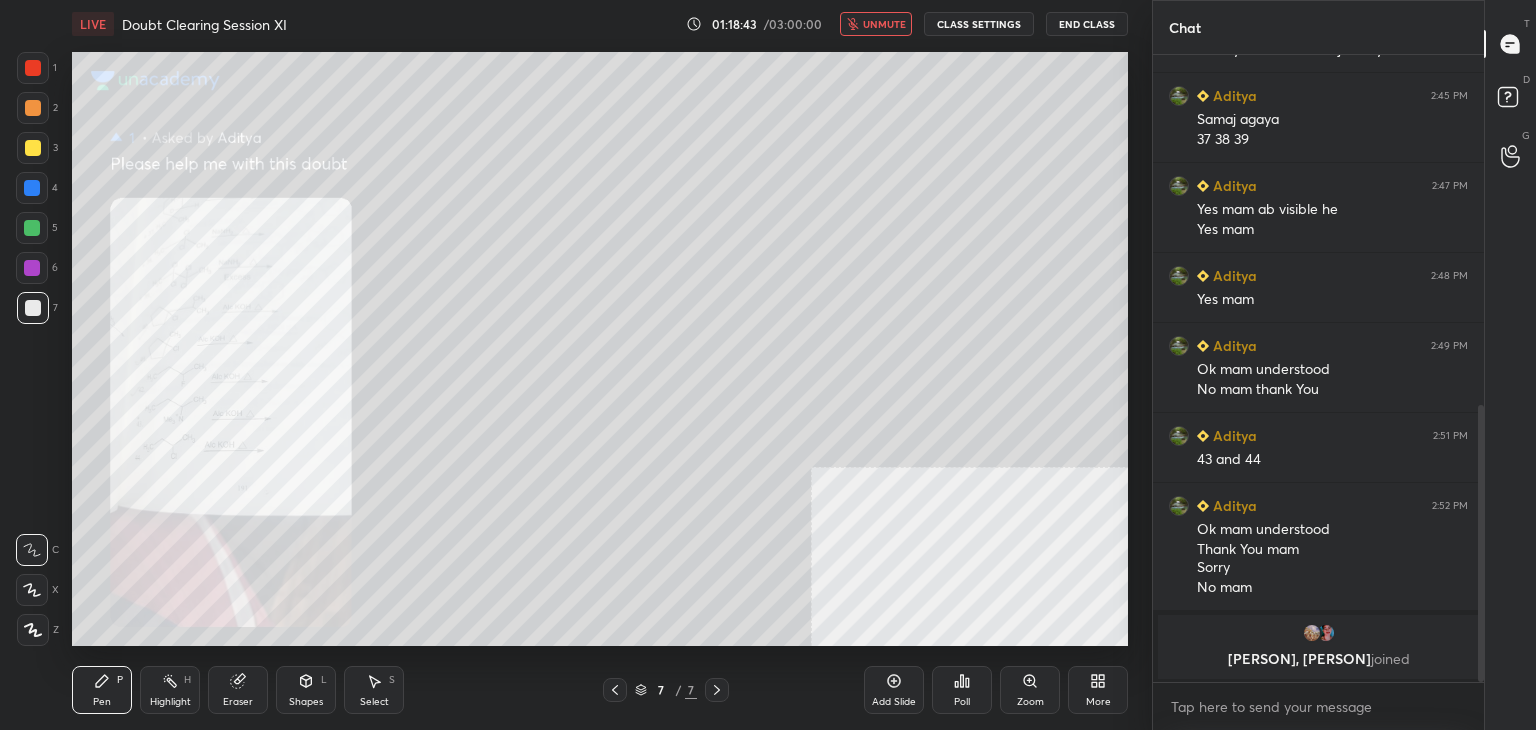 scroll, scrollTop: 880, scrollLeft: 0, axis: vertical 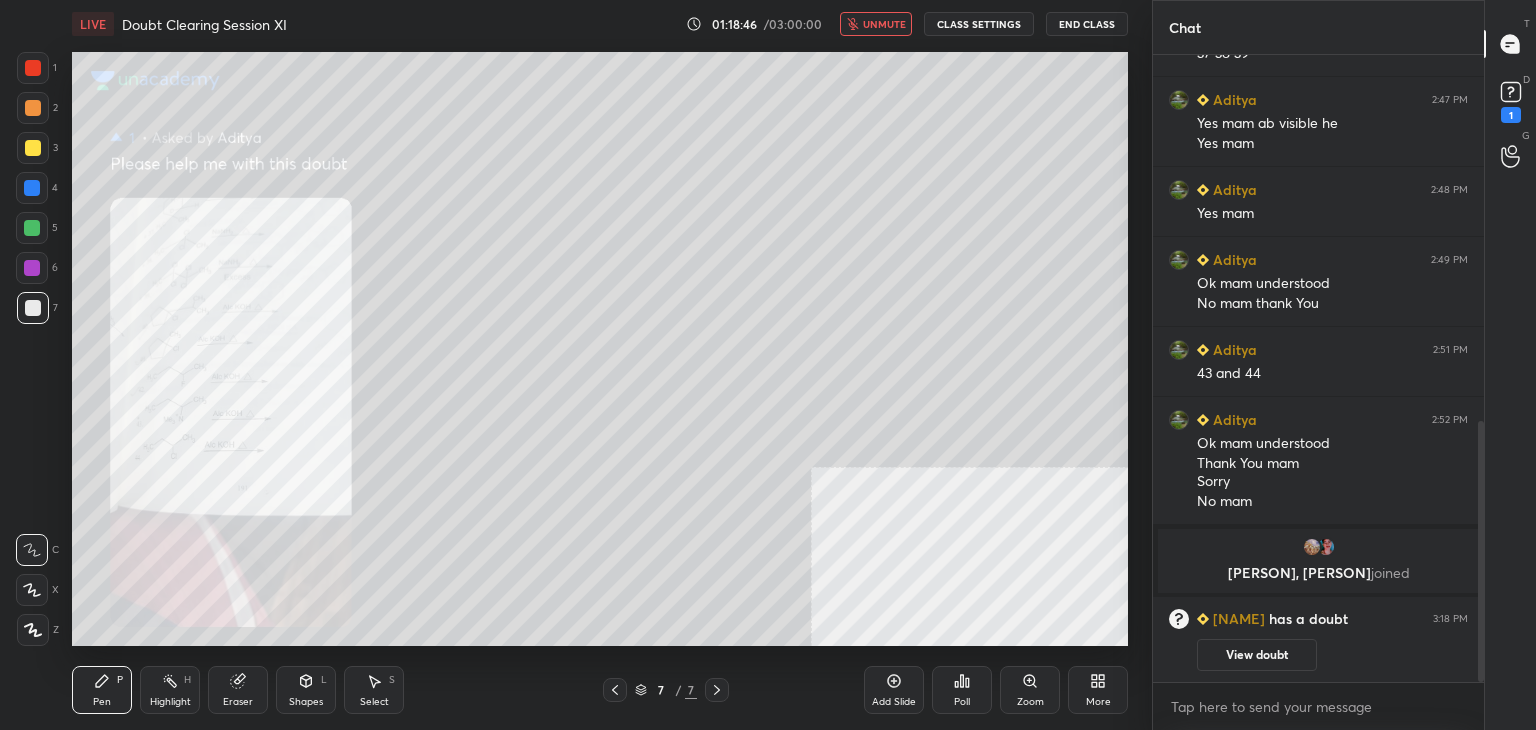 click on "unmute" at bounding box center (884, 24) 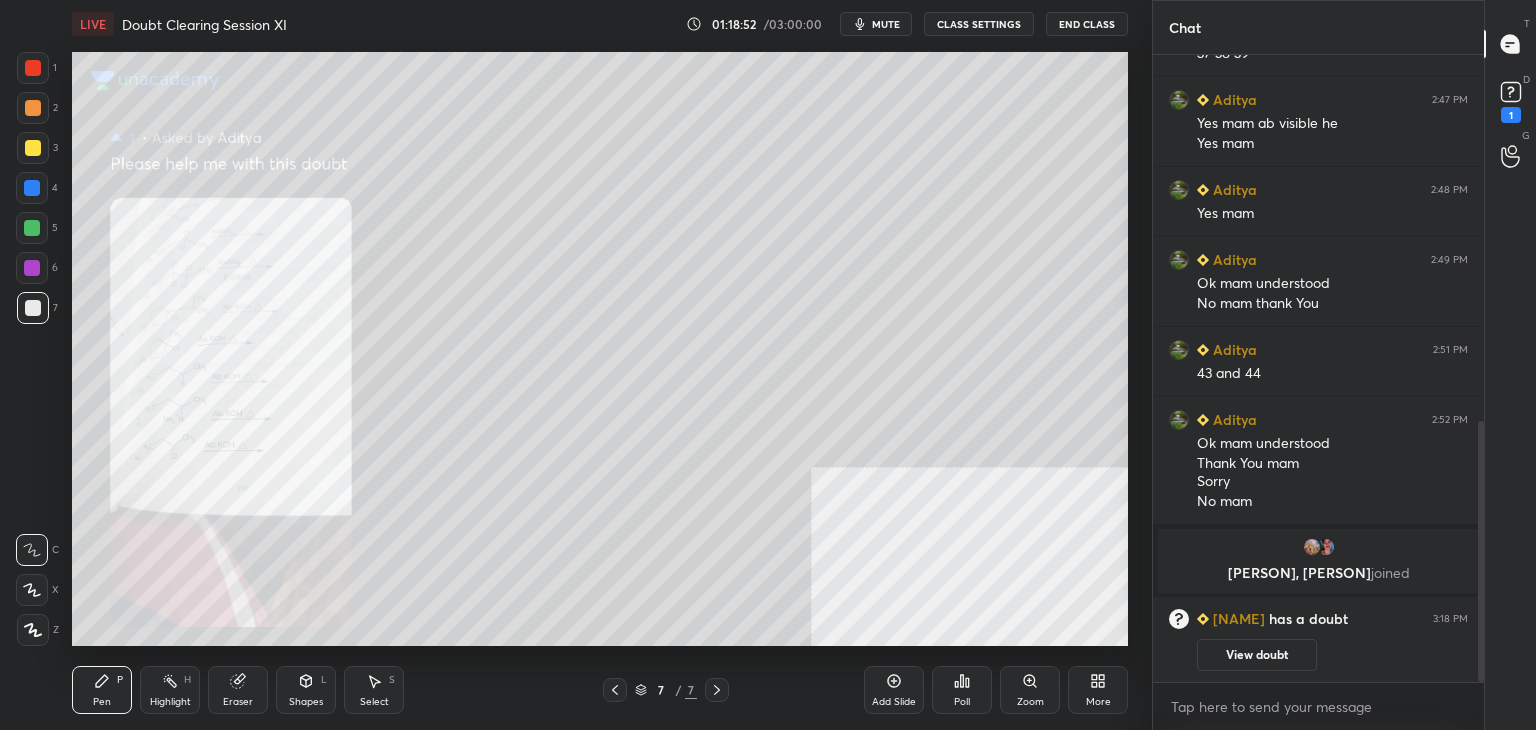 scroll, scrollTop: 950, scrollLeft: 0, axis: vertical 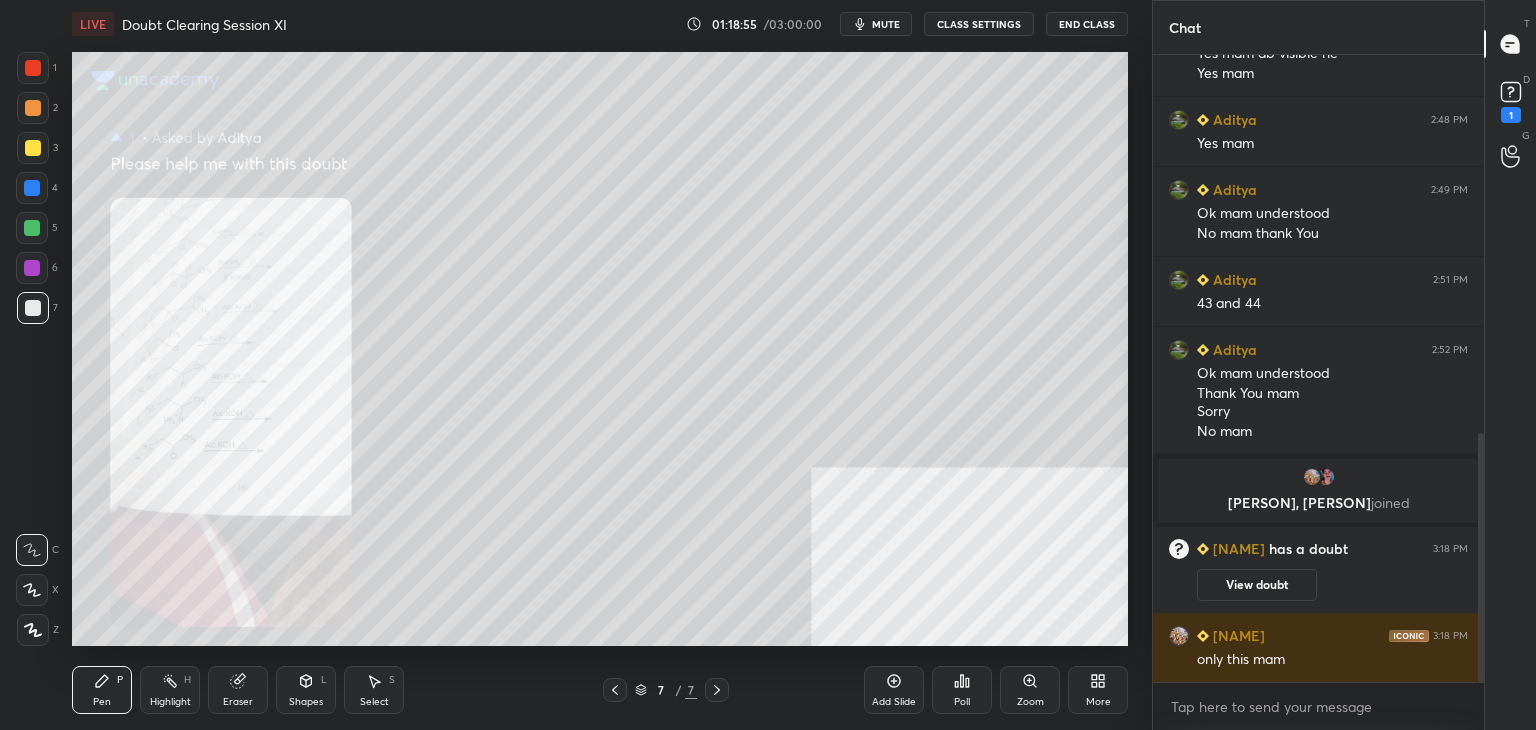 click on "View doubt" at bounding box center [1257, 585] 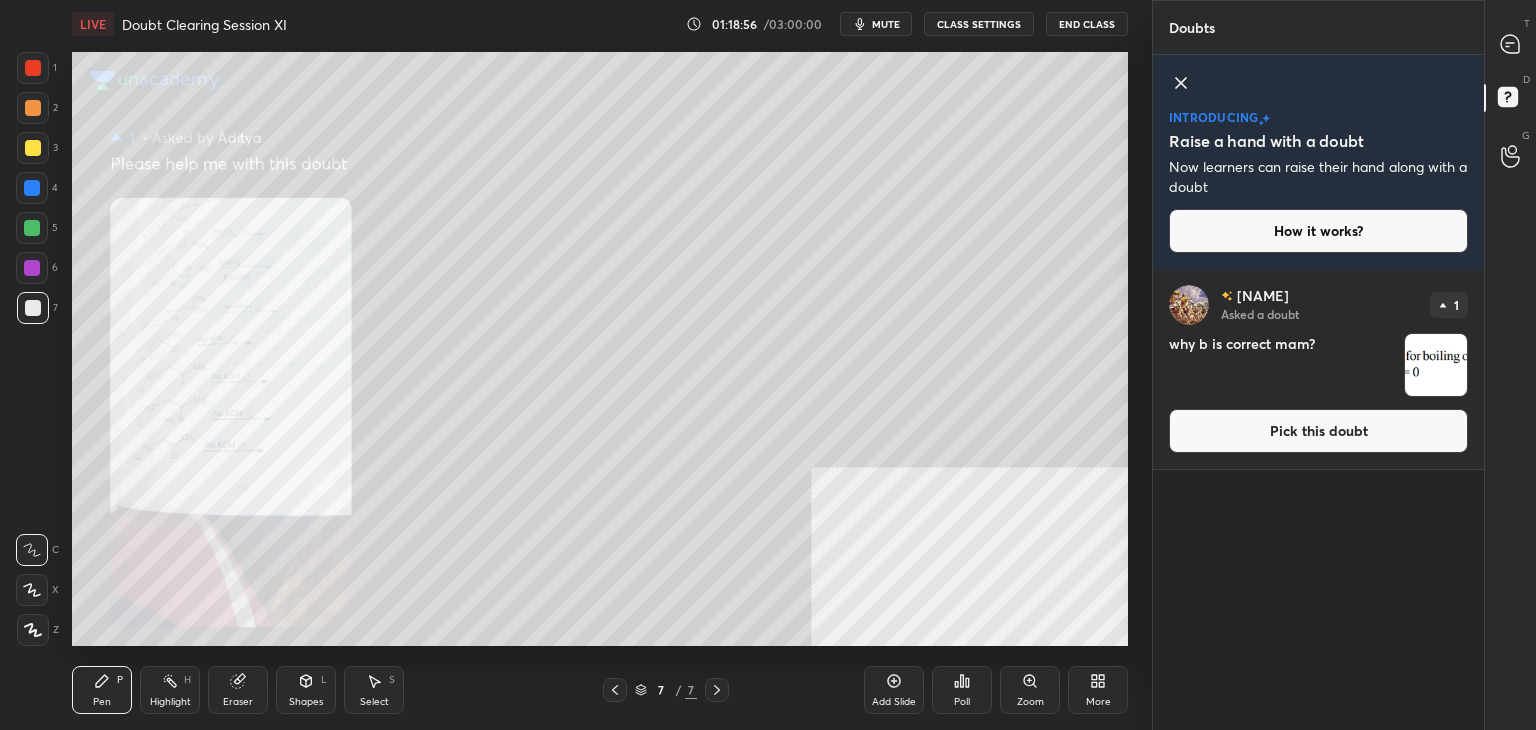 click on "Pick this doubt" at bounding box center (1318, 431) 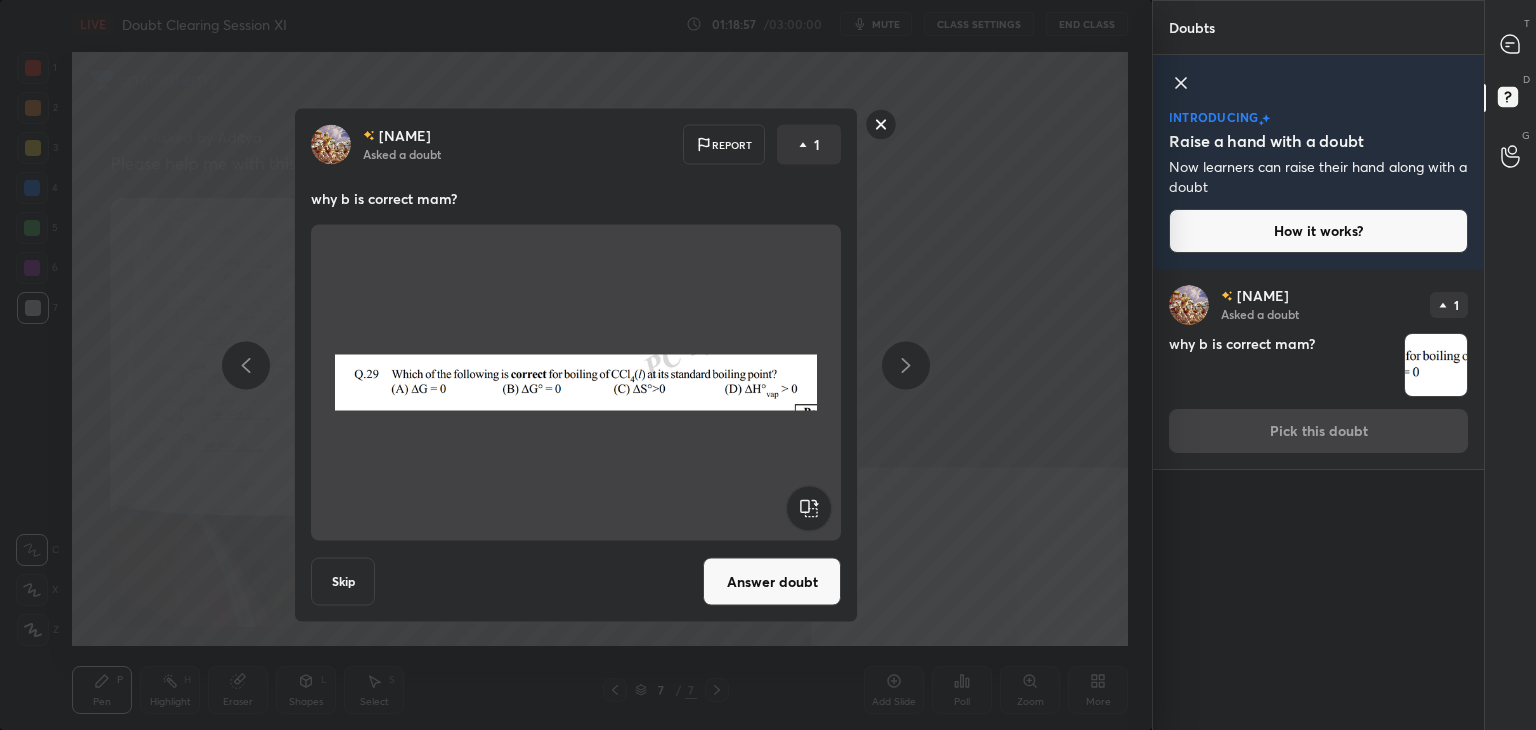 click on "Answer doubt" at bounding box center [772, 582] 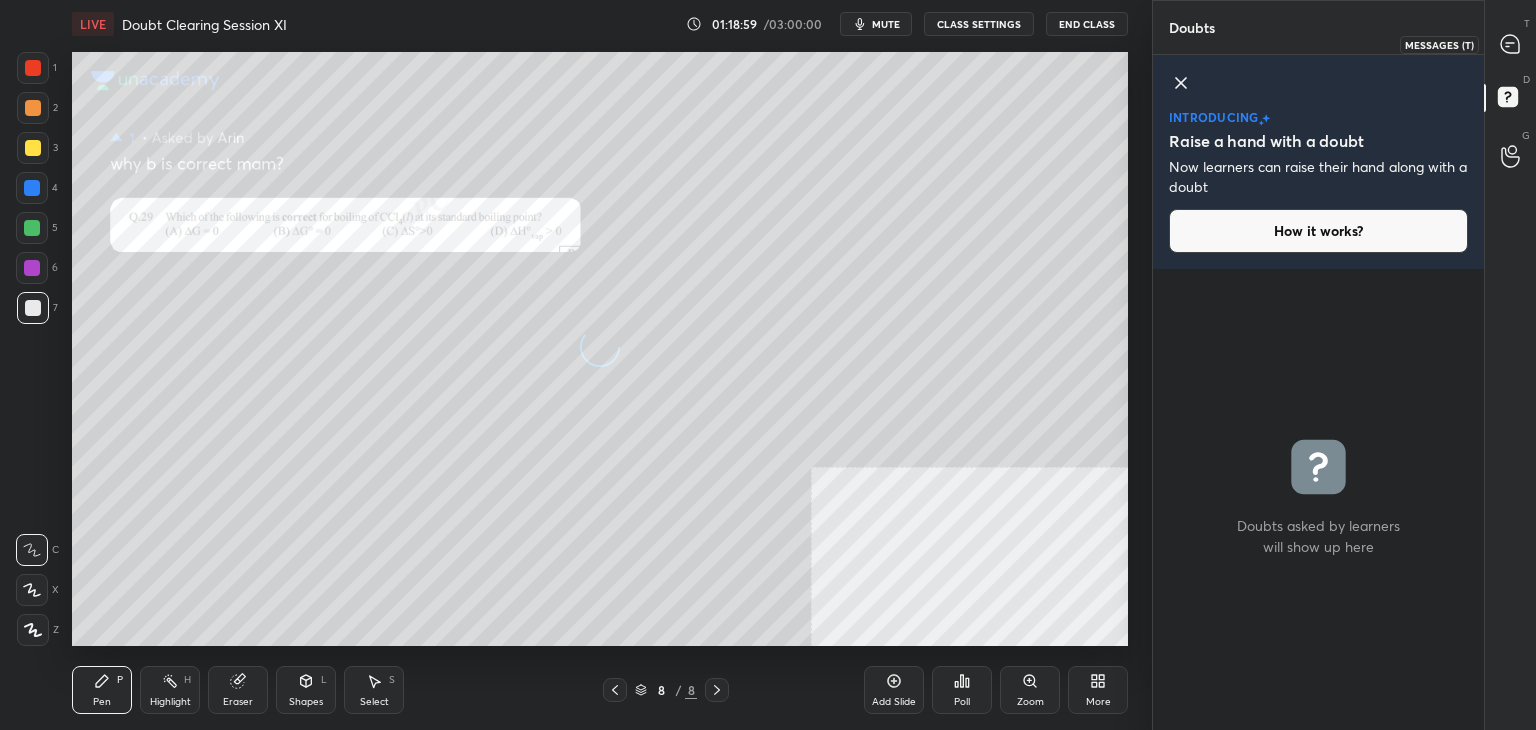 click 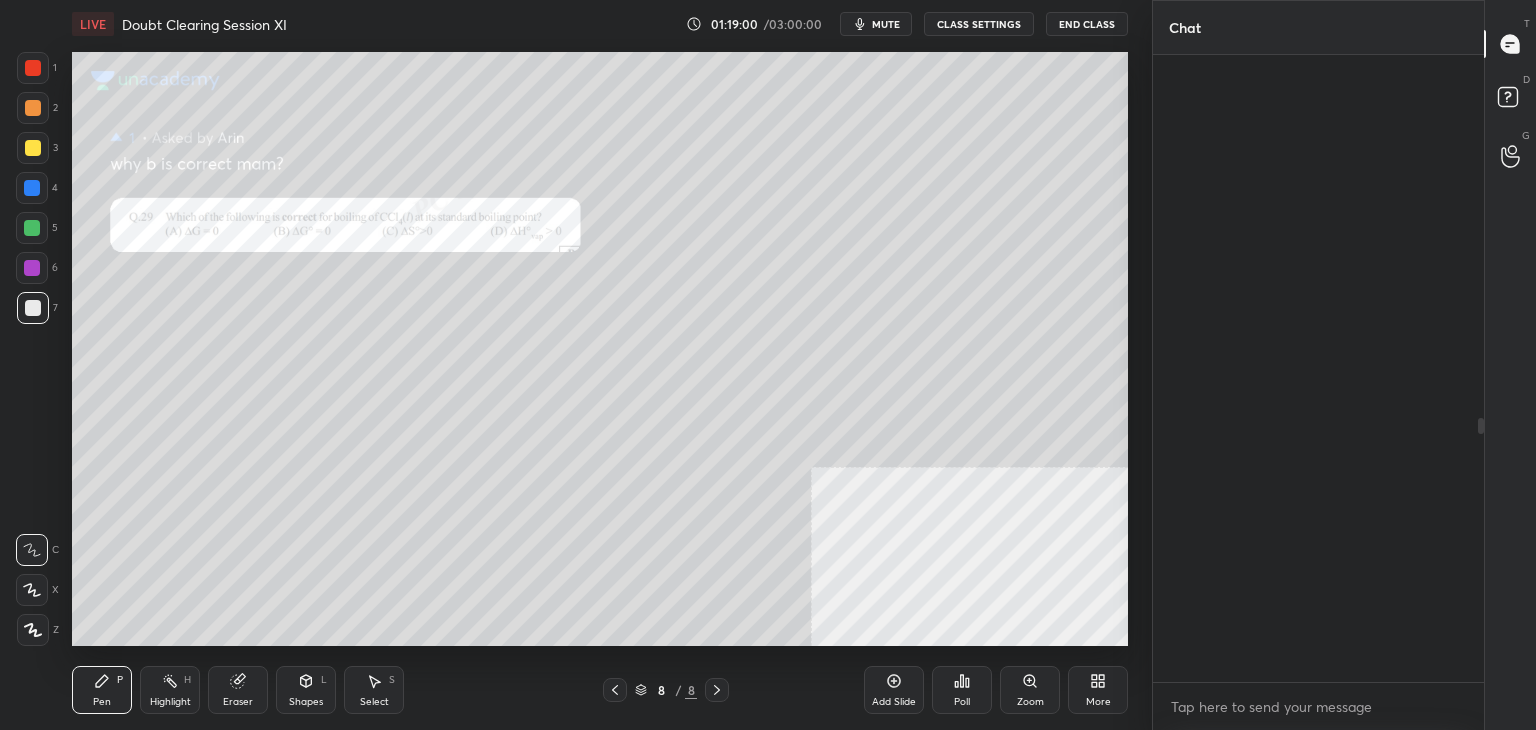 scroll, scrollTop: 864, scrollLeft: 0, axis: vertical 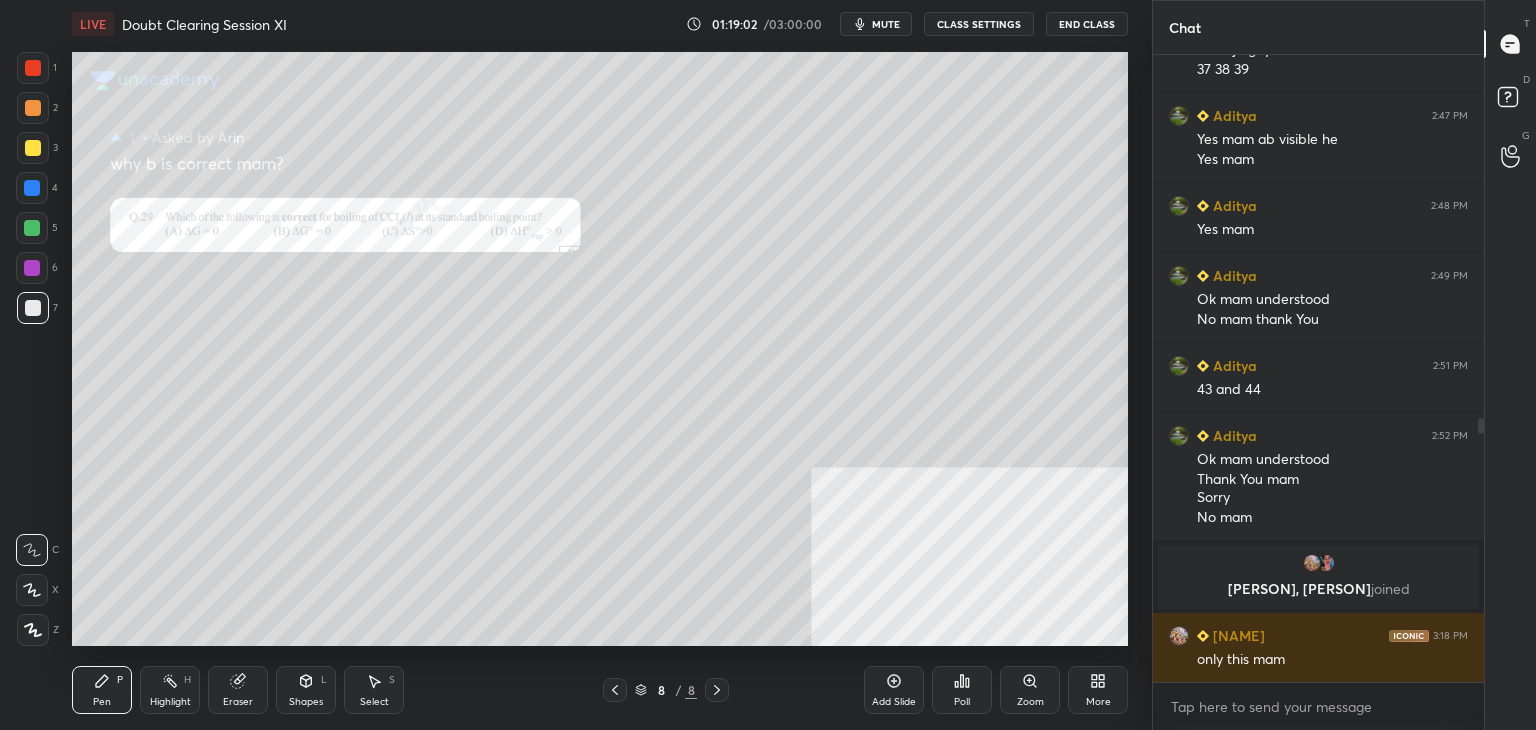 click on "1 2 3 4 5 6 7 C X Z C X Z E E Erase all   H H LIVE Doubt Clearing Session XI 01:19:02 /  03:00:00 mute CLASS SETTINGS End Class Setting up your live class Poll for   secs No correct answer Start poll Back Doubt Clearing Session XI • L11 of Doubt Clearing Course on Chemistry for IIT JEE - Part II Nikita Tiwari Pen P Highlight H Eraser Shapes L Select S 8 / 8 Add Slide Poll Zoom More" at bounding box center [568, 365] 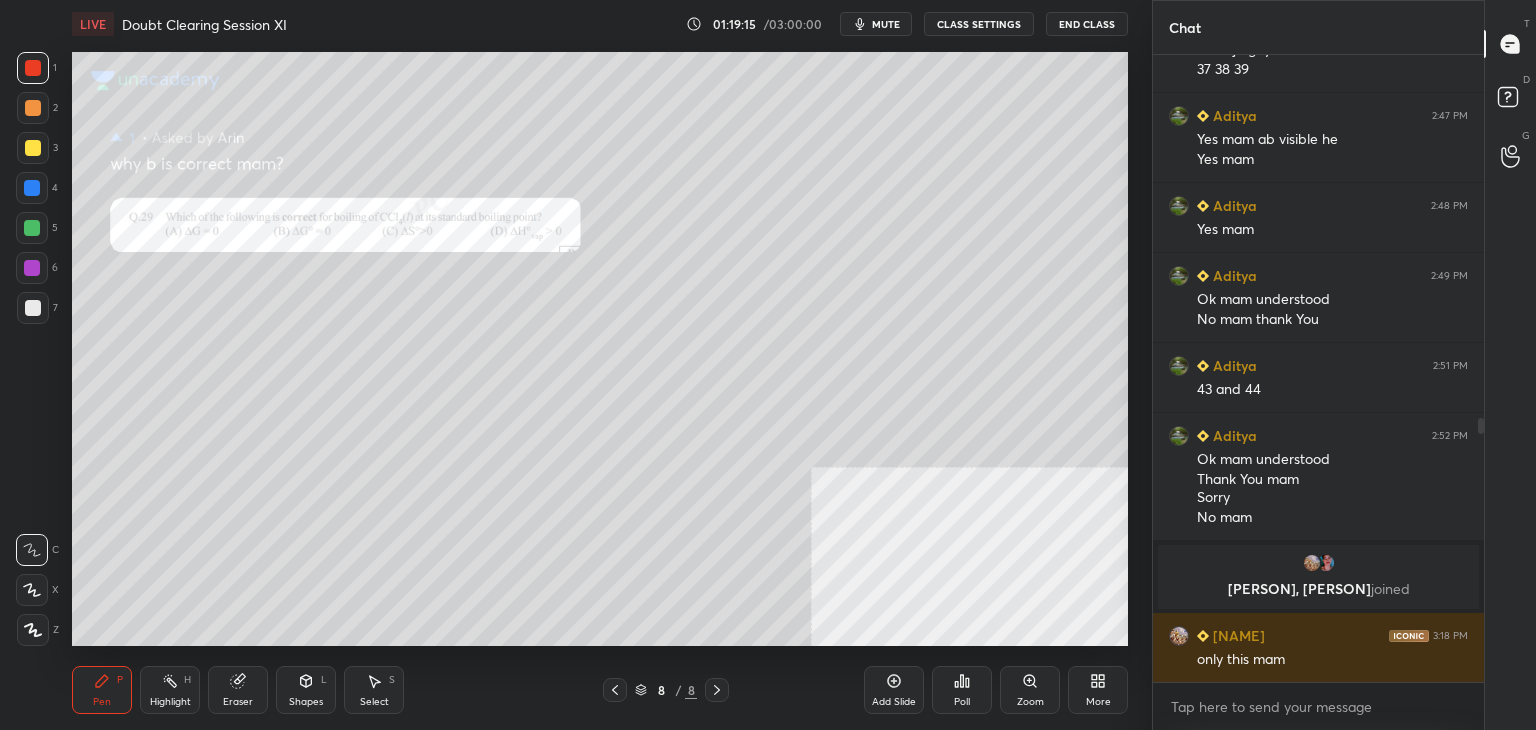 scroll, scrollTop: 934, scrollLeft: 0, axis: vertical 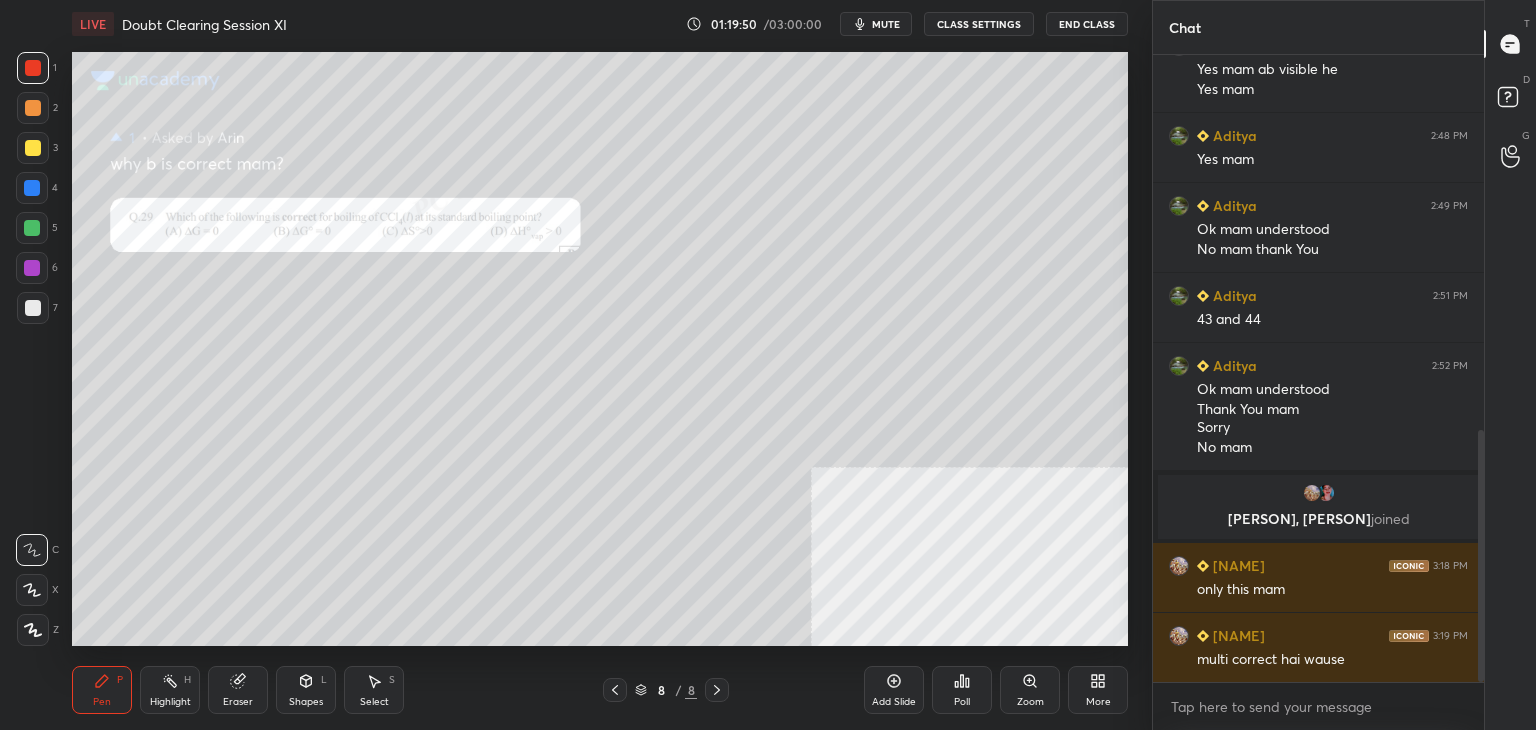 click on "Eraser" at bounding box center [238, 690] 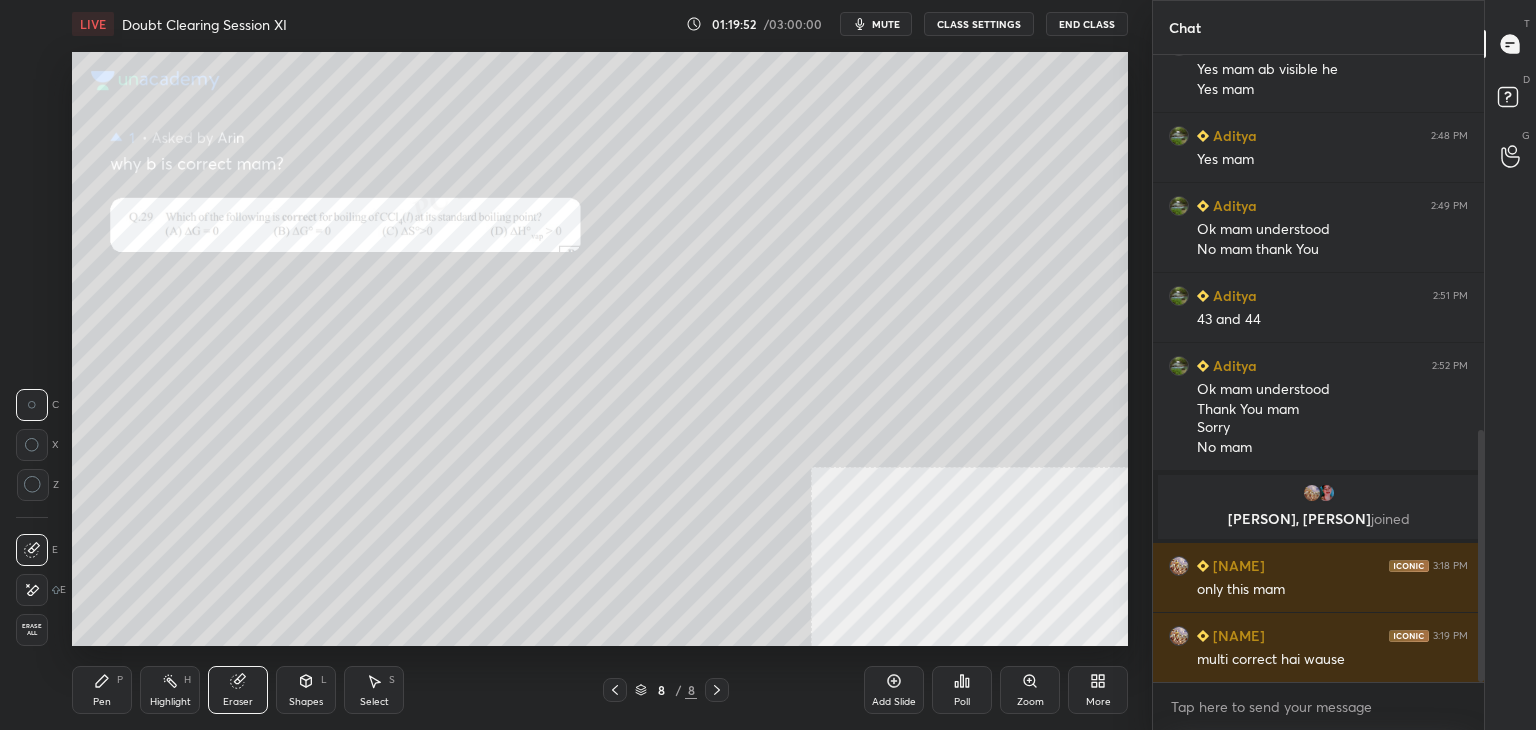 click on "P" at bounding box center (120, 680) 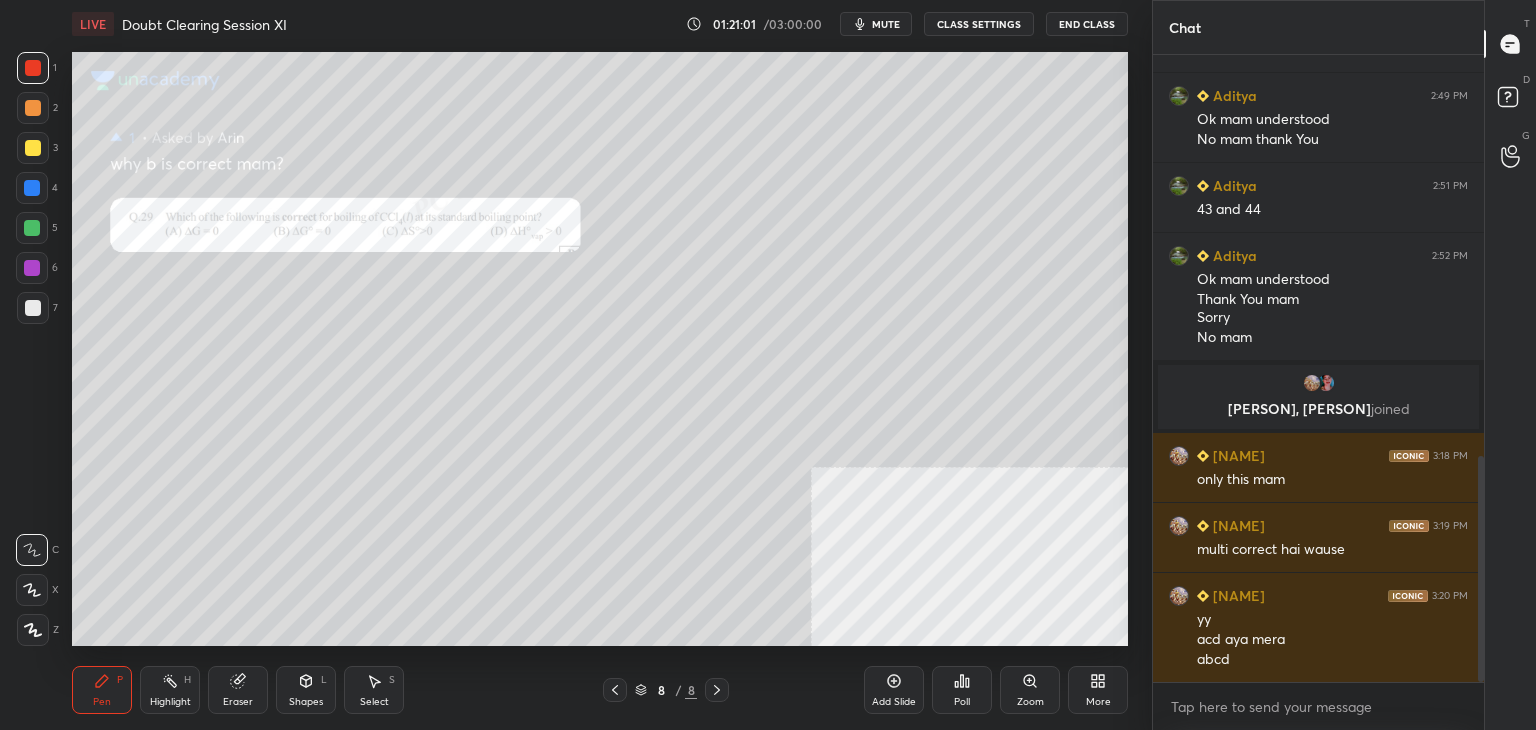 scroll, scrollTop: 1114, scrollLeft: 0, axis: vertical 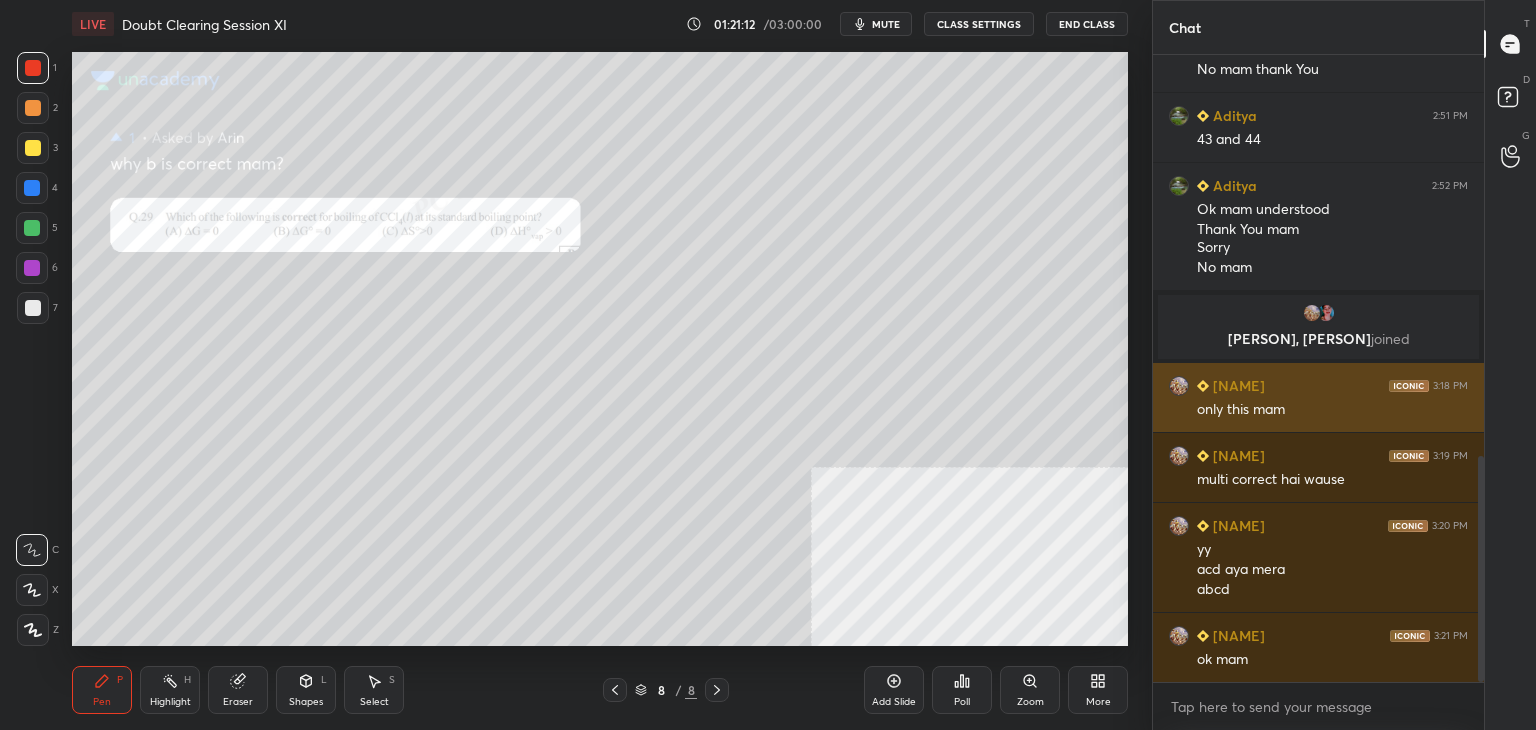 click on "[NAME]" at bounding box center (1237, 385) 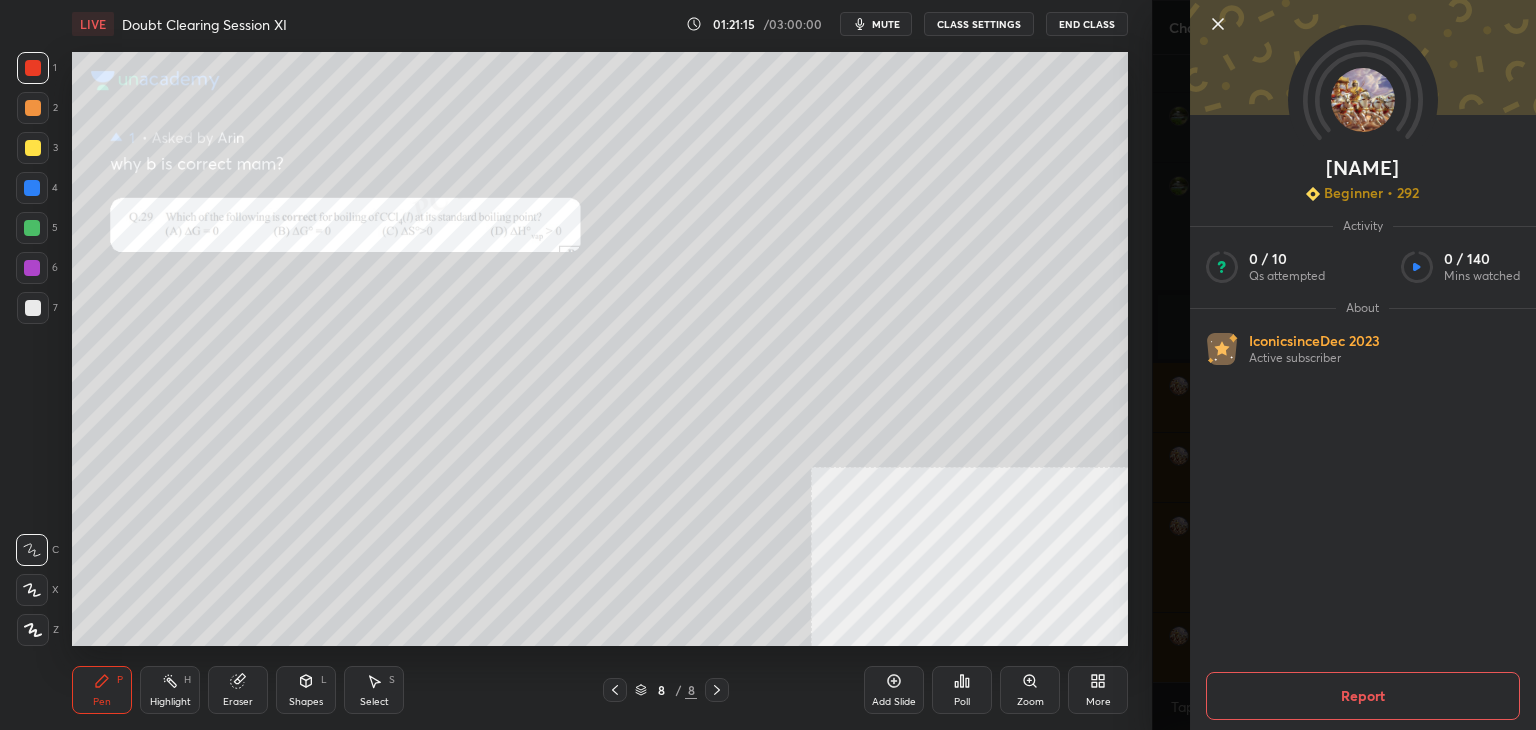 scroll, scrollTop: 1134, scrollLeft: 0, axis: vertical 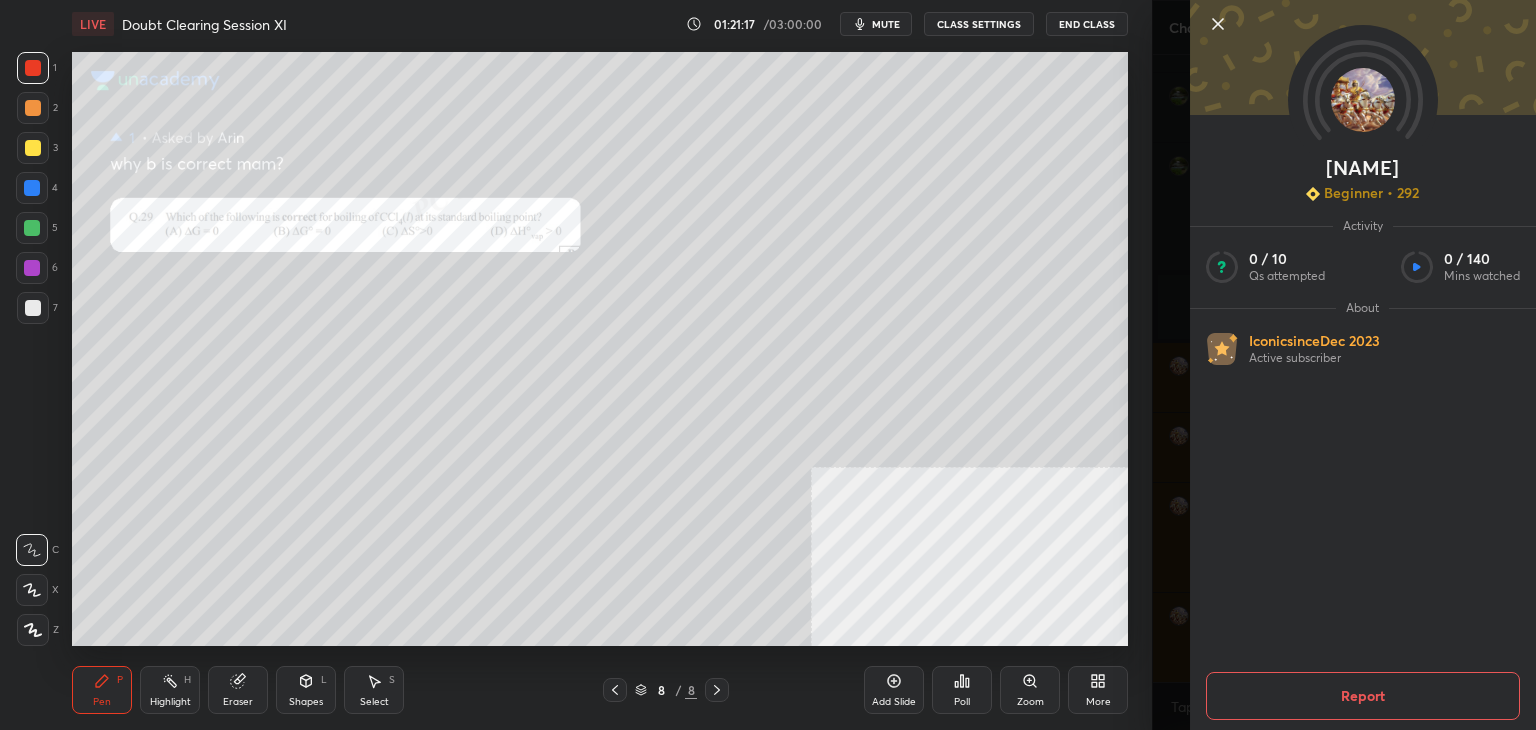 click 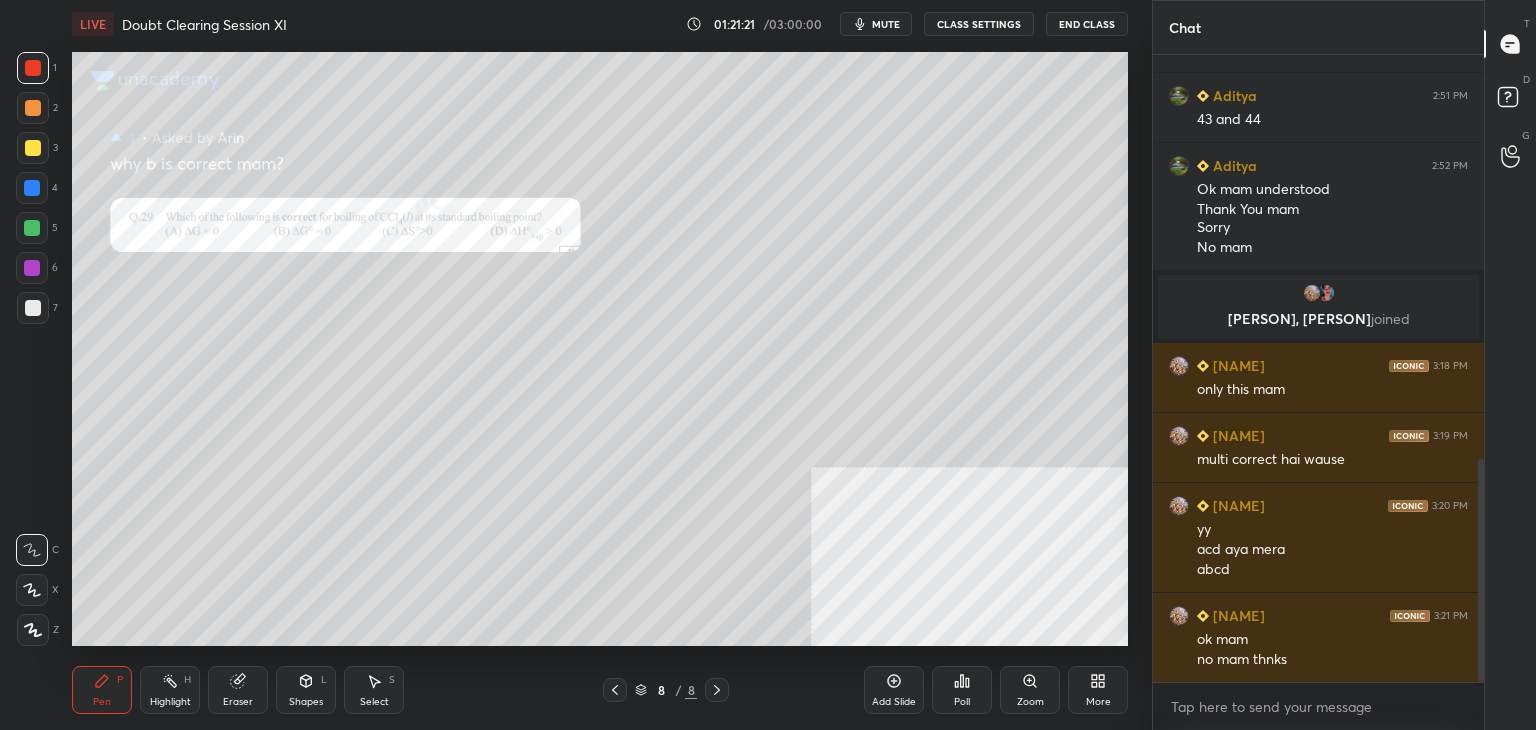 click on "mute" at bounding box center [876, 24] 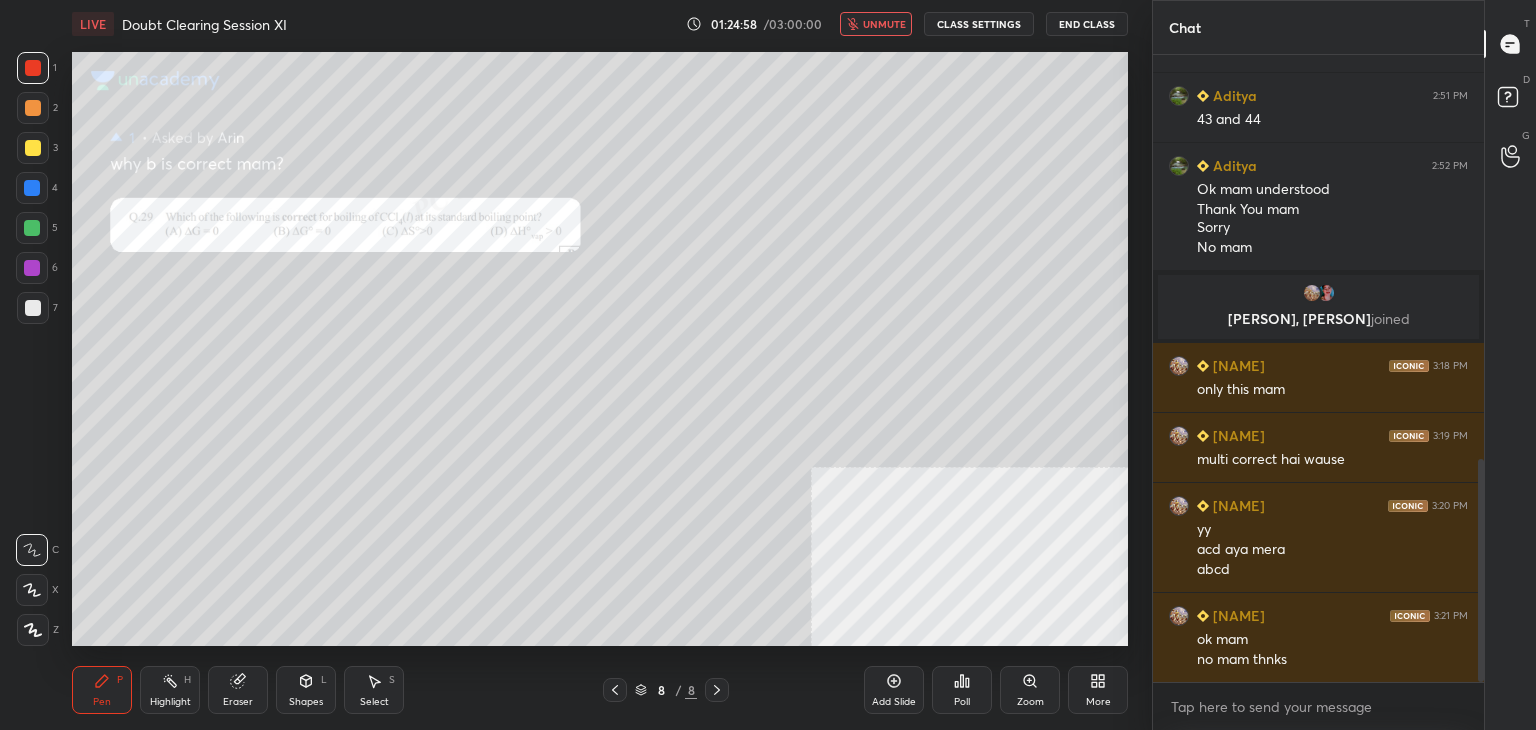 click on "End Class" at bounding box center (1087, 24) 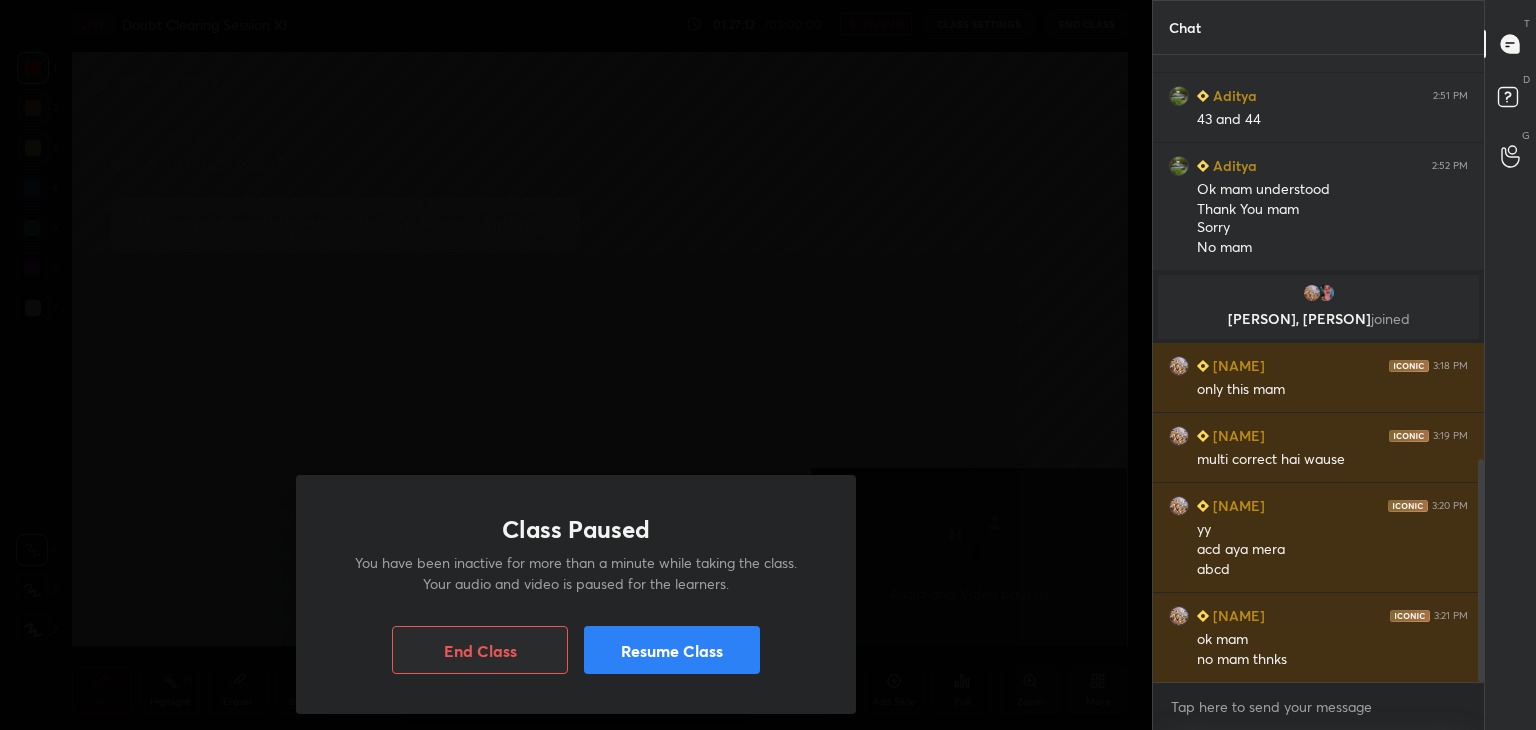 click on "Resume Class" at bounding box center [672, 650] 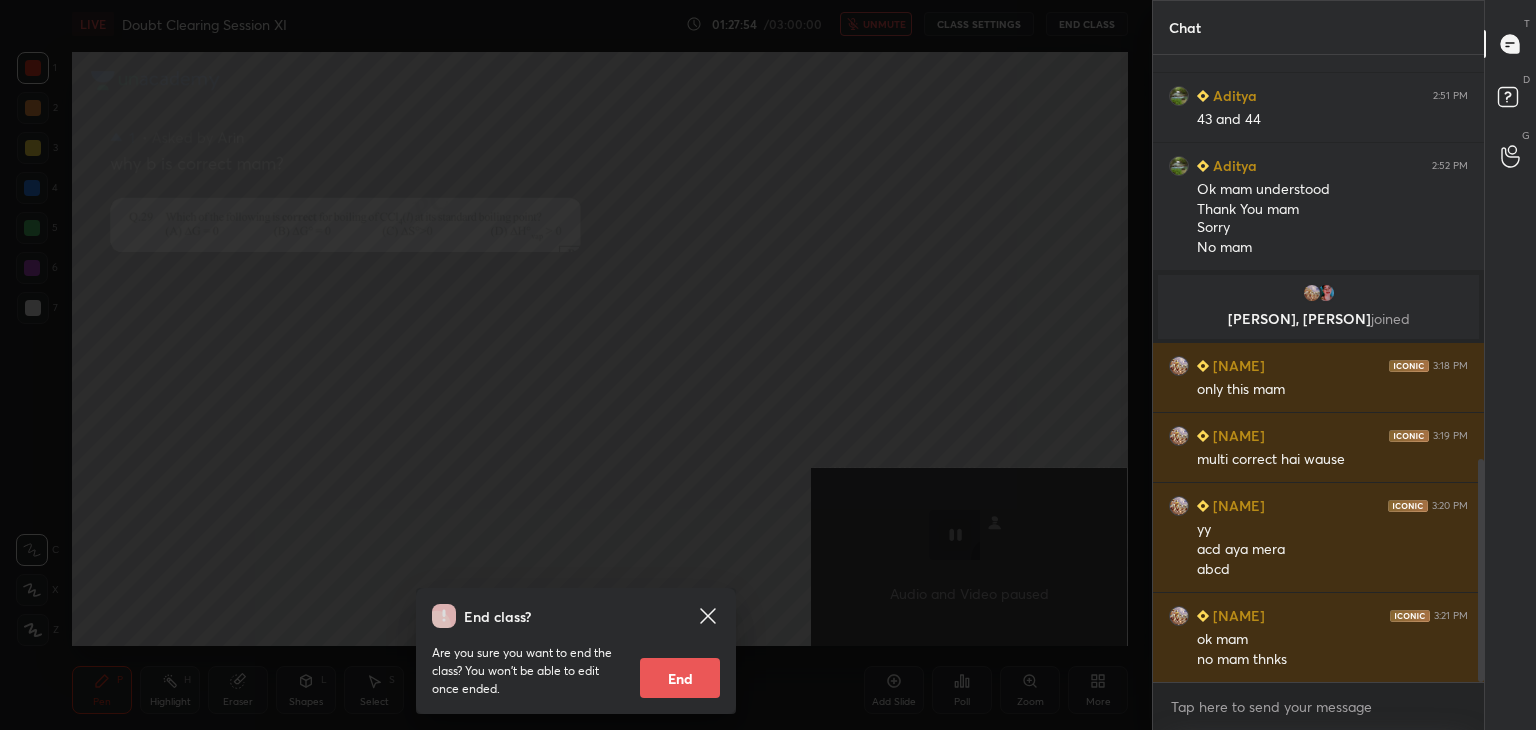 click 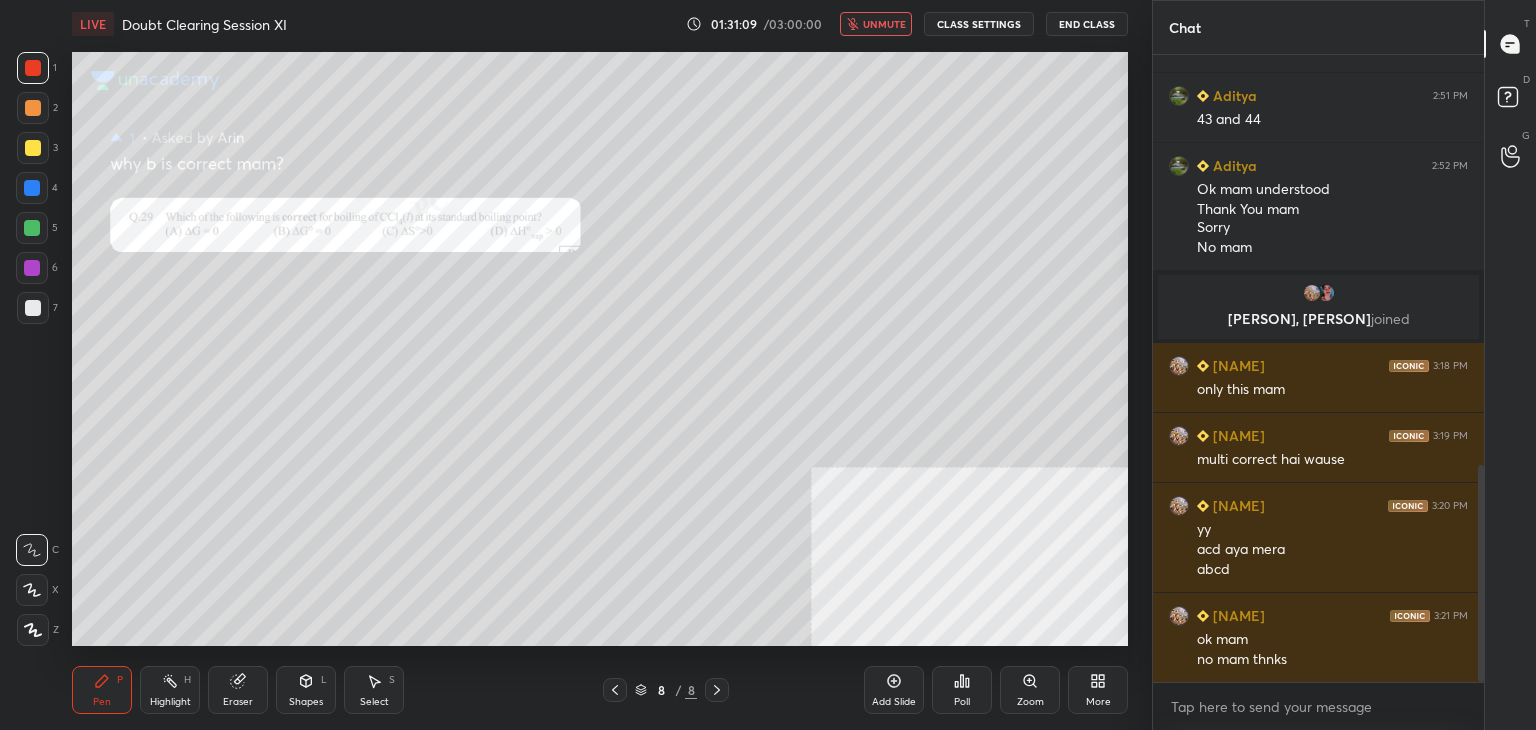 scroll, scrollTop: 1182, scrollLeft: 0, axis: vertical 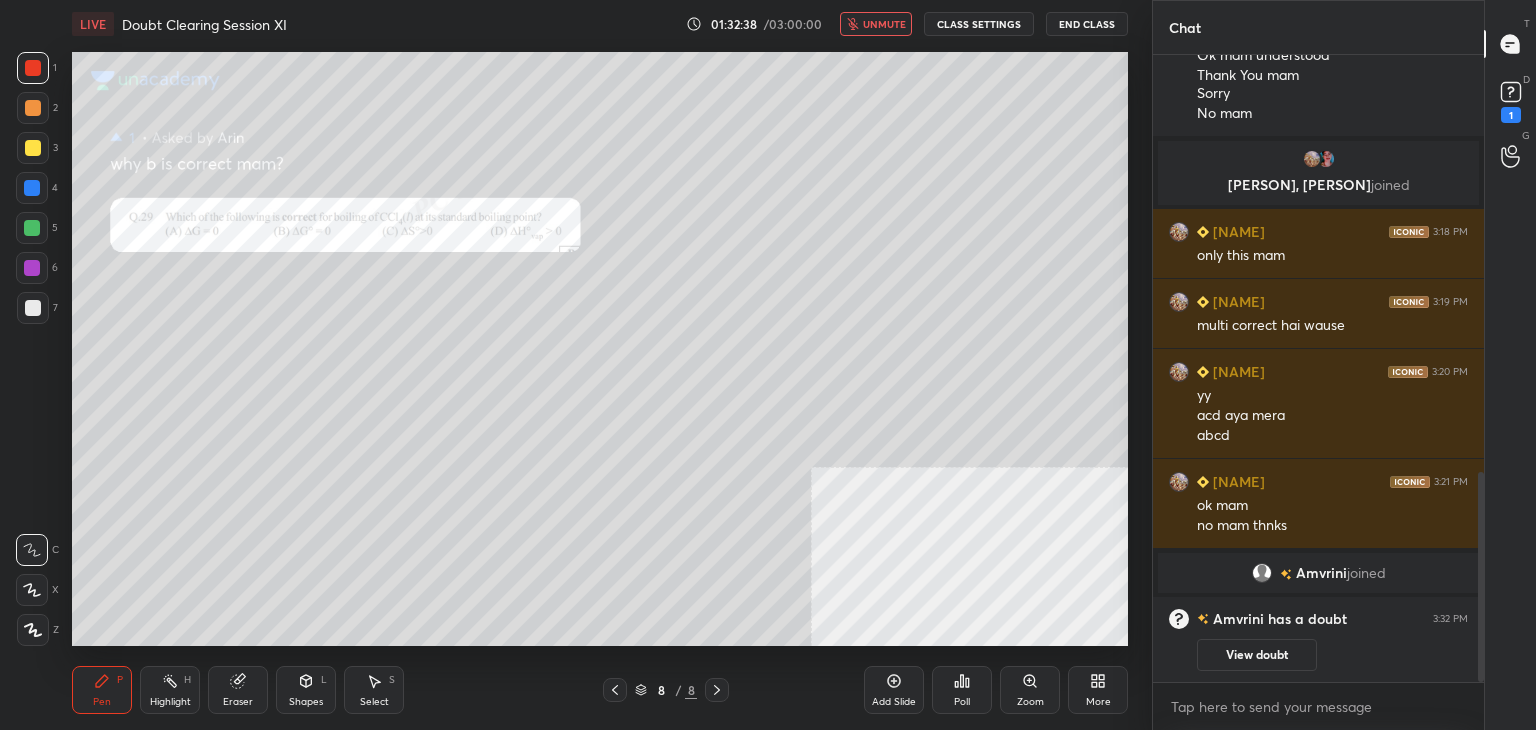 click on "unmute" at bounding box center (876, 24) 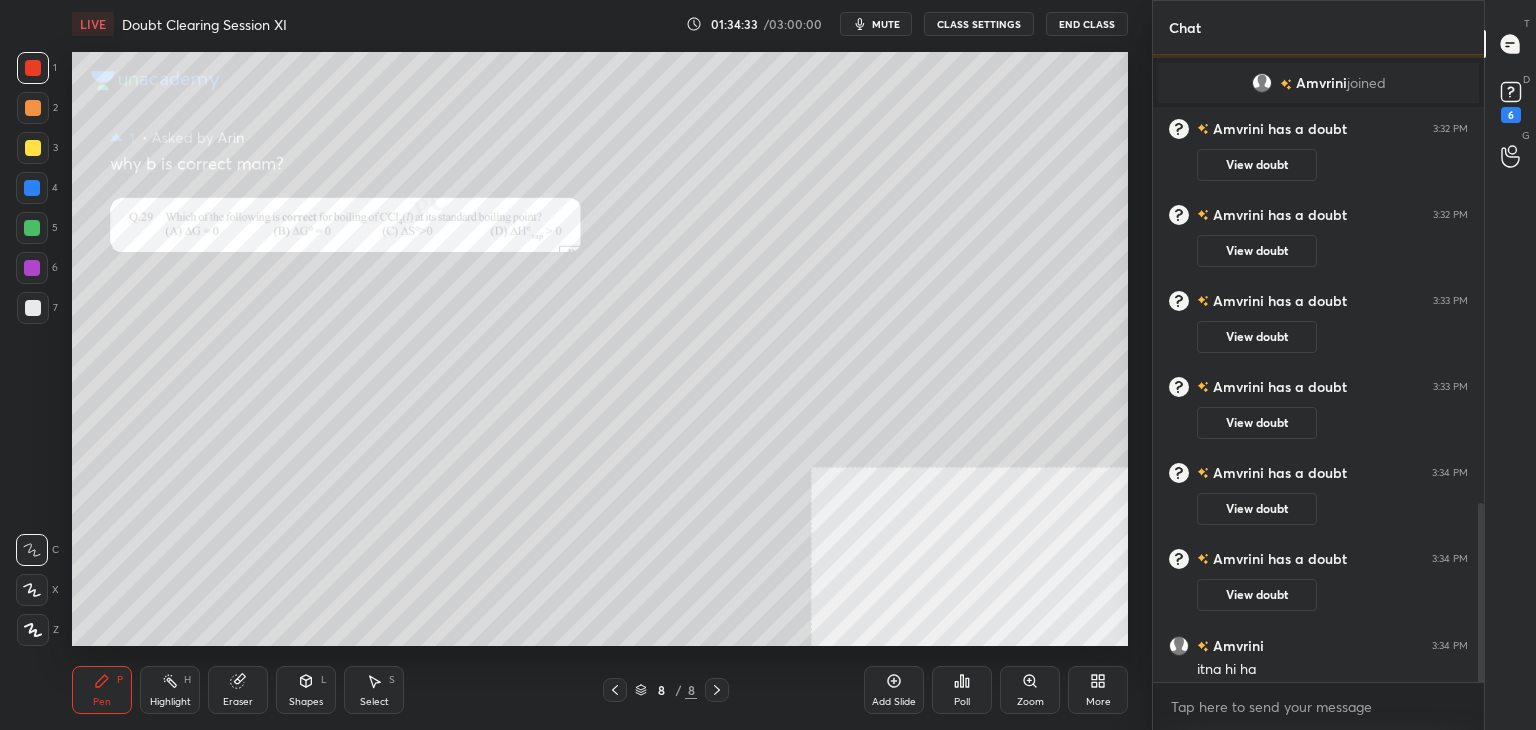 scroll, scrollTop: 1566, scrollLeft: 0, axis: vertical 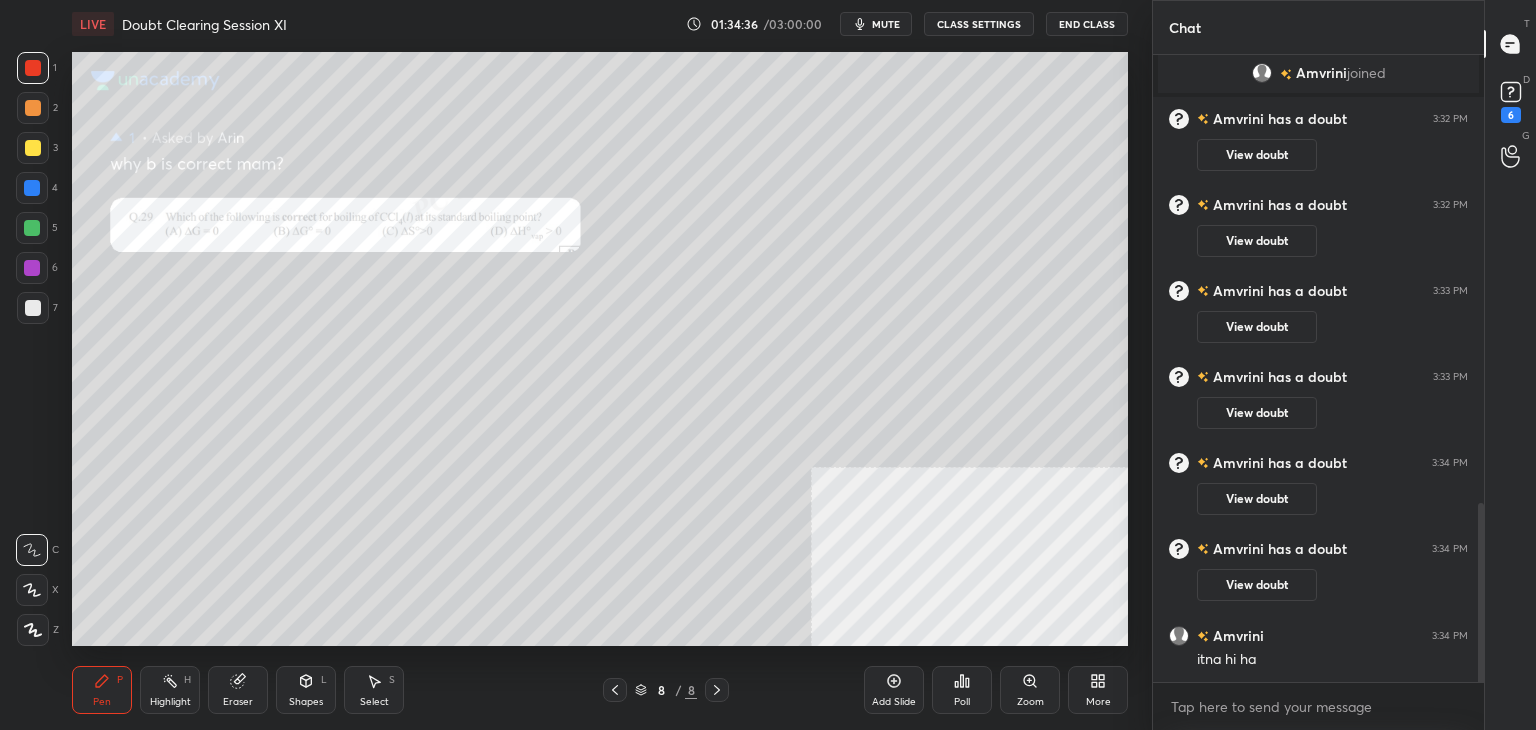 click on "View doubt" at bounding box center [1257, 155] 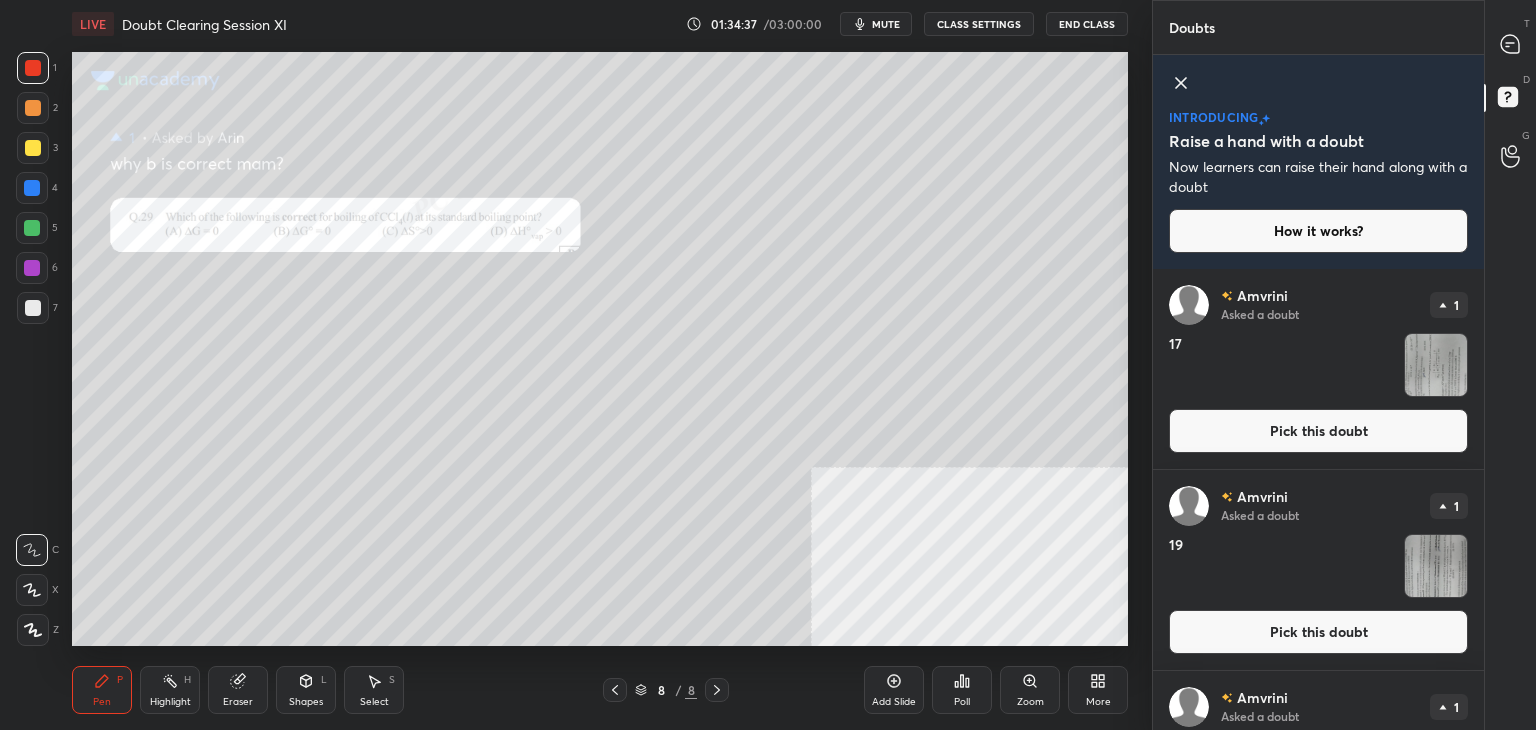 click on "[NAME] Asked a doubt 1 17 Pick this doubt" at bounding box center [1318, 369] 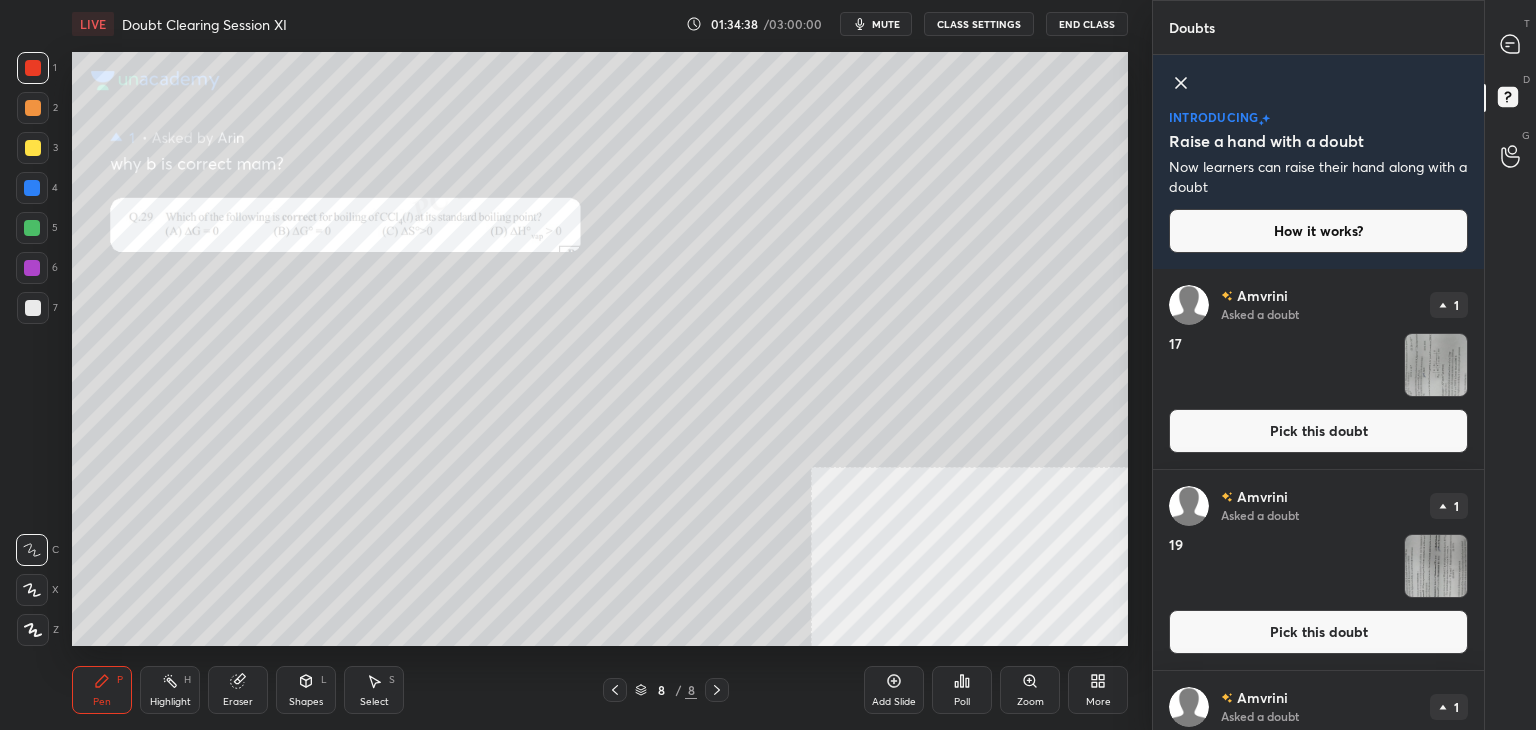 click on "Pick this doubt" at bounding box center [1318, 431] 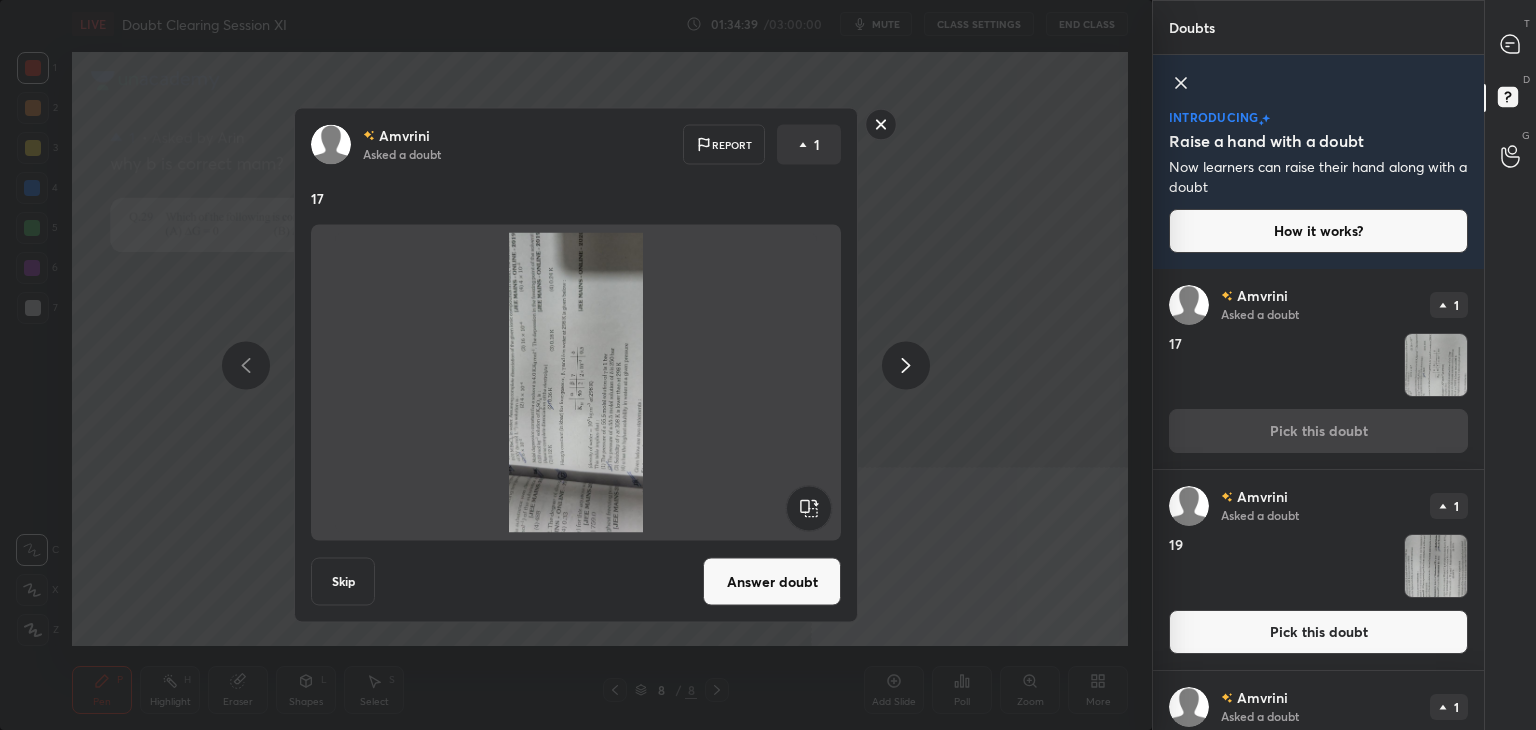 click 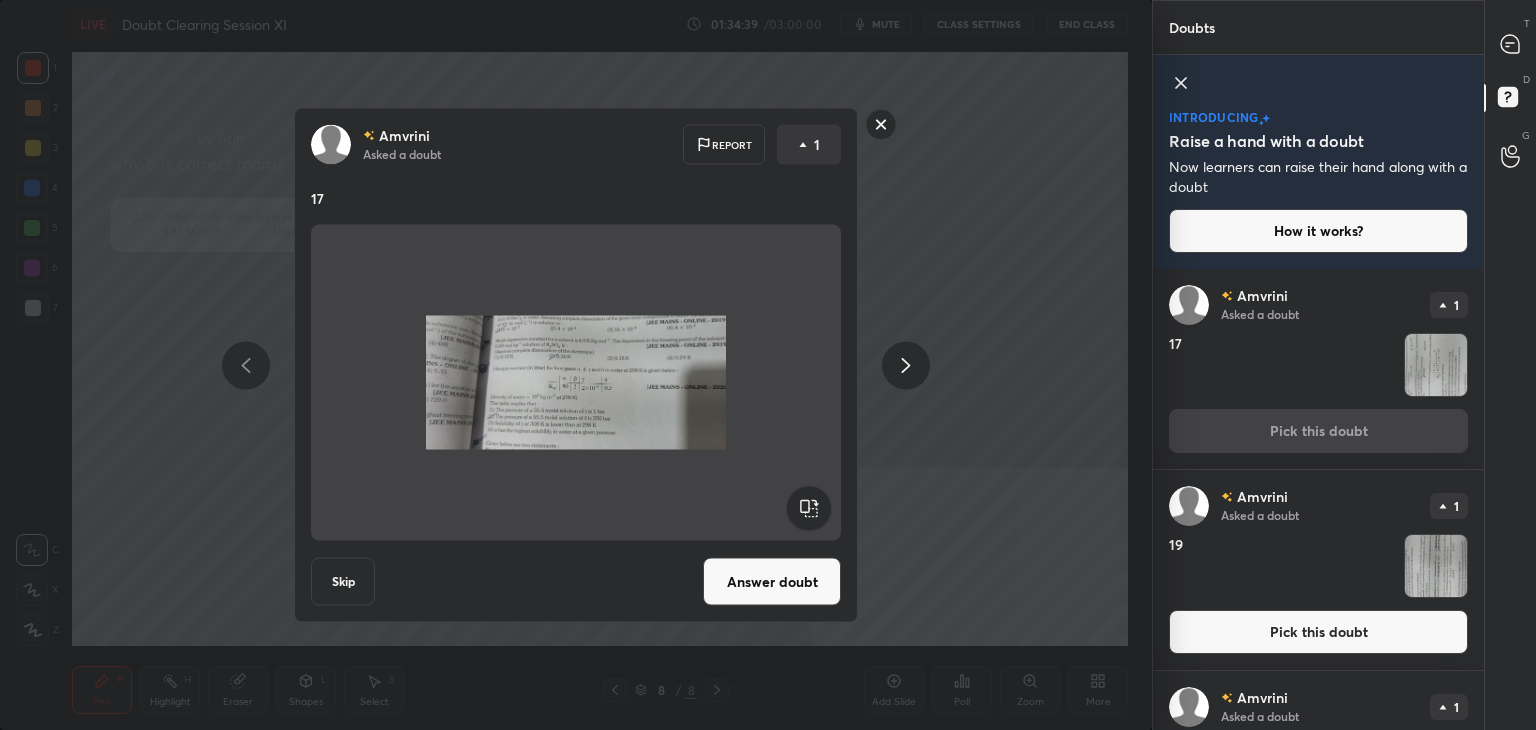 click on "Answer doubt" at bounding box center [772, 582] 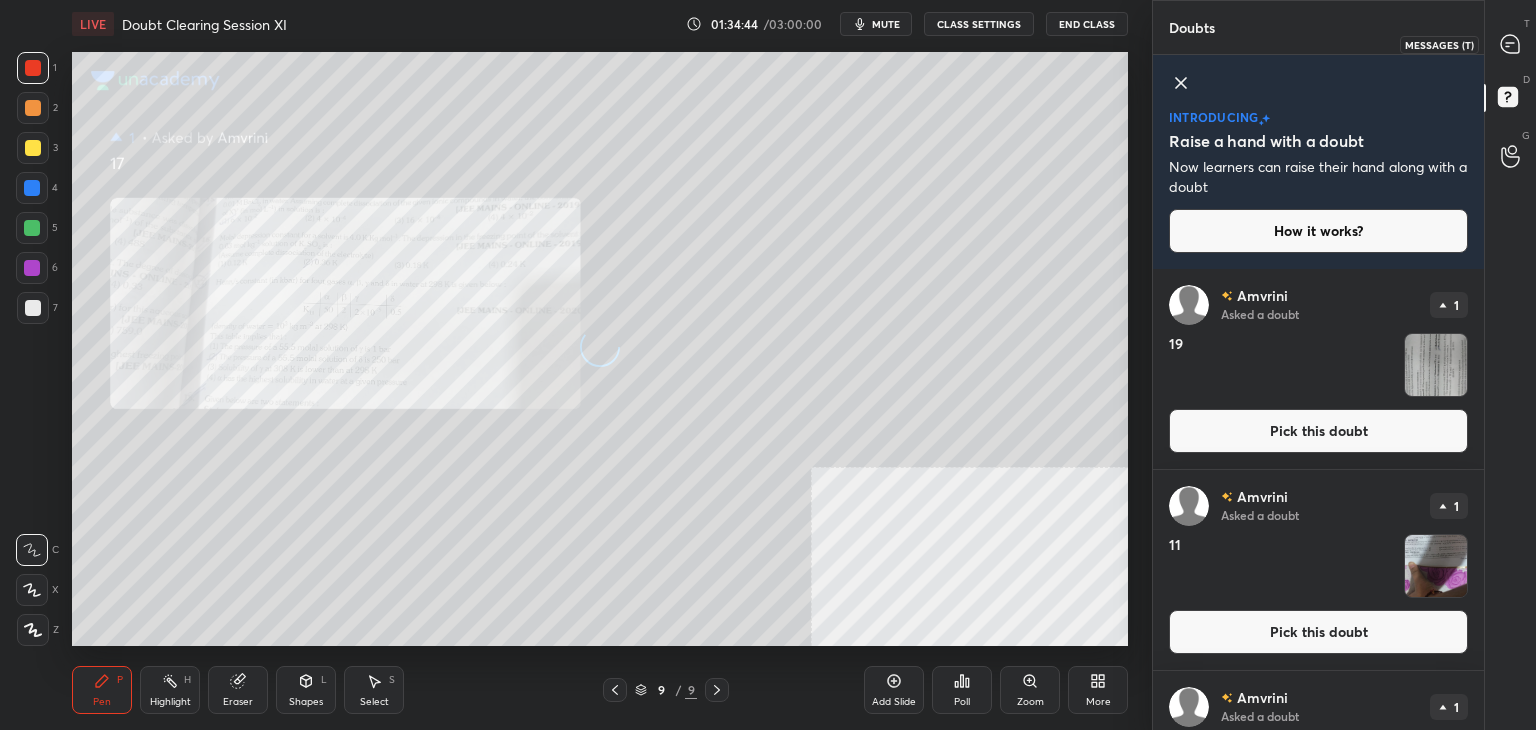 click 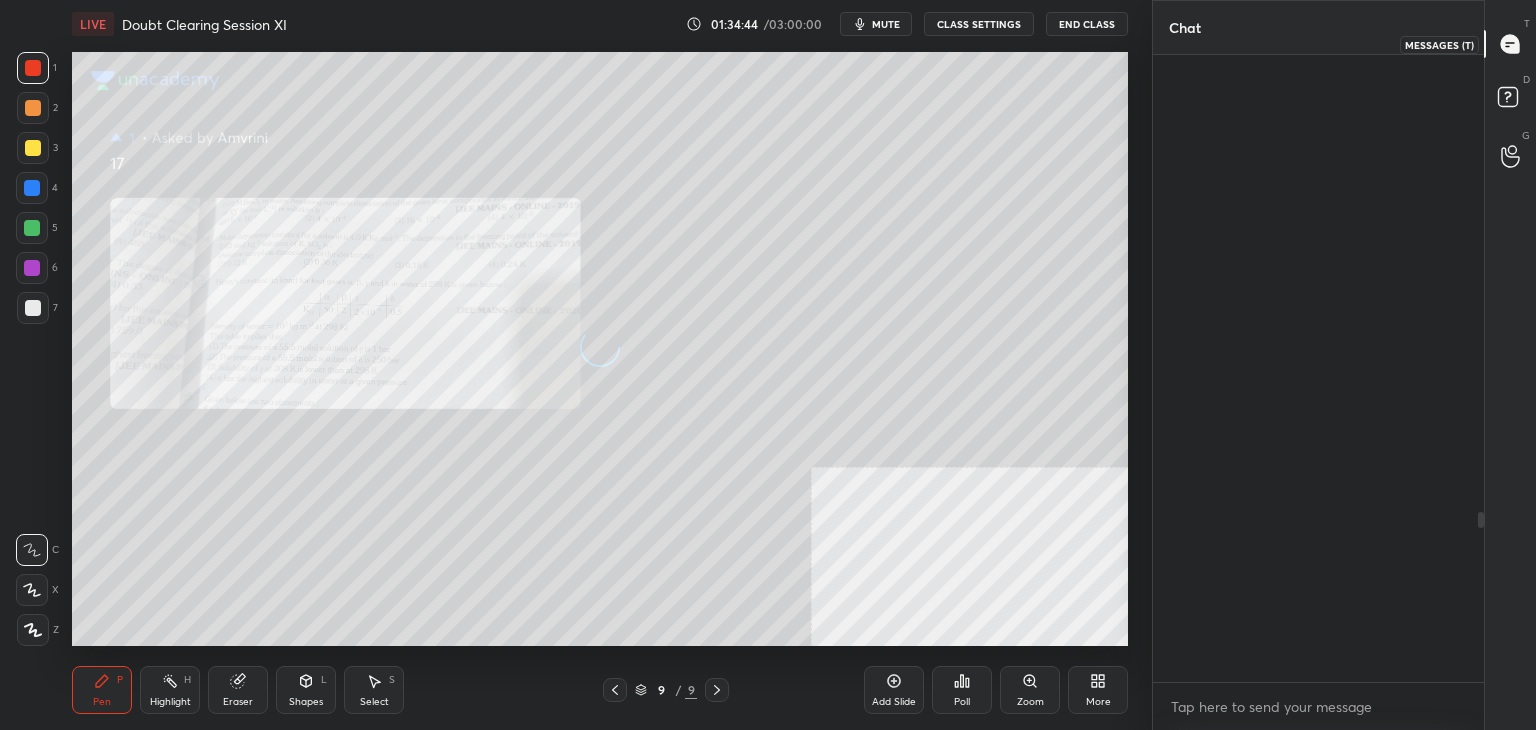 scroll, scrollTop: 1682, scrollLeft: 0, axis: vertical 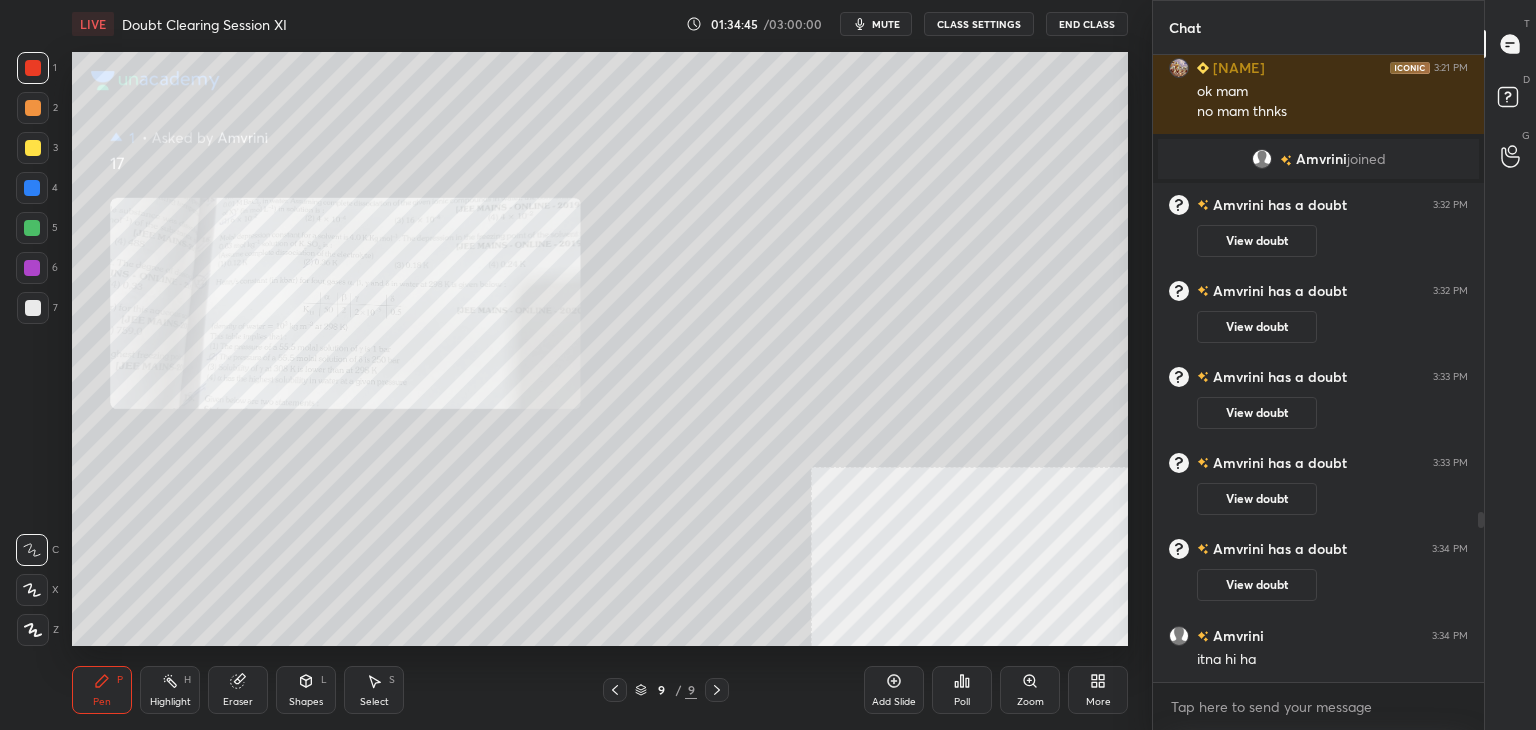 click on "Zoom" at bounding box center [1030, 690] 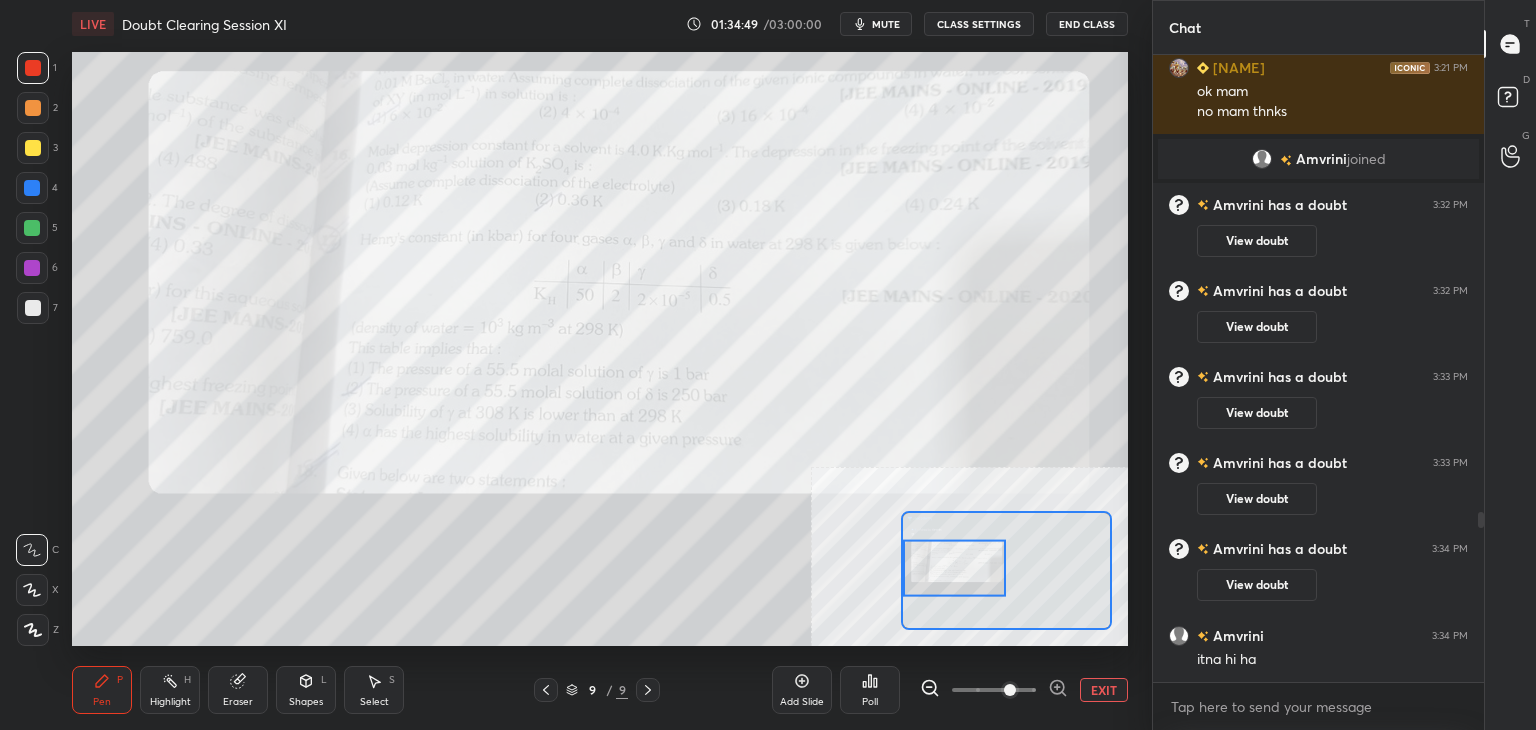 click at bounding box center (32, 188) 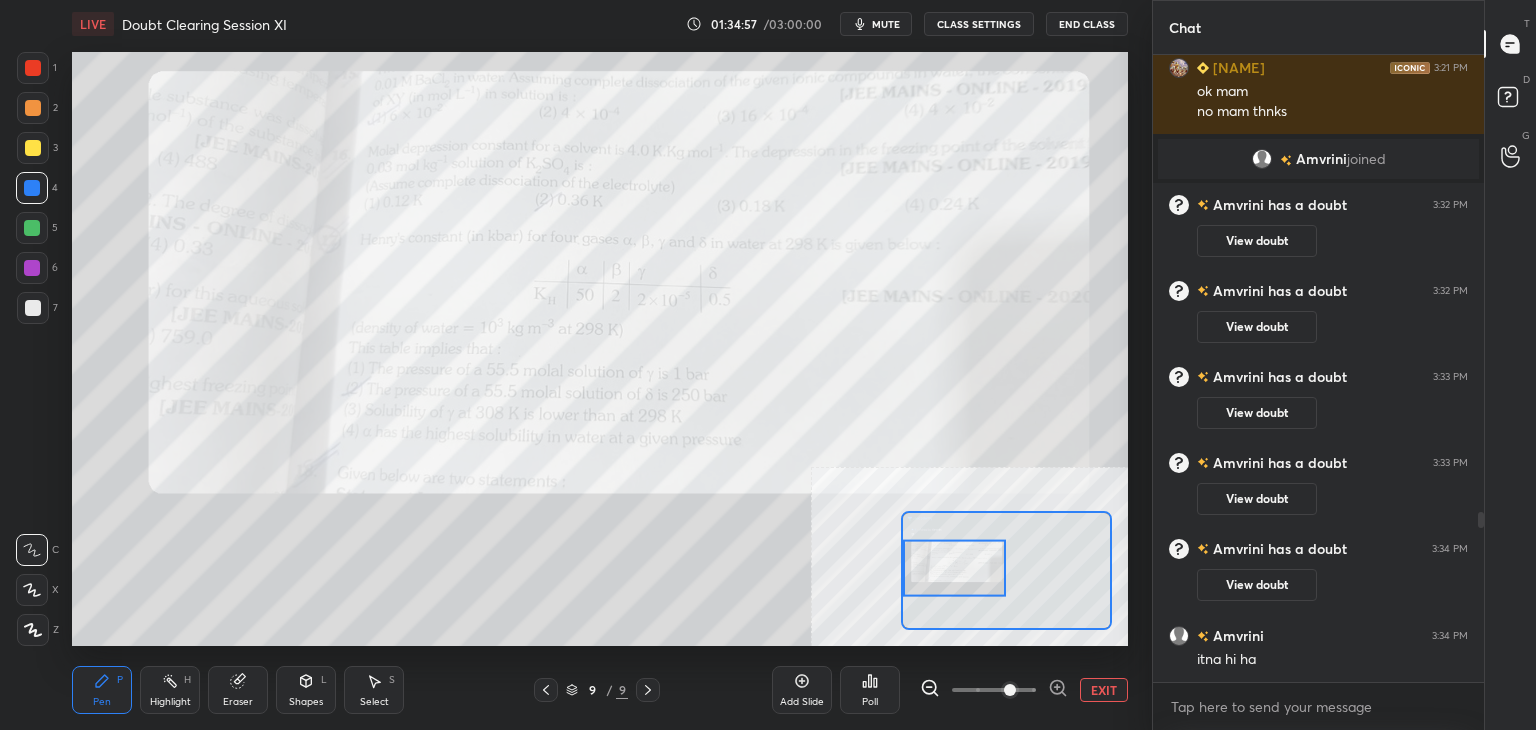 click at bounding box center (955, 568) 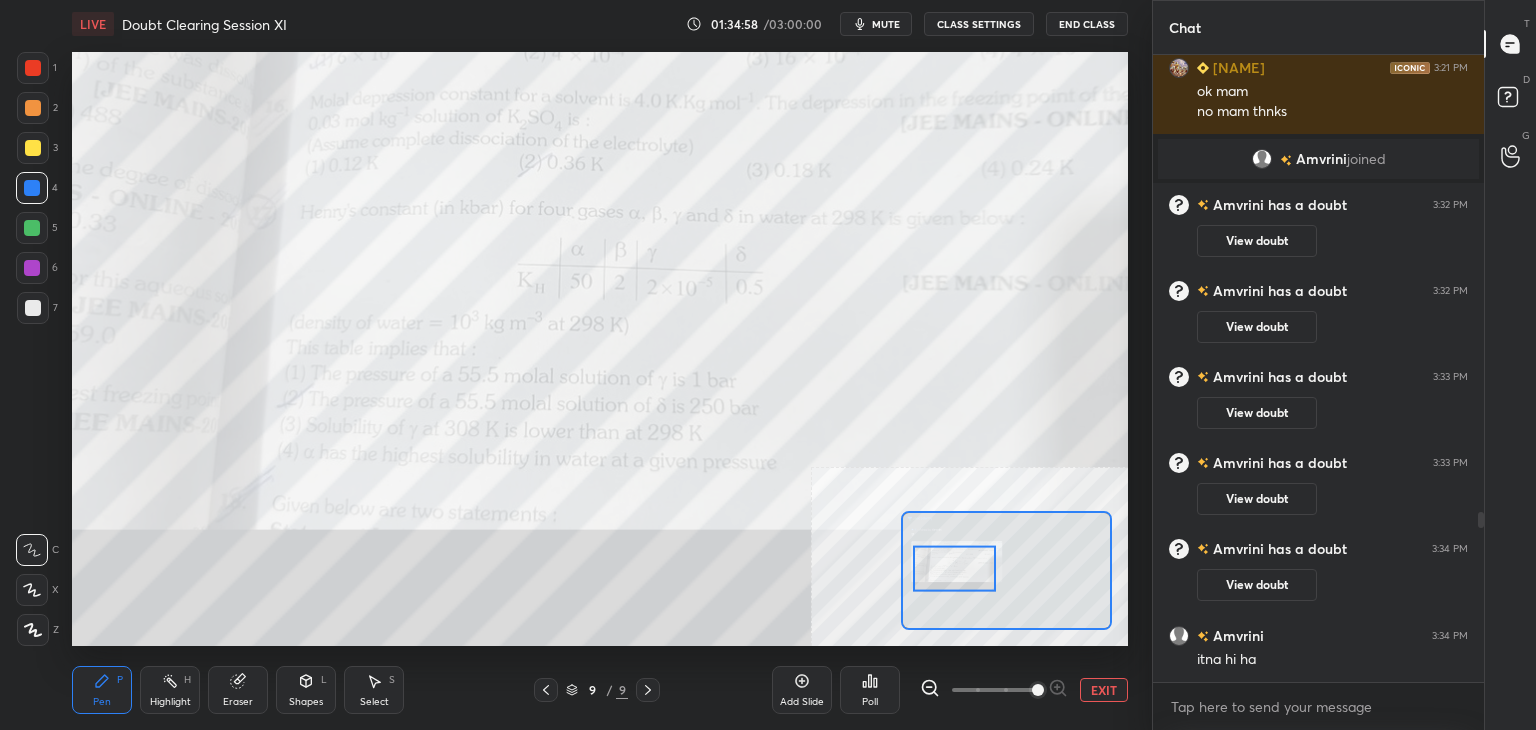 click at bounding box center (954, 568) 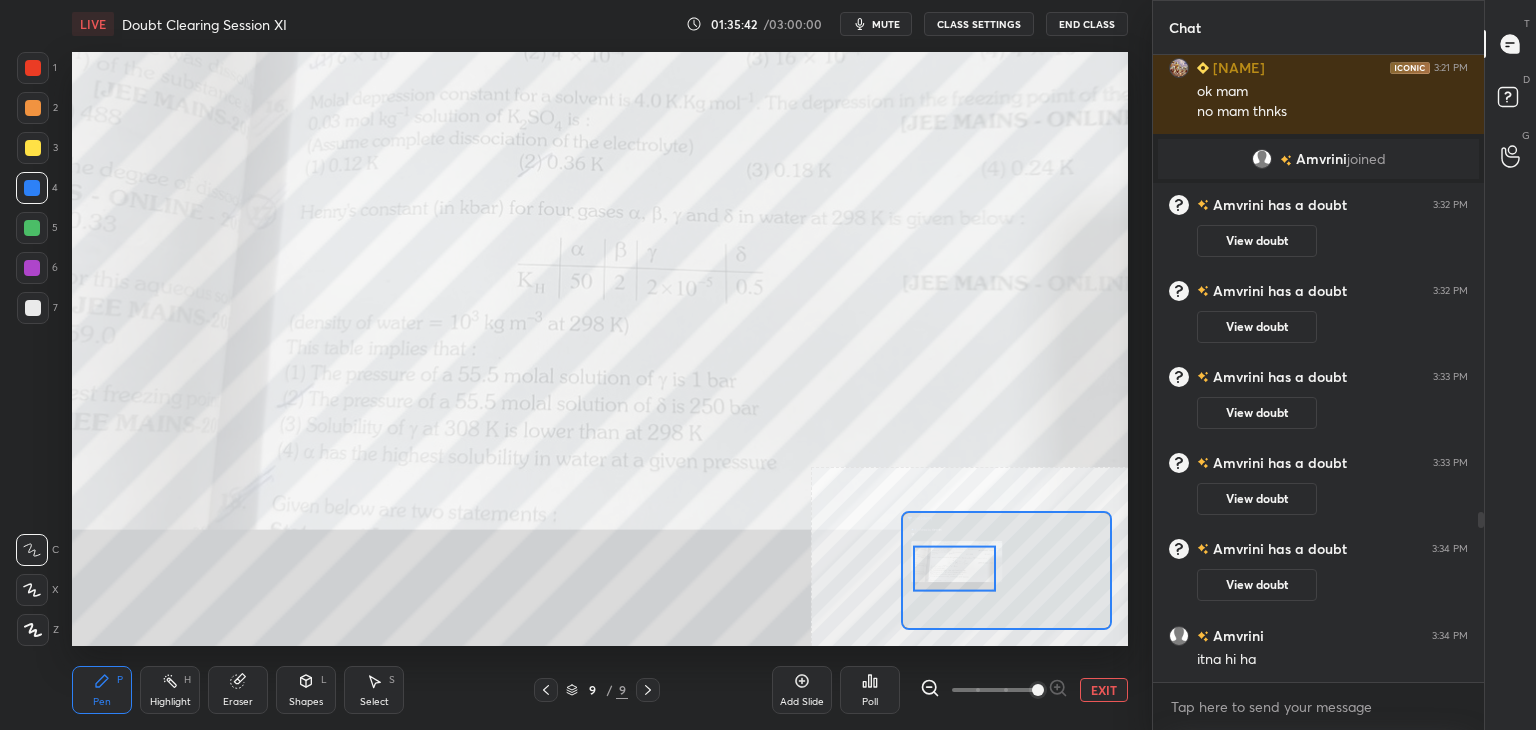 click 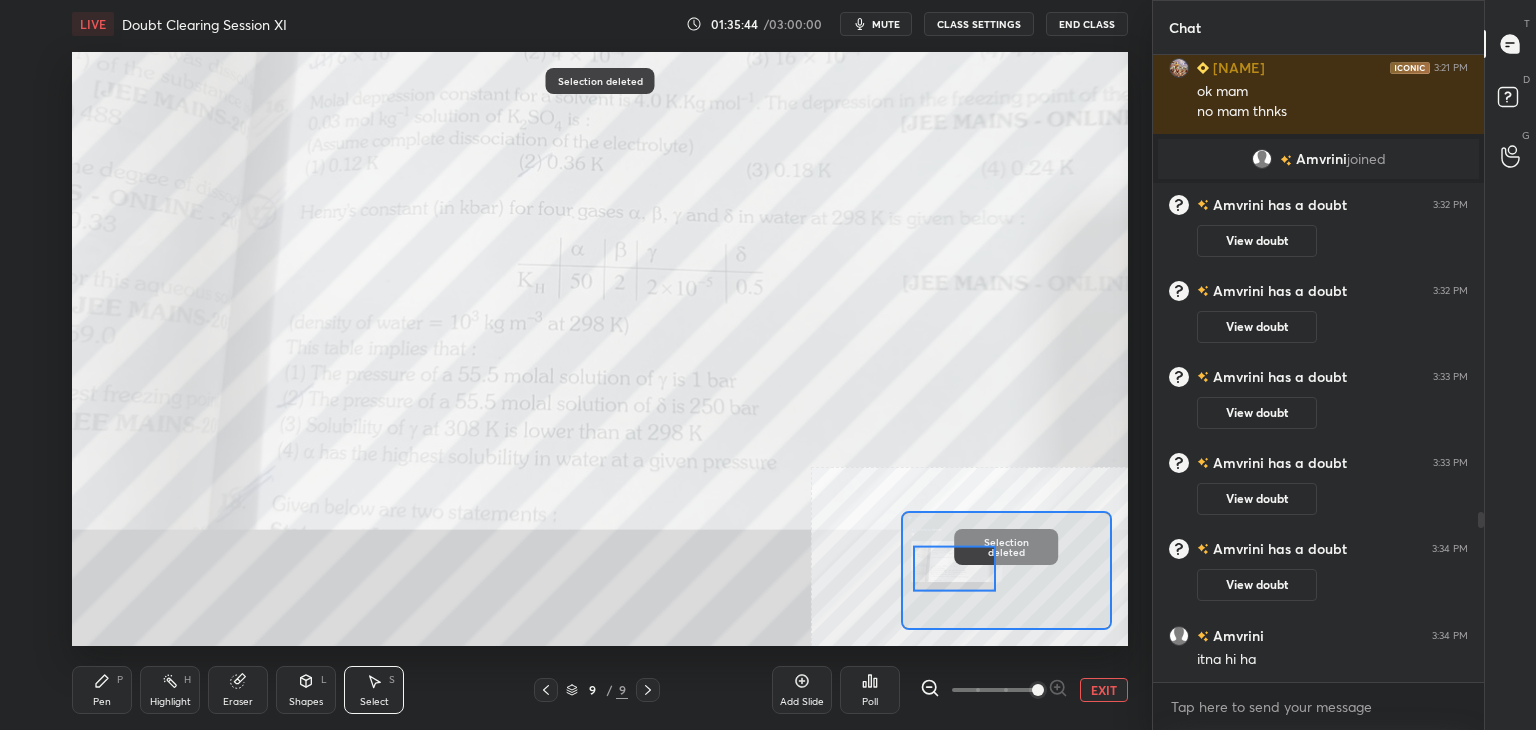 click 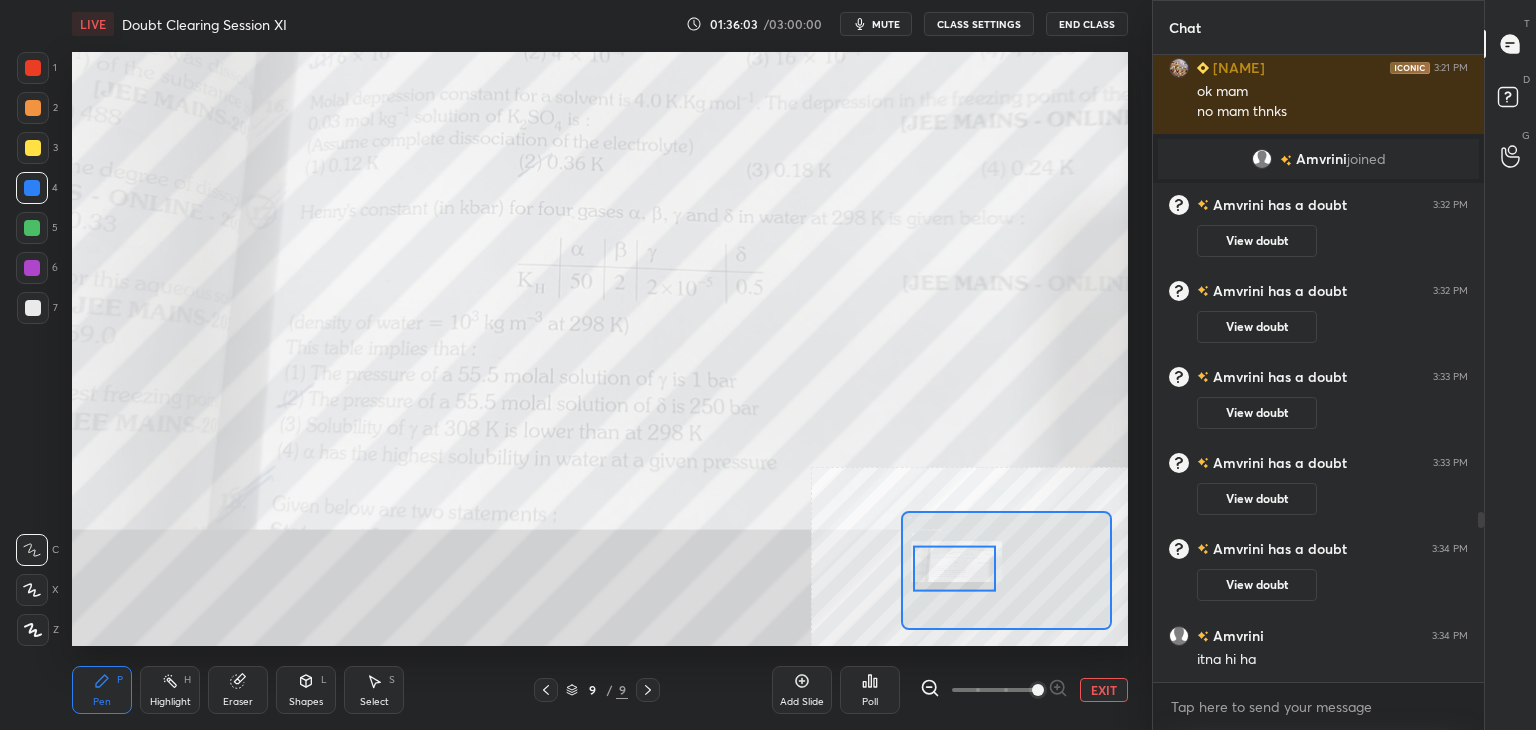 click on "Select S" at bounding box center (374, 690) 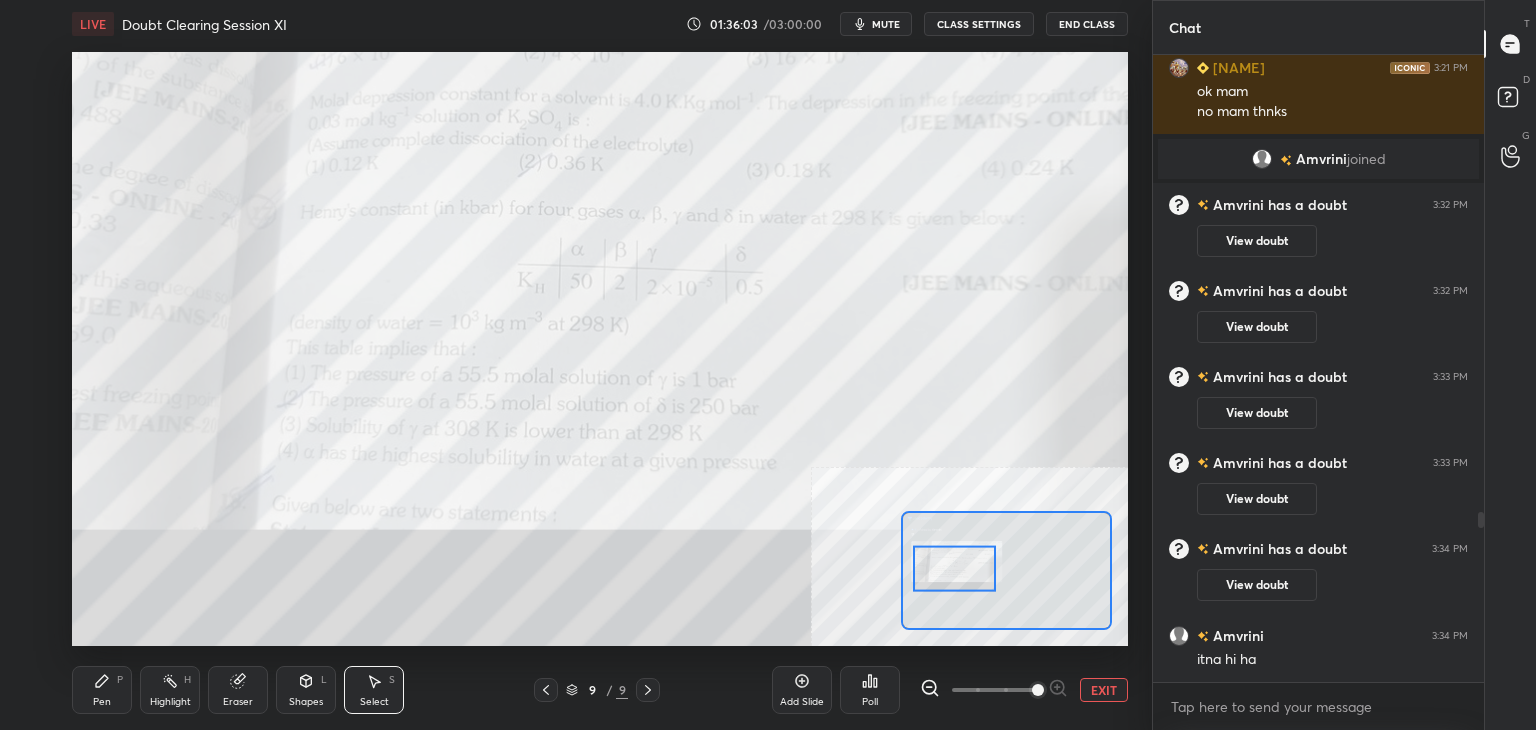 click on "Select S" at bounding box center [374, 690] 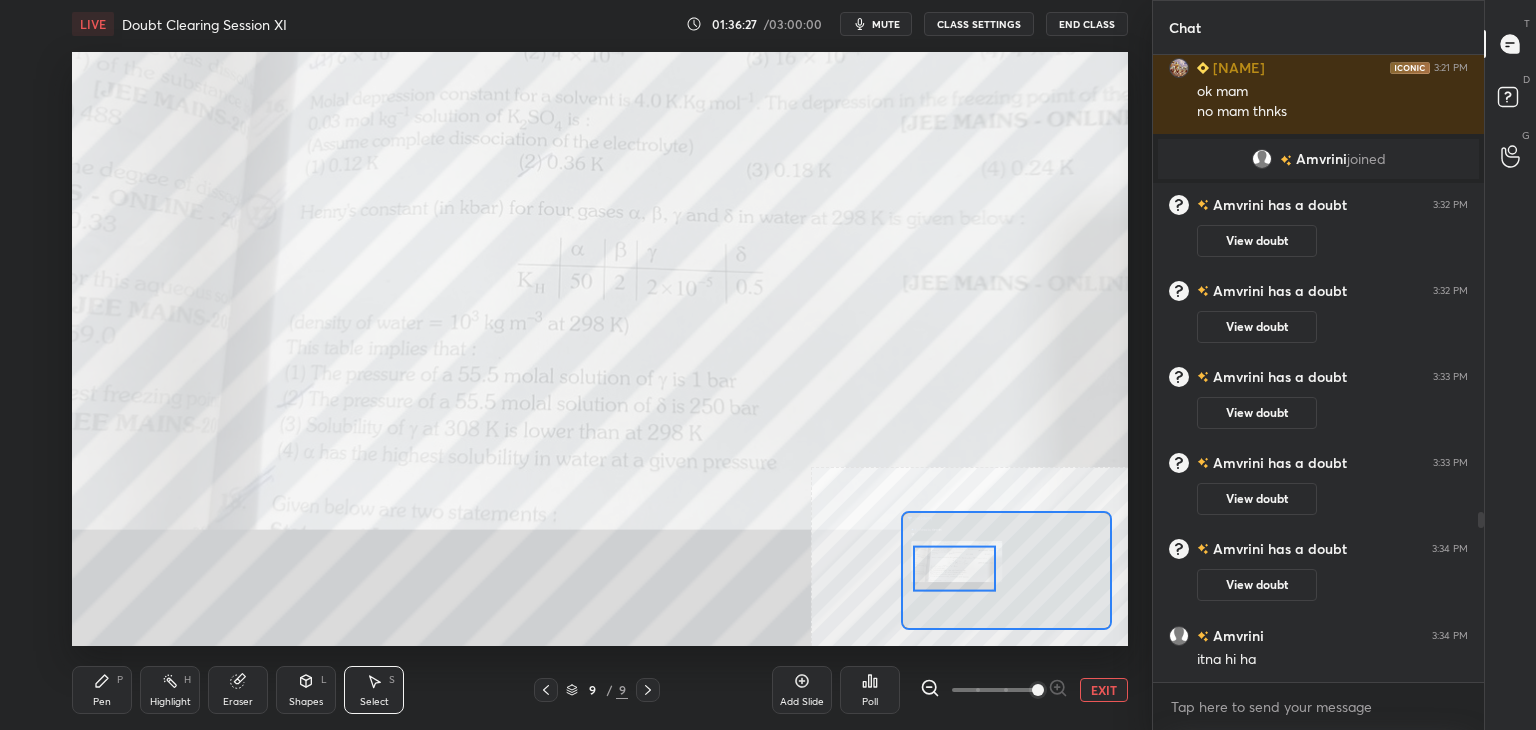 click on "Pen" at bounding box center (102, 702) 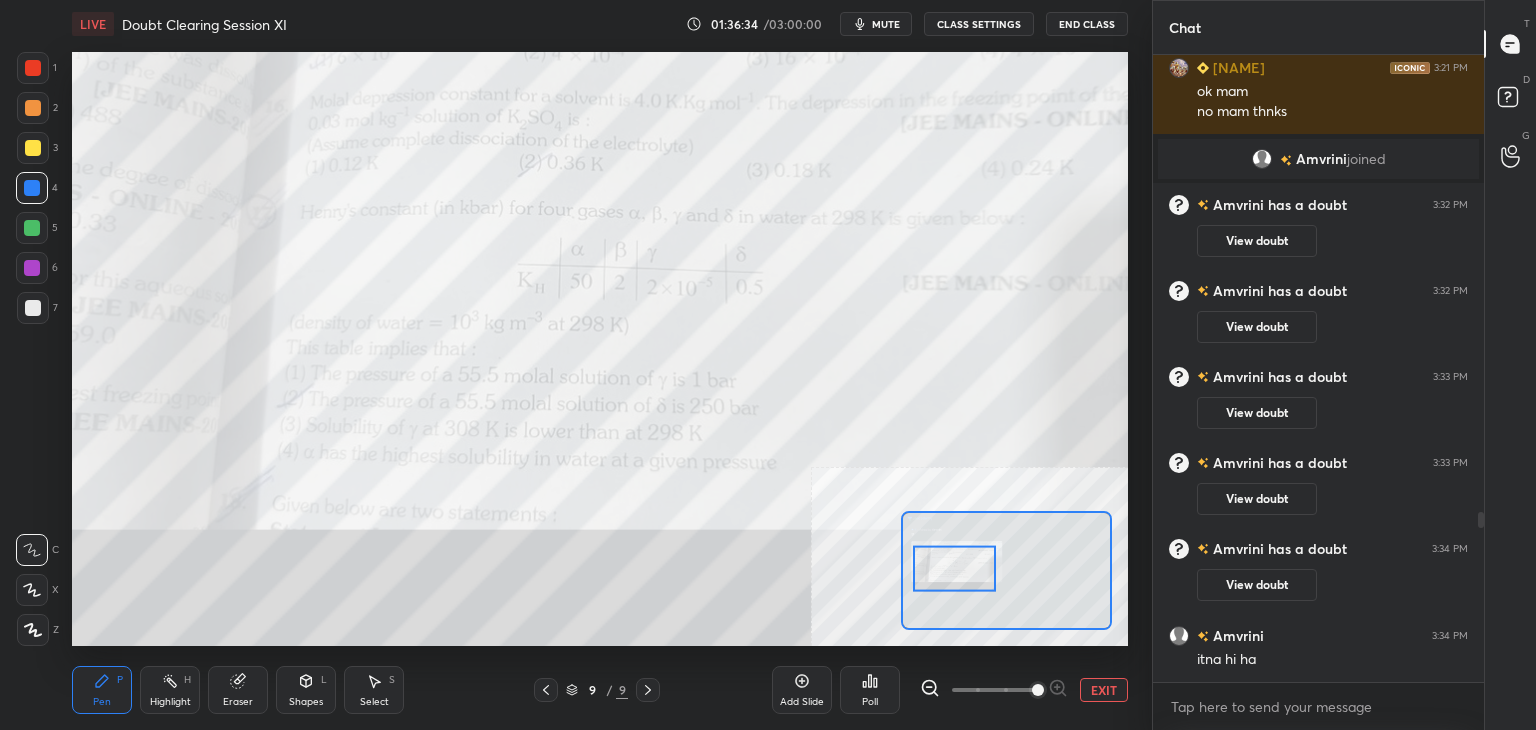 click on "EXIT" at bounding box center [1104, 690] 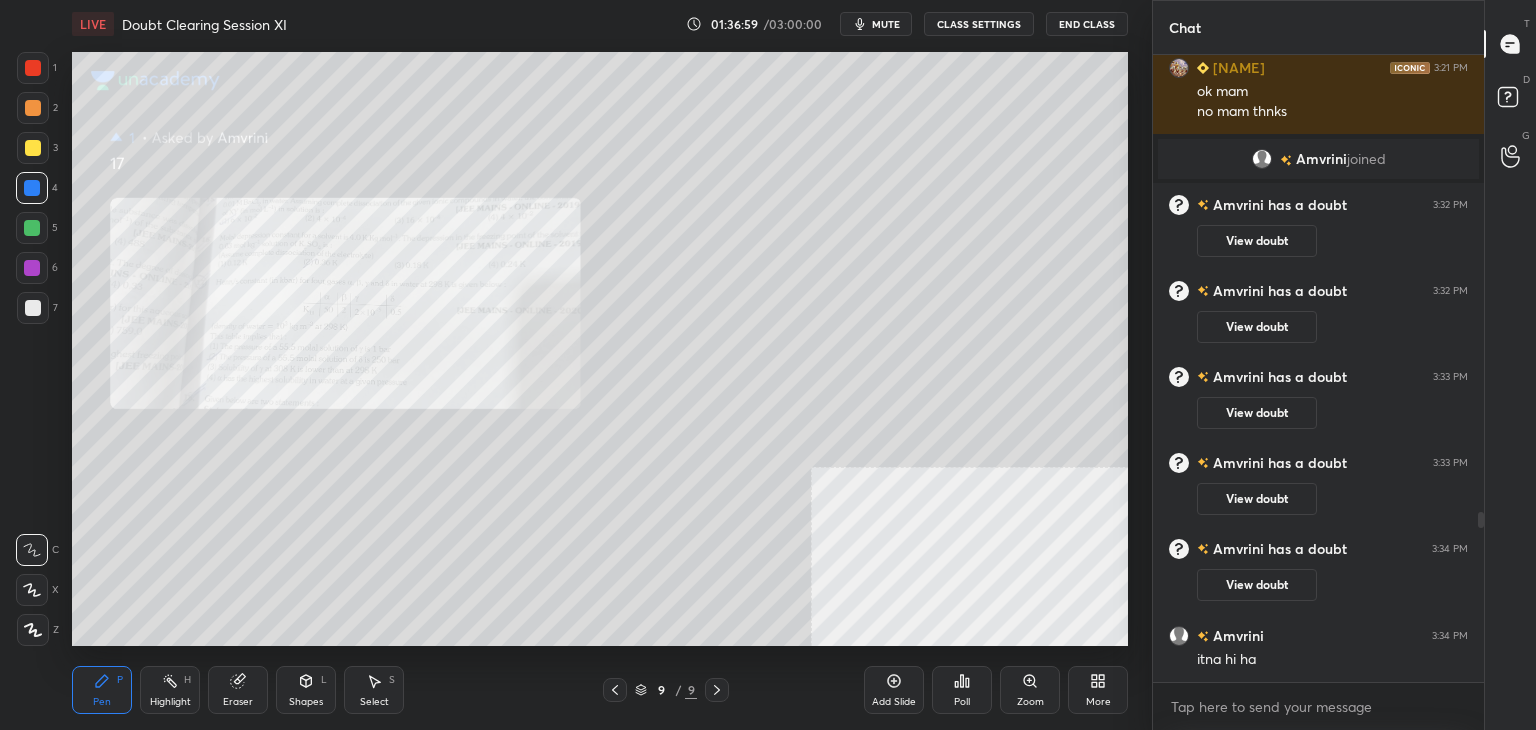 click 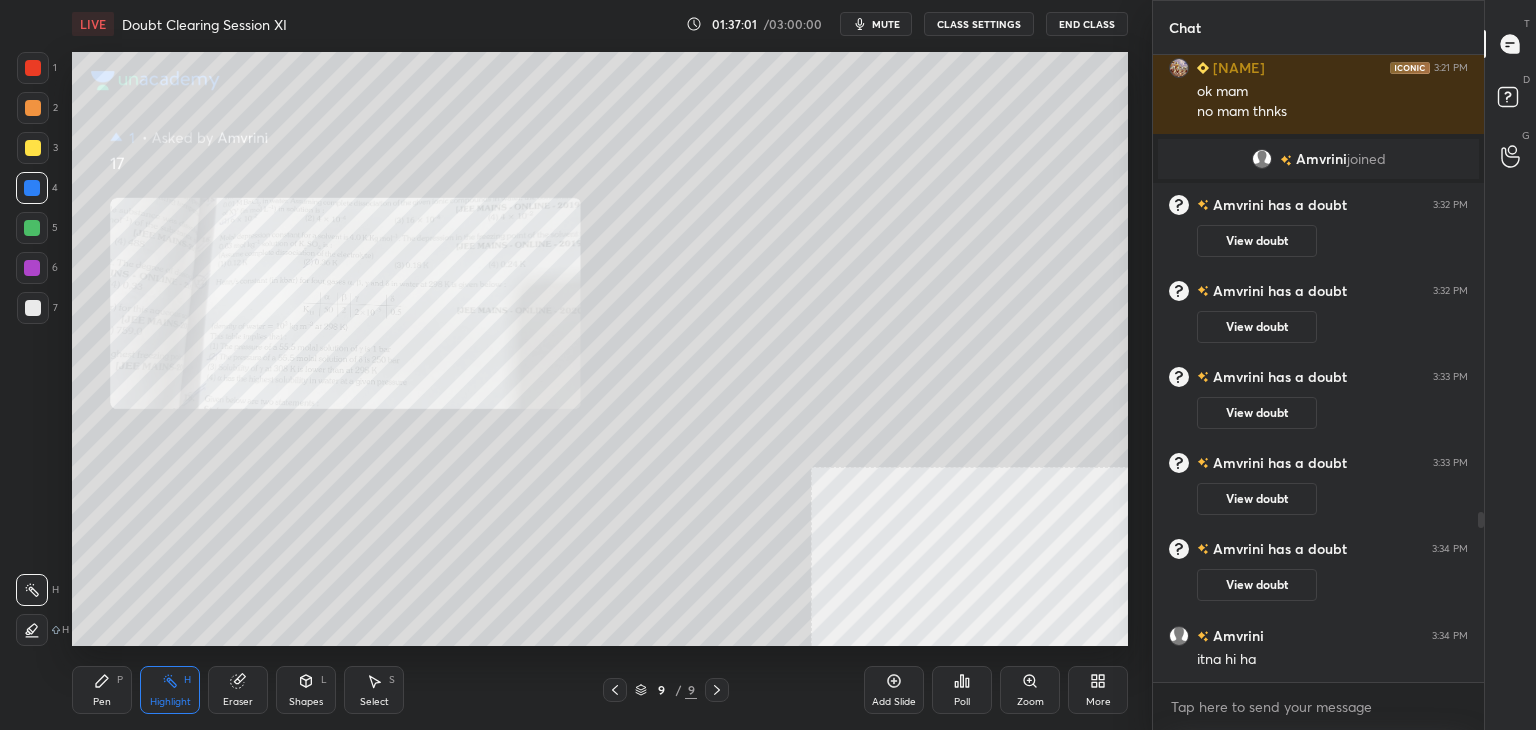 click 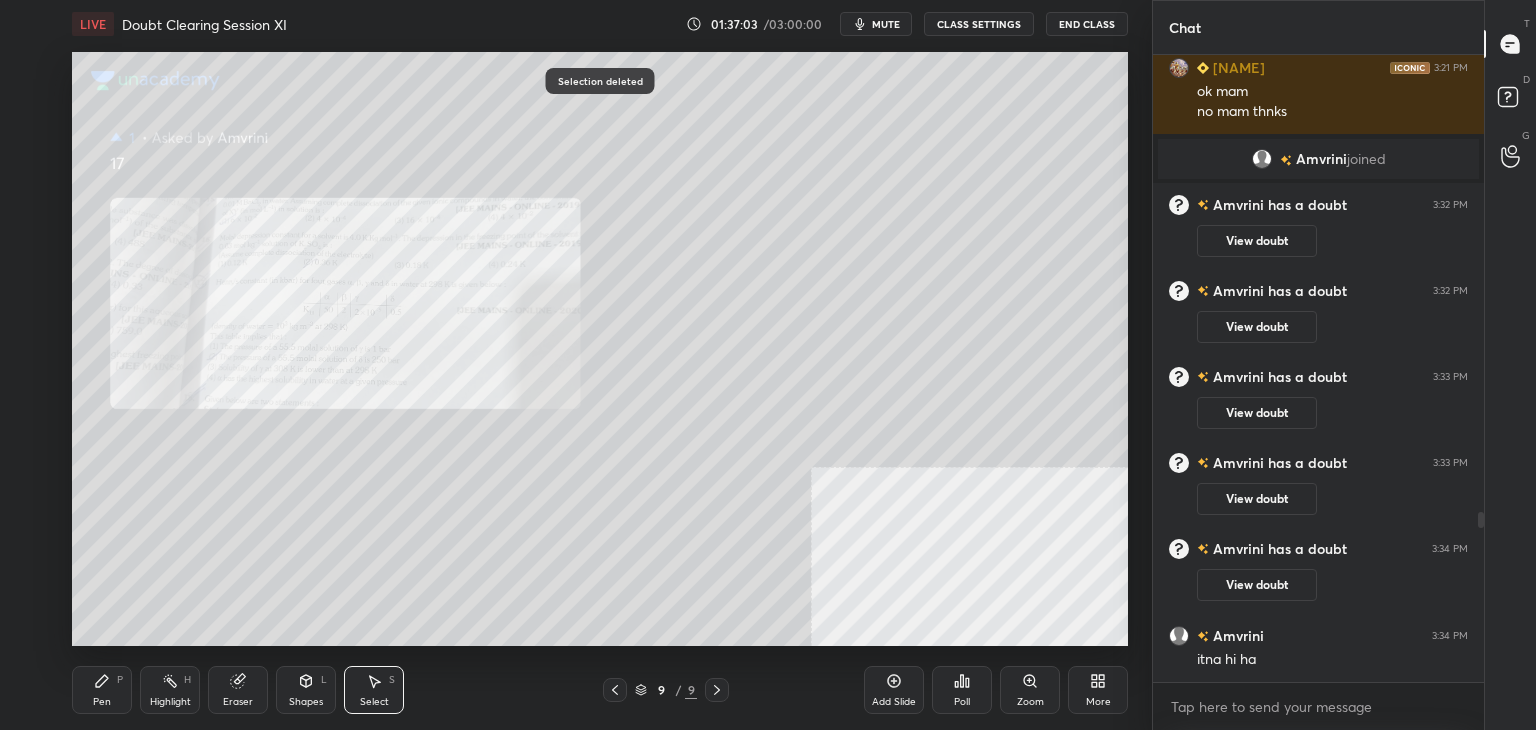 click on "Pen" at bounding box center (102, 702) 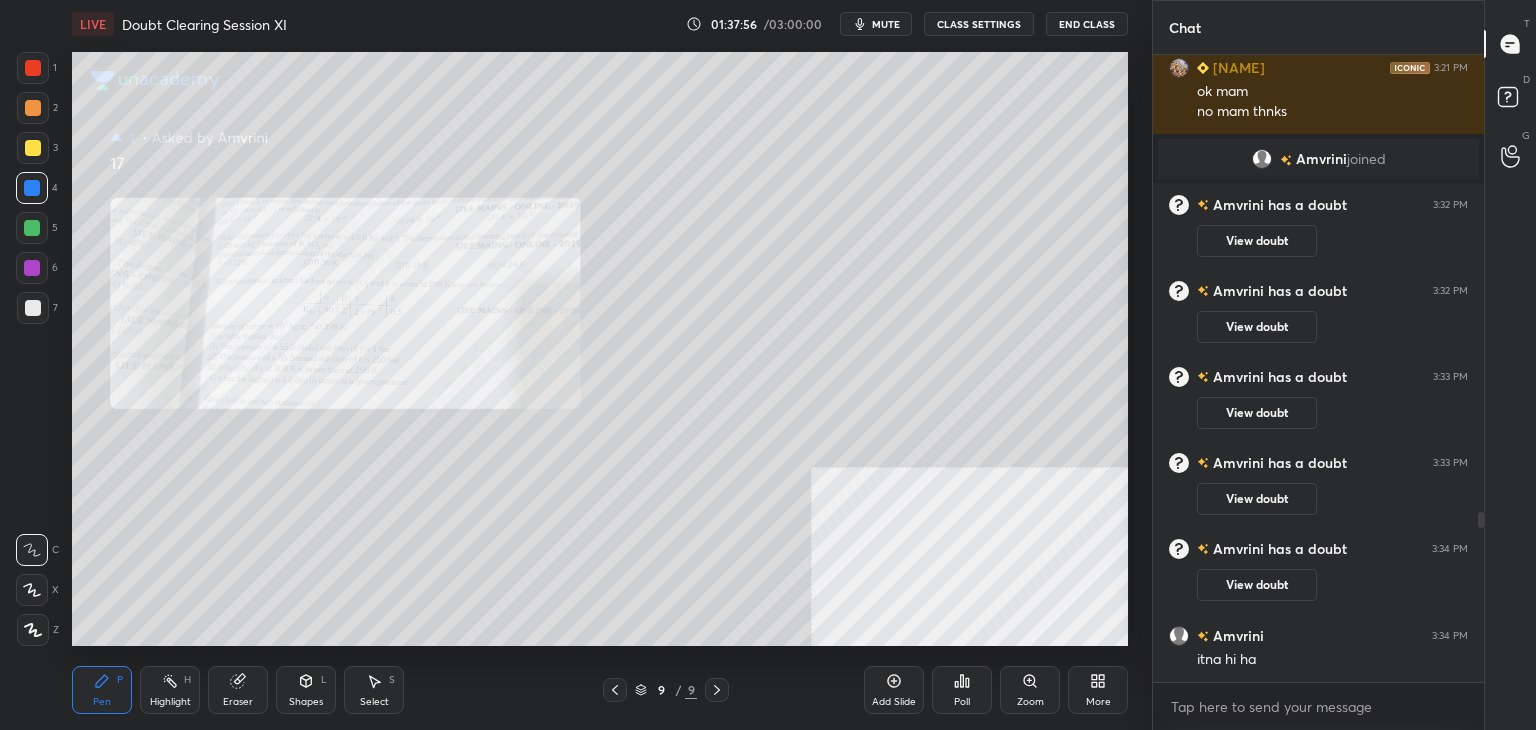 click on "Select S" at bounding box center [374, 690] 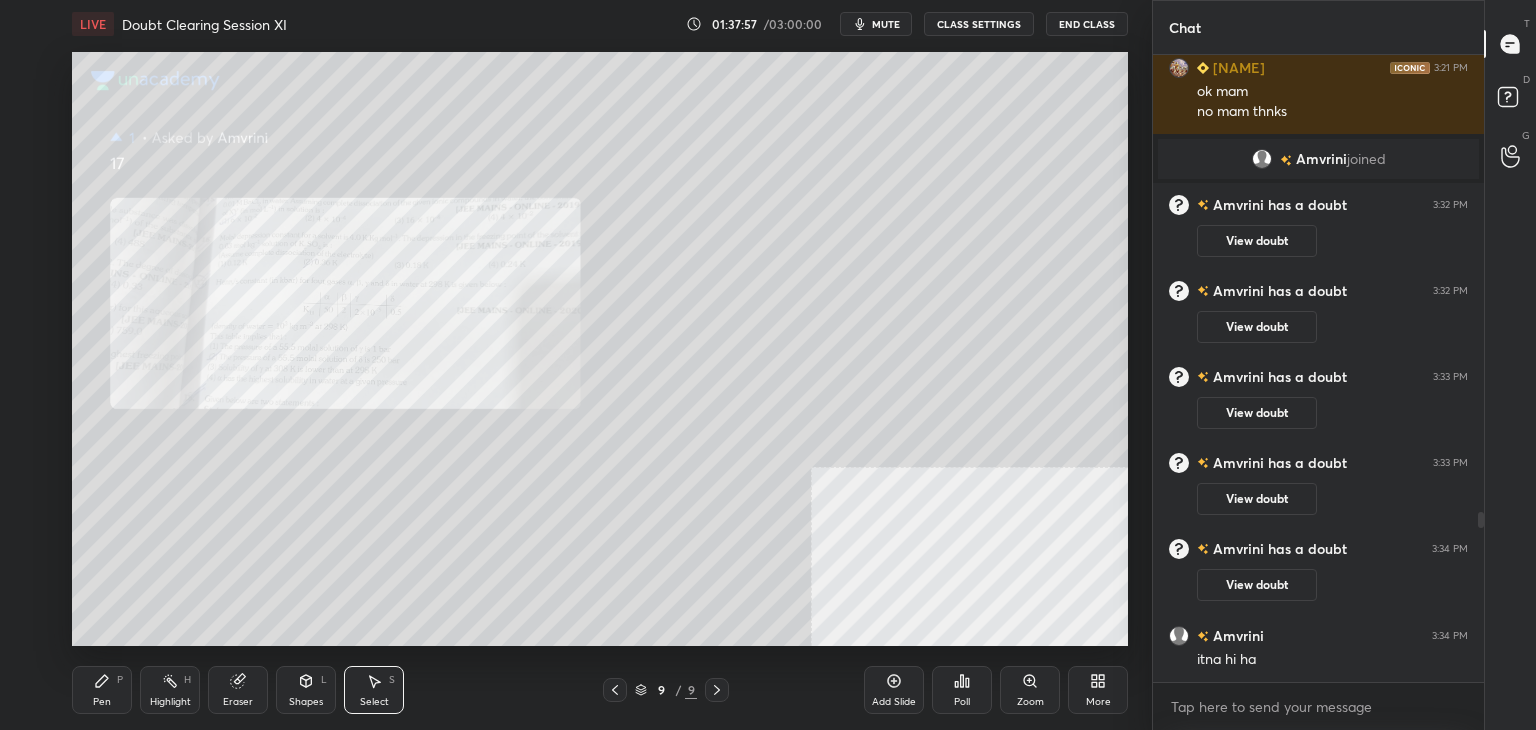 click on "1 2 3 4 5 6 7 C X Z C X Z E E Erase all   H H LIVE Doubt Clearing Session XI 01:37:57 /  03:00:00 mute CLASS SETTINGS End Class 0 ° Undo Copy Duplicate Duplicate to new slide Delete Setting up your live class Poll for   secs No correct answer Start poll Back Doubt Clearing Session XI • L11 of Doubt Clearing Course on Chemistry for IIT JEE - Part II Nikita Tiwari Pen P Highlight H Eraser Shapes L Select S 9 / 9 Add Slide Poll Zoom More" at bounding box center [568, 365] 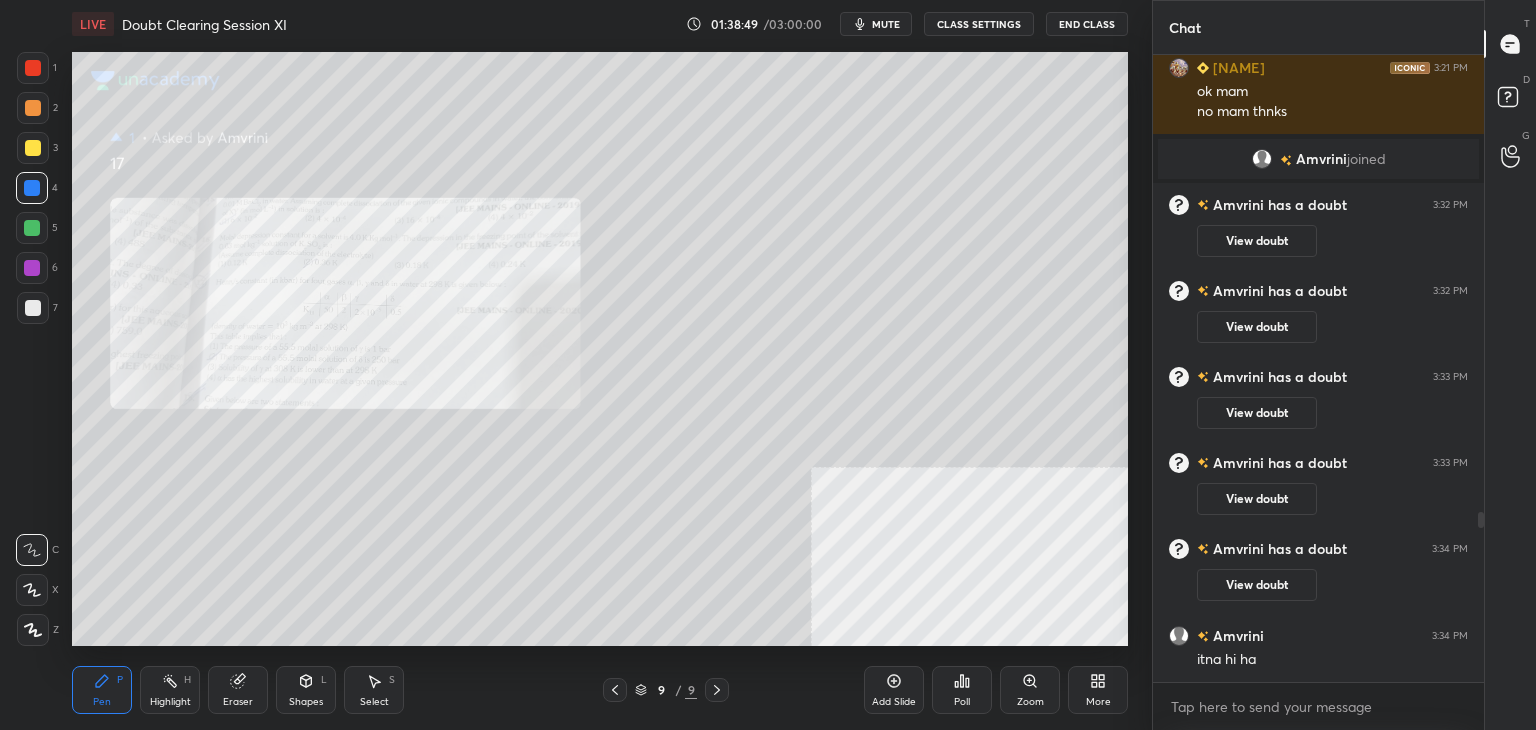 click on "Eraser" at bounding box center [238, 690] 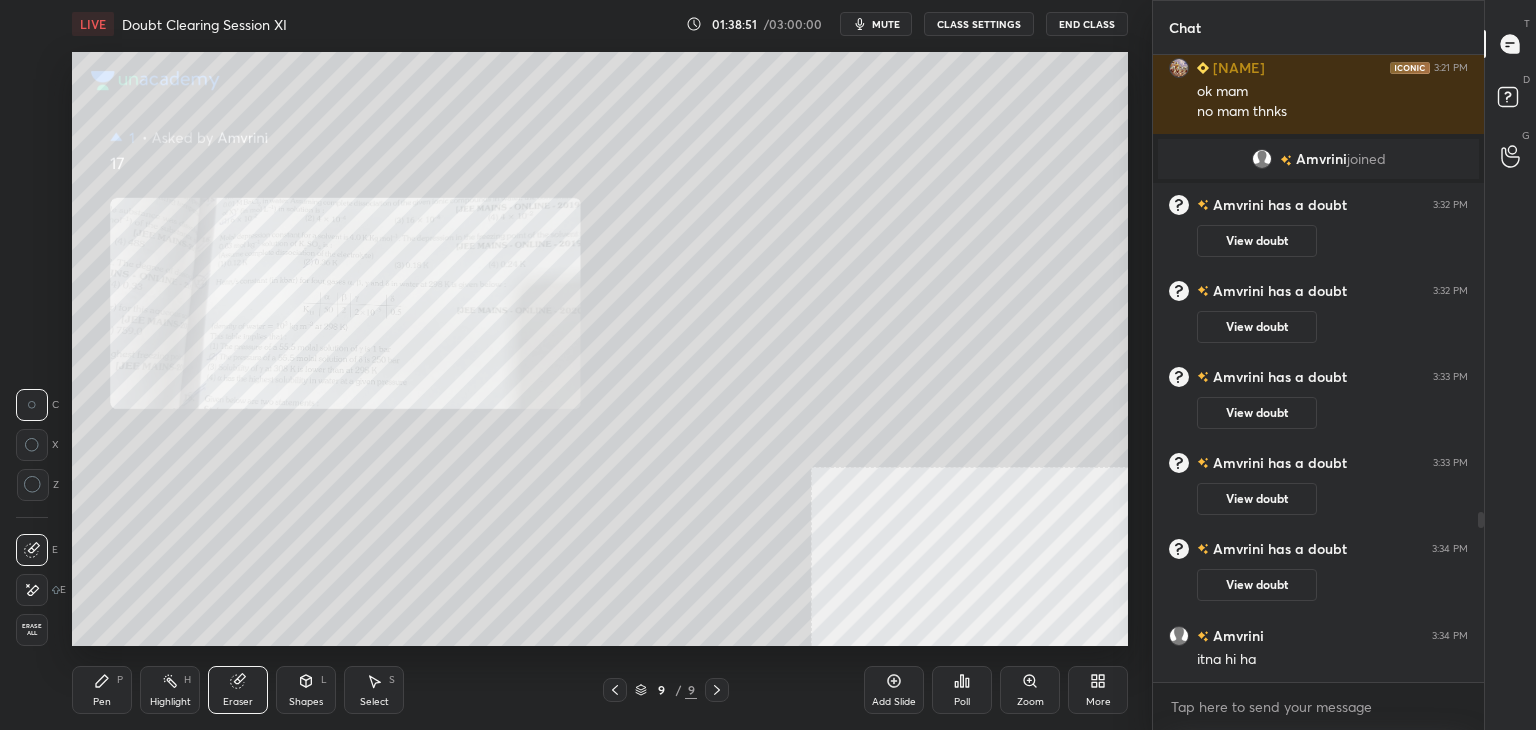 click on "Pen P" at bounding box center (102, 690) 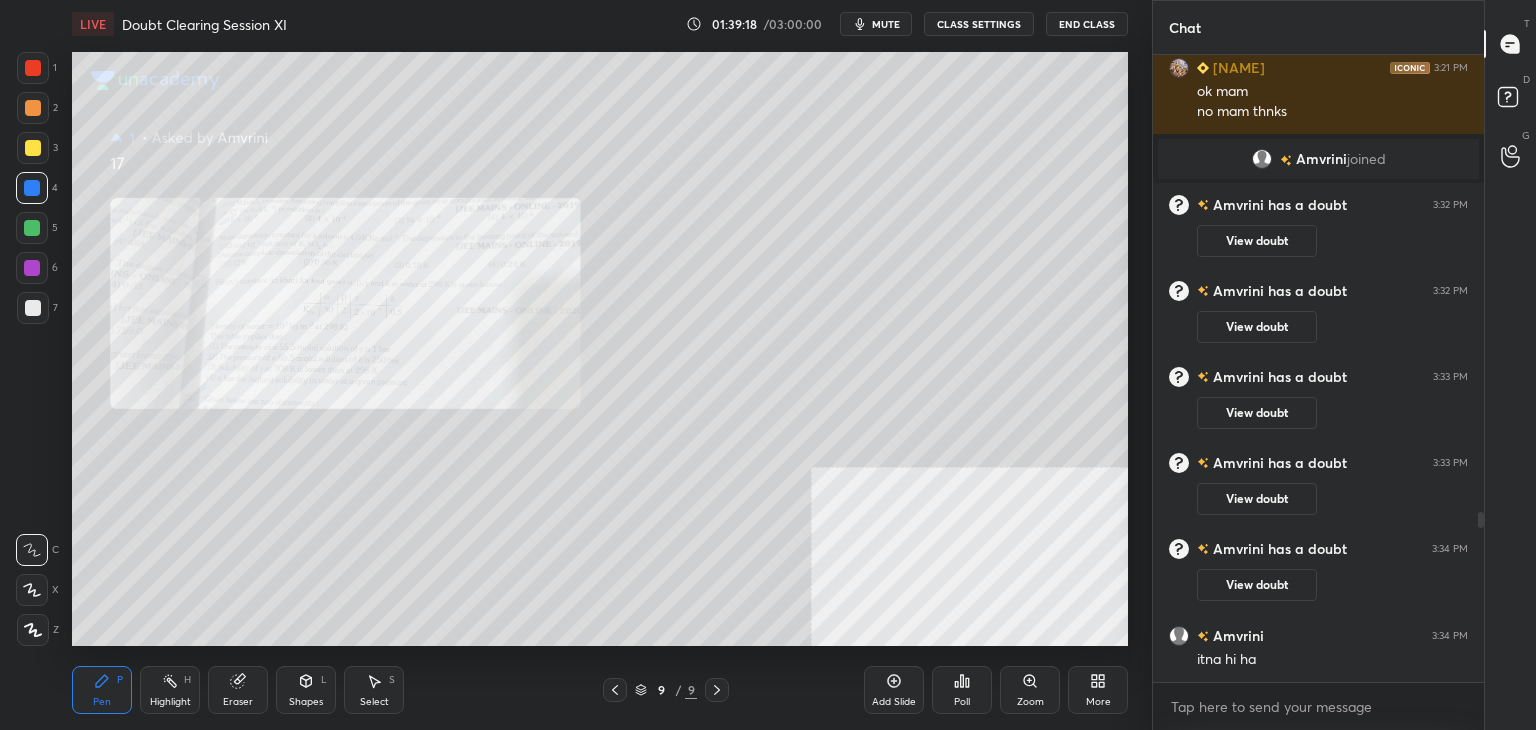 click on "Add Slide Poll Zoom More" at bounding box center (996, 690) 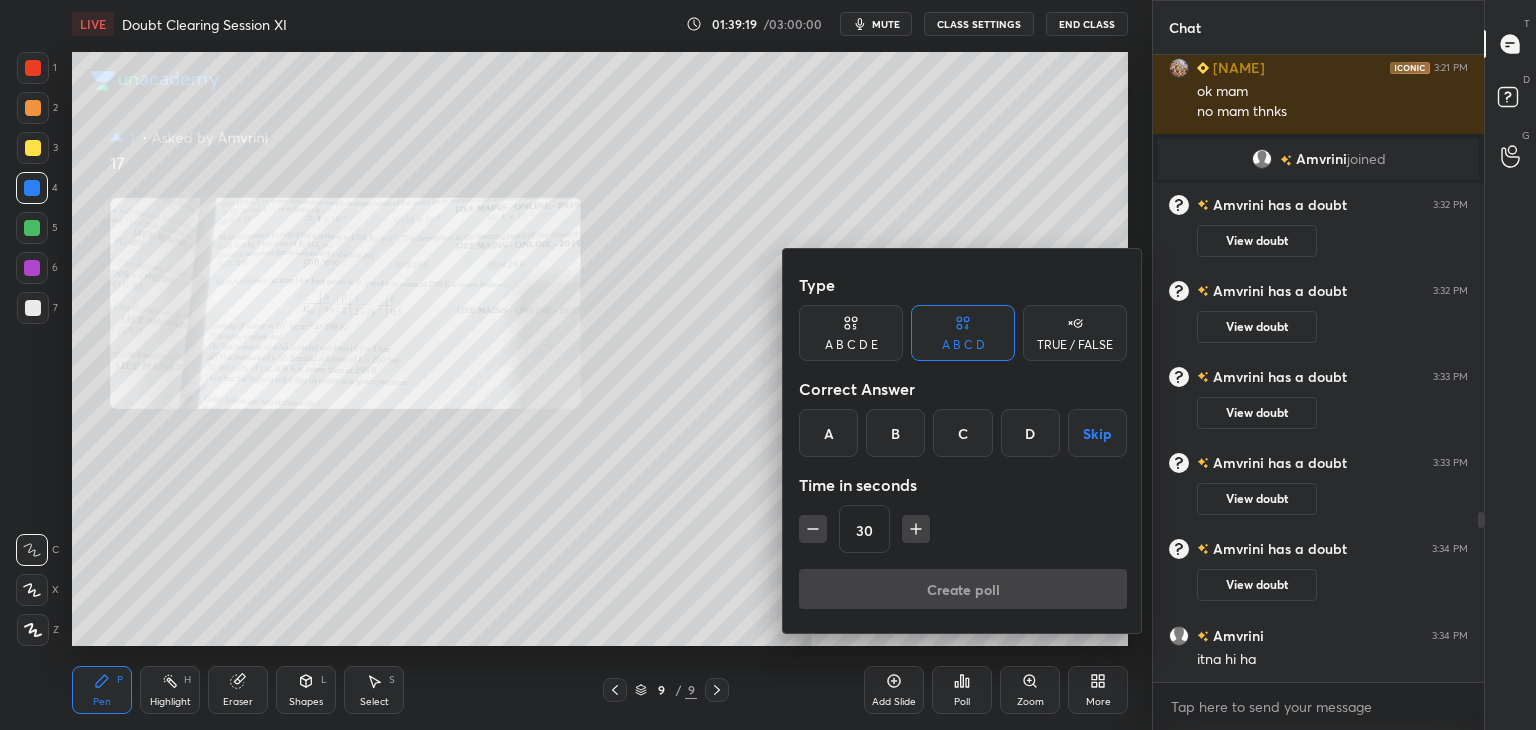 click at bounding box center (768, 365) 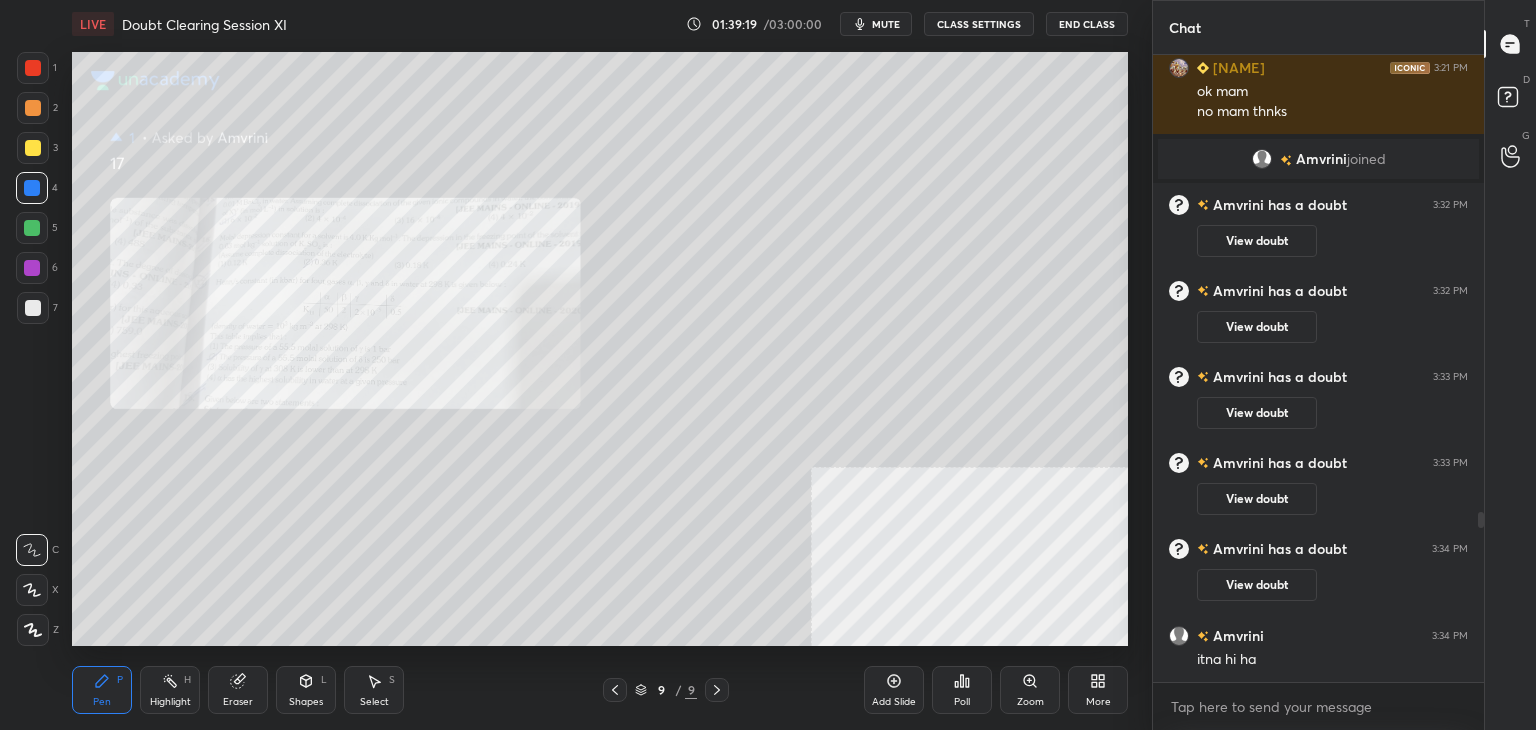 click 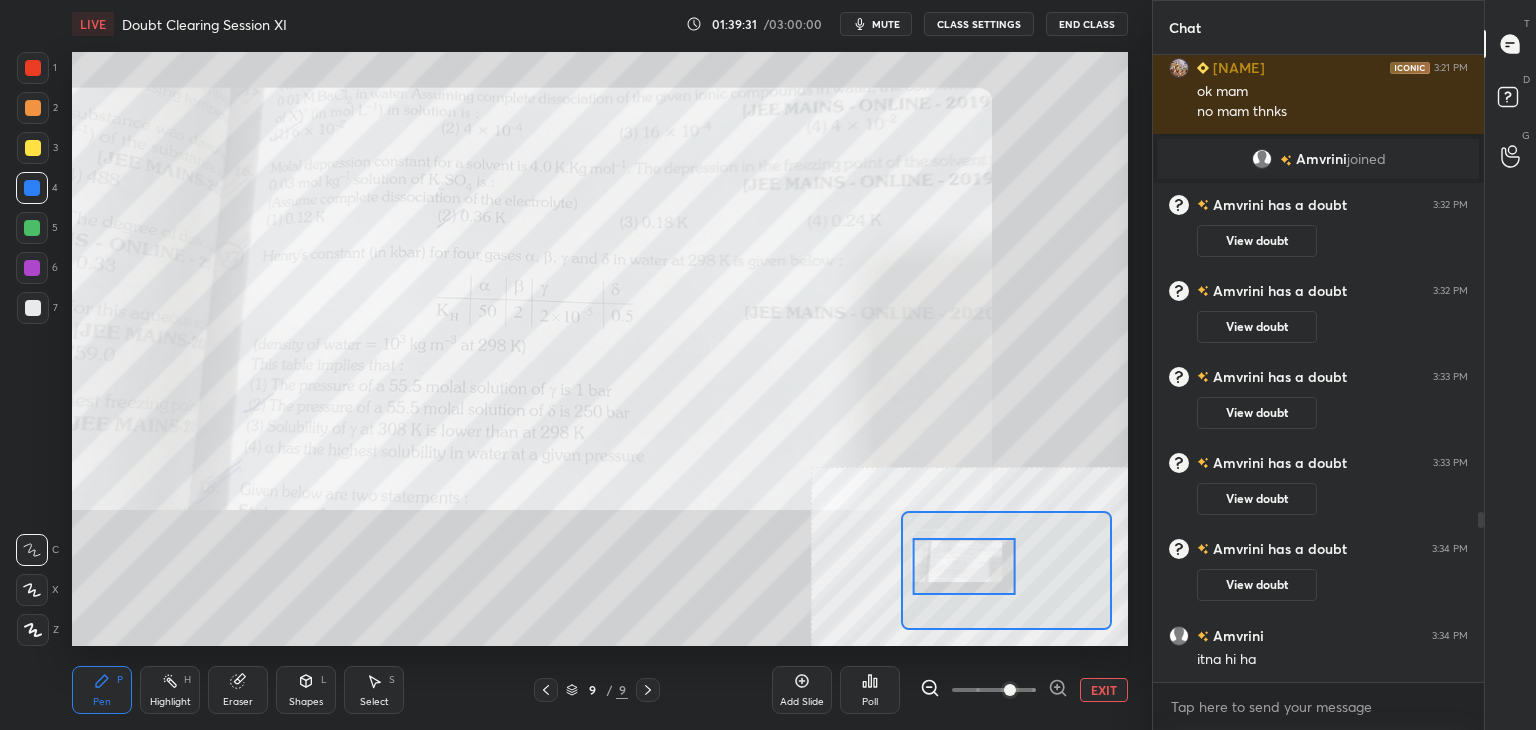 click on "Add Slide Poll EXIT" at bounding box center [950, 690] 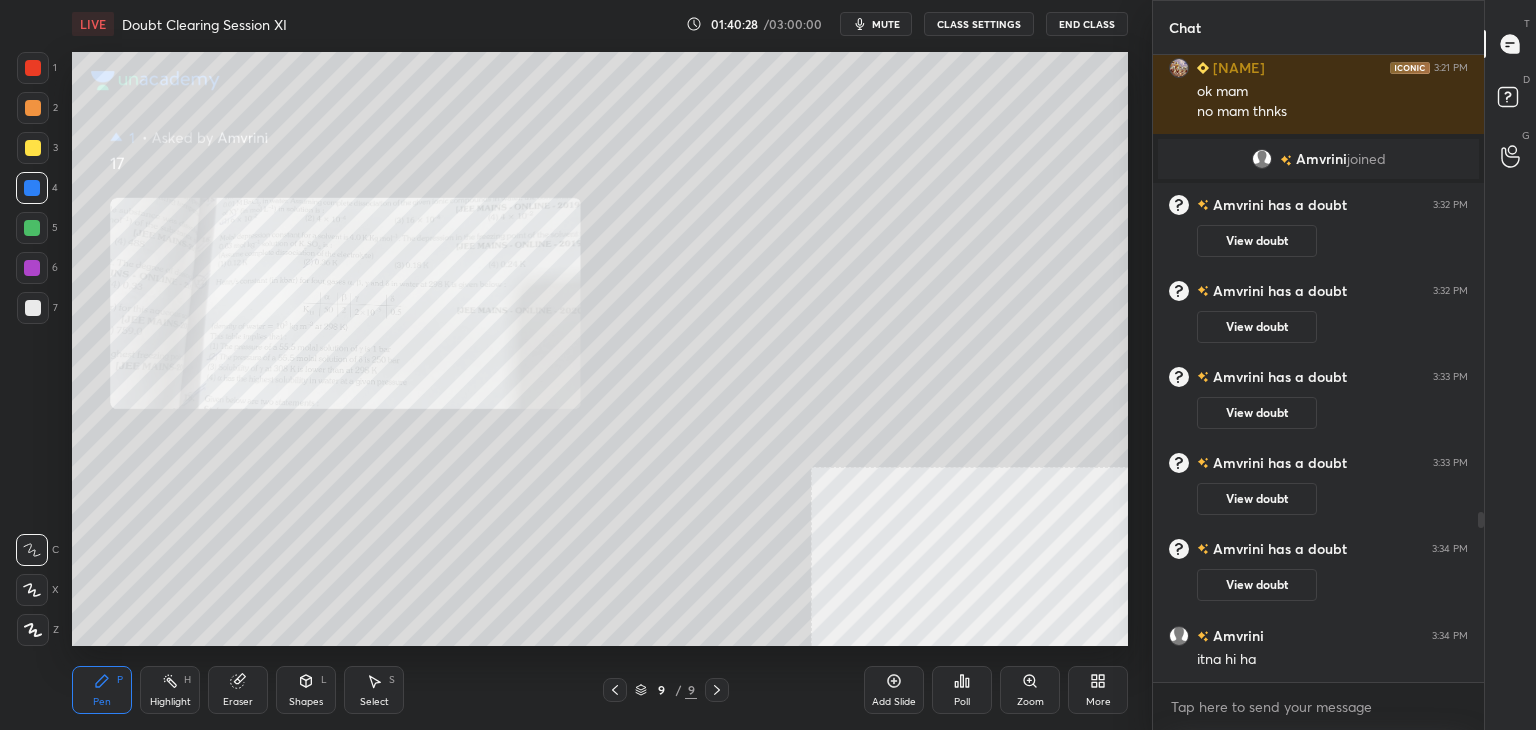 click 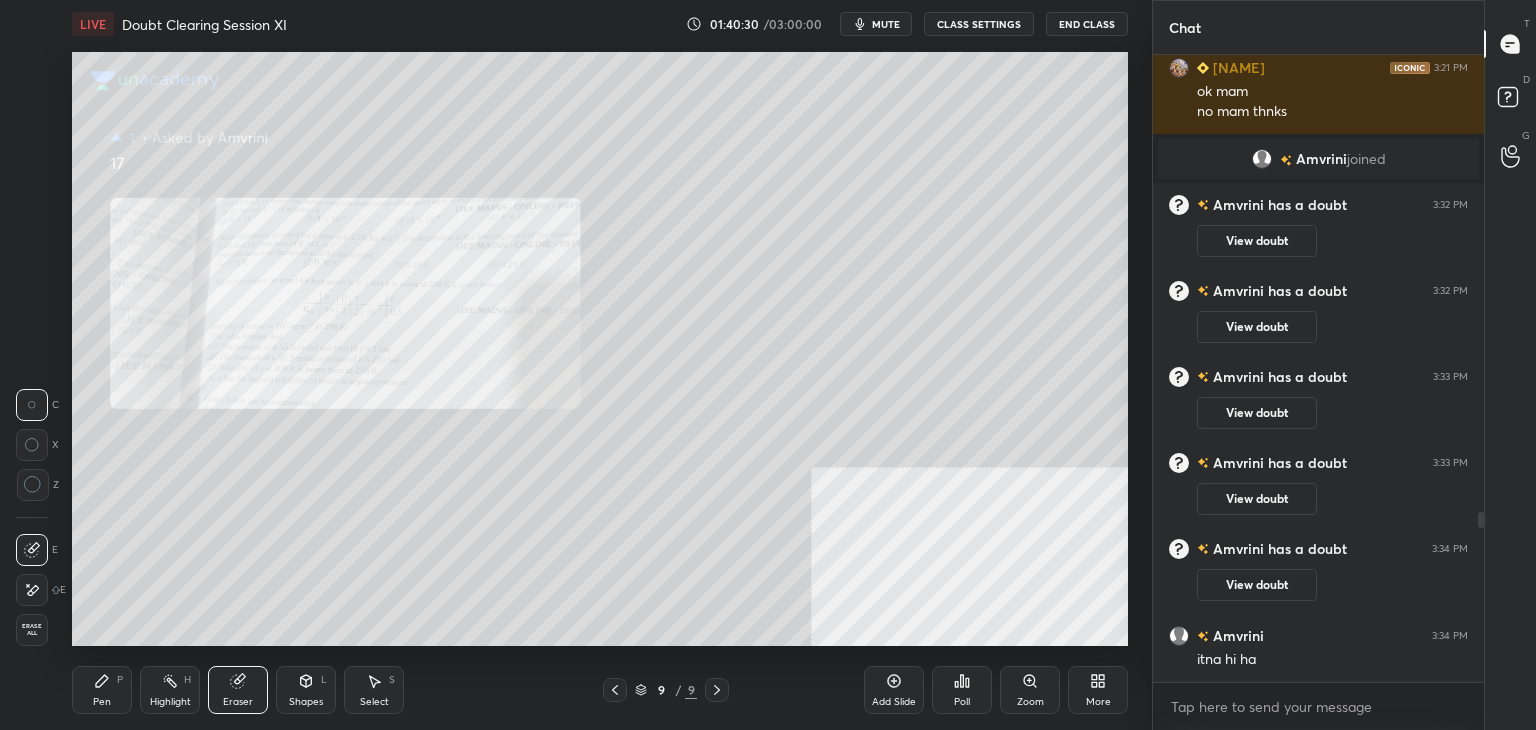 click on "Pen P" at bounding box center [102, 690] 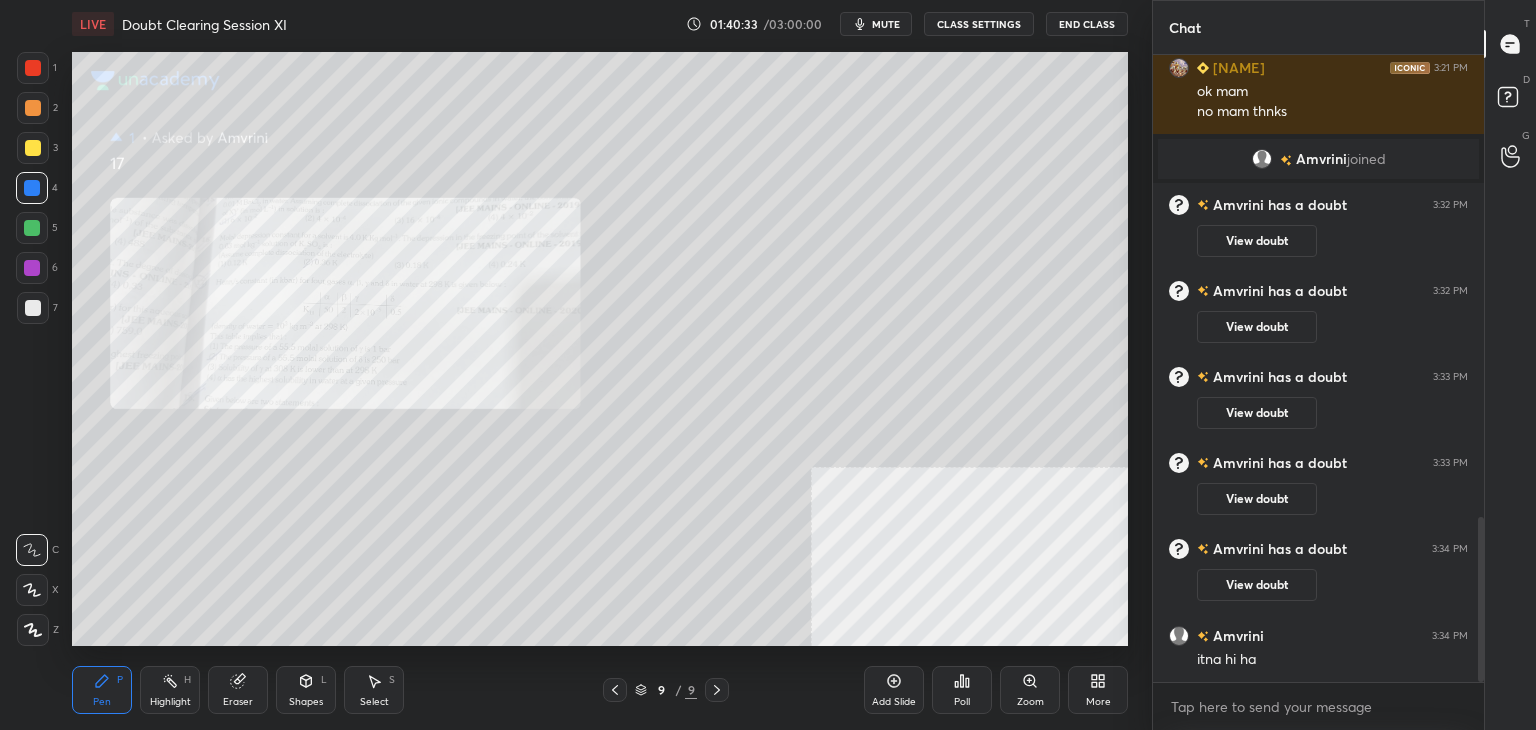 scroll, scrollTop: 1752, scrollLeft: 0, axis: vertical 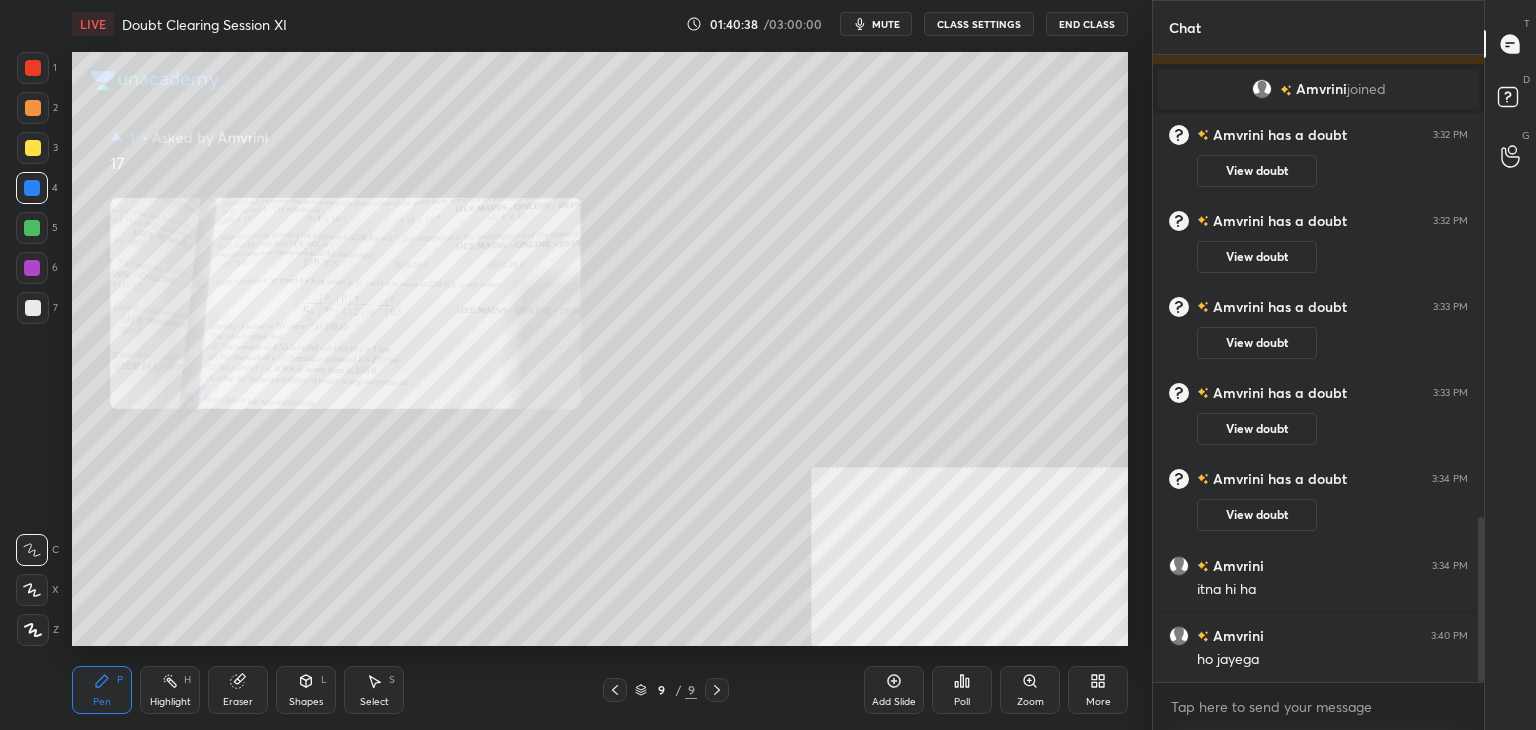 click at bounding box center [33, 68] 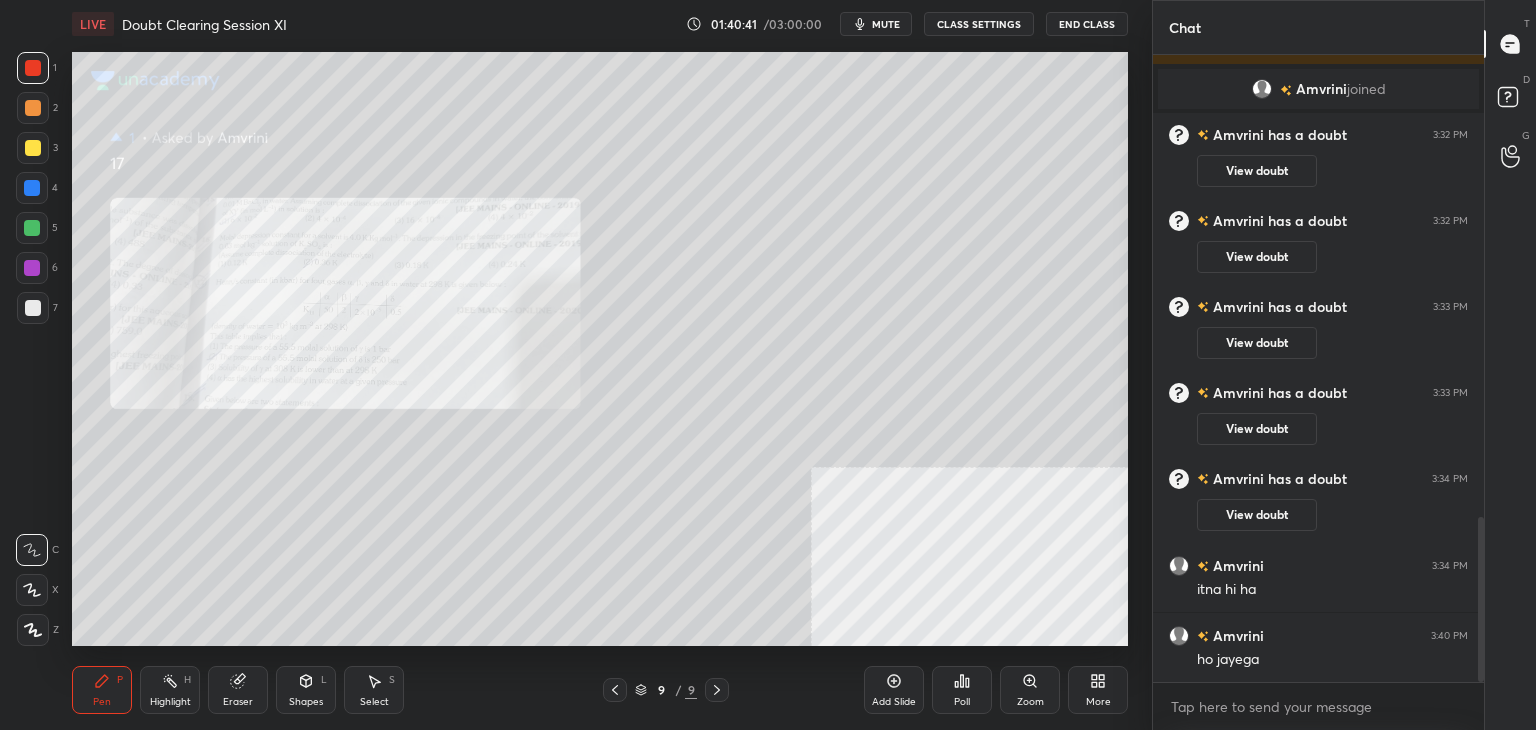 click 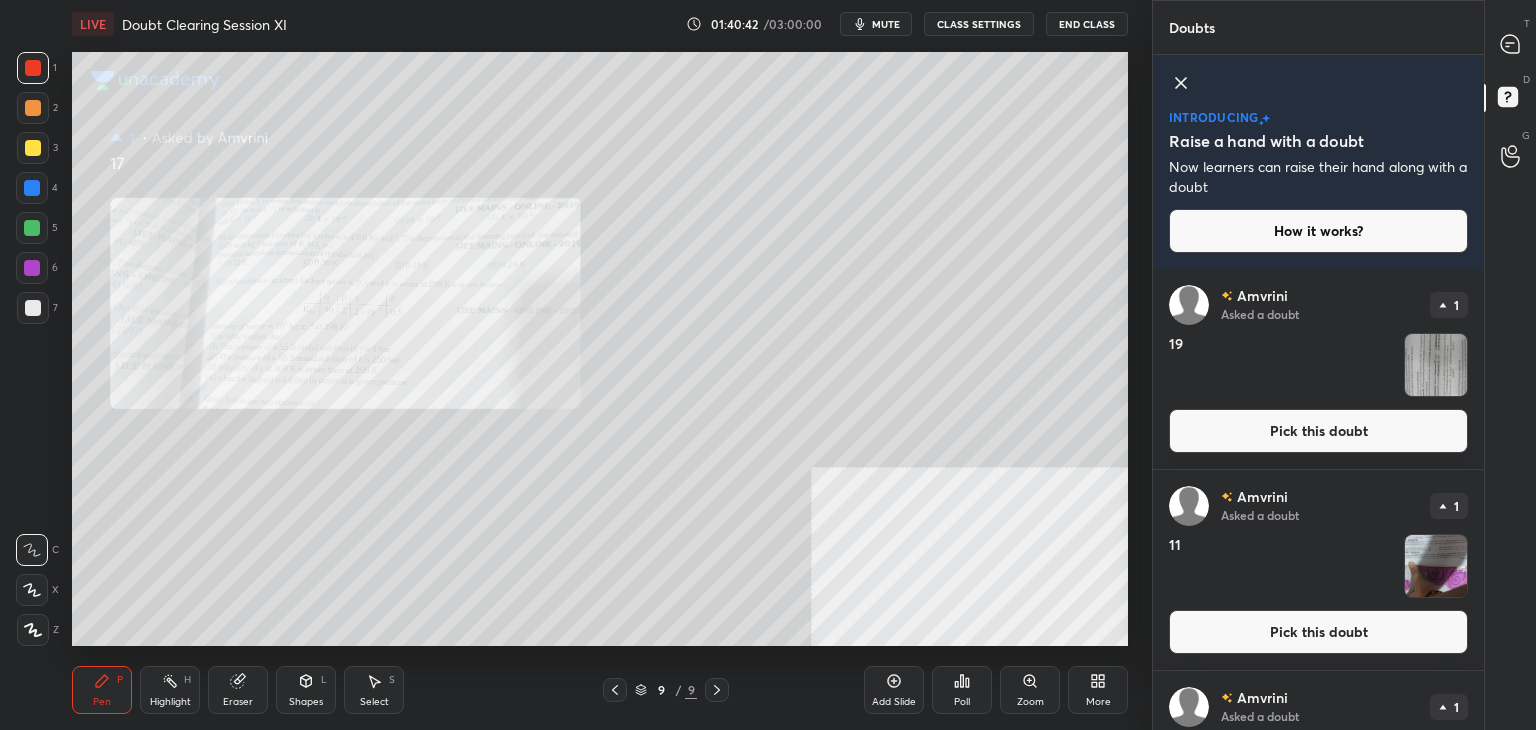 click on "Pick this doubt" at bounding box center (1318, 431) 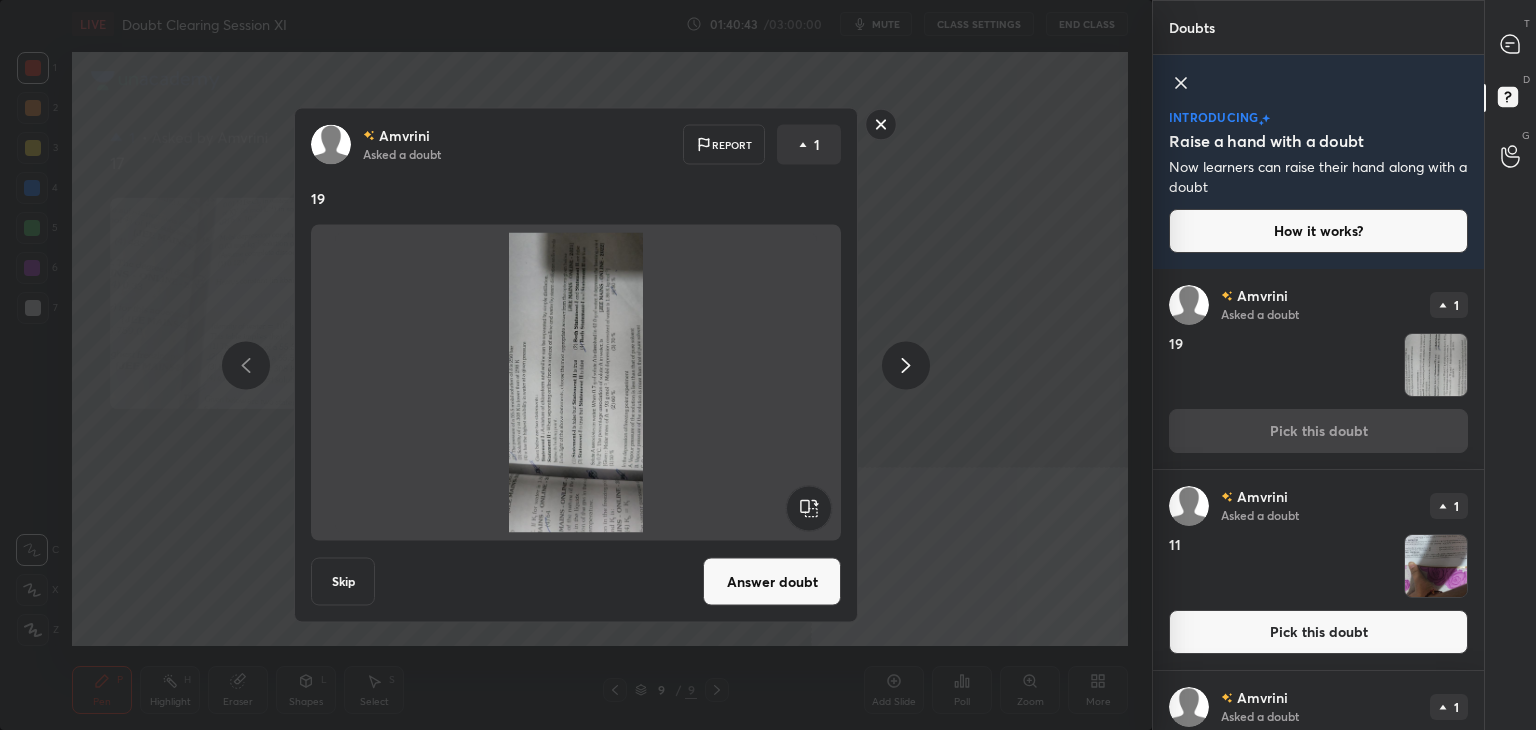 click 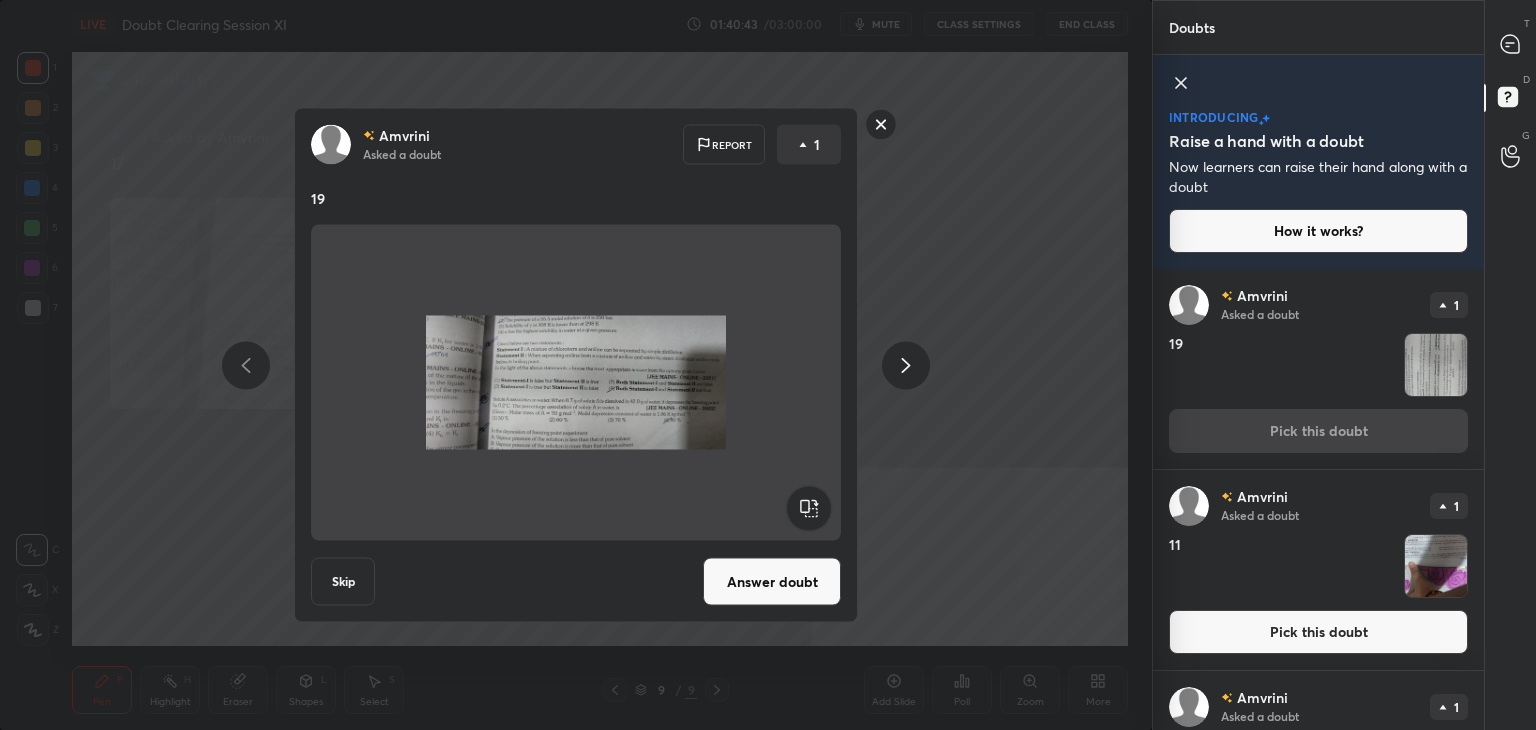 click 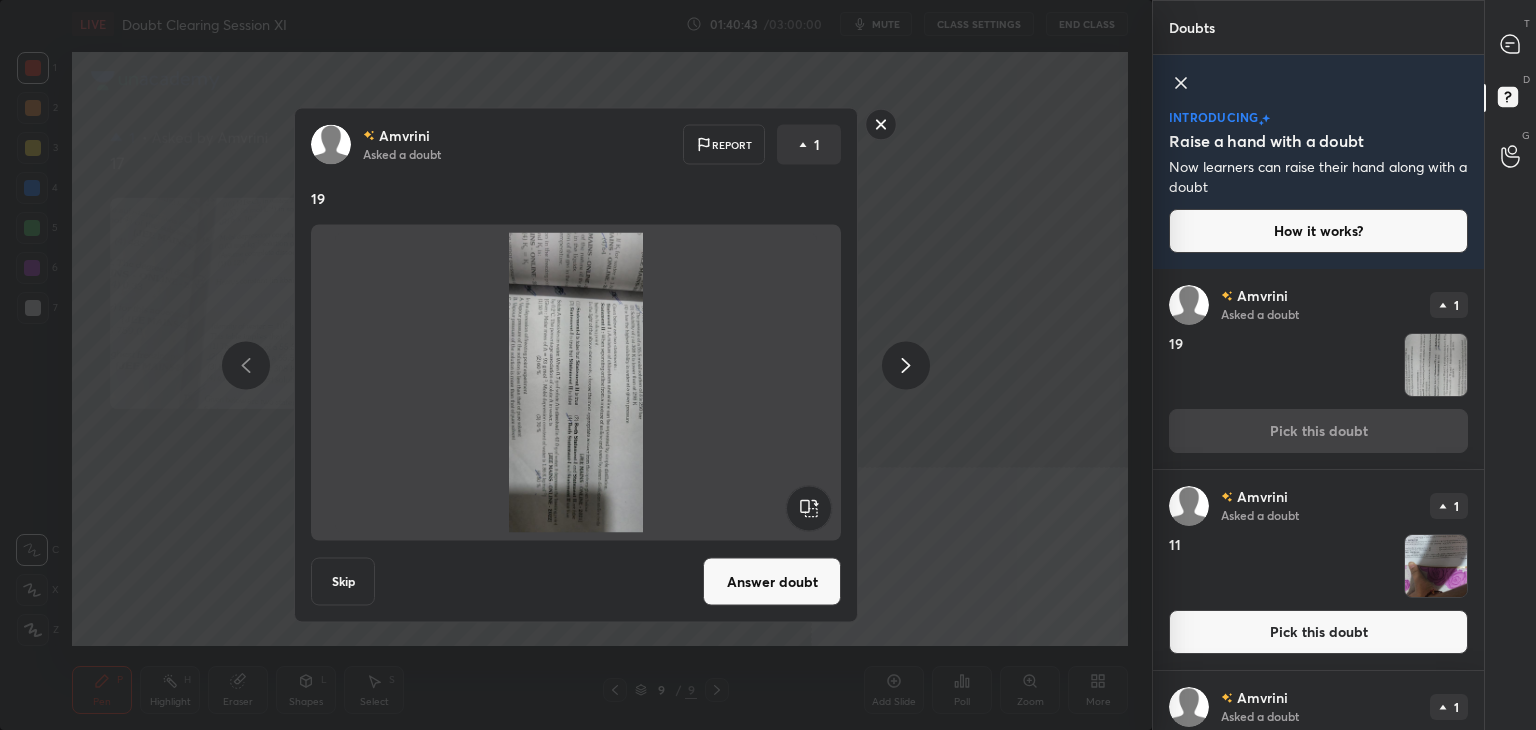 click 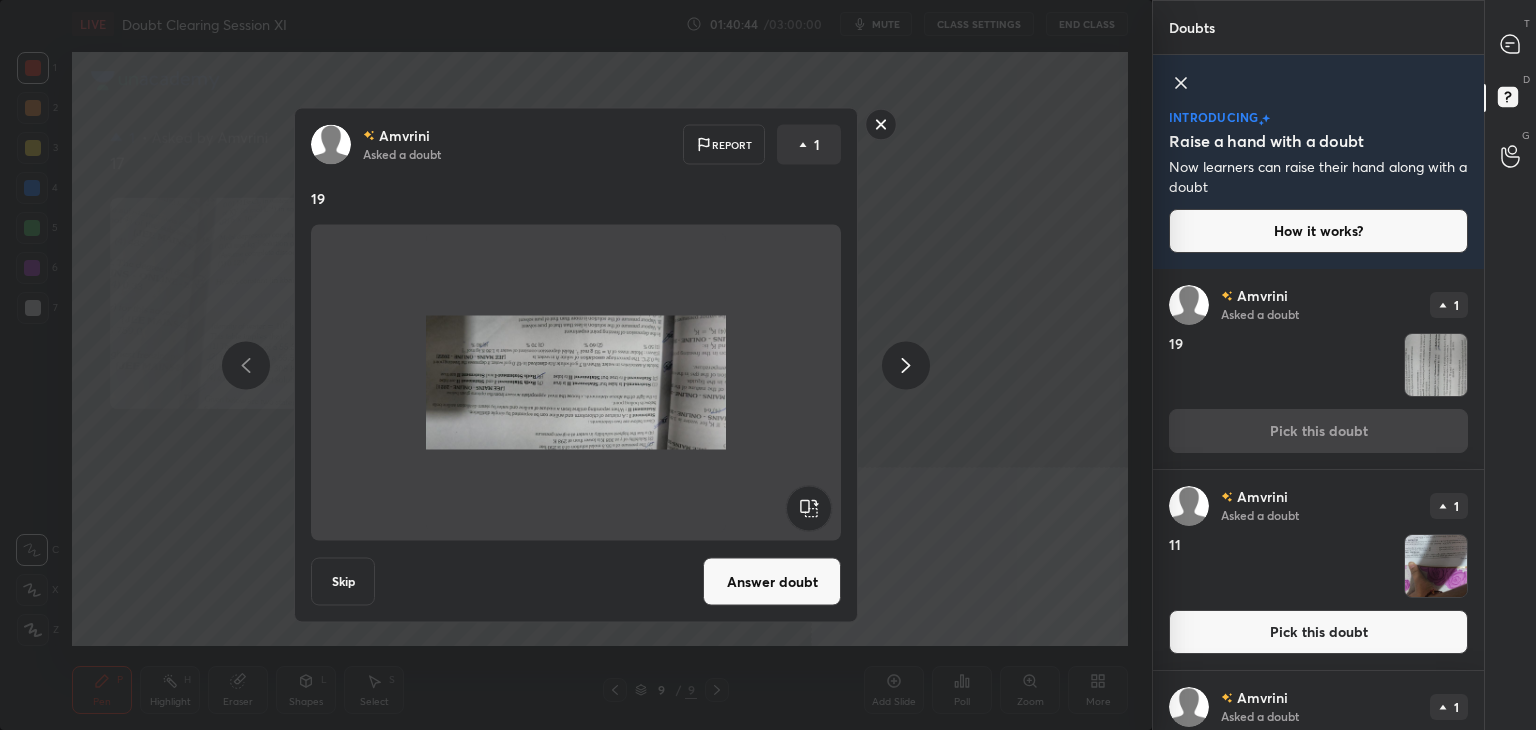click on "Answer doubt" at bounding box center [772, 582] 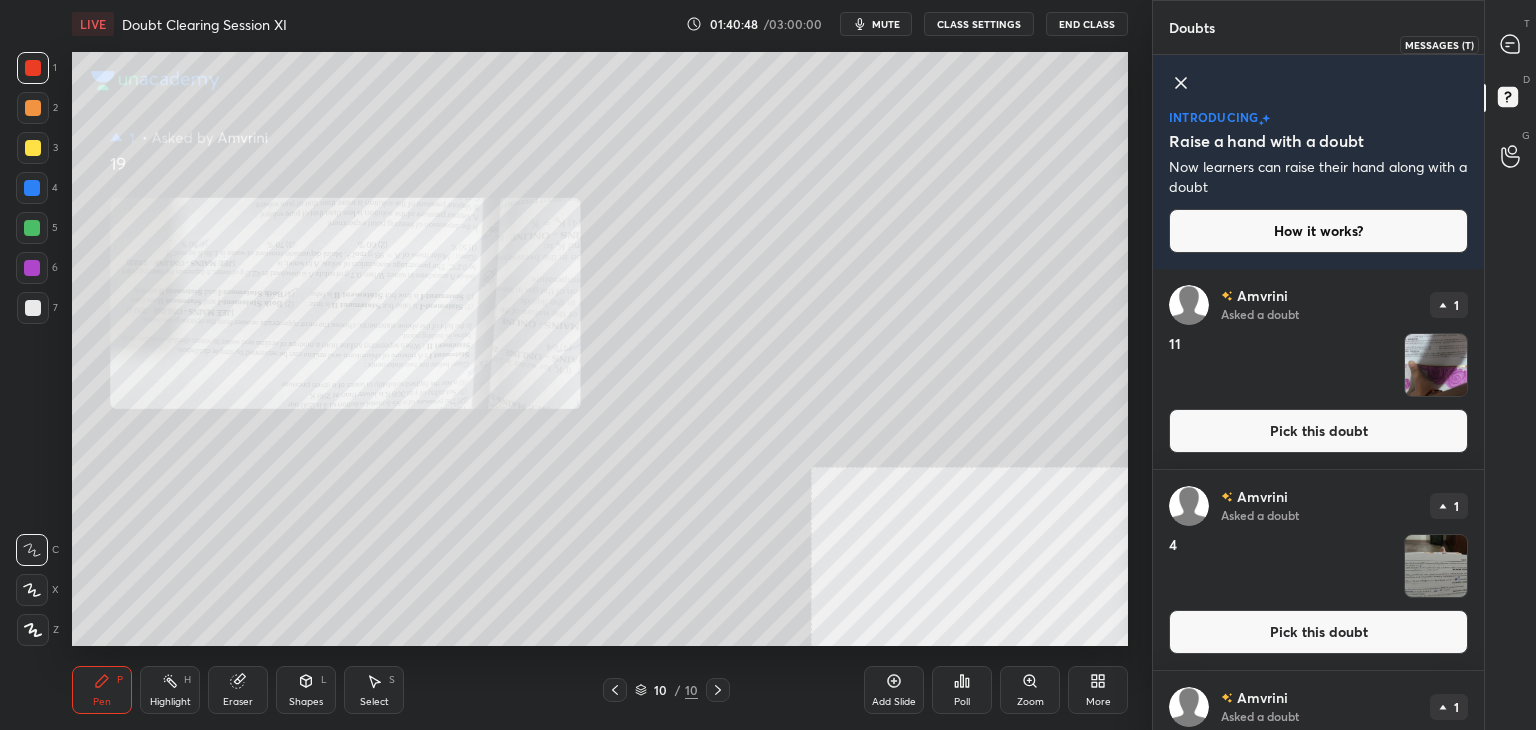 click at bounding box center (1511, 44) 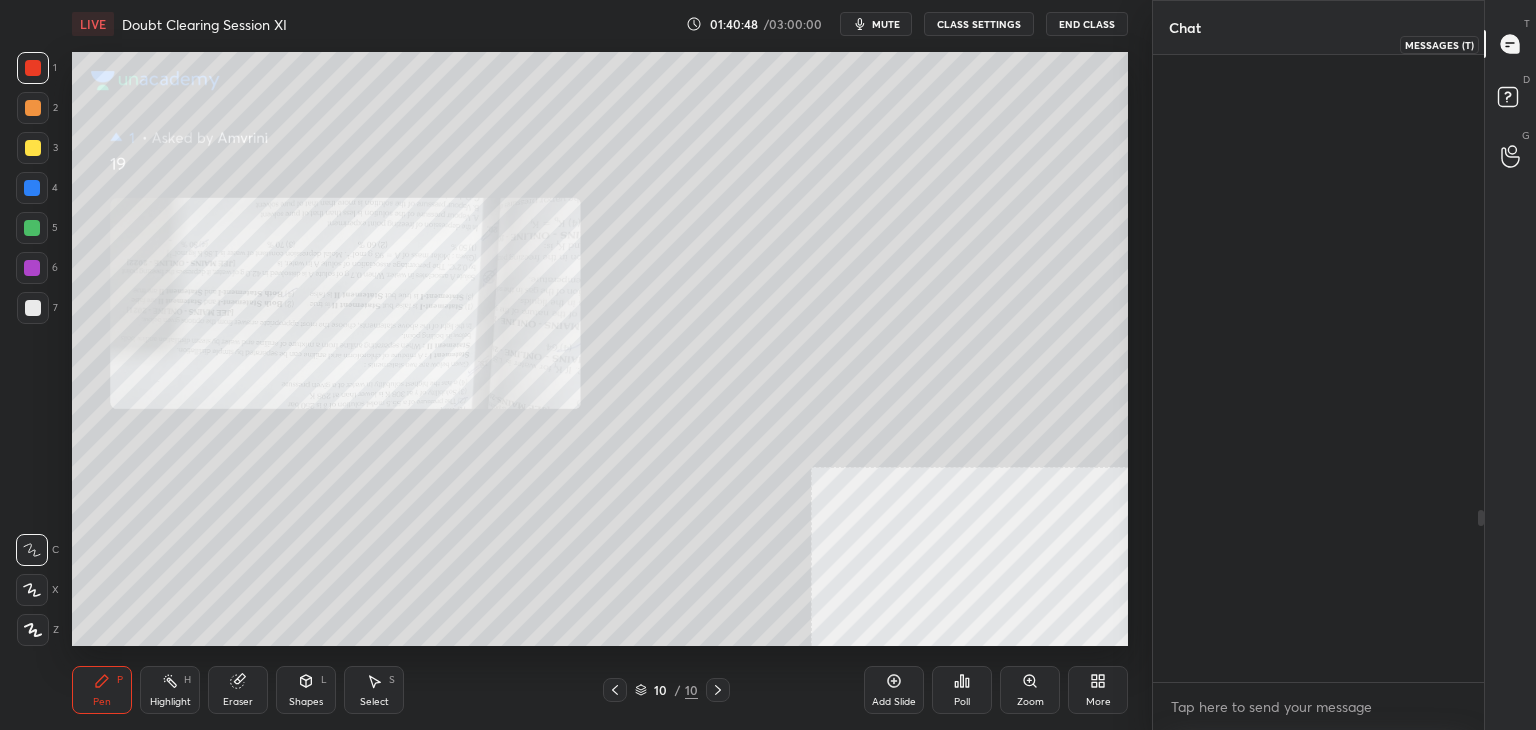 scroll, scrollTop: 1666, scrollLeft: 0, axis: vertical 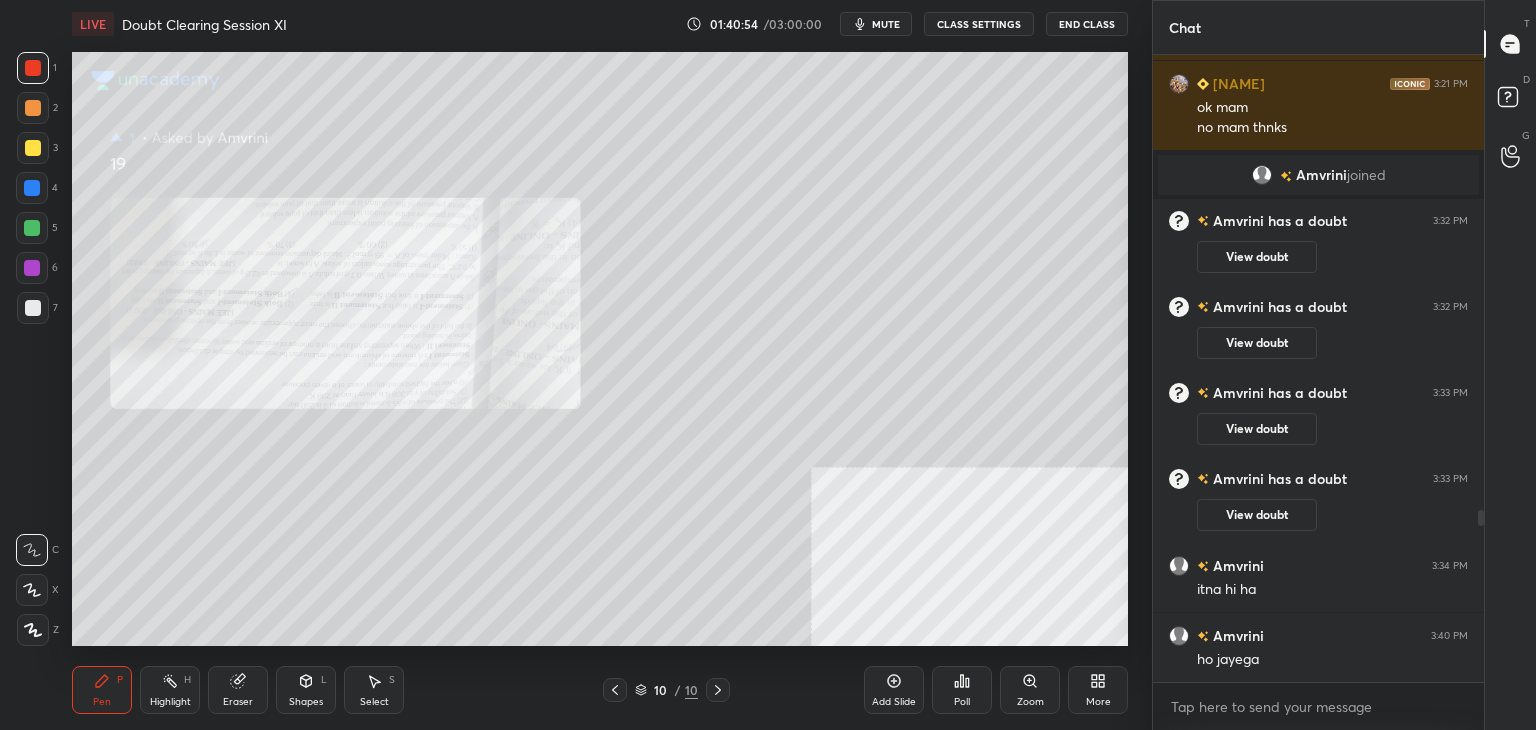 click 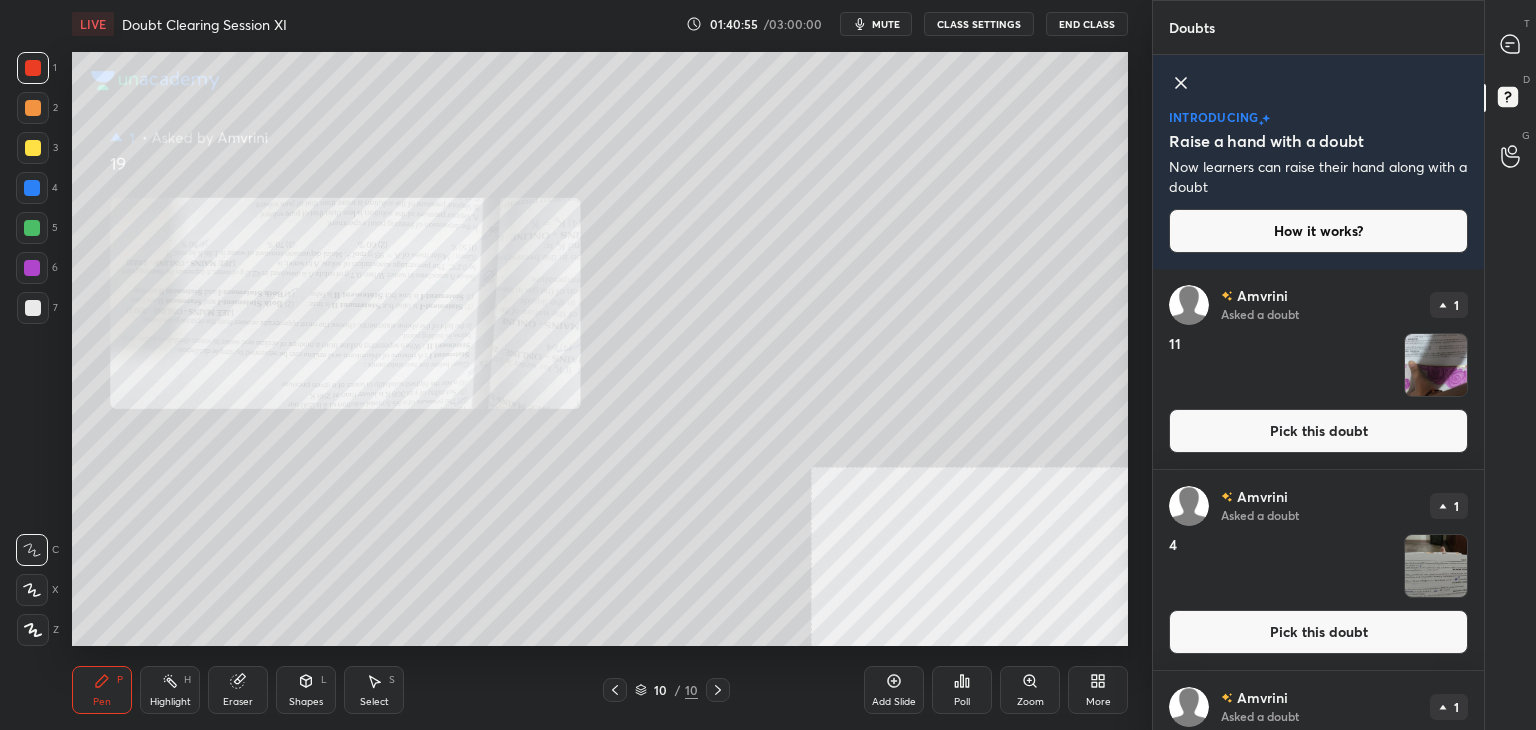 click on "Pick this doubt" at bounding box center [1318, 431] 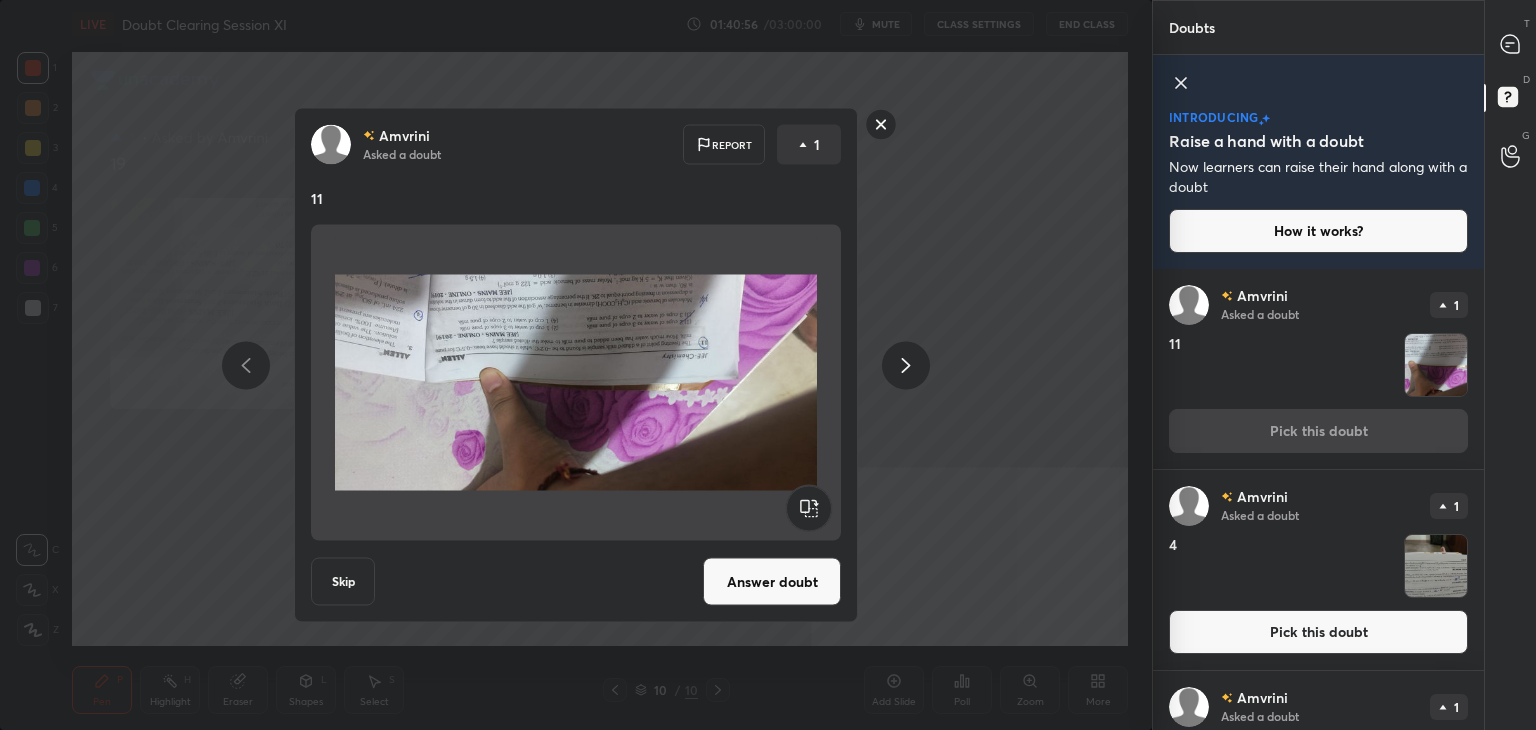 click 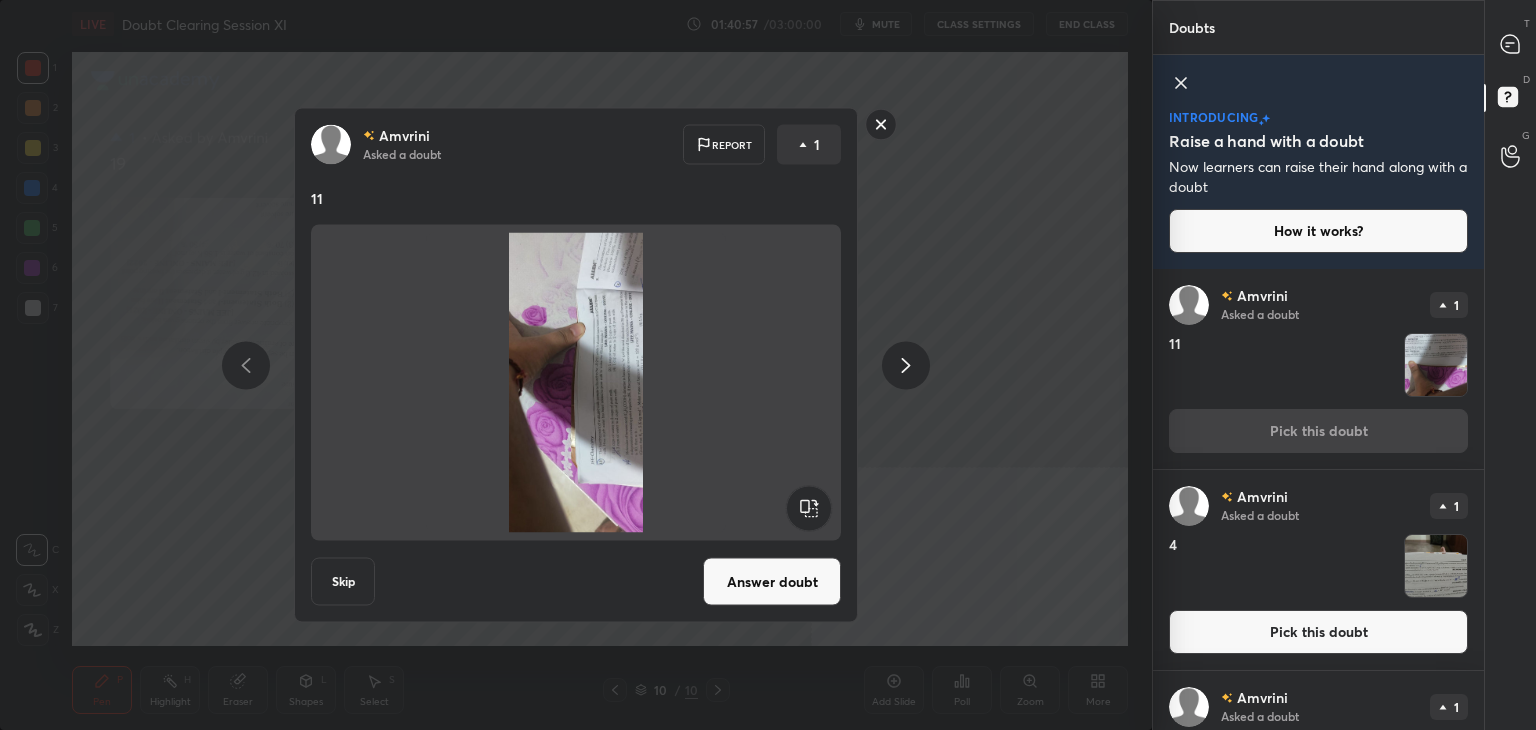 click 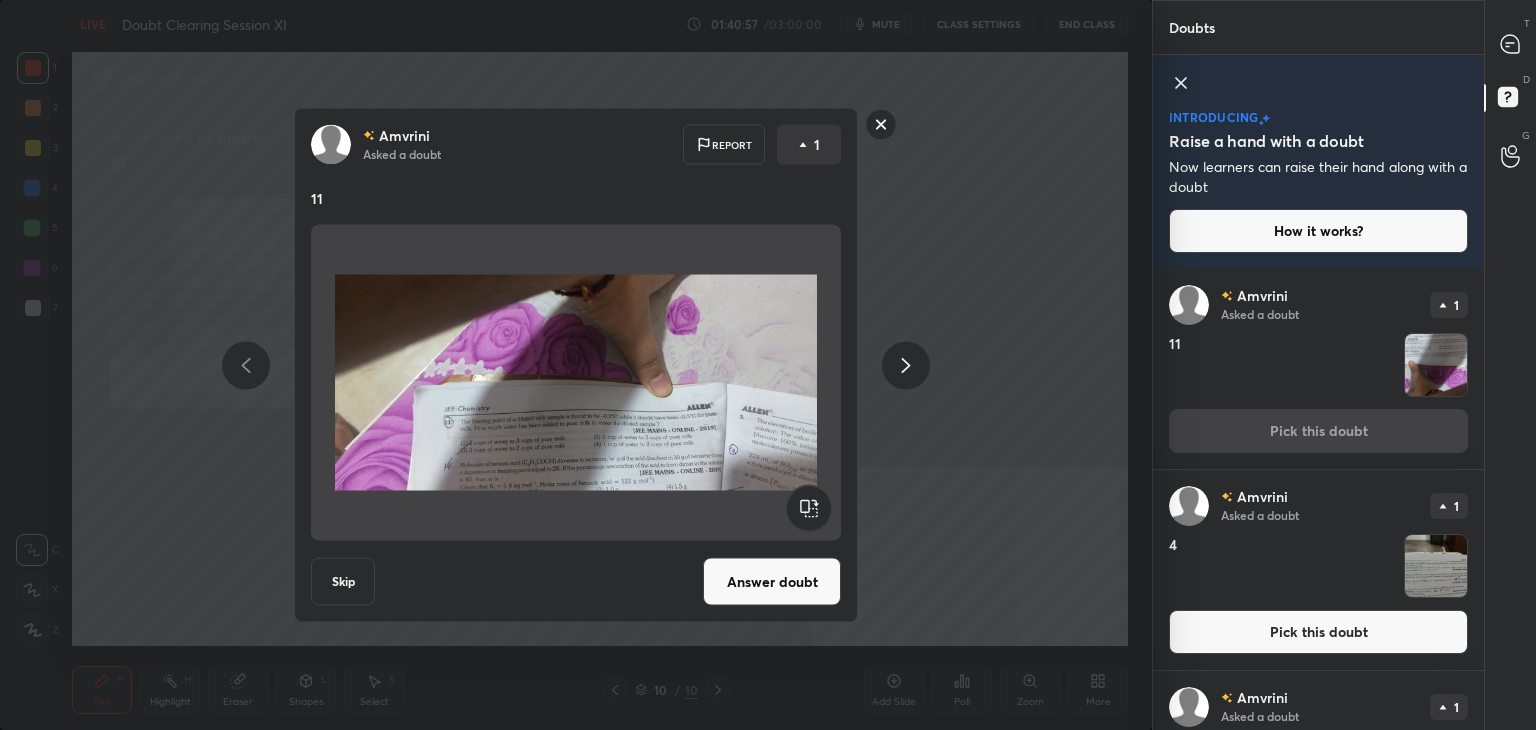 click on "Answer doubt" at bounding box center [772, 582] 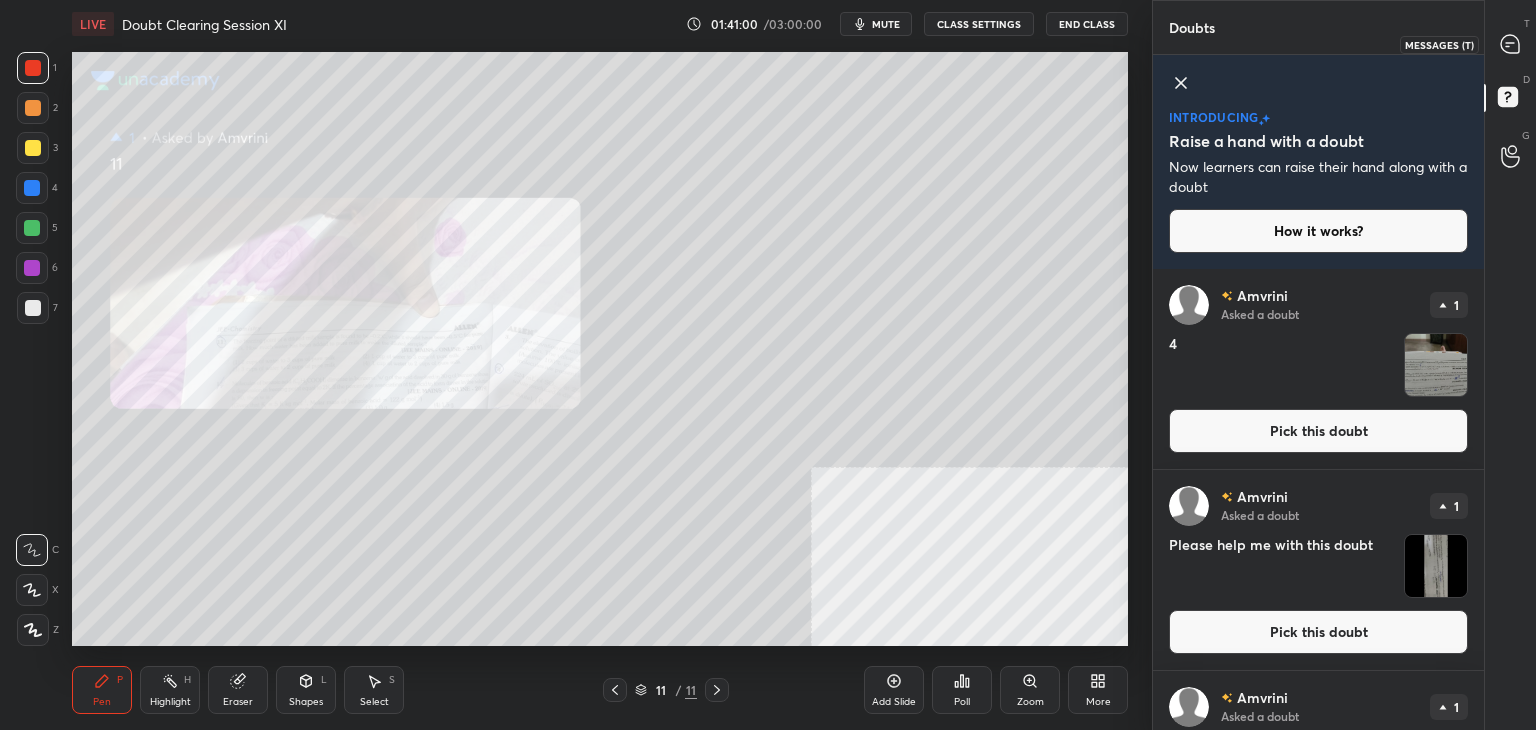 click 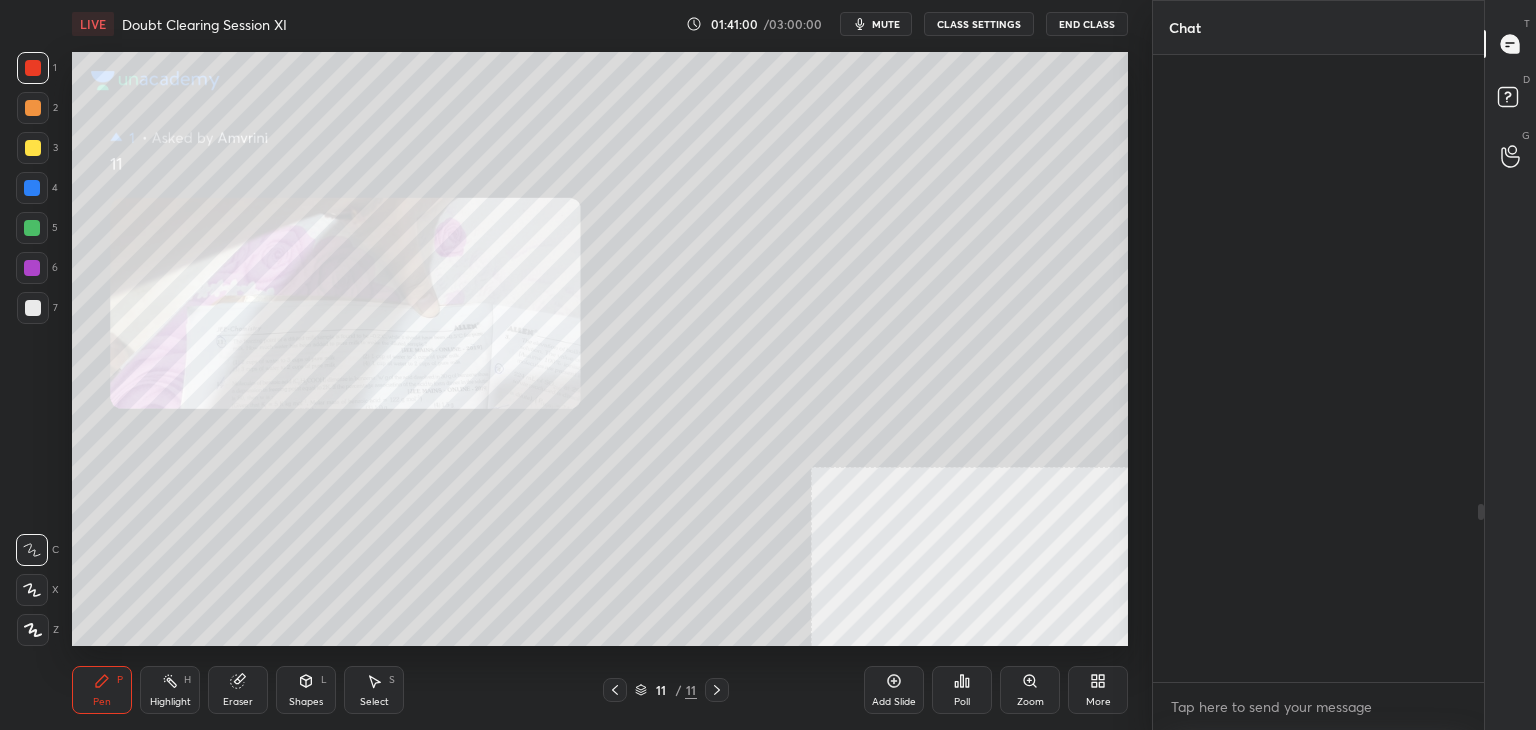 scroll, scrollTop: 1580, scrollLeft: 0, axis: vertical 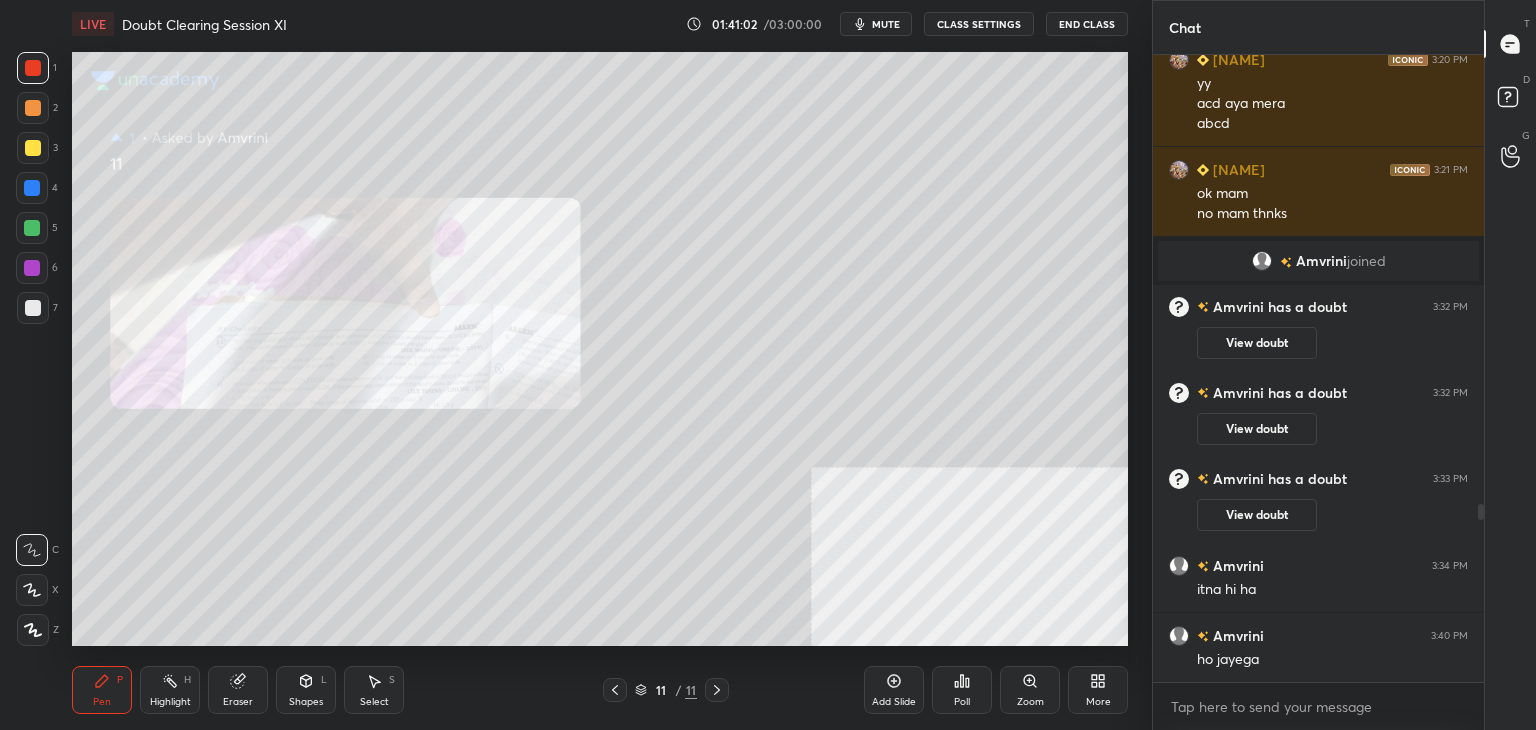 click 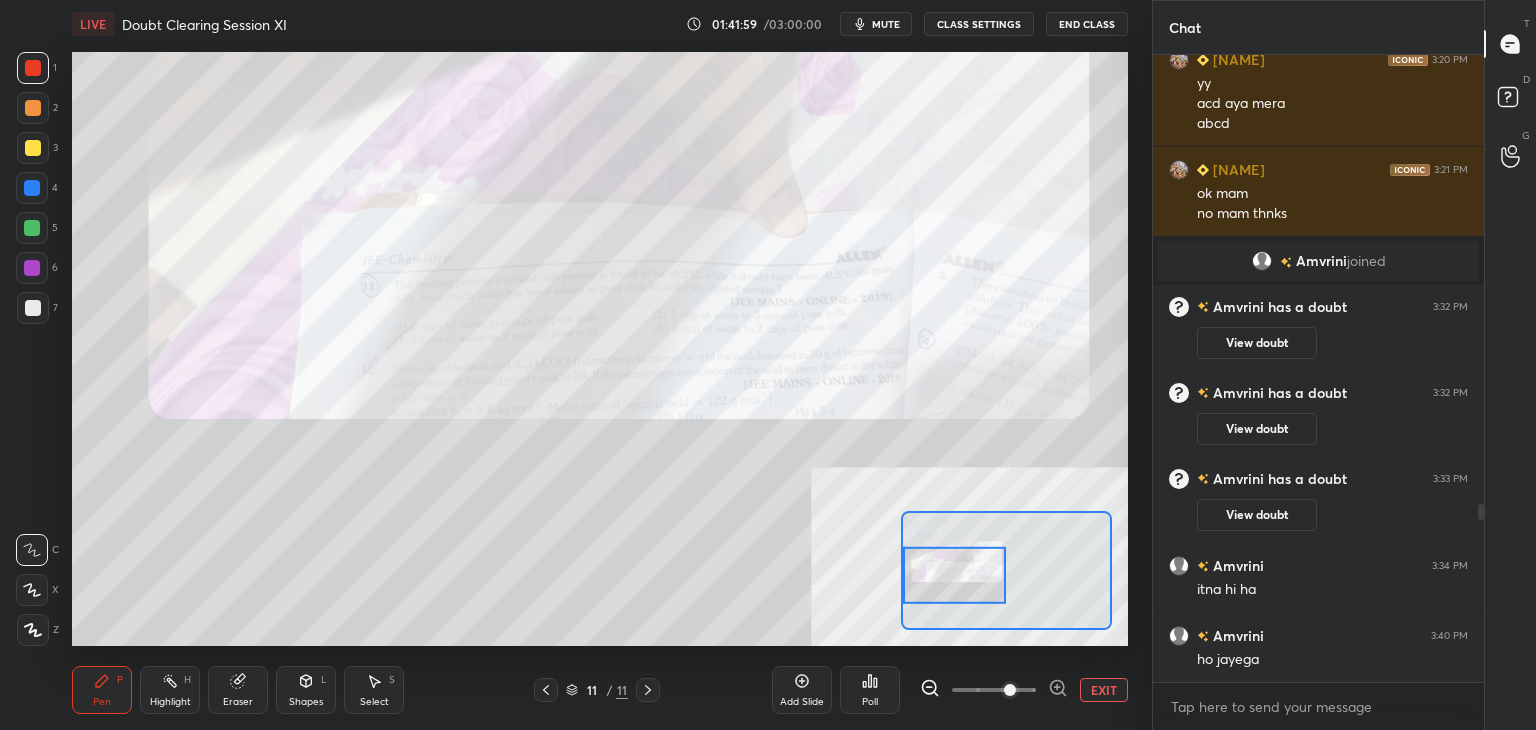click on "Eraser" at bounding box center [238, 690] 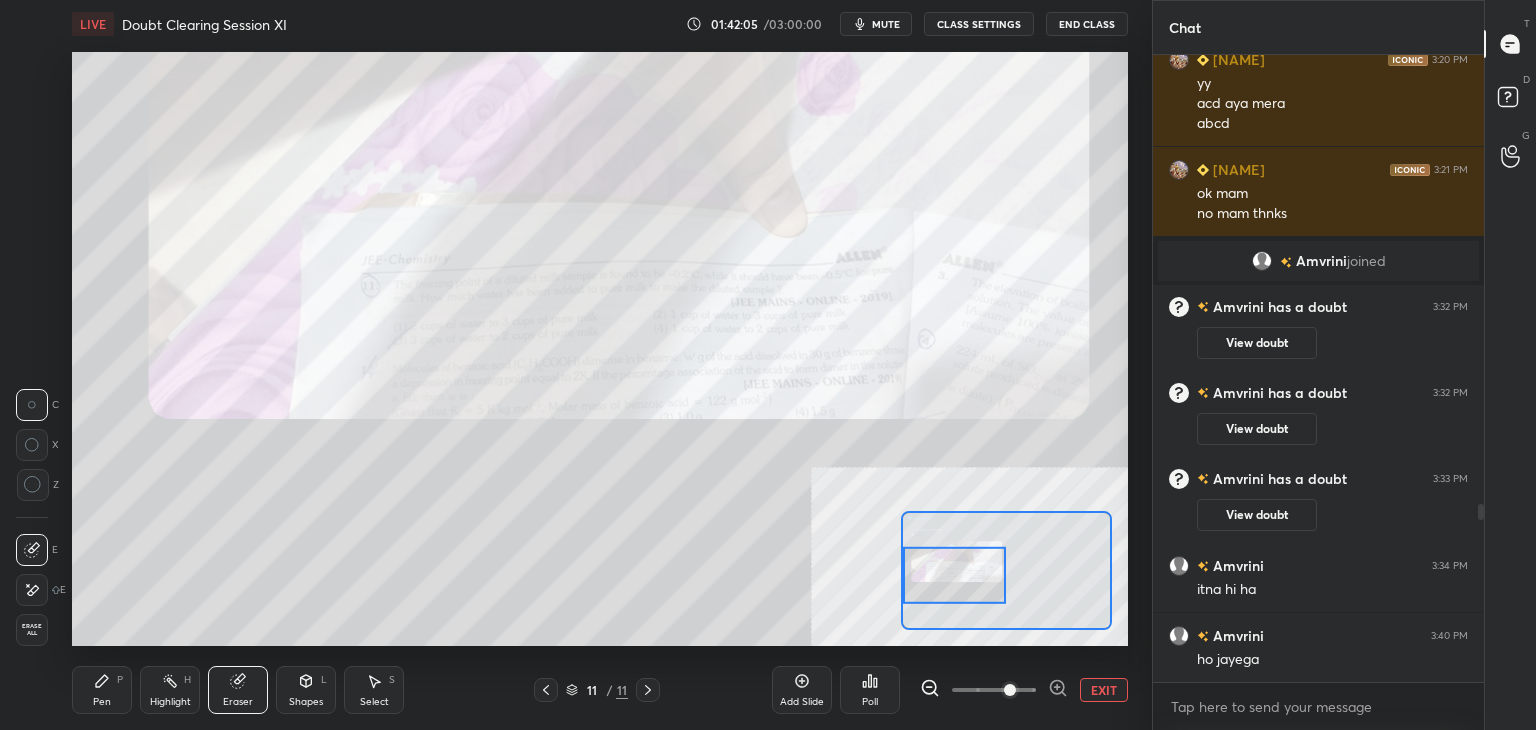 click 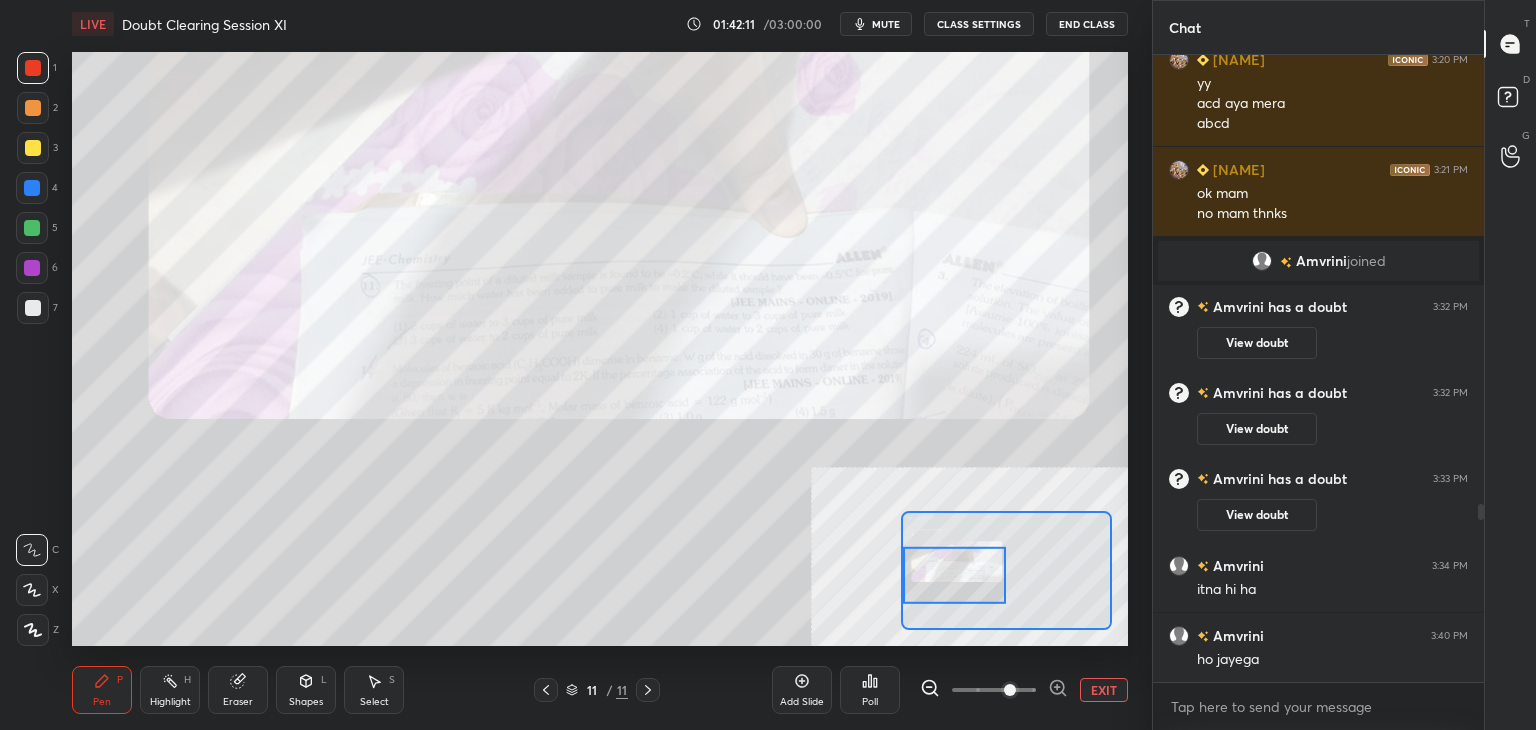 click on "Eraser" at bounding box center [238, 690] 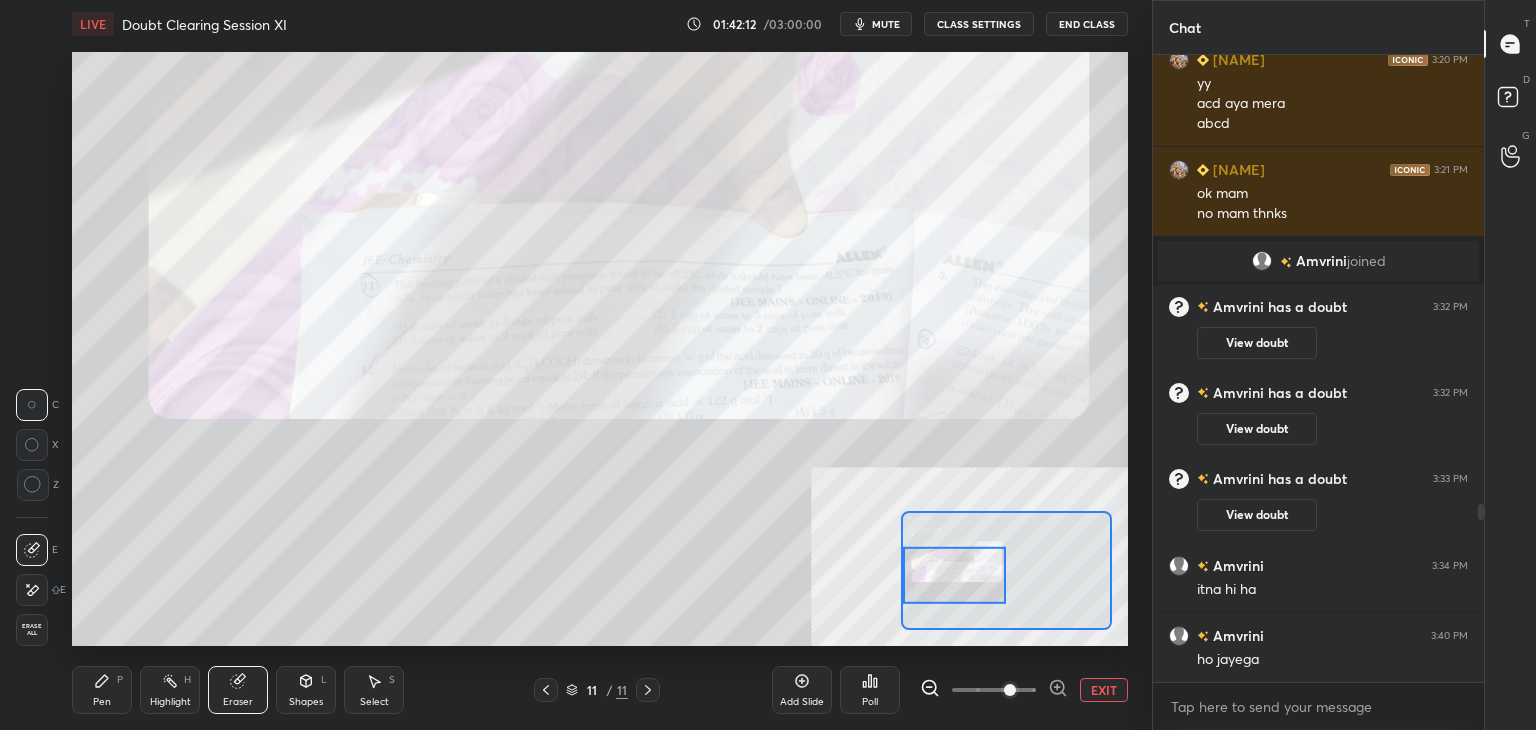 click 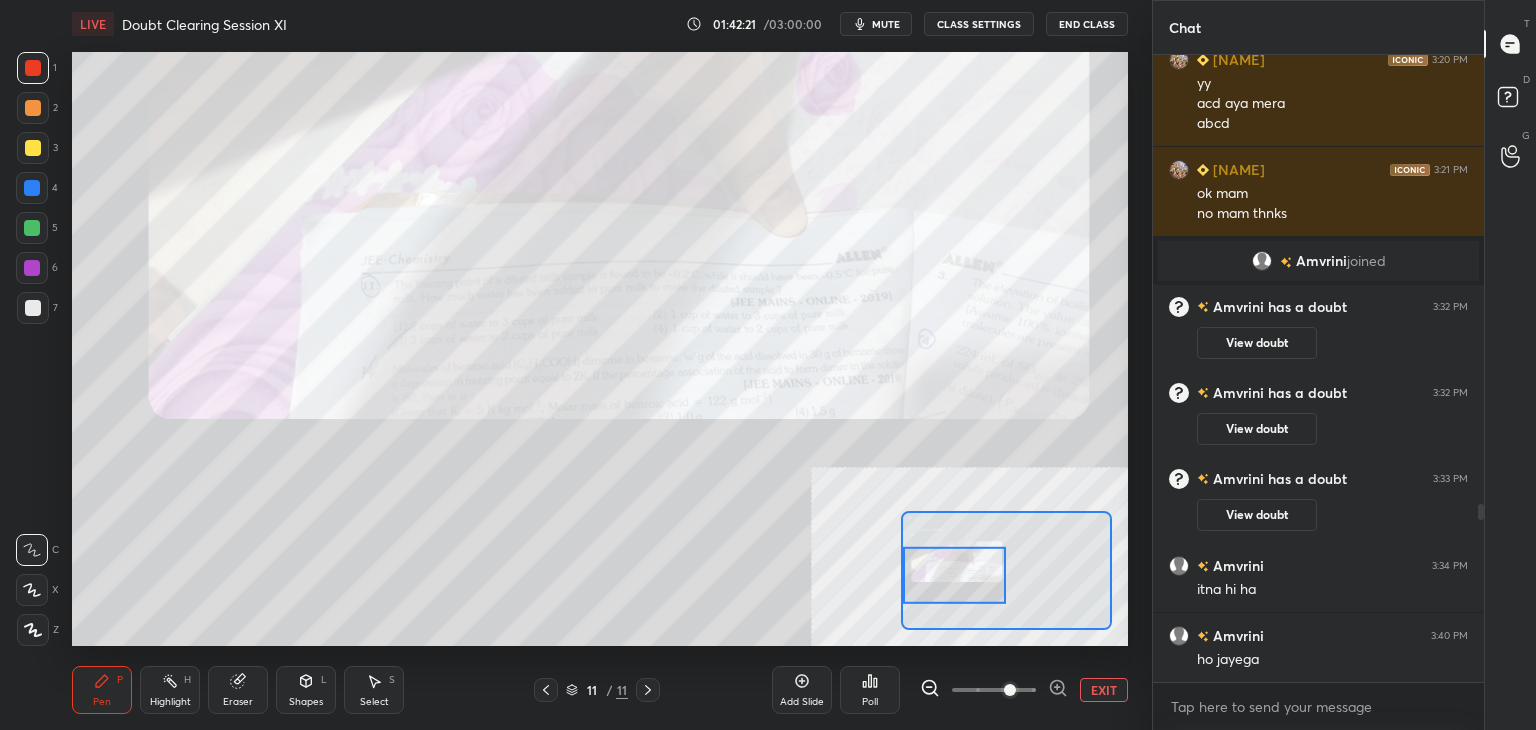 click on "Select S" at bounding box center [374, 690] 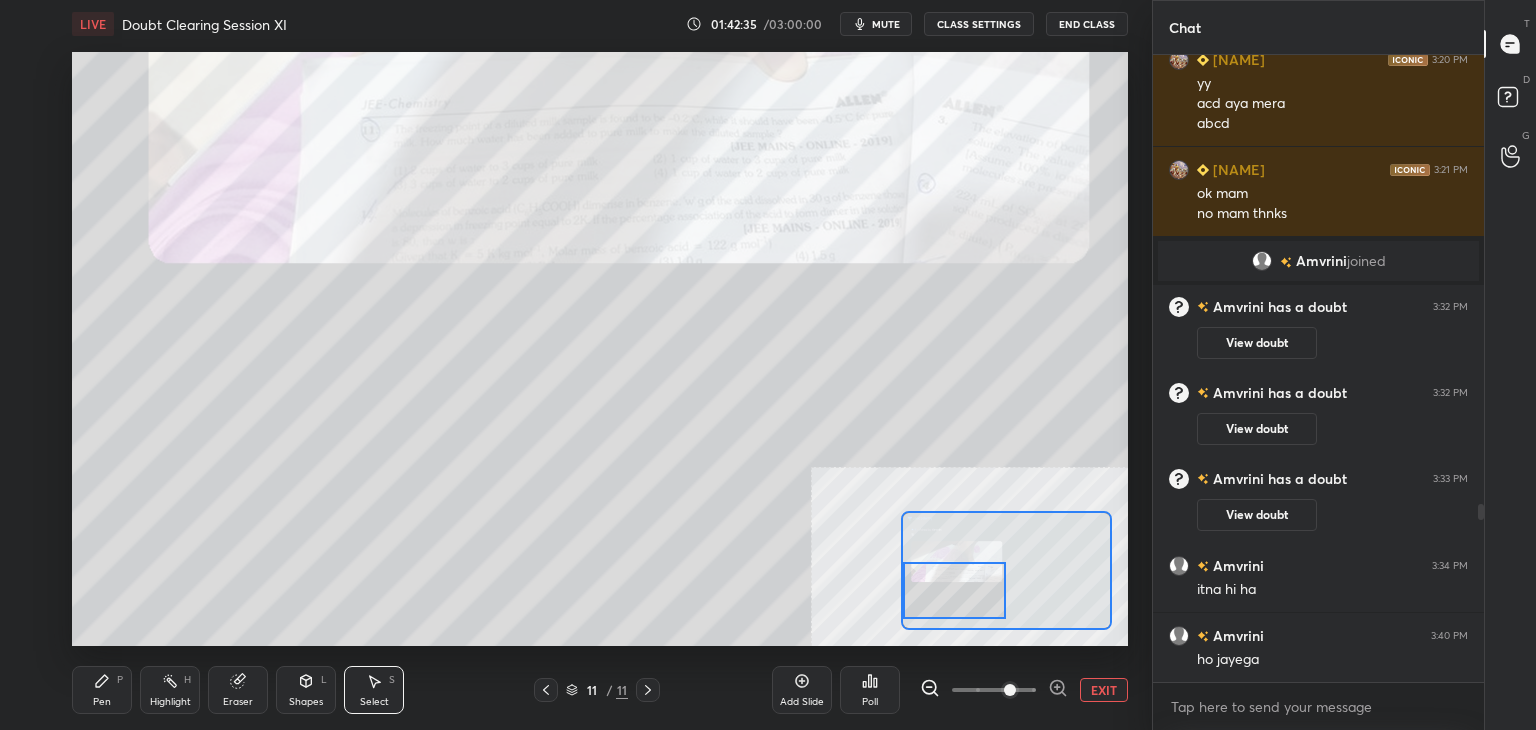 click on "Pen P" at bounding box center [102, 690] 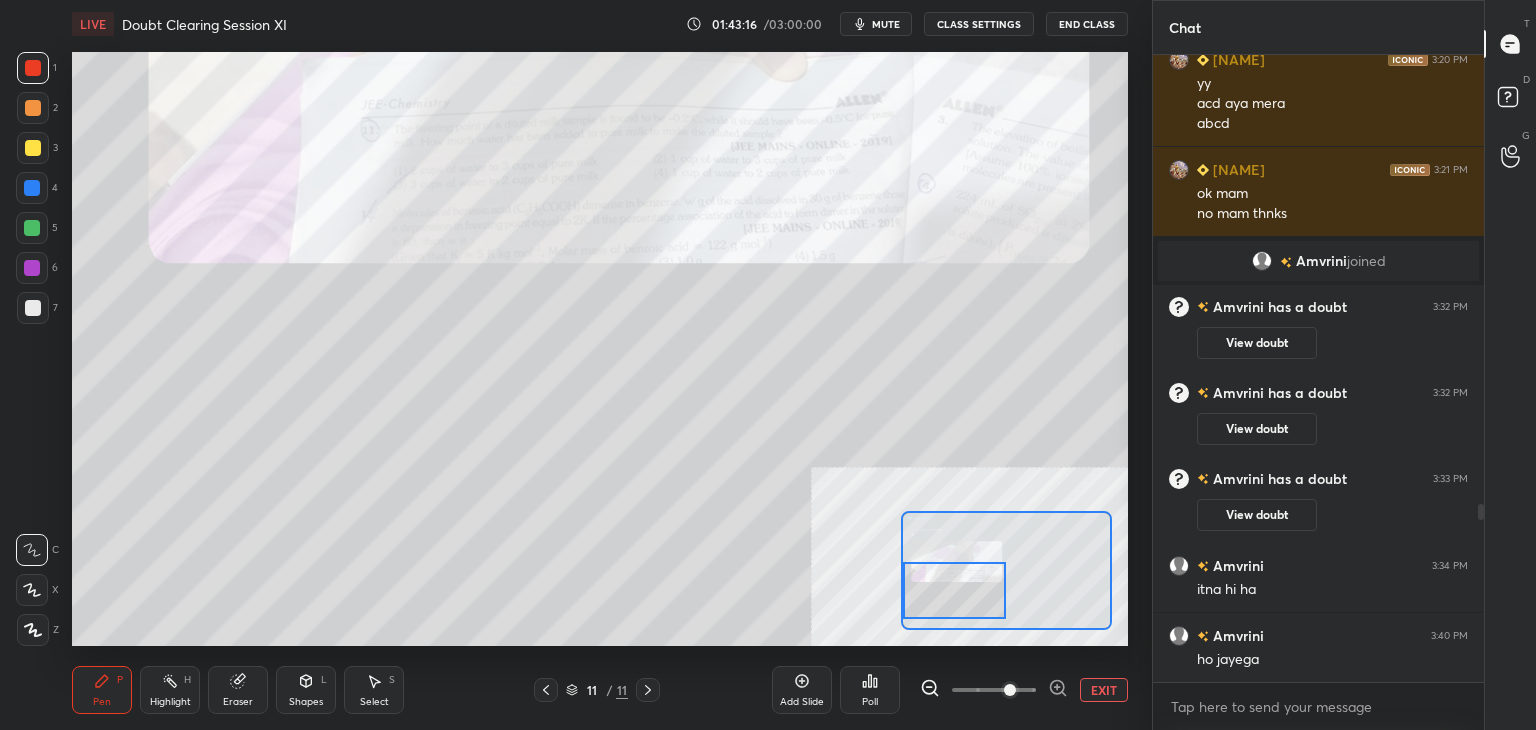click at bounding box center (33, 68) 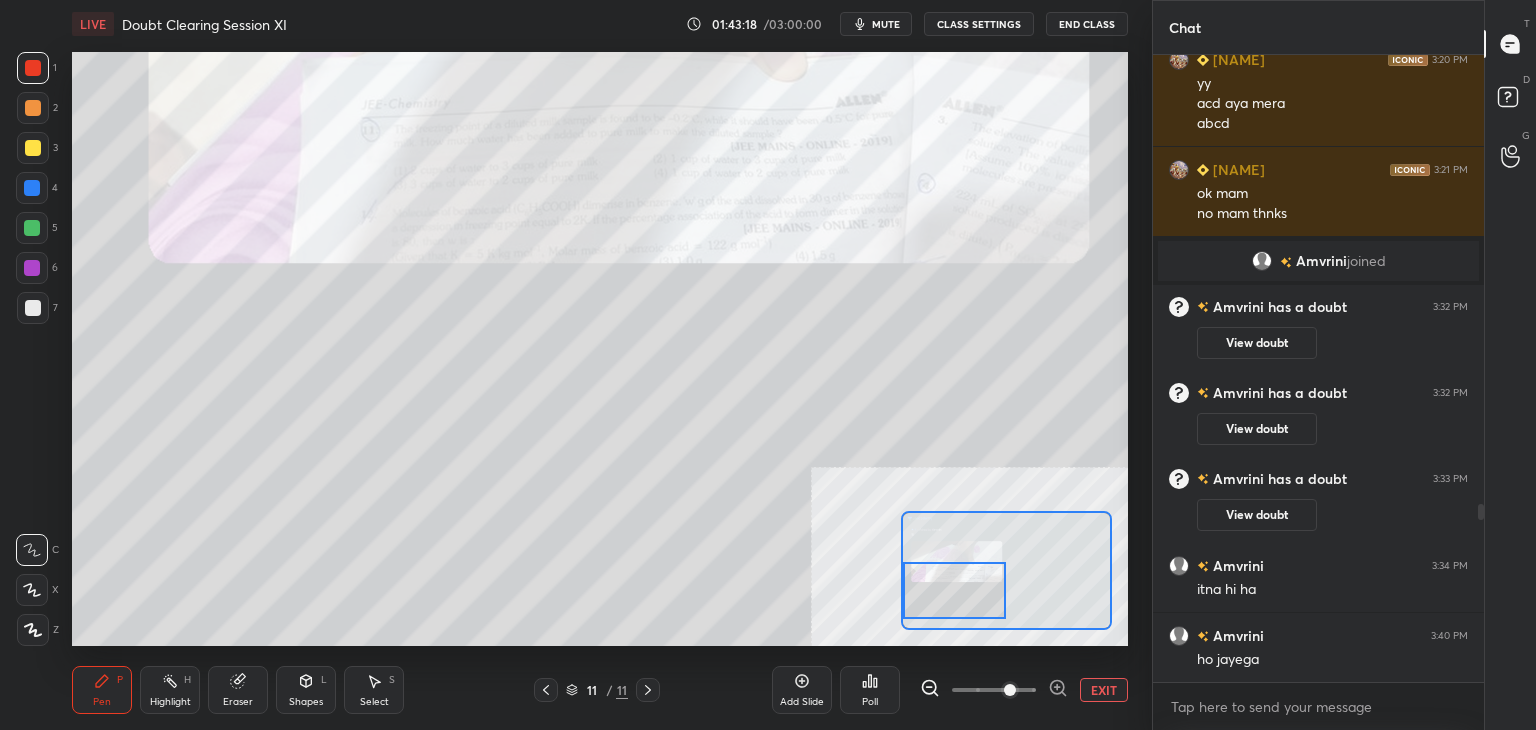 click at bounding box center (32, 228) 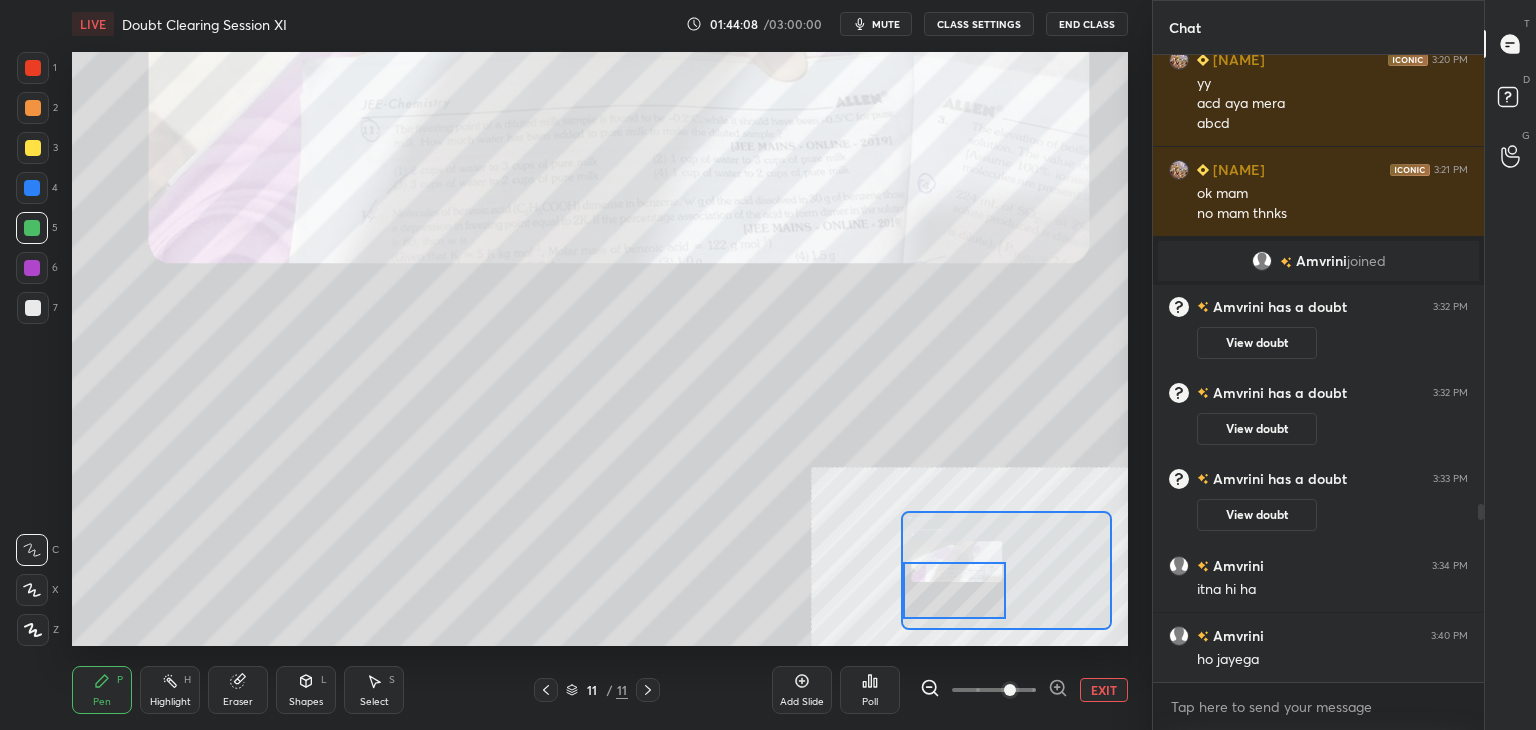 scroll, scrollTop: 1650, scrollLeft: 0, axis: vertical 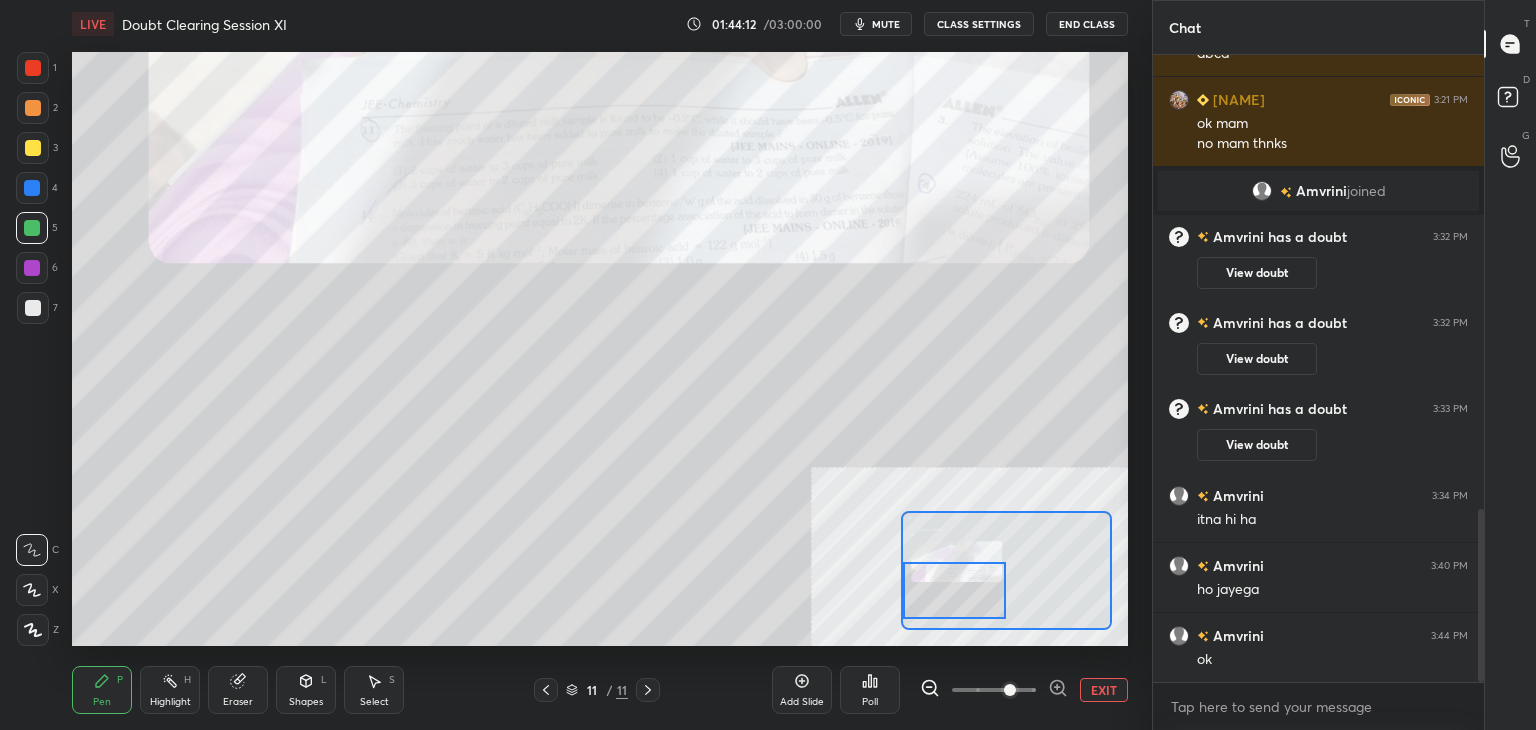 click on "LIVE Doubt Clearing Session XI 01:44:12 / 03:00:00 mute CLASS SETTINGS End Class Setting up your live class Poll for secs No correct answer Start poll Back Doubt Clearing Session XI • L11 of Doubt Clearing Course on Chemistry for IIT JEE - Part II Nikita Tiwari Pen P Highlight H Eraser Shapes L Select S 11 / 11 Add Slide Poll EXIT" at bounding box center (600, 365) 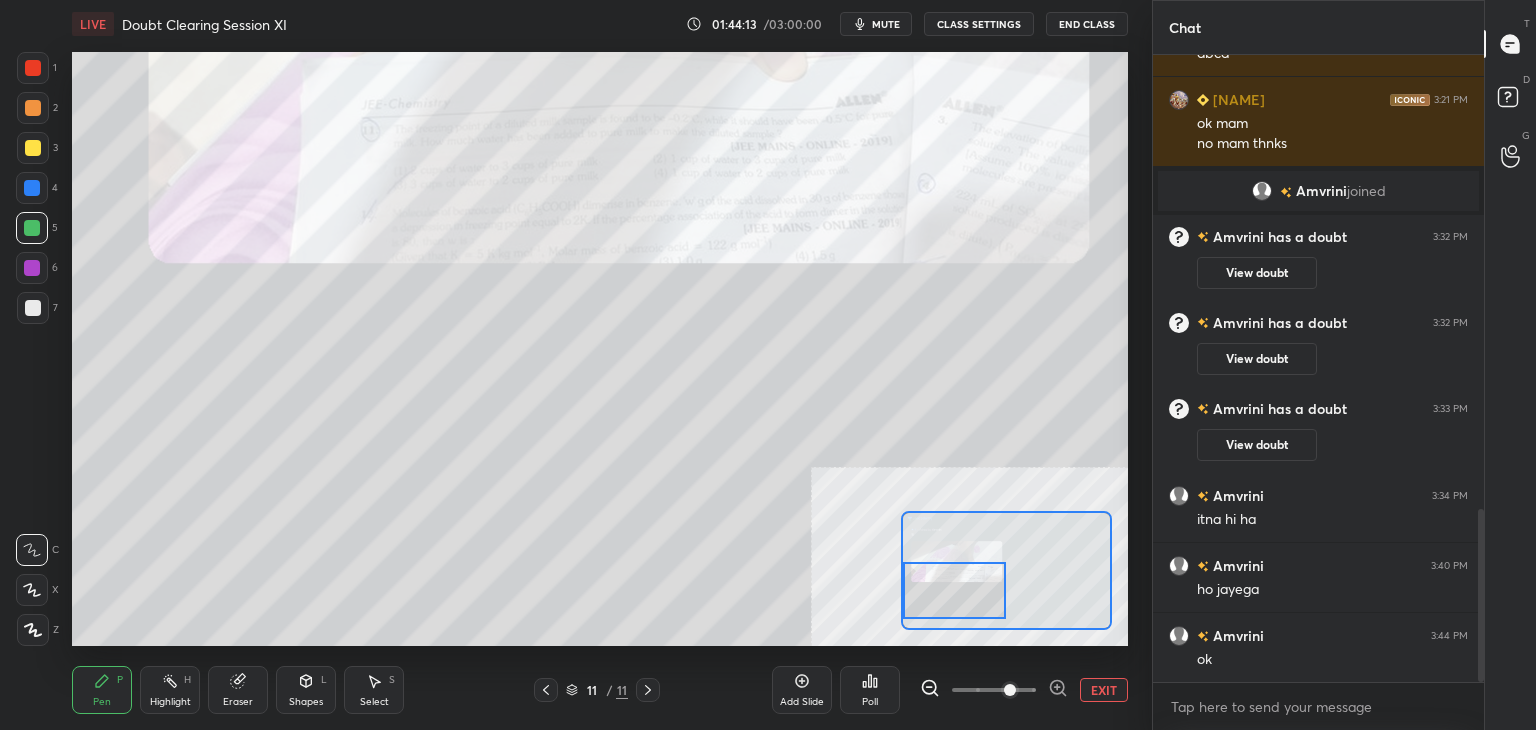 click on "EXIT" at bounding box center [1104, 690] 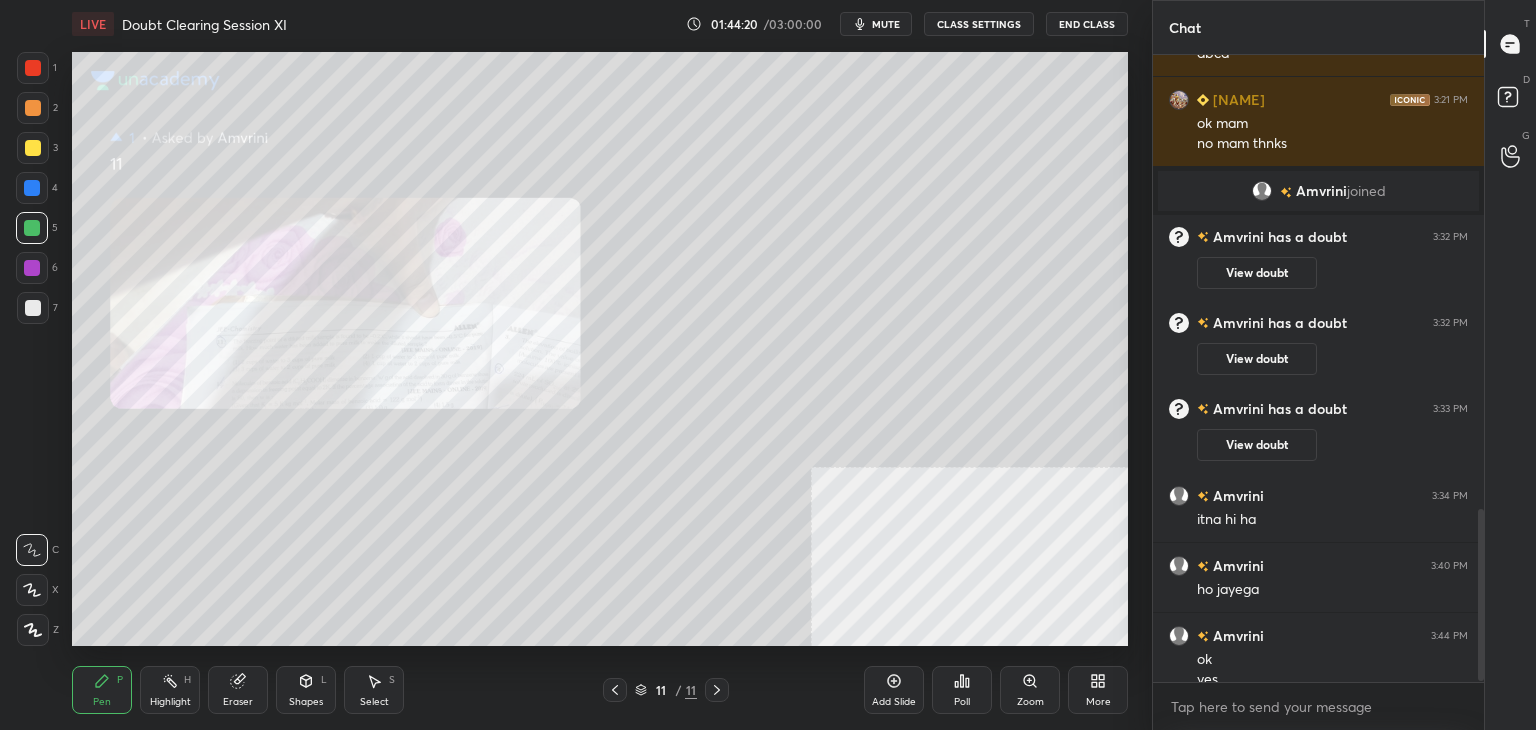scroll, scrollTop: 1670, scrollLeft: 0, axis: vertical 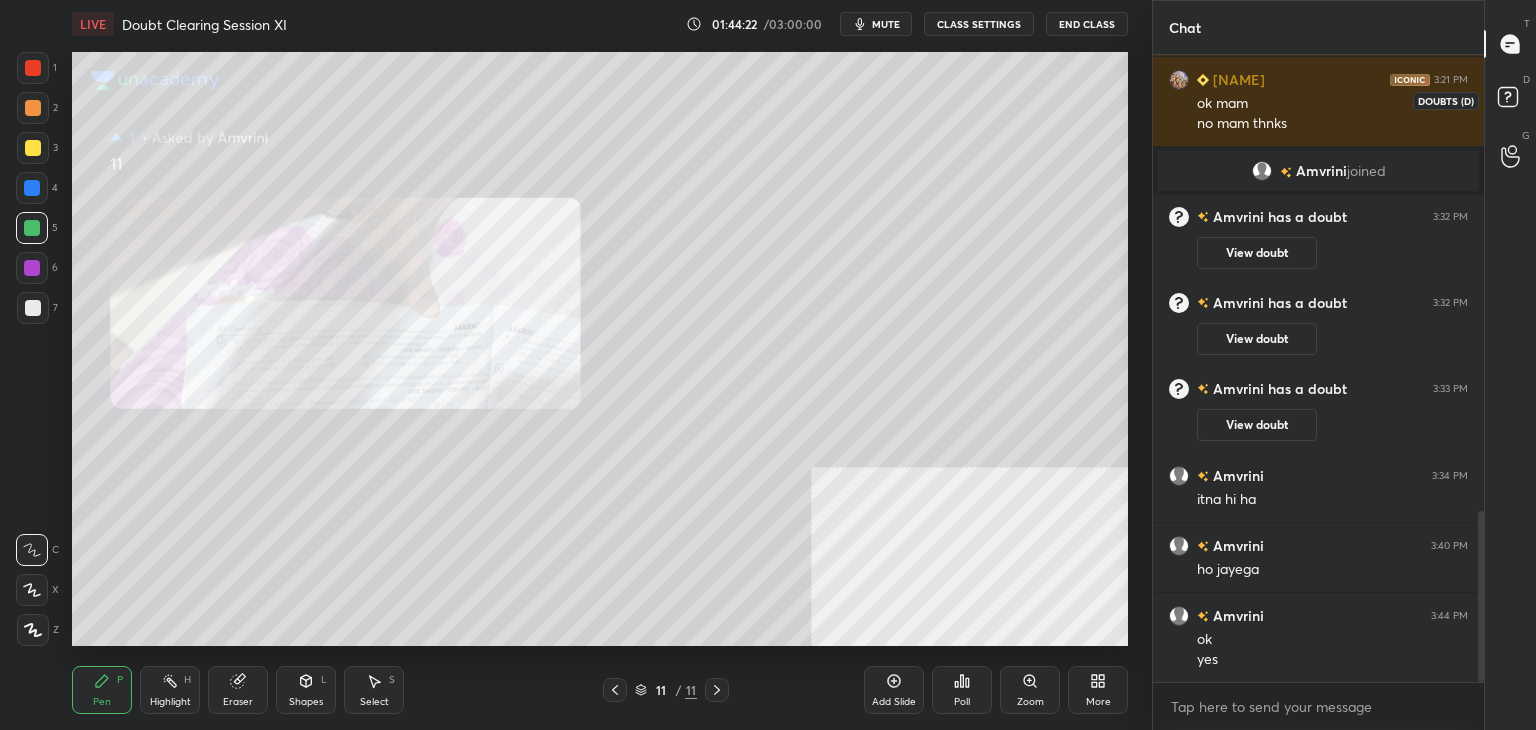 click 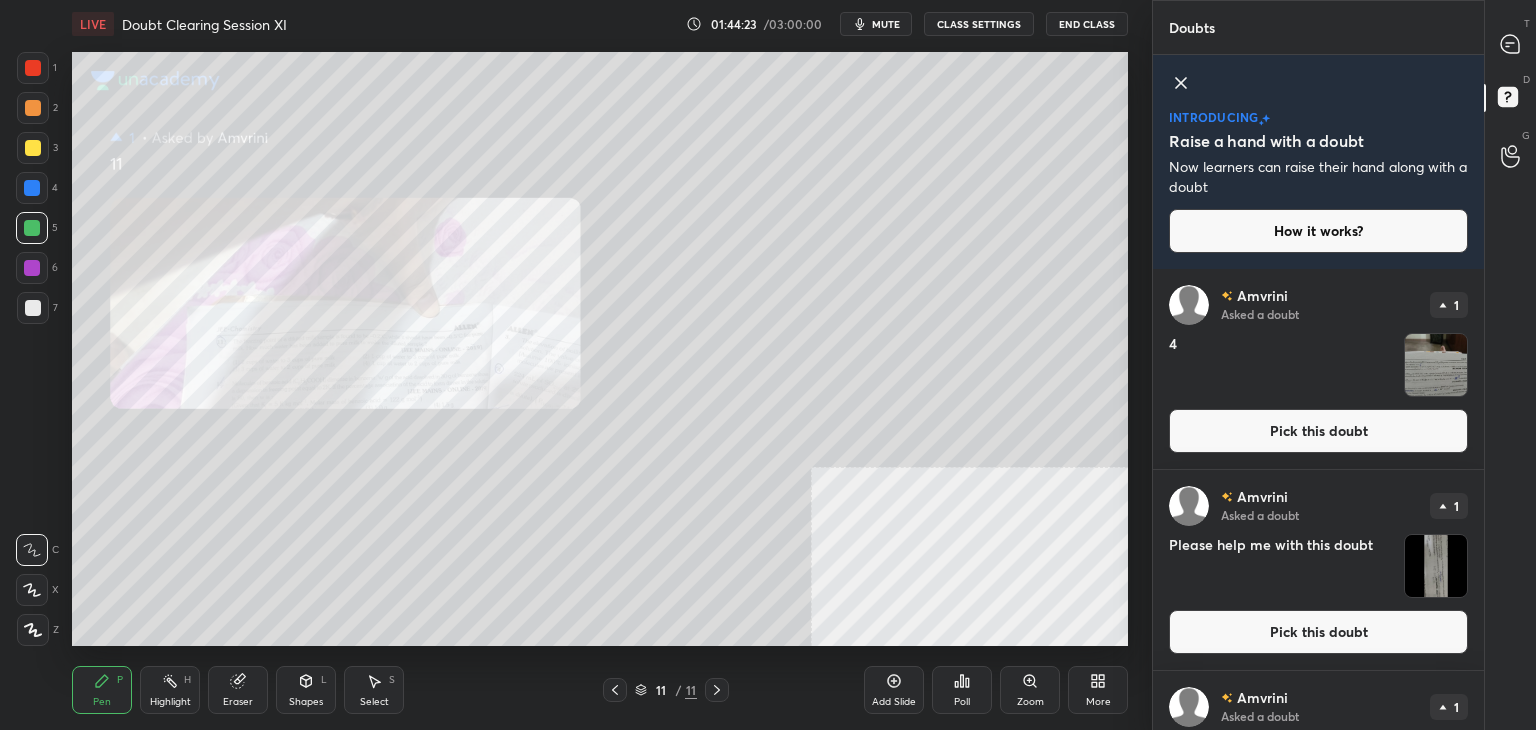 click on "Pick this doubt" at bounding box center [1318, 431] 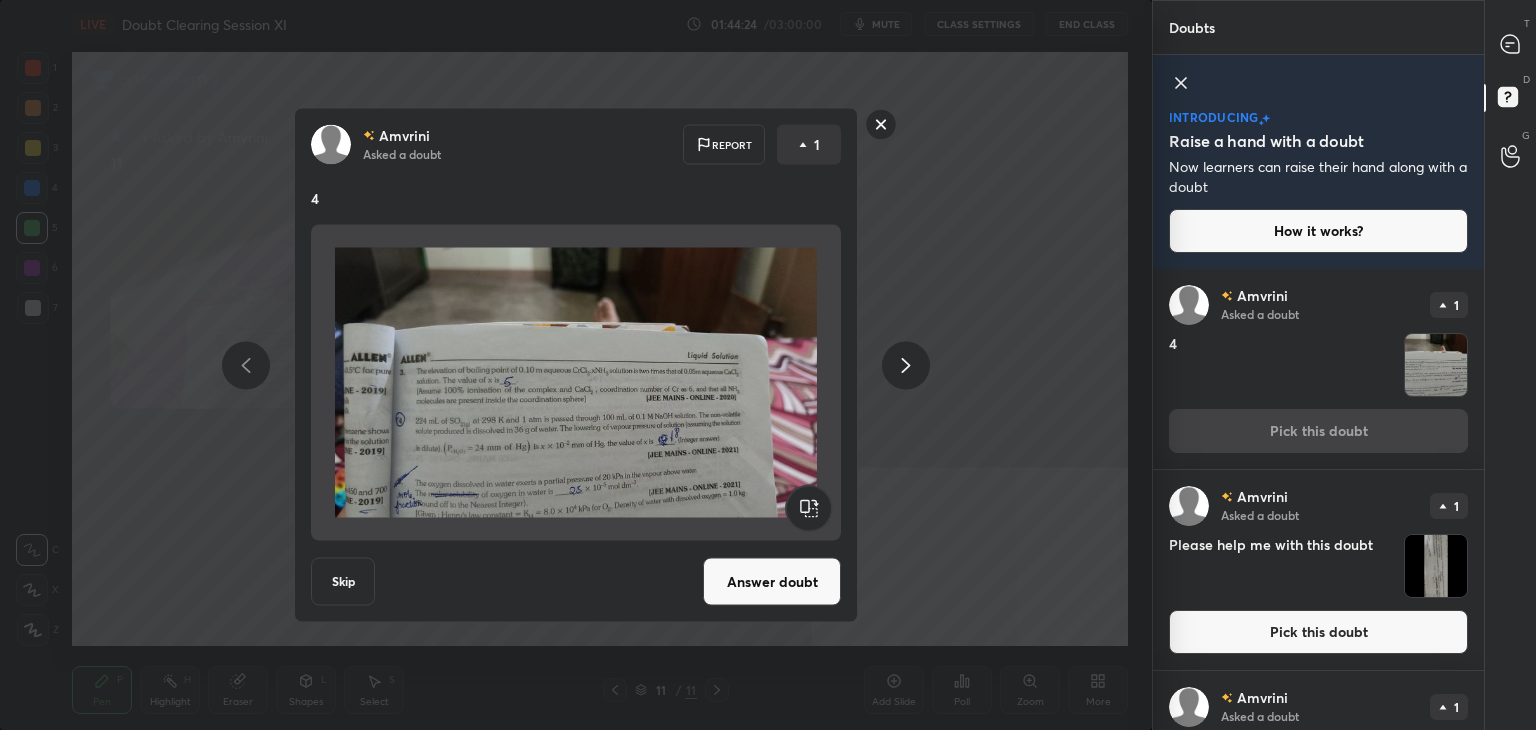 click on "Answer doubt" at bounding box center [772, 582] 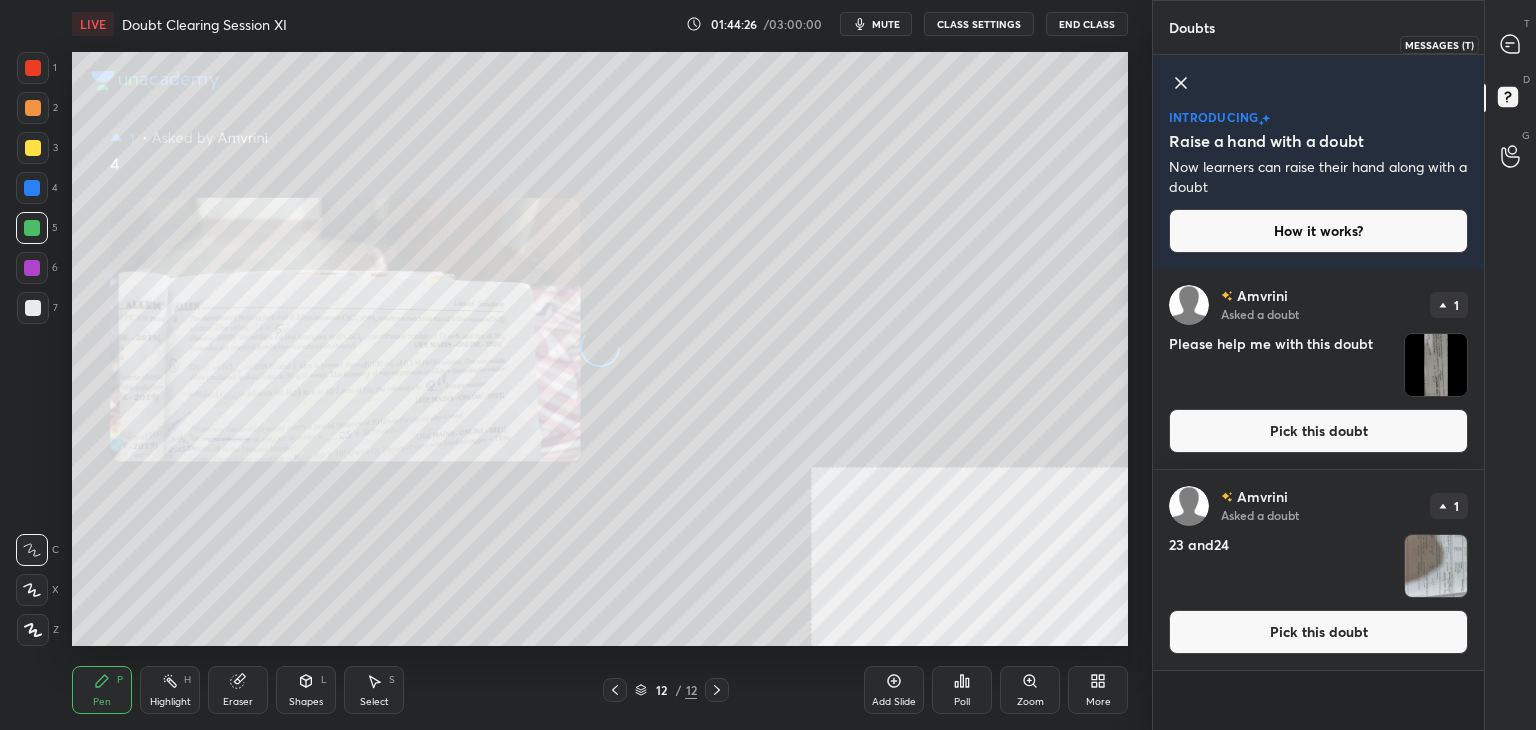 click 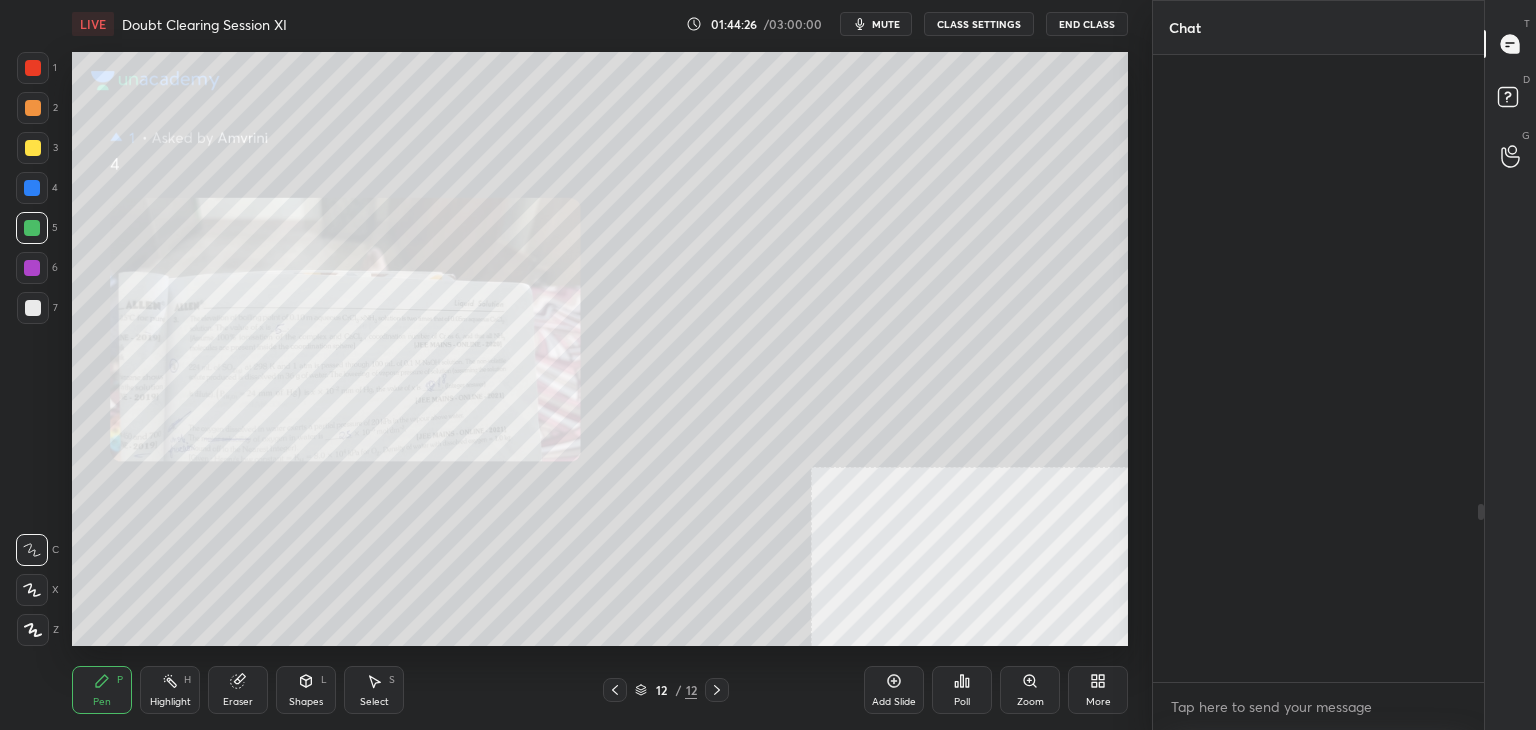 scroll, scrollTop: 1584, scrollLeft: 0, axis: vertical 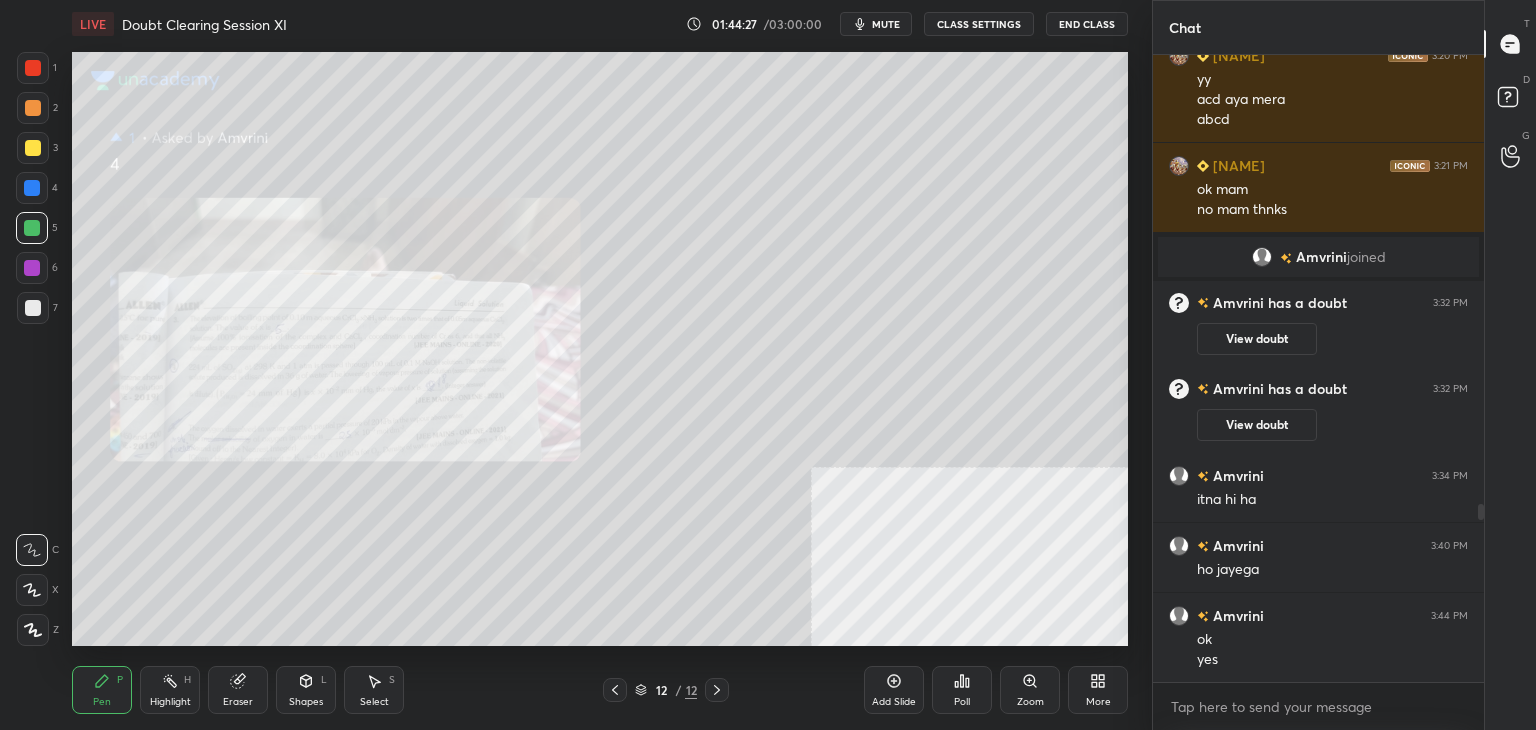 click 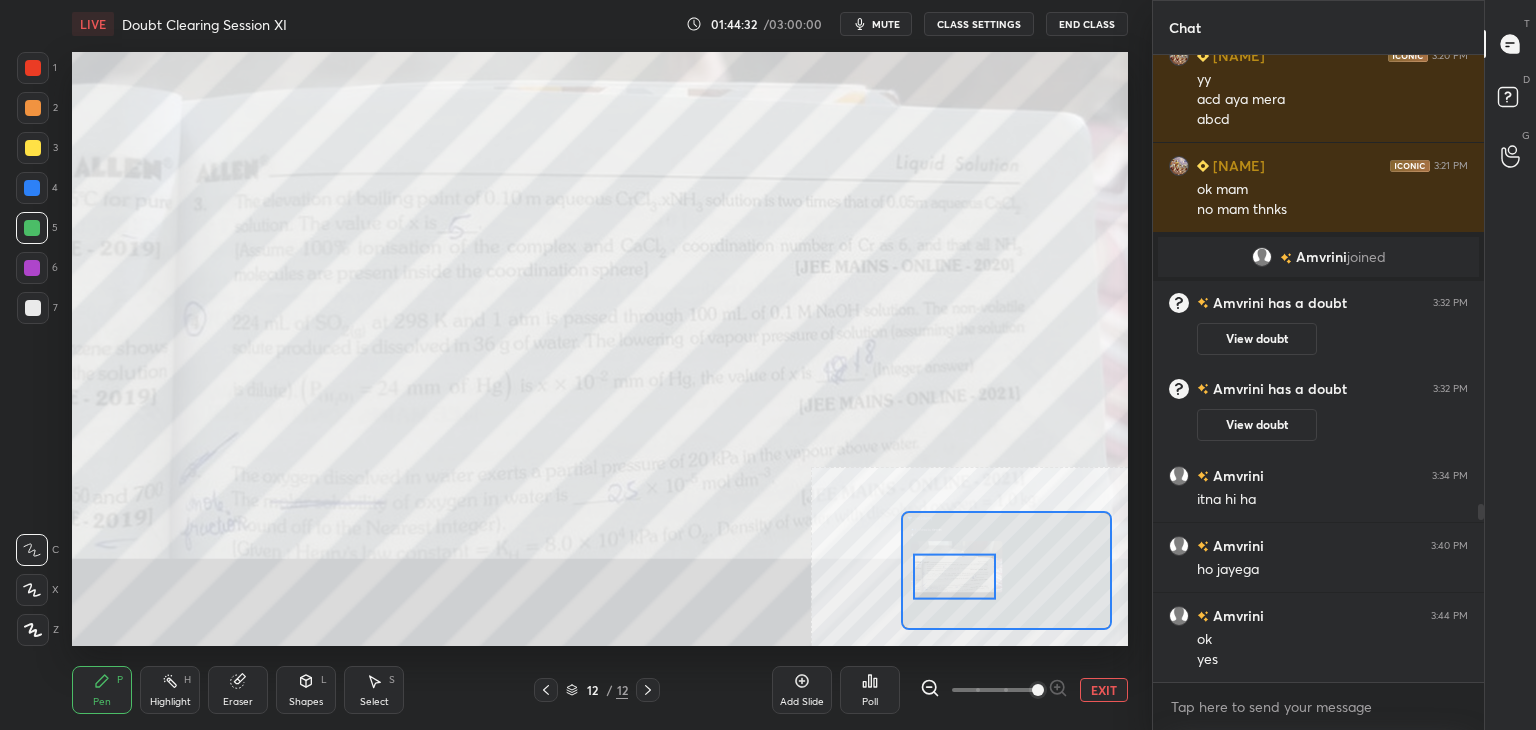 click at bounding box center [33, 68] 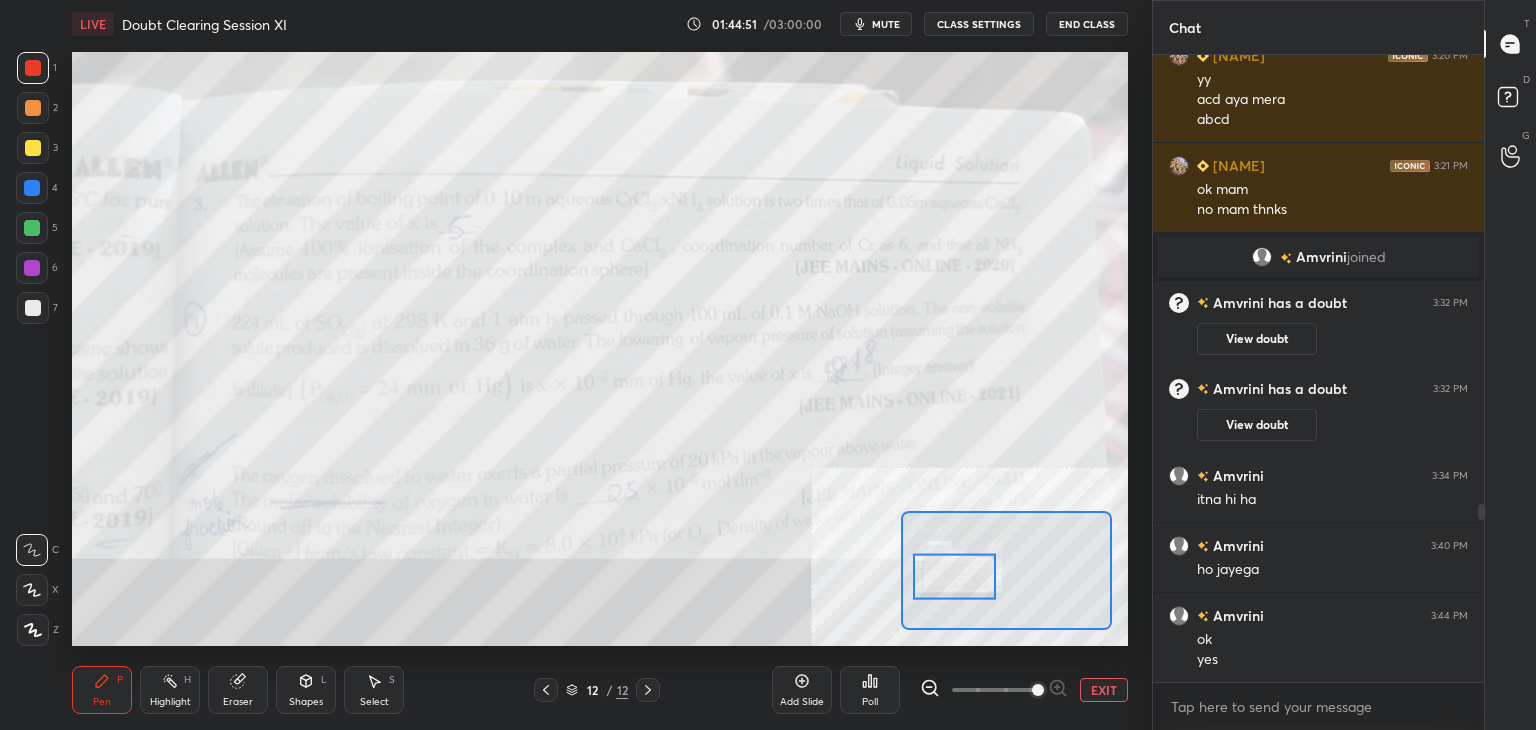 click at bounding box center [32, 228] 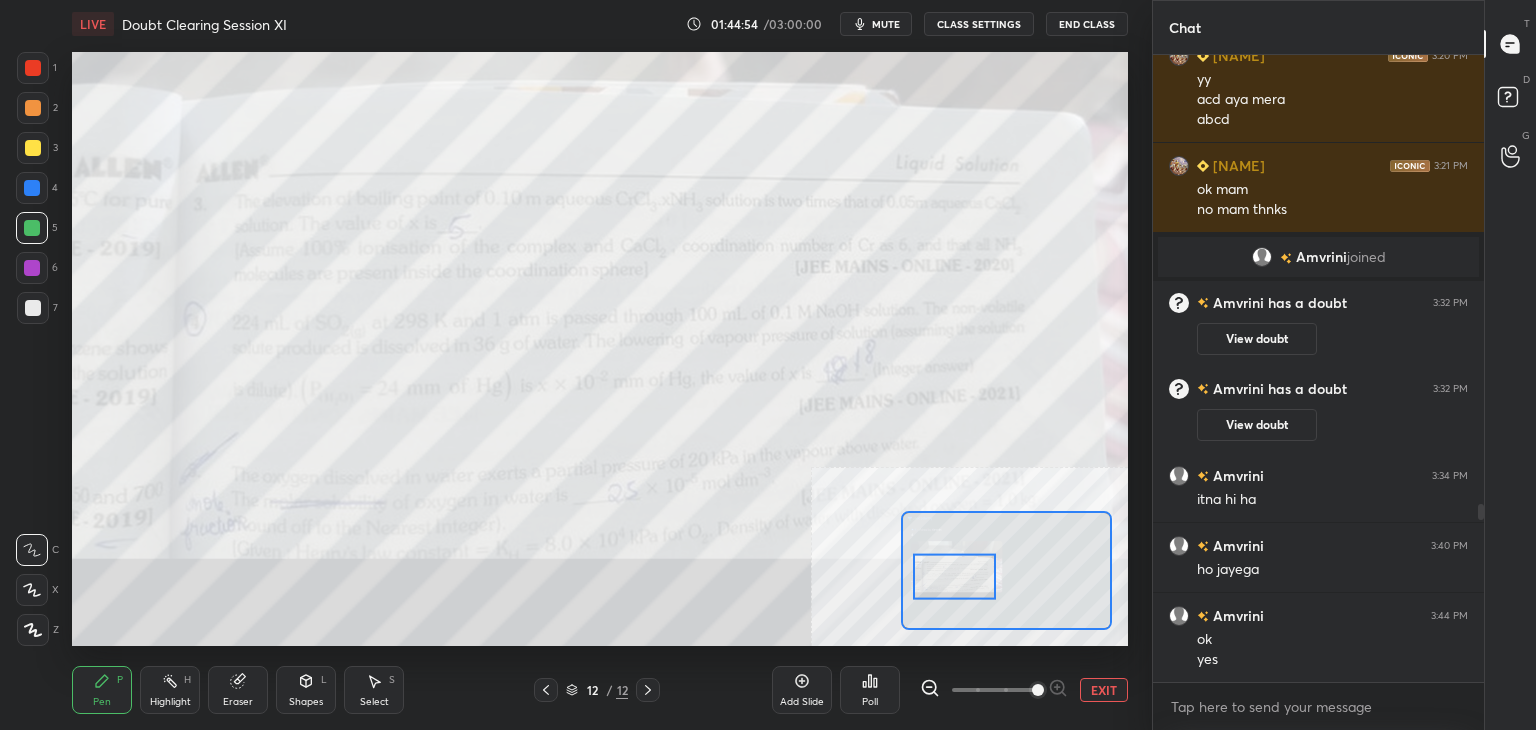 click at bounding box center [33, 308] 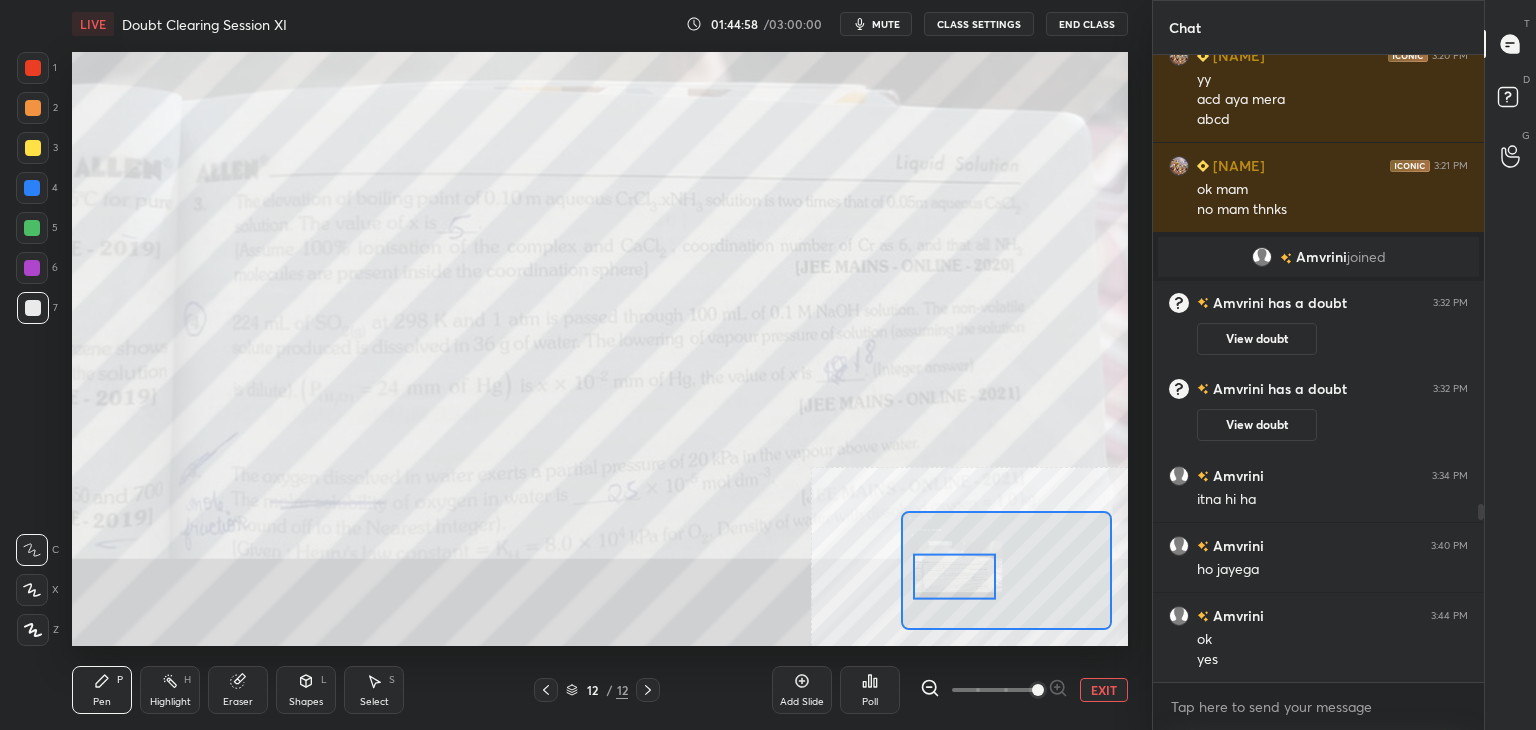 click on "LIVE Doubt Clearing Session XI 01:44:58 /  03:00:00 mute CLASS SETTINGS End Class Setting up your live class Poll for   secs No correct answer Start poll Back Doubt Clearing Session XI • L11 of Doubt Clearing Course on Chemistry for IIT JEE - Part II Nikita Tiwari Pen P Highlight H Eraser Shapes L Select S 12 / 12 Add Slide Poll EXIT" at bounding box center (600, 365) 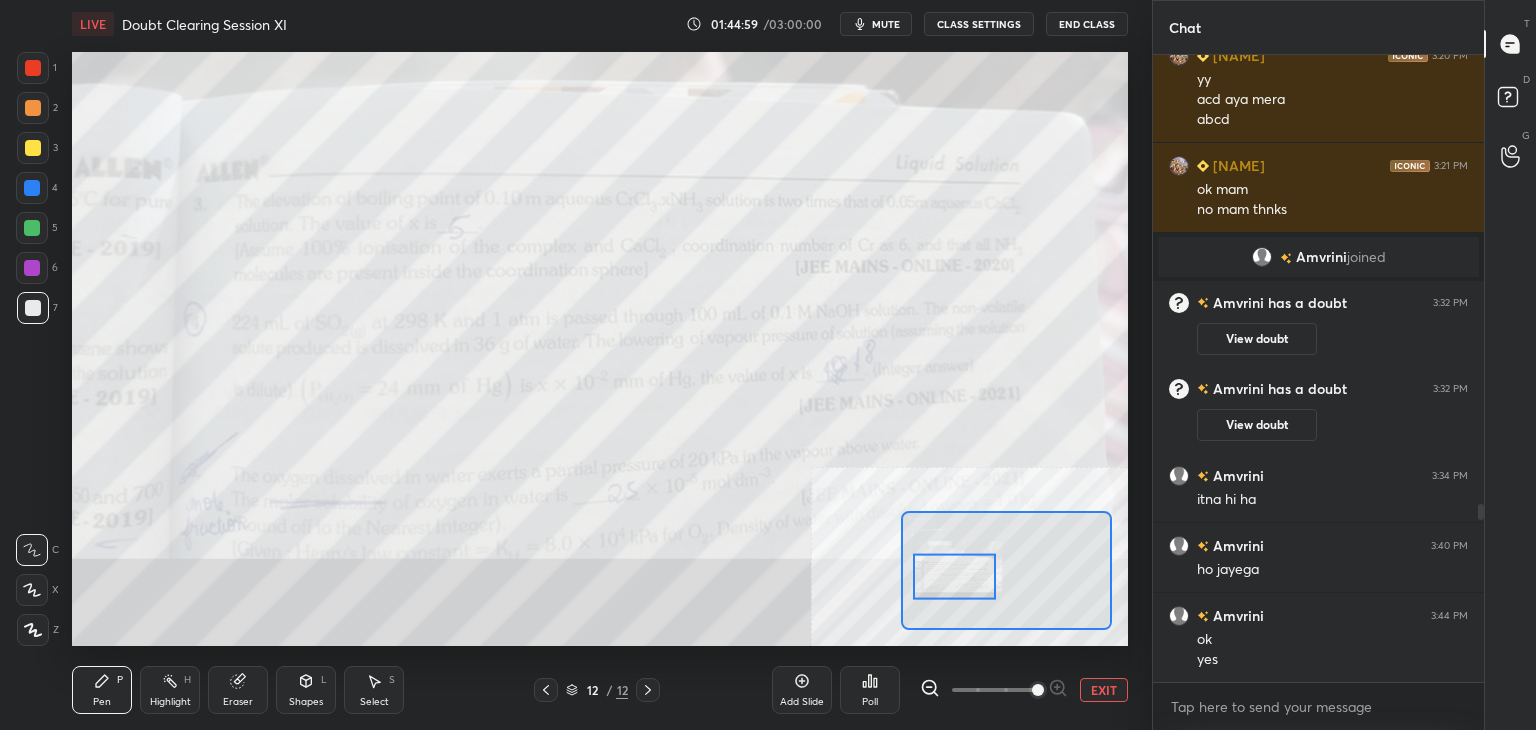 click on "EXIT" at bounding box center (1104, 690) 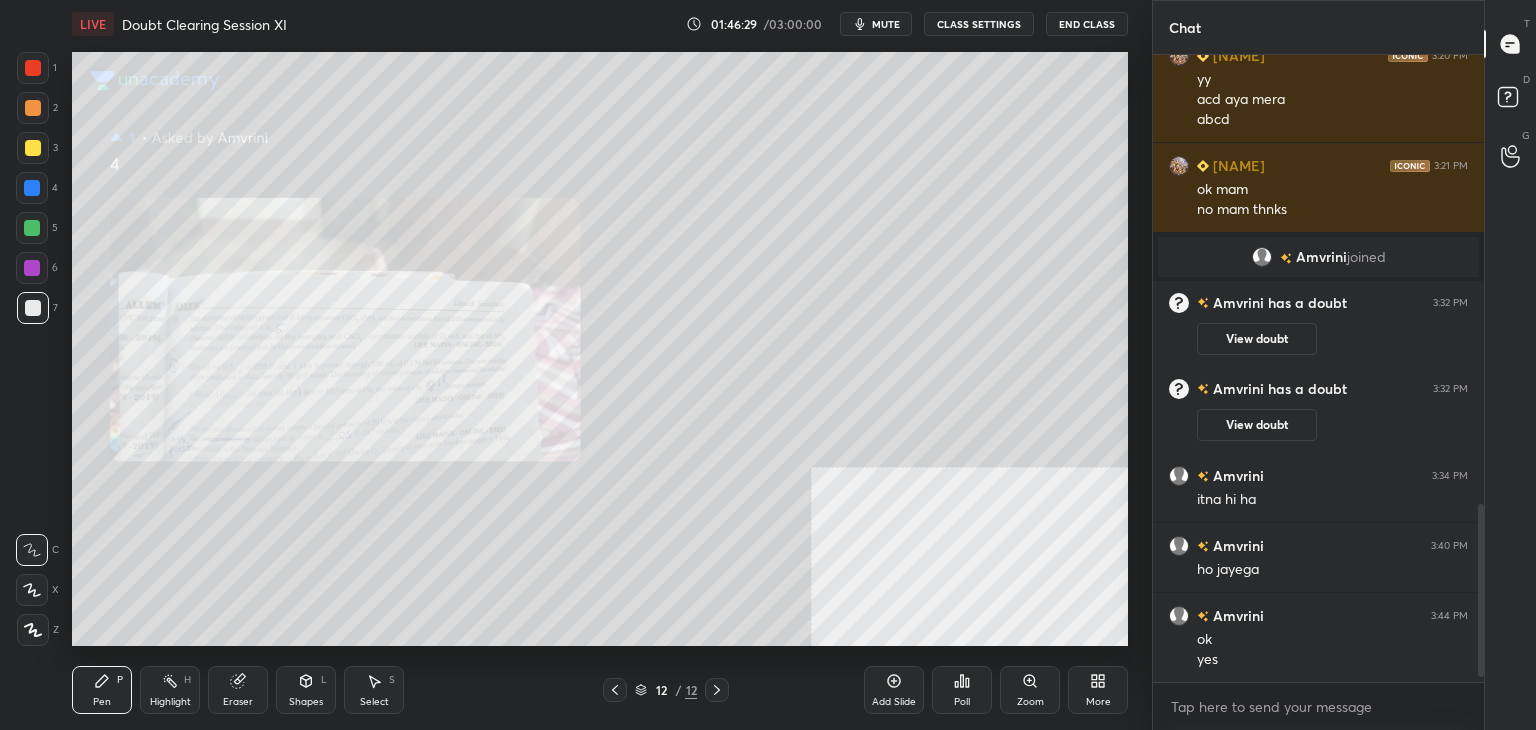scroll, scrollTop: 1654, scrollLeft: 0, axis: vertical 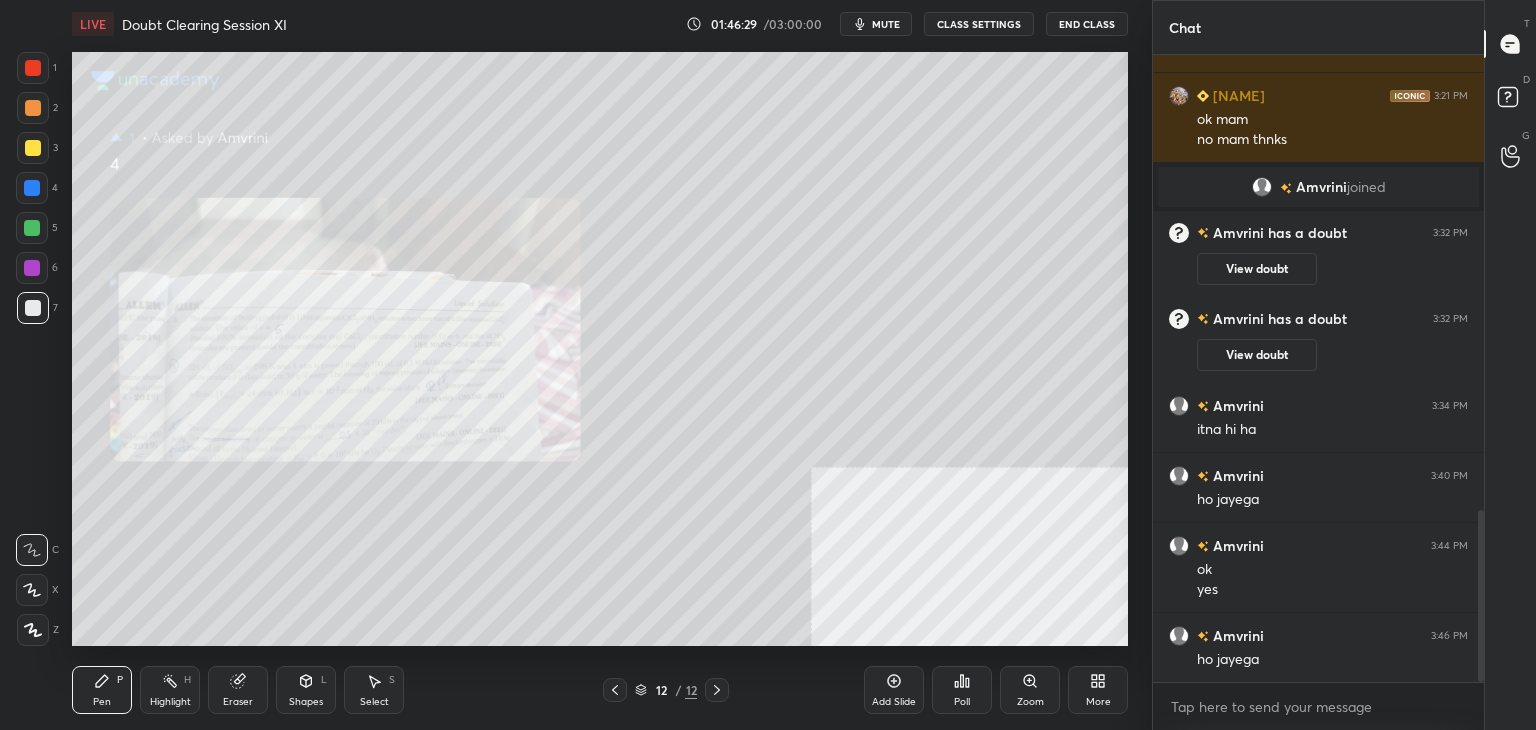 click at bounding box center (33, 68) 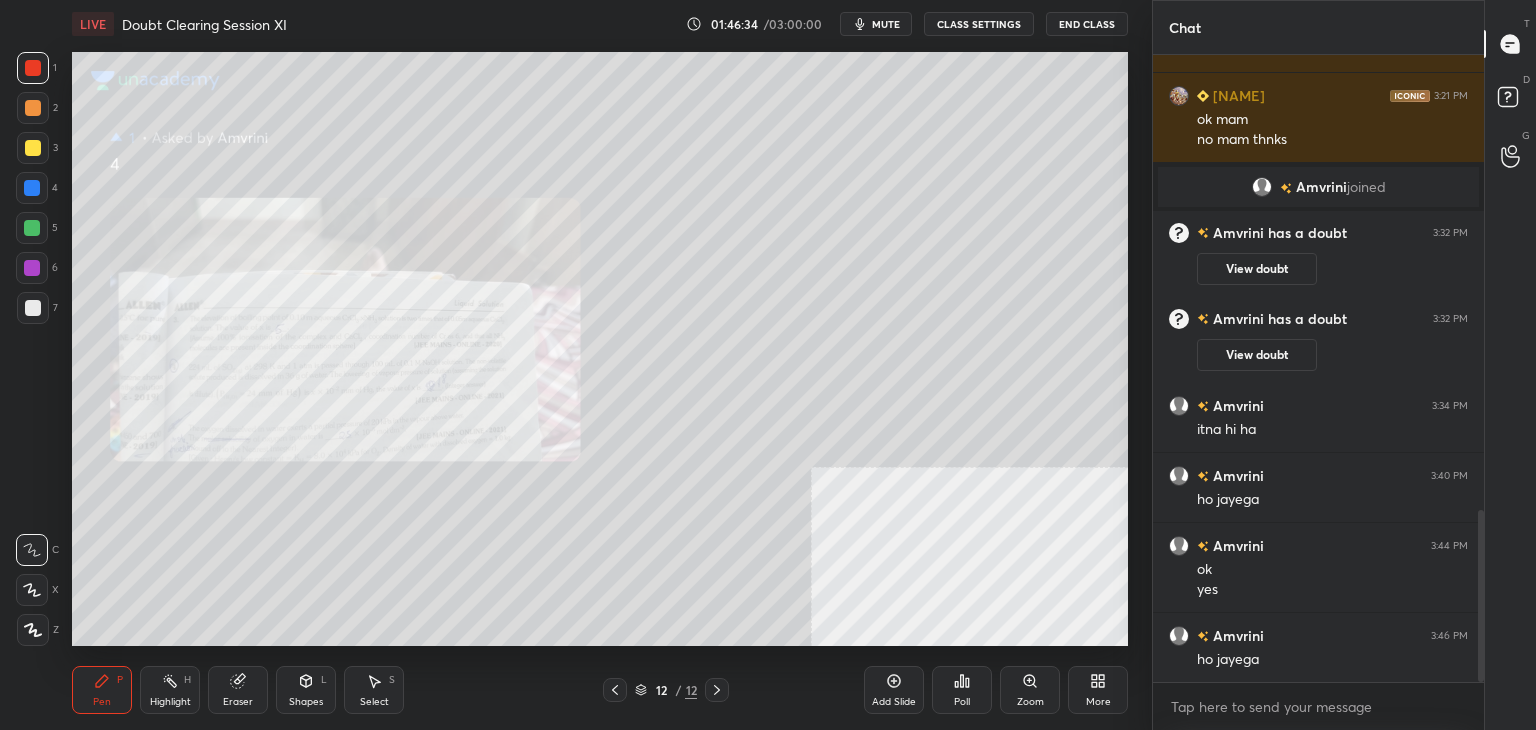 click 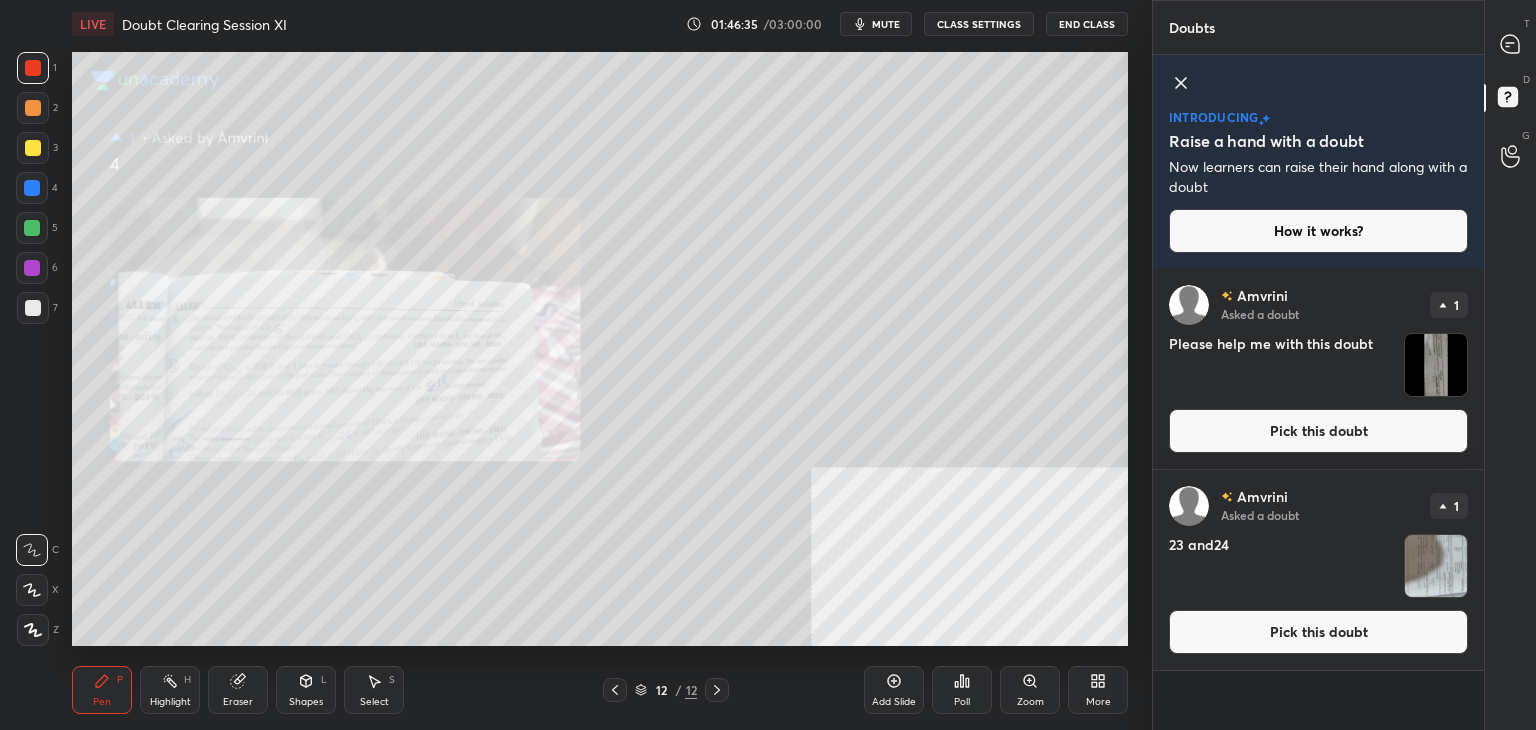 click on "Pick this doubt" at bounding box center (1318, 431) 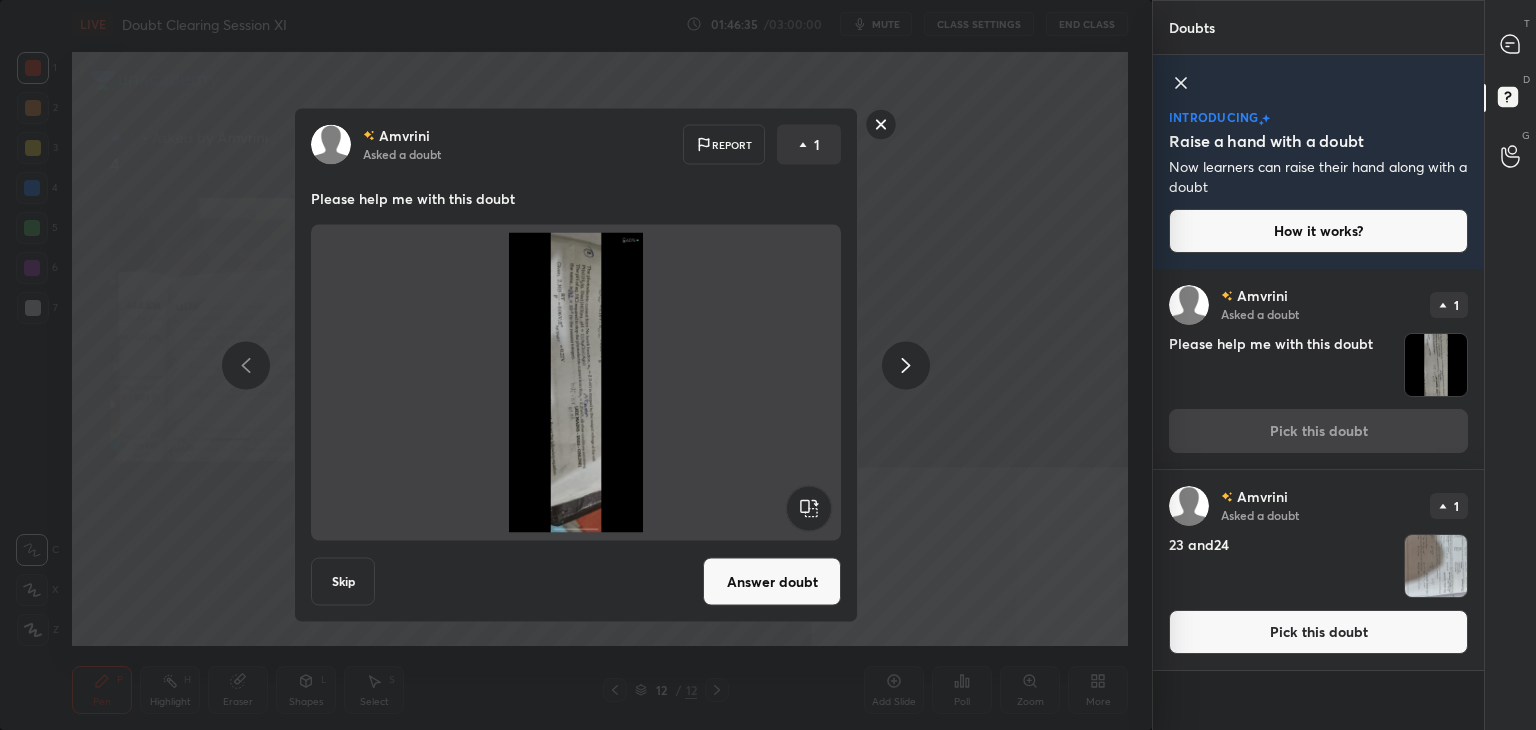click 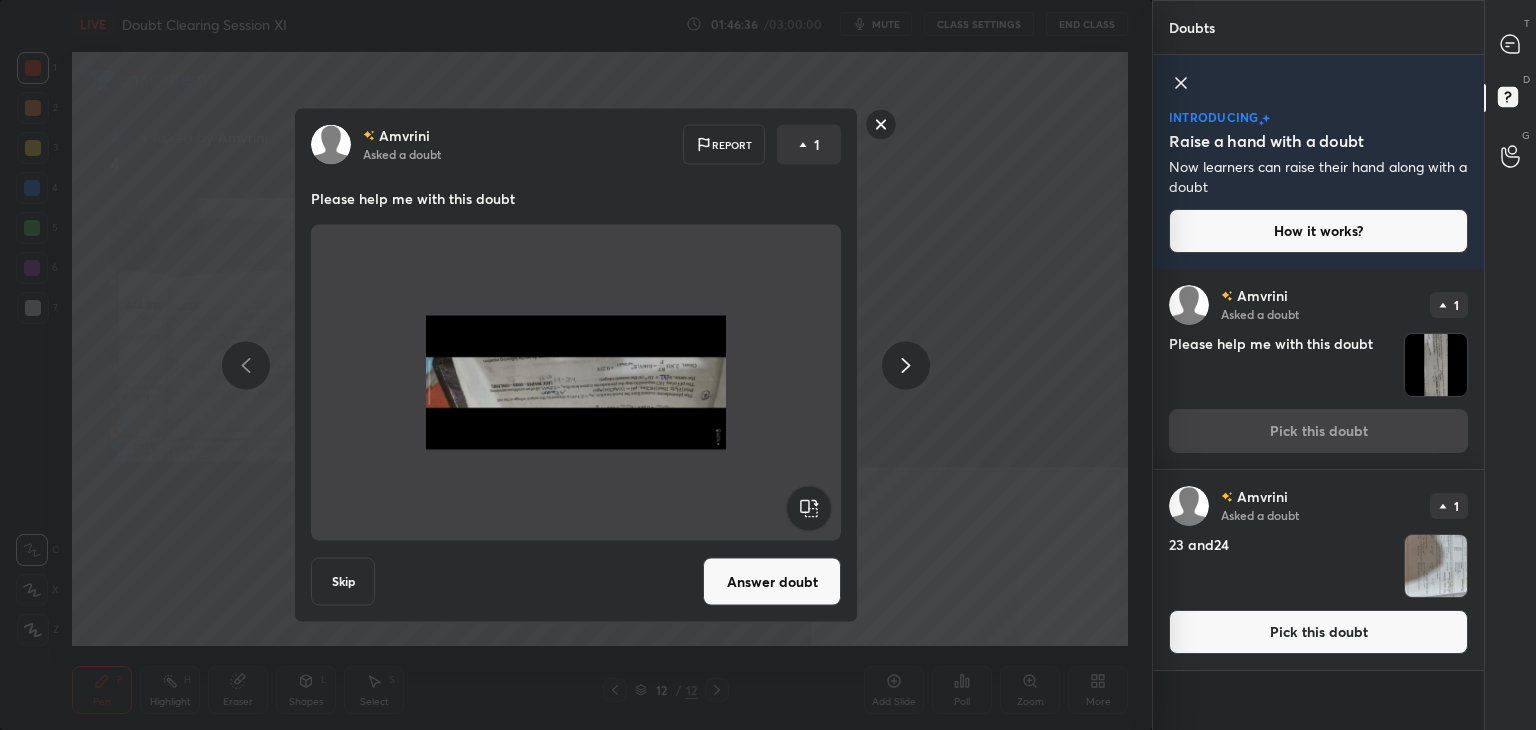 click 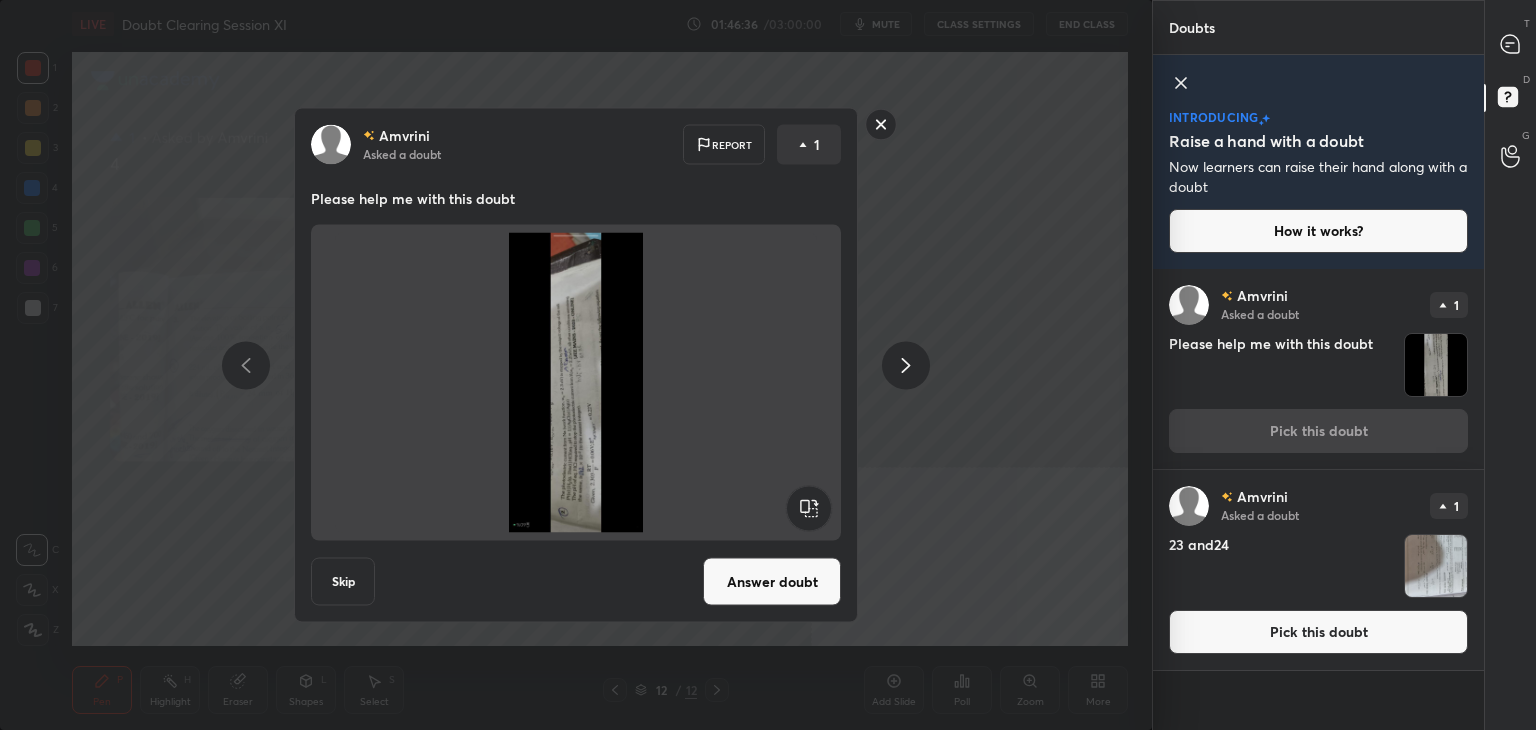 click 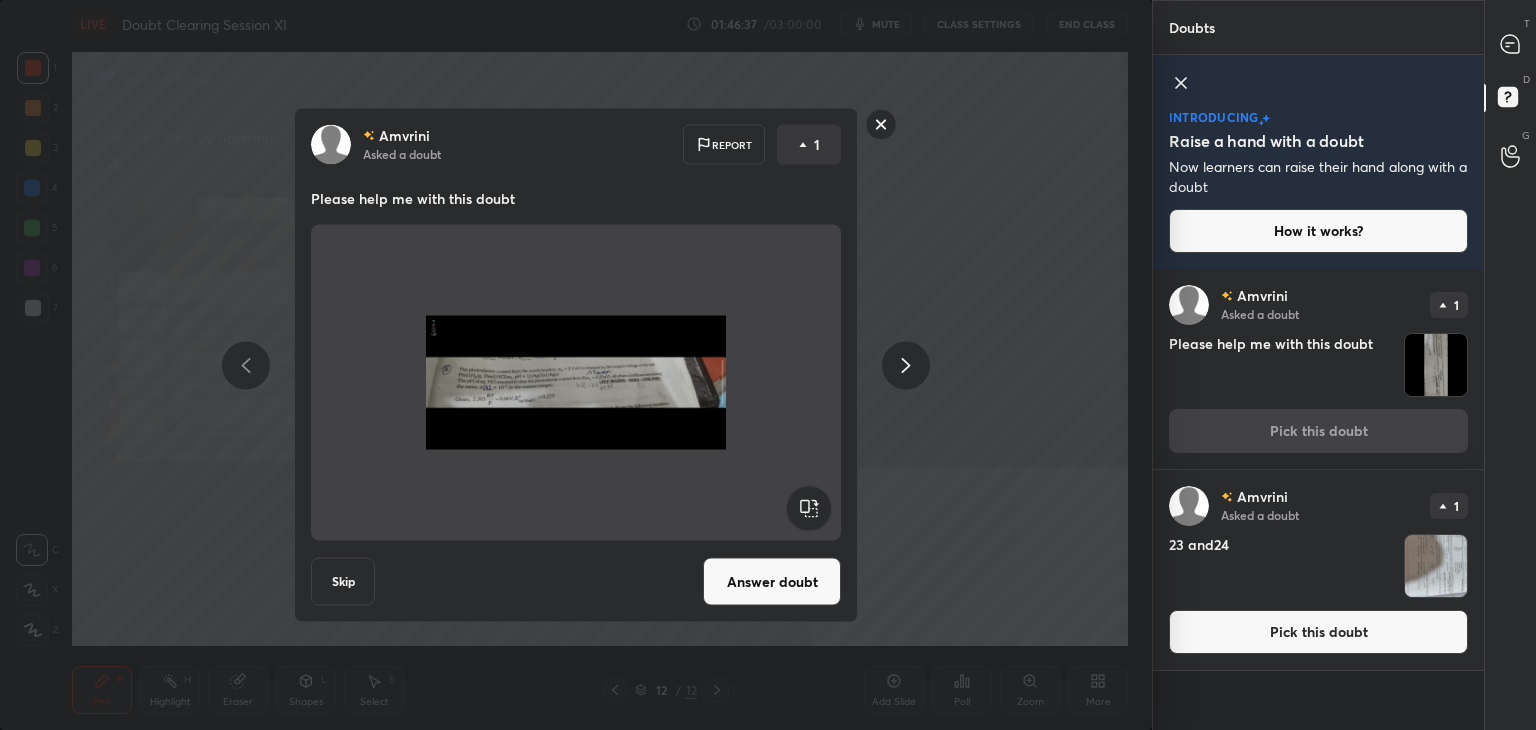 click on "Answer doubt" at bounding box center [772, 582] 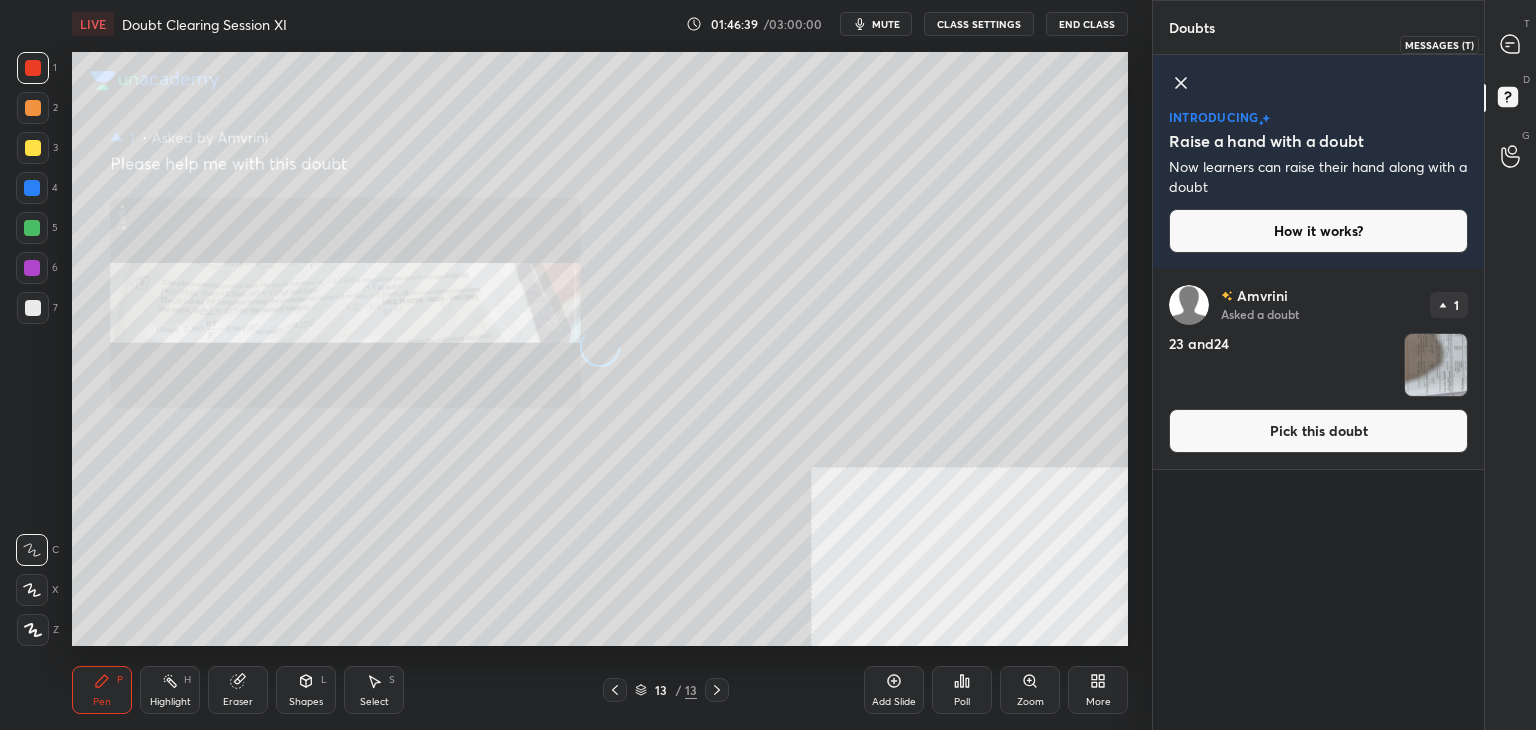 click 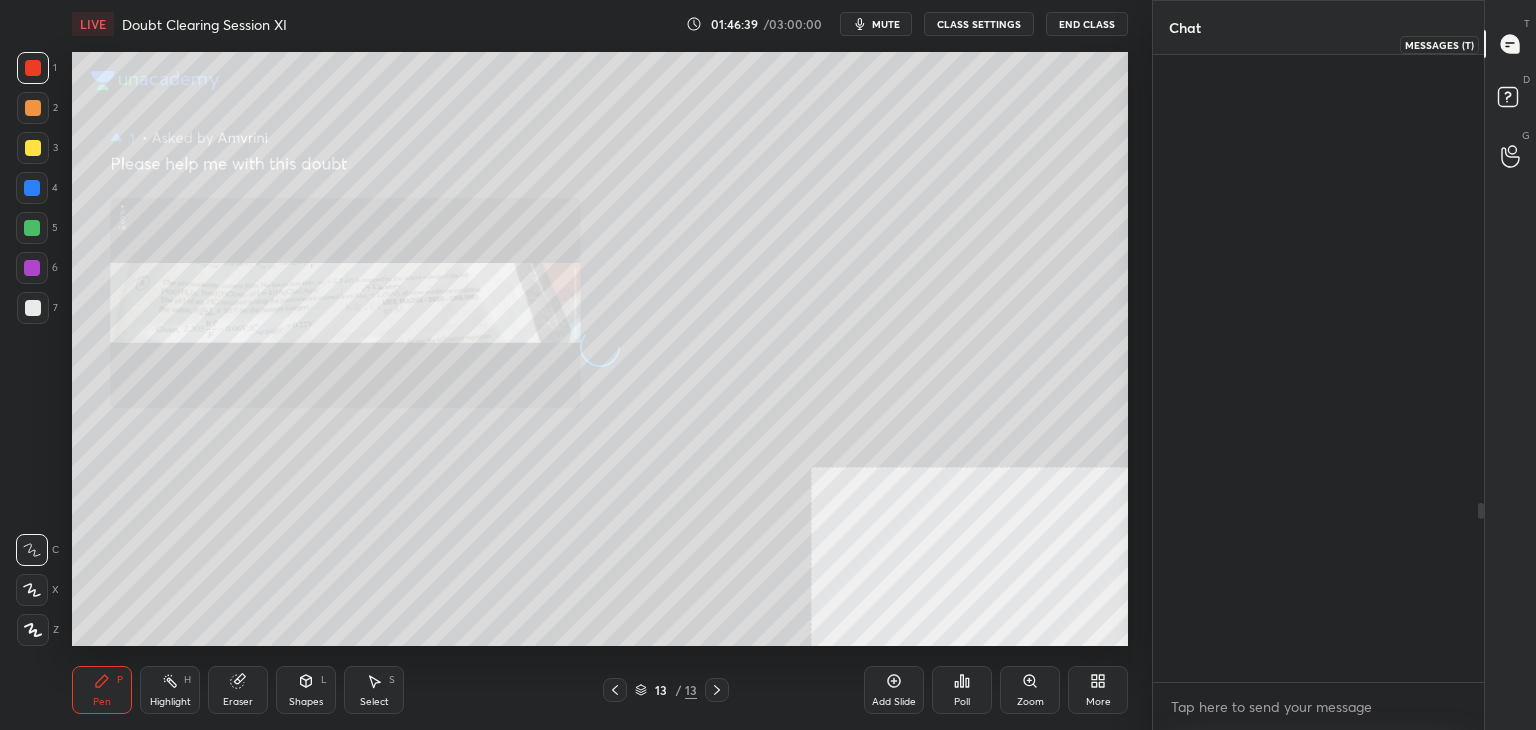 scroll, scrollTop: 1568, scrollLeft: 0, axis: vertical 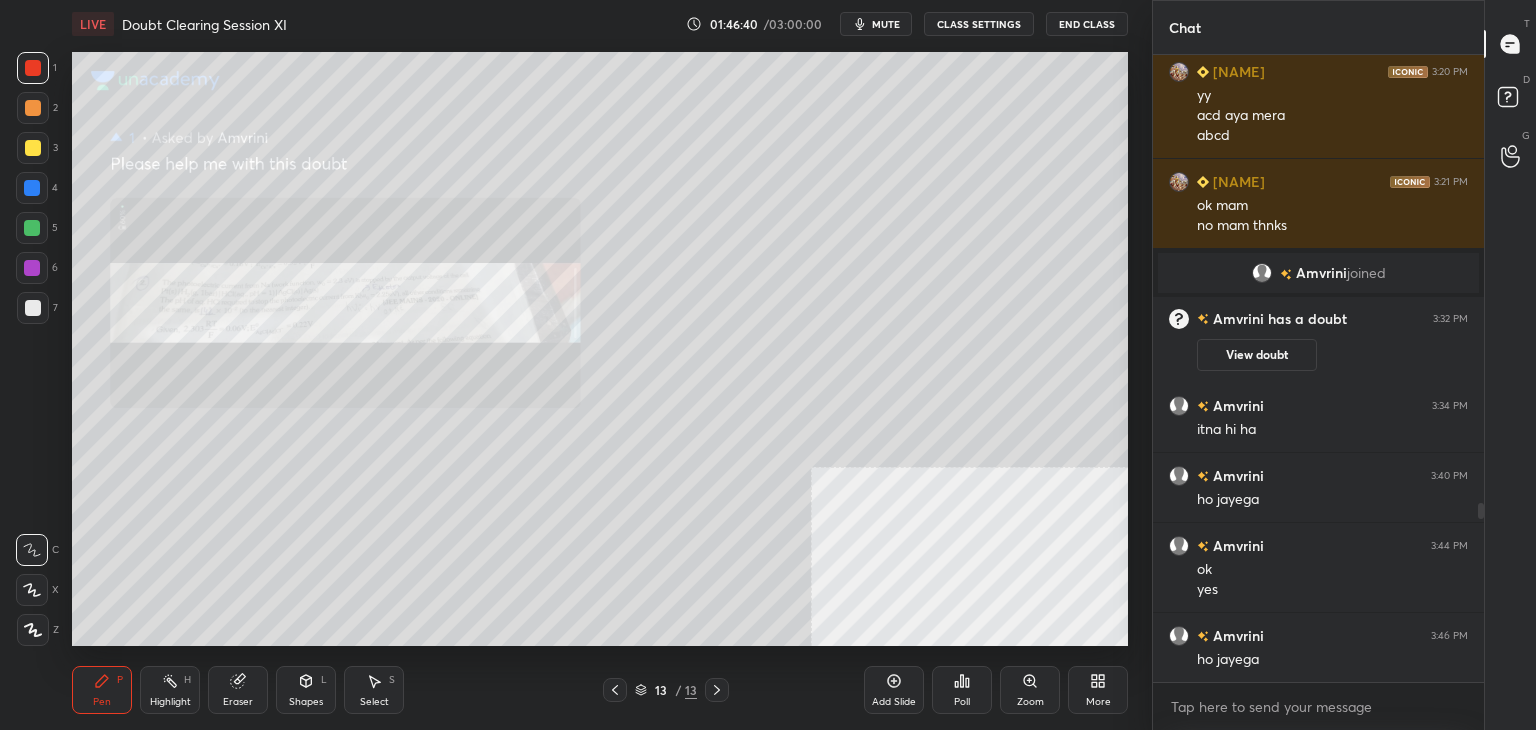 click 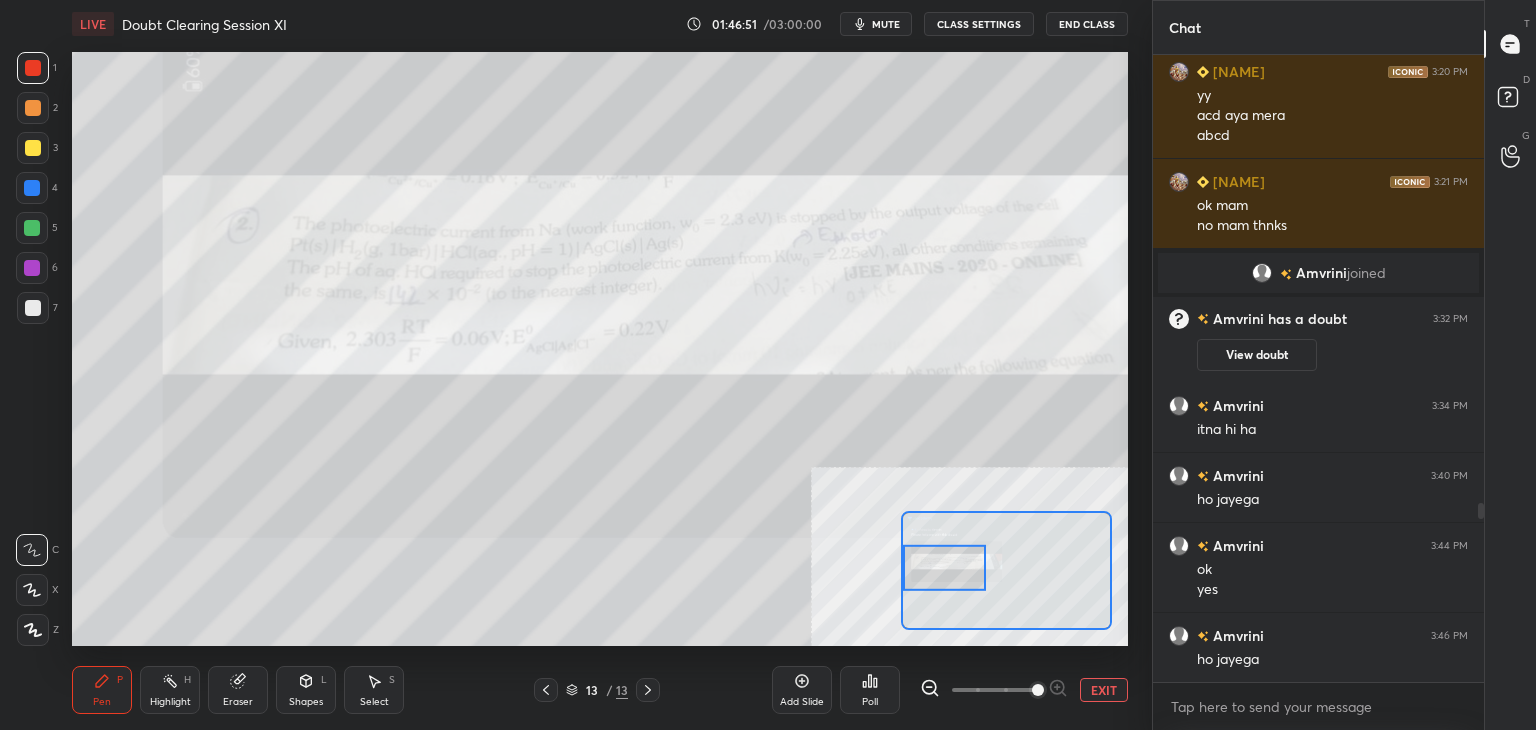 click on "Pen P Highlight H Eraser Shapes L Select S 13 / 13 Add Slide Poll EXIT" at bounding box center [600, 690] 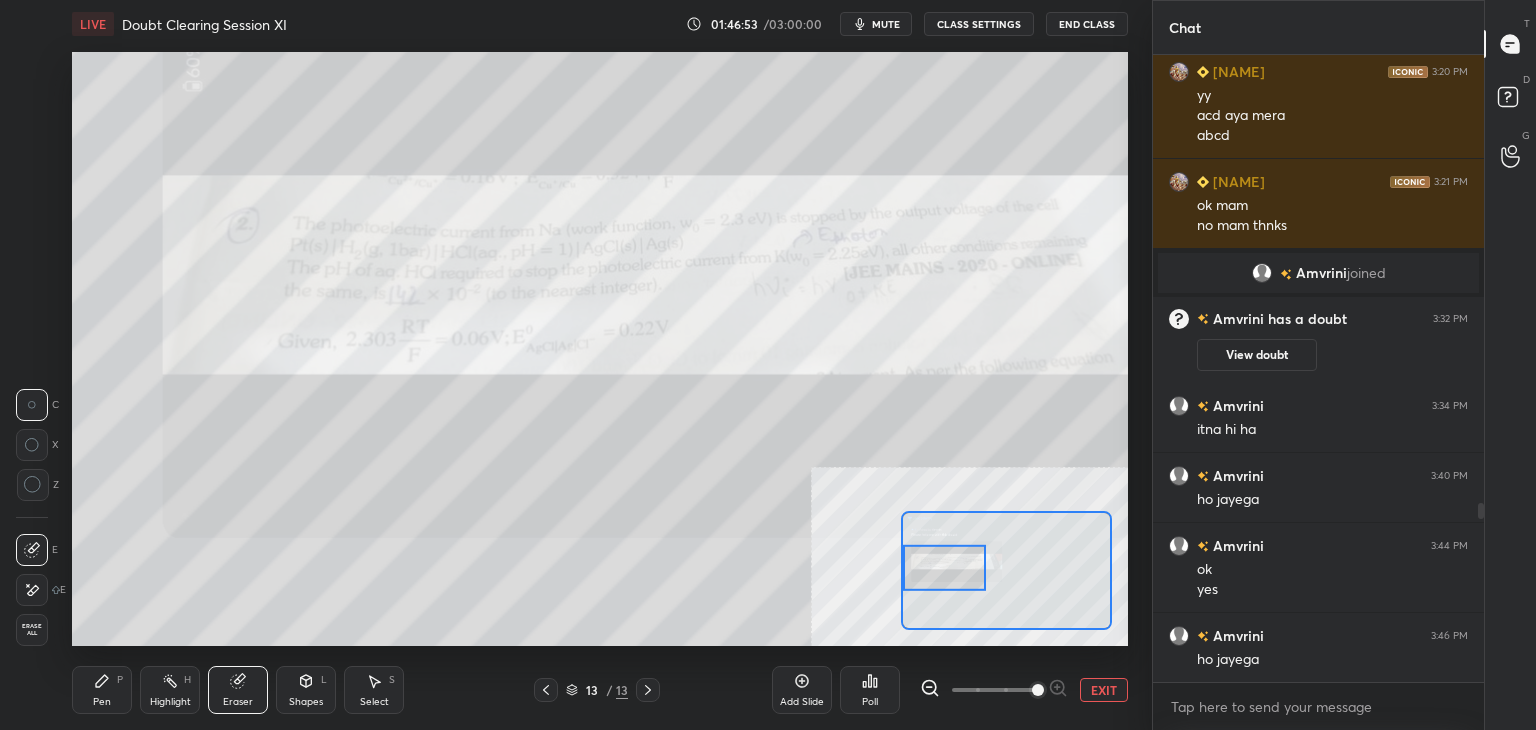 click on "P" at bounding box center [120, 680] 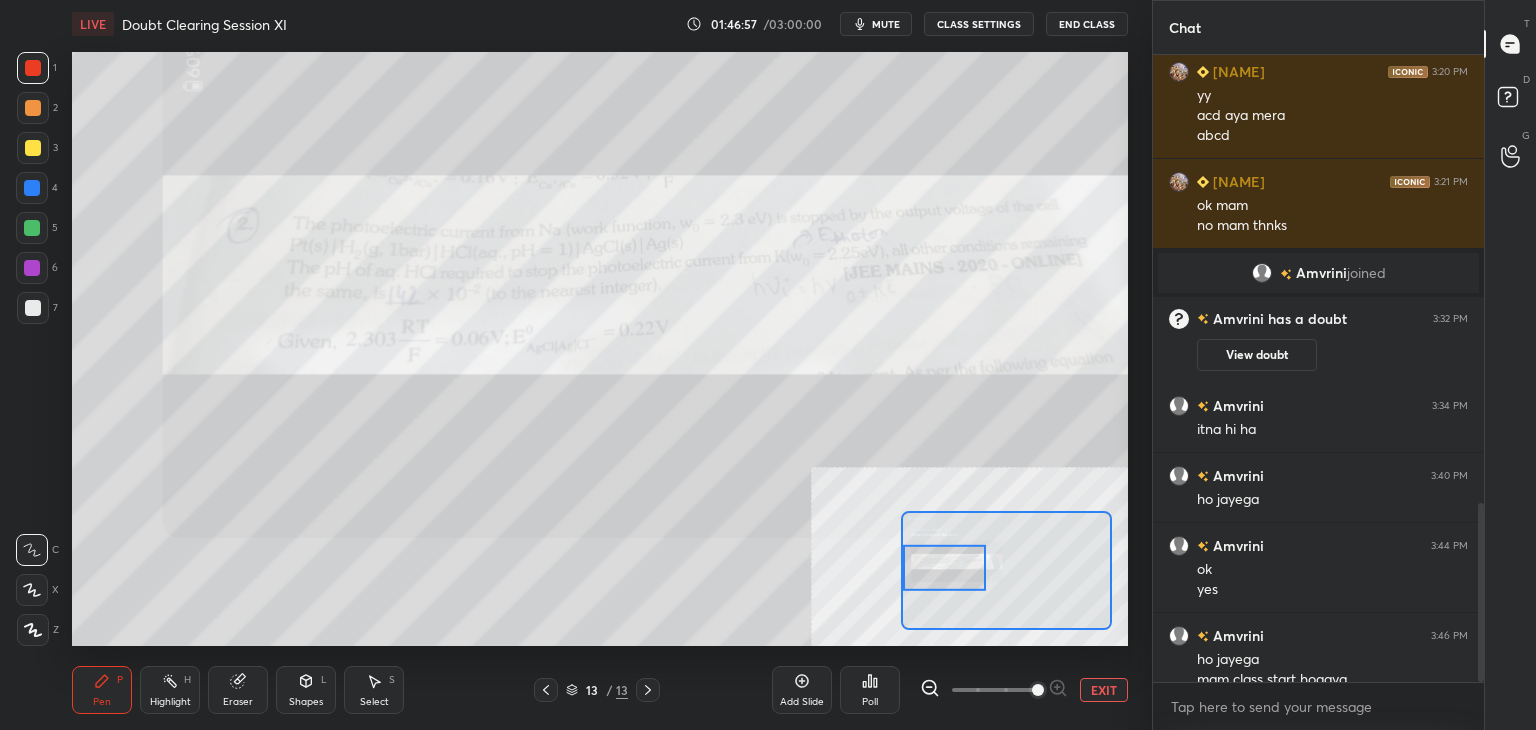 scroll, scrollTop: 1588, scrollLeft: 0, axis: vertical 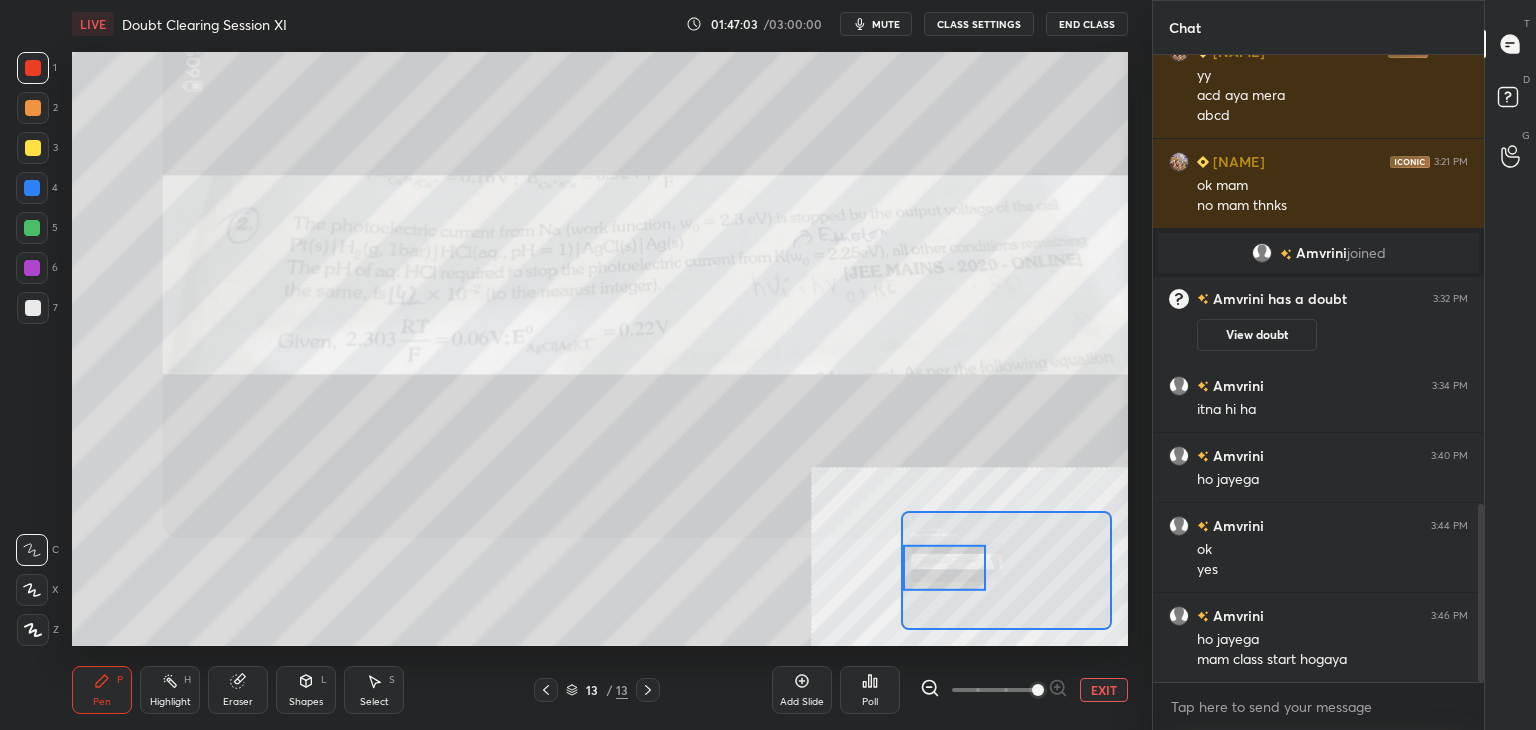 click on "EXIT" at bounding box center [1104, 690] 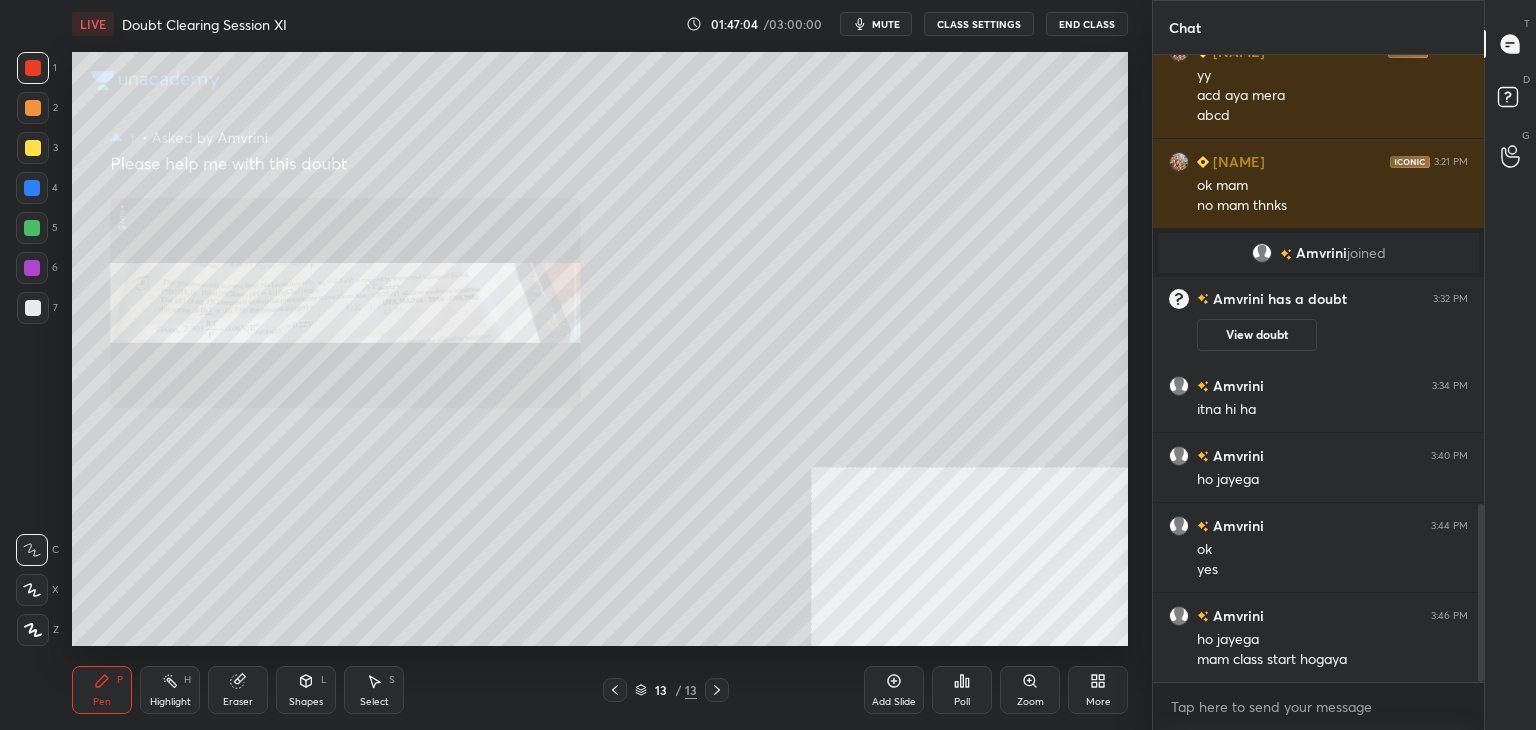 click at bounding box center (33, 308) 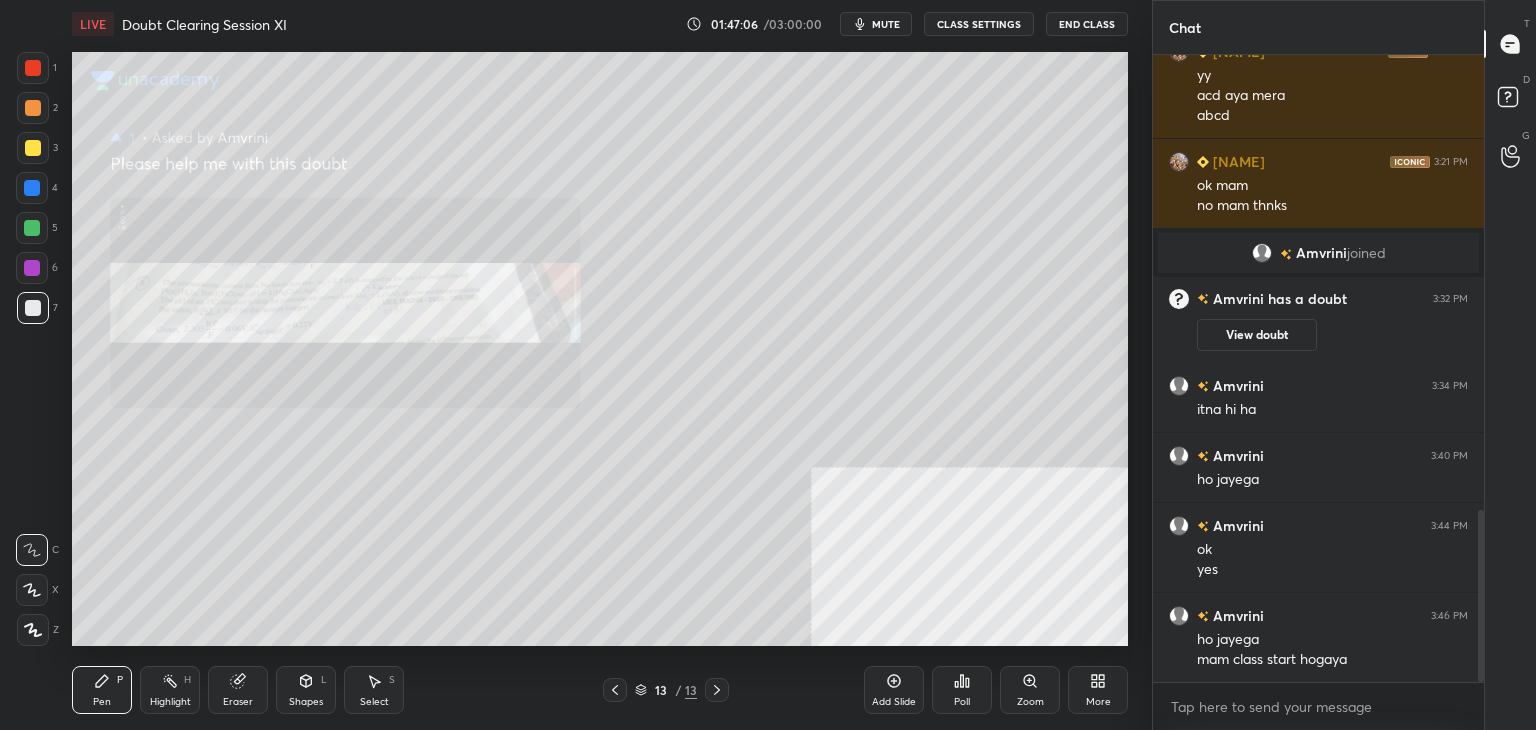 scroll, scrollTop: 1658, scrollLeft: 0, axis: vertical 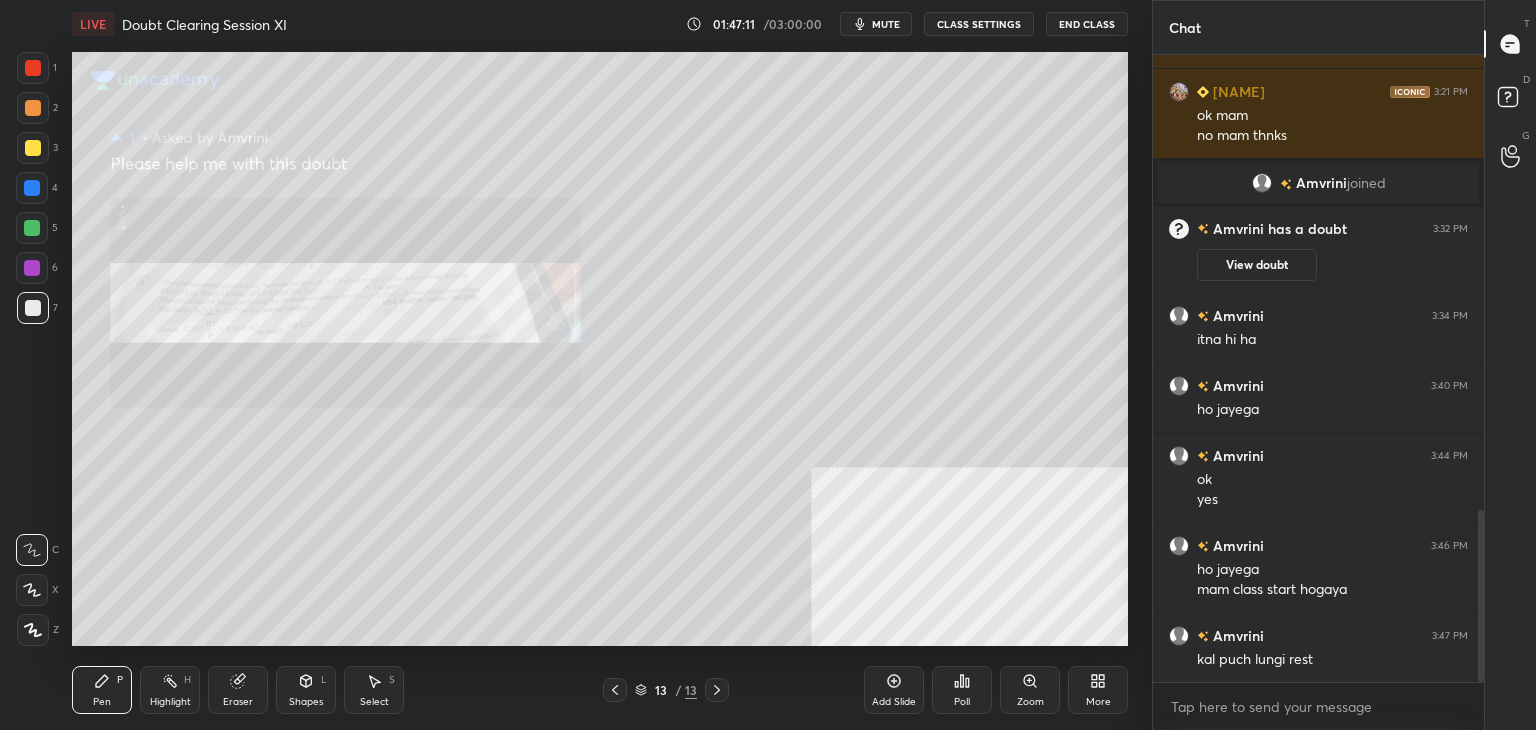 click on "mute" at bounding box center (886, 24) 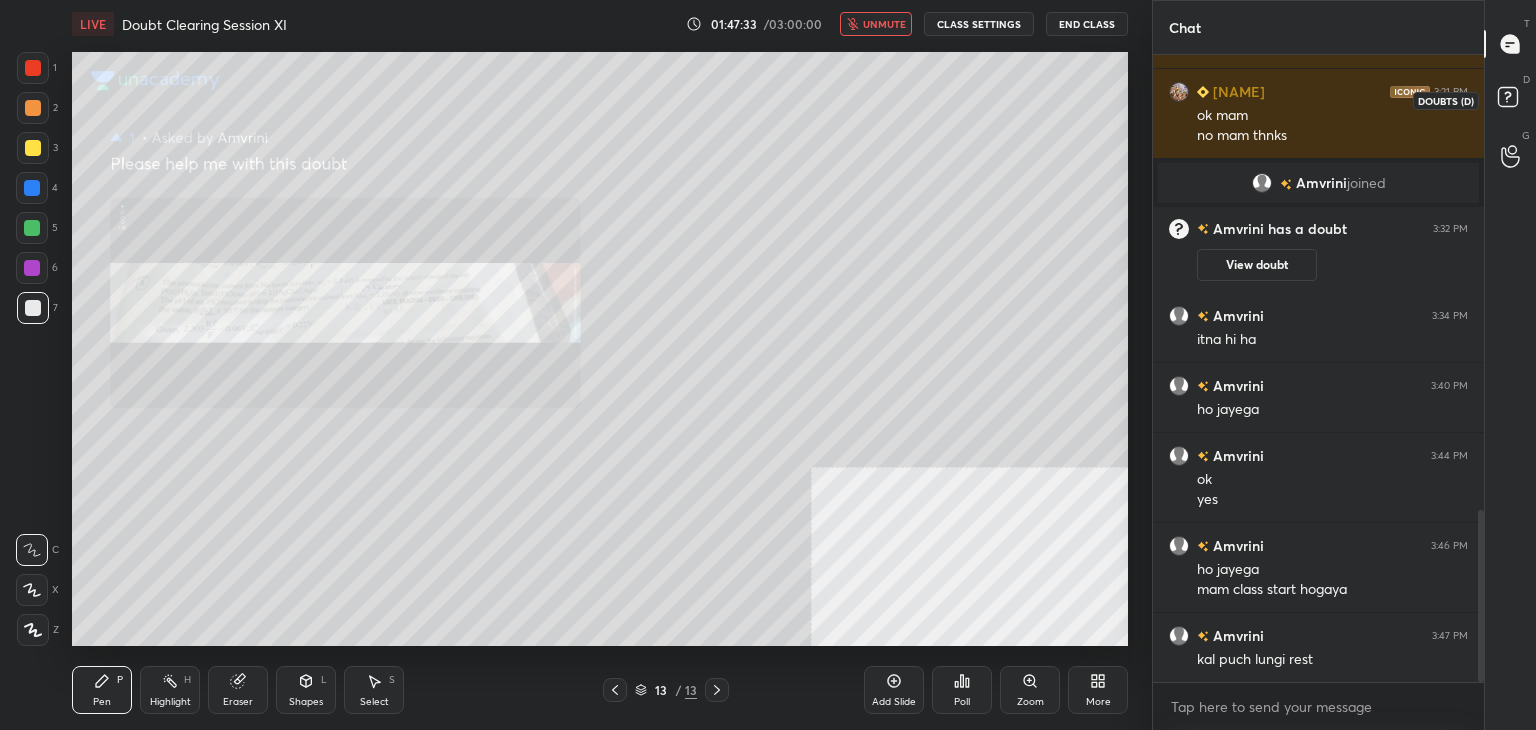 click 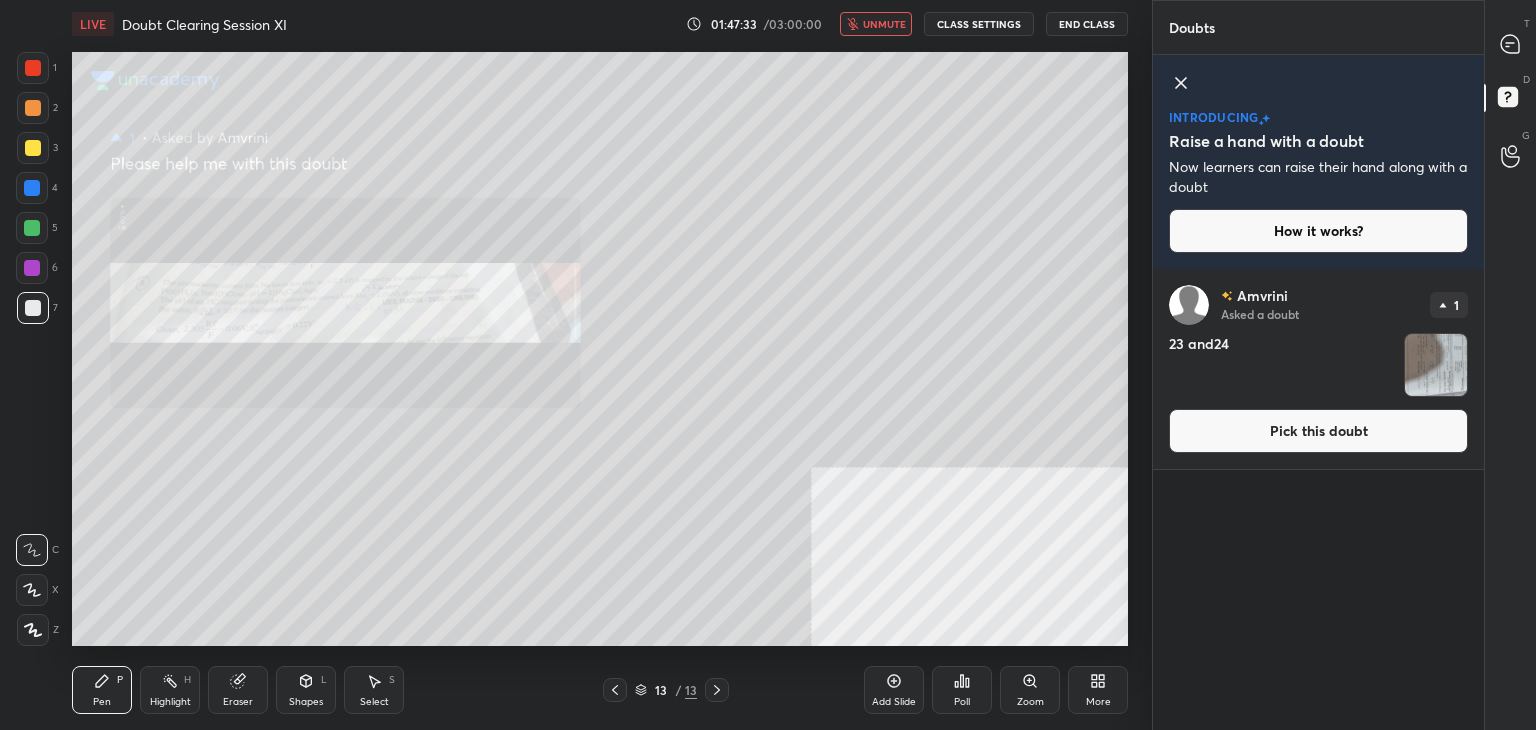 click on "Pick this doubt" at bounding box center (1318, 431) 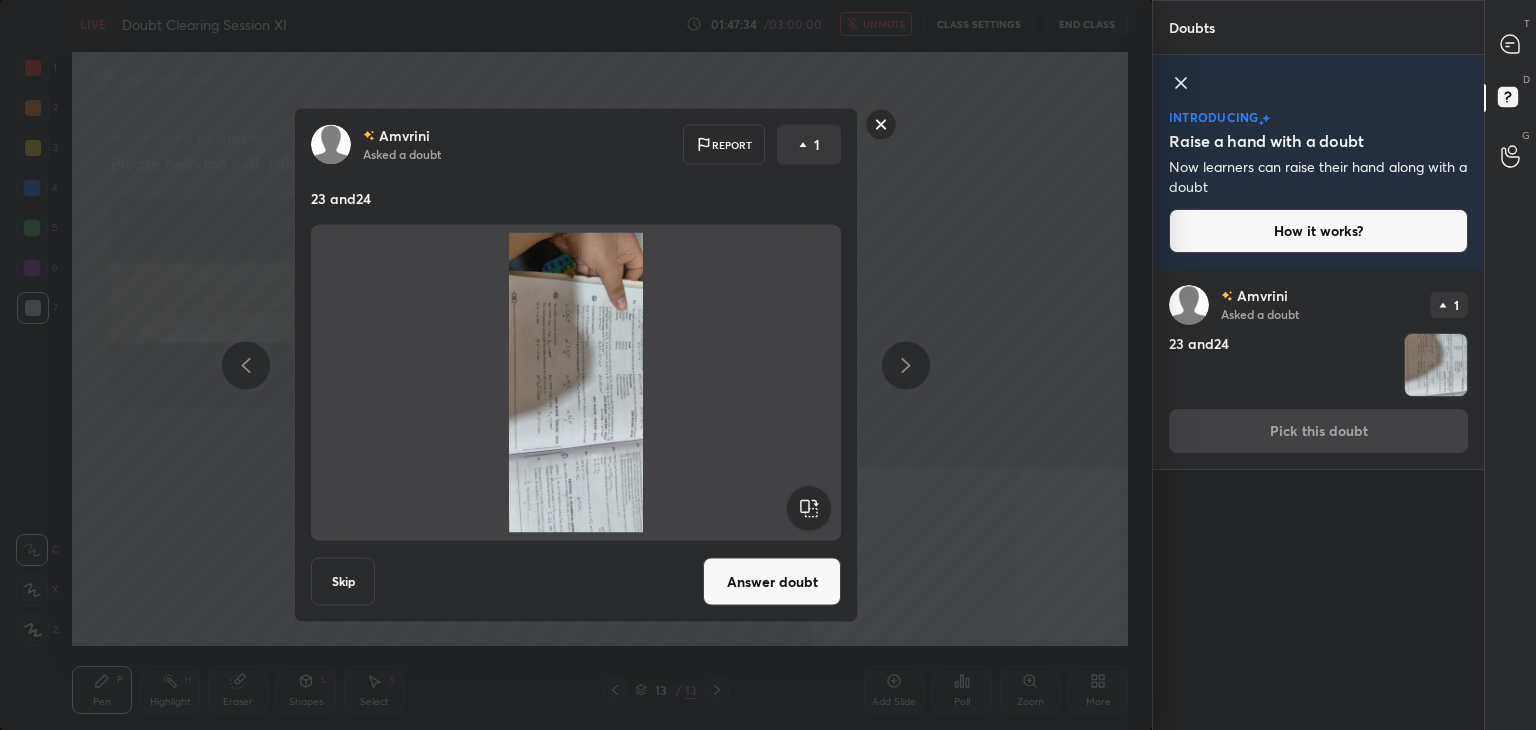 click 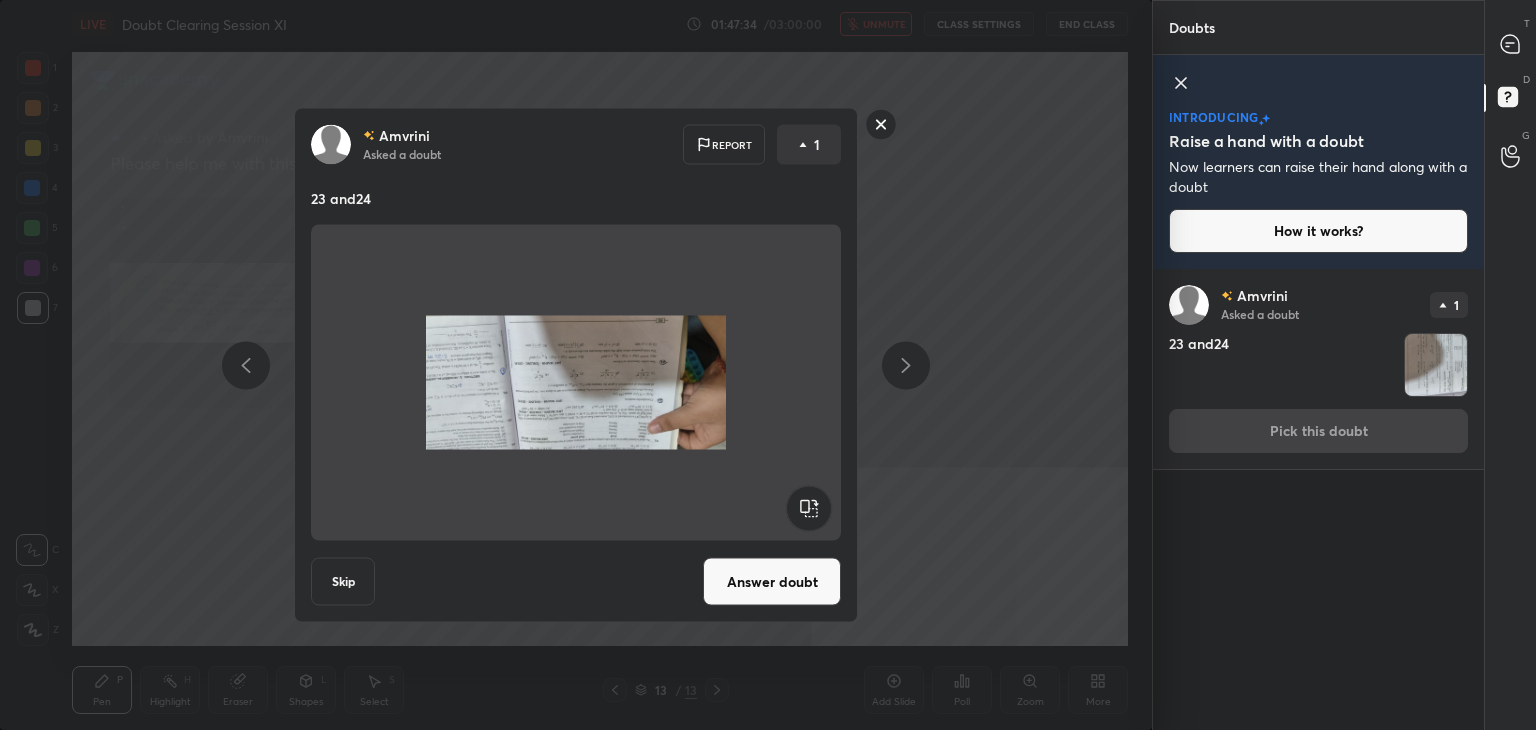 click 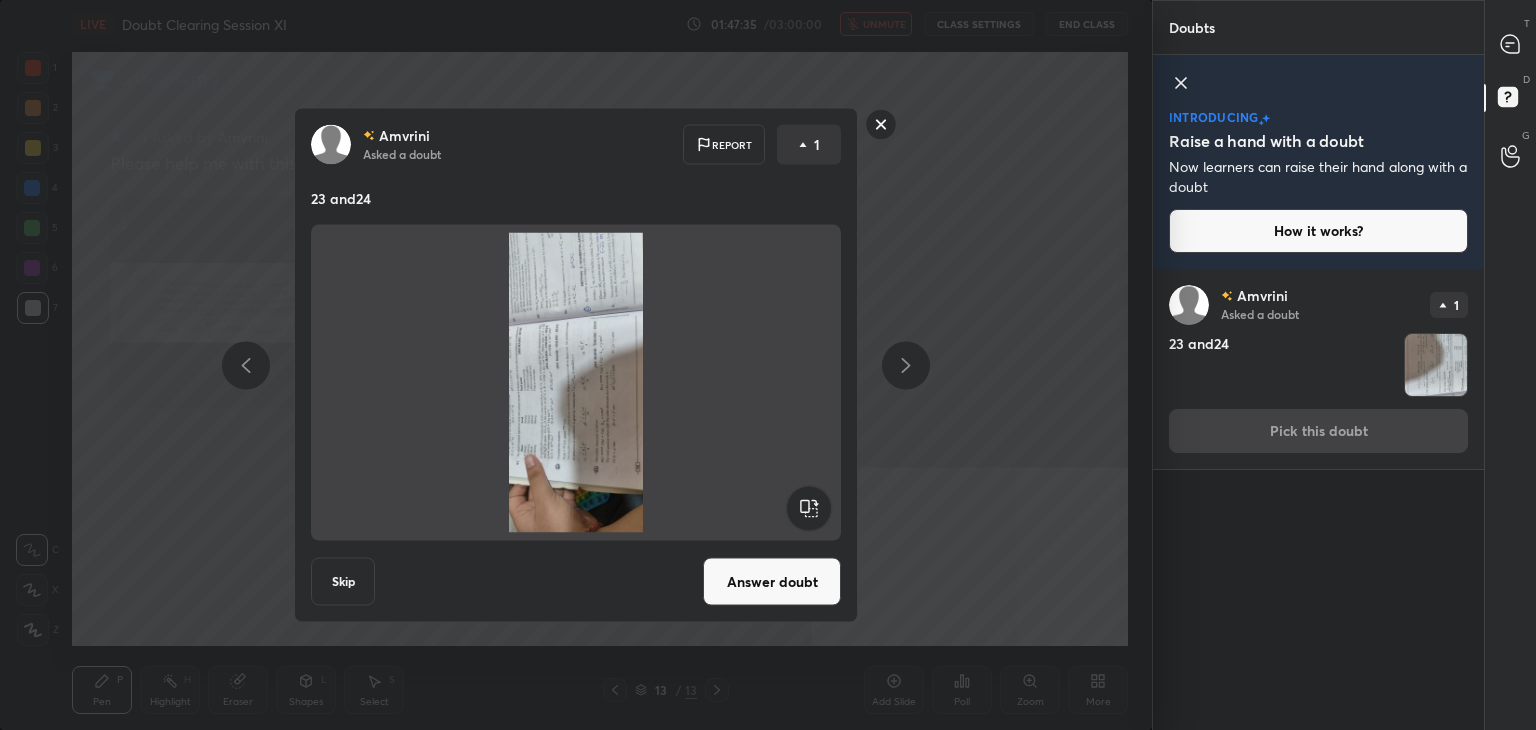 click 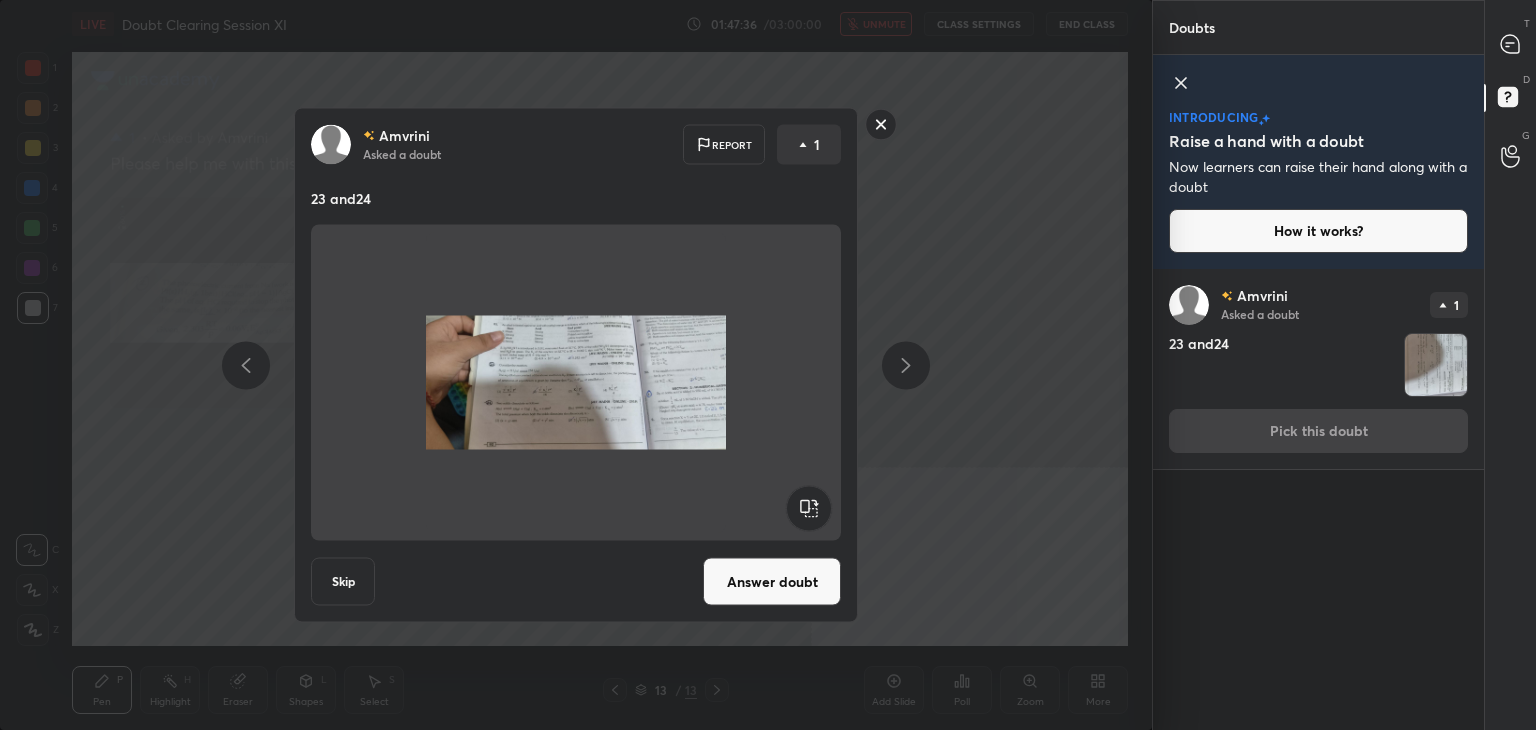 click on "Answer doubt" at bounding box center [772, 582] 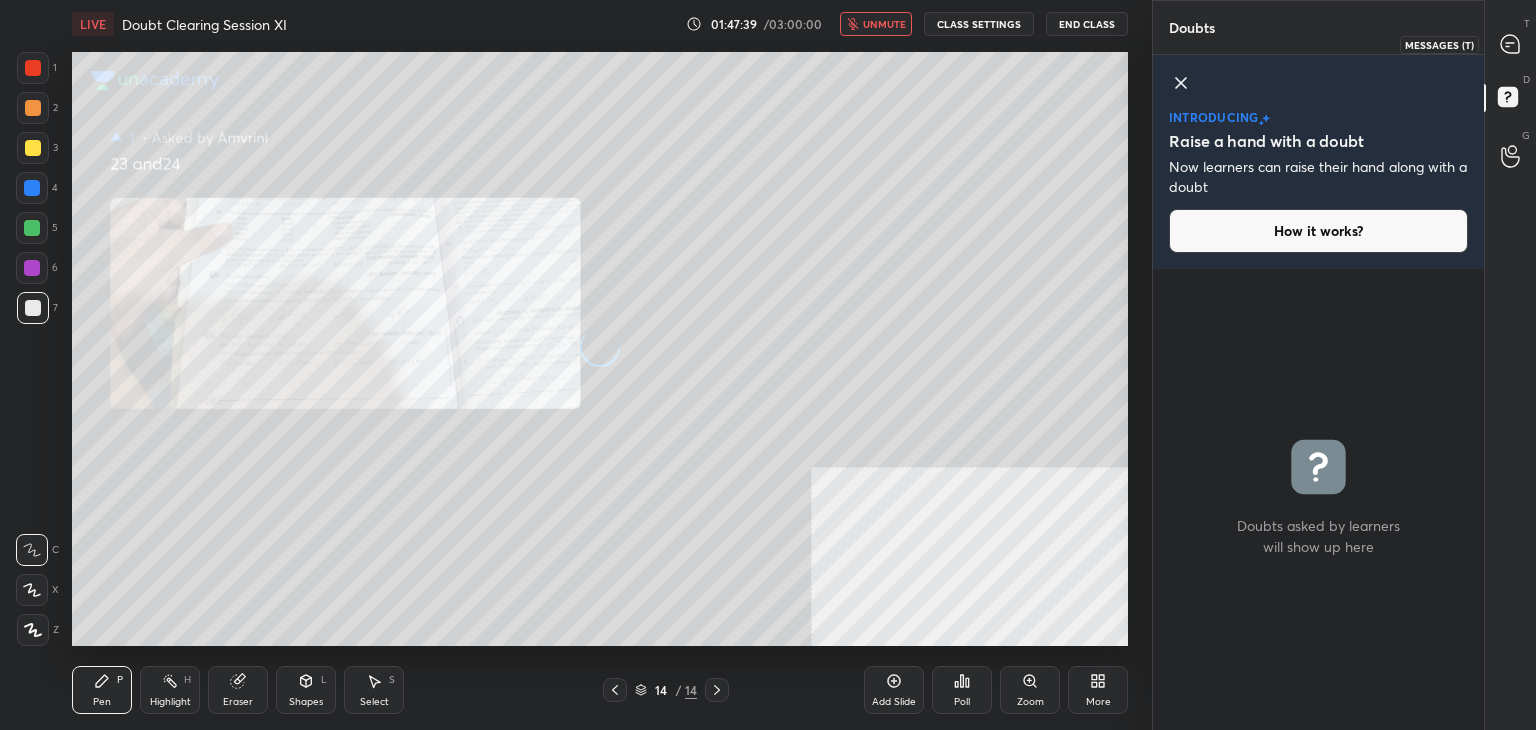 click 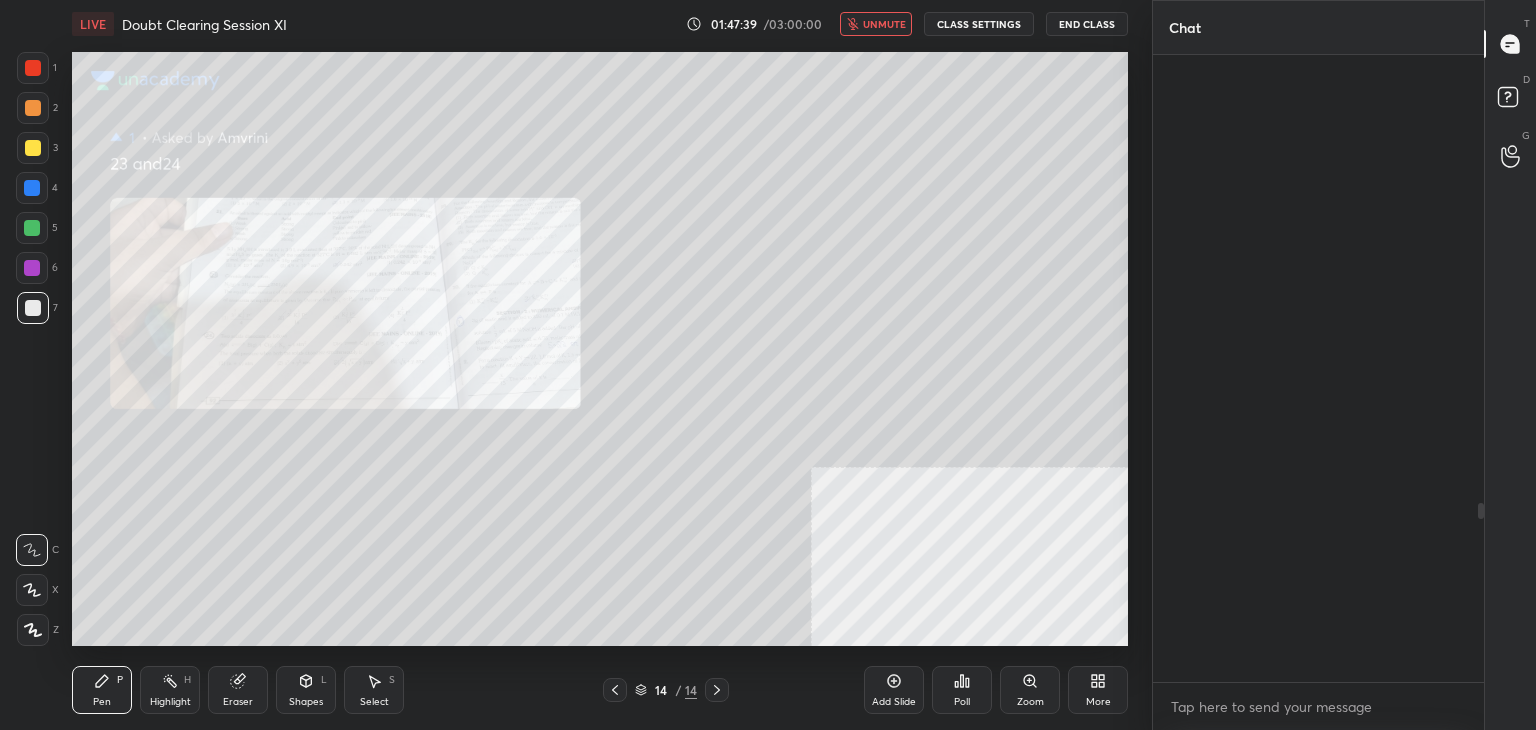 scroll, scrollTop: 1572, scrollLeft: 0, axis: vertical 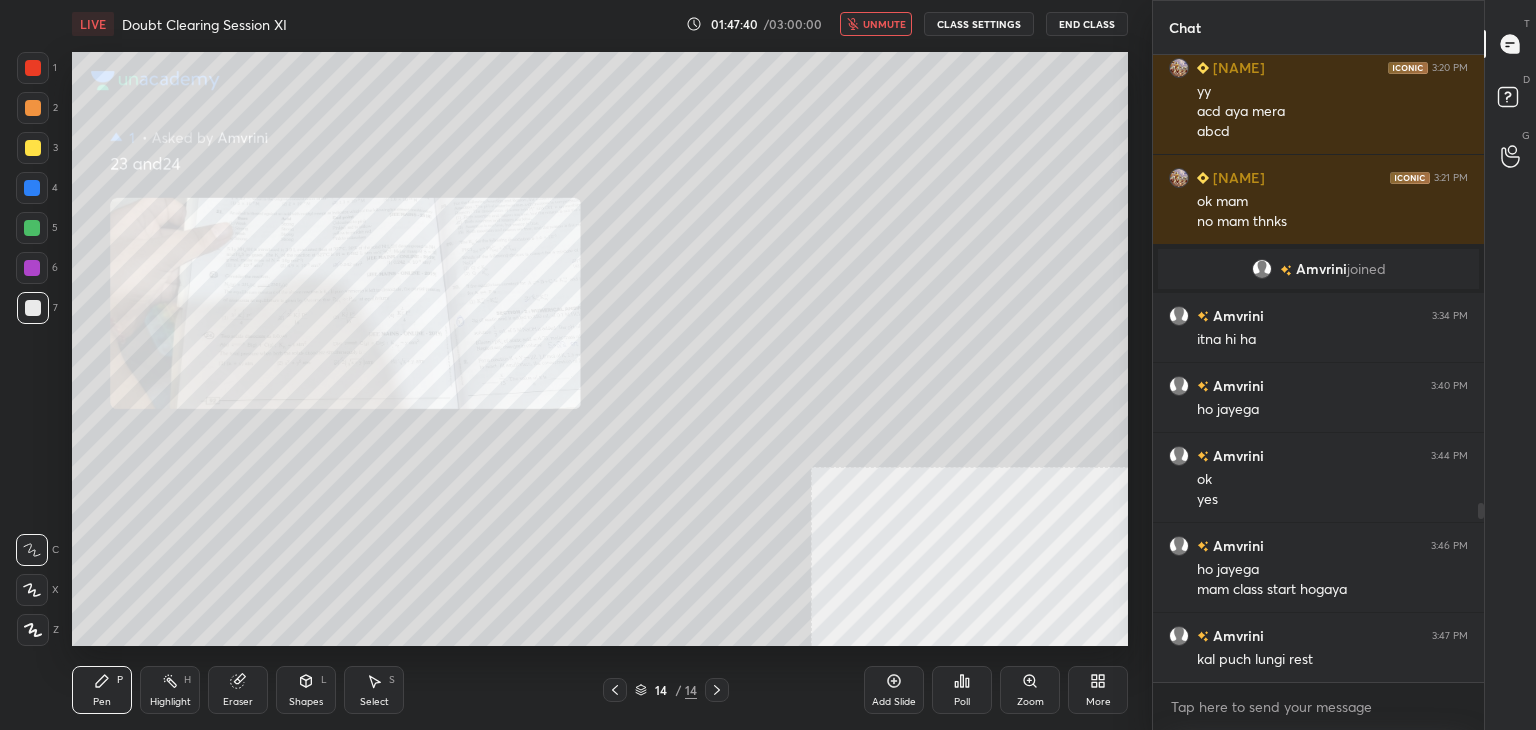 click 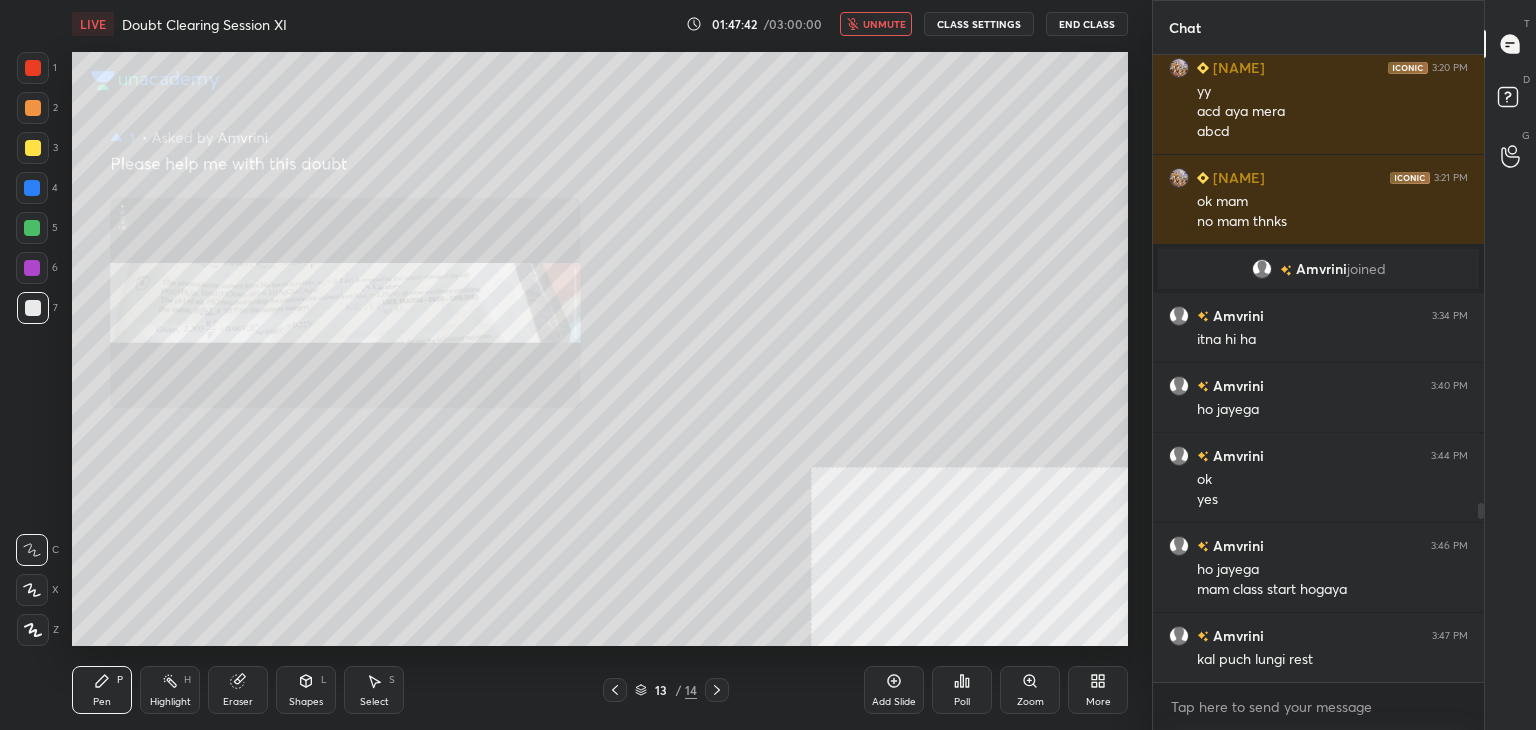 click 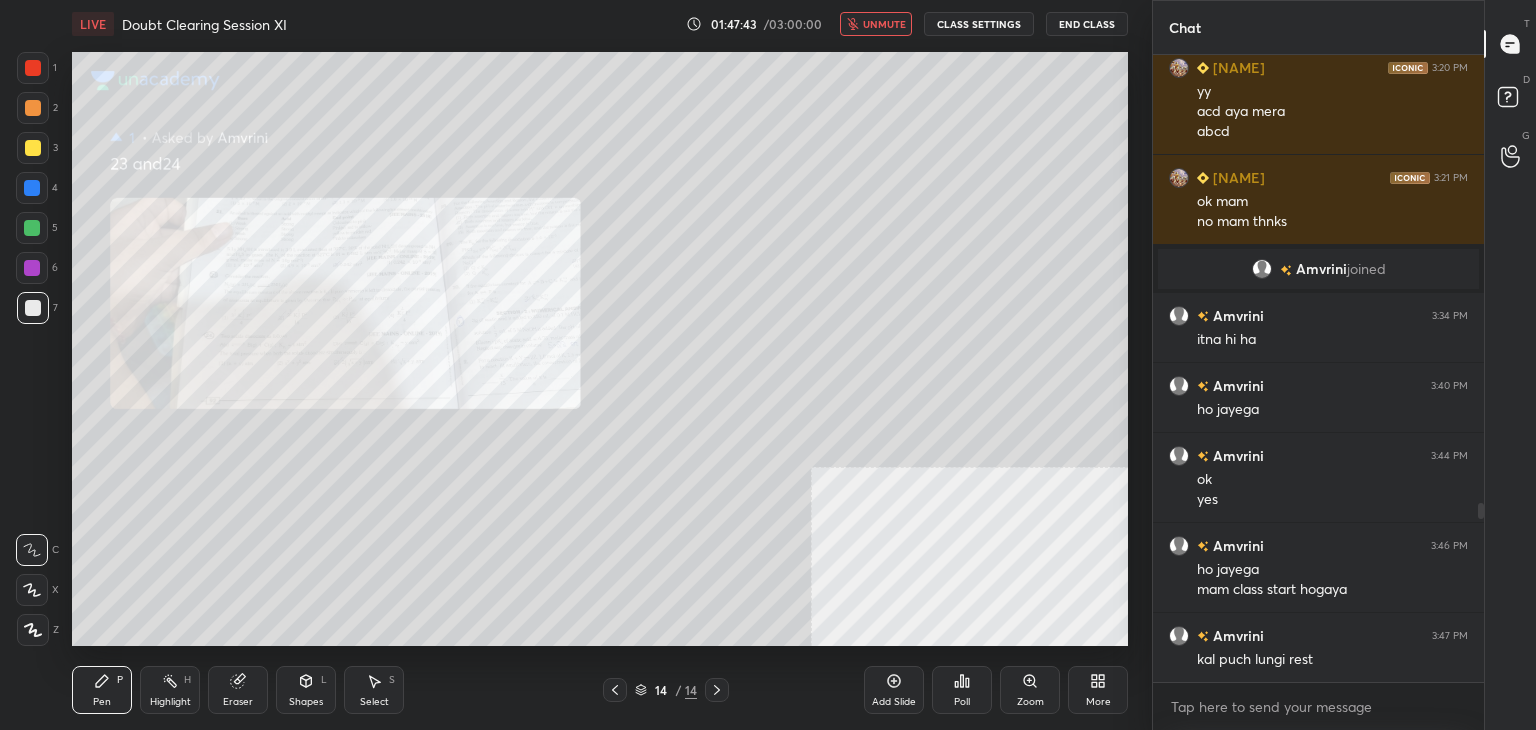 click on "Zoom" at bounding box center [1030, 690] 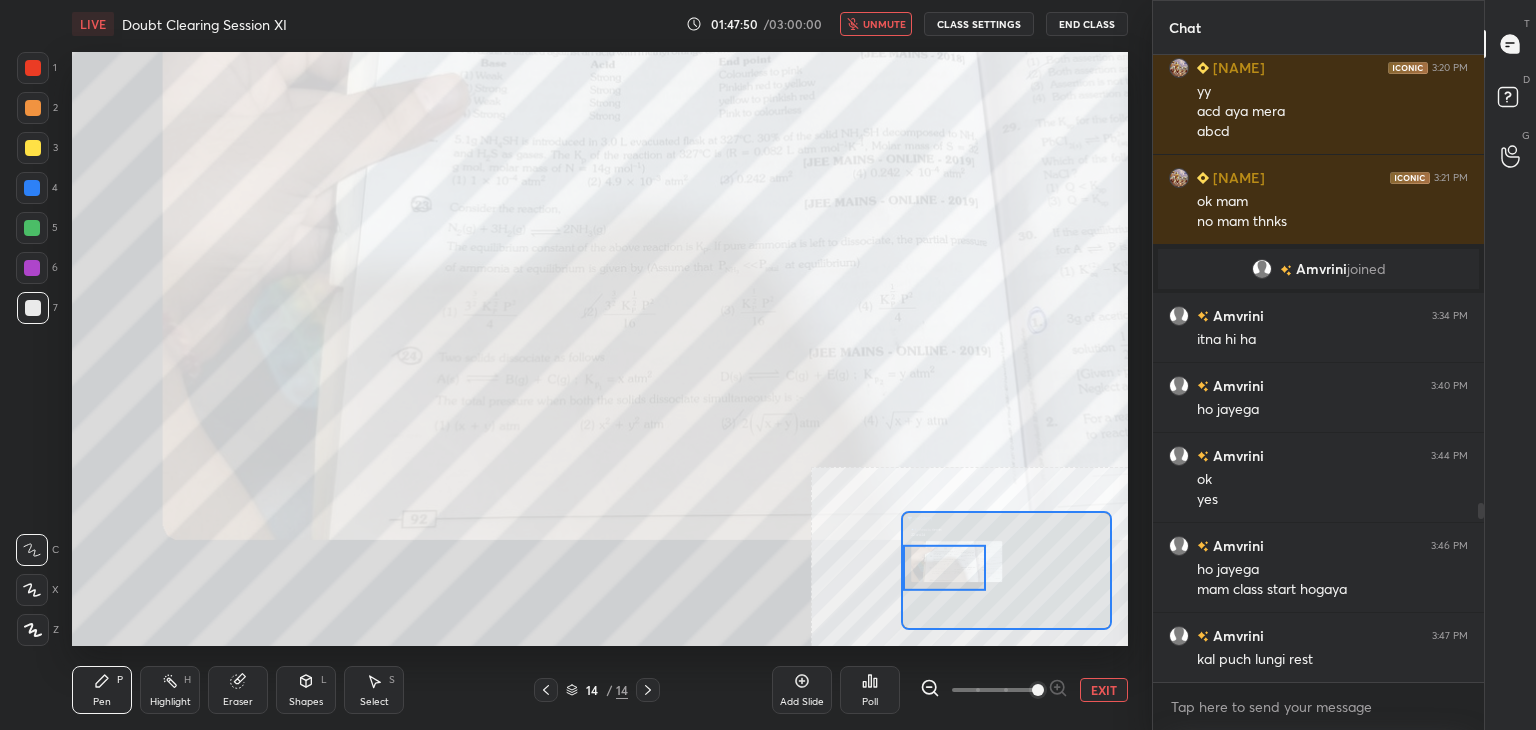 click on "EXIT" at bounding box center [1104, 690] 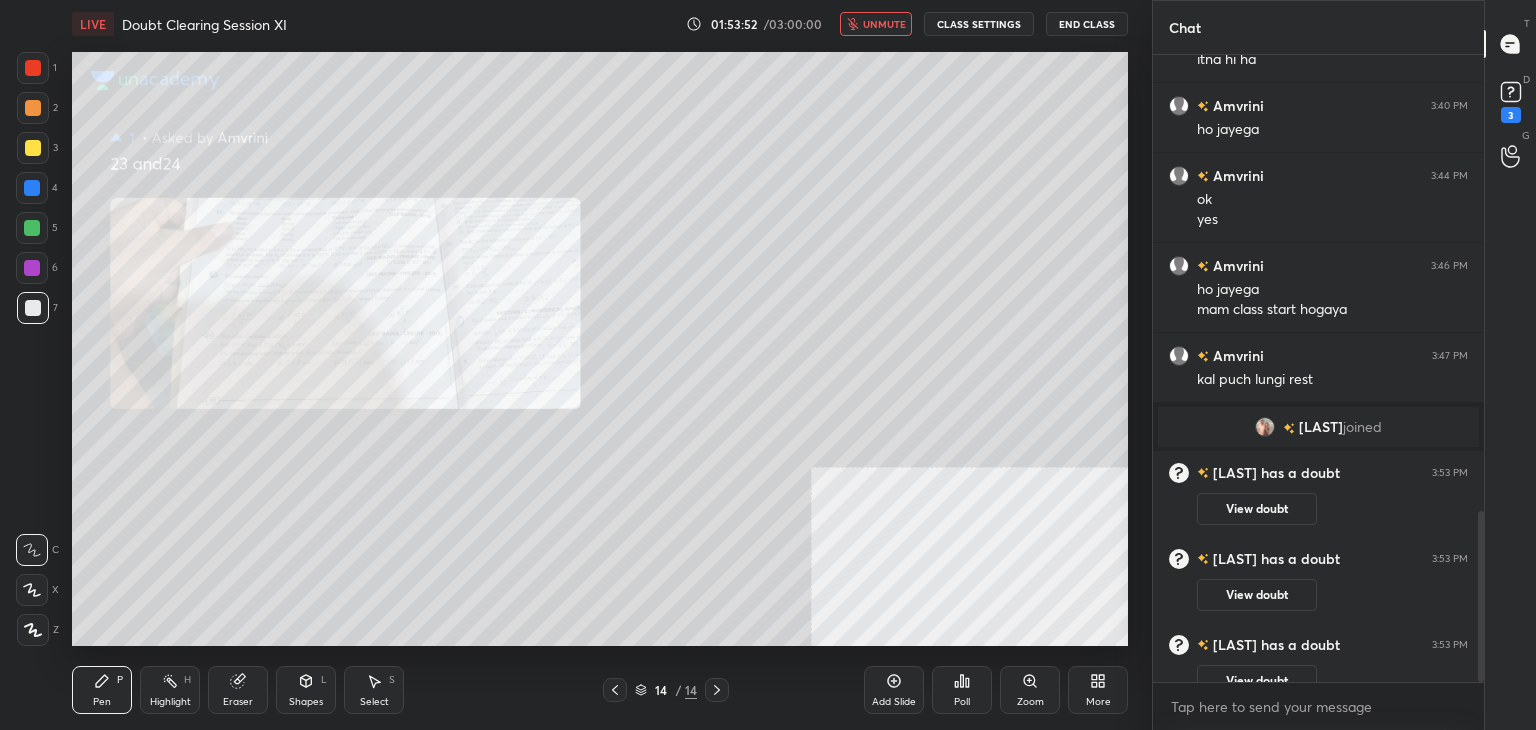 scroll, scrollTop: 1676, scrollLeft: 0, axis: vertical 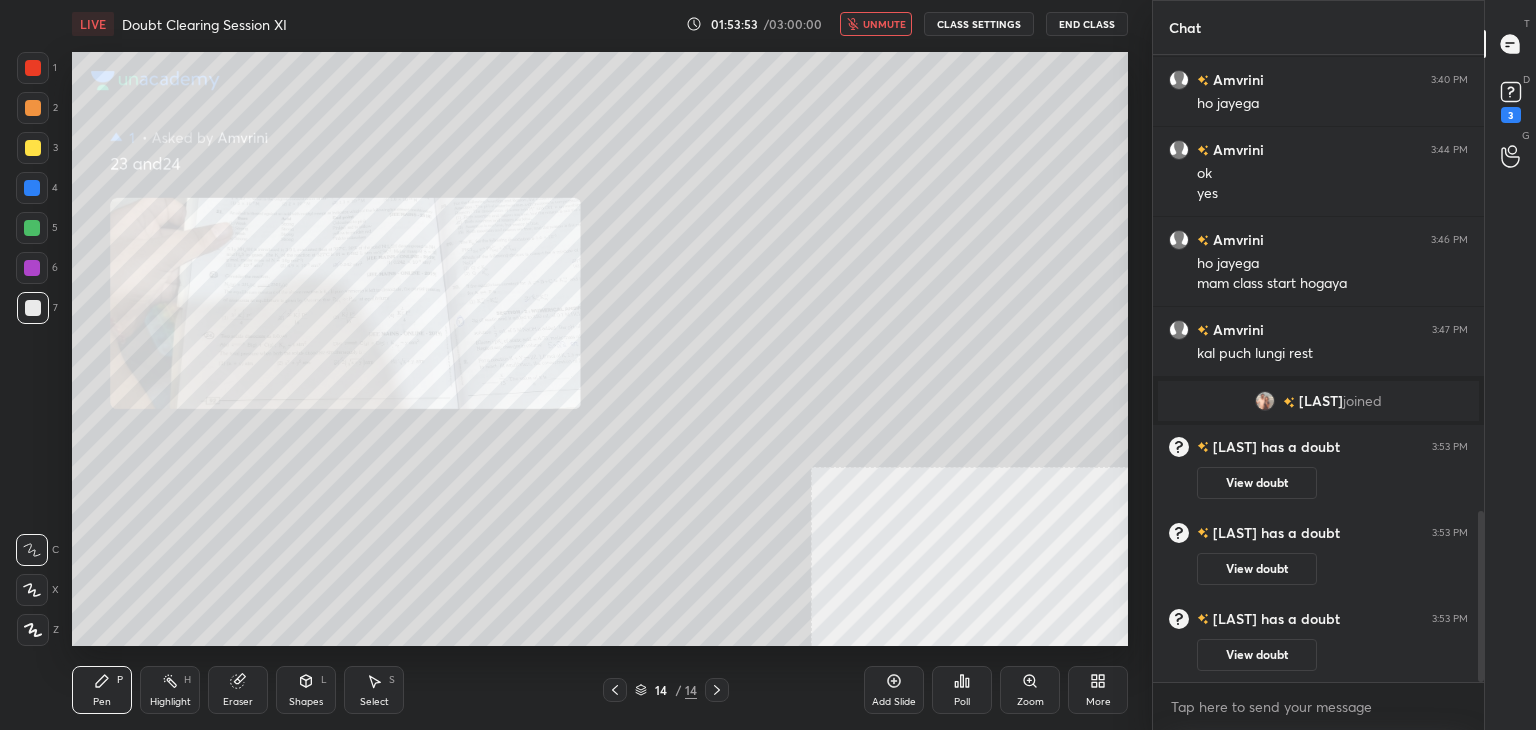 click on "unmute" at bounding box center [884, 24] 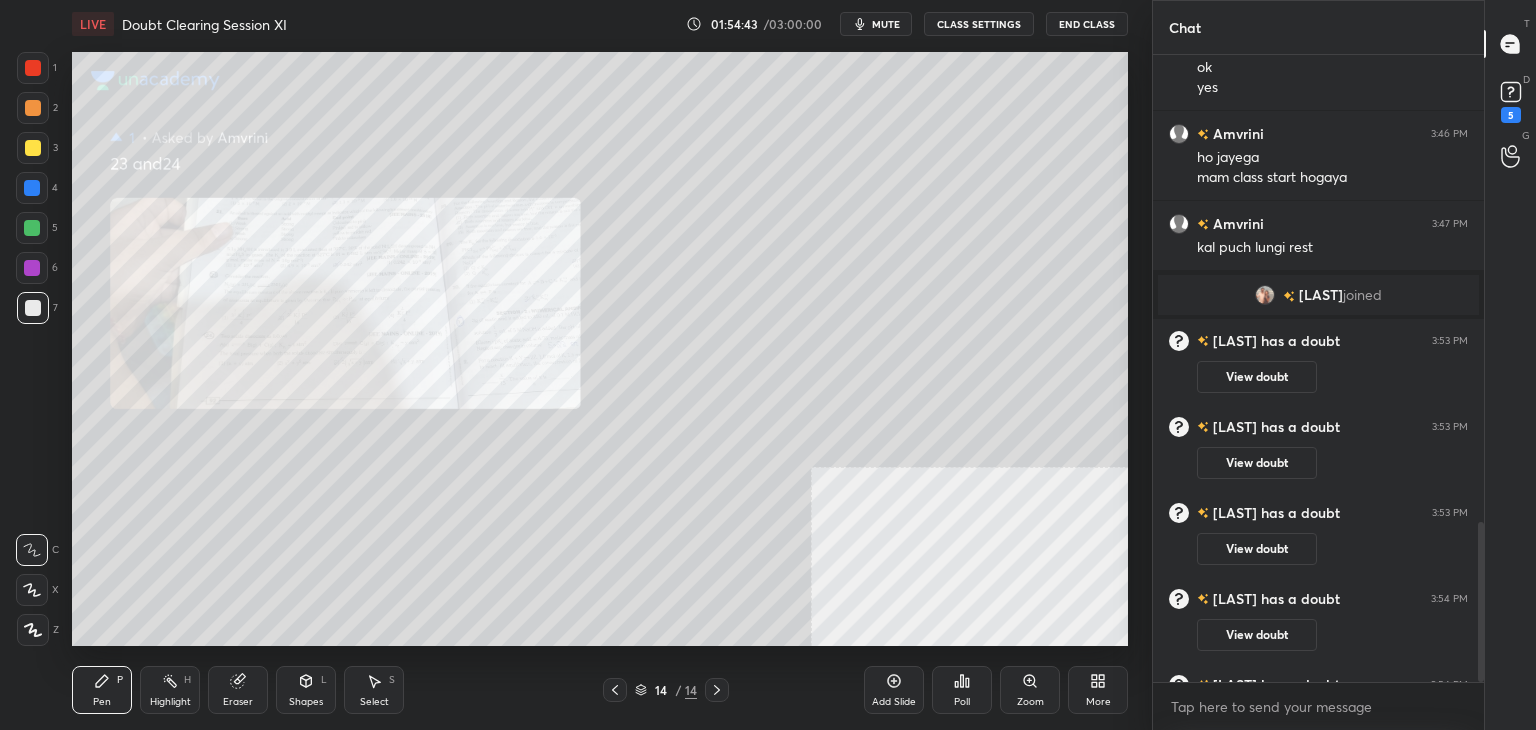 scroll, scrollTop: 1828, scrollLeft: 0, axis: vertical 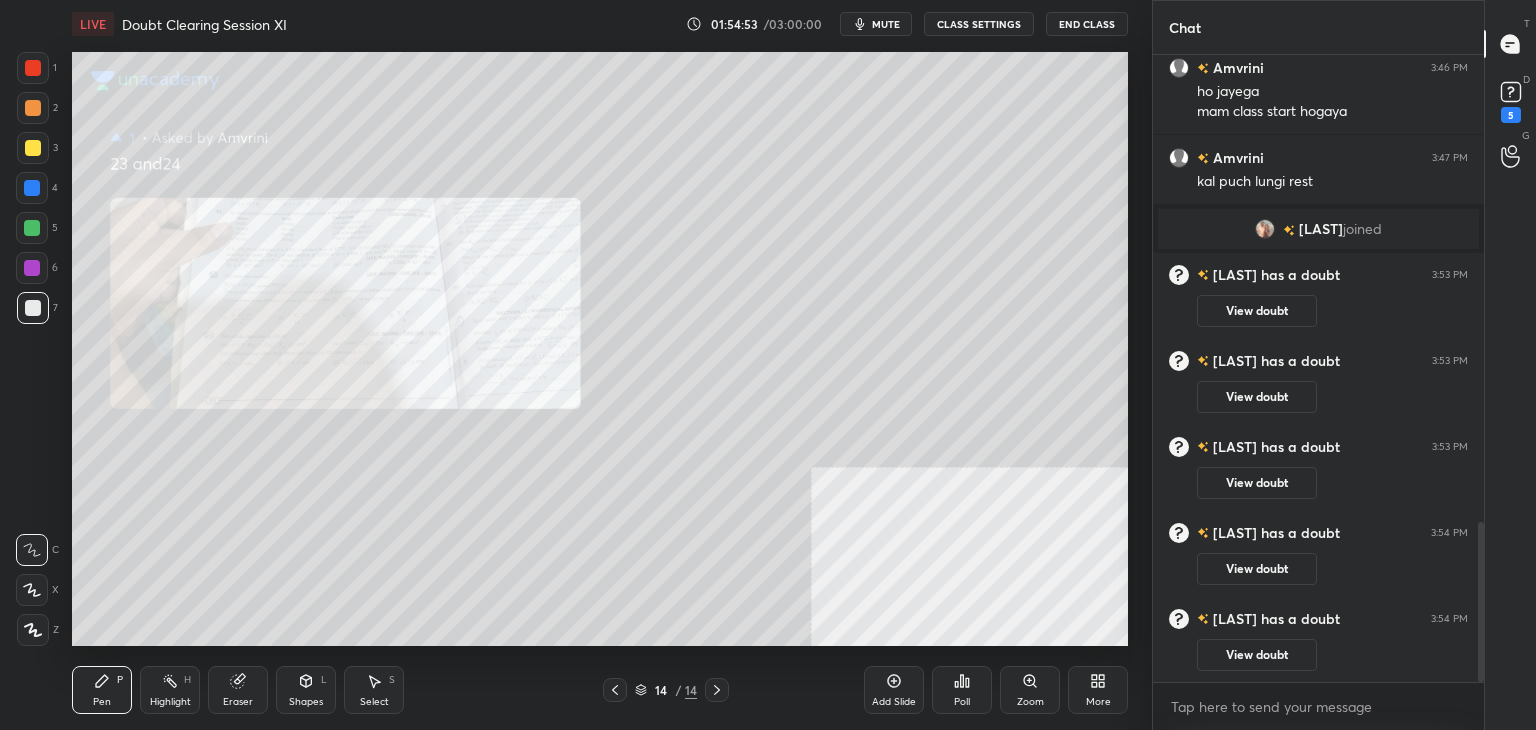 click 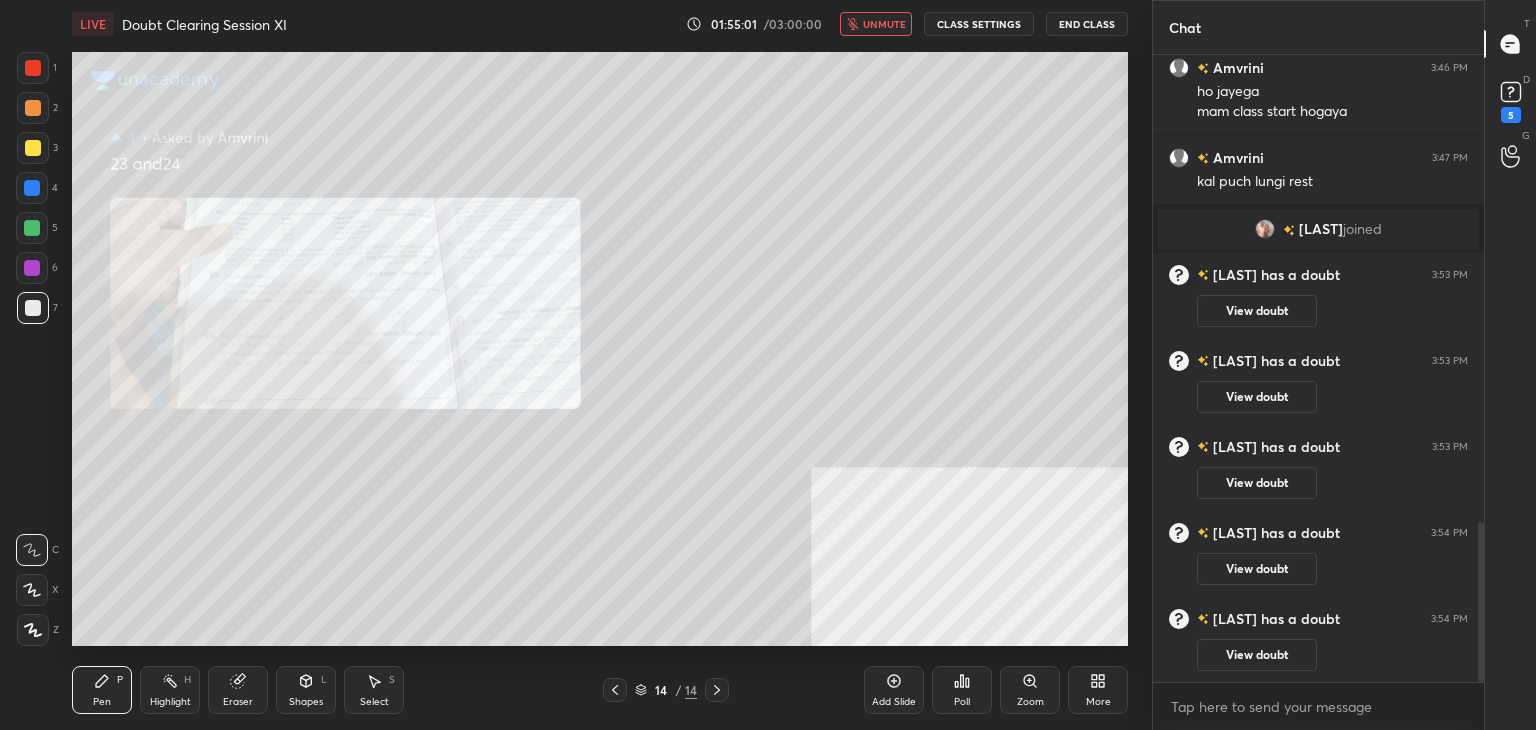 click on "End Class" at bounding box center (1087, 24) 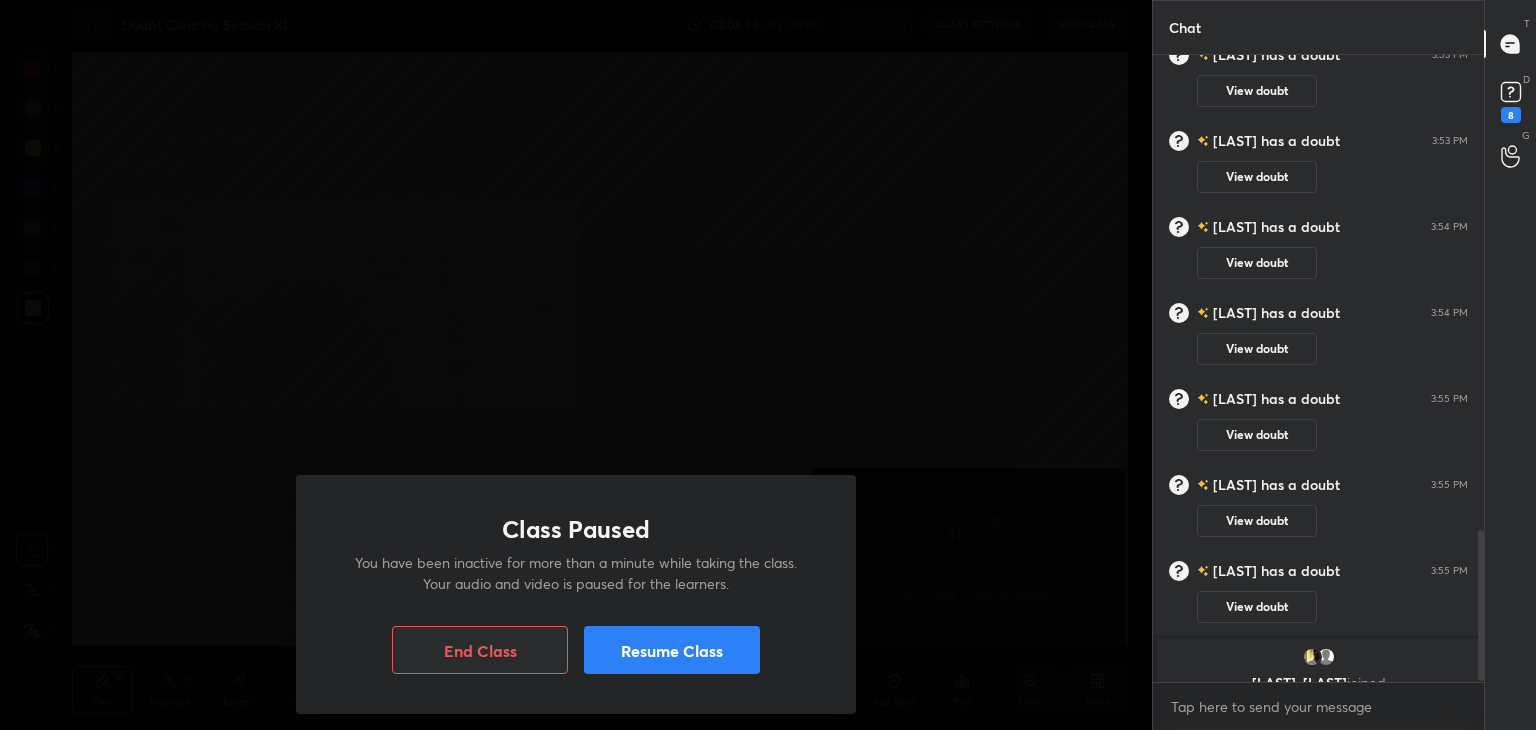 scroll, scrollTop: 1978, scrollLeft: 0, axis: vertical 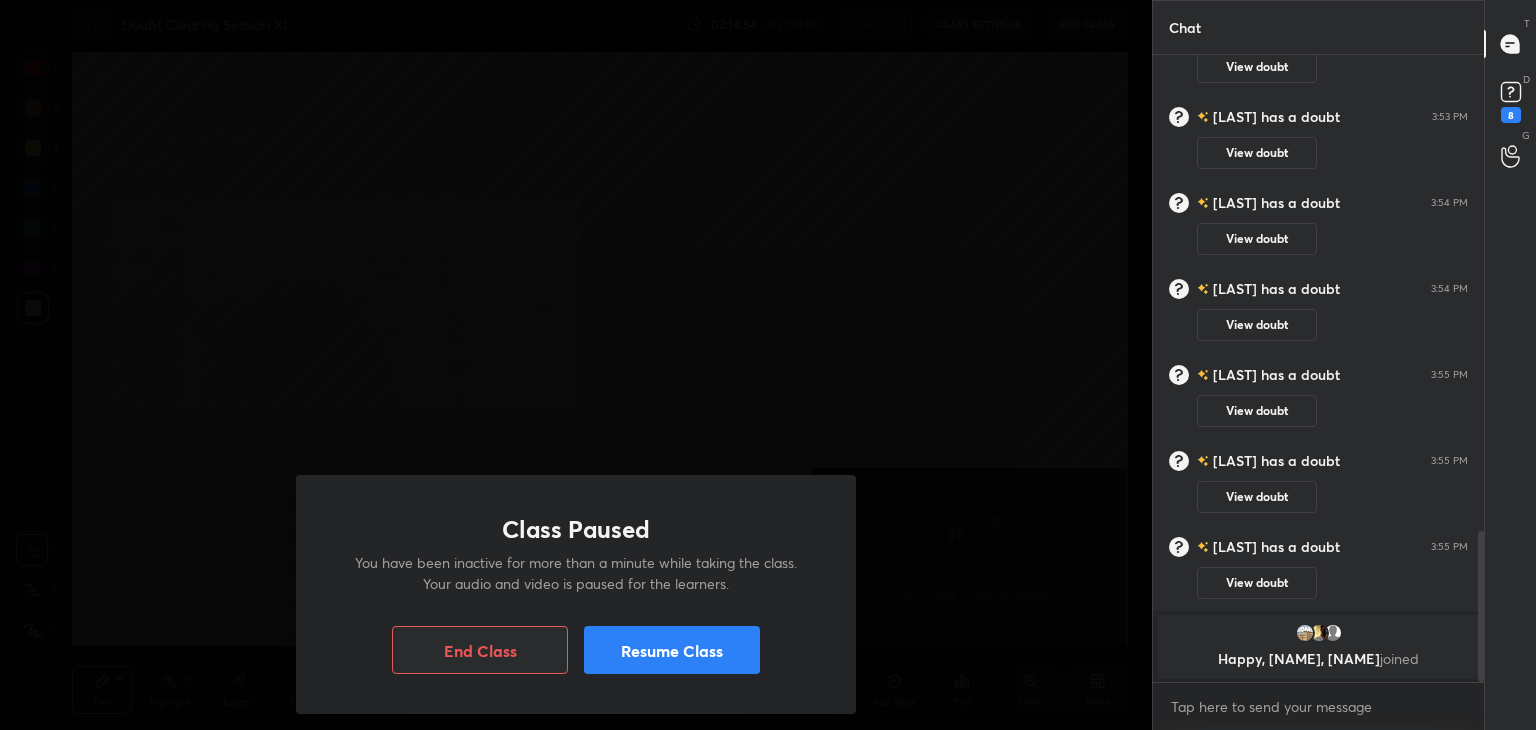 click on "Resume Class" at bounding box center [672, 650] 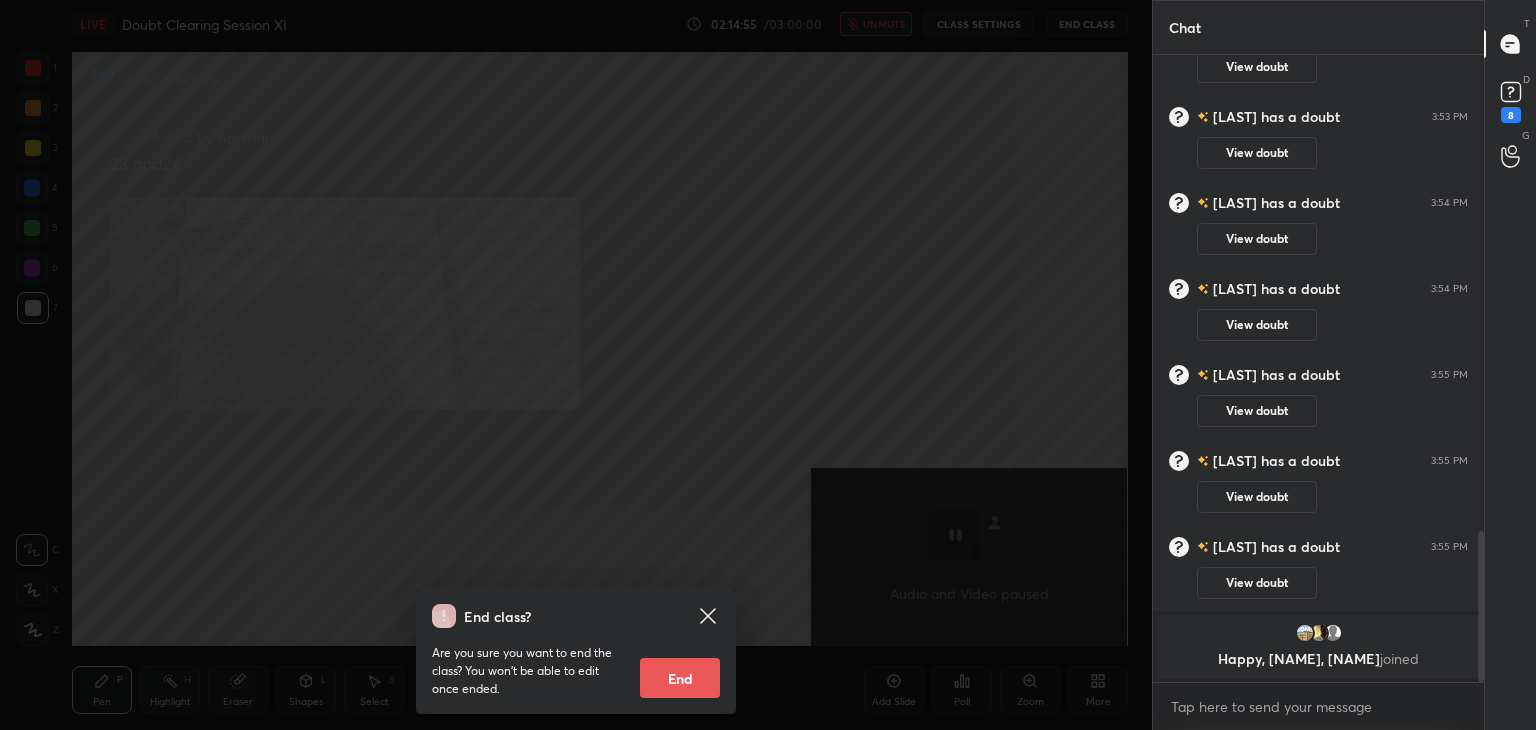 click 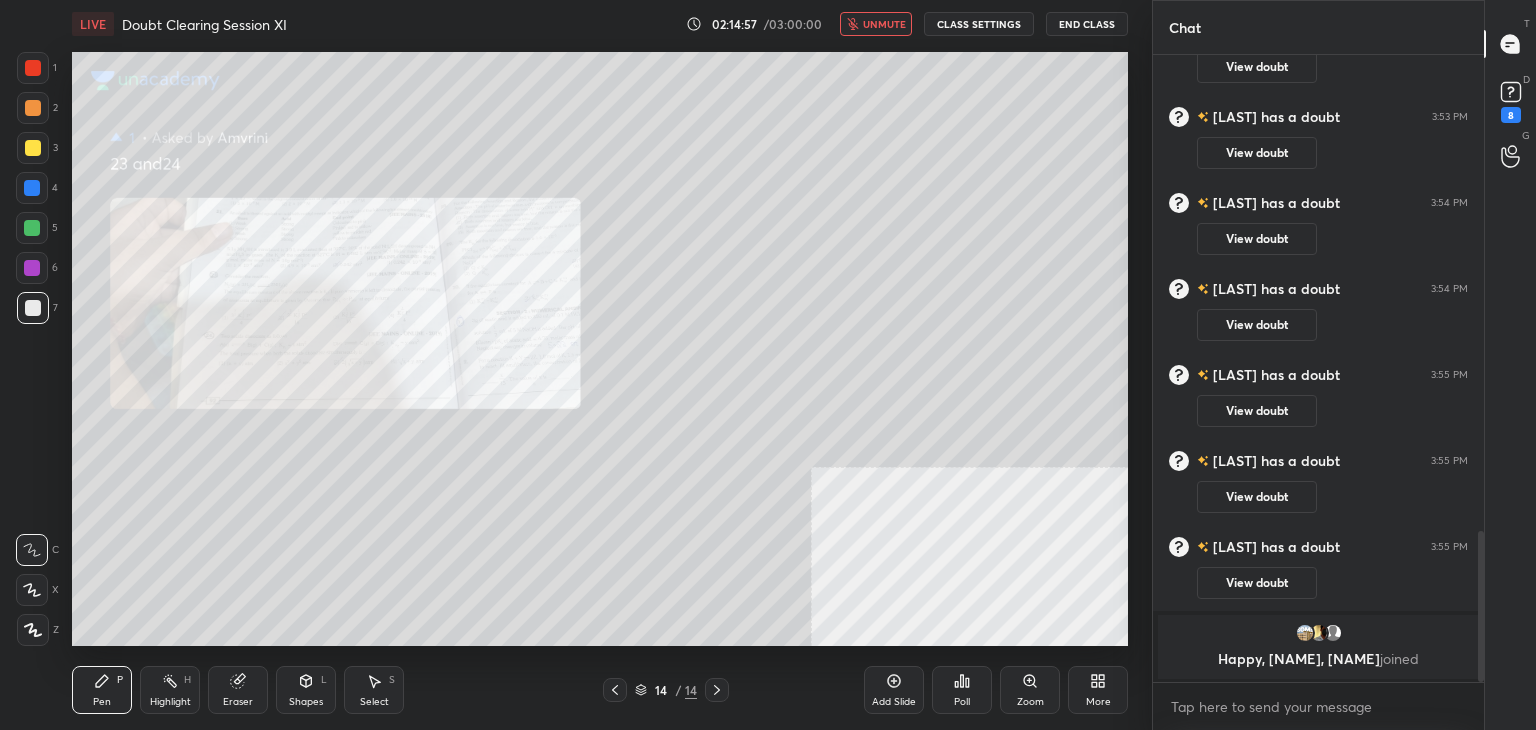 click on "Select S" at bounding box center [374, 690] 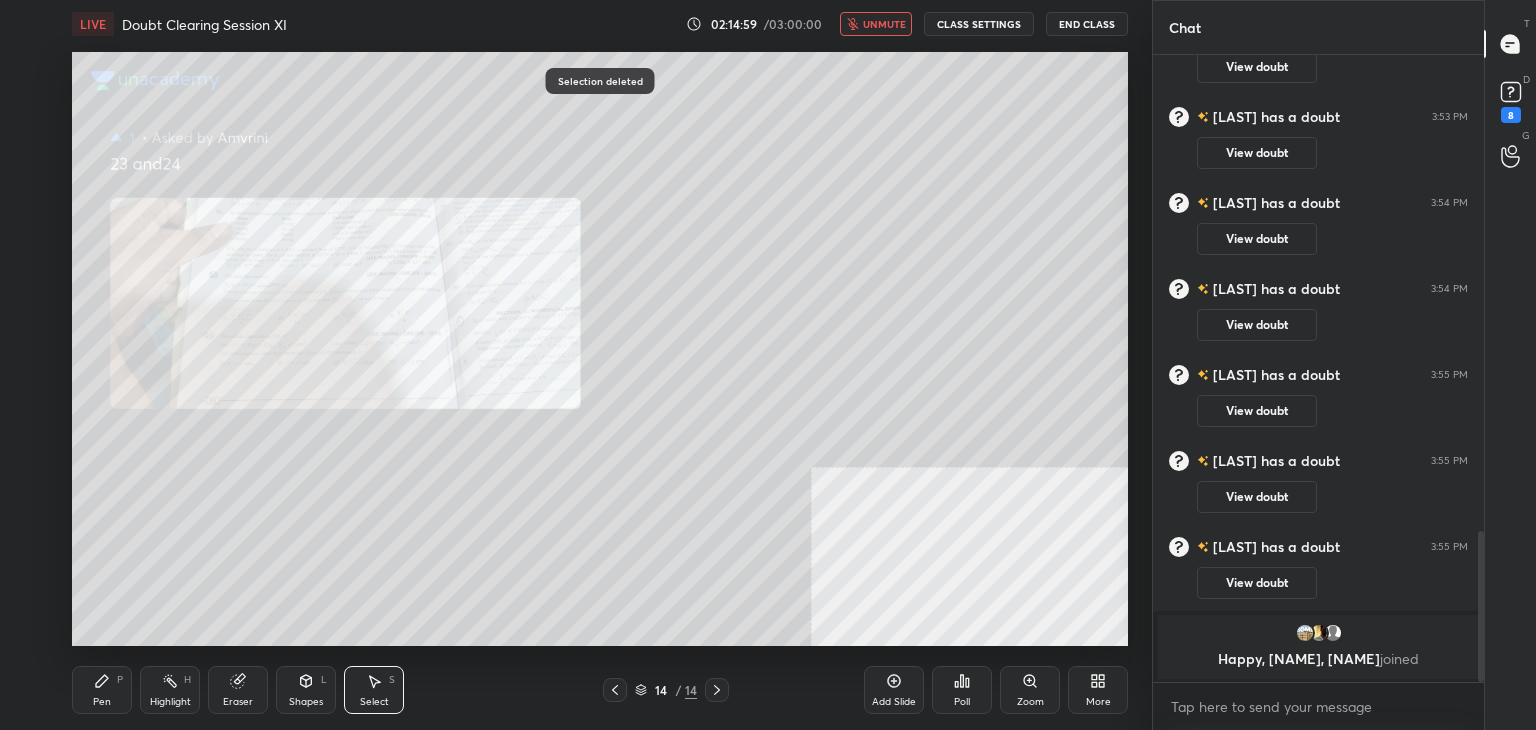 click on "Pen P" at bounding box center (102, 690) 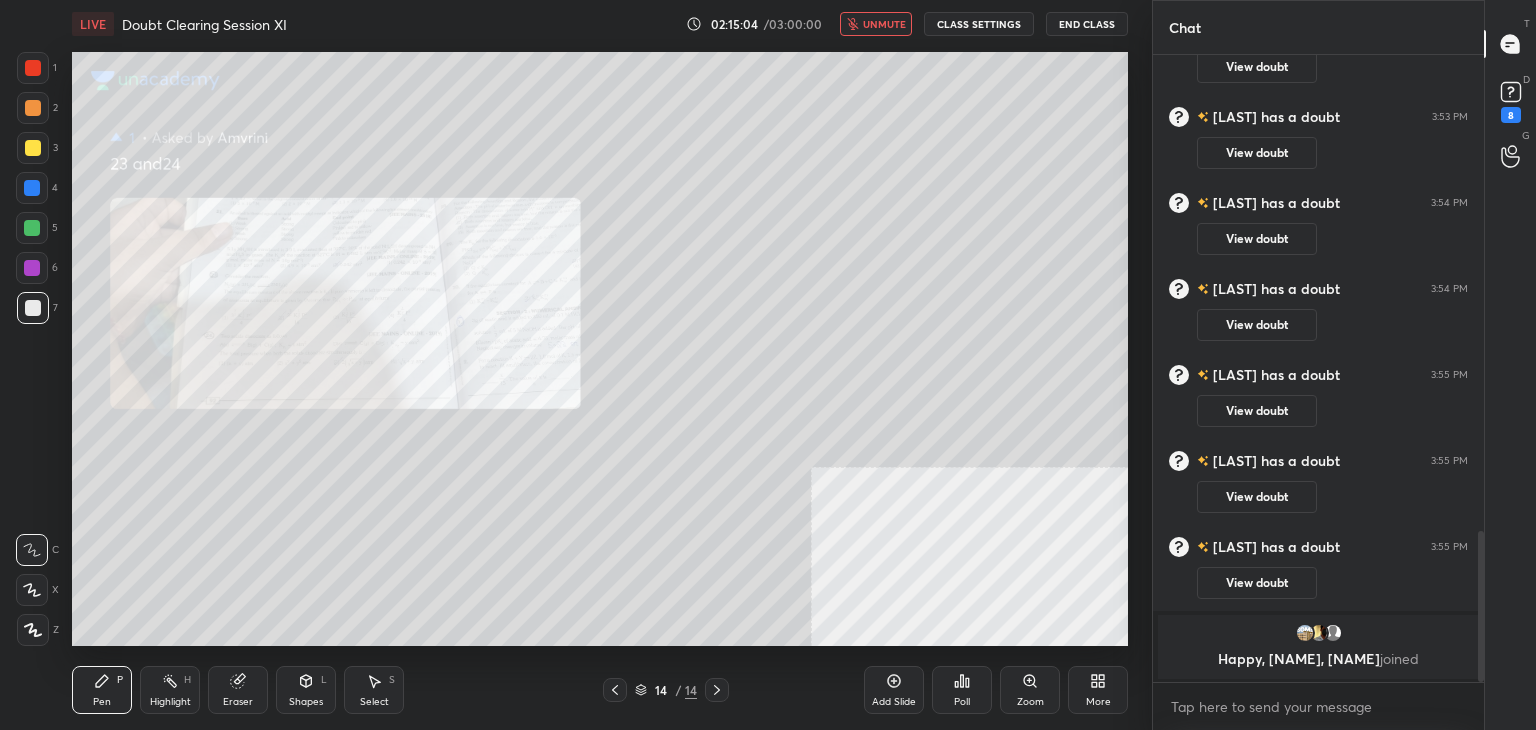 click on "unmute" at bounding box center (884, 24) 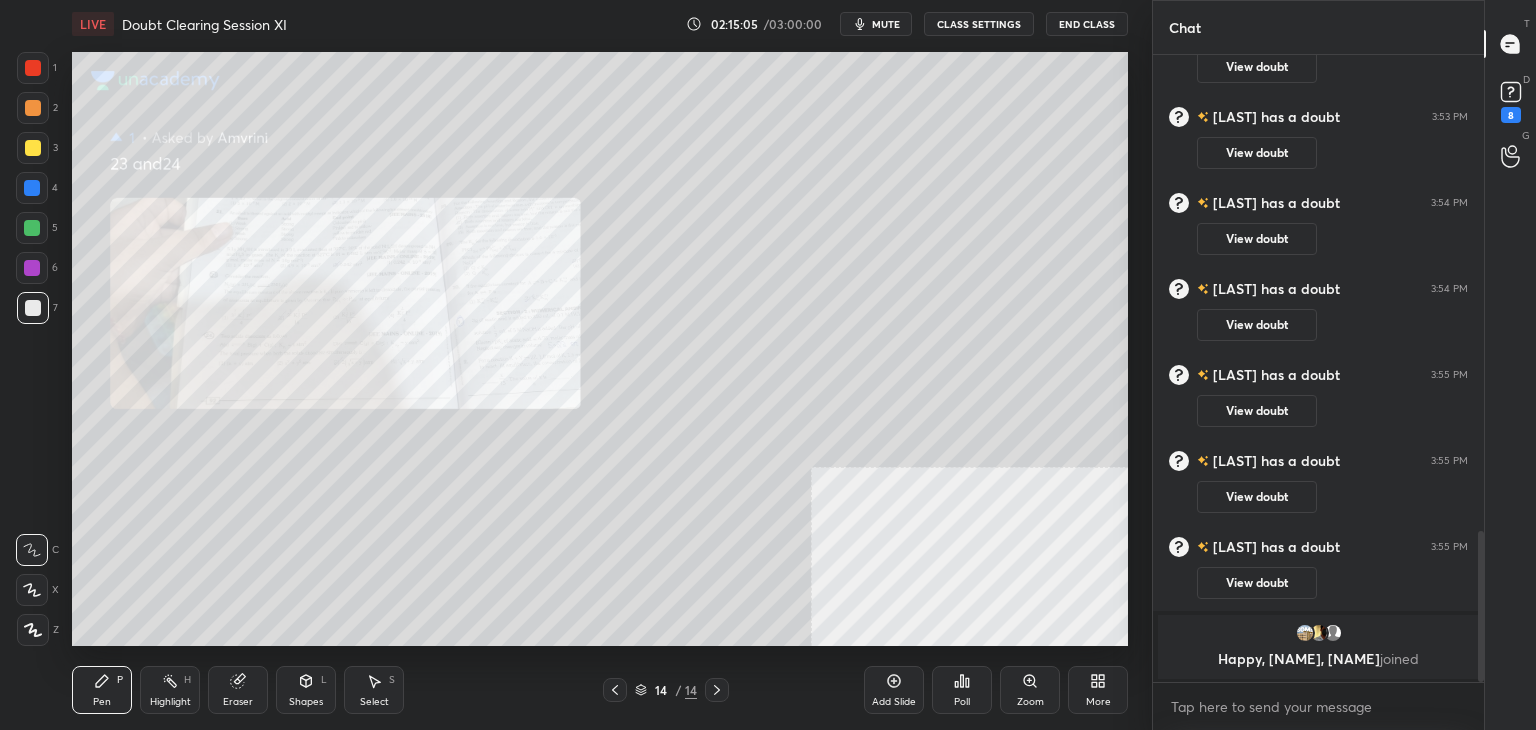 click at bounding box center (33, 68) 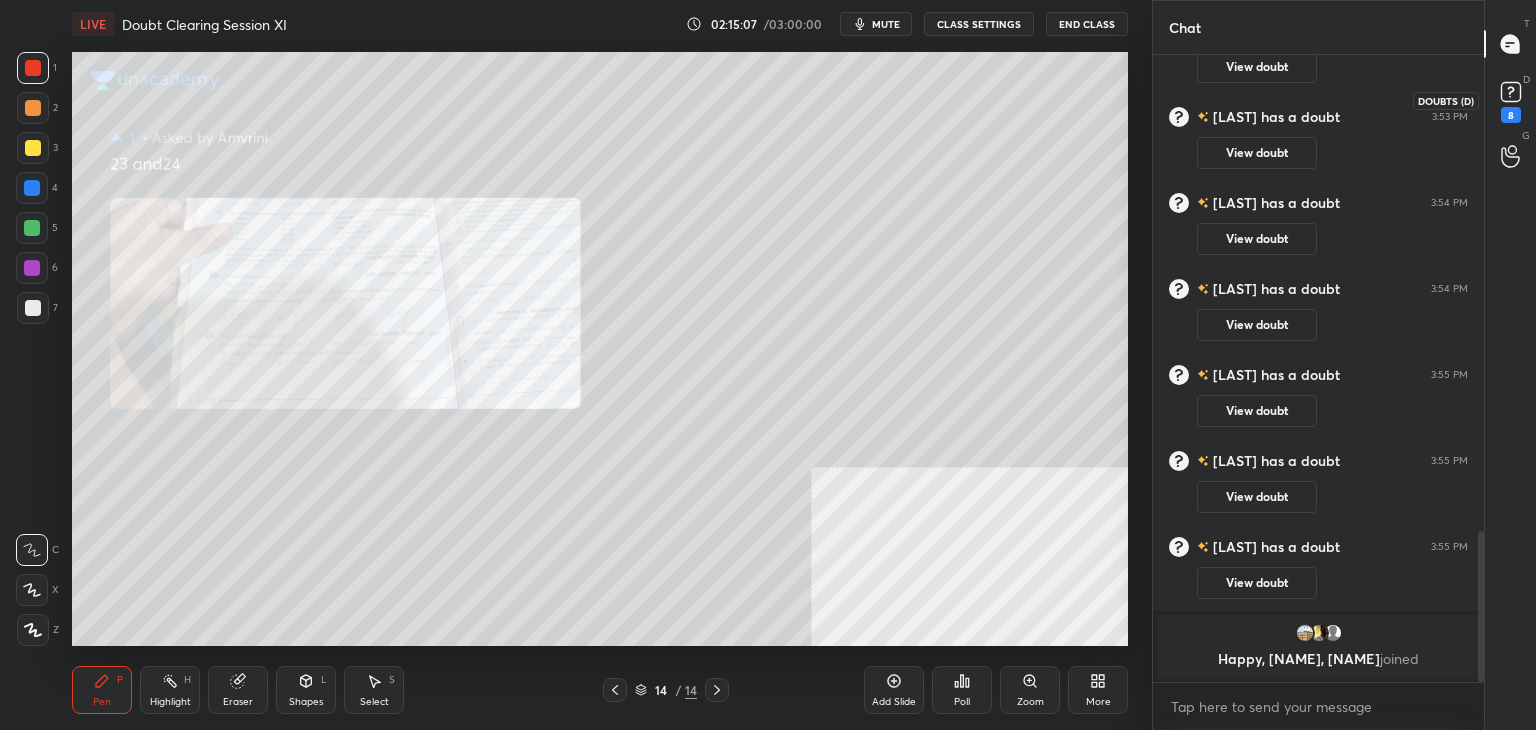 click 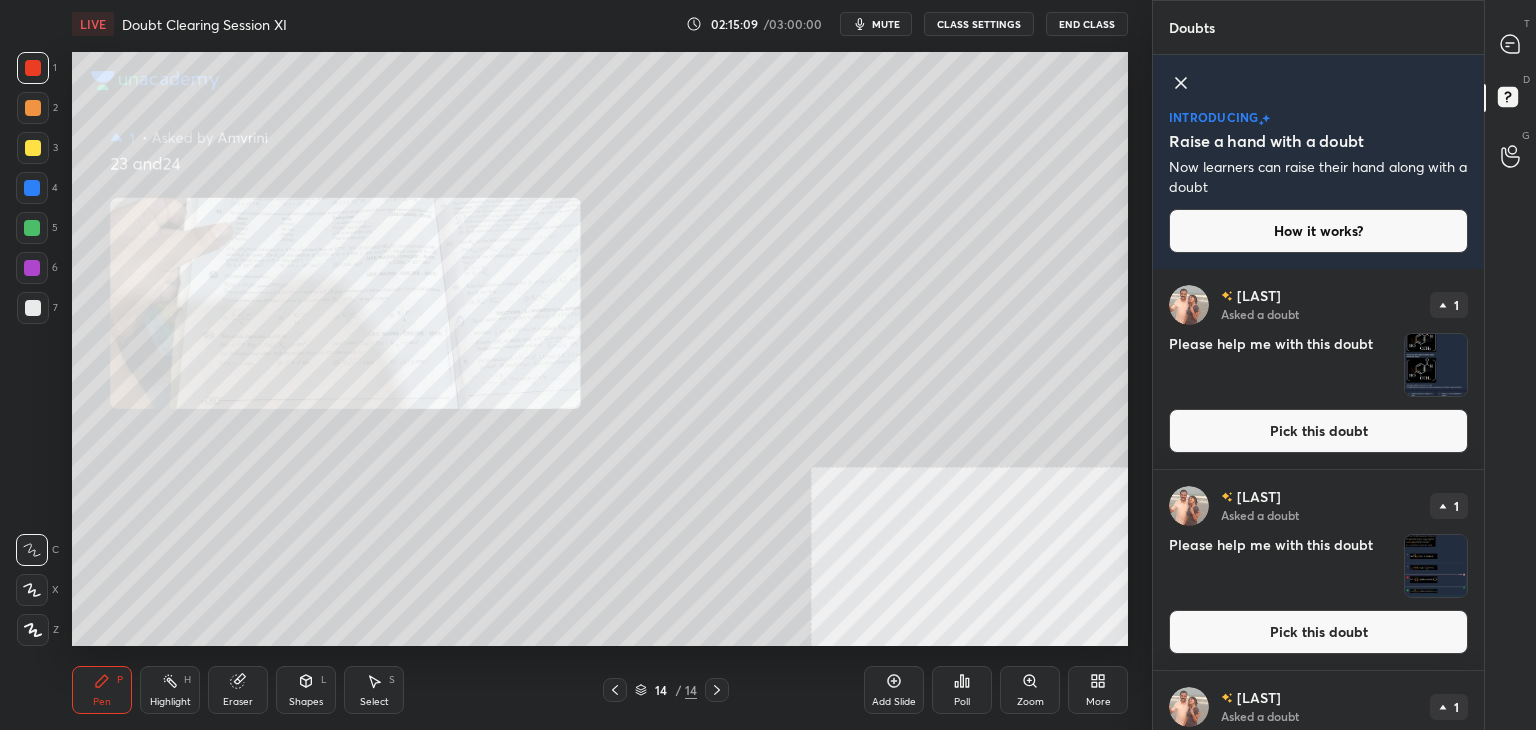 click on "Pick this doubt" at bounding box center (1318, 431) 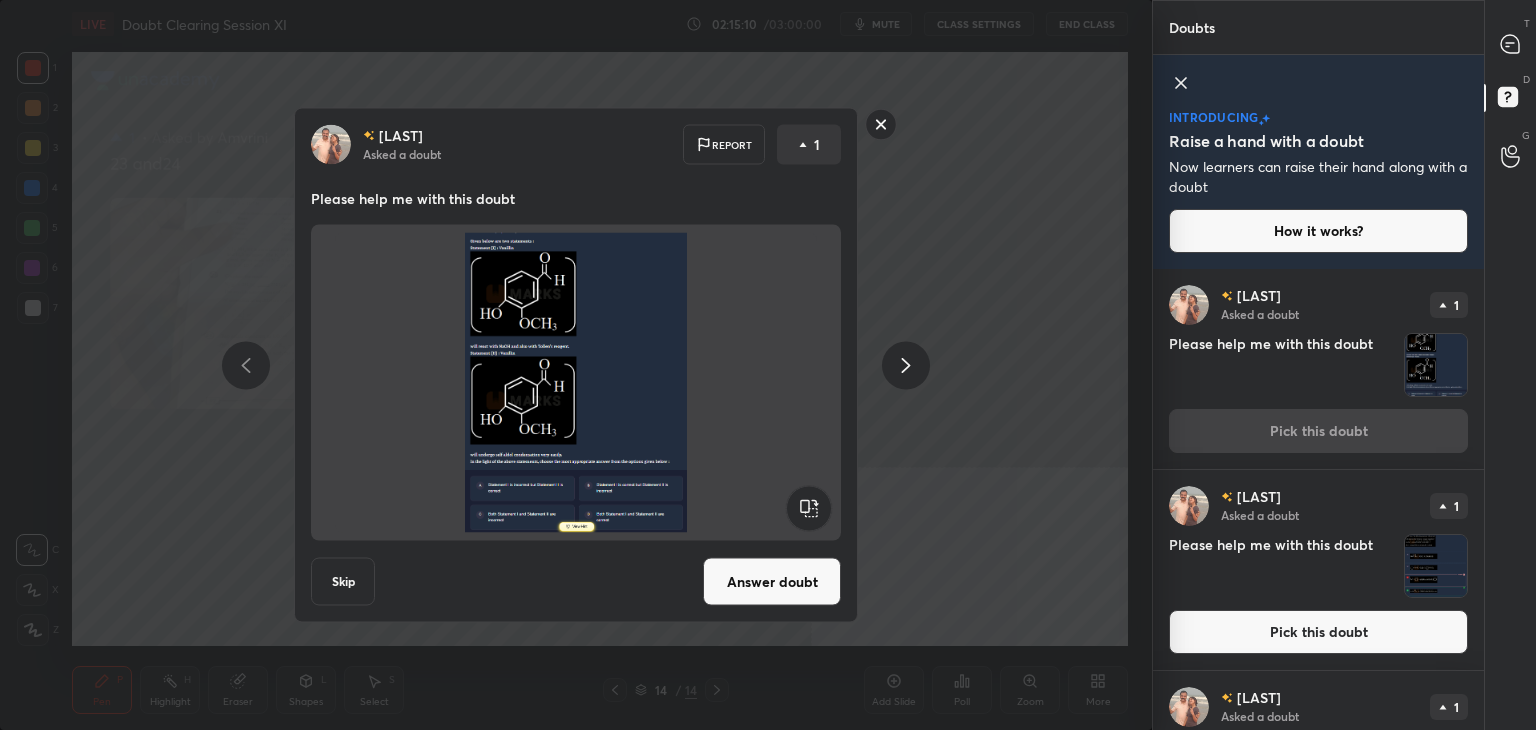click on "Answer doubt" at bounding box center [772, 582] 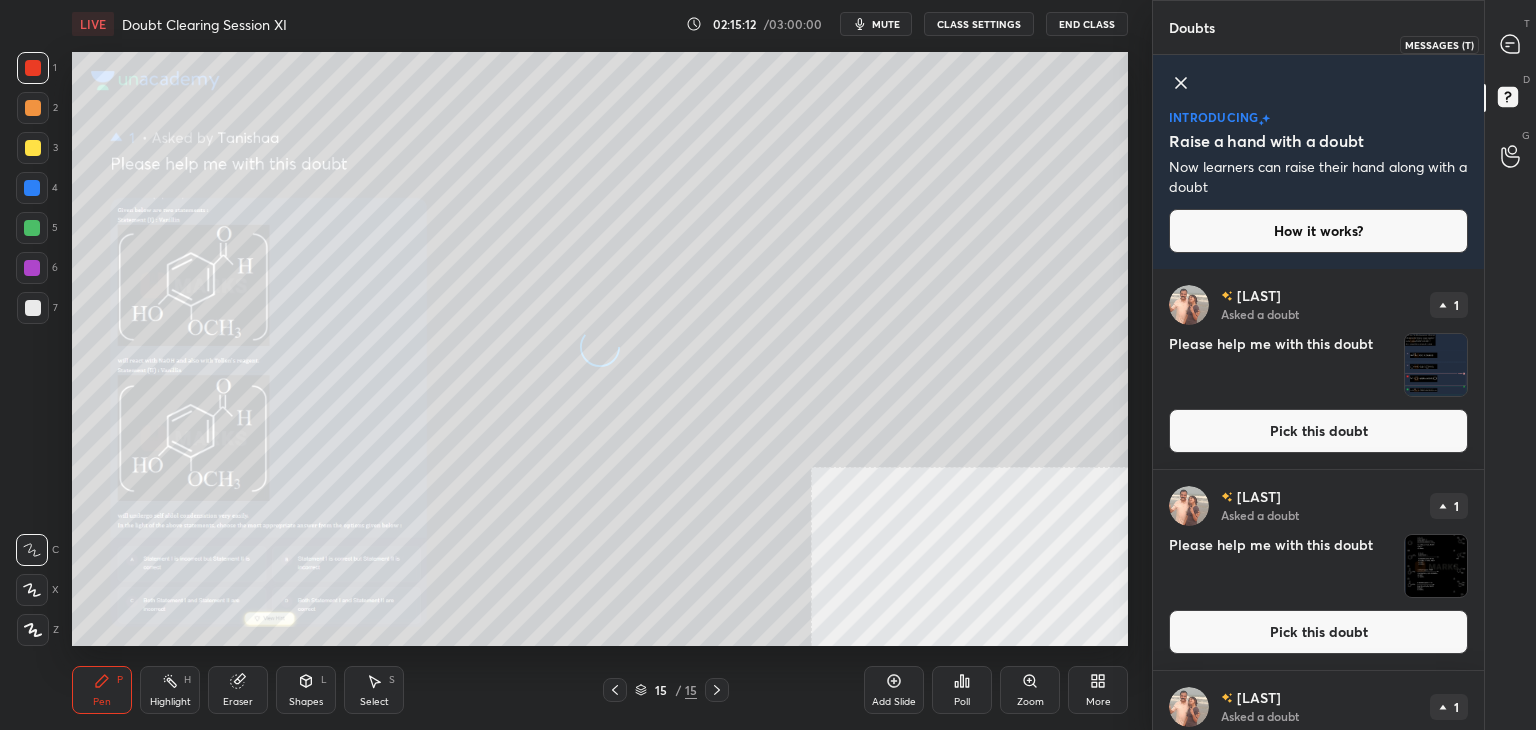 click 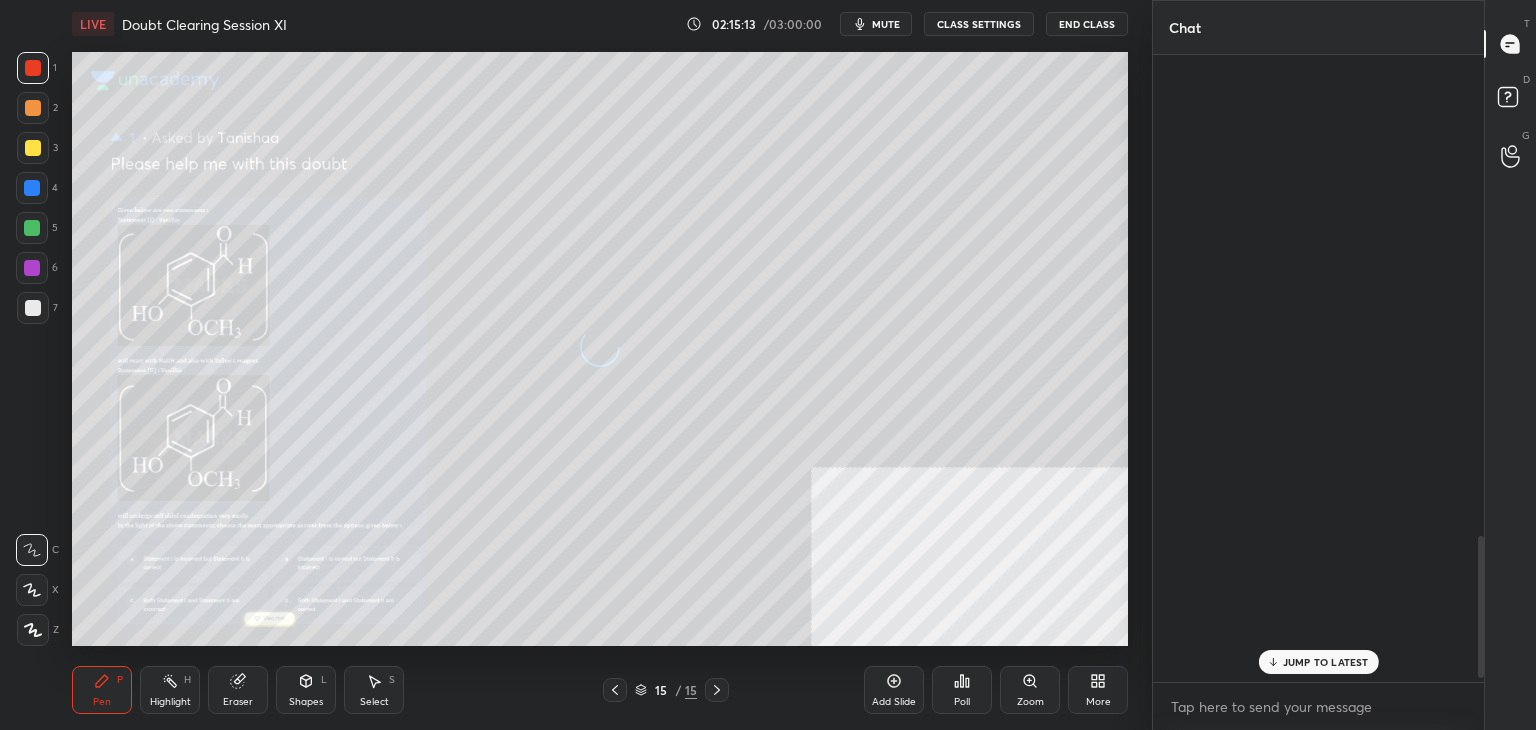 scroll, scrollTop: 2134, scrollLeft: 0, axis: vertical 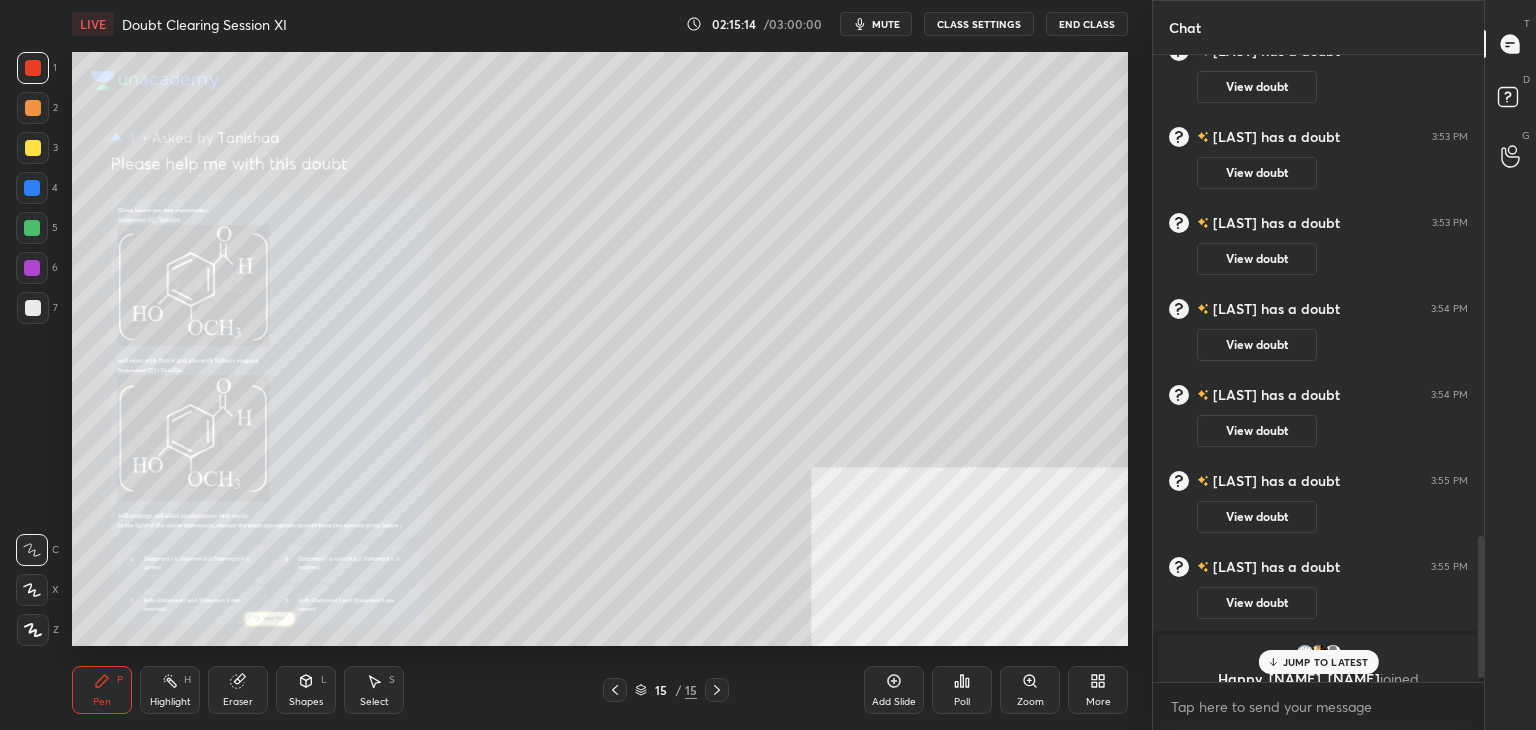 click on "JUMP TO LATEST" at bounding box center (1318, 662) 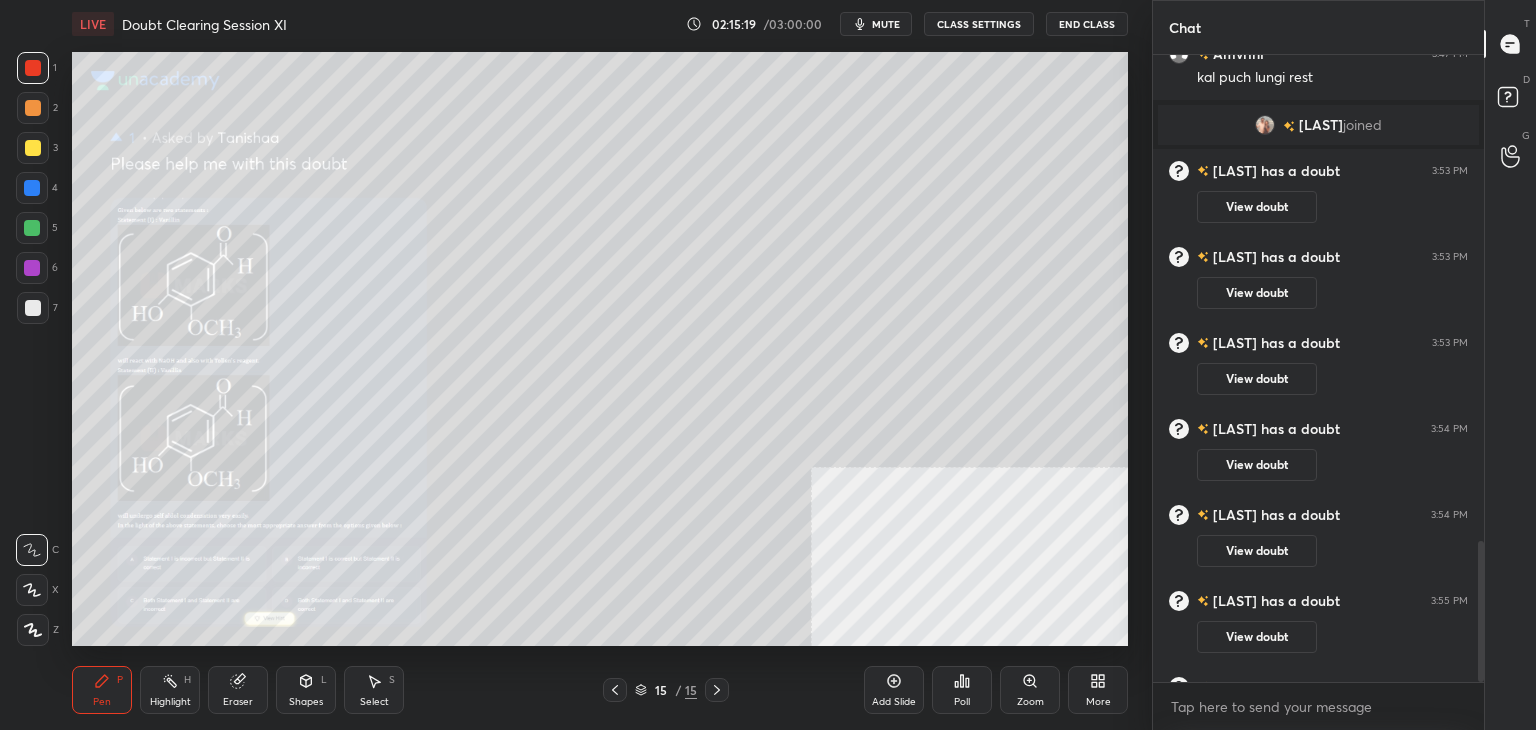 scroll, scrollTop: 2294, scrollLeft: 0, axis: vertical 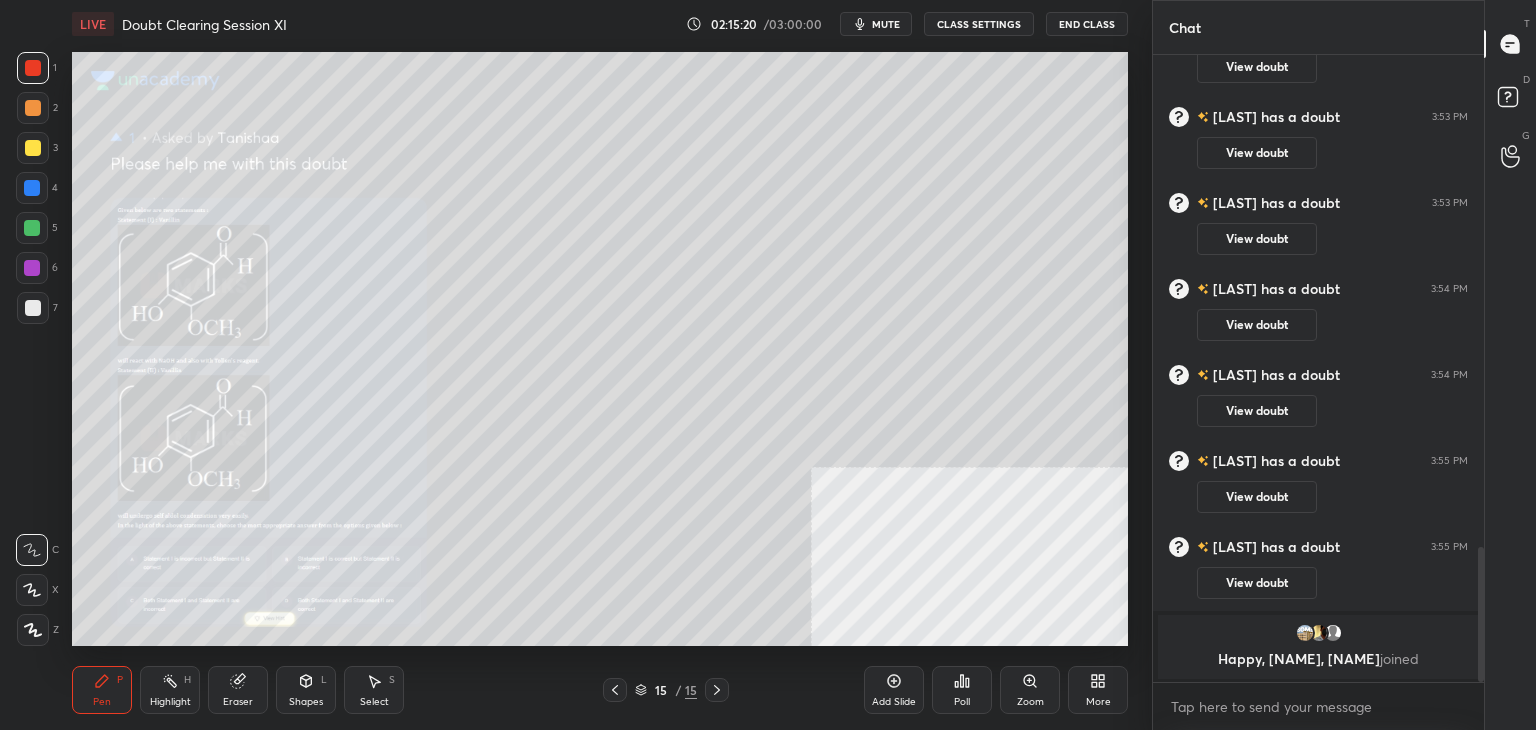 drag, startPoint x: 1480, startPoint y: 553, endPoint x: 1476, endPoint y: 644, distance: 91.08787 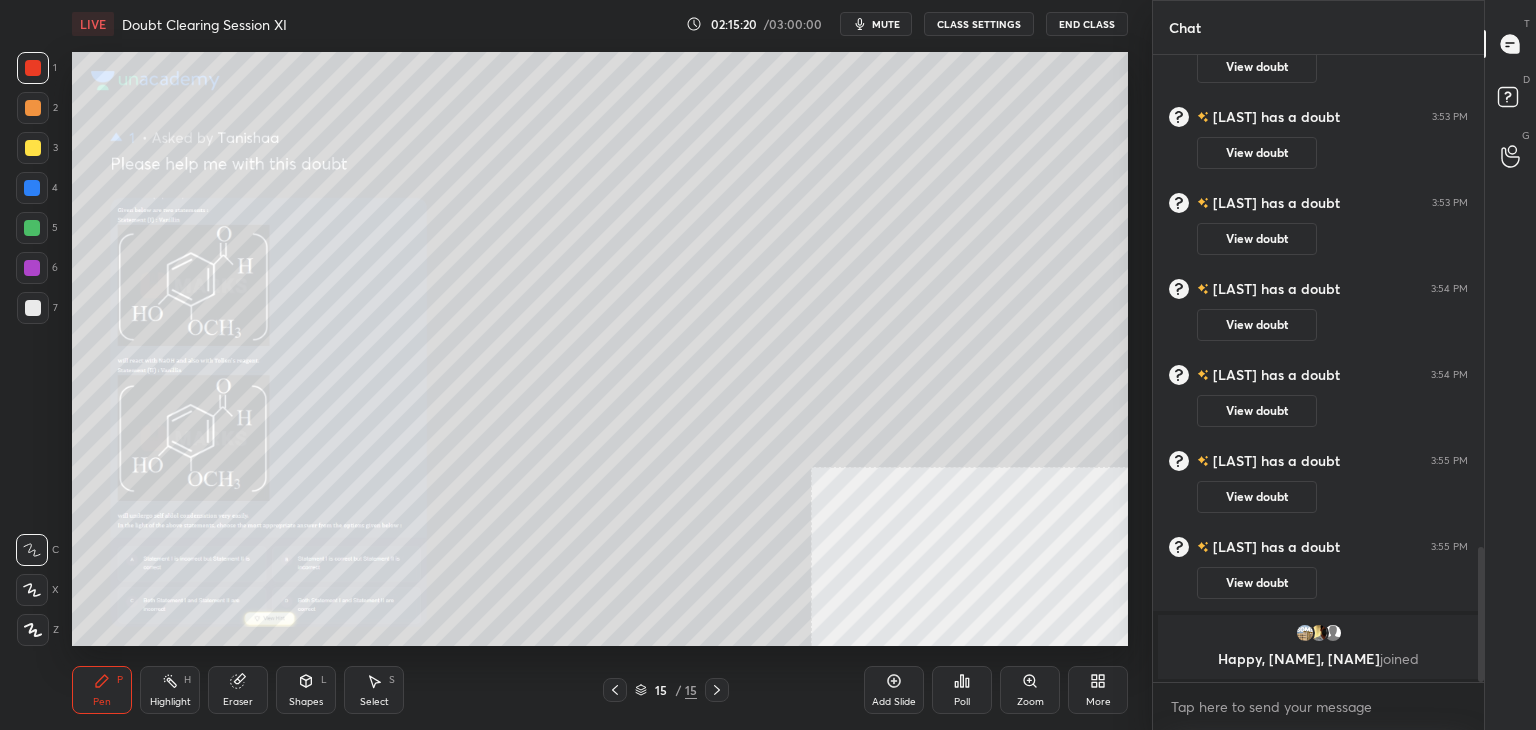 click at bounding box center (1478, 368) 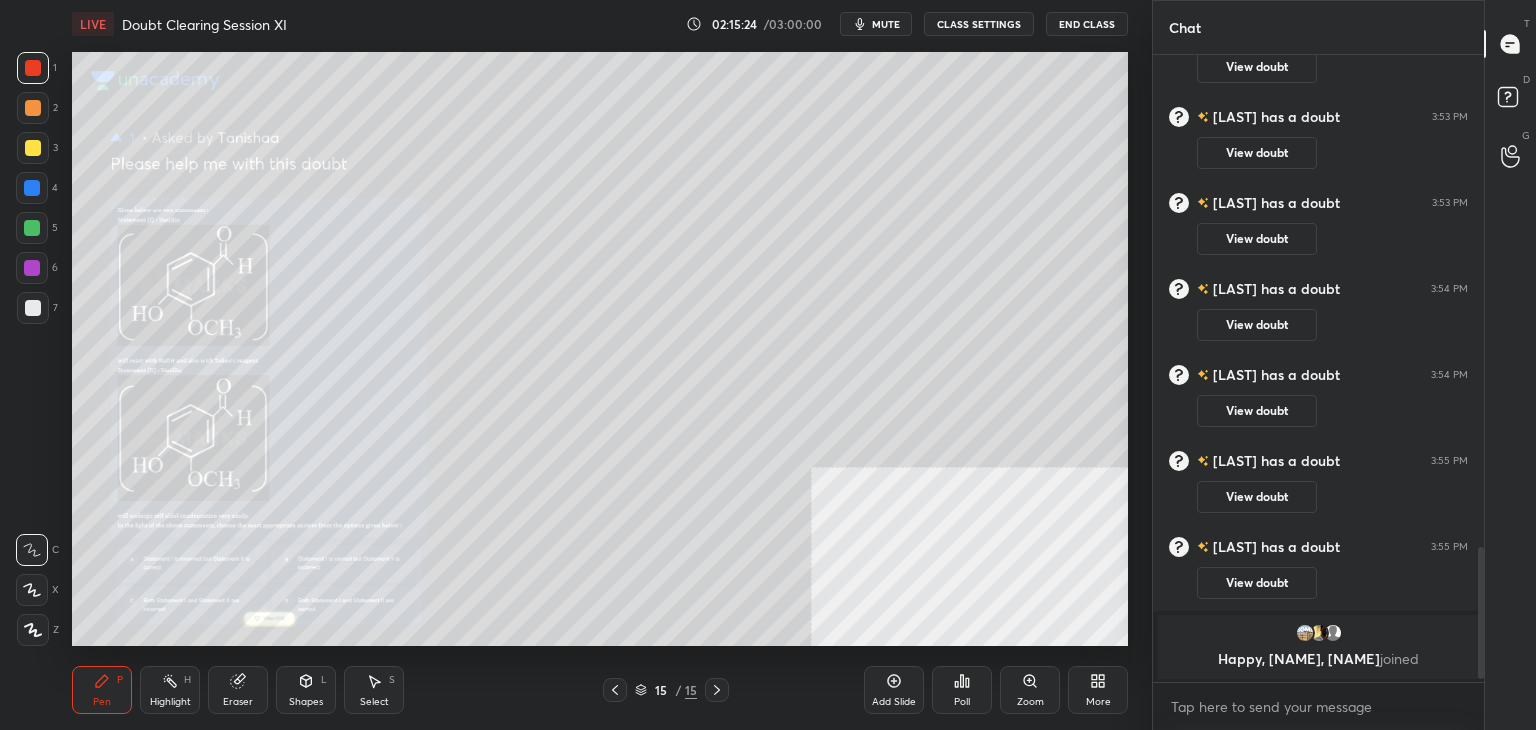 scroll, scrollTop: 2364, scrollLeft: 0, axis: vertical 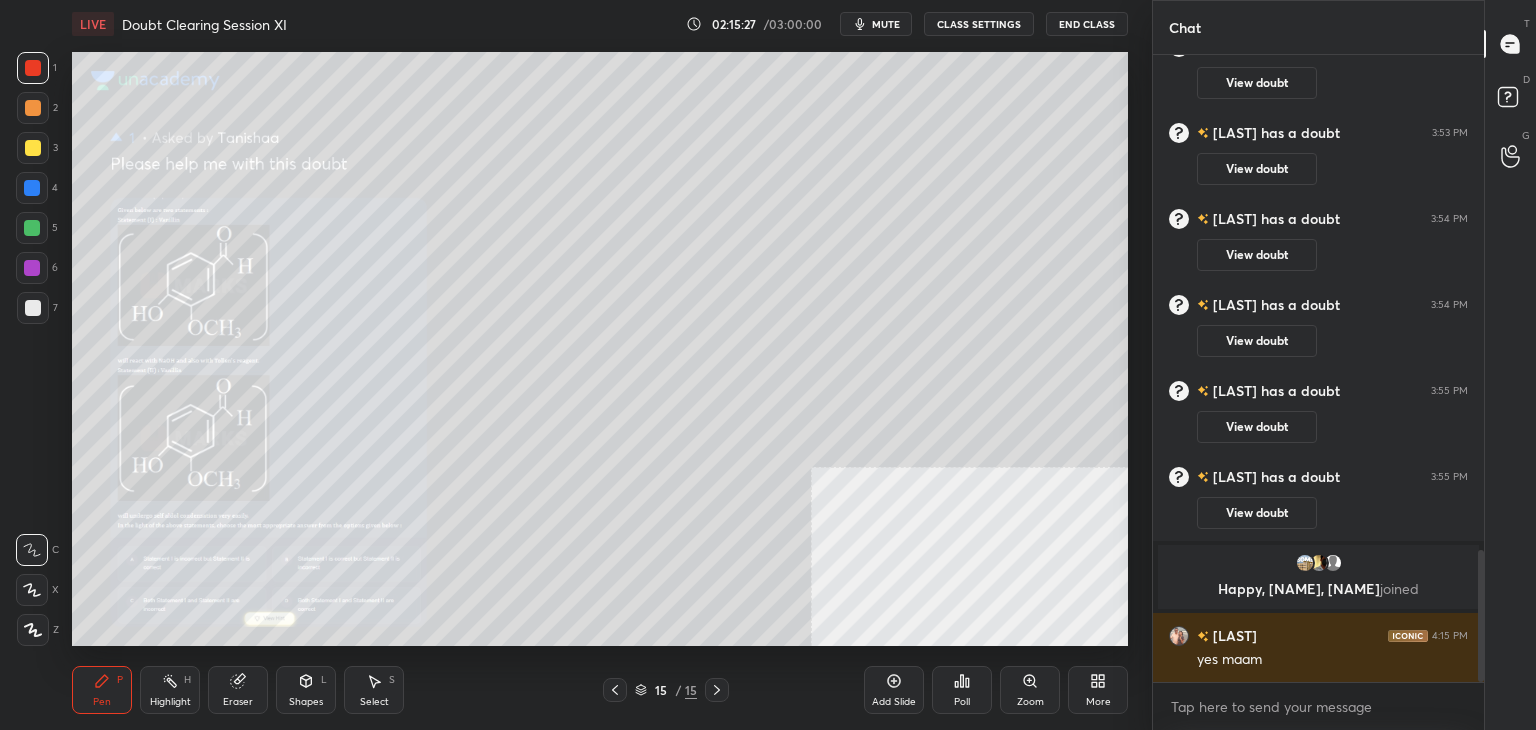 click on "Zoom" at bounding box center (1030, 690) 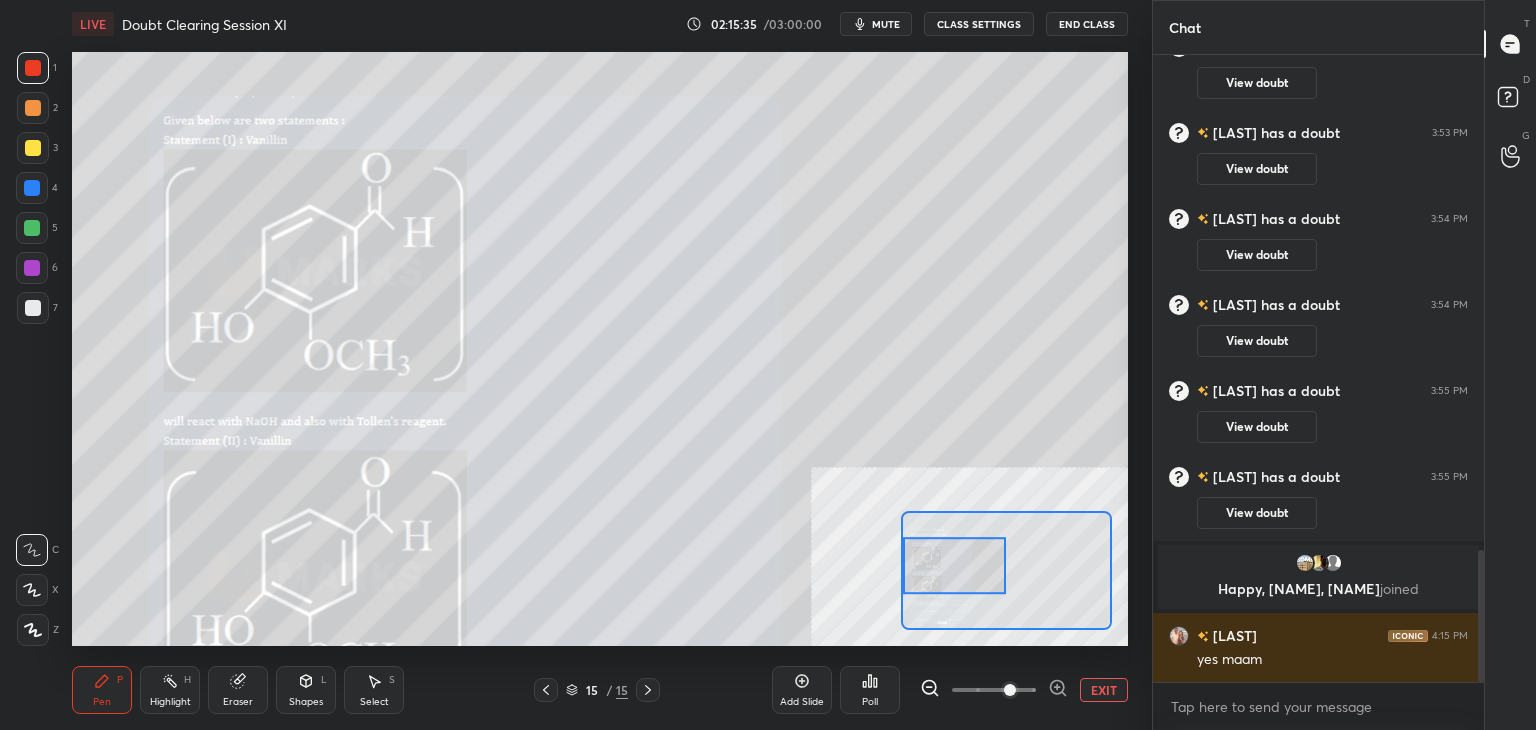 click at bounding box center (32, 188) 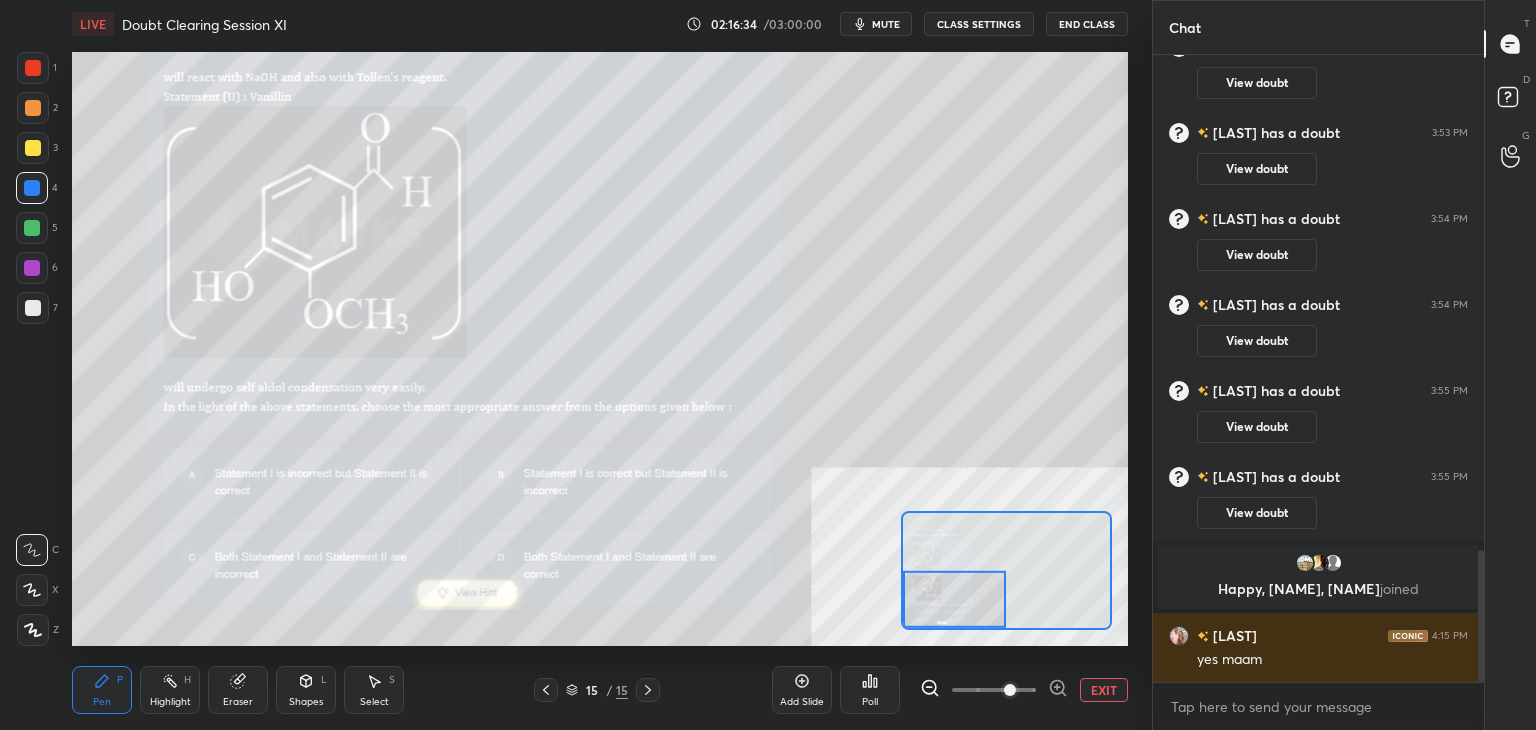 click on "End Class" at bounding box center (1087, 24) 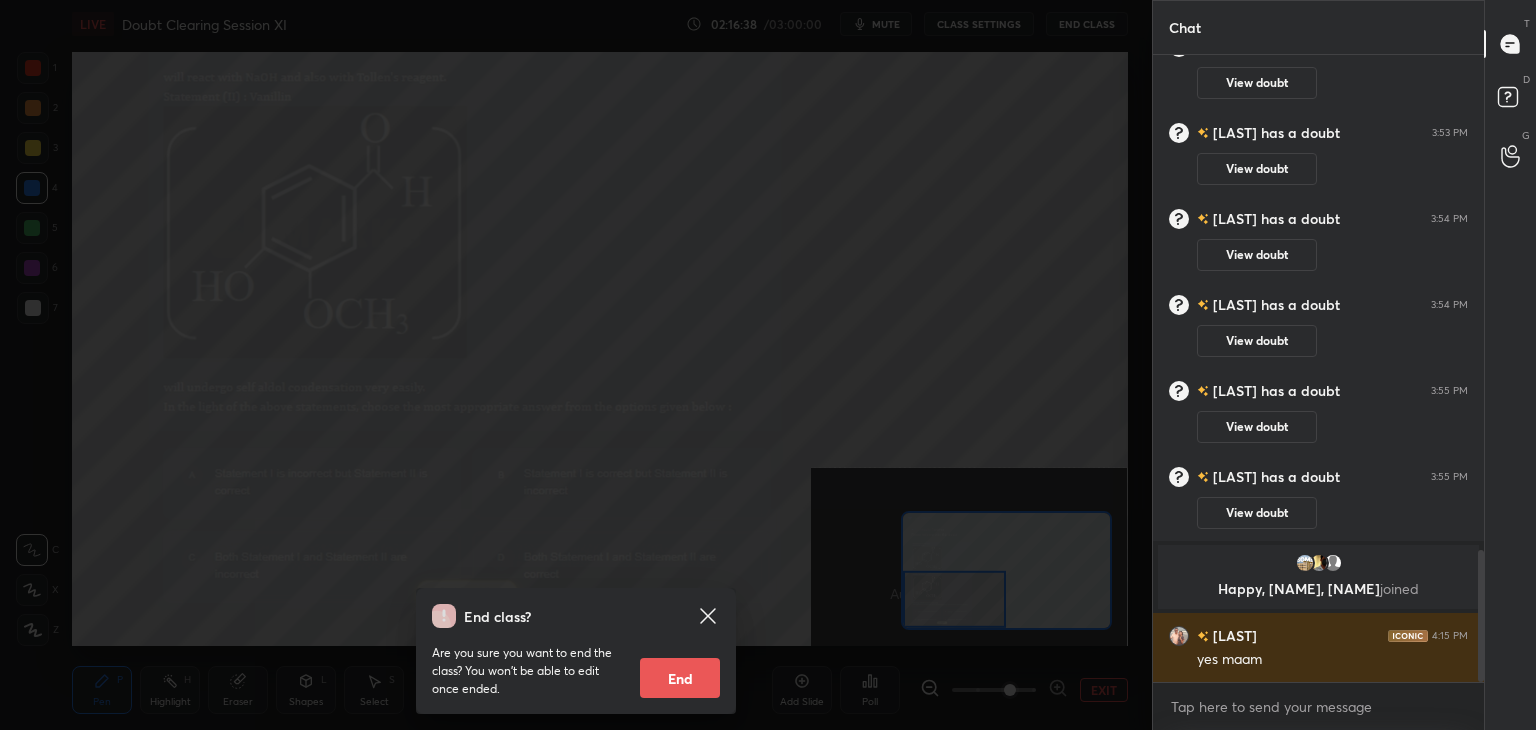 click 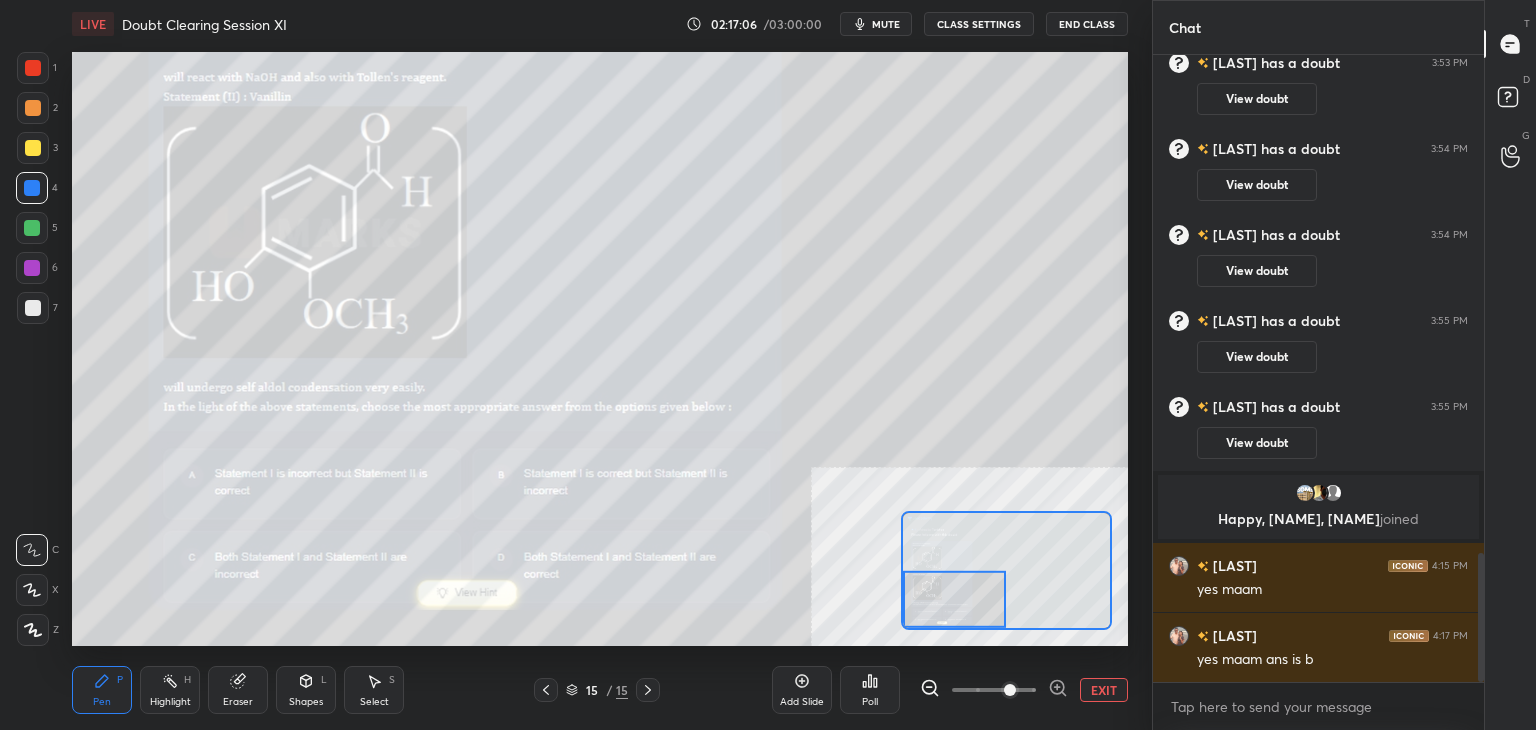 scroll, scrollTop: 2454, scrollLeft: 0, axis: vertical 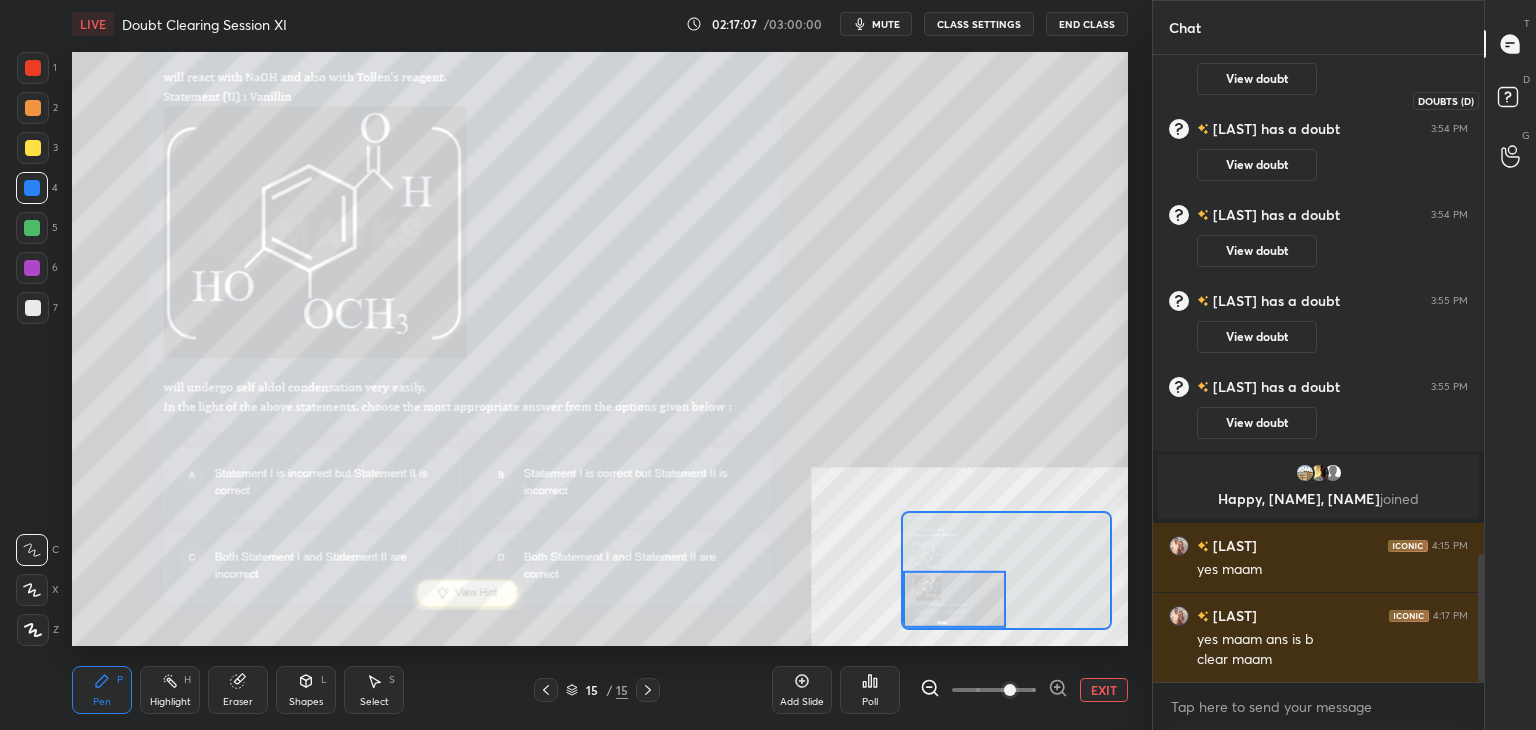 click 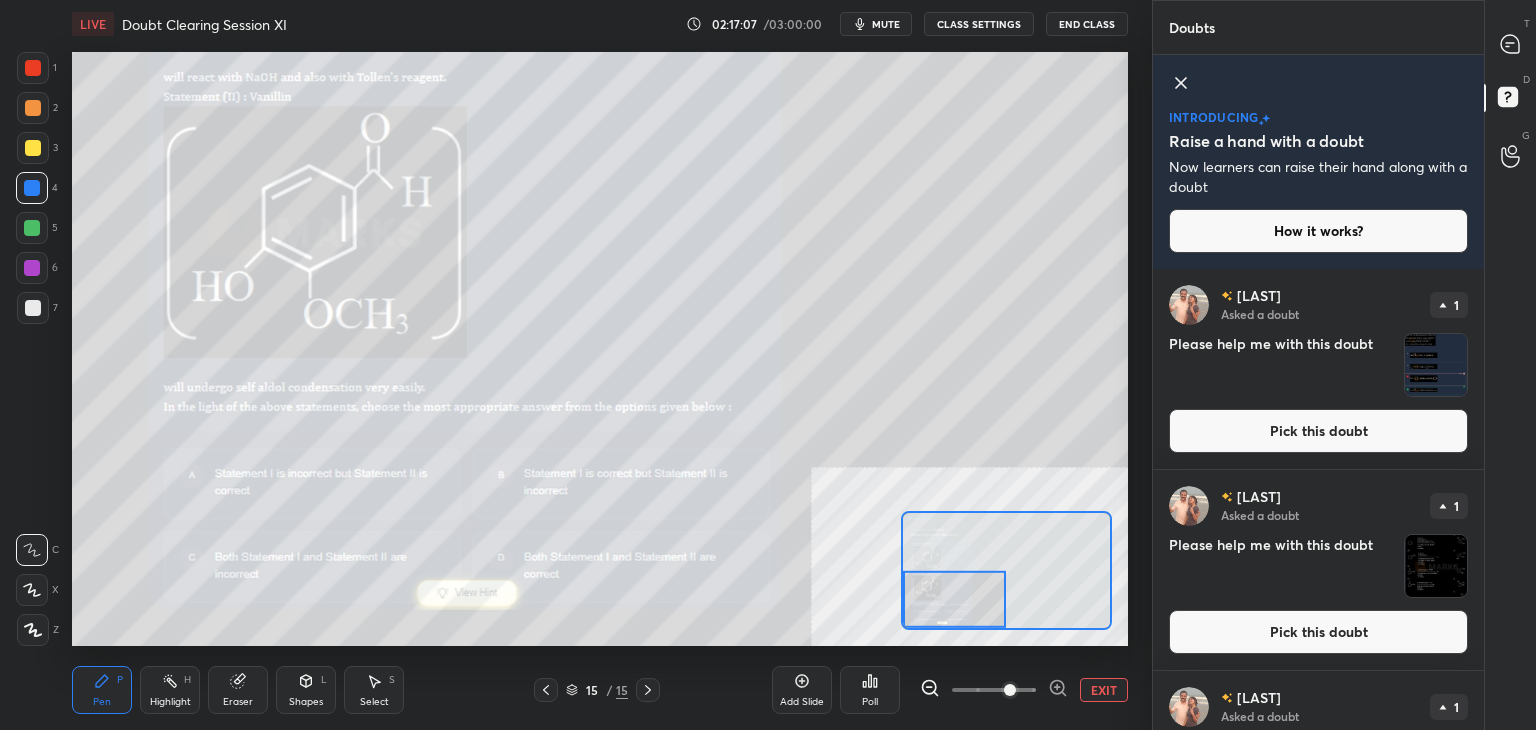 click on "Pick this doubt" at bounding box center [1318, 431] 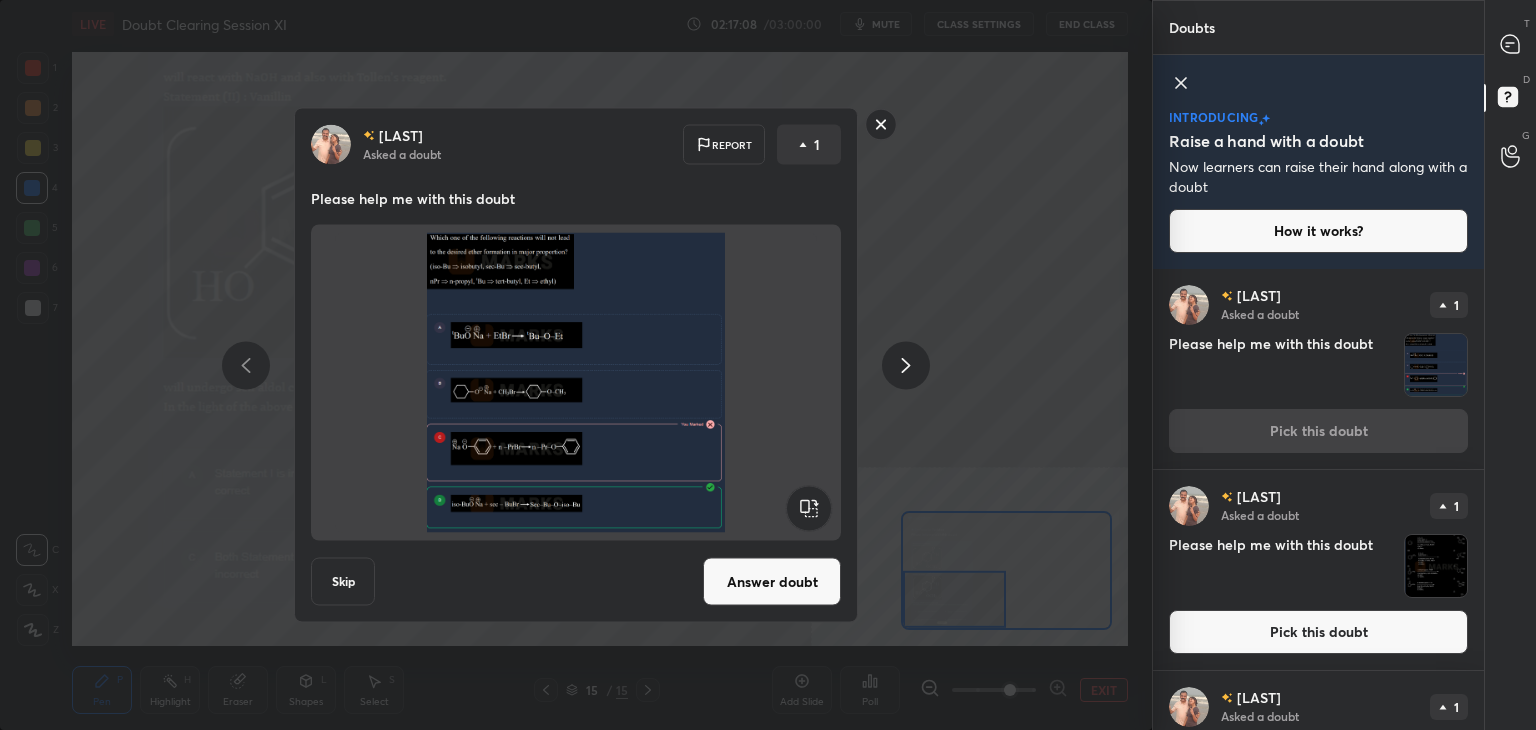 click on "Answer doubt" at bounding box center [772, 582] 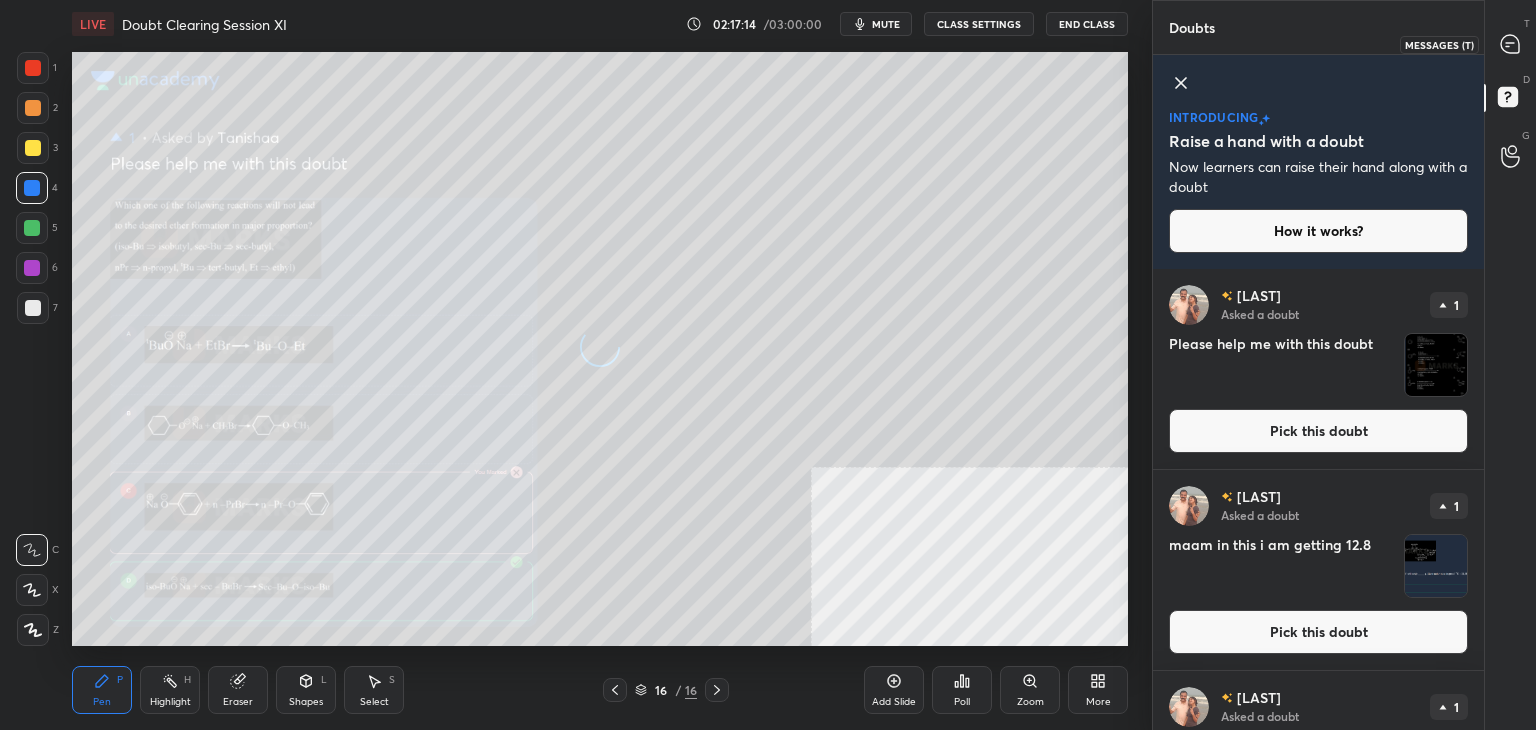 click 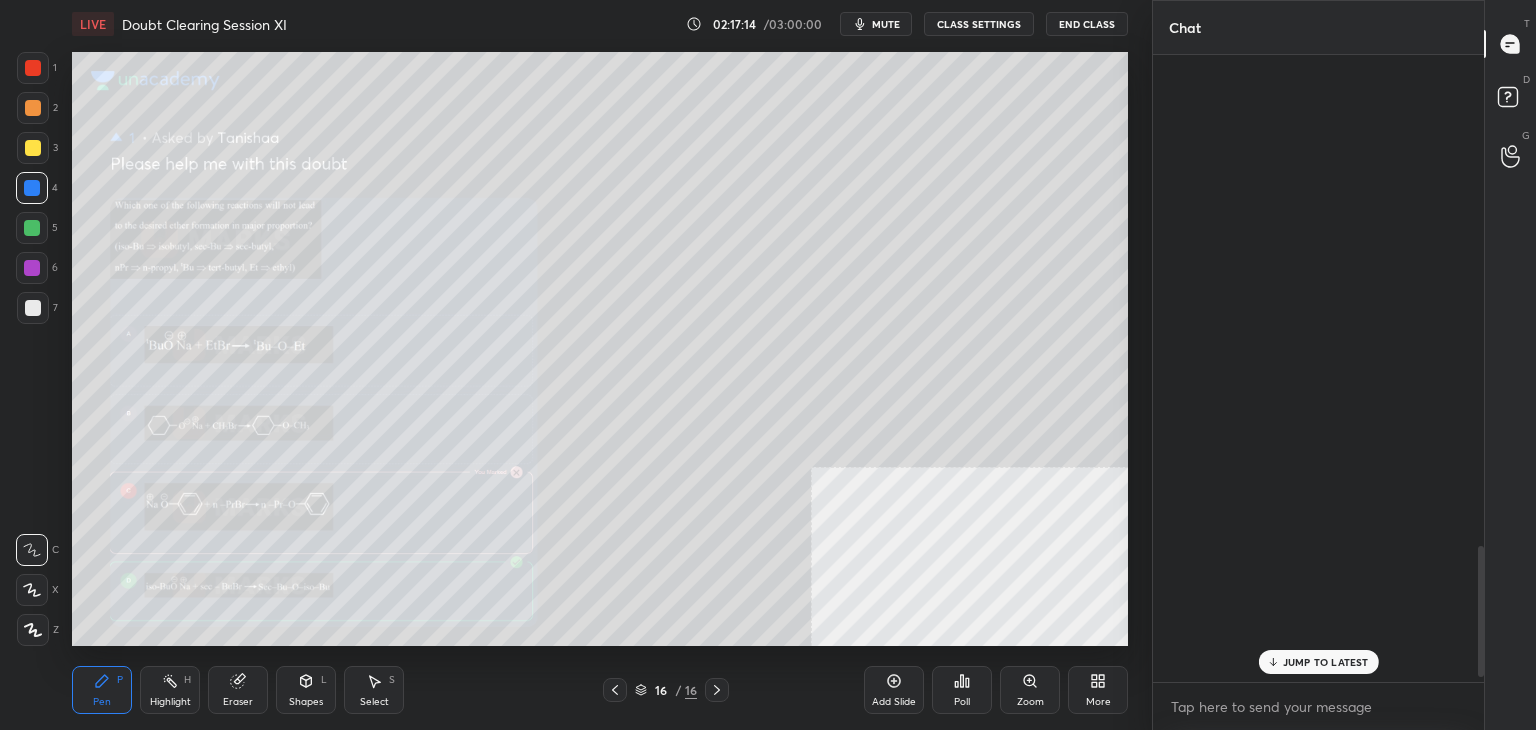 scroll, scrollTop: 2346, scrollLeft: 0, axis: vertical 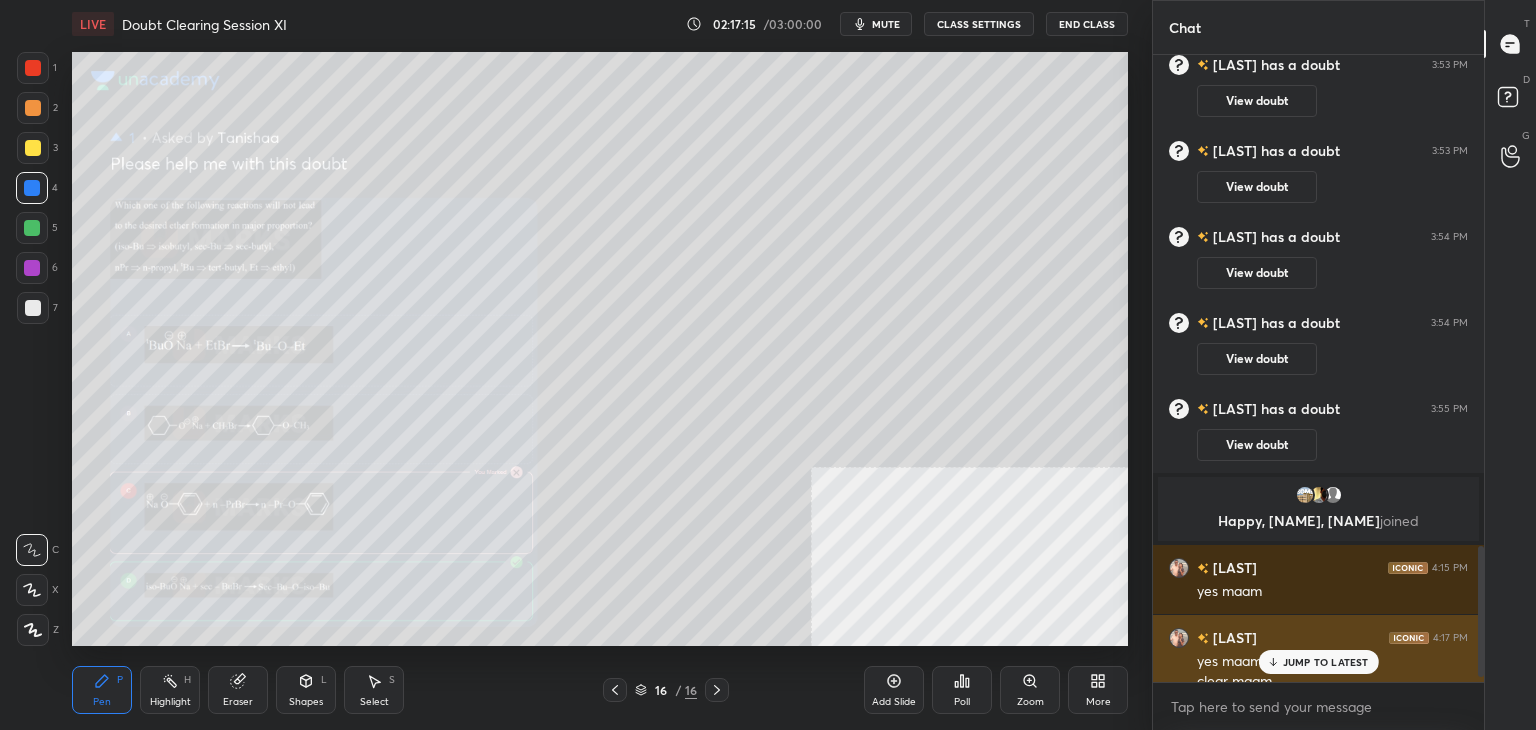 click on "JUMP TO LATEST" at bounding box center [1326, 662] 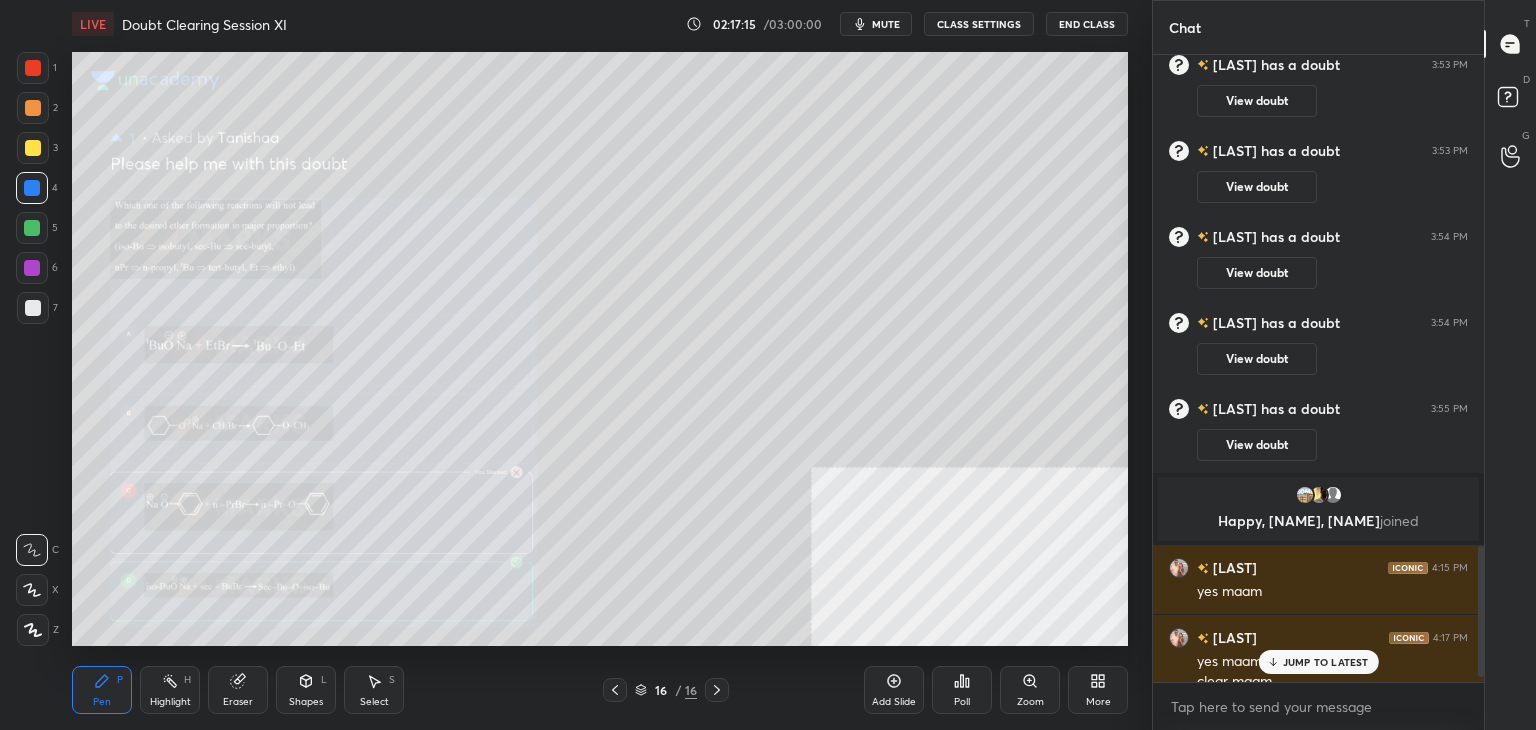 scroll, scrollTop: 2368, scrollLeft: 0, axis: vertical 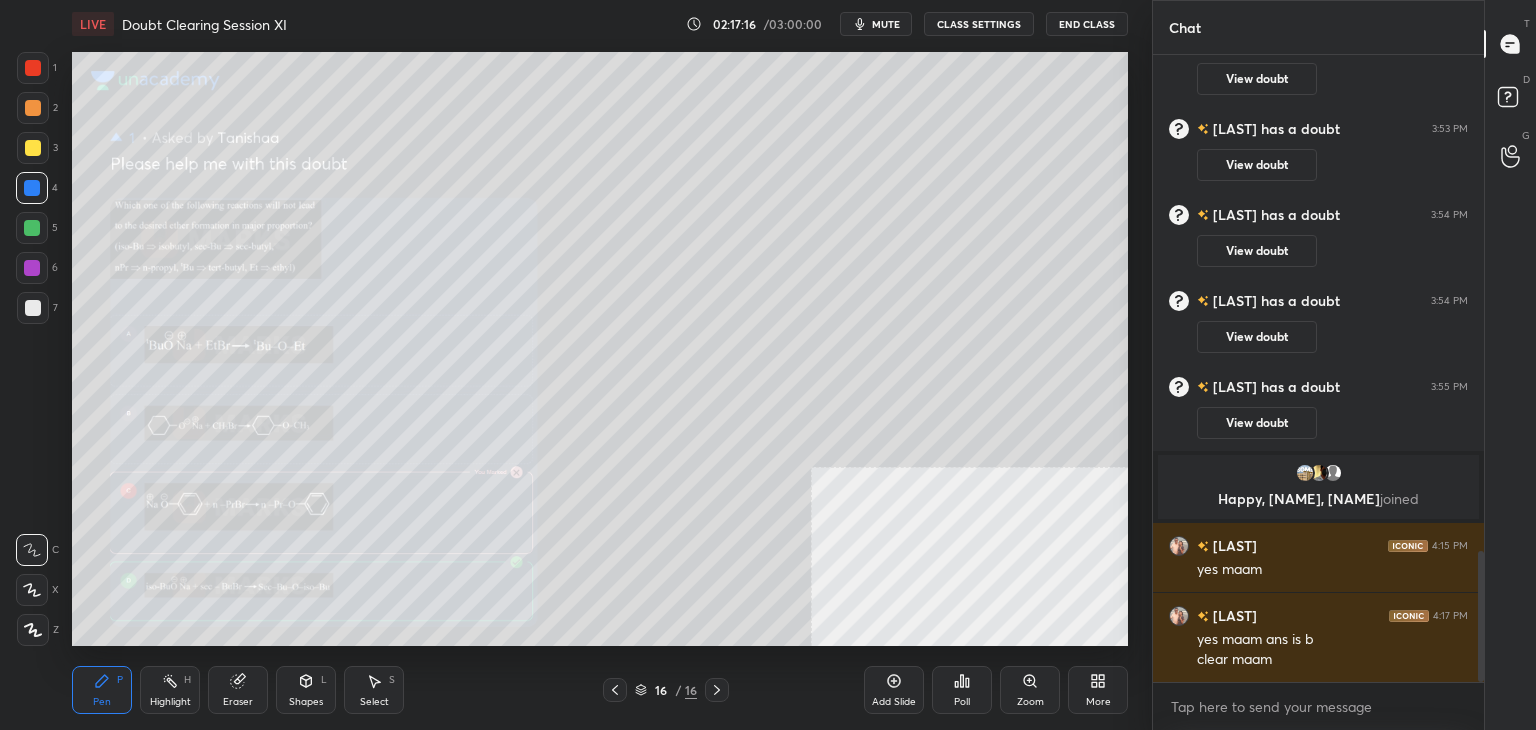 click on "Zoom" at bounding box center (1030, 702) 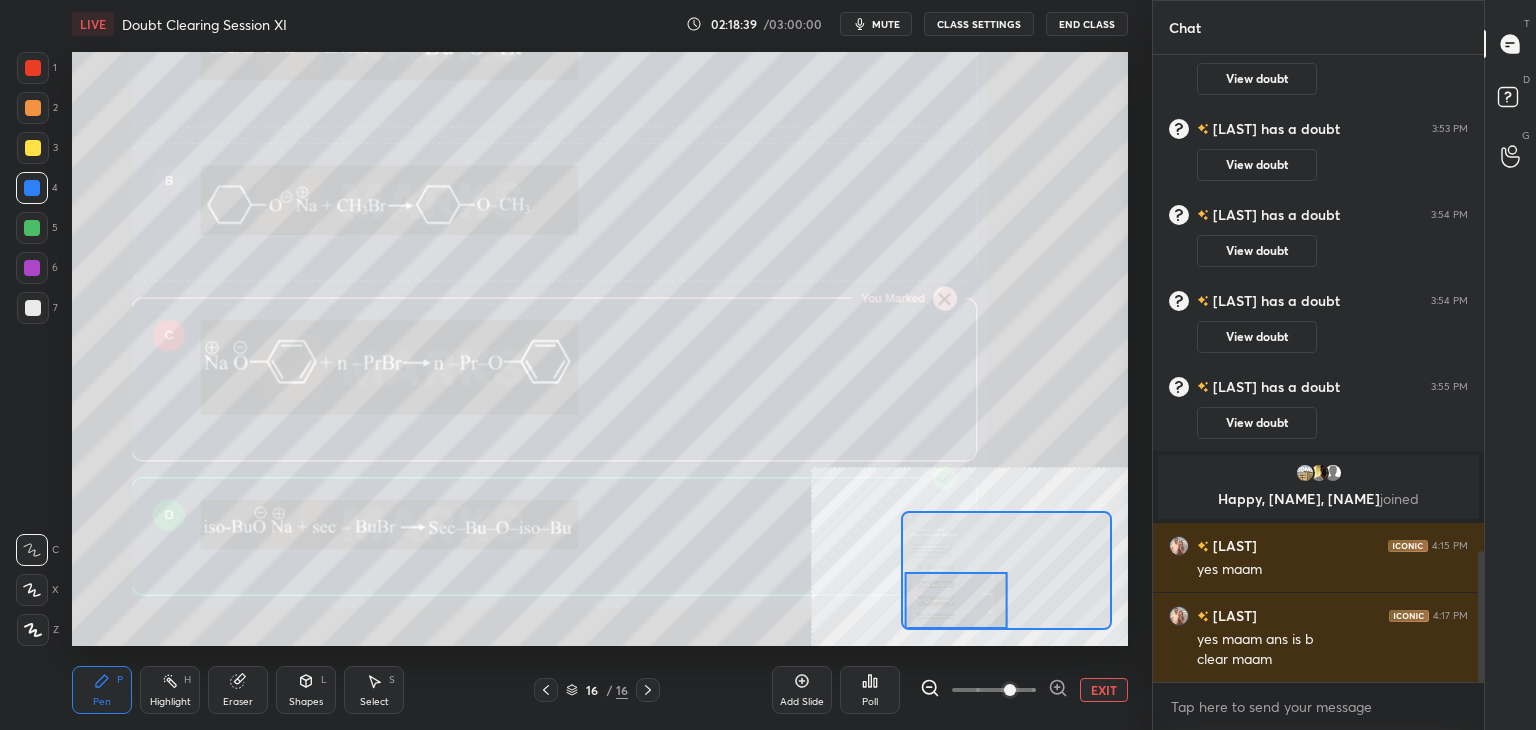 click on "EXIT" at bounding box center [1104, 690] 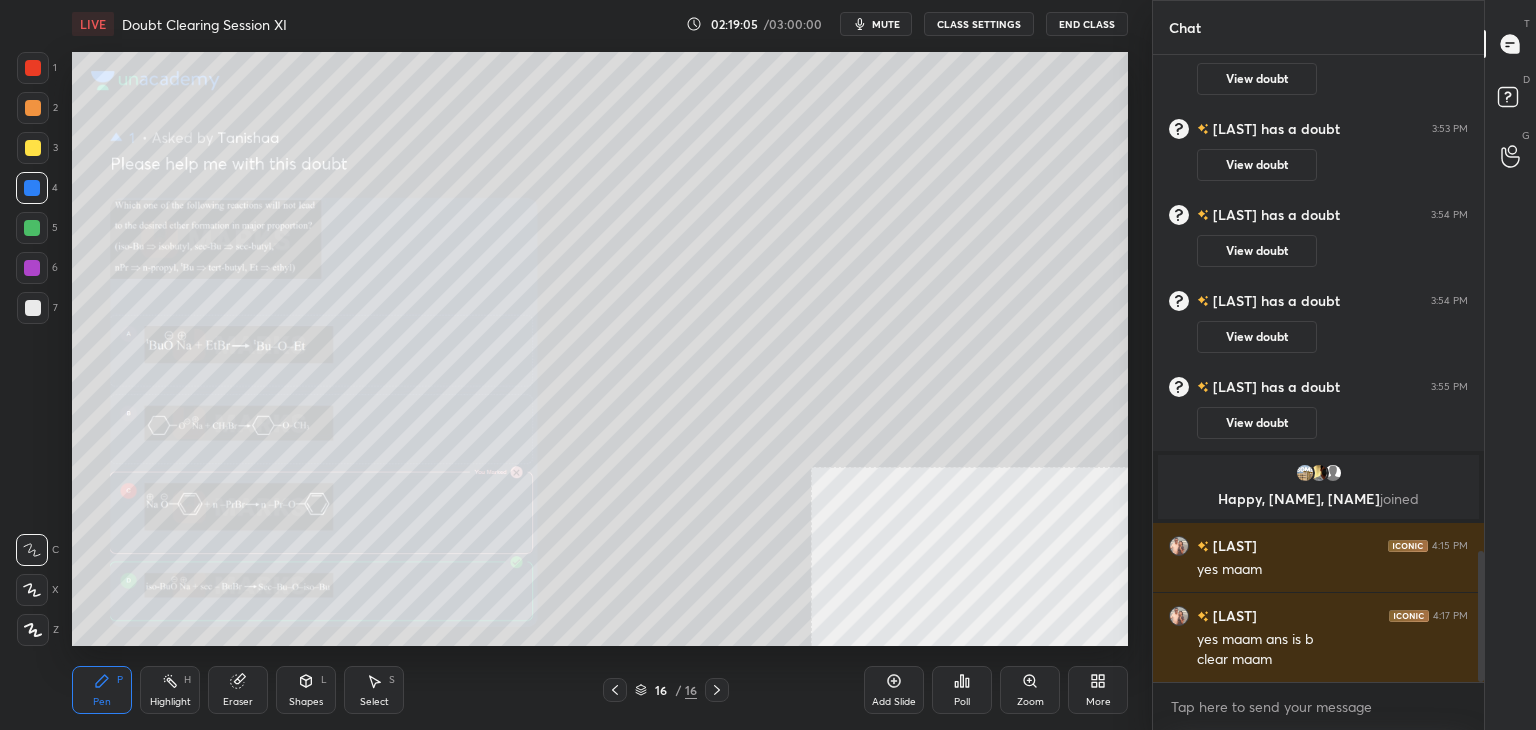 click at bounding box center (33, 308) 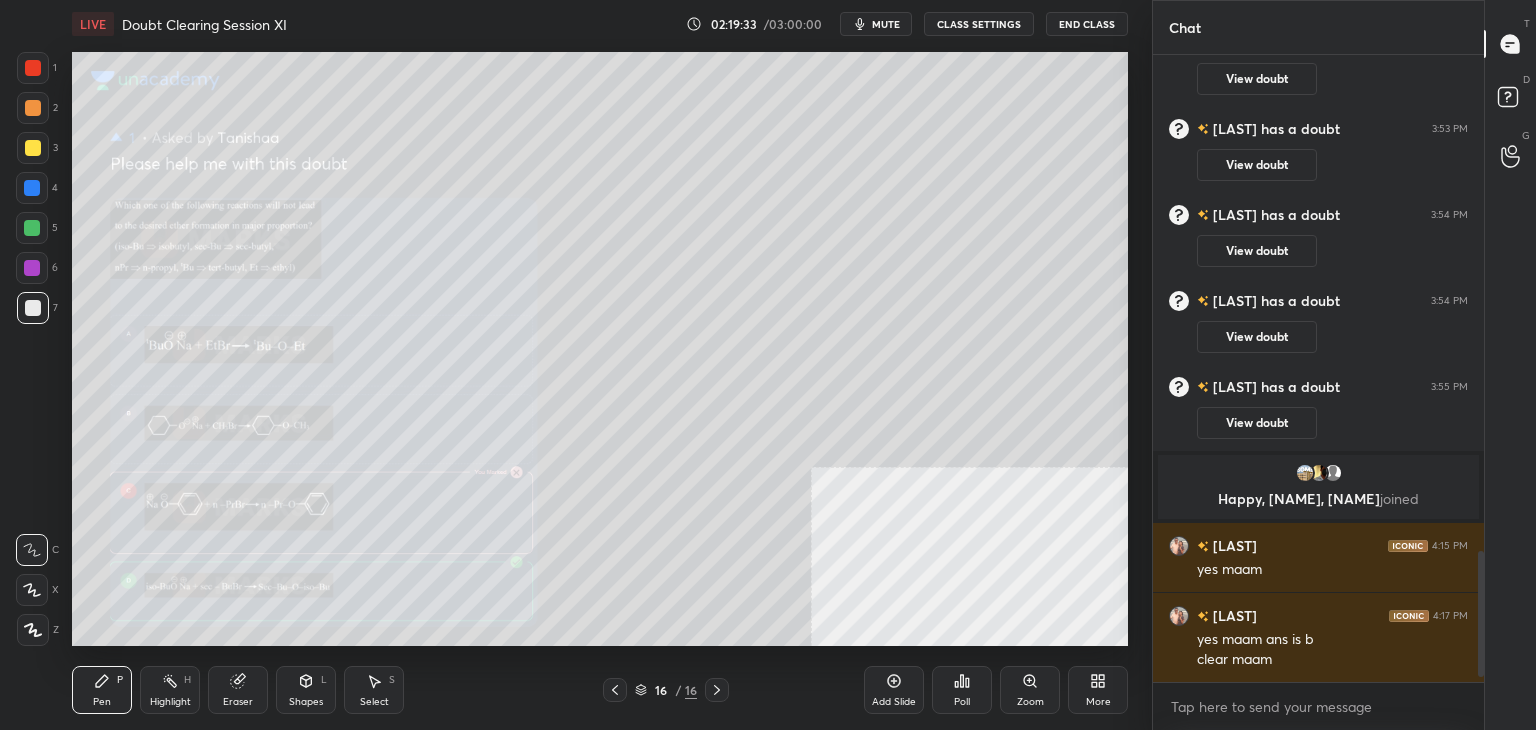 scroll, scrollTop: 2474, scrollLeft: 0, axis: vertical 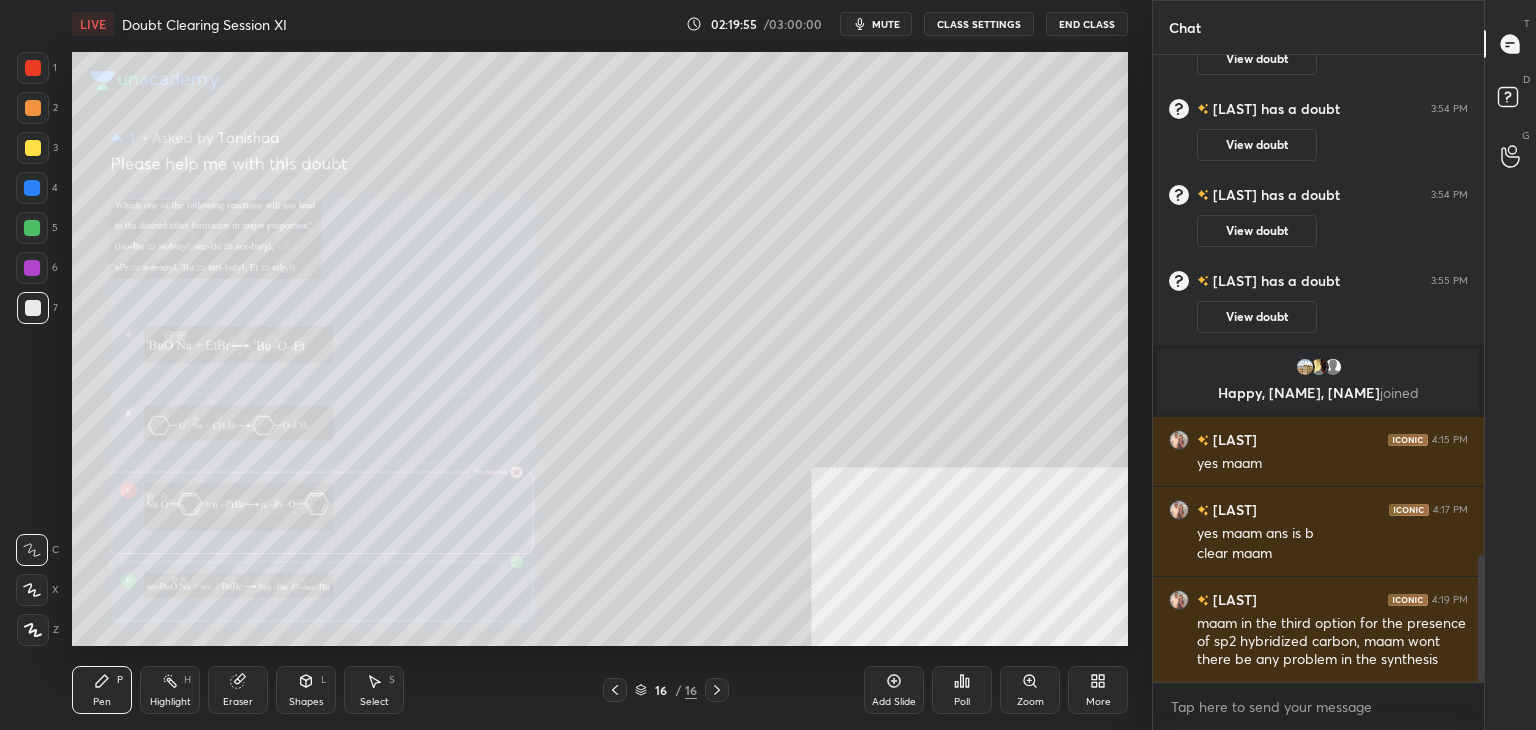 click on "Eraser" at bounding box center [238, 690] 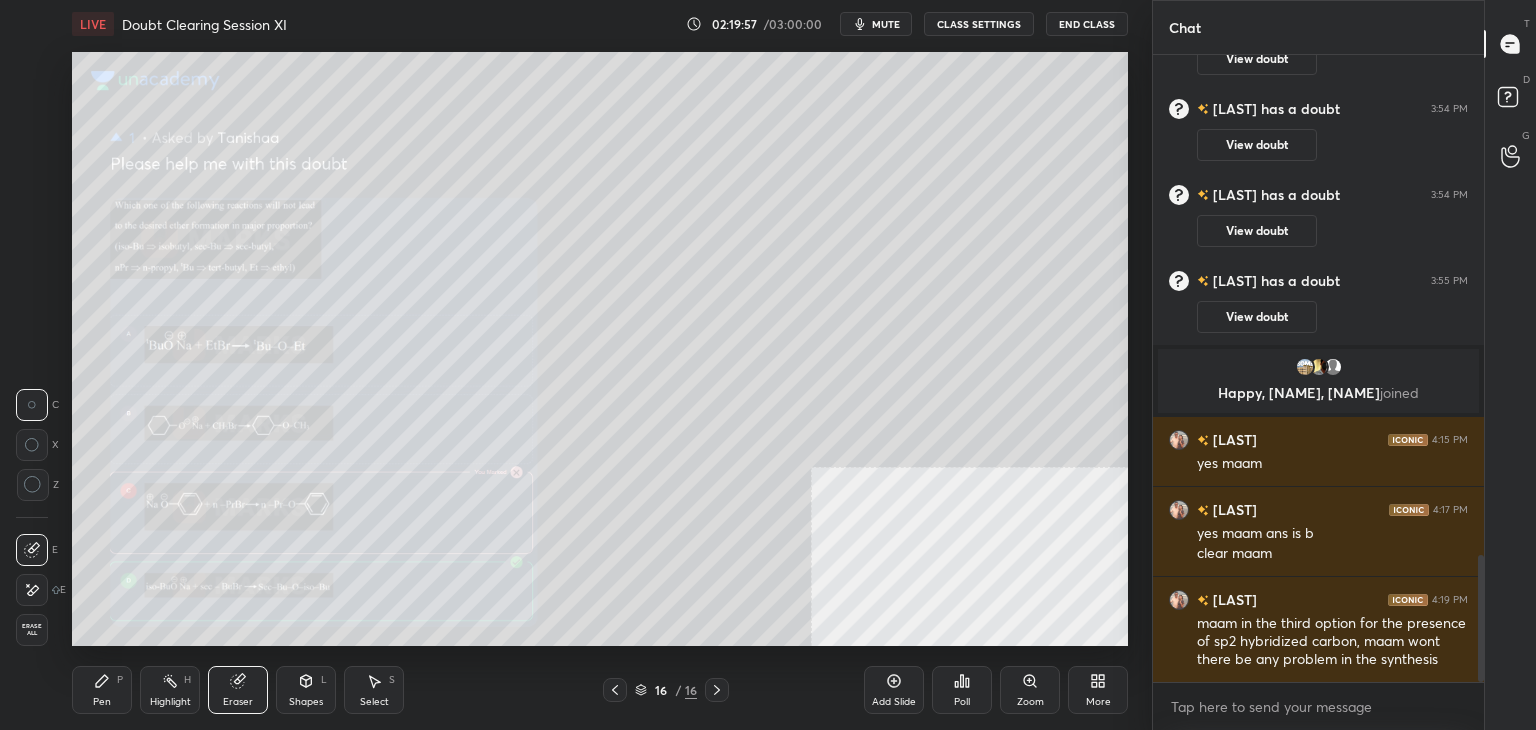 click on "Pen P" at bounding box center (102, 690) 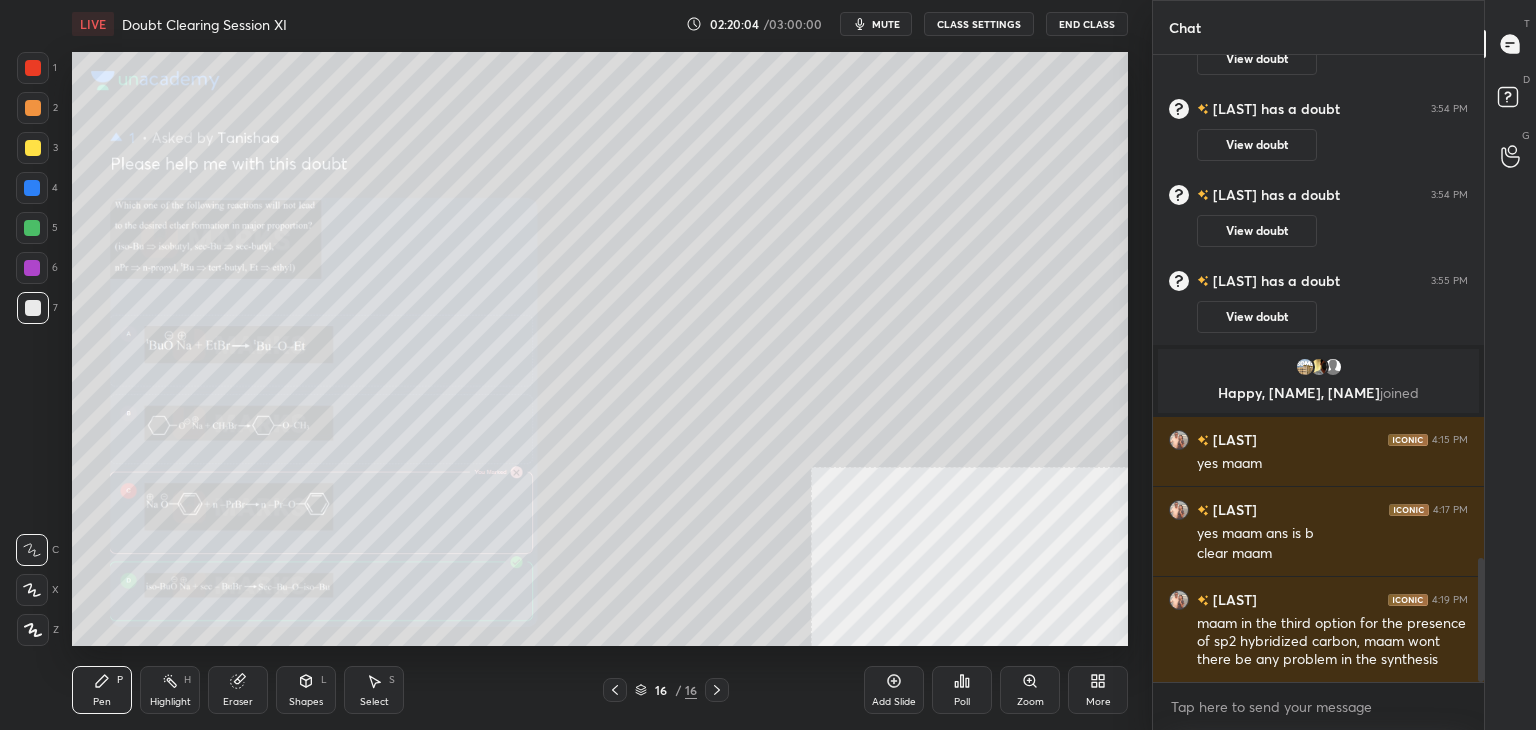 scroll, scrollTop: 2544, scrollLeft: 0, axis: vertical 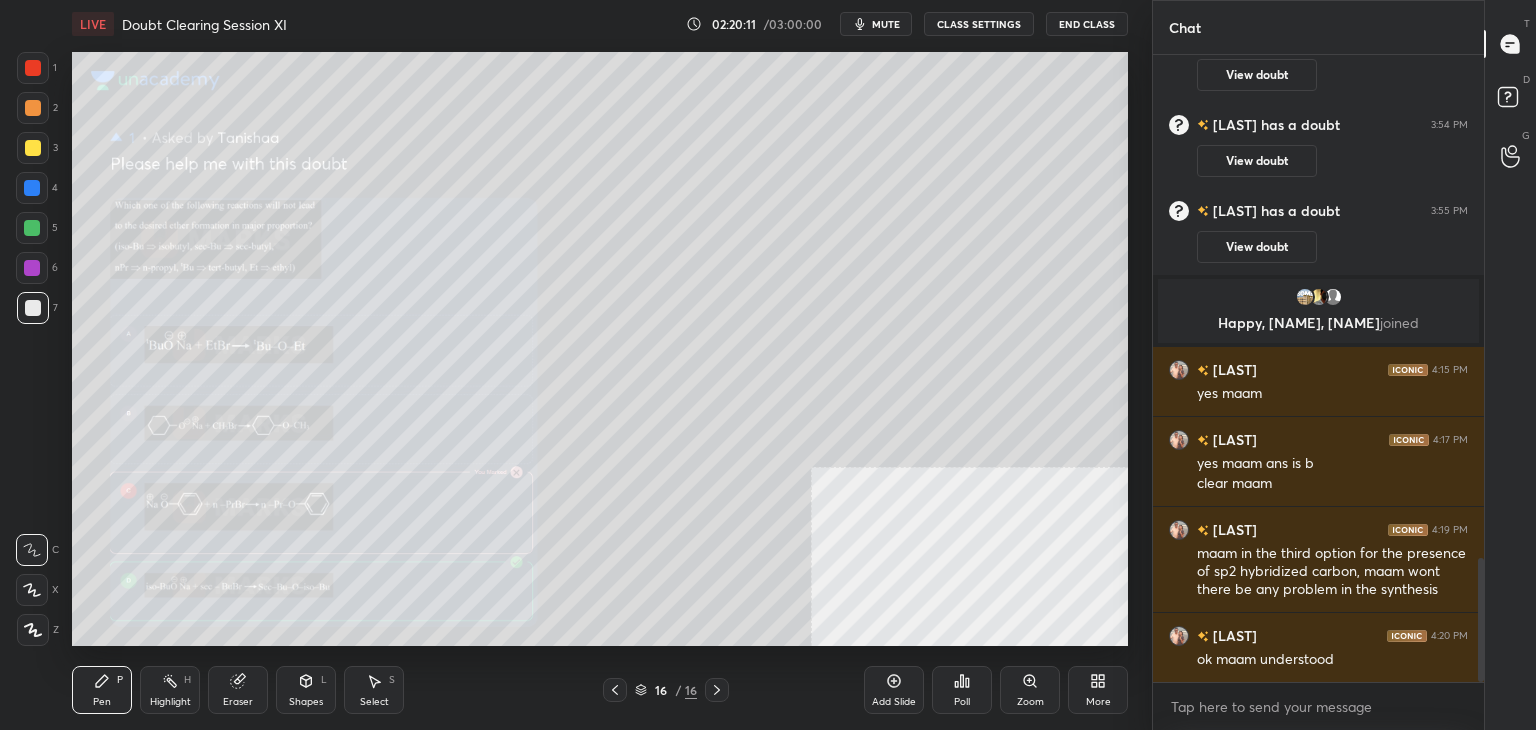 click 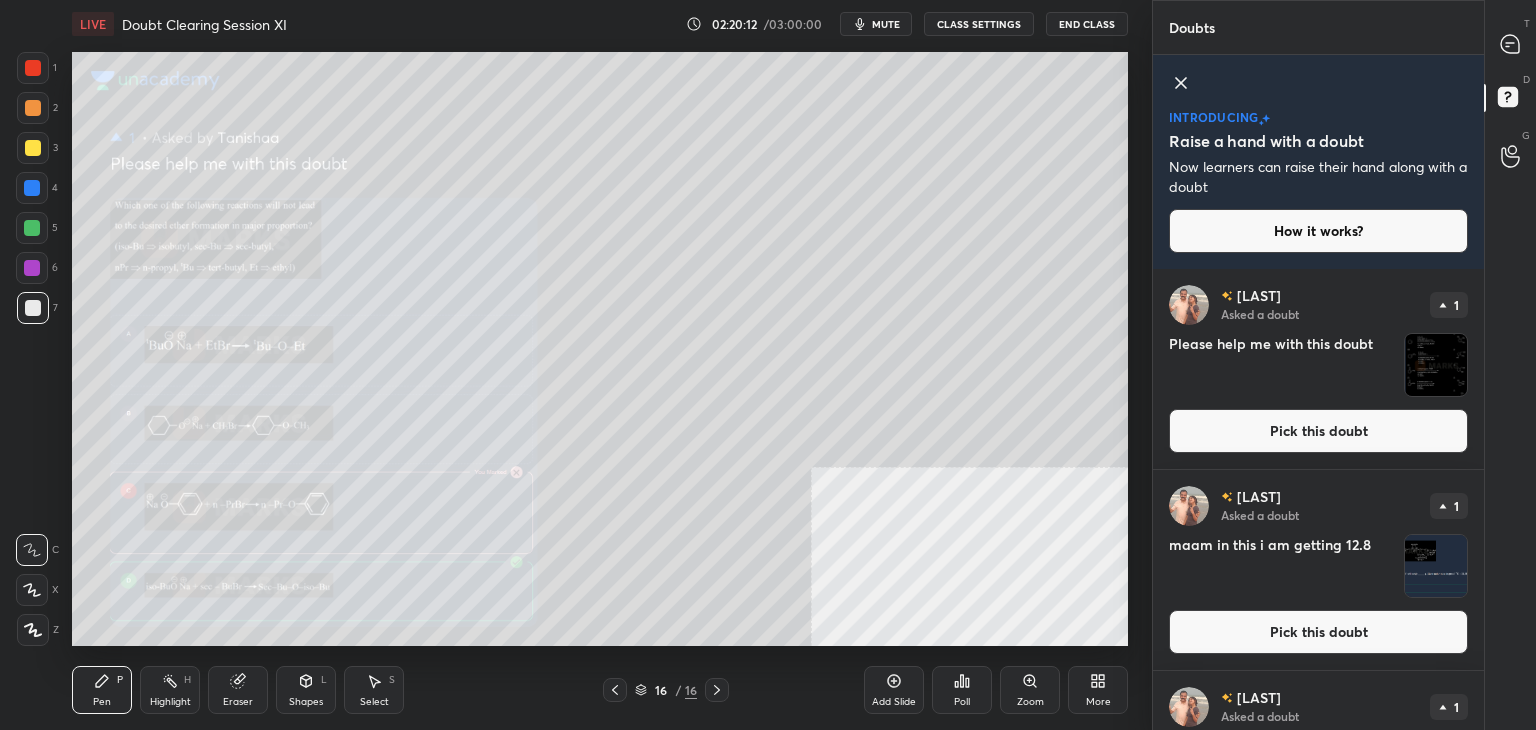 click on "Pick this doubt" at bounding box center [1318, 431] 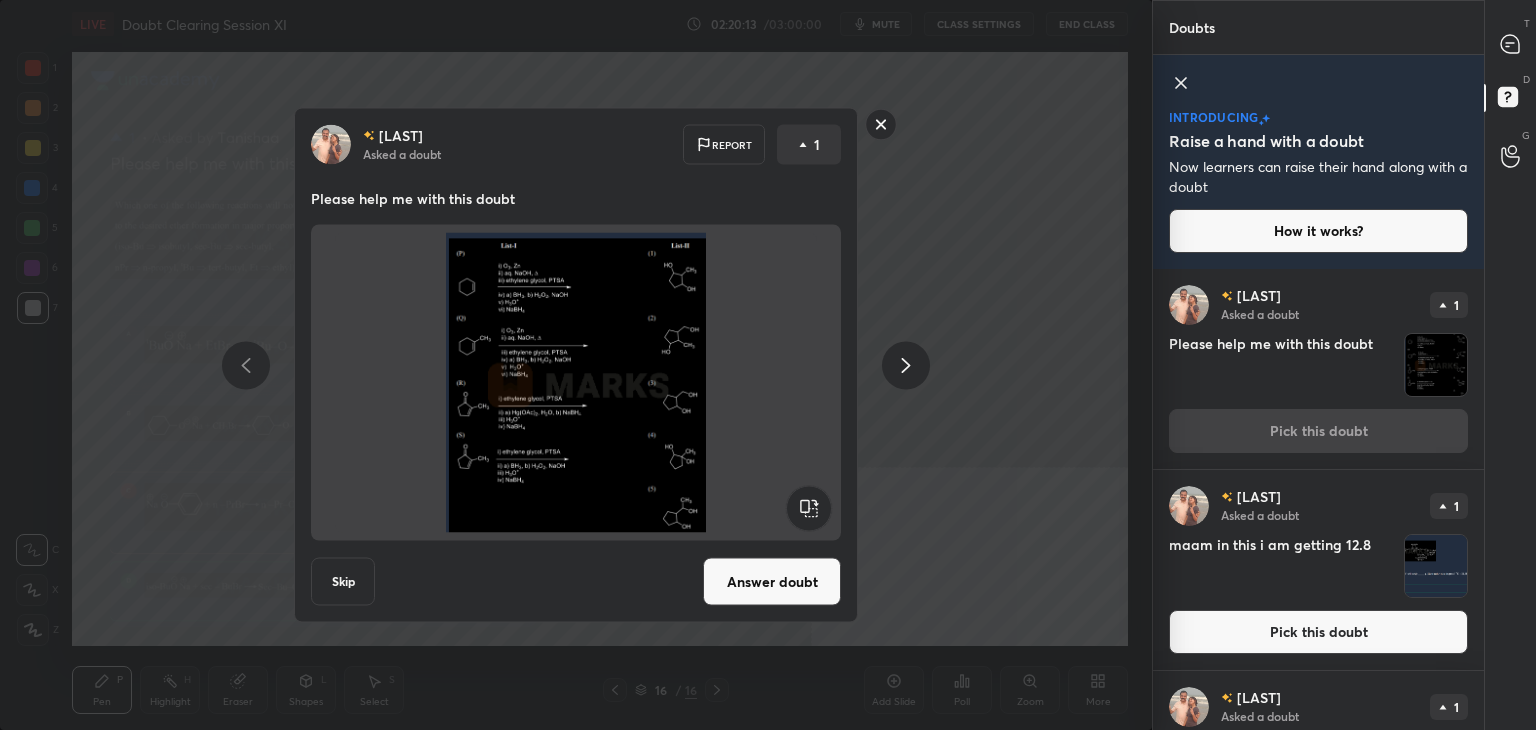 click on "Answer doubt" at bounding box center (772, 582) 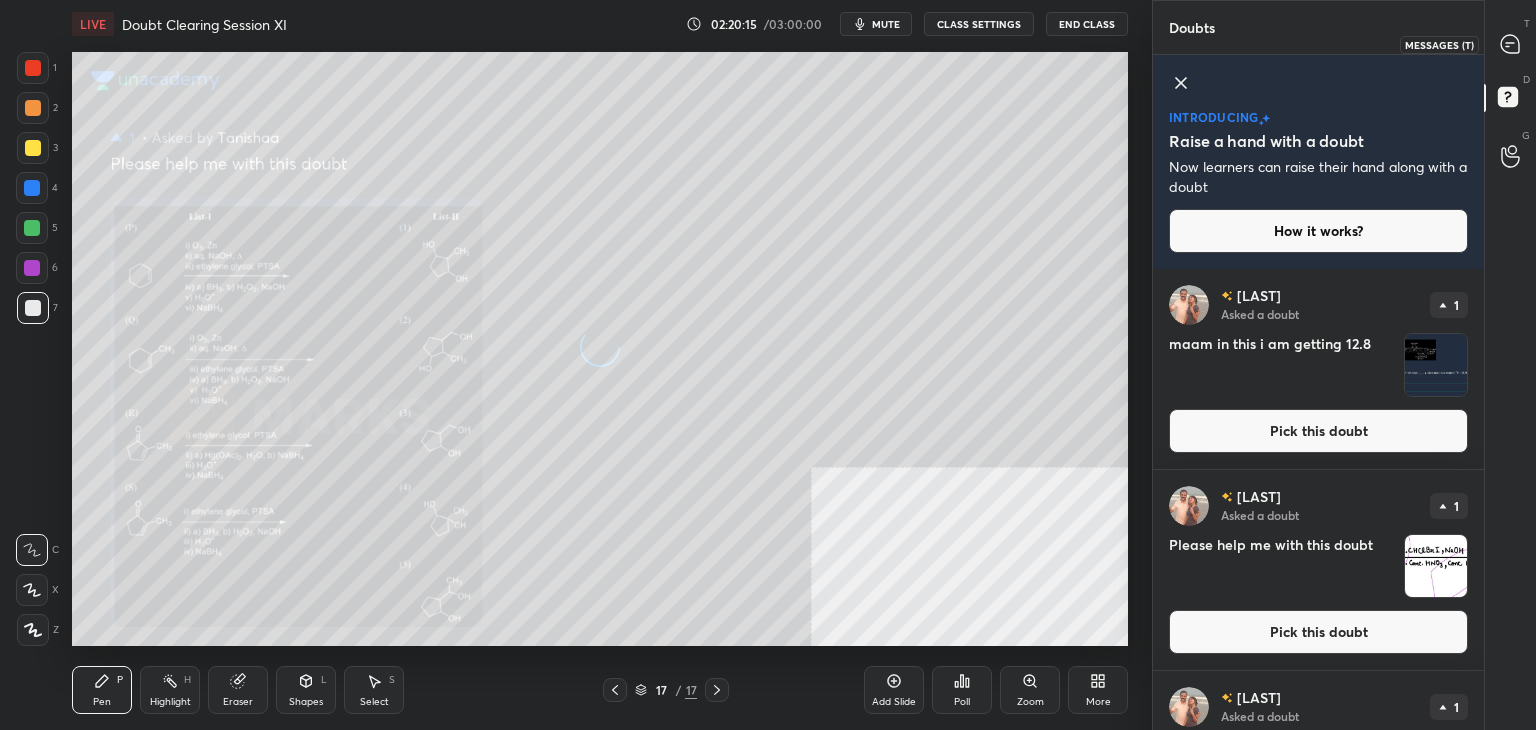 click 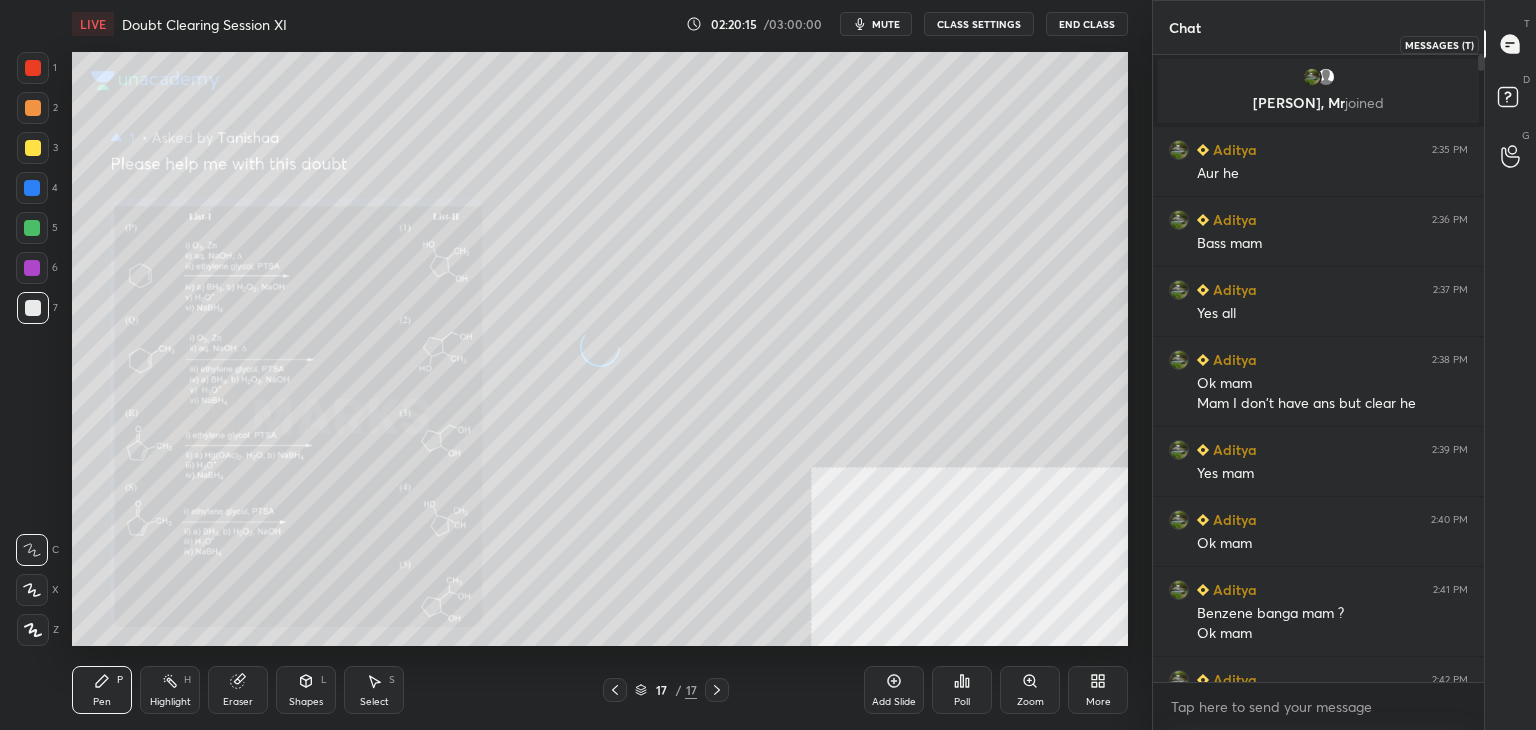 scroll, scrollTop: 2436, scrollLeft: 0, axis: vertical 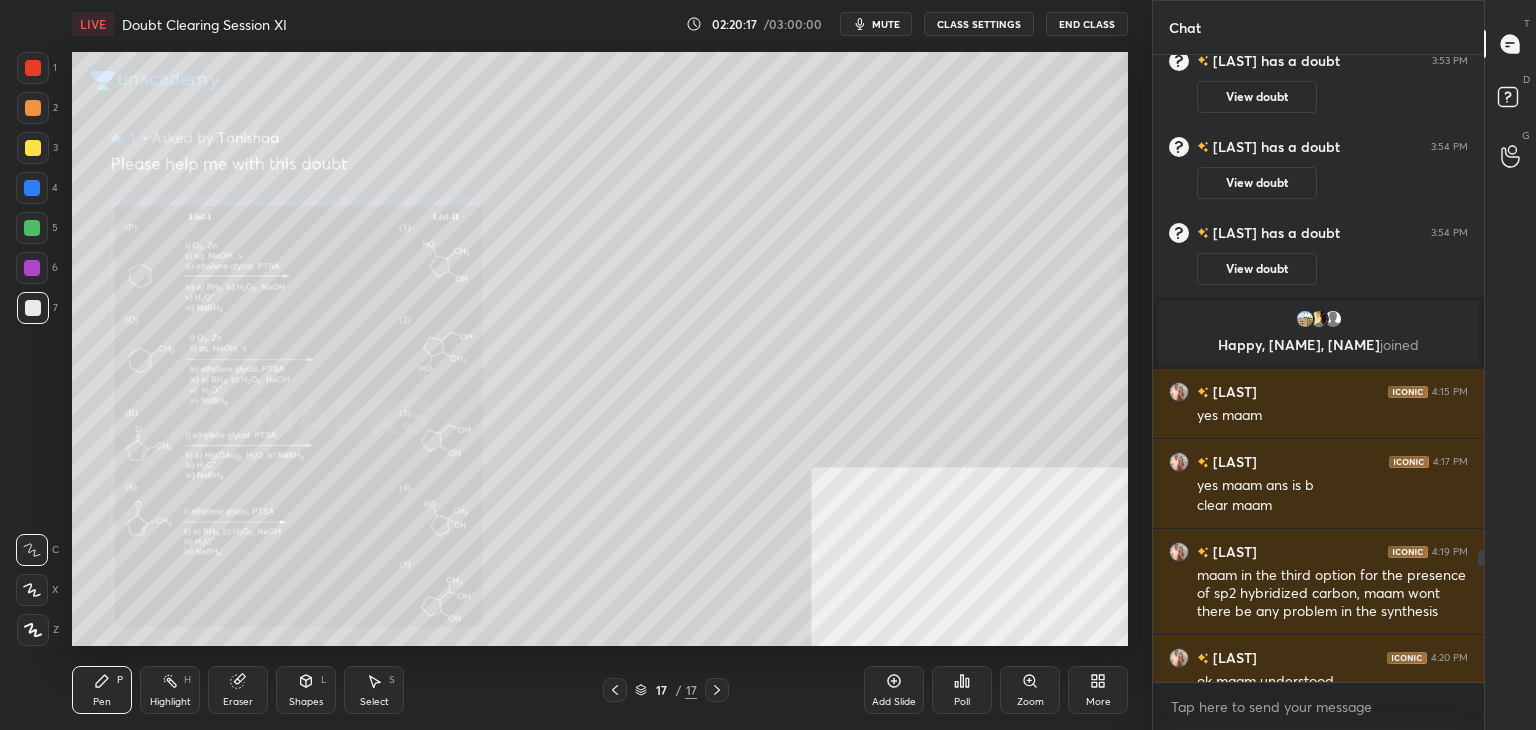 click on "Zoom" at bounding box center (1030, 702) 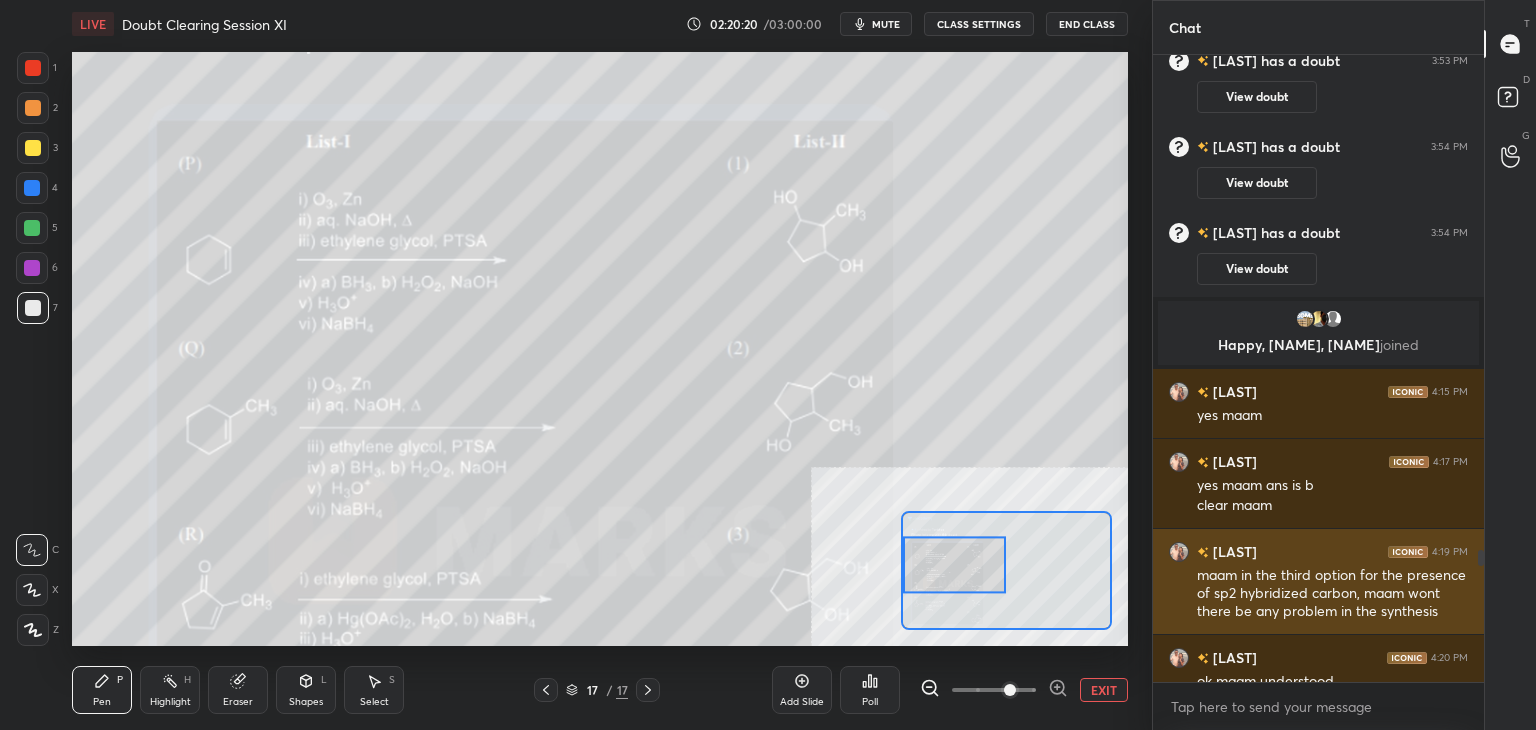 click at bounding box center [1481, 558] 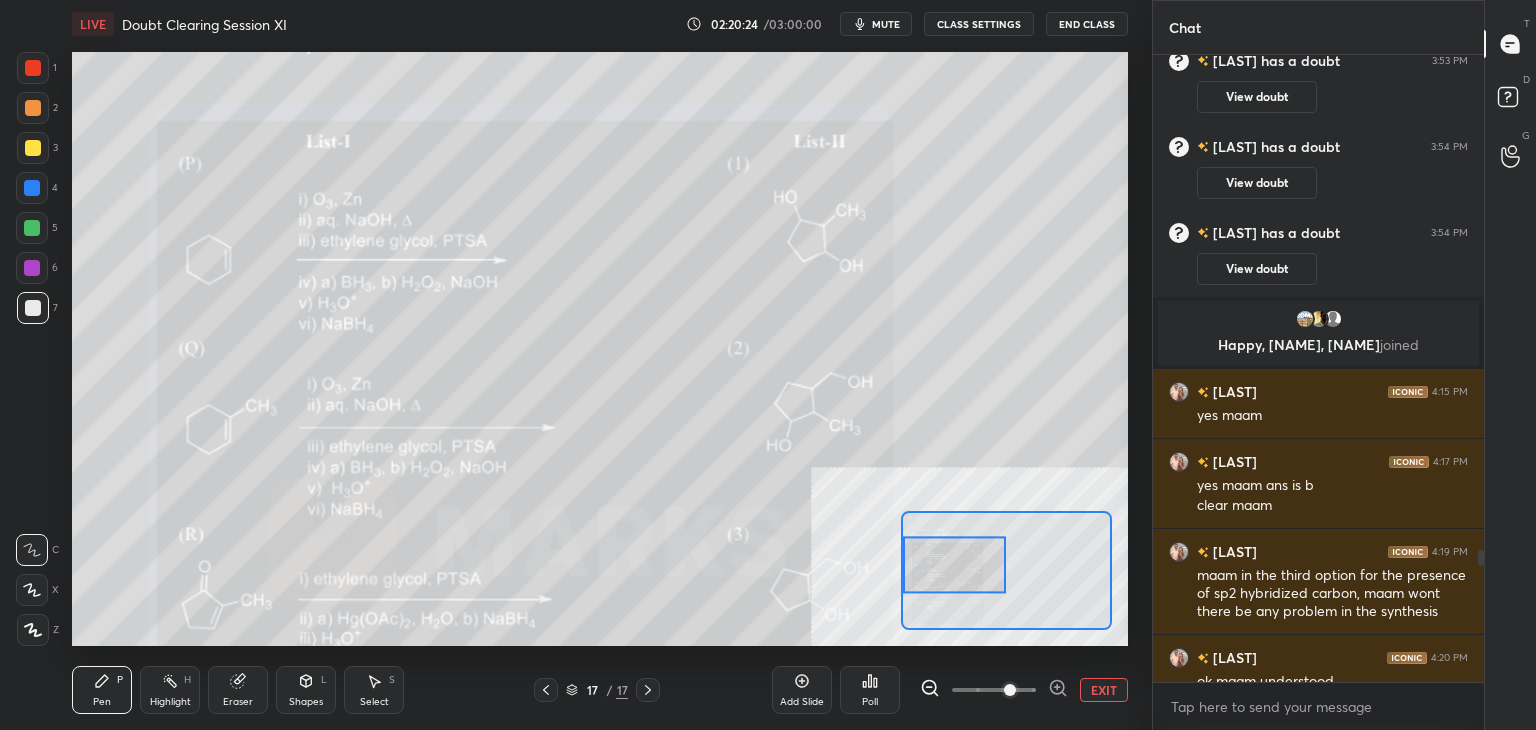 drag, startPoint x: 1478, startPoint y: 557, endPoint x: 1486, endPoint y: 619, distance: 62.514 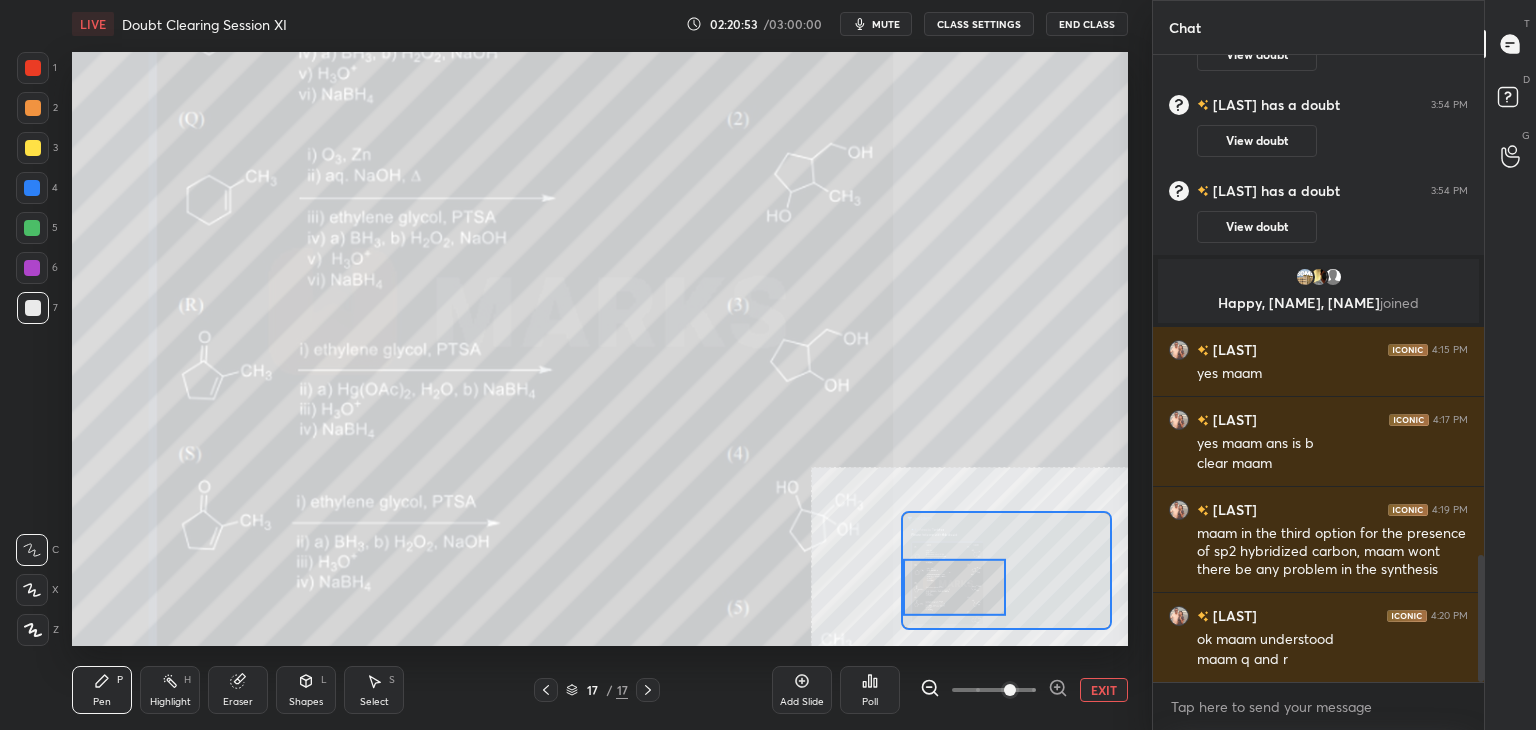 scroll, scrollTop: 2498, scrollLeft: 0, axis: vertical 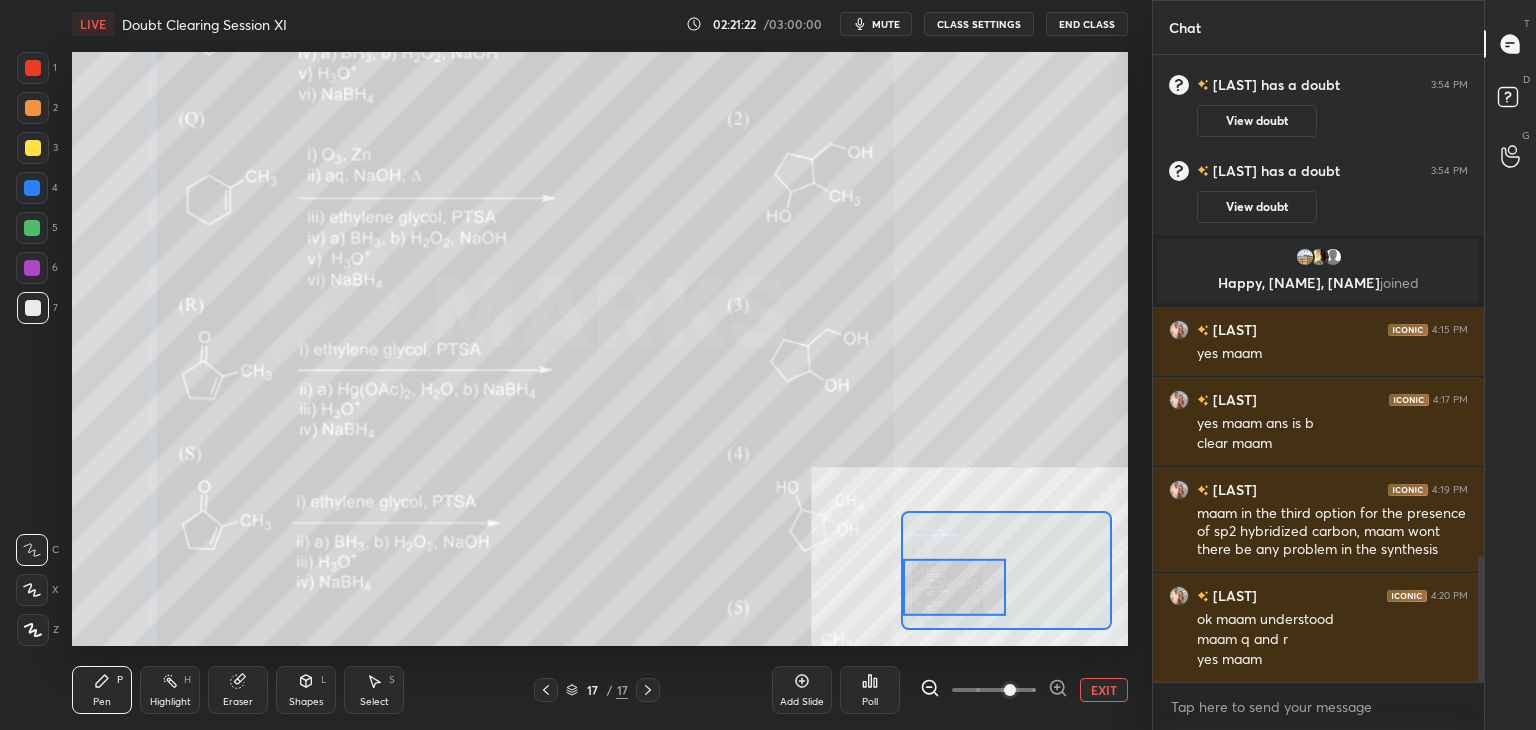 click at bounding box center (33, 68) 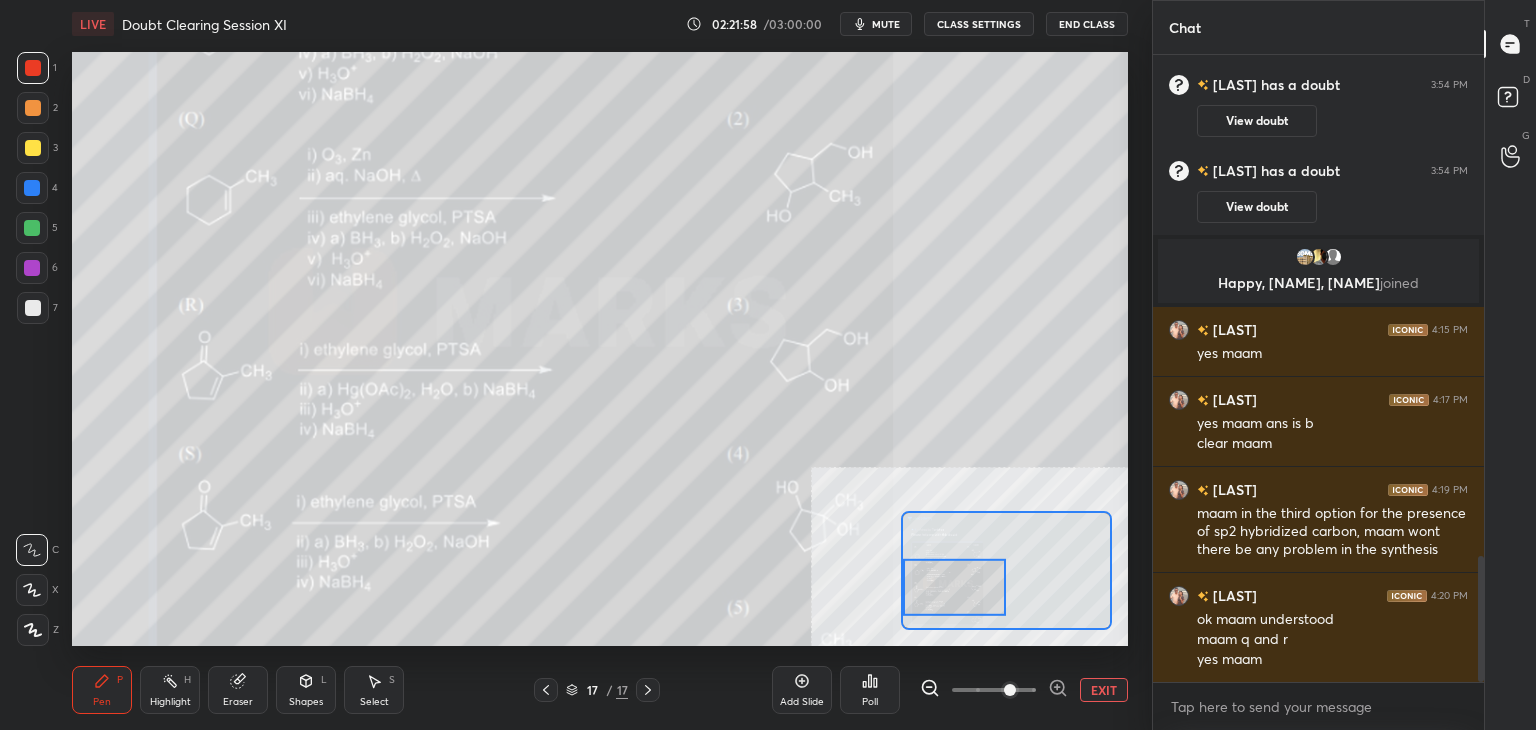 click on "Eraser" at bounding box center (238, 690) 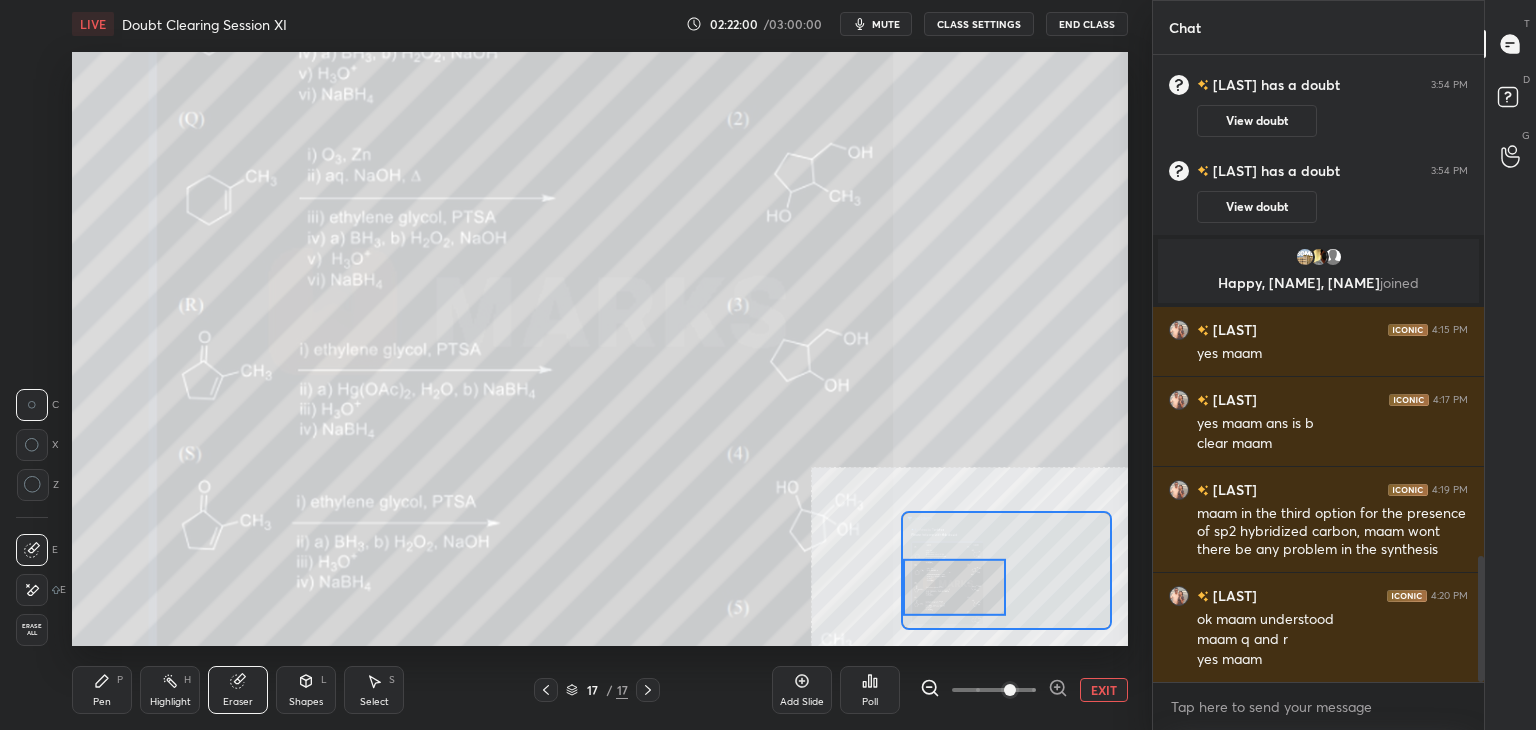click on "Pen P" at bounding box center (102, 690) 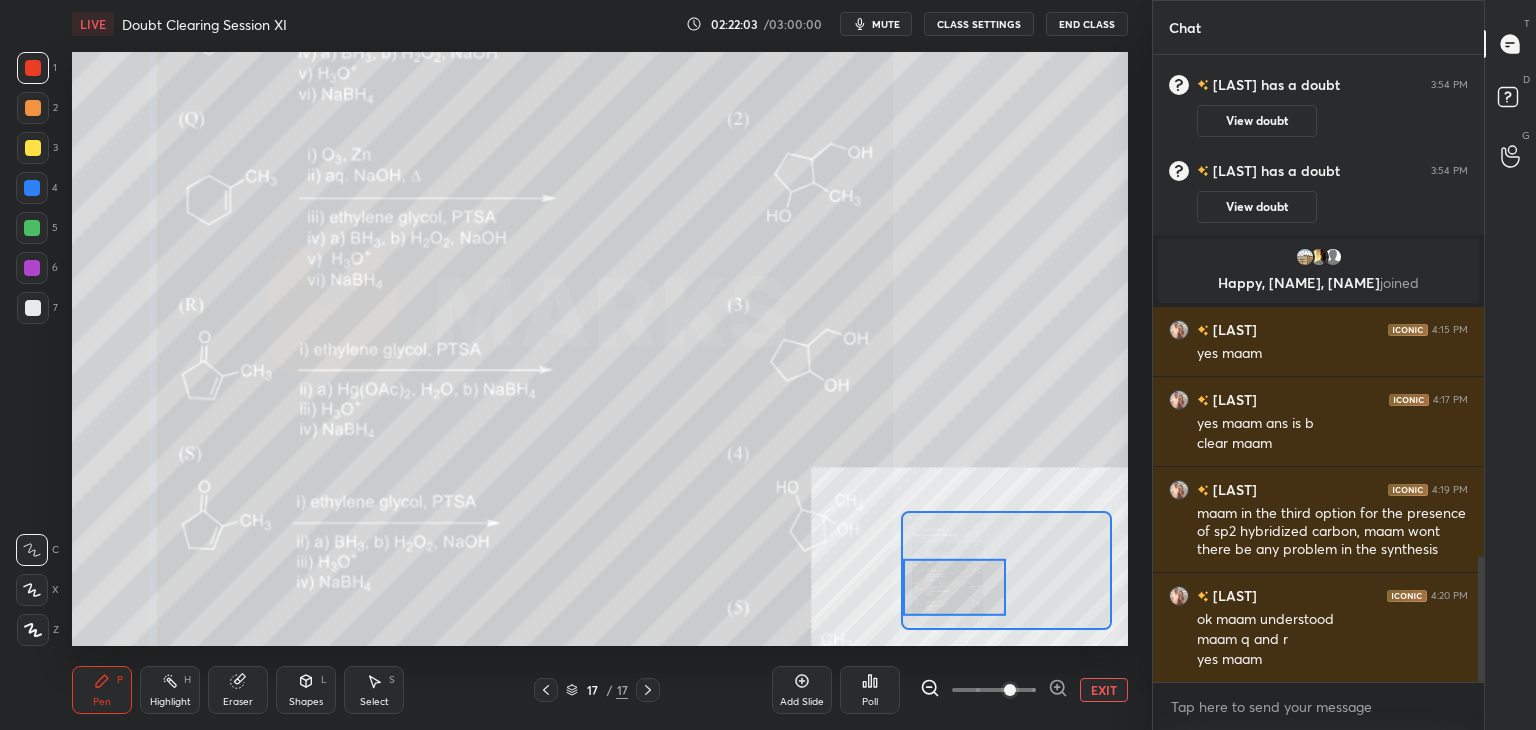 click on "Eraser" at bounding box center (238, 690) 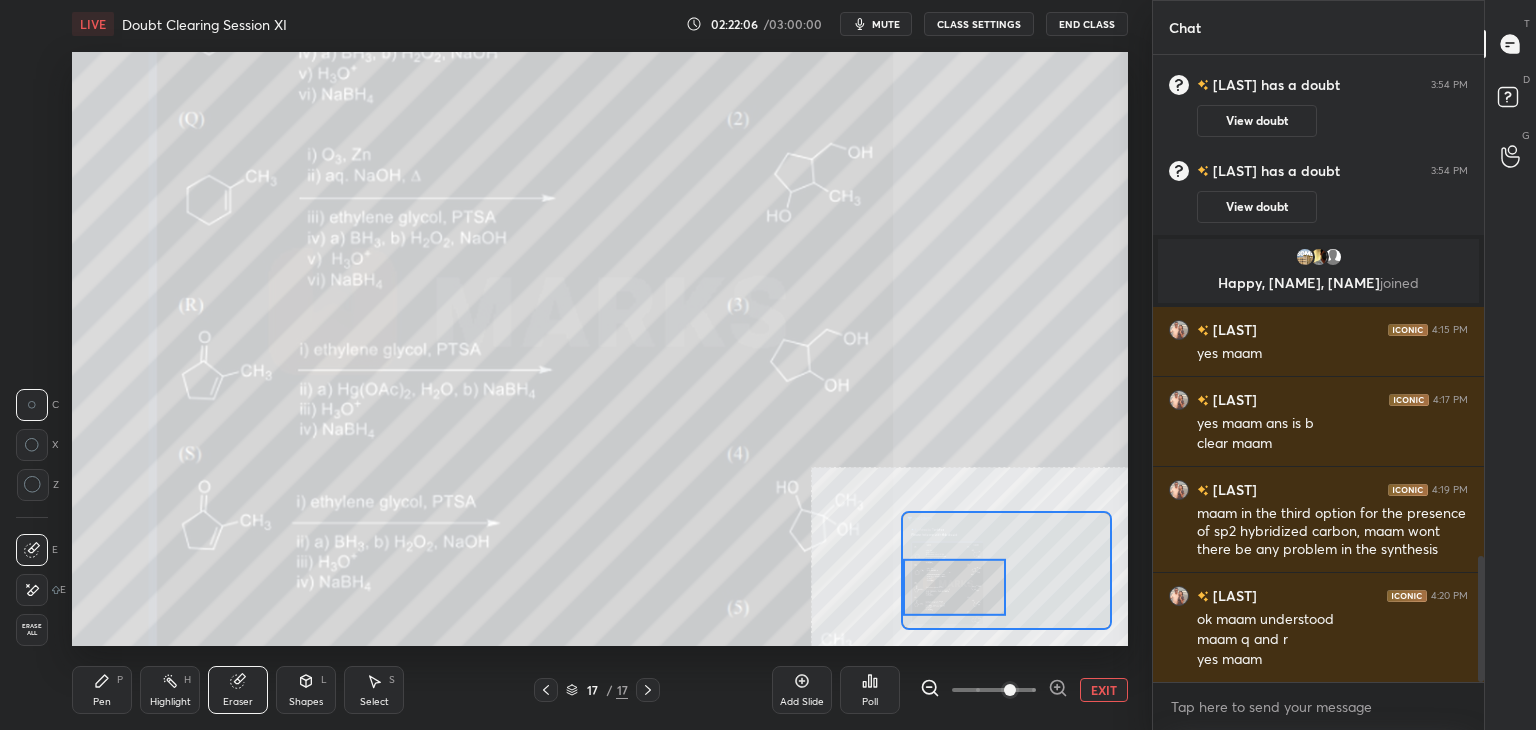 click on "Pen P" at bounding box center (102, 690) 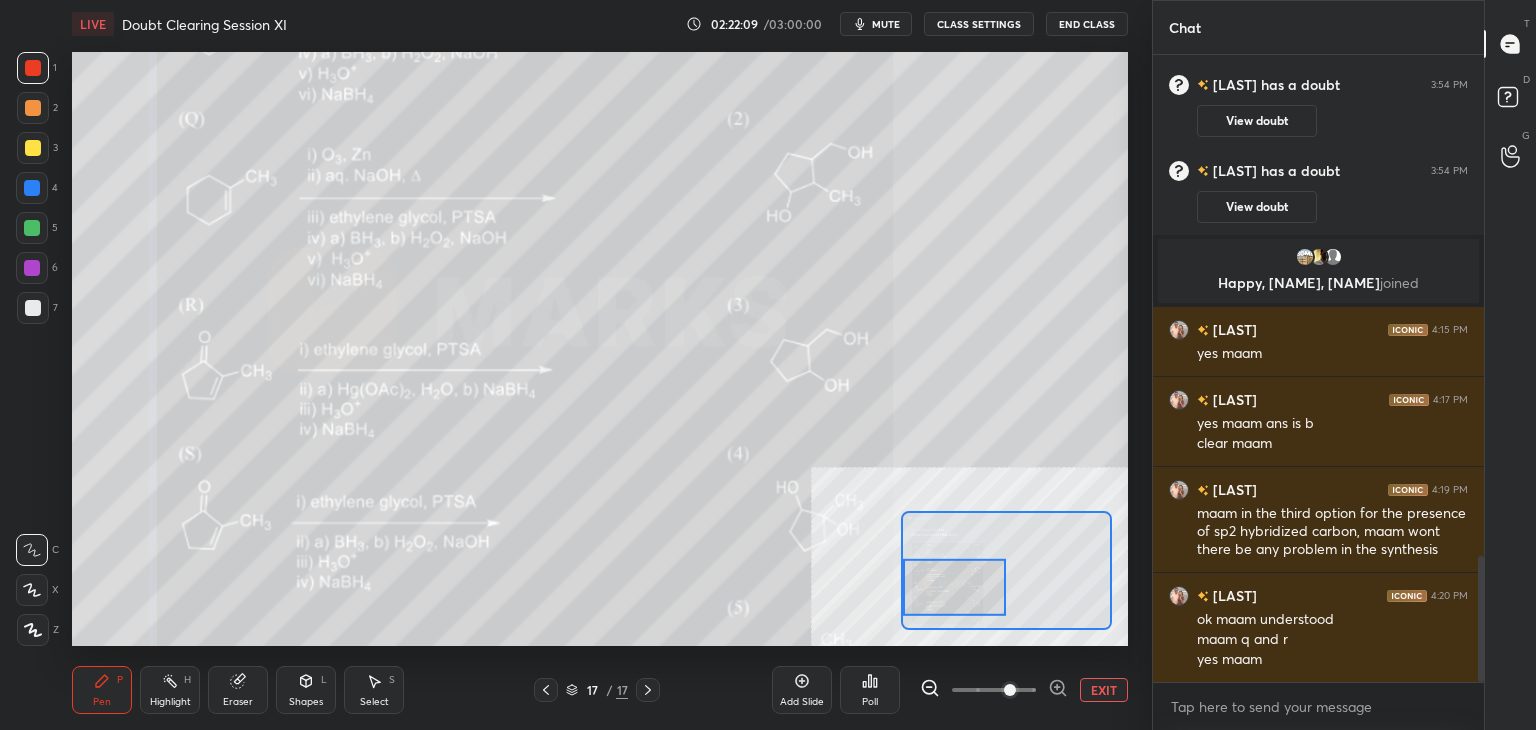 click 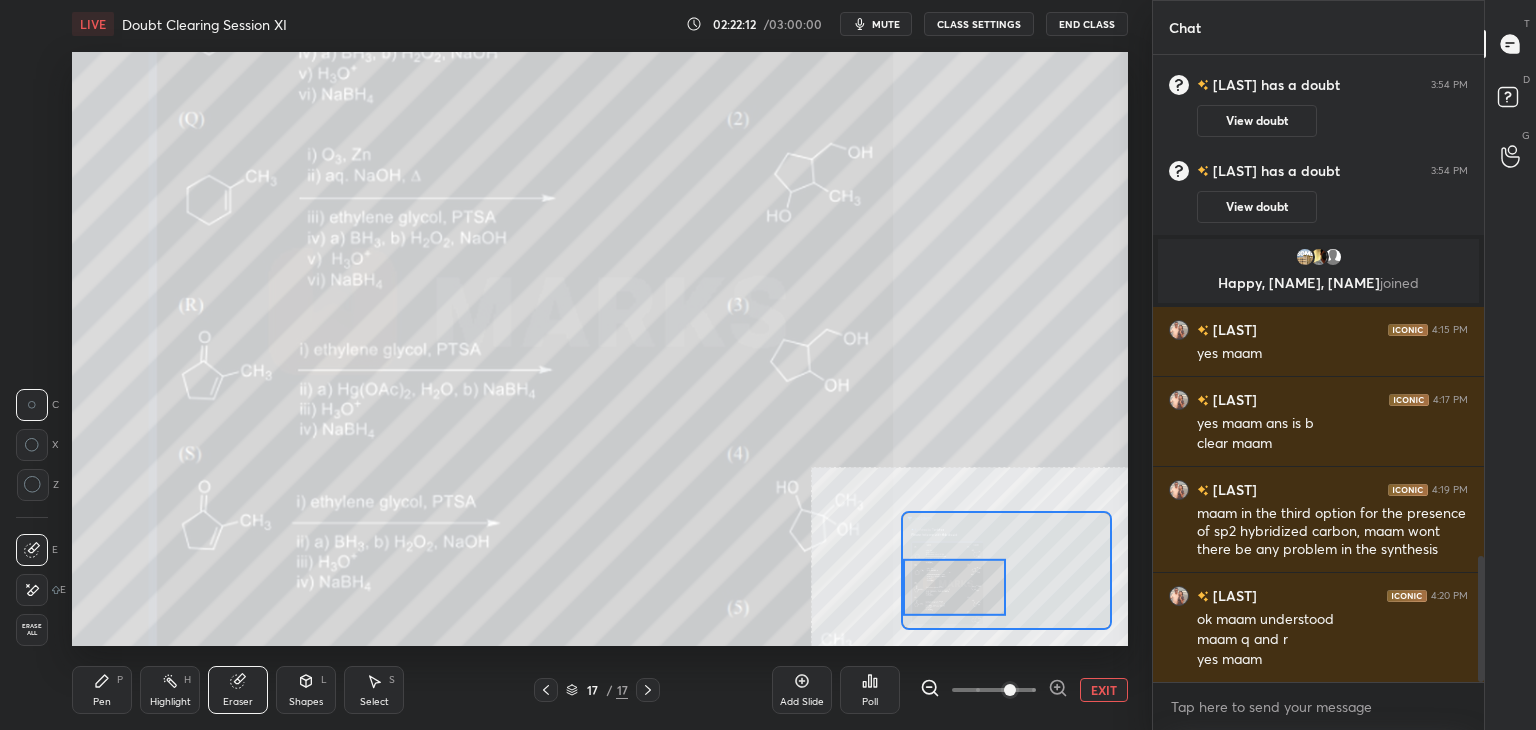 click on "Pen P" at bounding box center (102, 690) 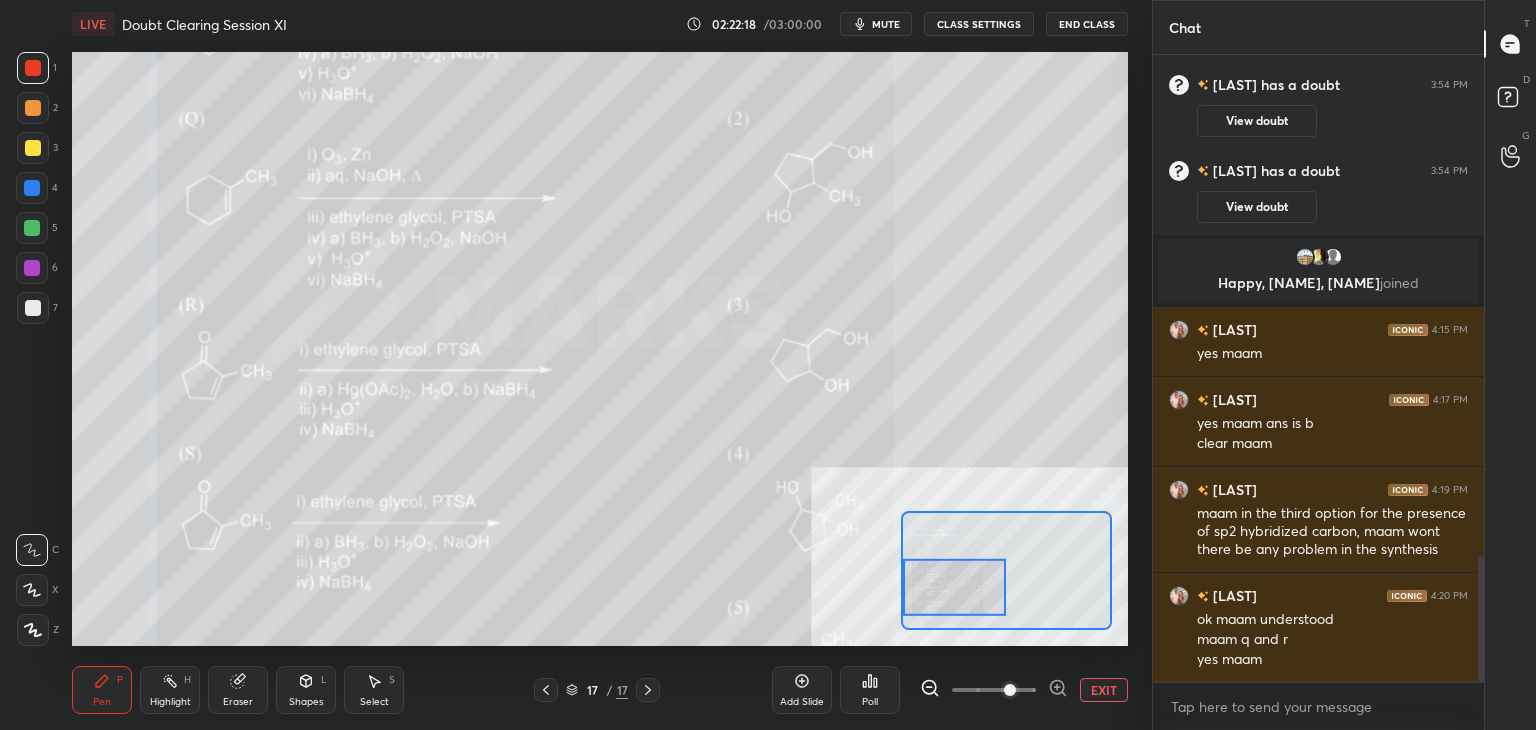 click on "EXIT" at bounding box center [1104, 690] 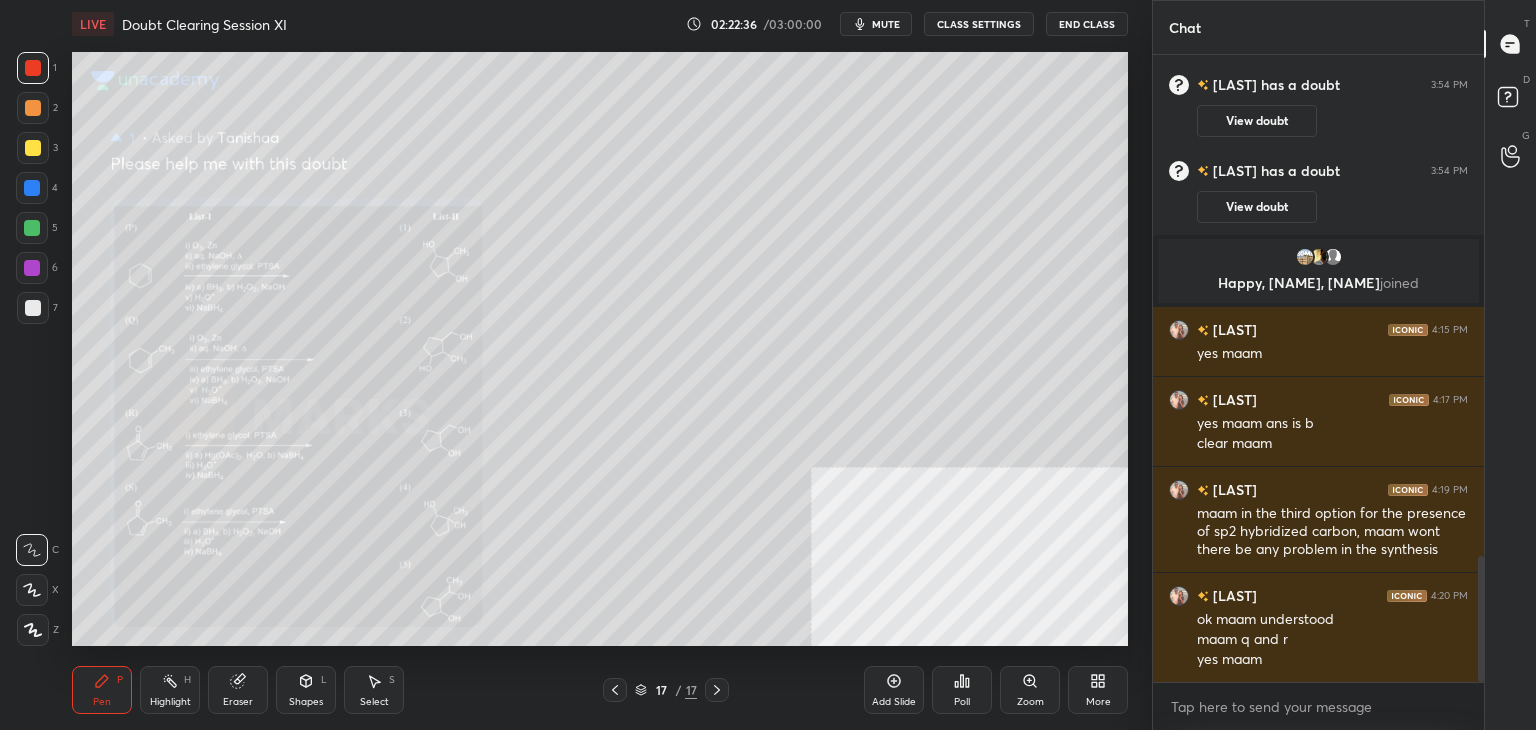 click on "Zoom" at bounding box center [1030, 690] 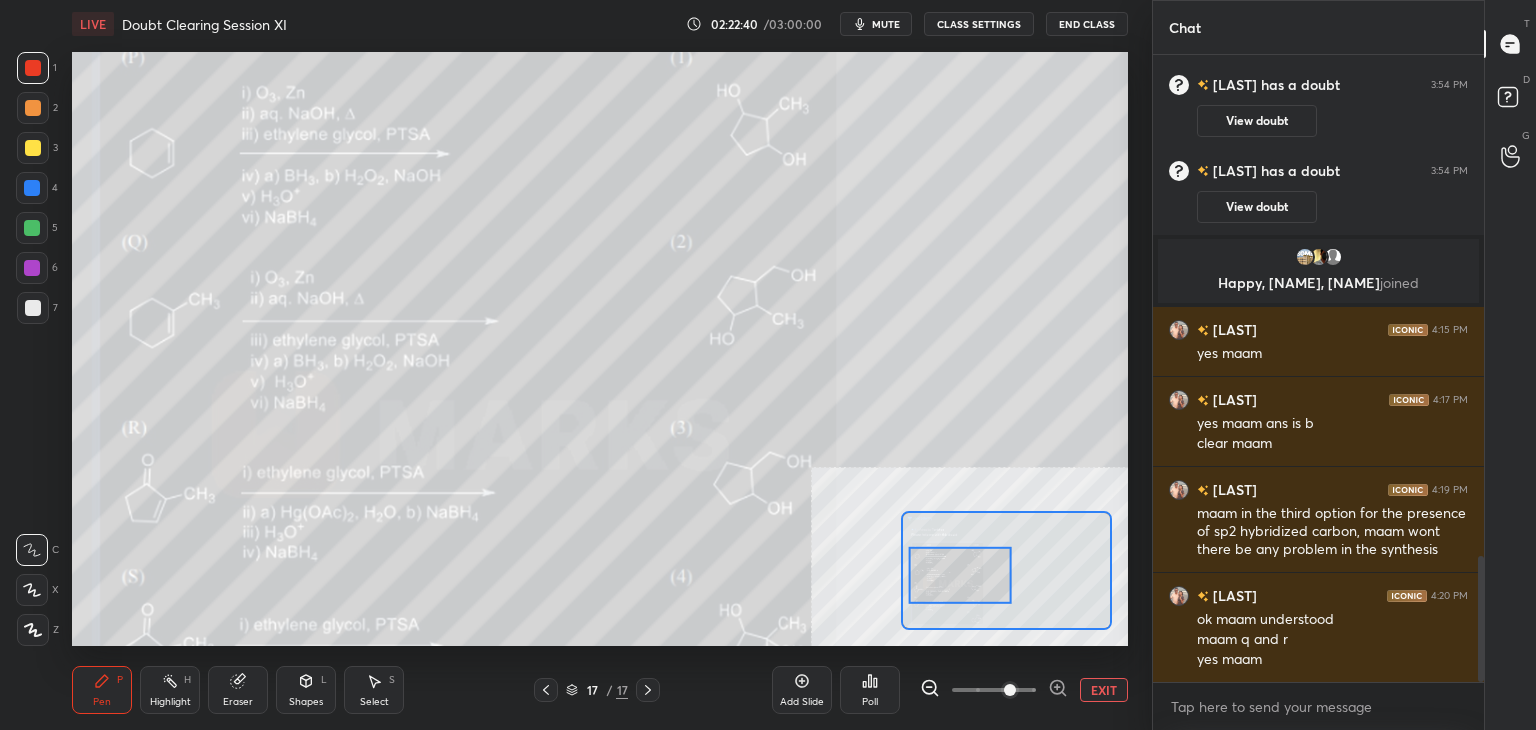 click on "EXIT" at bounding box center (1104, 690) 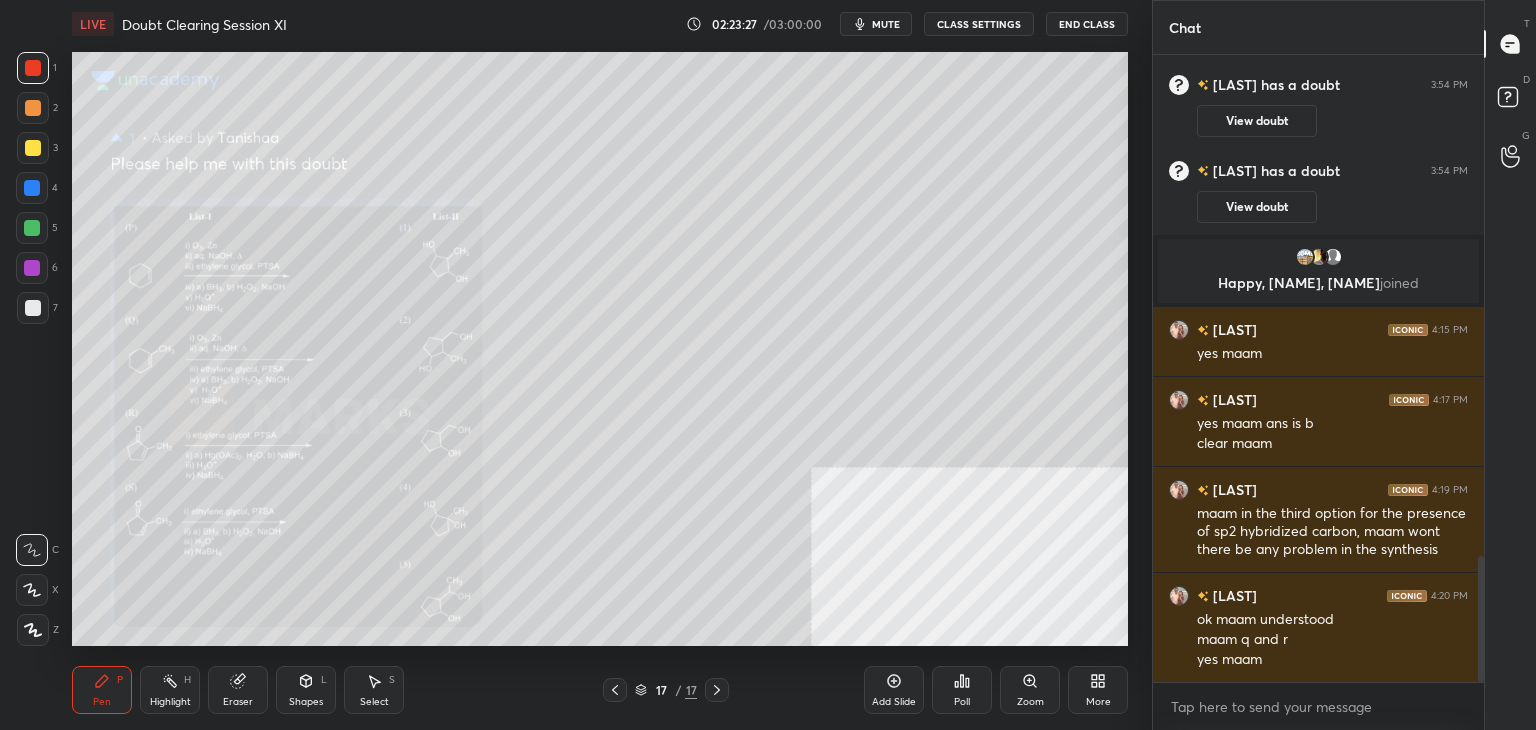 click at bounding box center [32, 188] 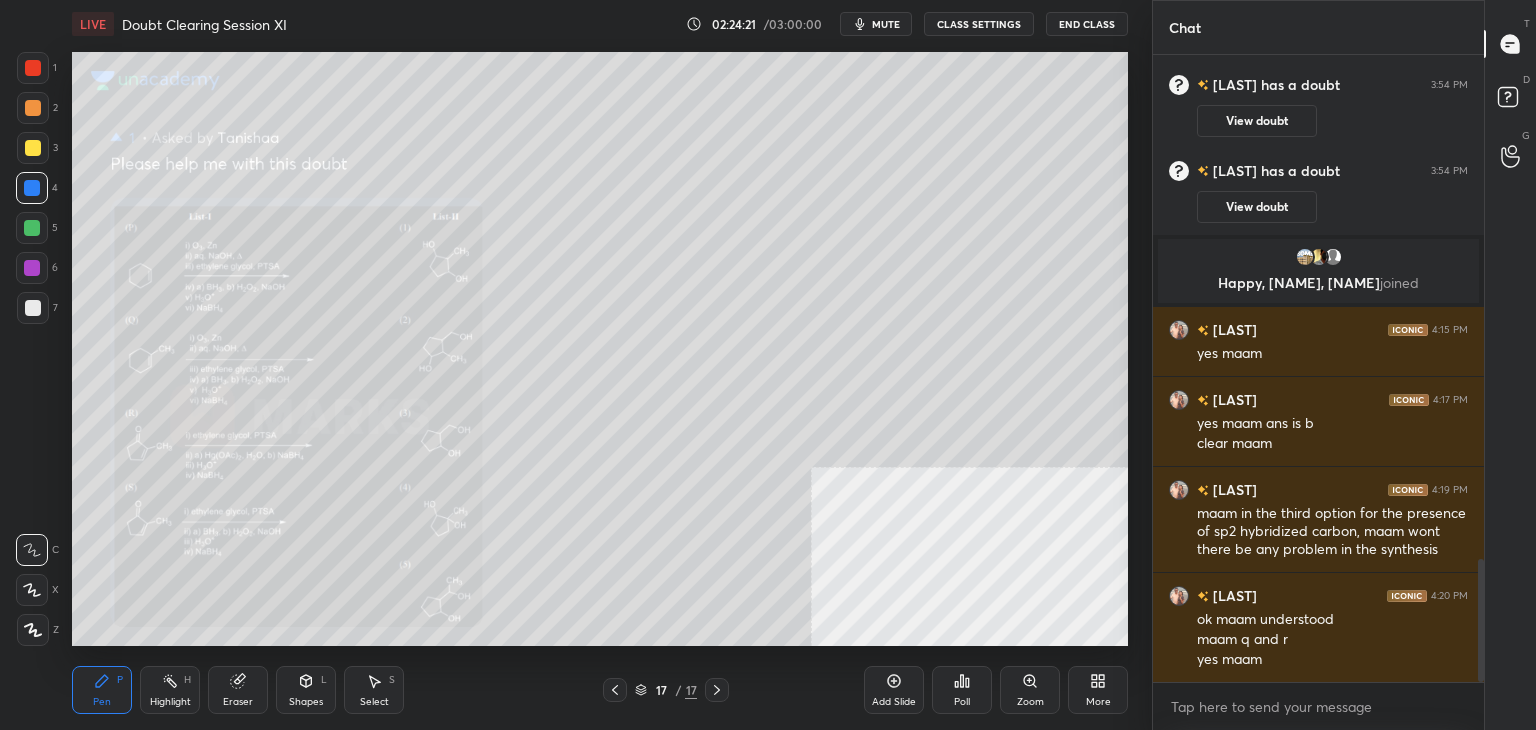 scroll, scrollTop: 2568, scrollLeft: 0, axis: vertical 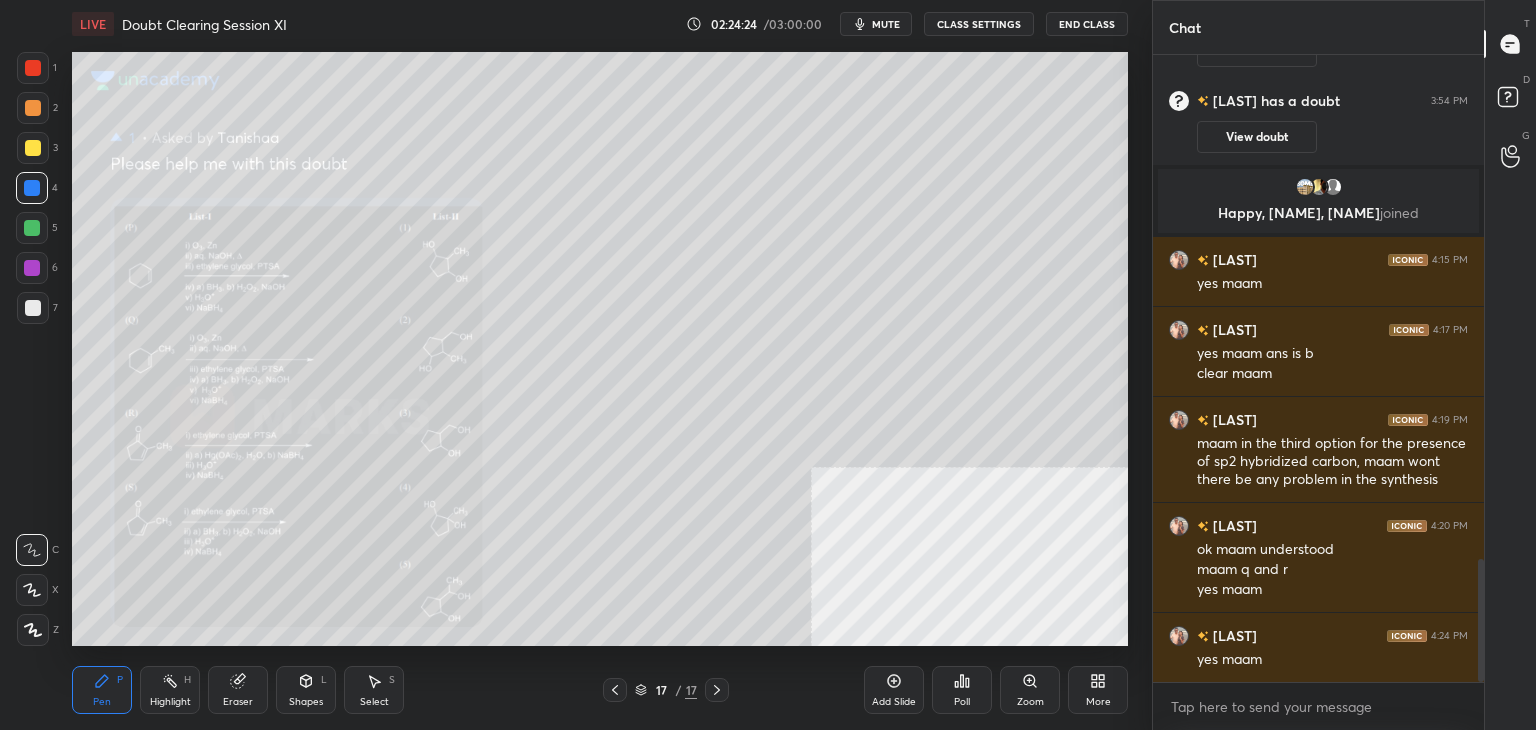 click on "Zoom" at bounding box center [1030, 702] 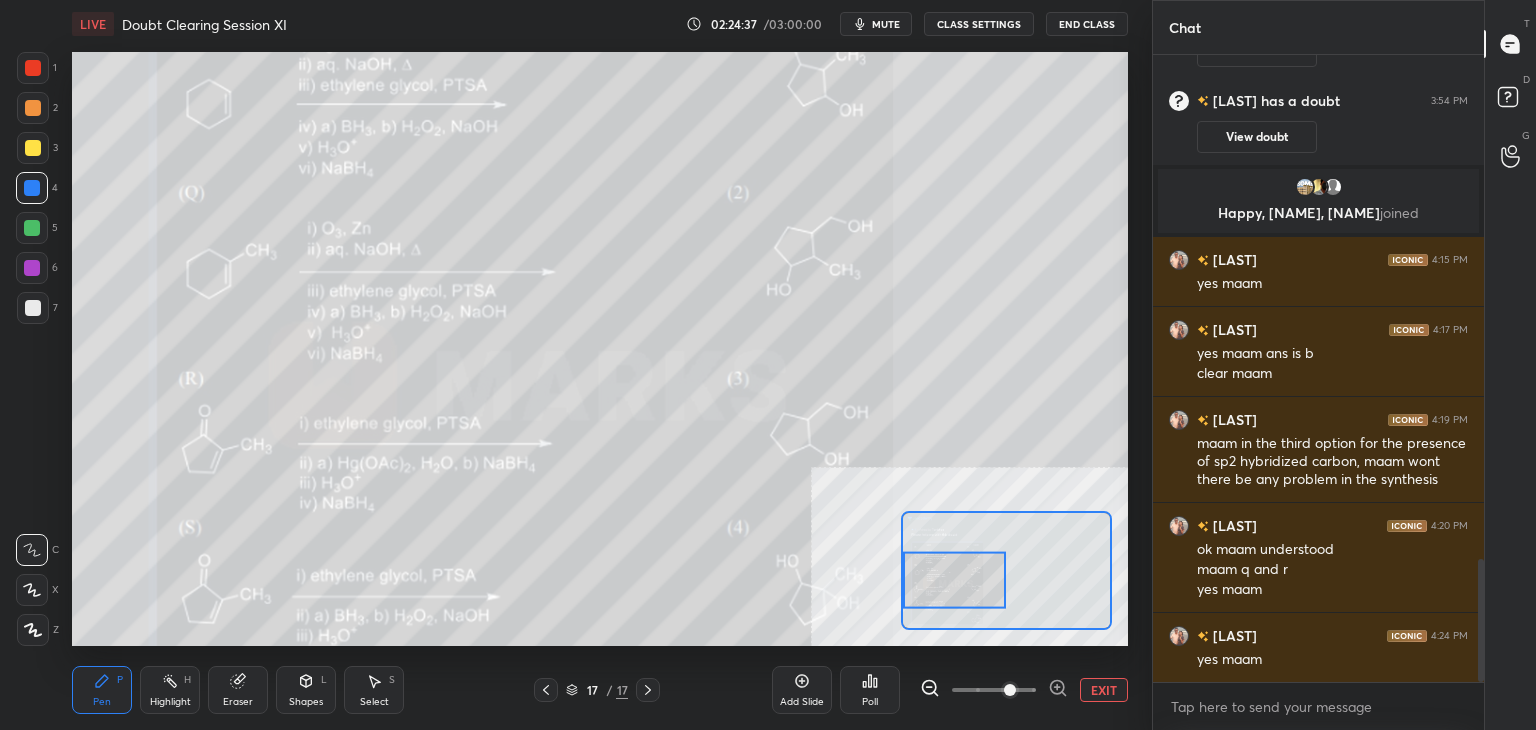 click 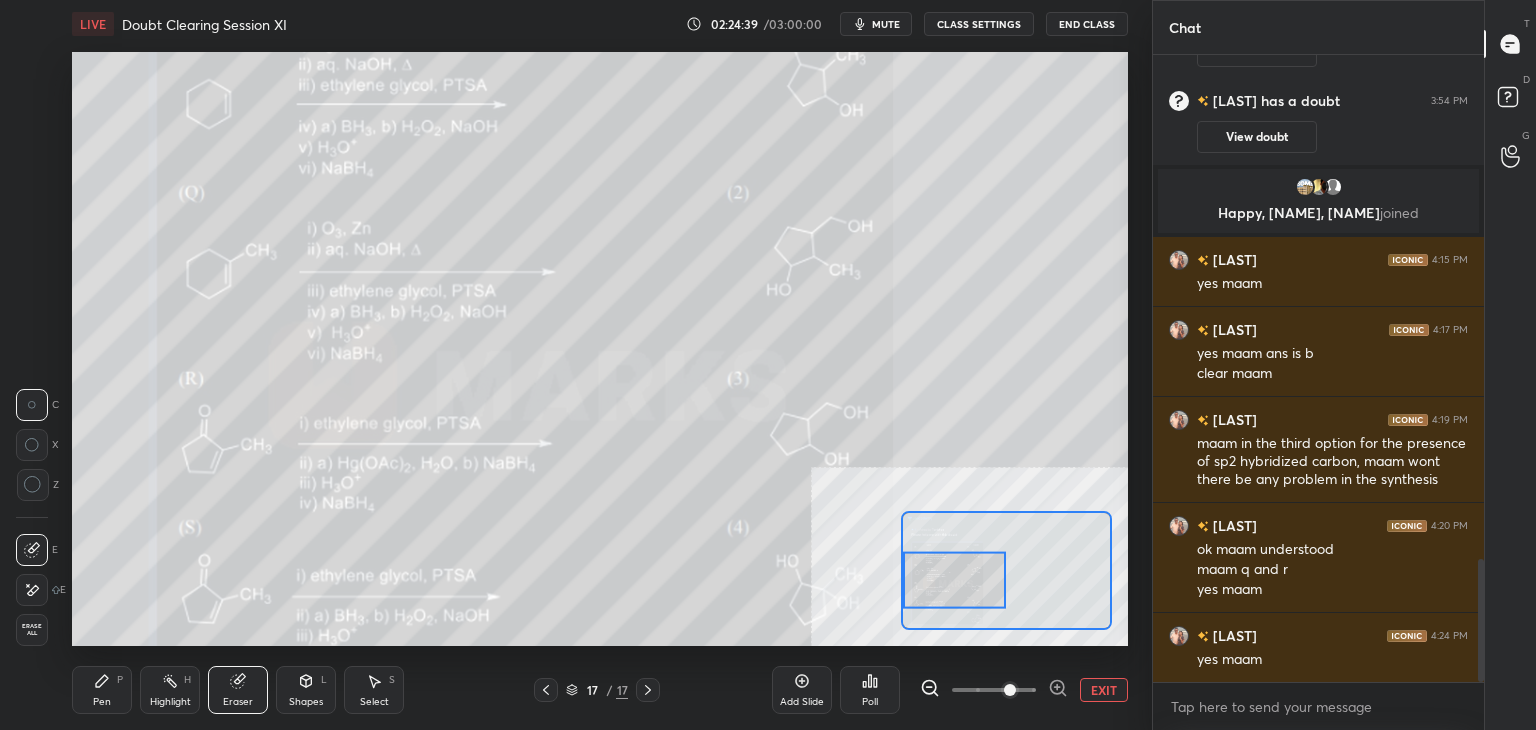 click on "Pen P" at bounding box center (102, 690) 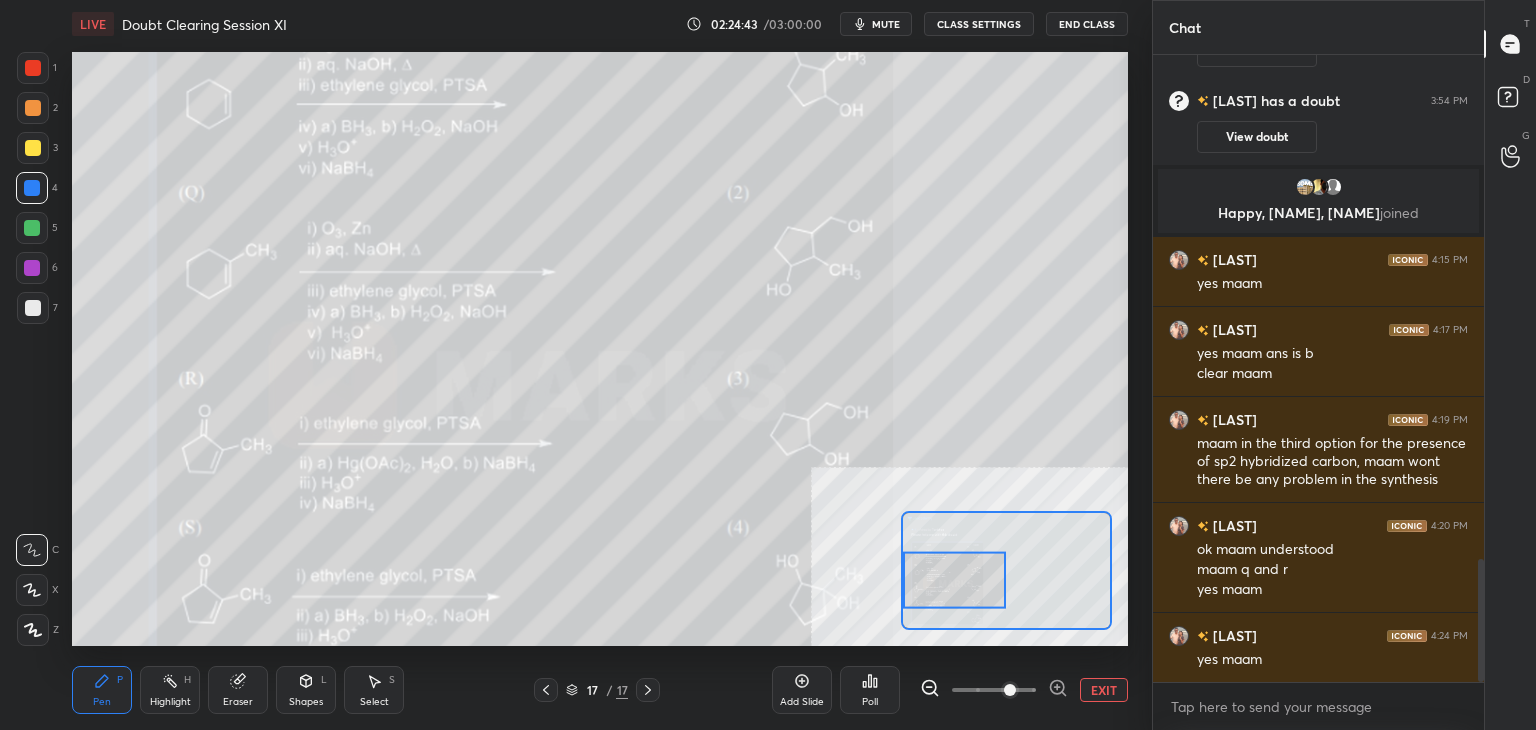 click 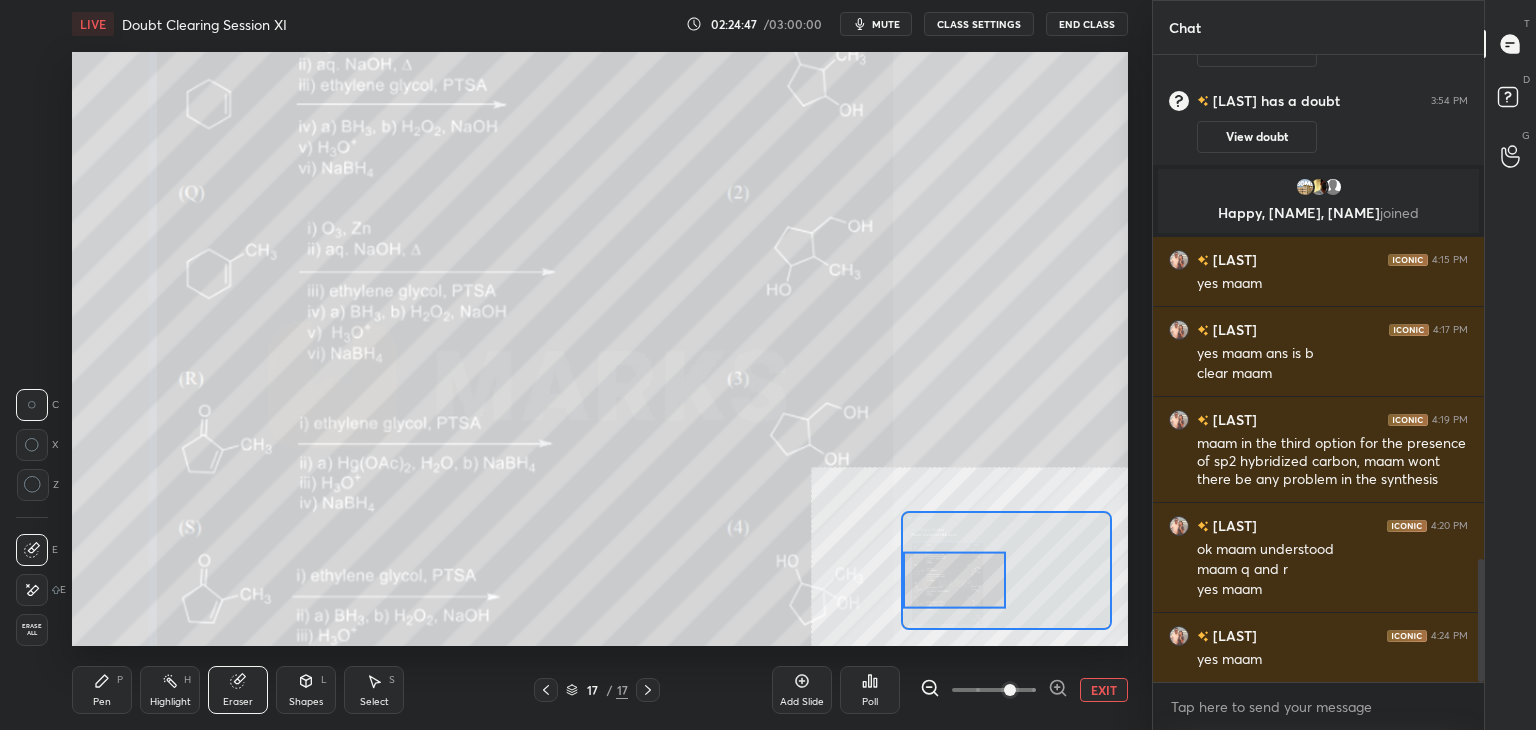 click on "Pen P" at bounding box center [102, 690] 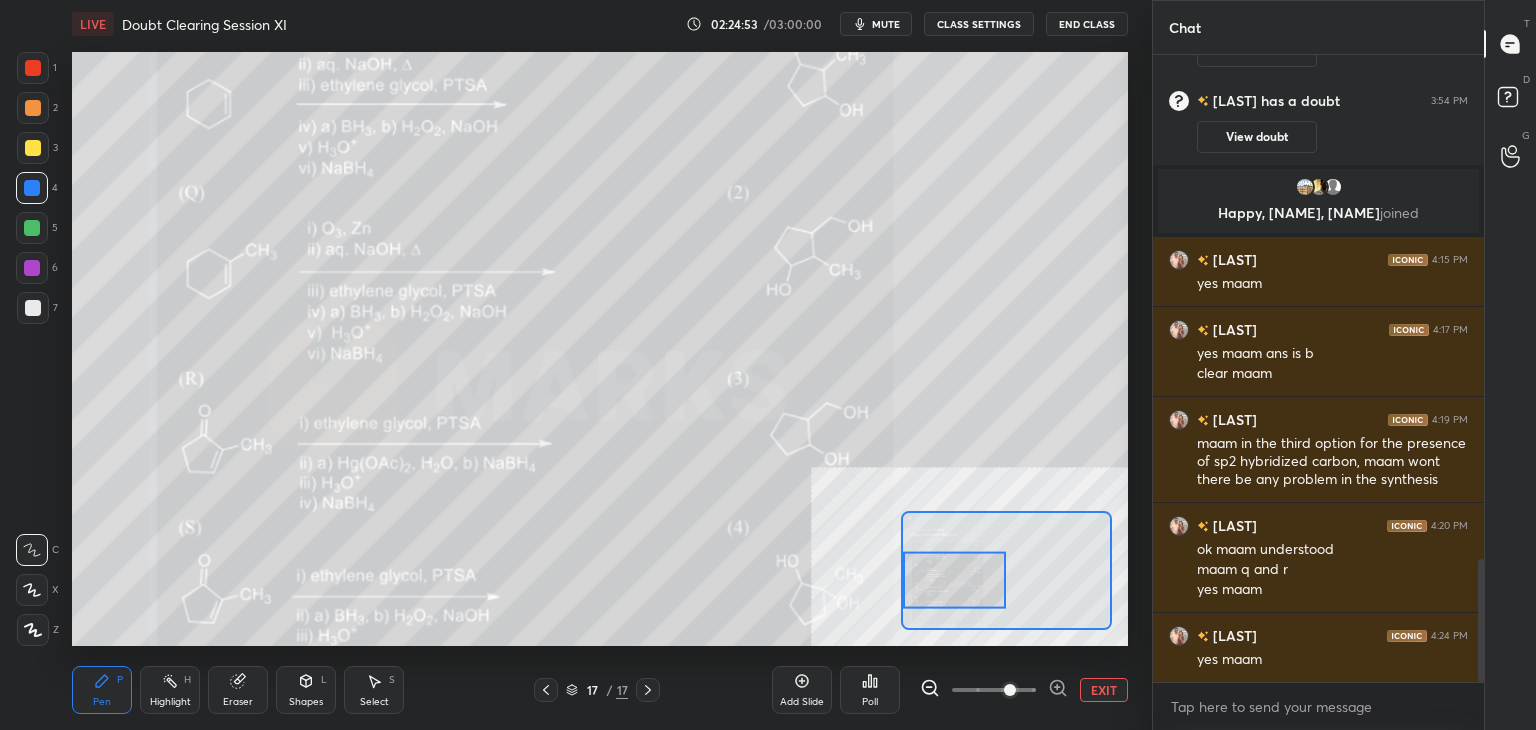click on "Eraser" at bounding box center (238, 690) 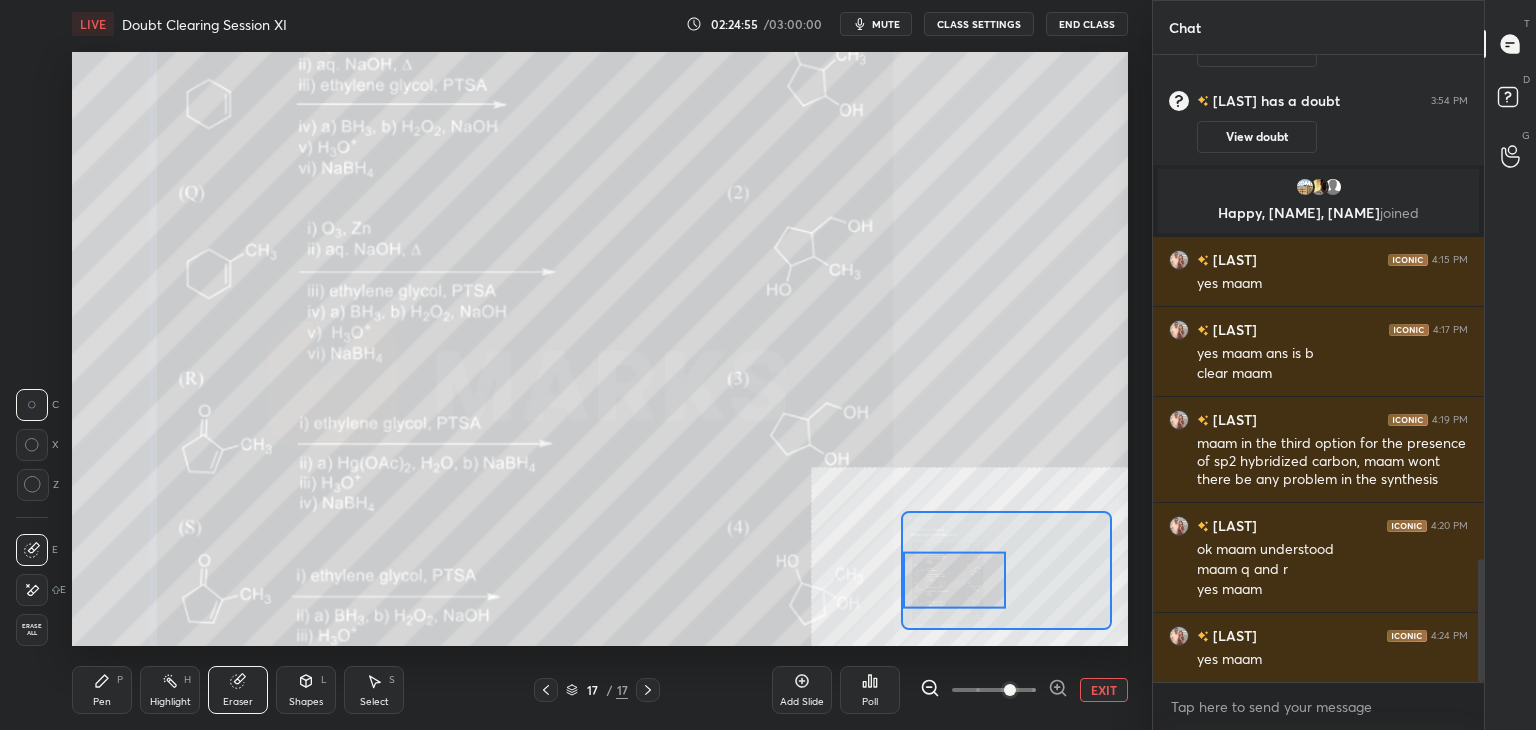 click on "Pen P" at bounding box center [102, 690] 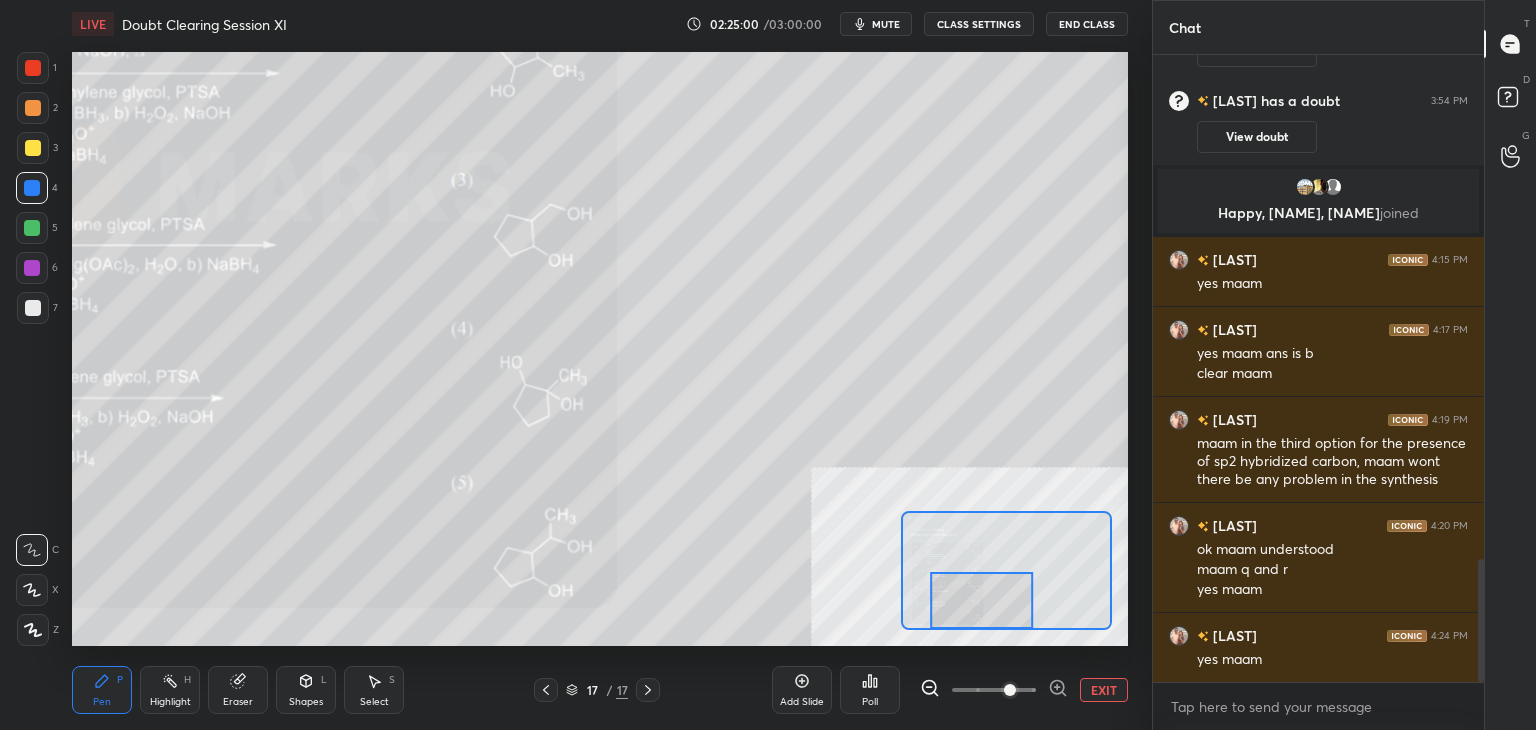 scroll, scrollTop: 2638, scrollLeft: 0, axis: vertical 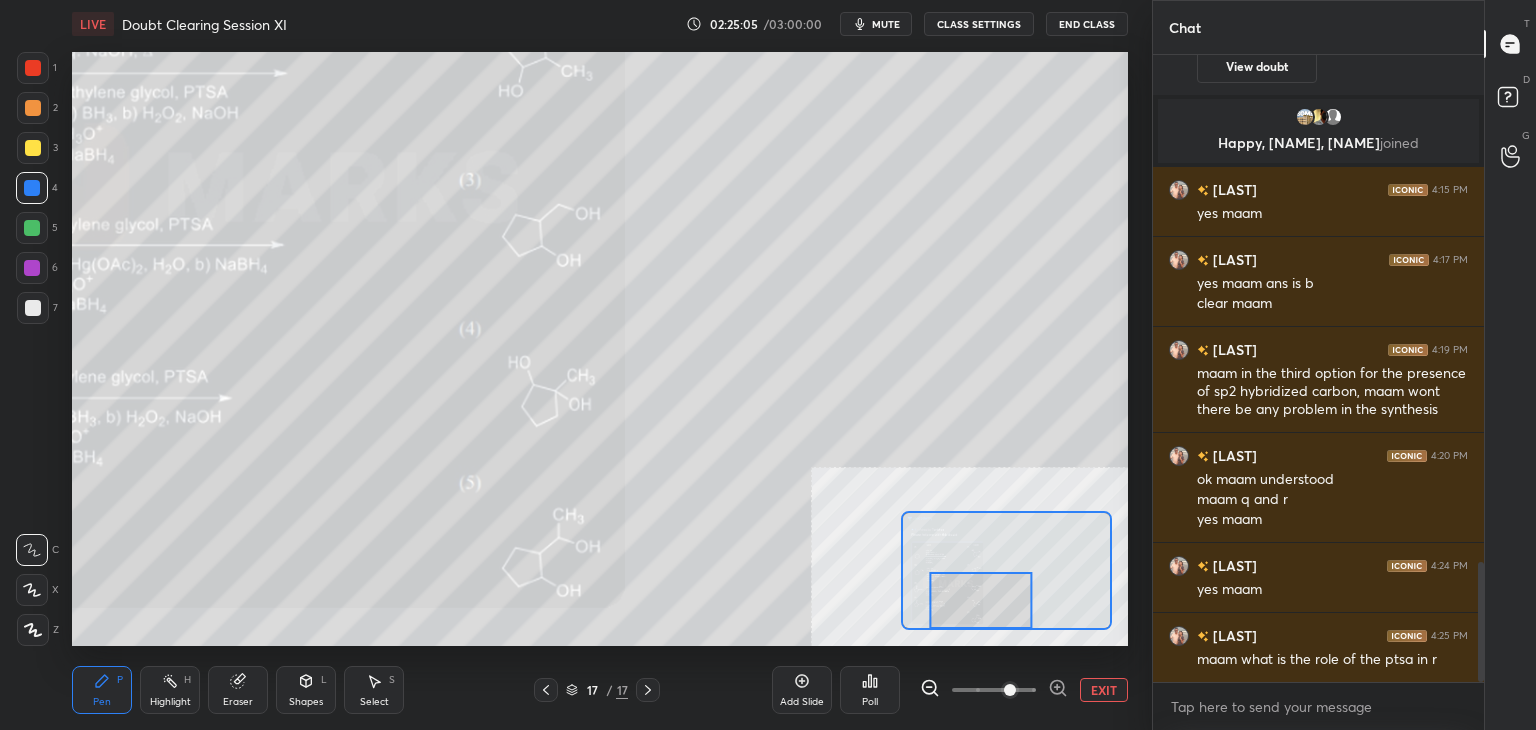 click on "Add Slide Poll EXIT" at bounding box center (950, 690) 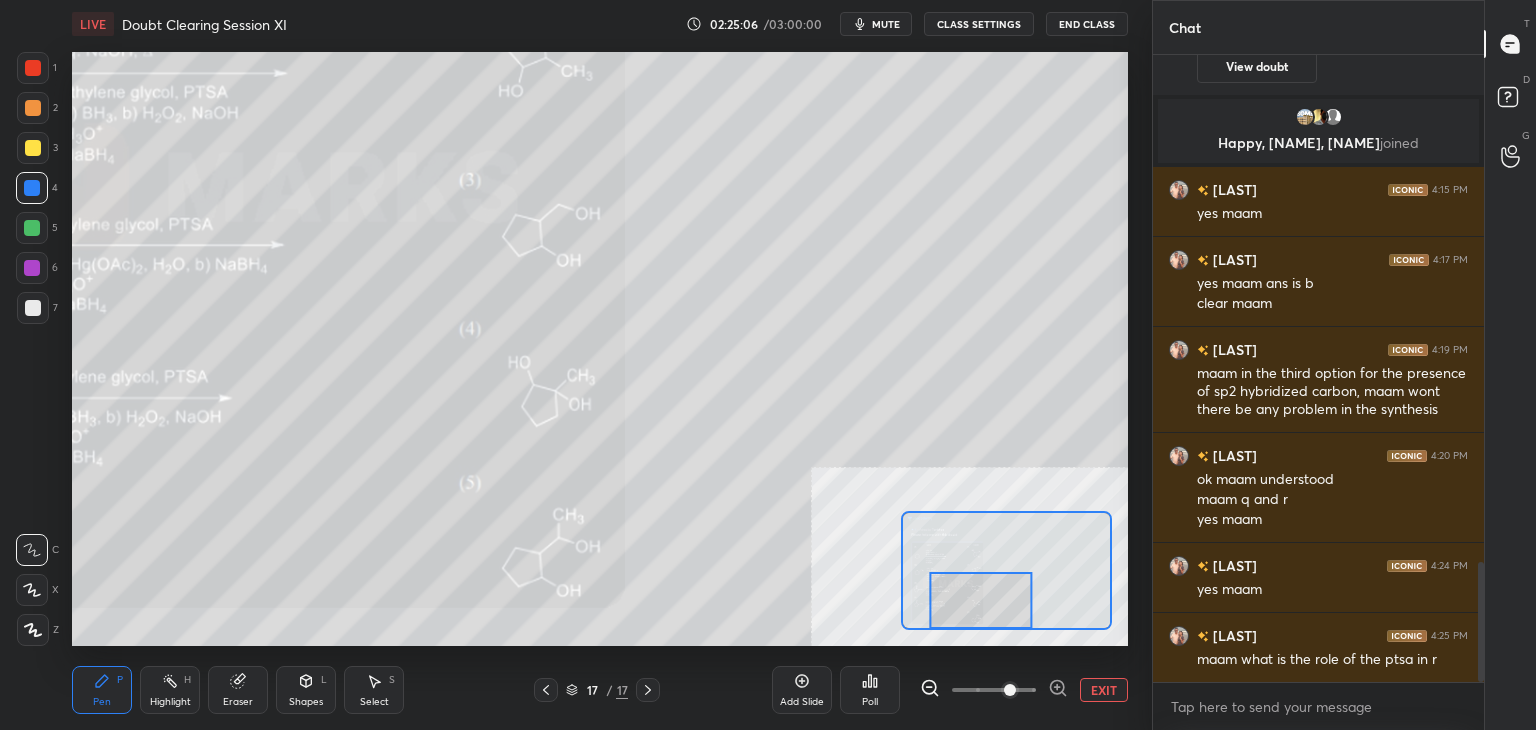 click on "EXIT" at bounding box center [1104, 690] 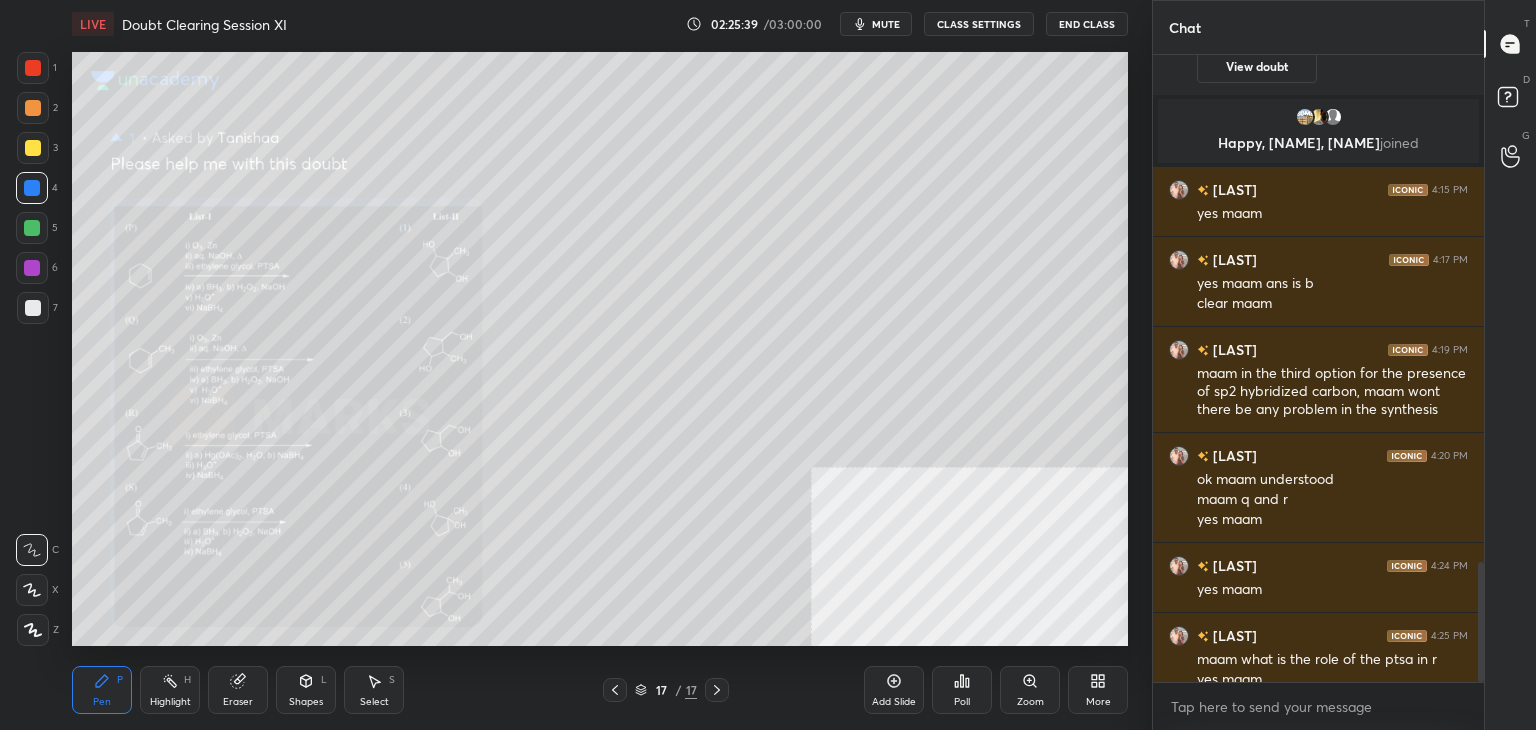 scroll, scrollTop: 2658, scrollLeft: 0, axis: vertical 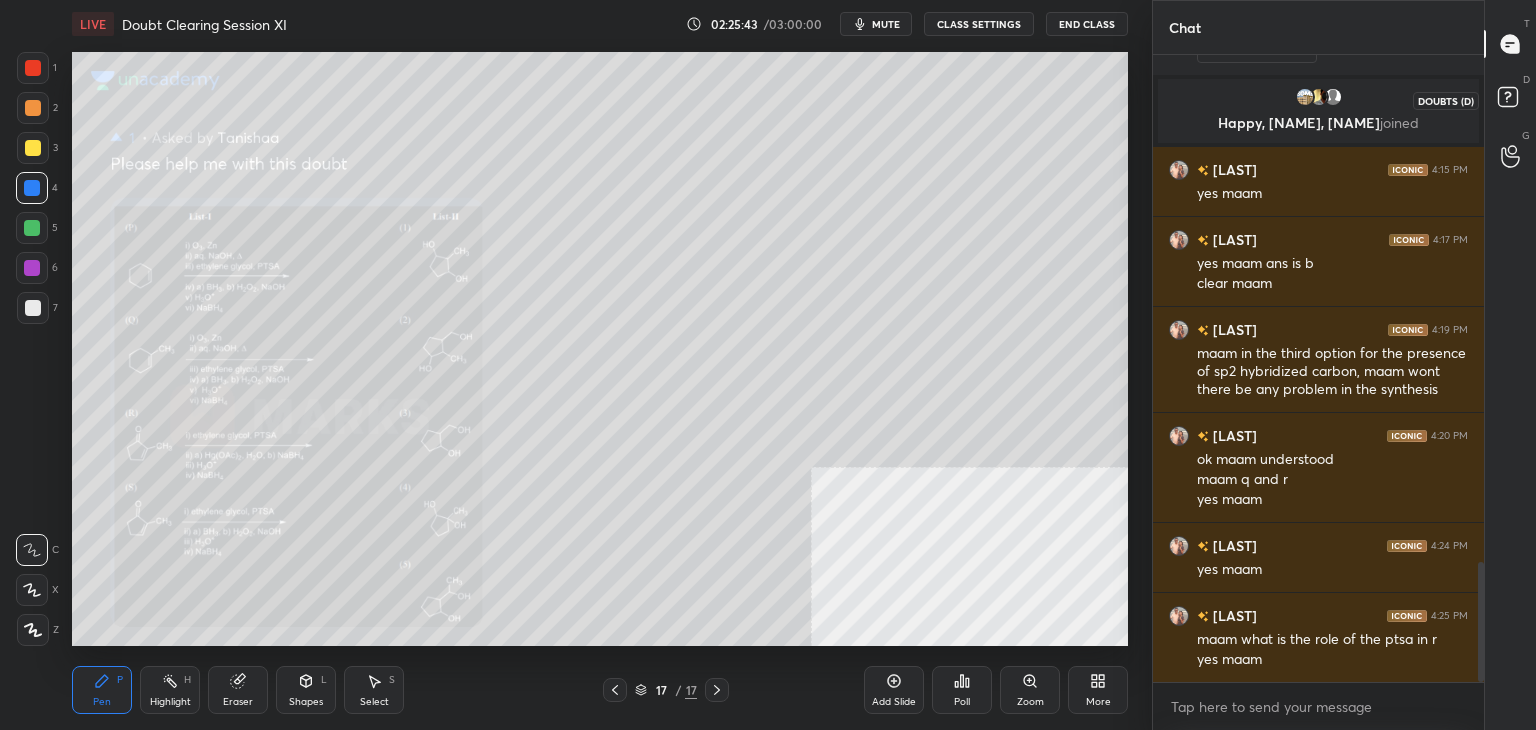 click 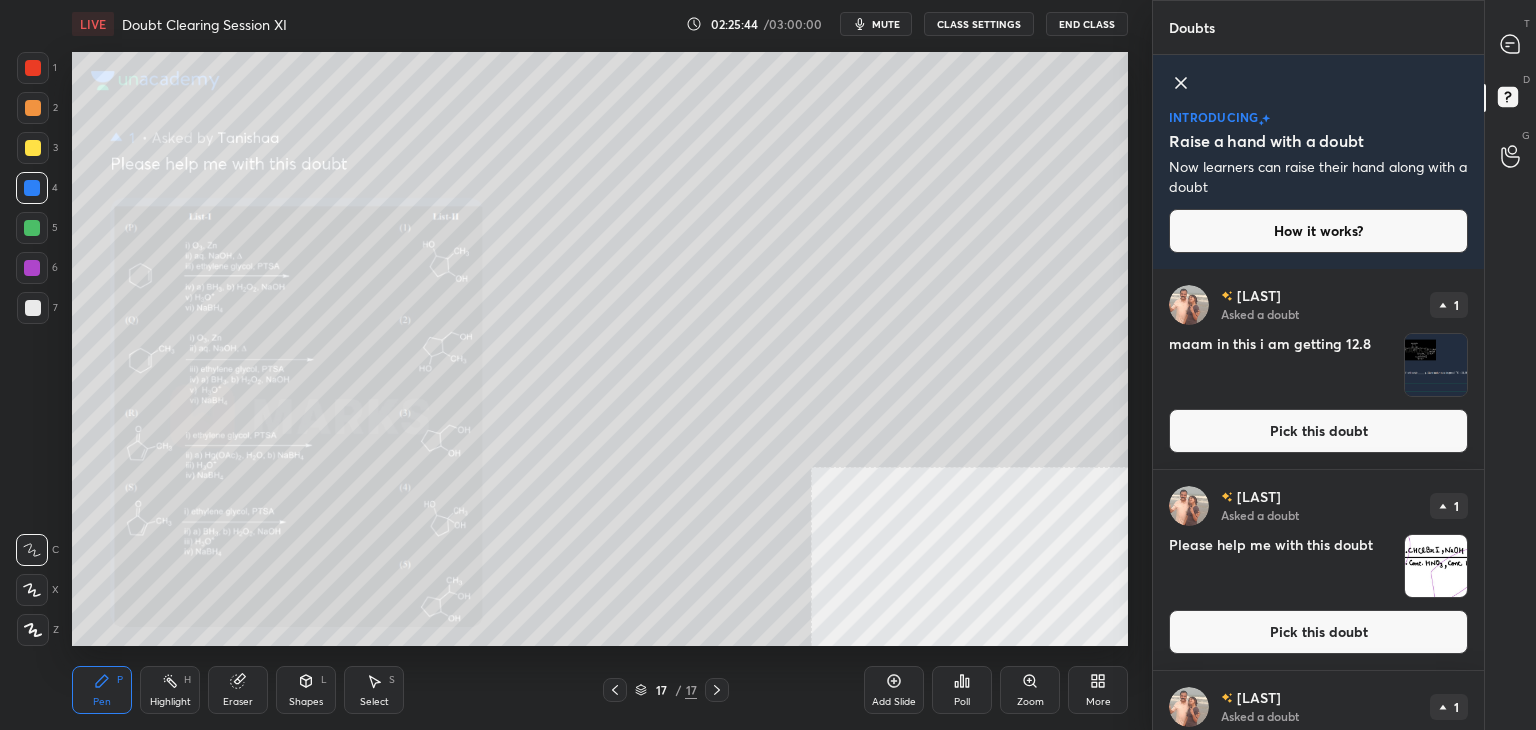 click on "Pick this doubt" at bounding box center (1318, 431) 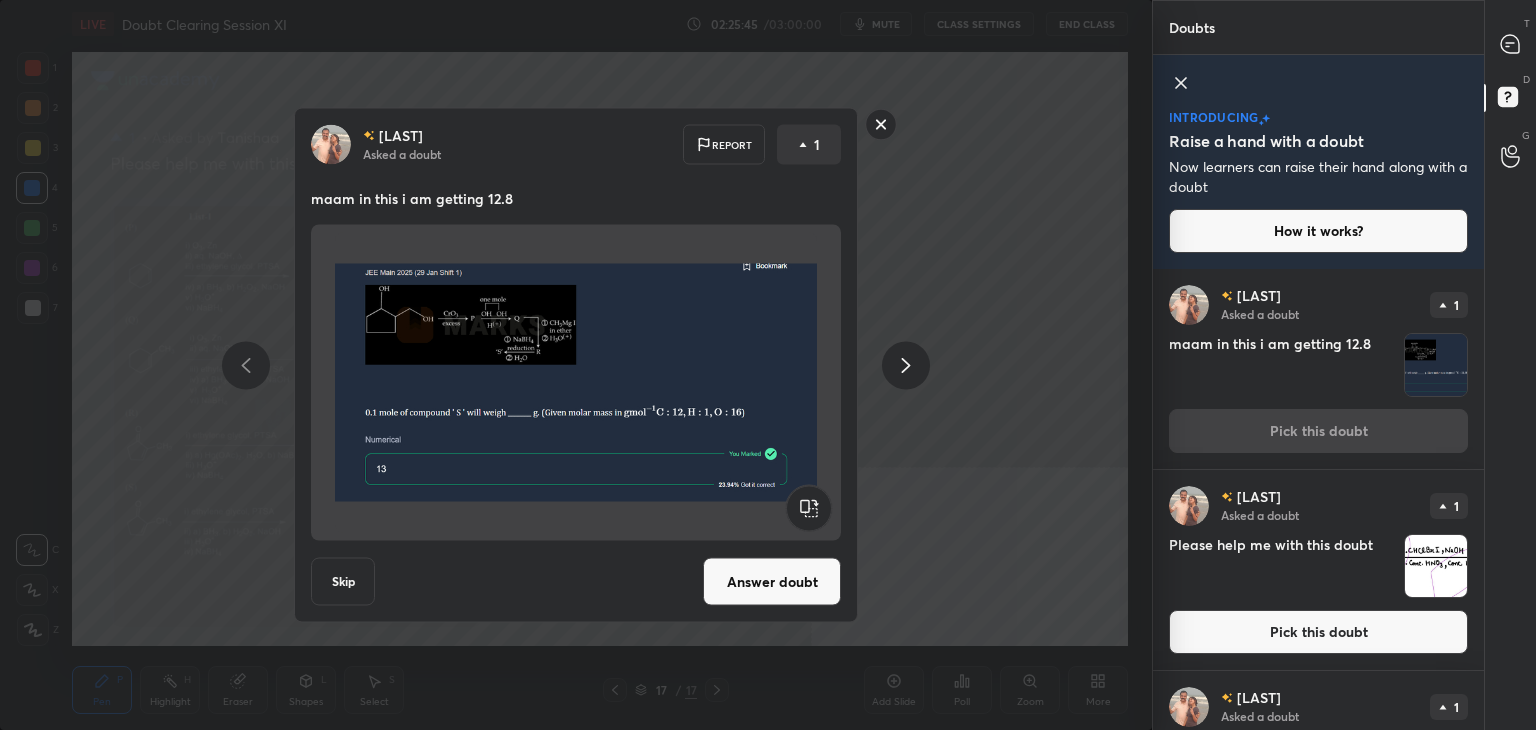 click on "Answer doubt" at bounding box center (772, 582) 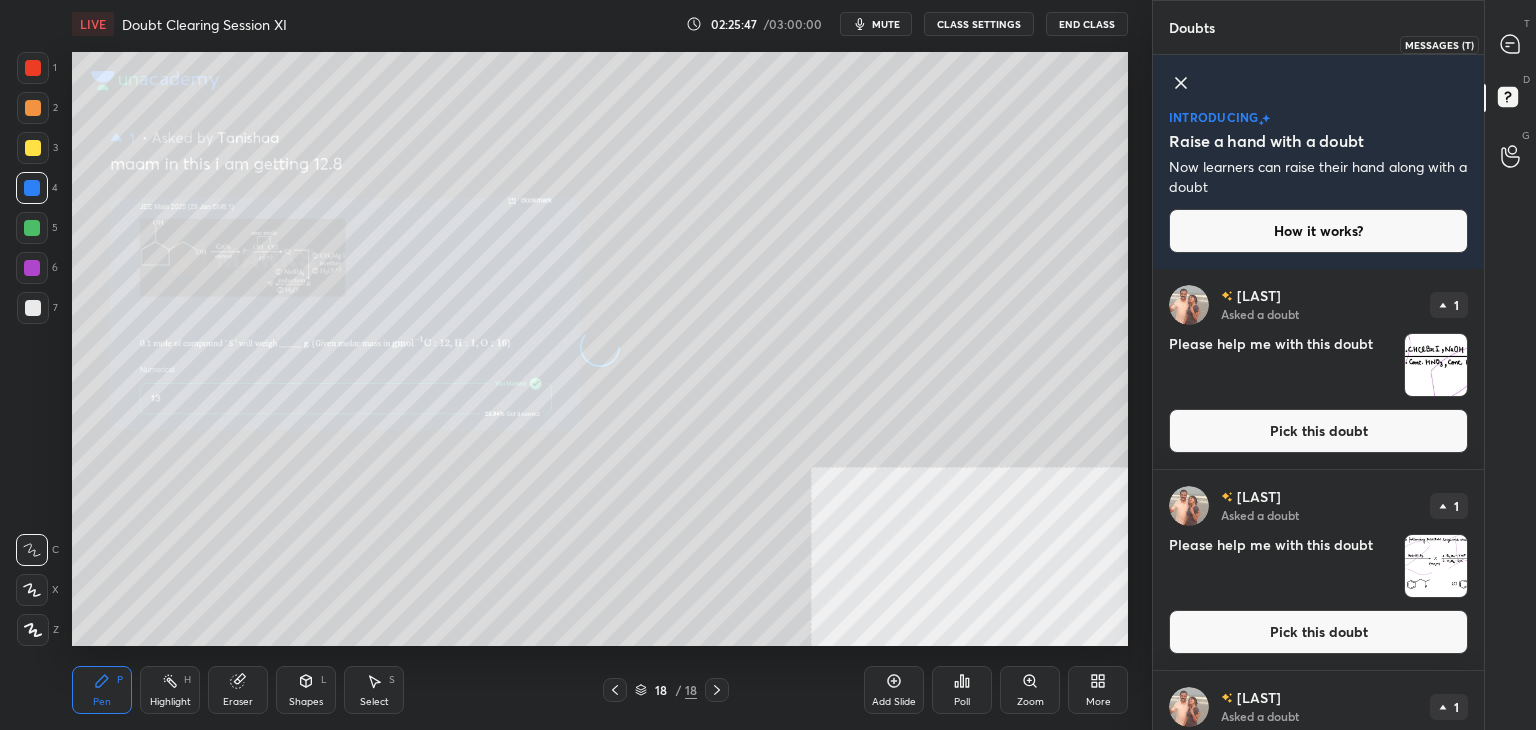 click 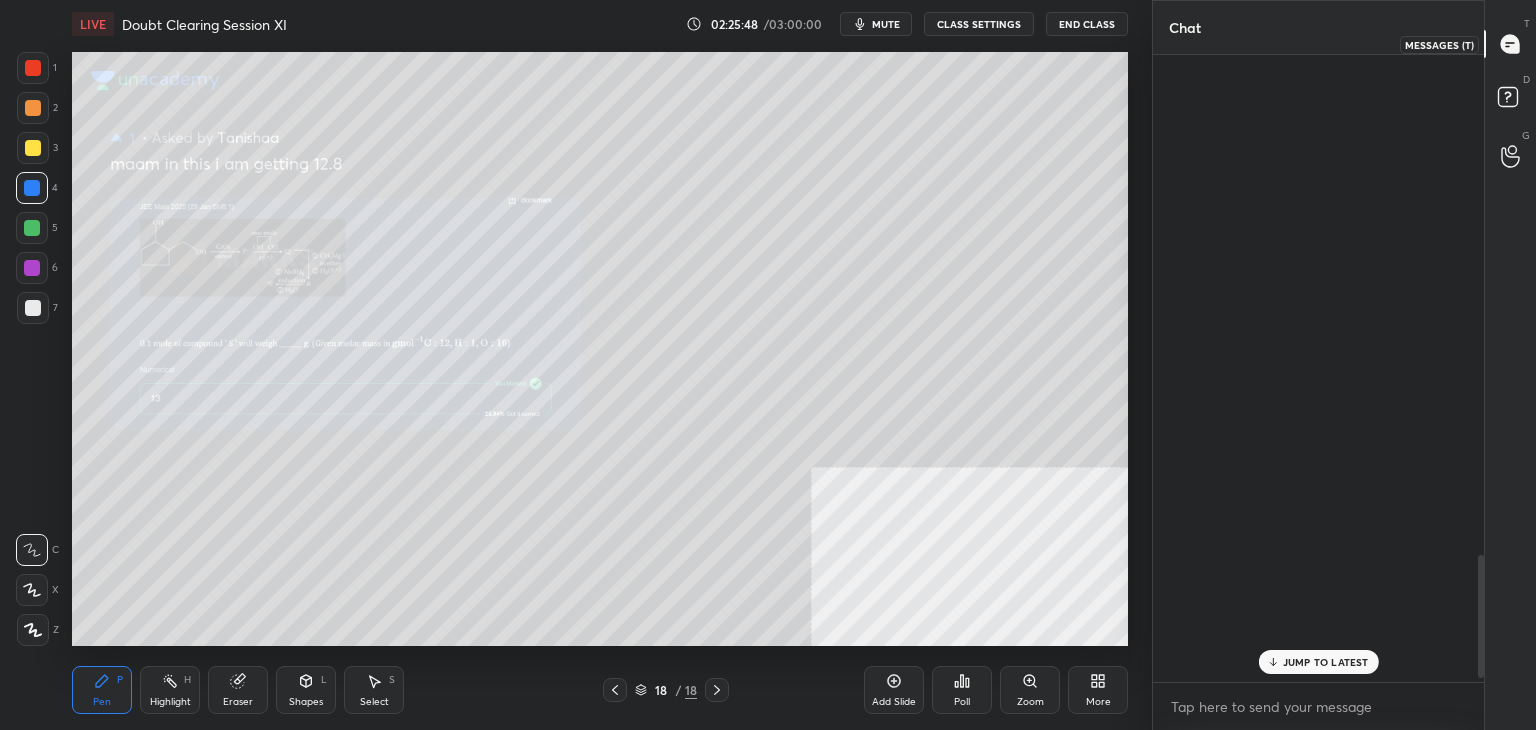 scroll, scrollTop: 2550, scrollLeft: 0, axis: vertical 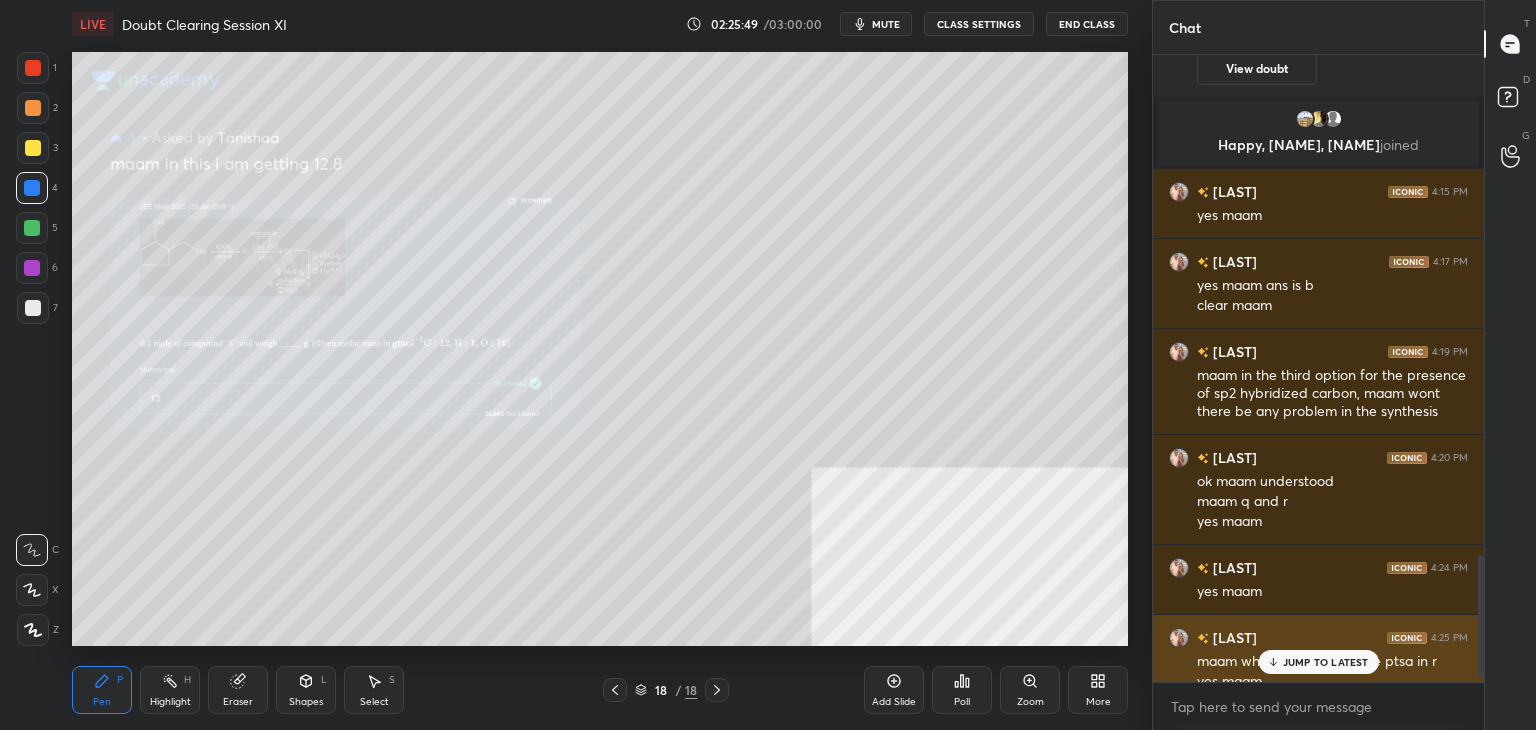 click on "JUMP TO LATEST" at bounding box center (1326, 662) 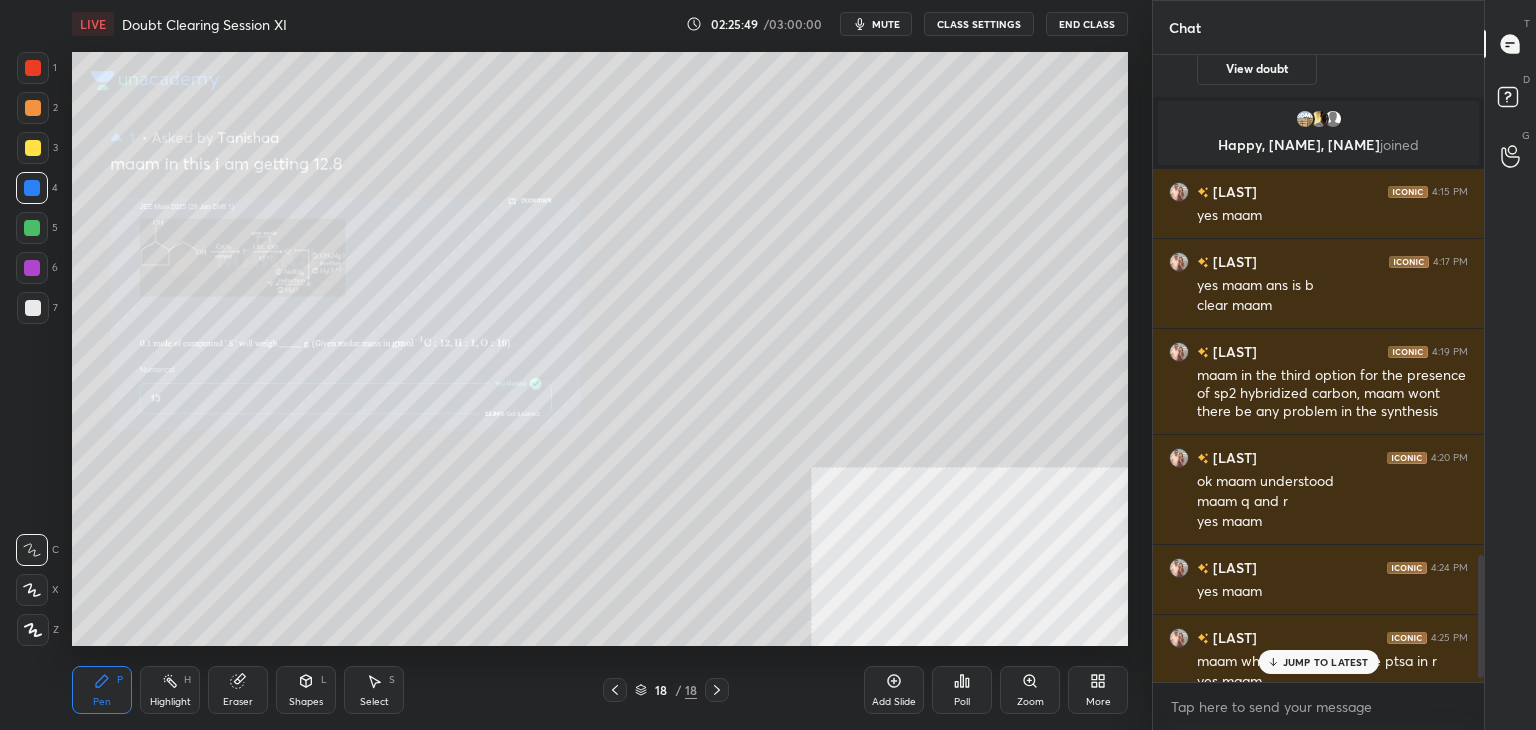 scroll, scrollTop: 2572, scrollLeft: 0, axis: vertical 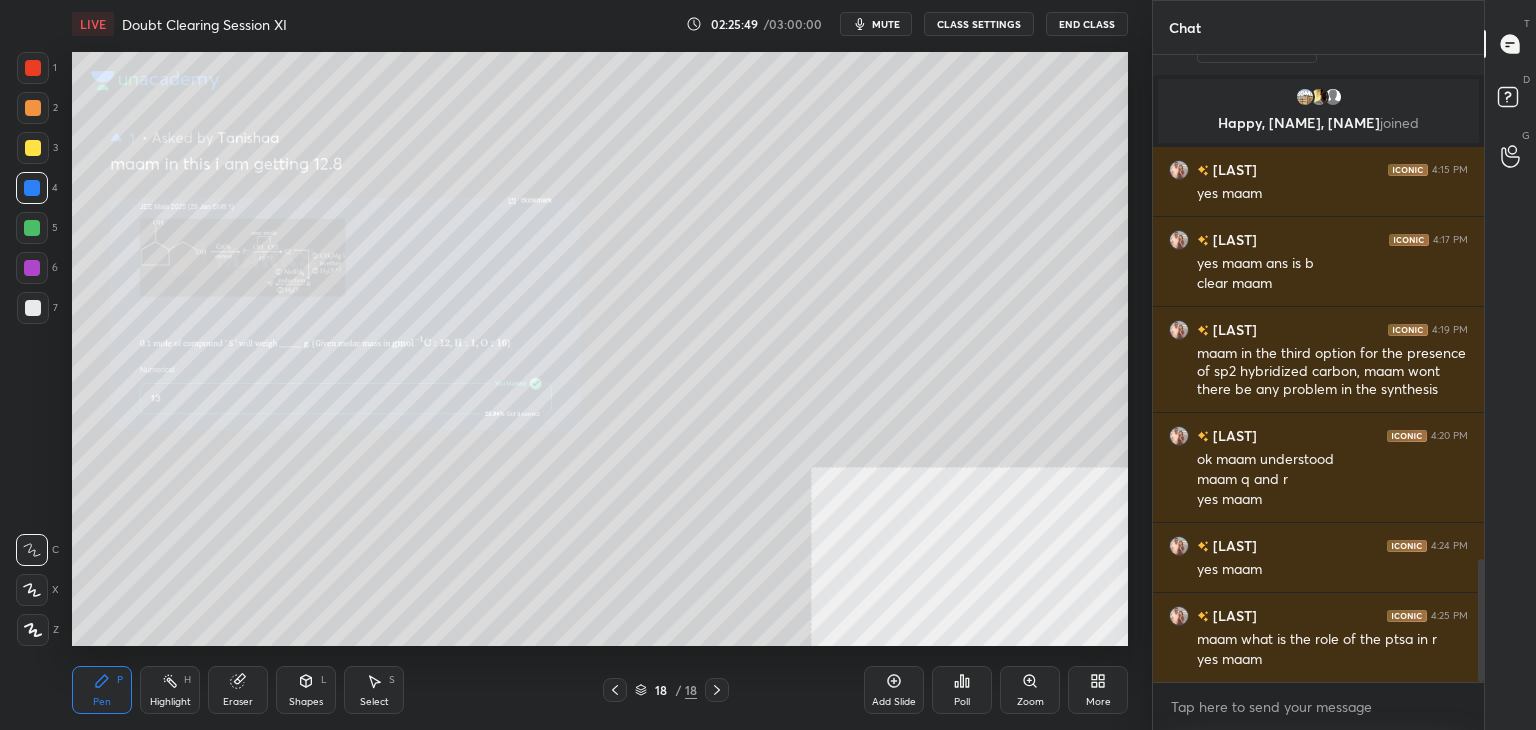 click on "Zoom" at bounding box center [1030, 702] 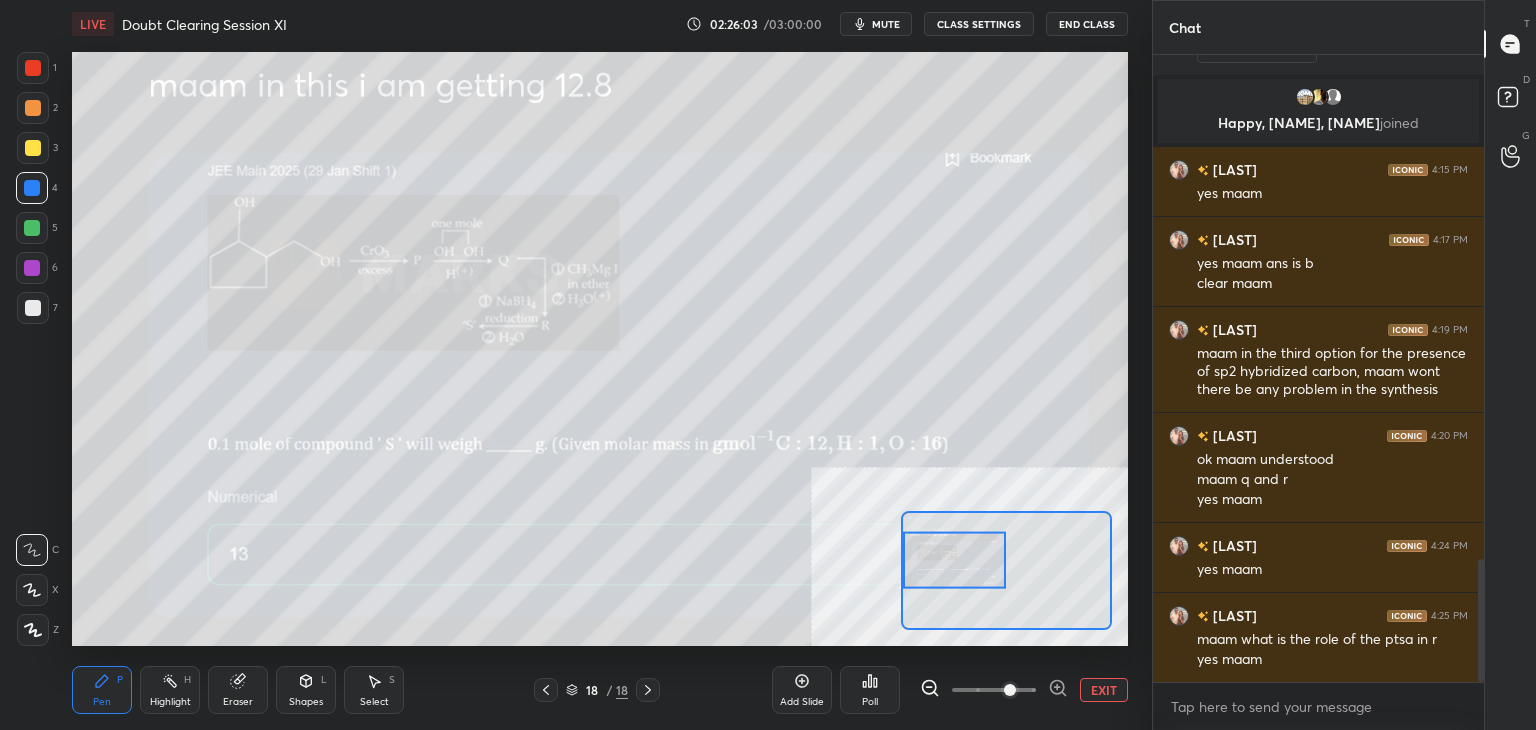 click on "Eraser" at bounding box center [238, 690] 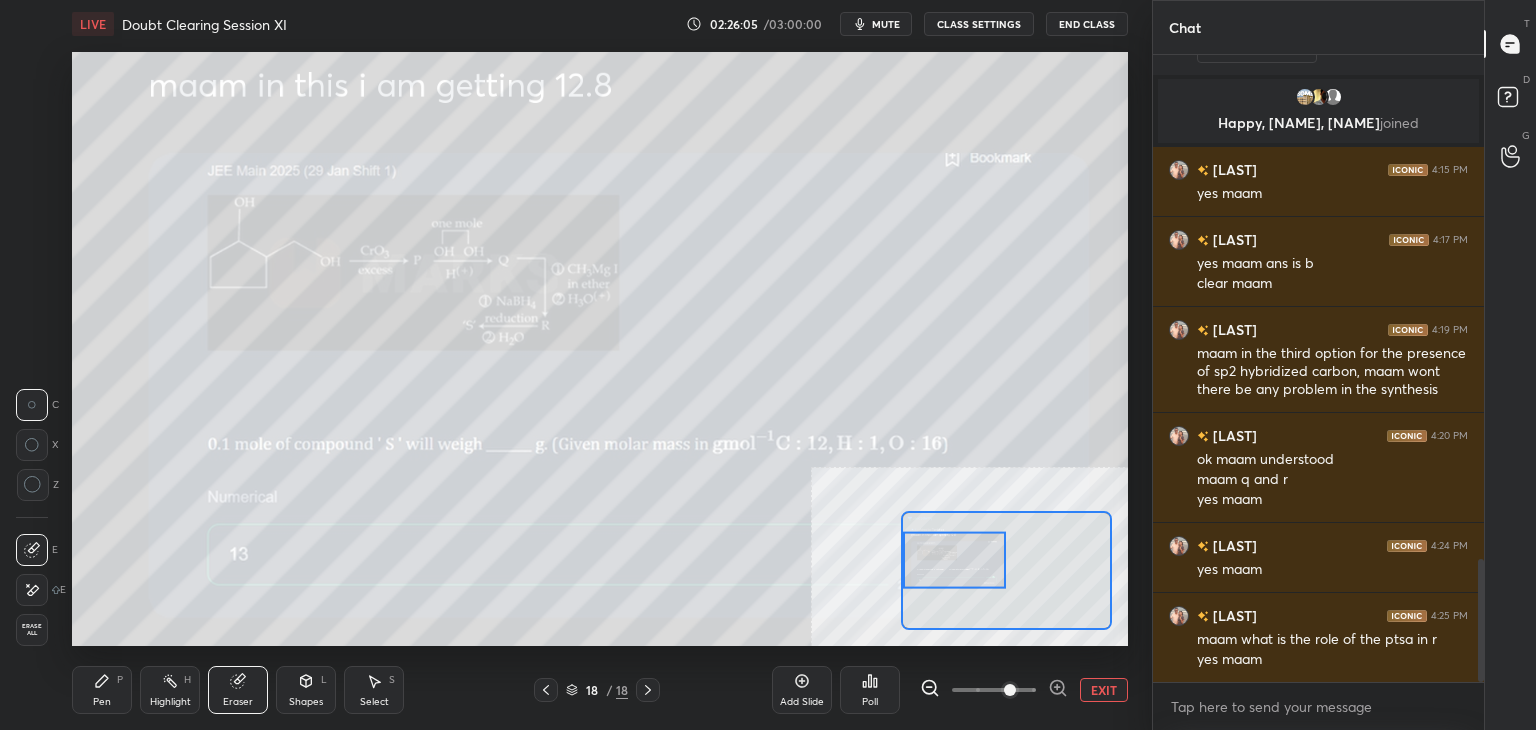 click on "Pen P" at bounding box center [102, 690] 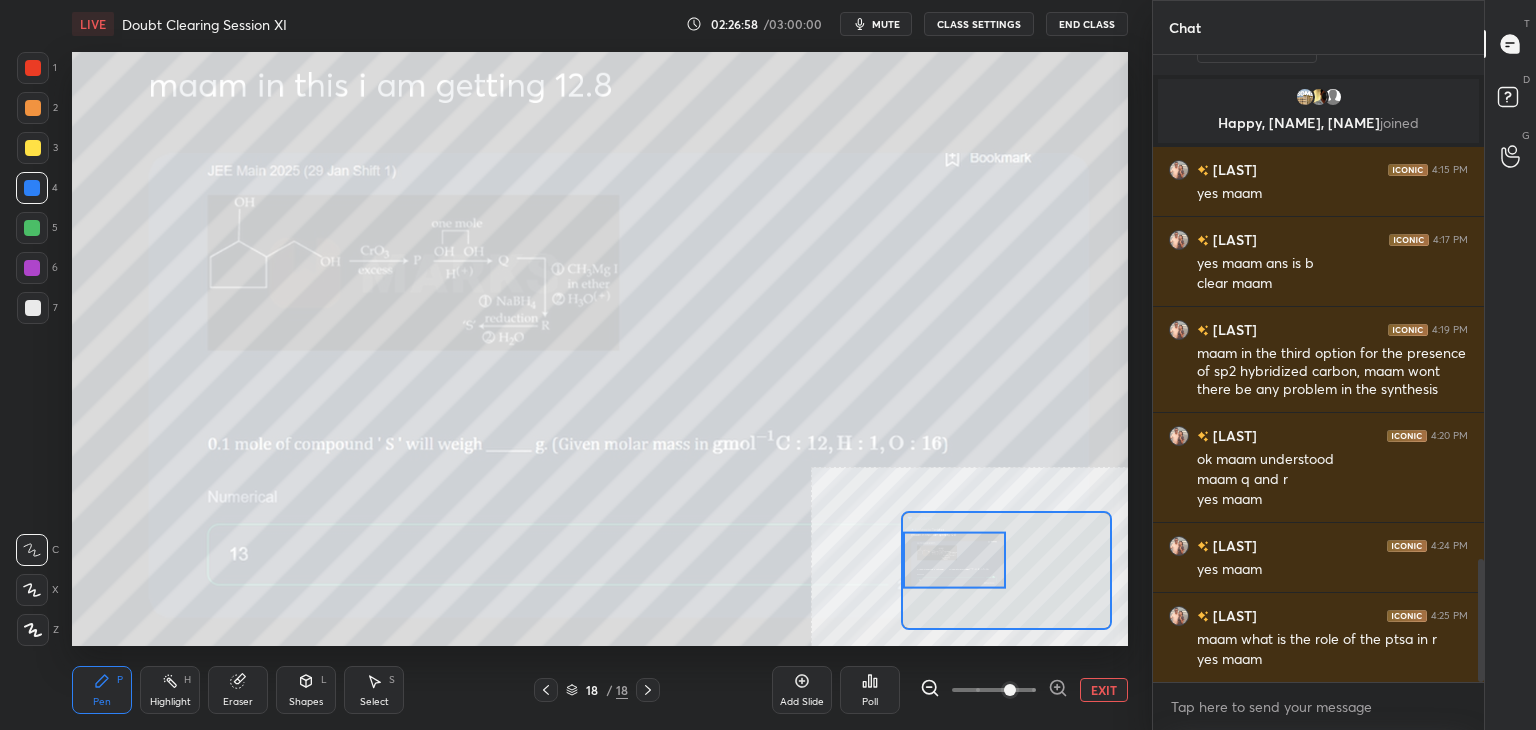 click on "Eraser" at bounding box center (238, 690) 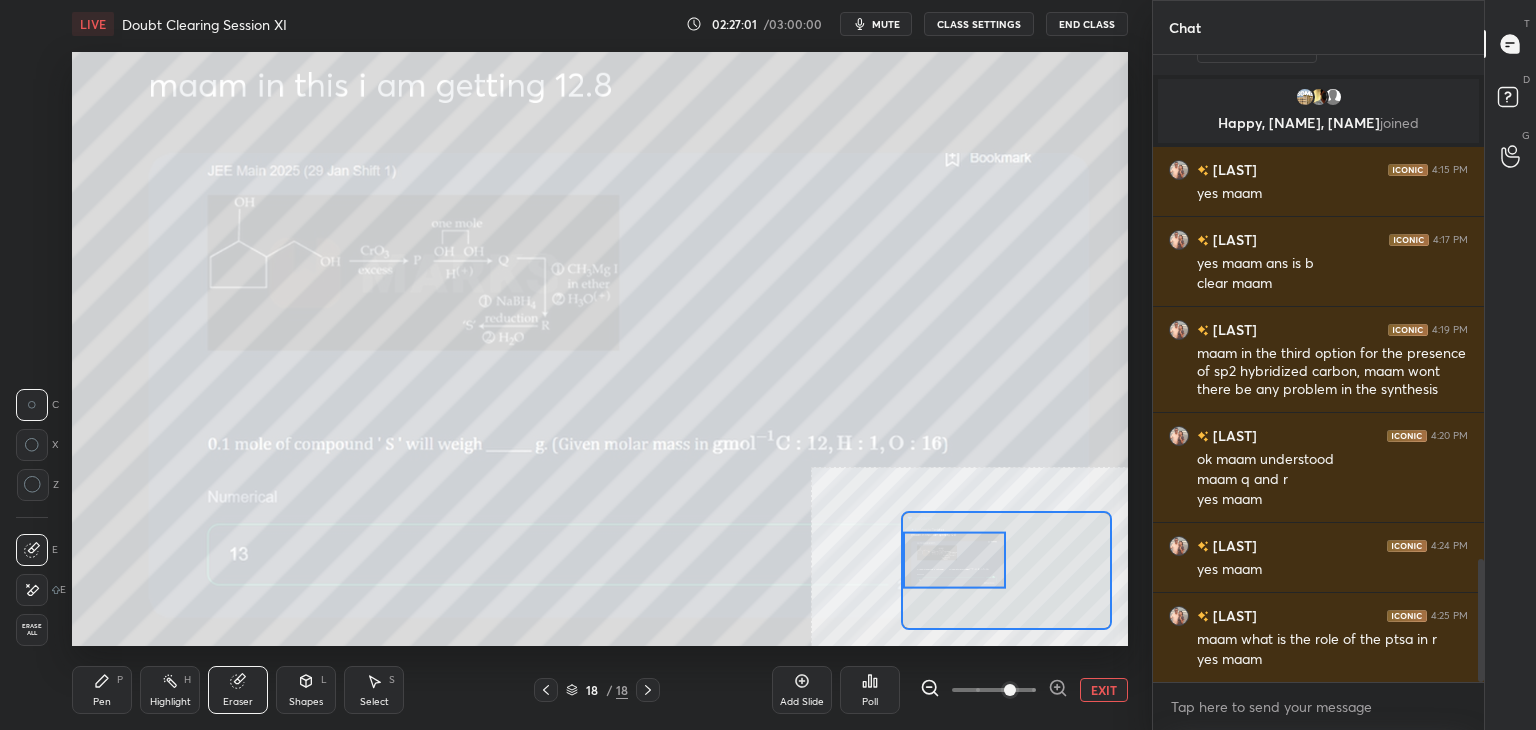 click 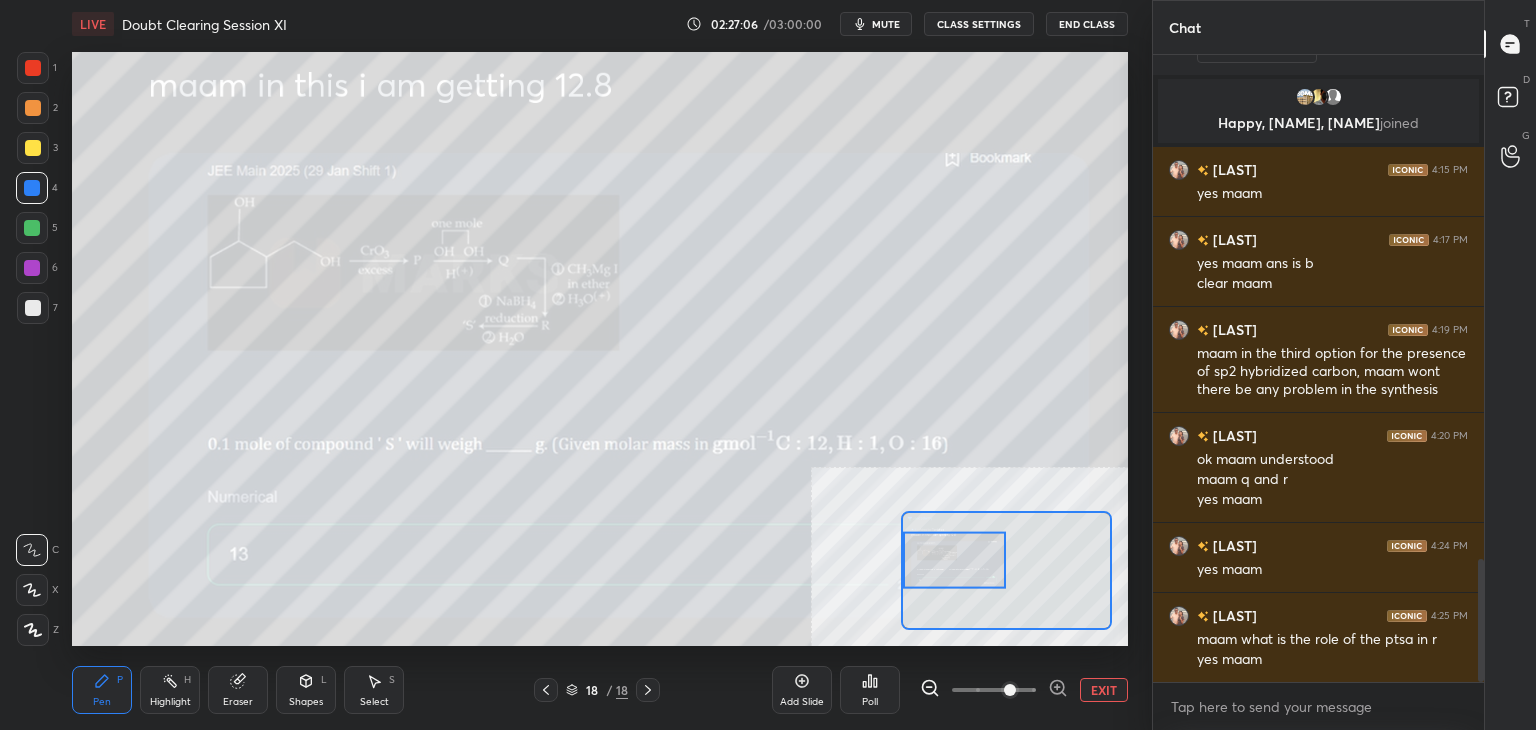 click at bounding box center [33, 68] 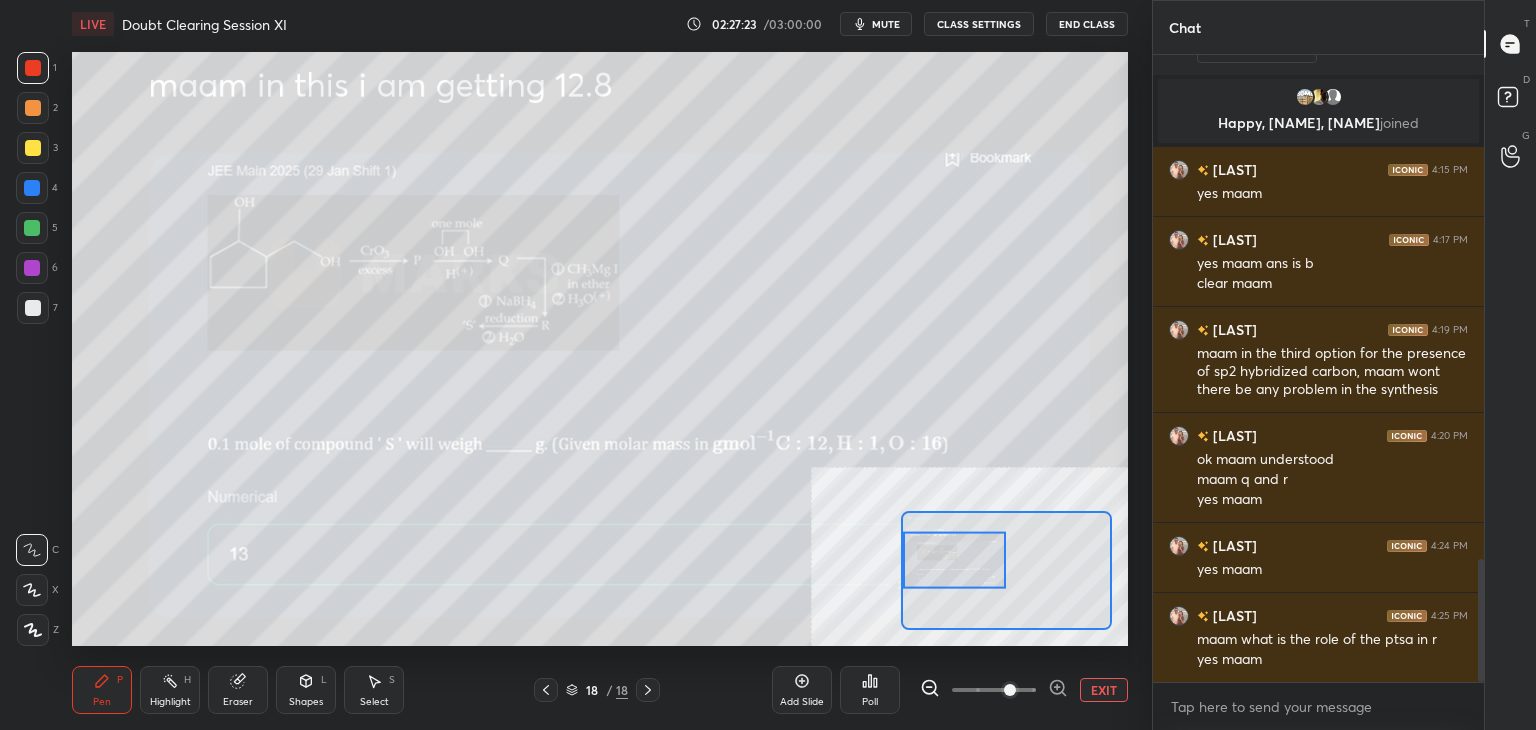 click on "EXIT" at bounding box center [1104, 690] 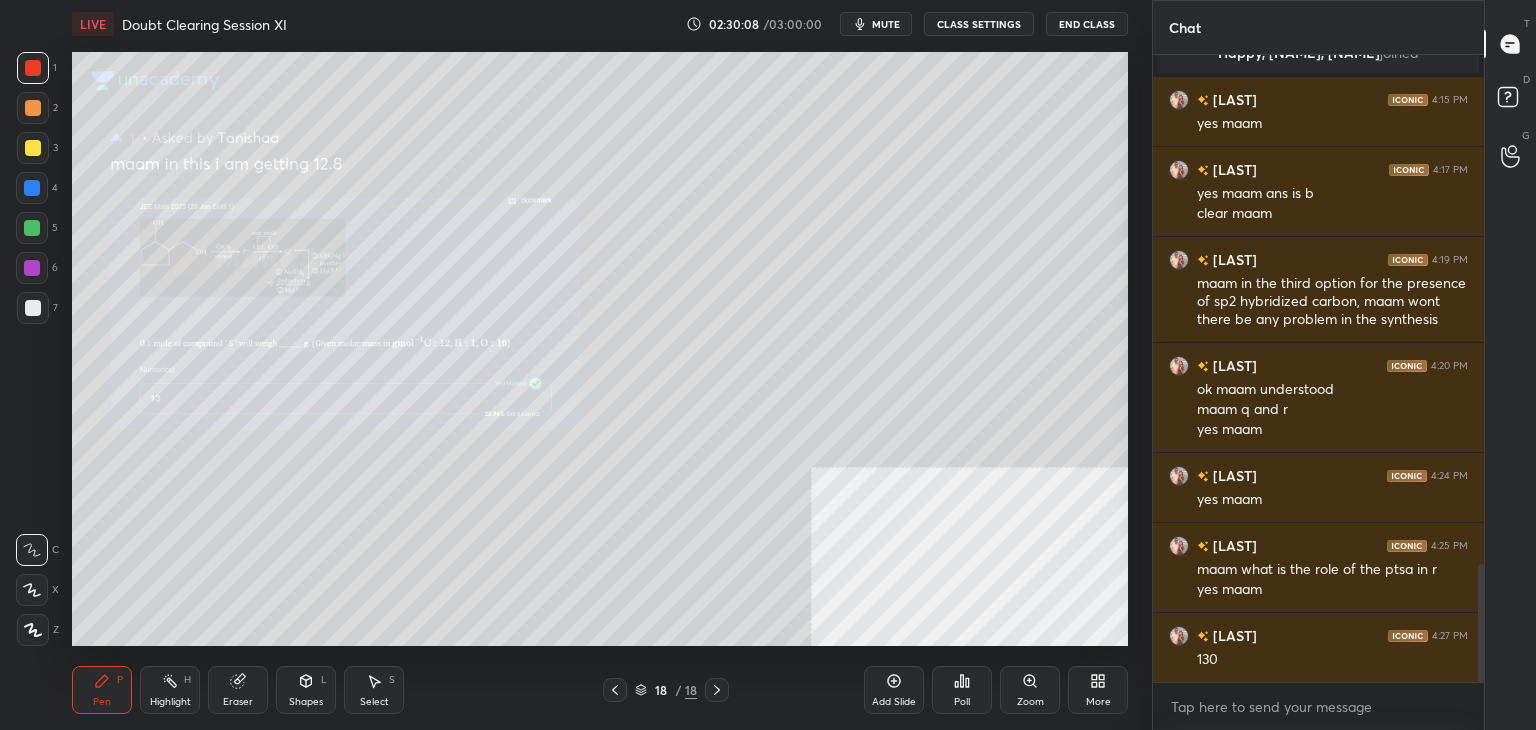 scroll, scrollTop: 2712, scrollLeft: 0, axis: vertical 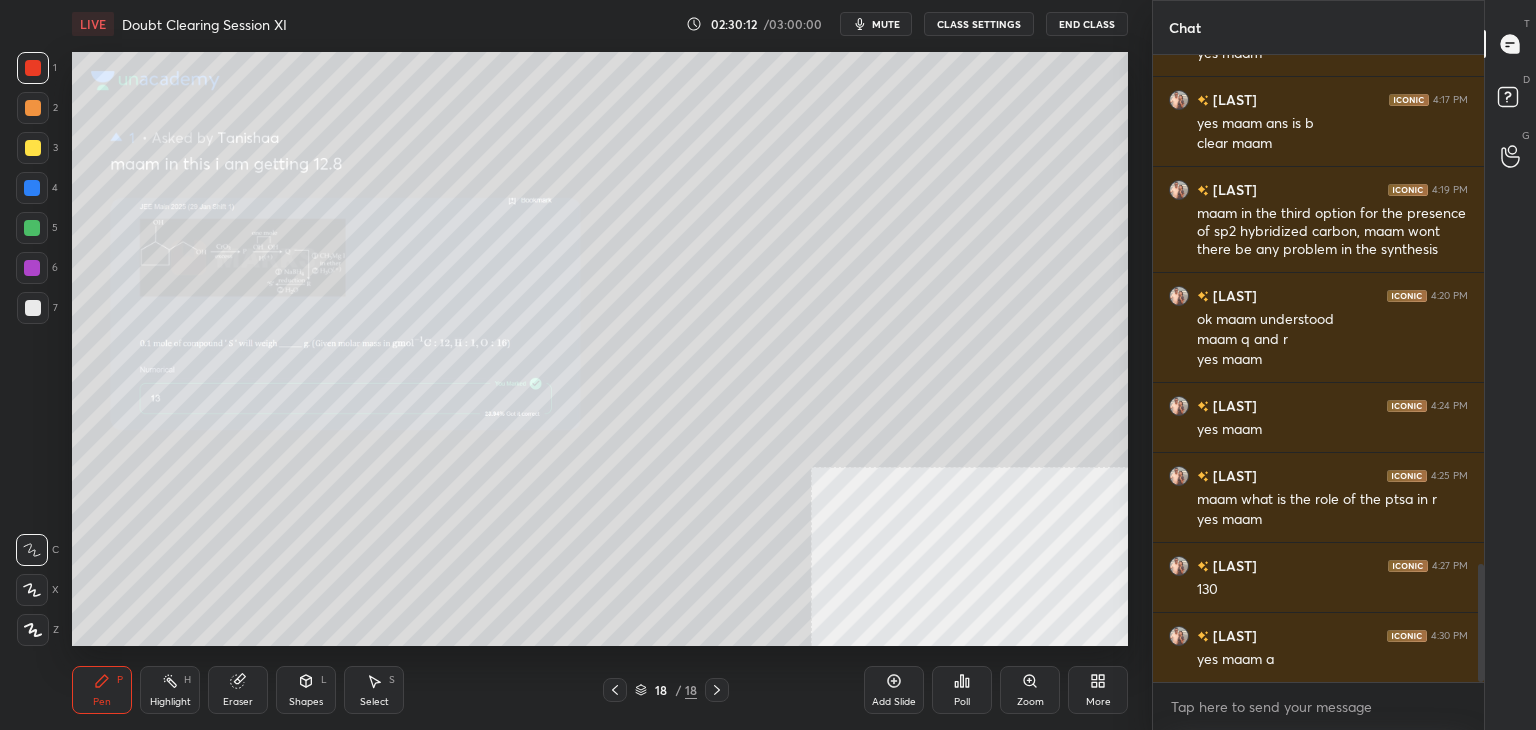click 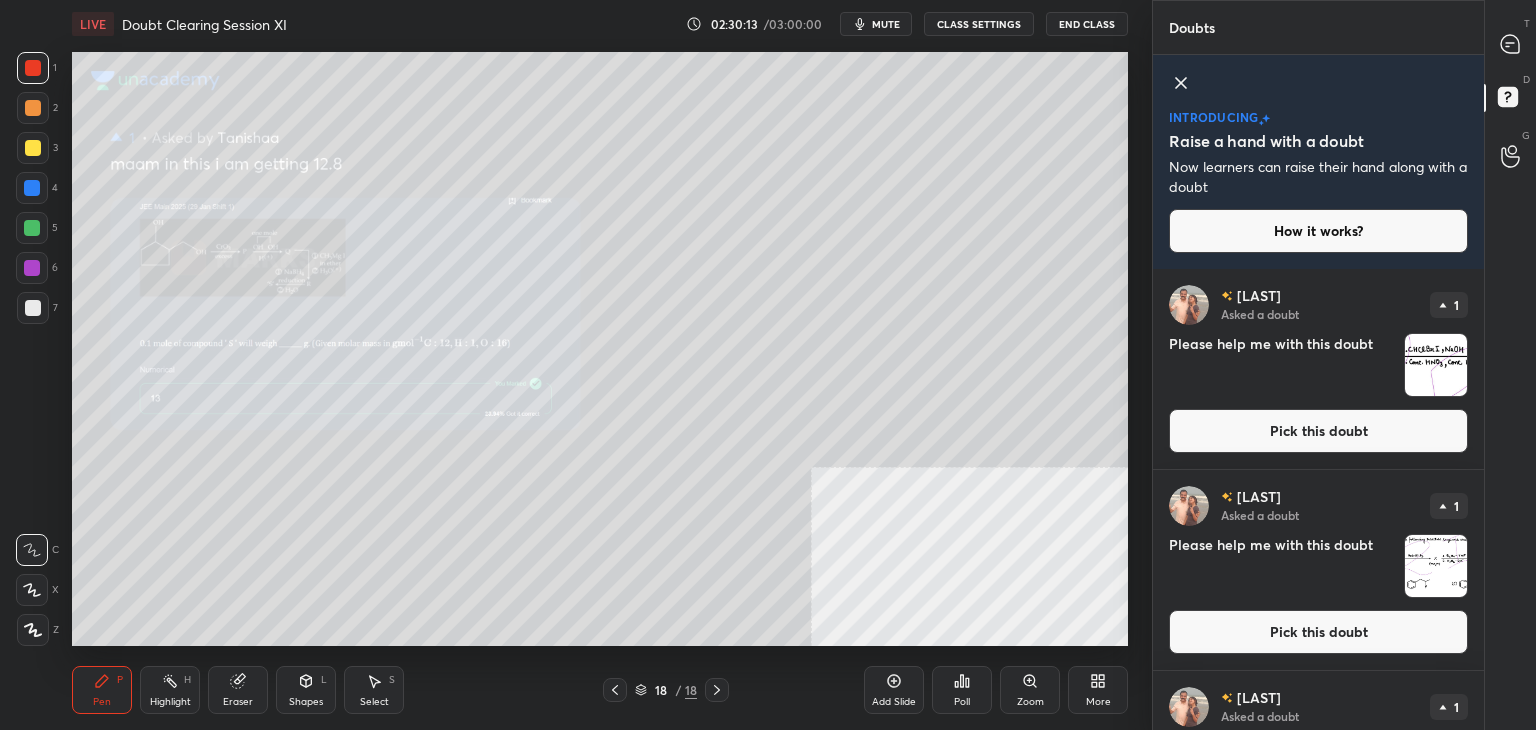 click on "Pick this doubt" at bounding box center [1318, 431] 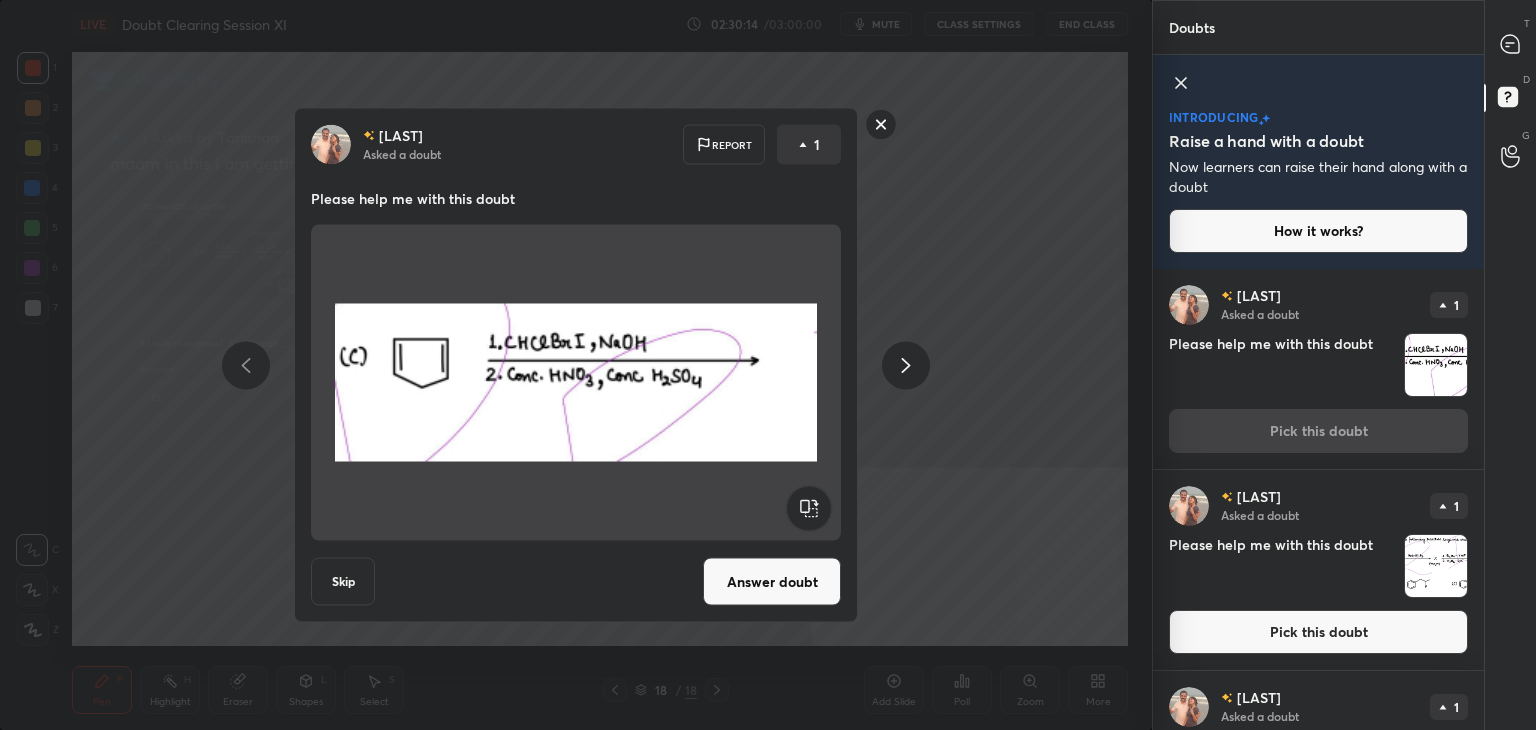 click on "Answer doubt" at bounding box center (772, 582) 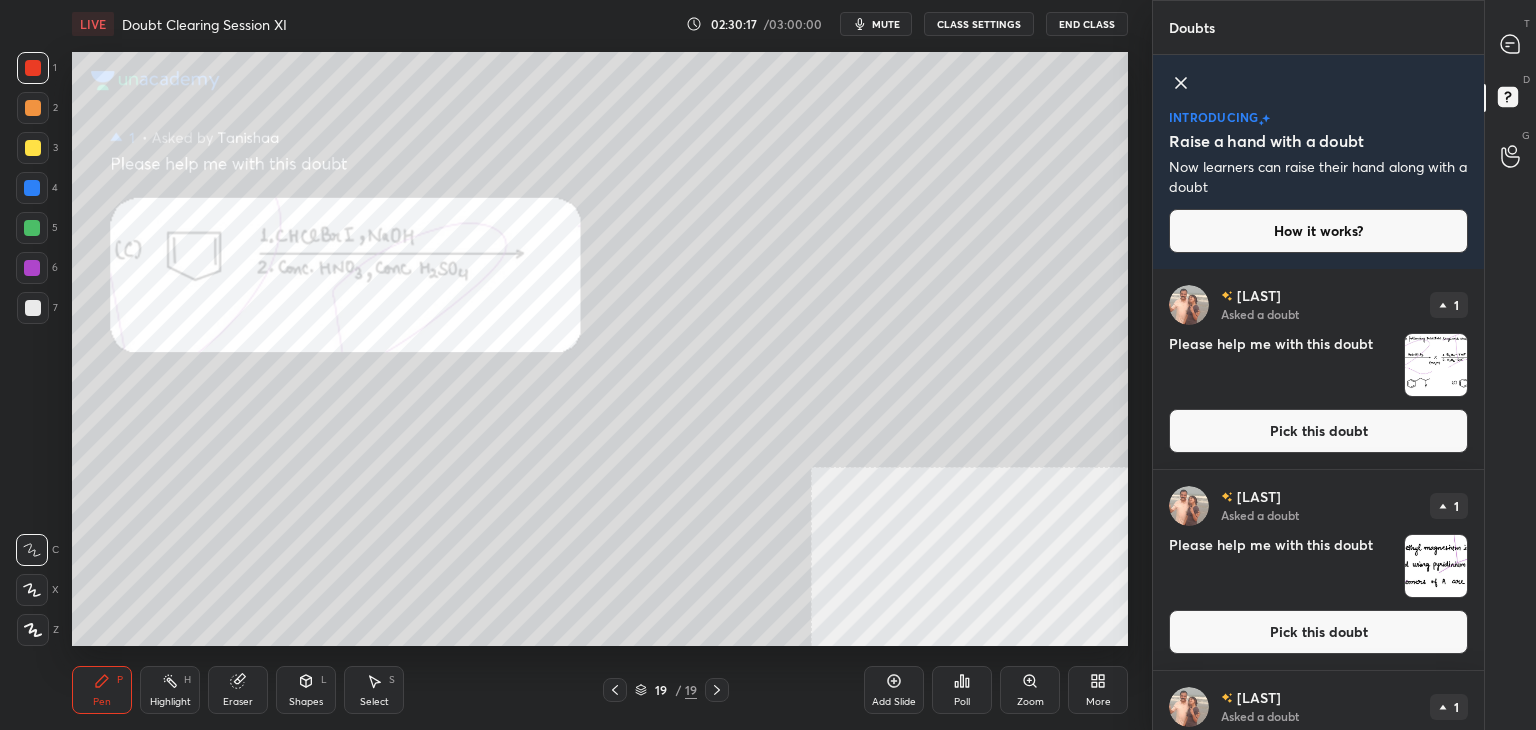 click 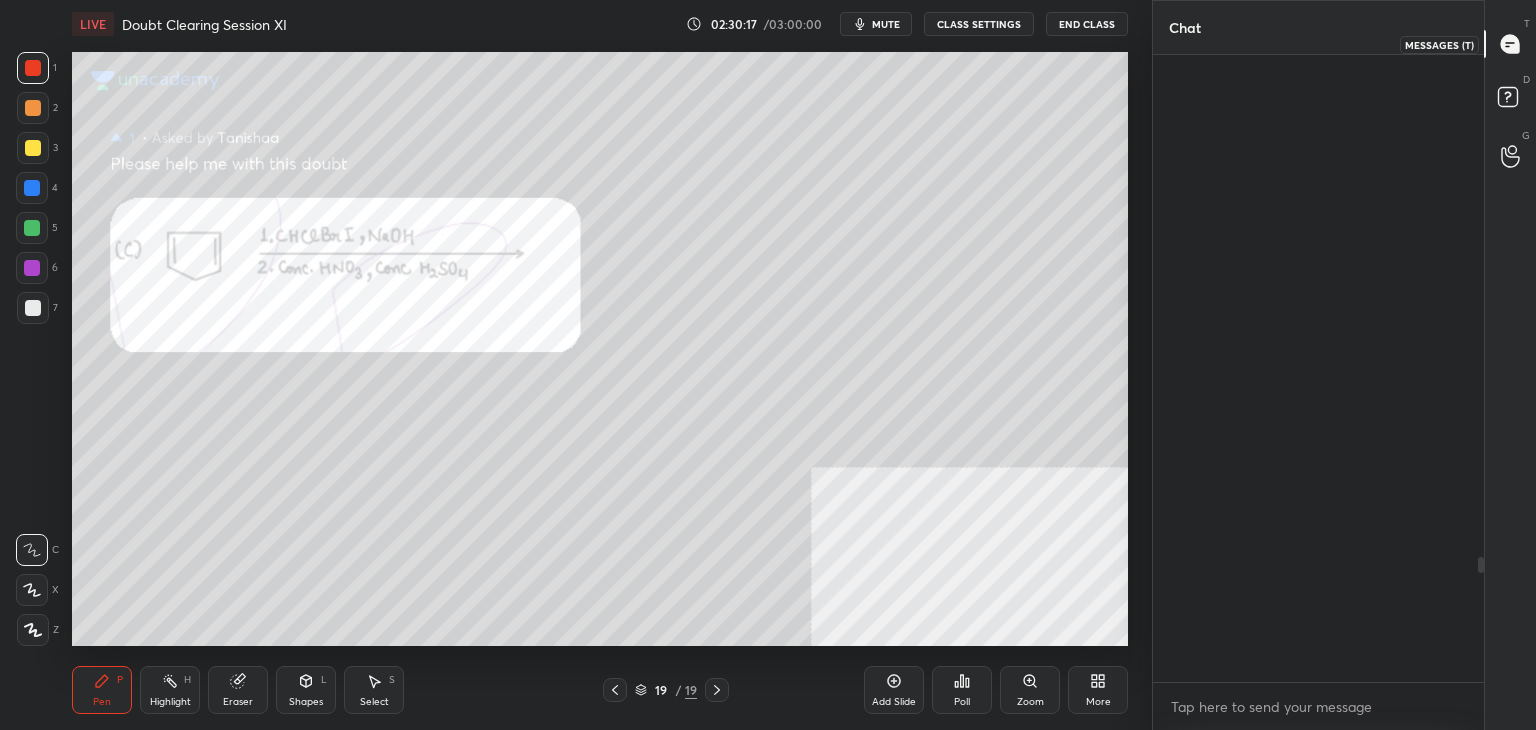 scroll, scrollTop: 2604, scrollLeft: 0, axis: vertical 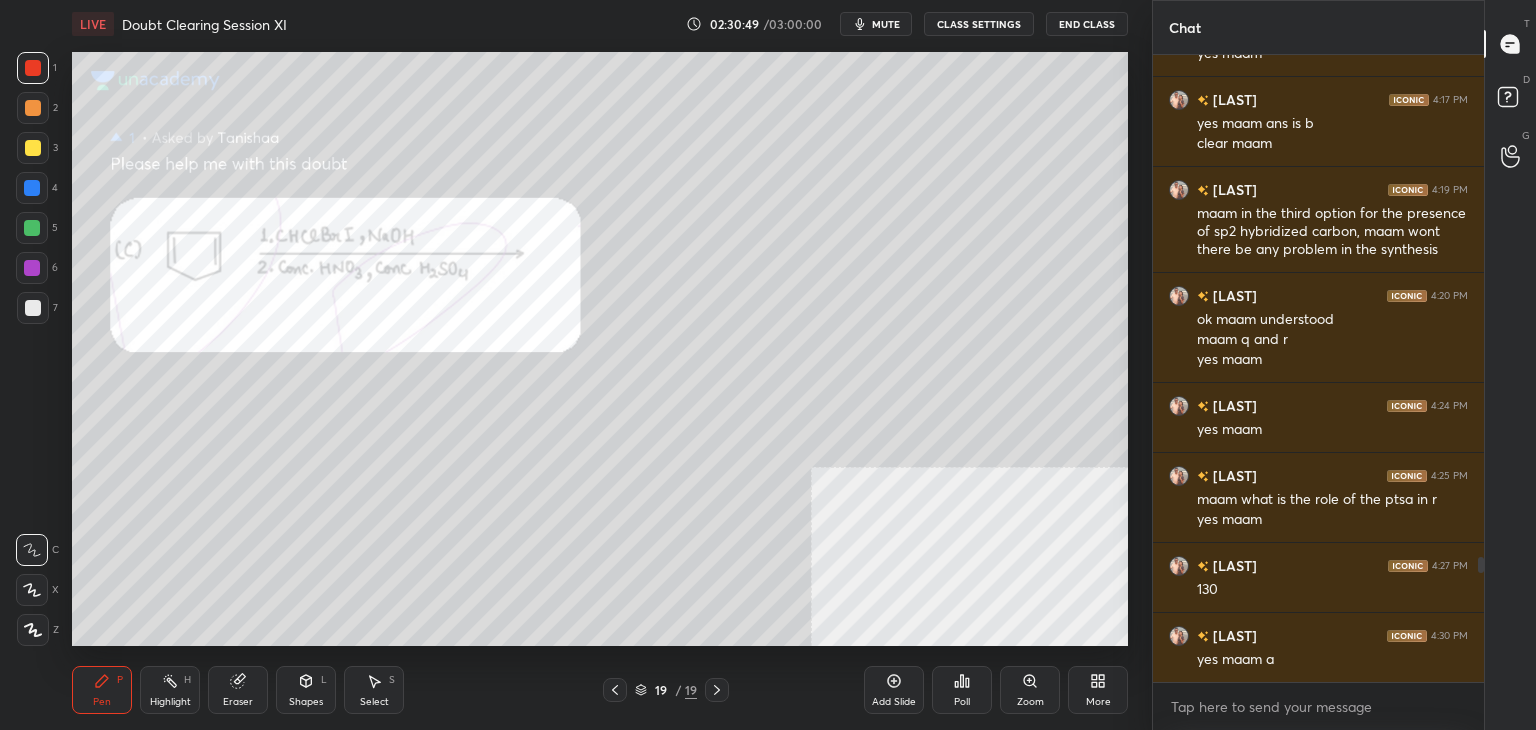 drag, startPoint x: 1482, startPoint y: 564, endPoint x: 1492, endPoint y: 658, distance: 94.53042 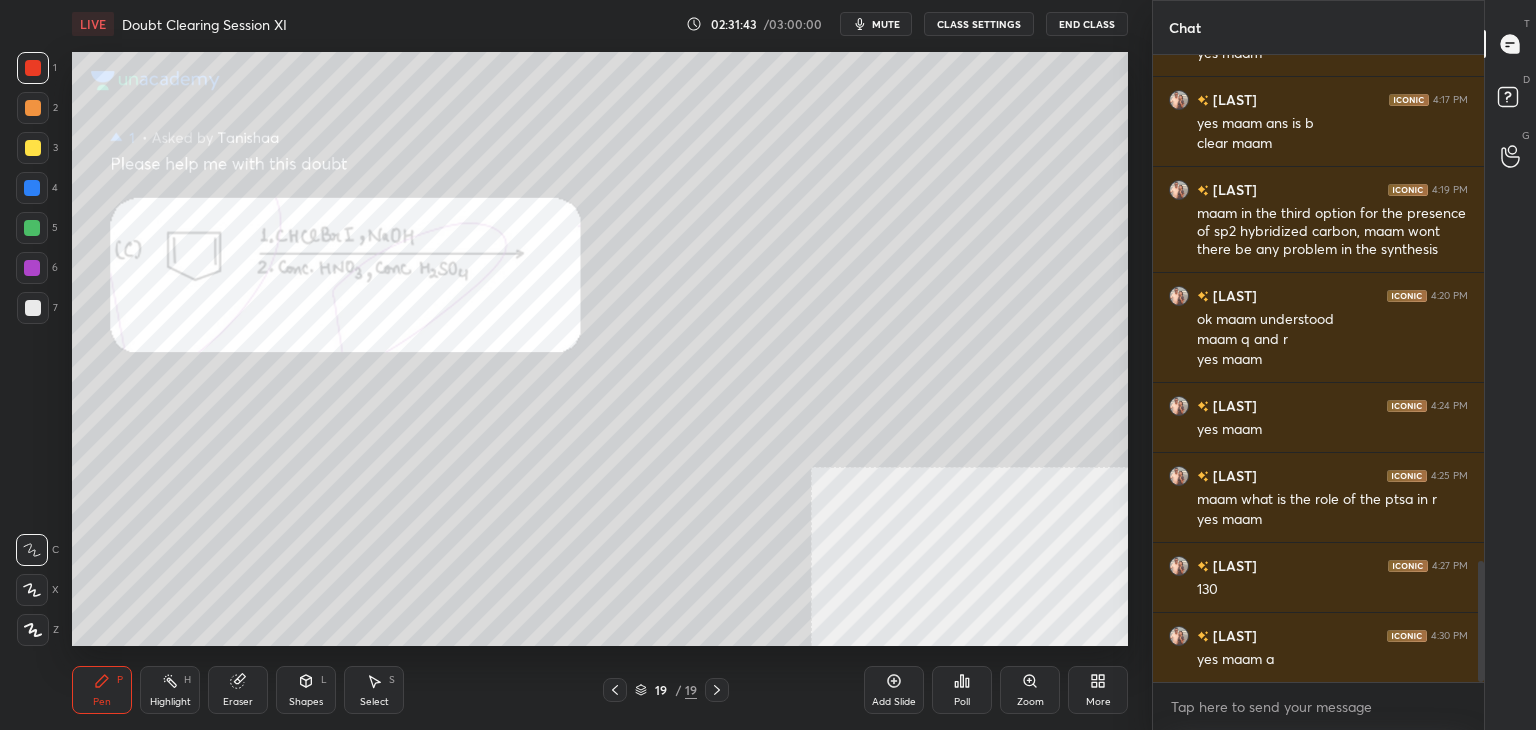 click on "Setting up your live class Poll for   secs No correct answer Start poll" at bounding box center (600, 349) 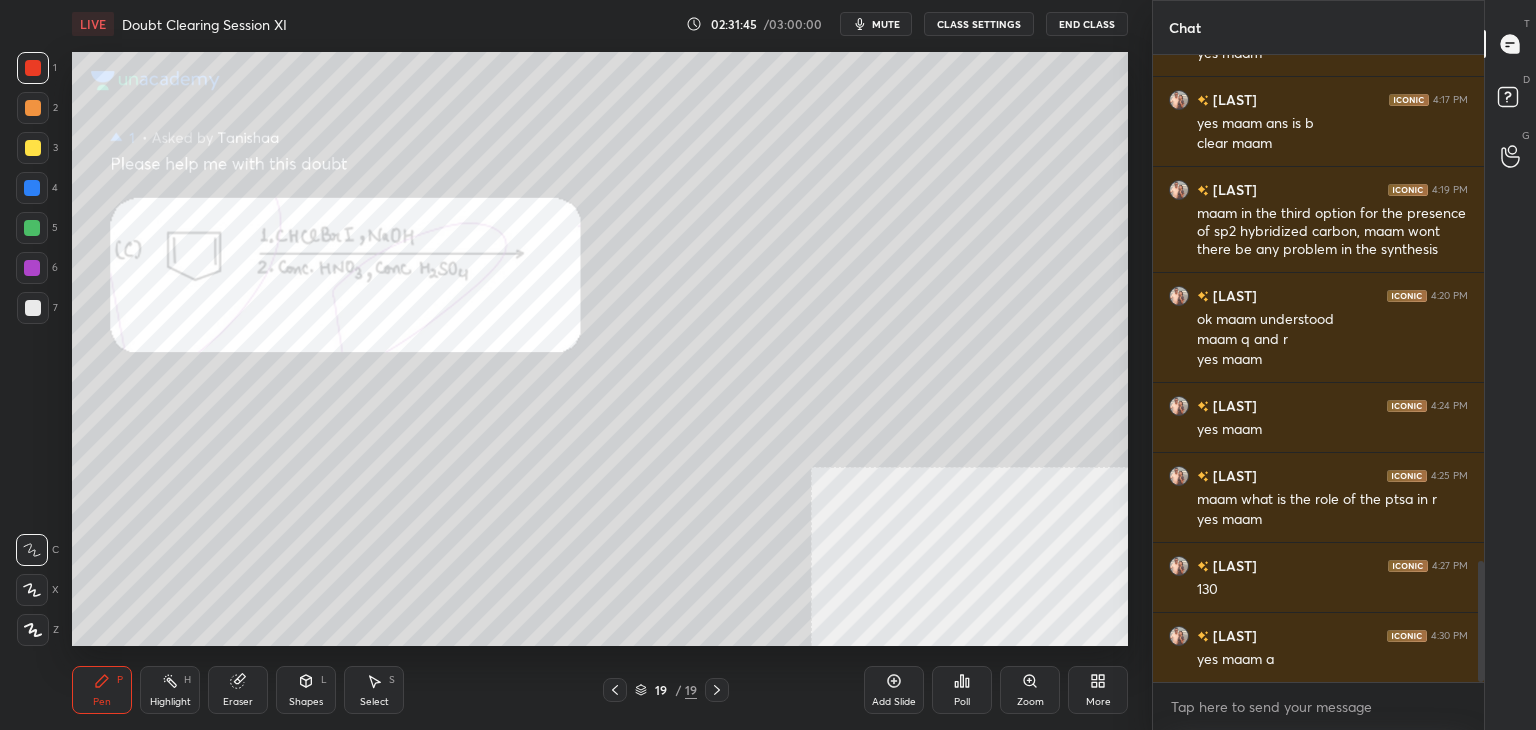 click at bounding box center [33, 108] 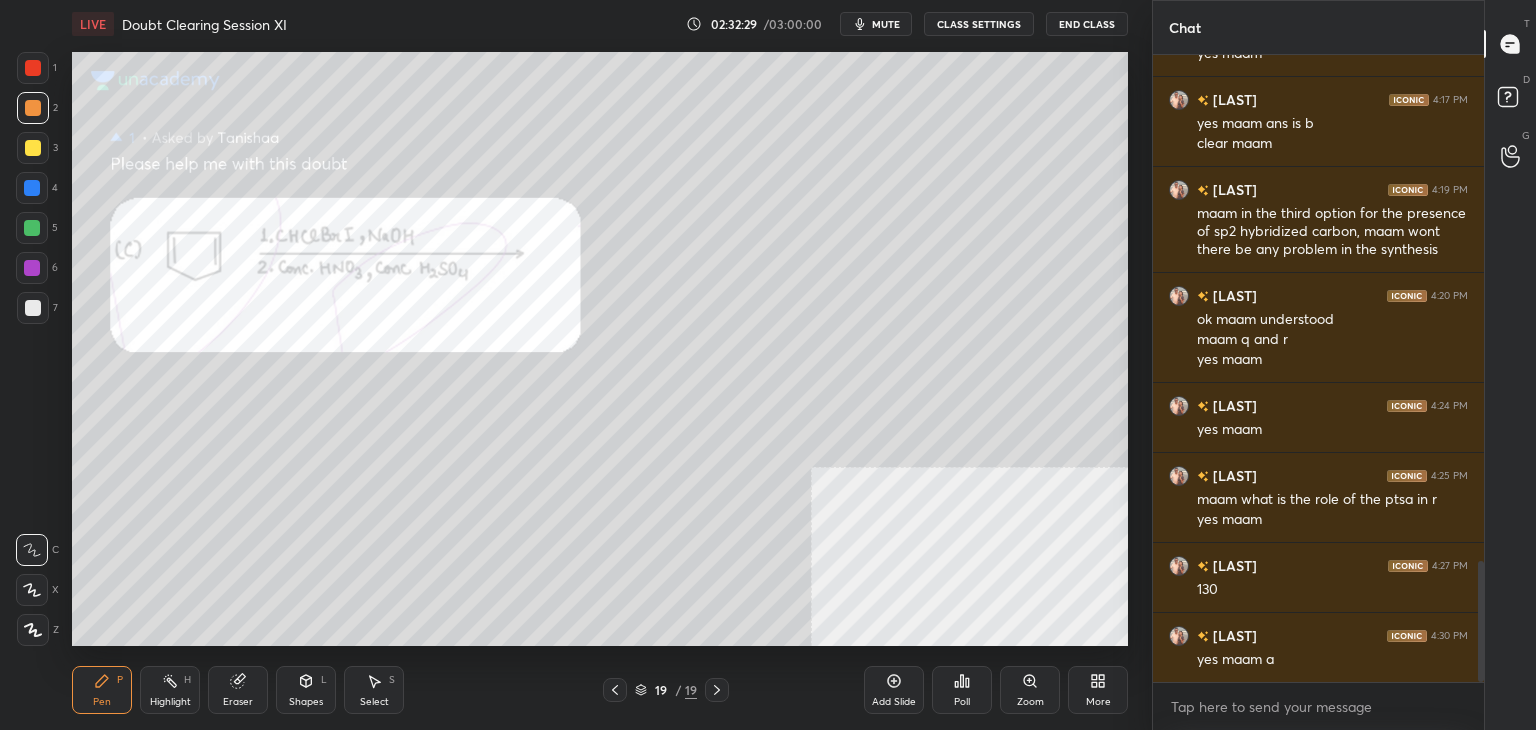 click on "Eraser" at bounding box center [238, 690] 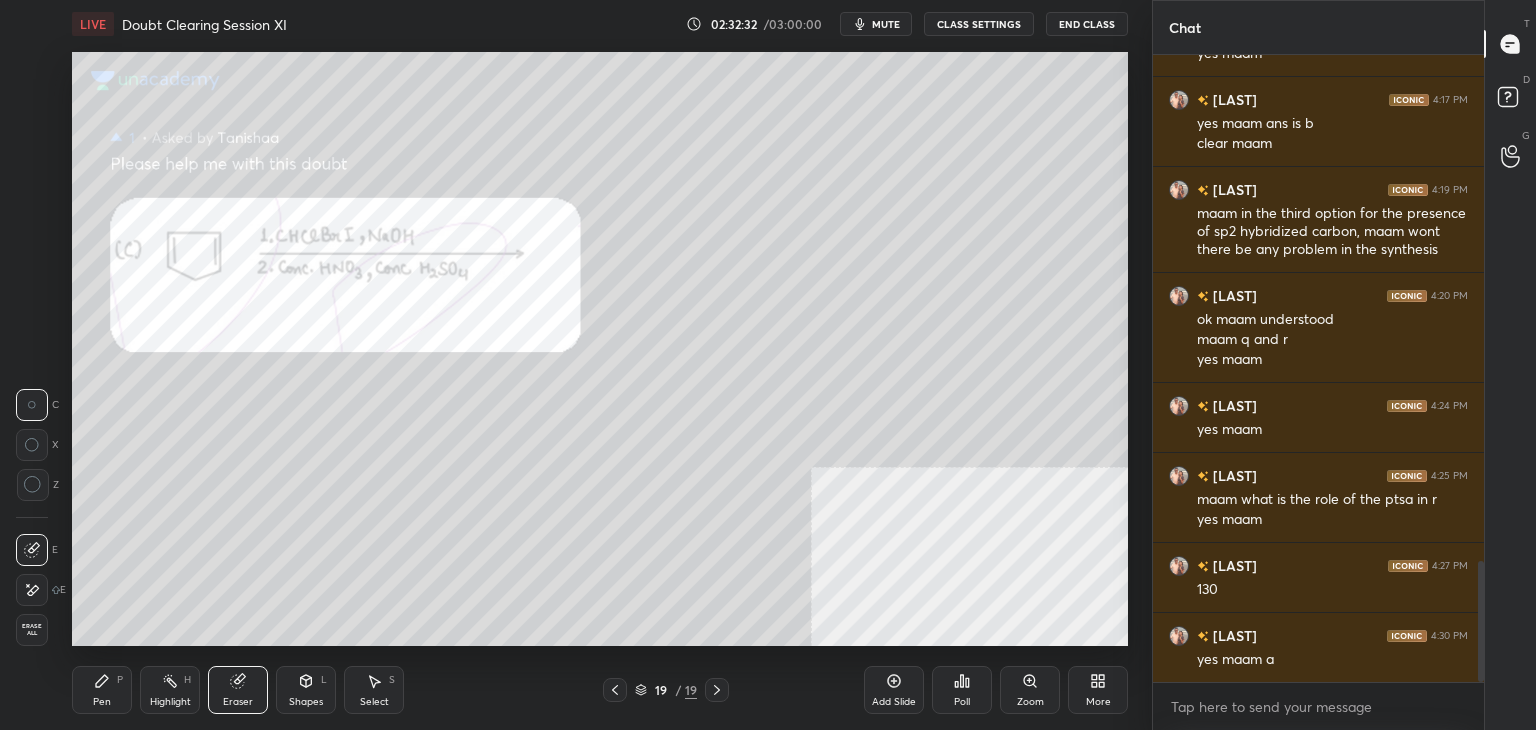 click on "Pen P" at bounding box center [102, 690] 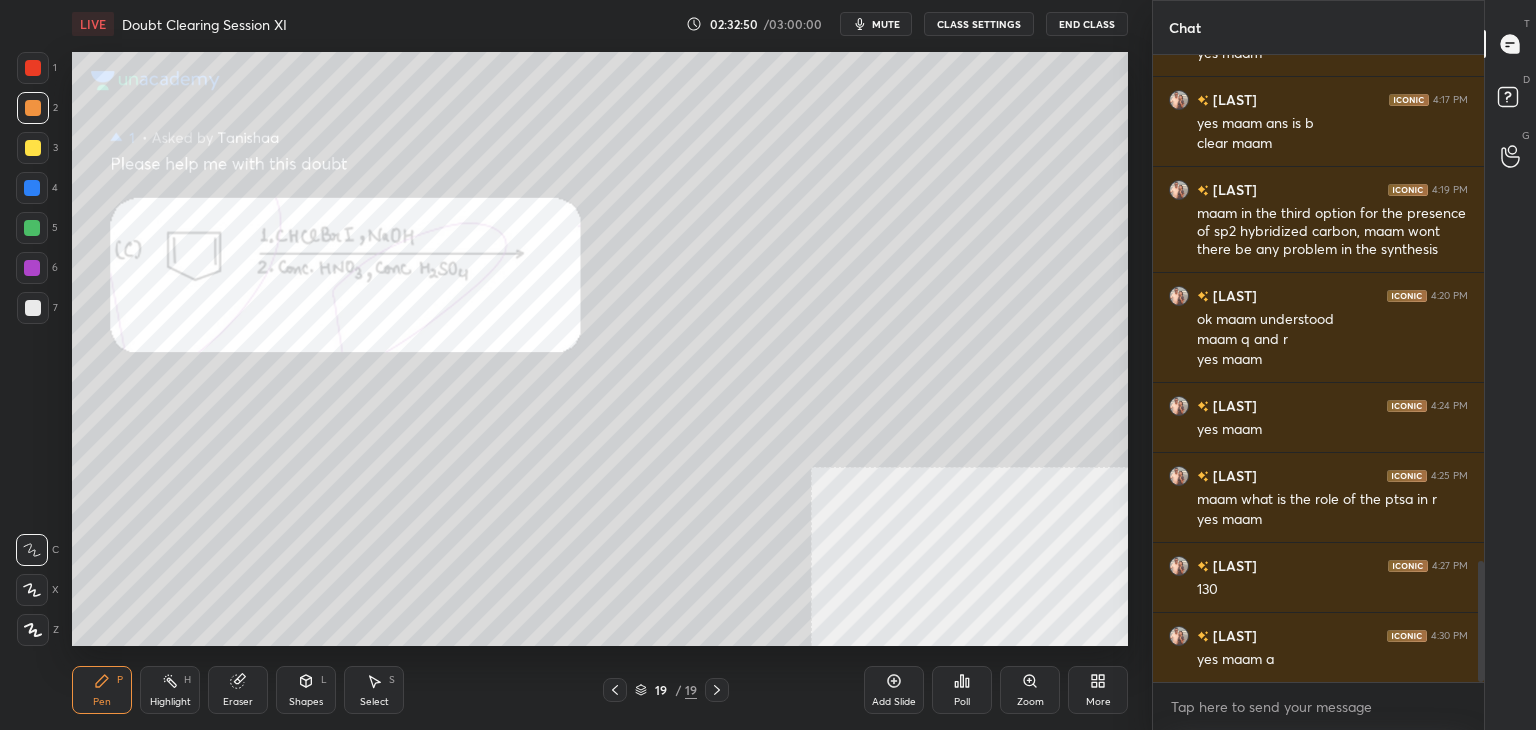 click on "Eraser" at bounding box center [238, 690] 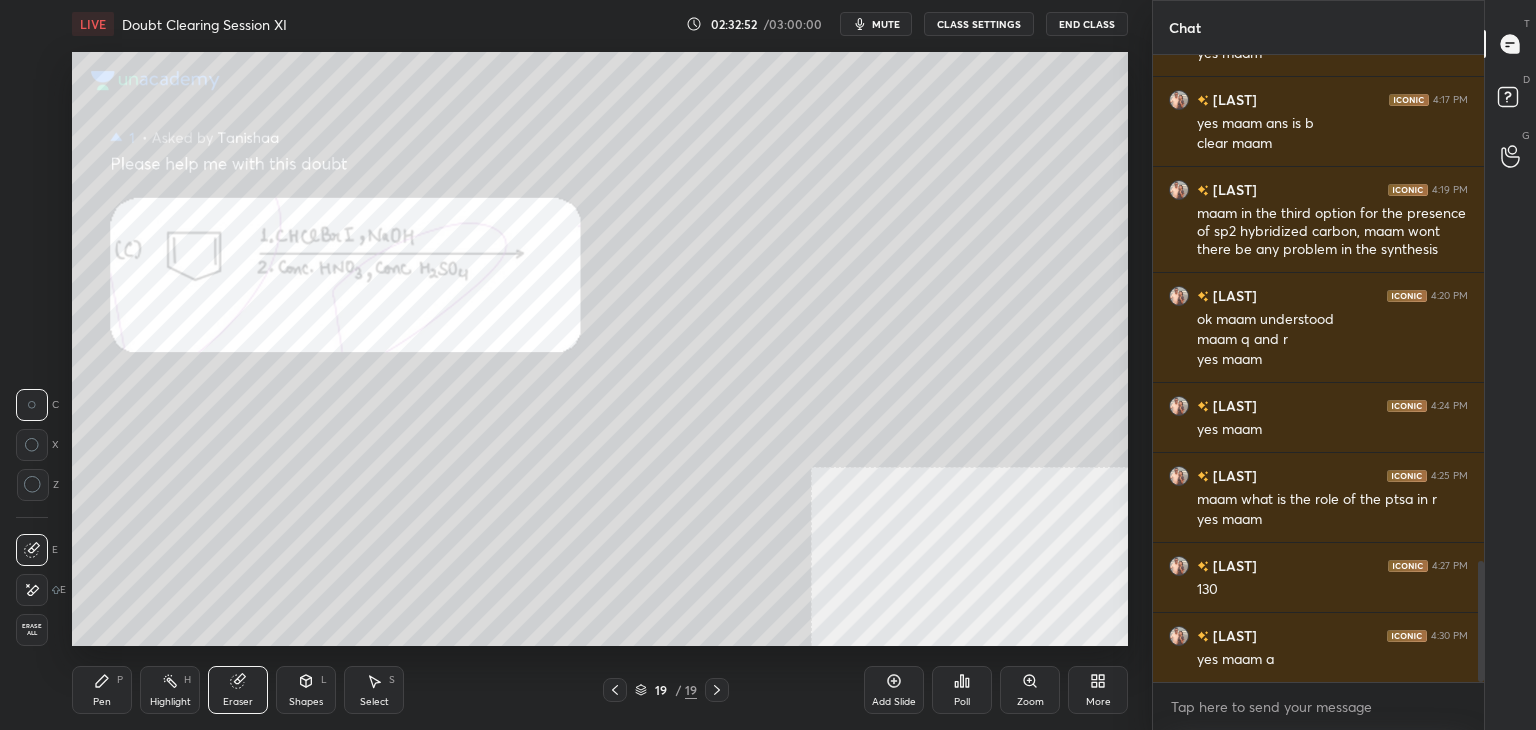 click on "Pen" at bounding box center (102, 702) 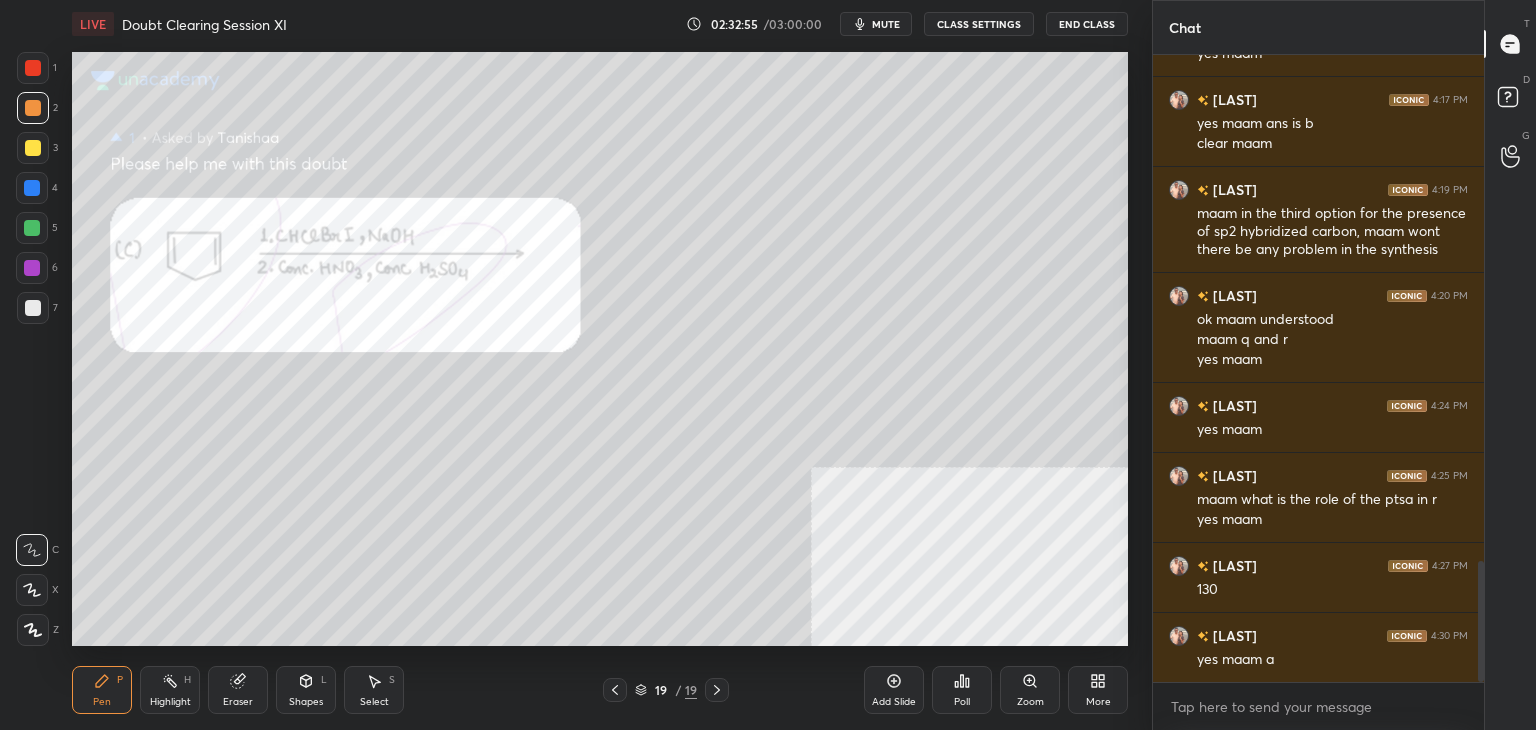 click 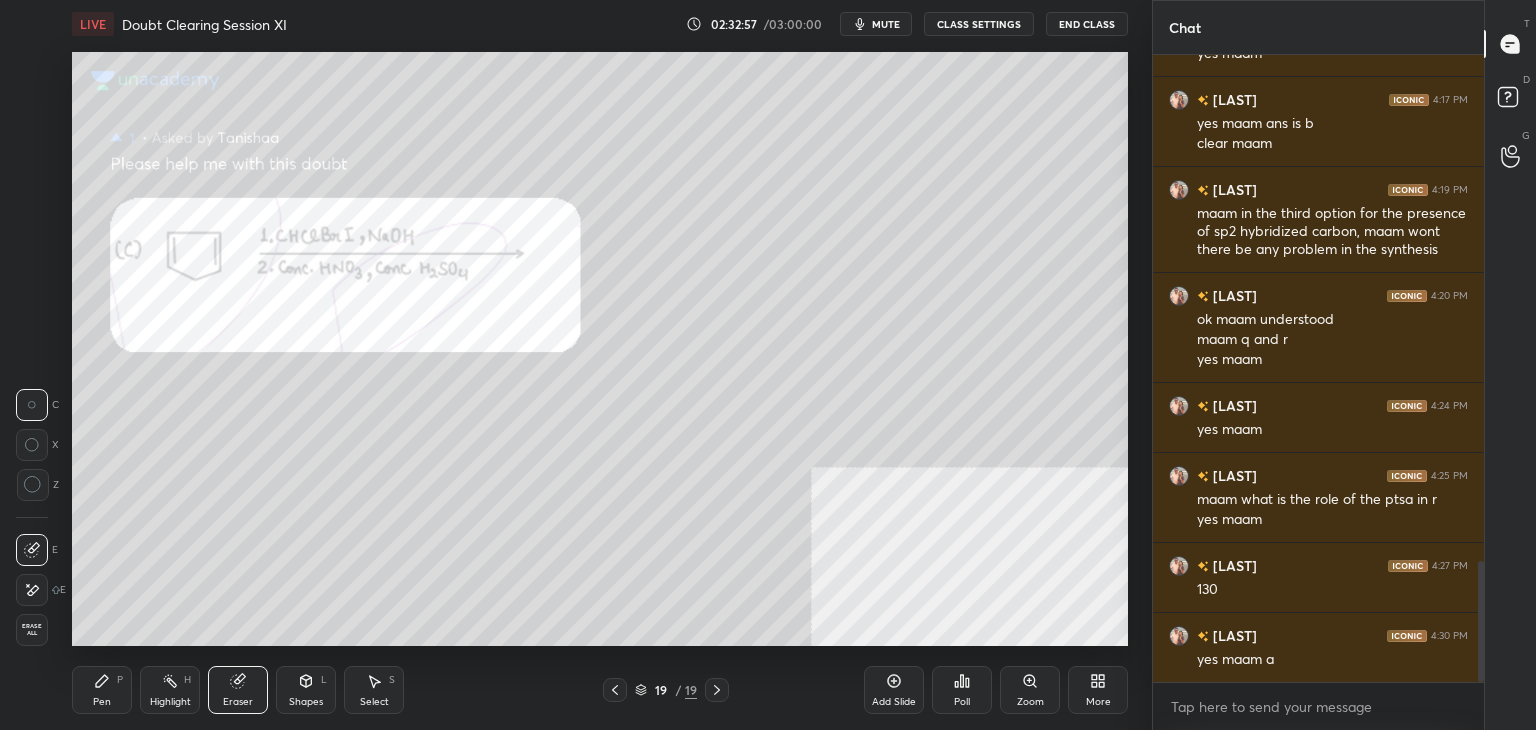 click on "Pen P" at bounding box center (102, 690) 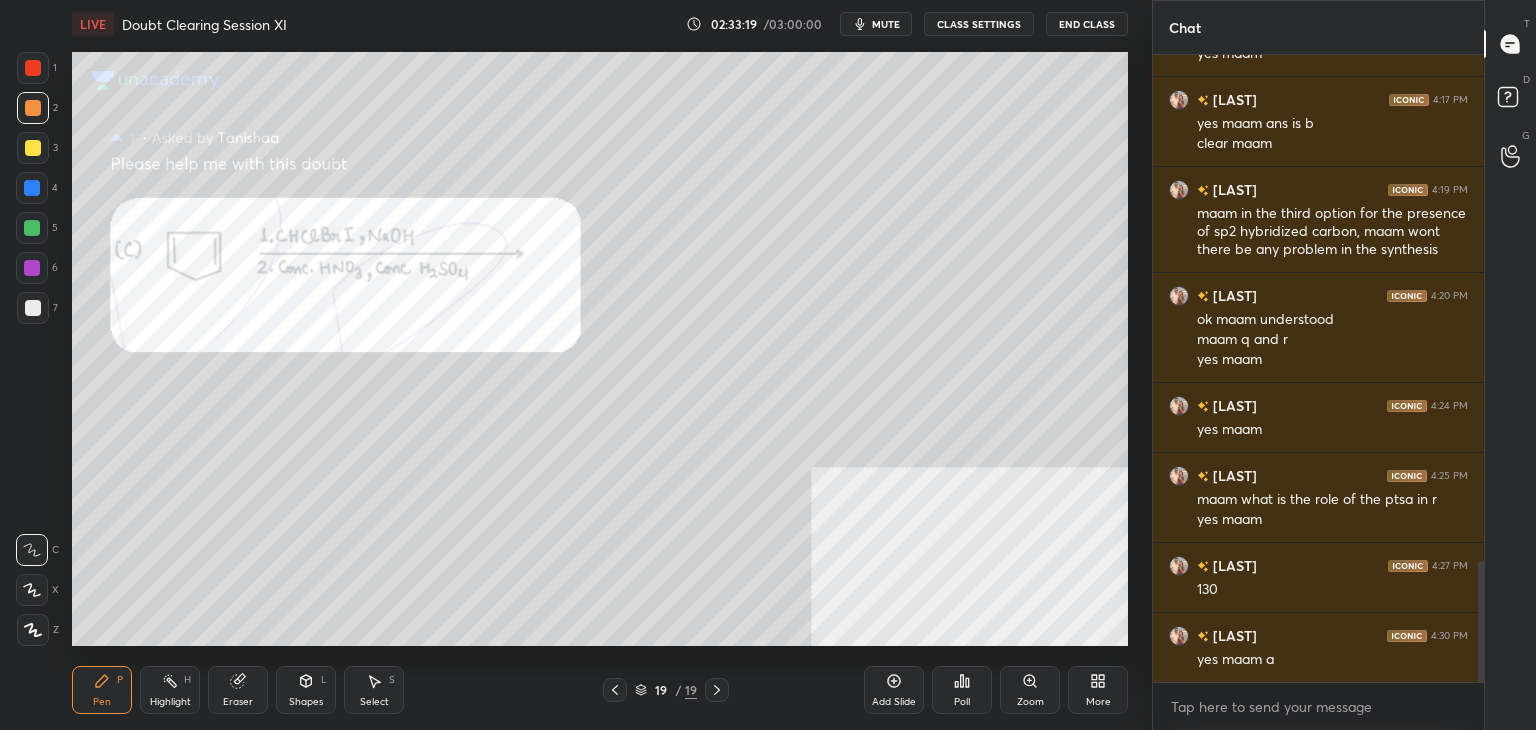 click at bounding box center [33, 68] 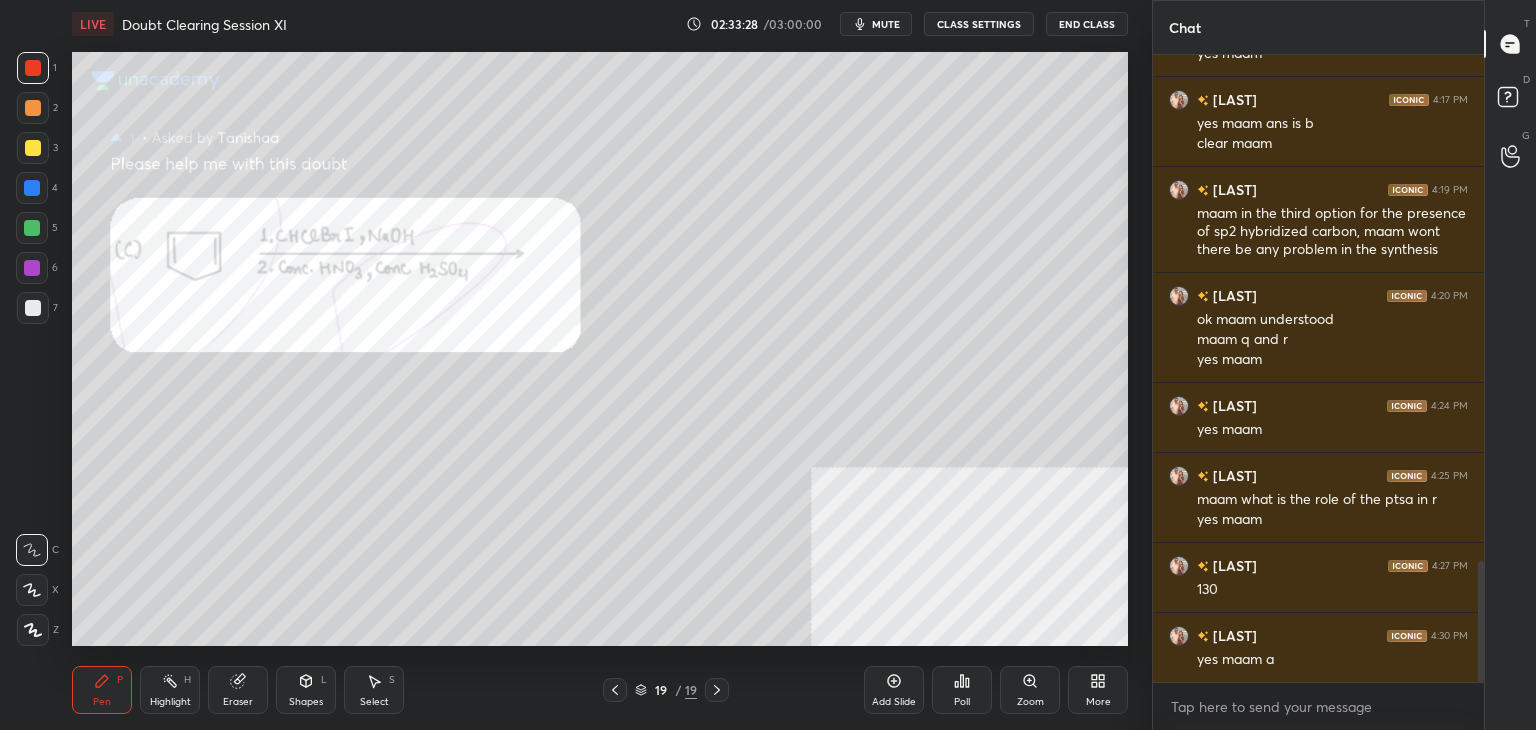 click at bounding box center (32, 268) 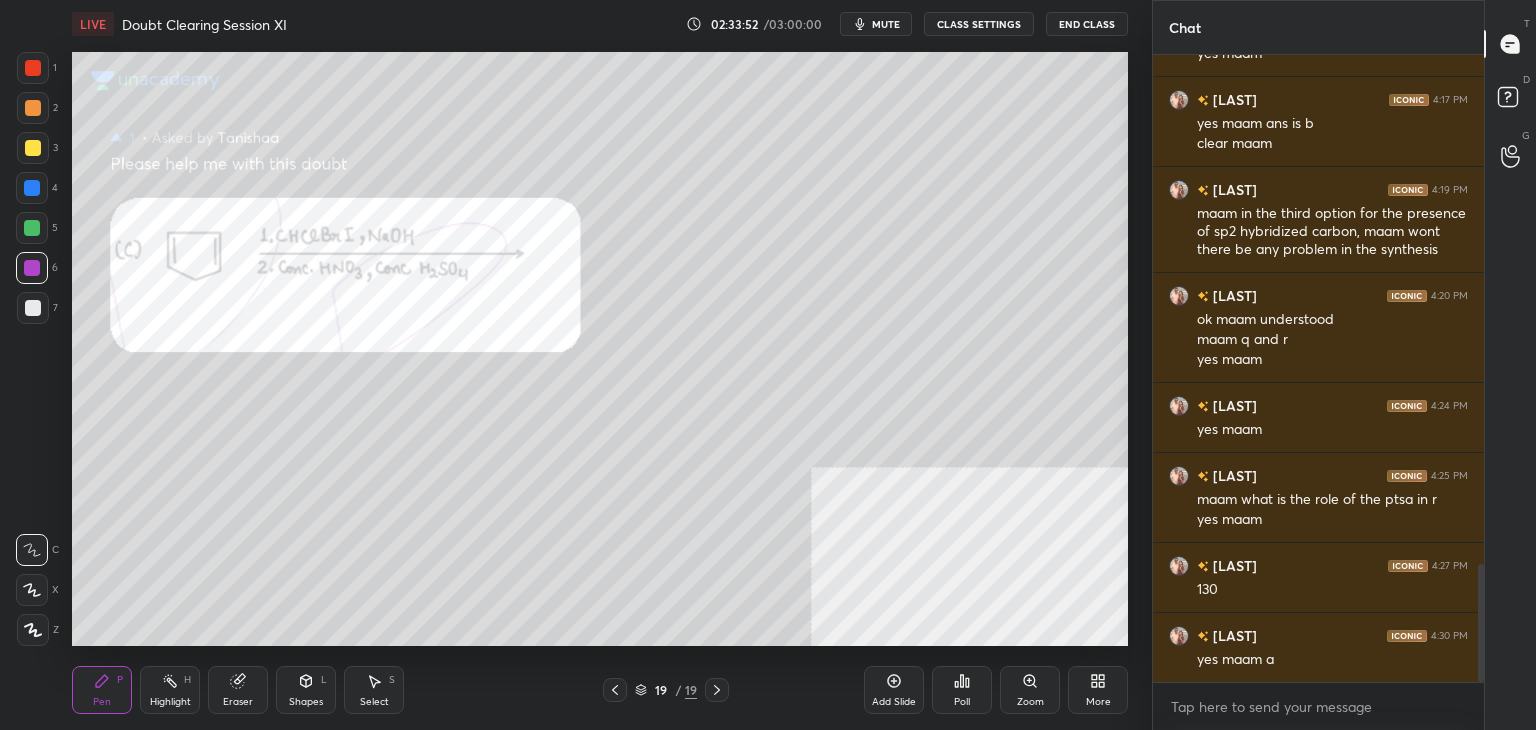 scroll, scrollTop: 2696, scrollLeft: 0, axis: vertical 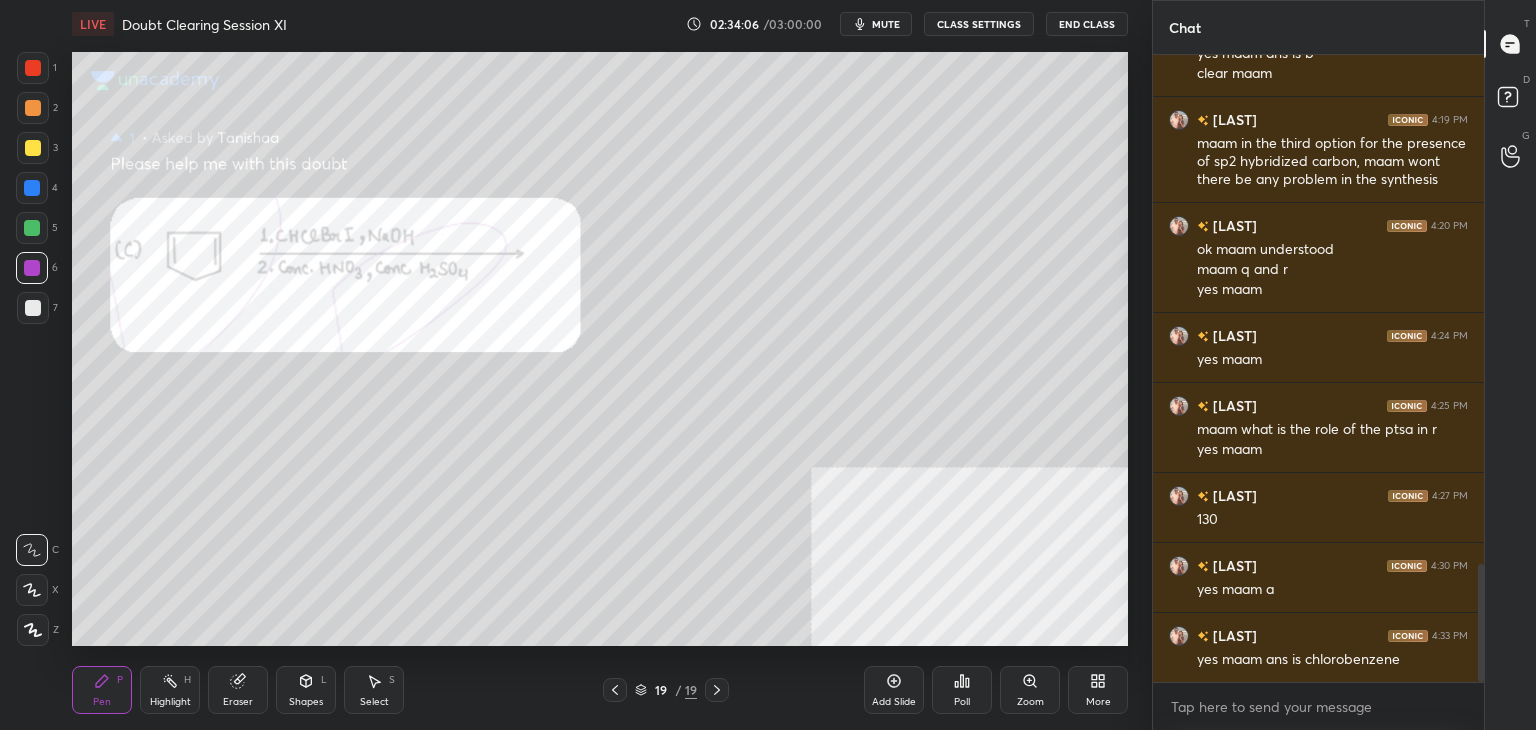 click 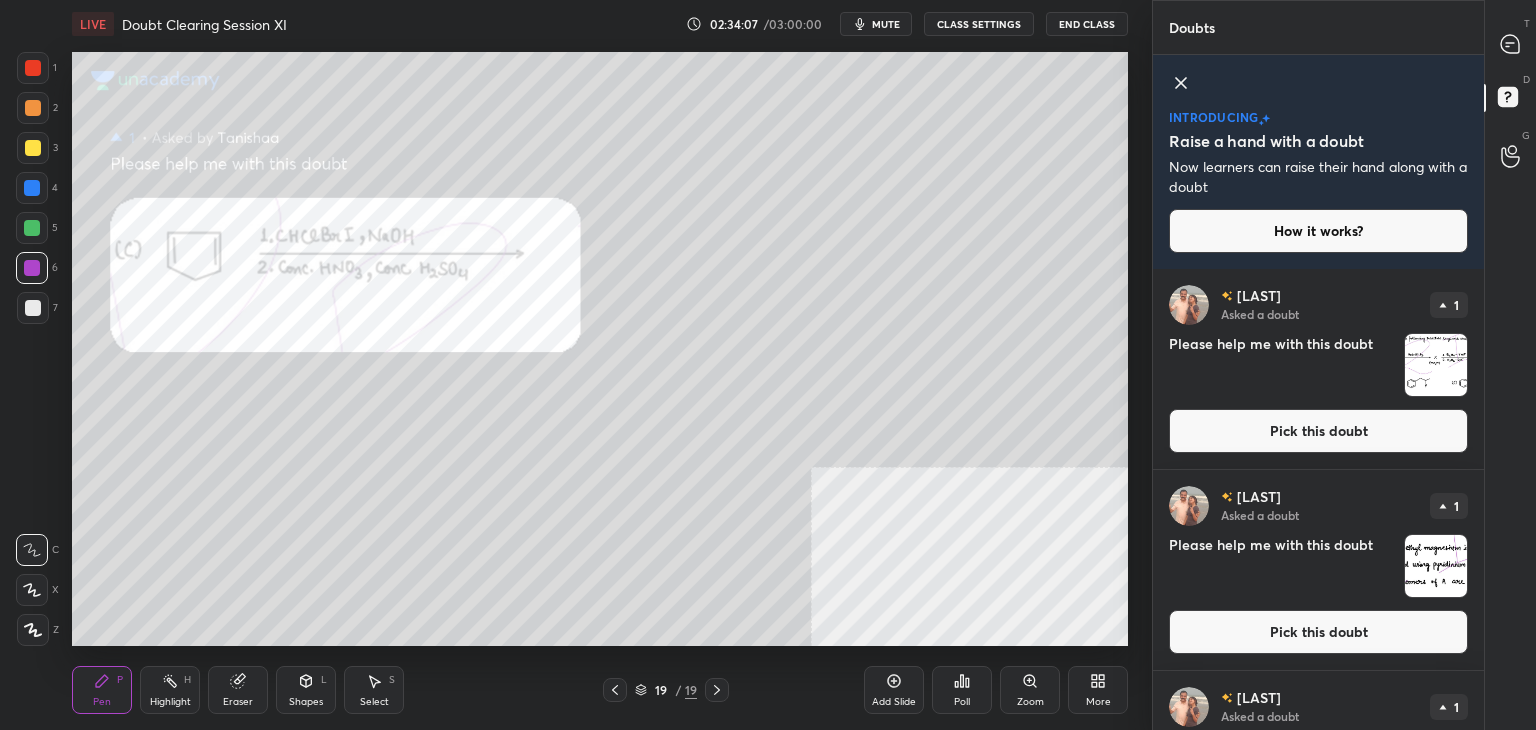 click on "Pick this doubt" at bounding box center [1318, 431] 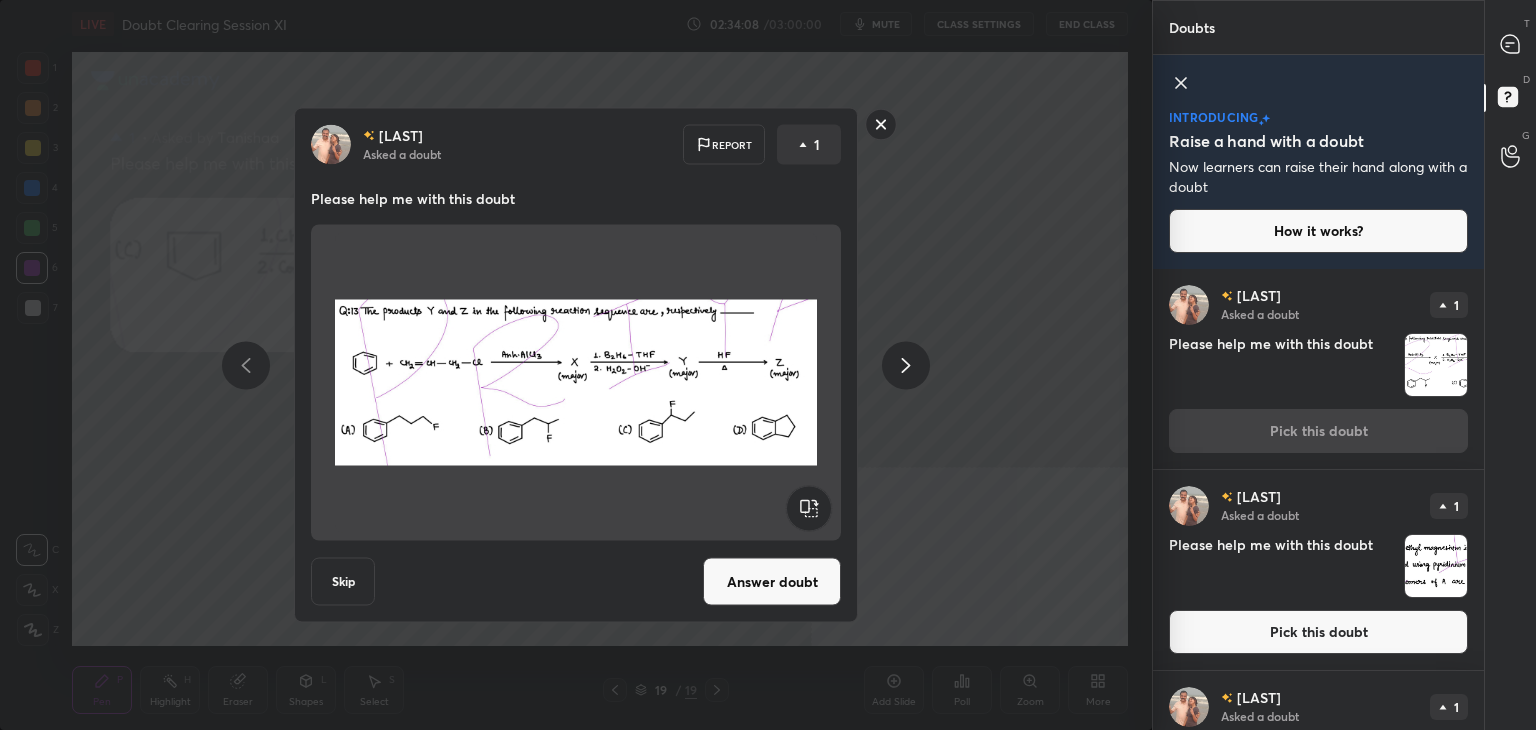 click on "Answer doubt" at bounding box center (772, 582) 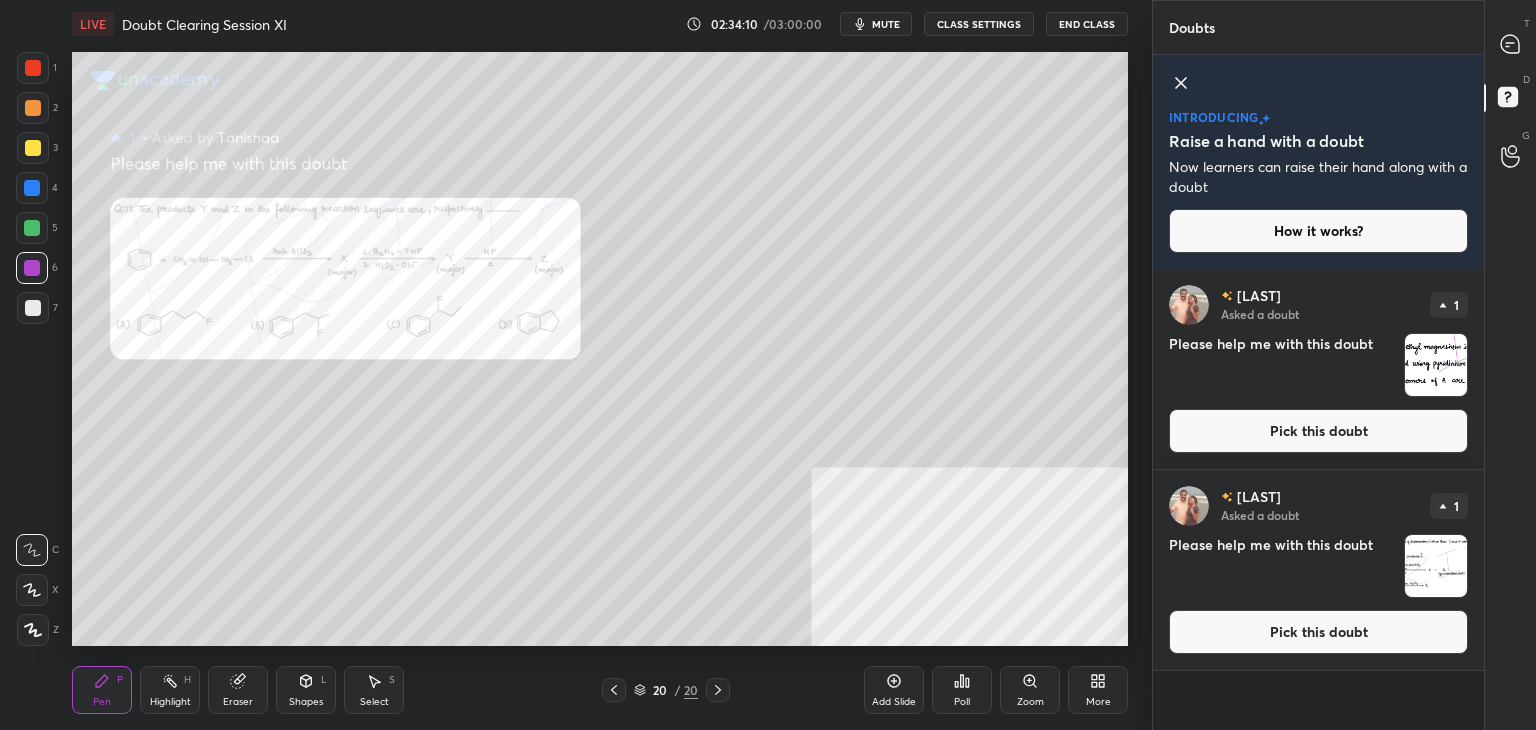 click at bounding box center (1511, 44) 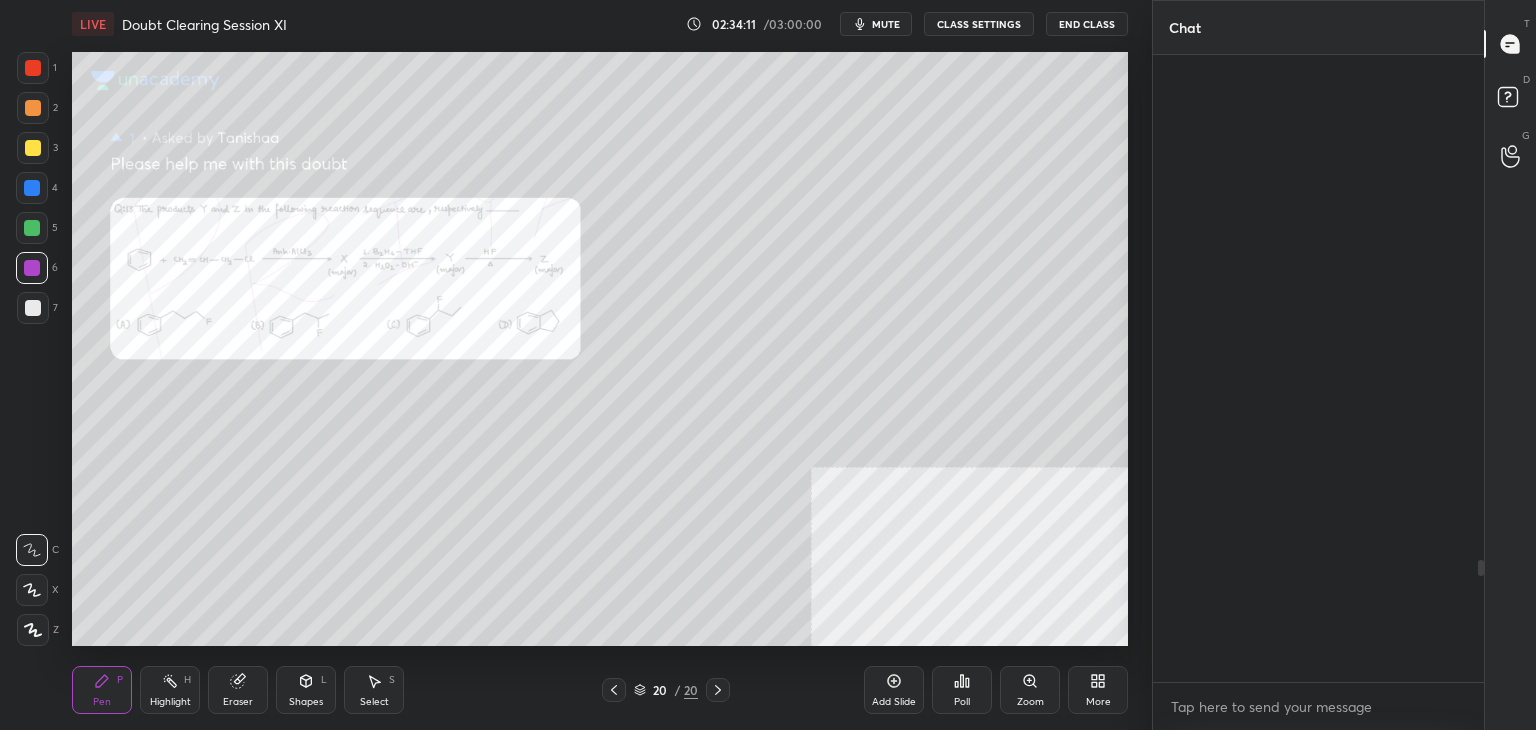 scroll, scrollTop: 2588, scrollLeft: 0, axis: vertical 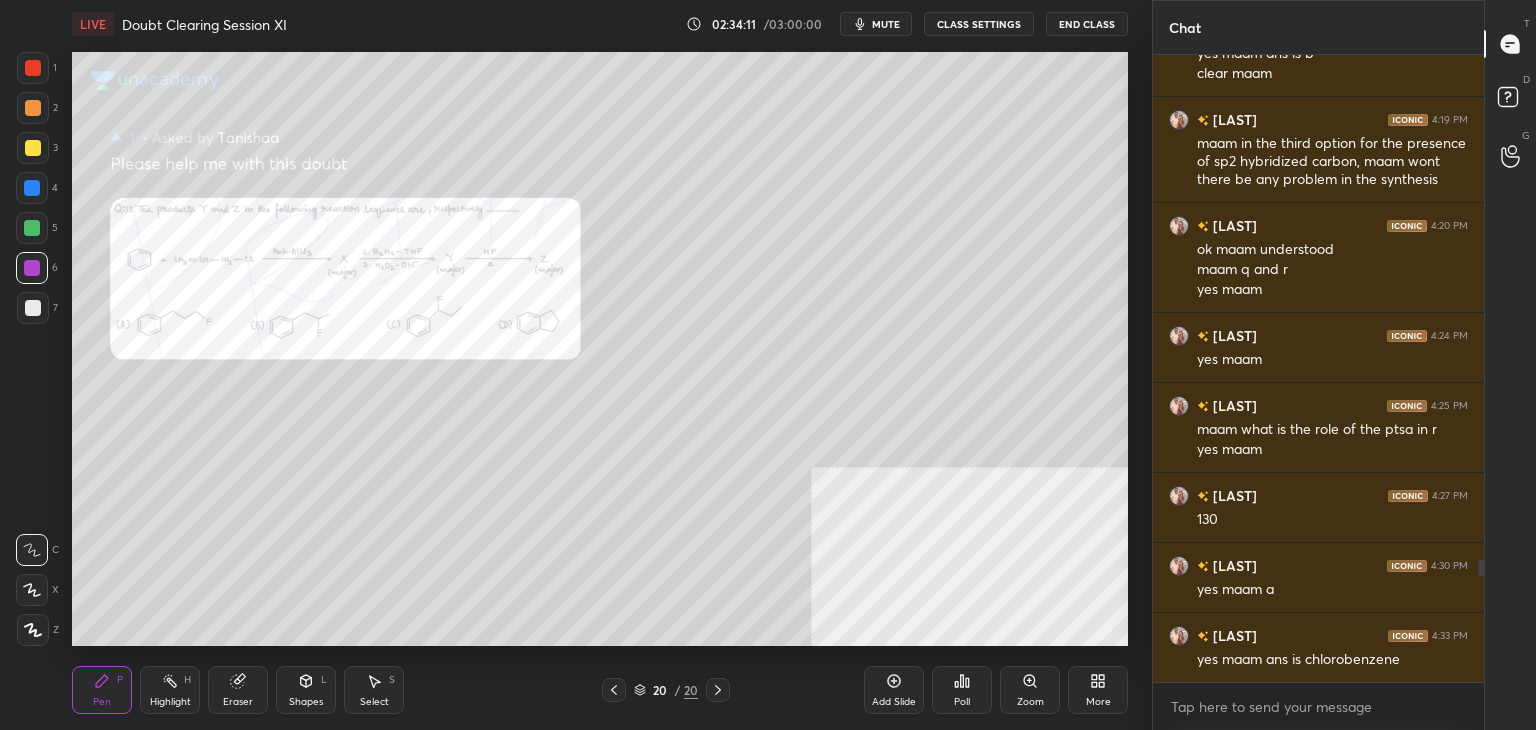 click 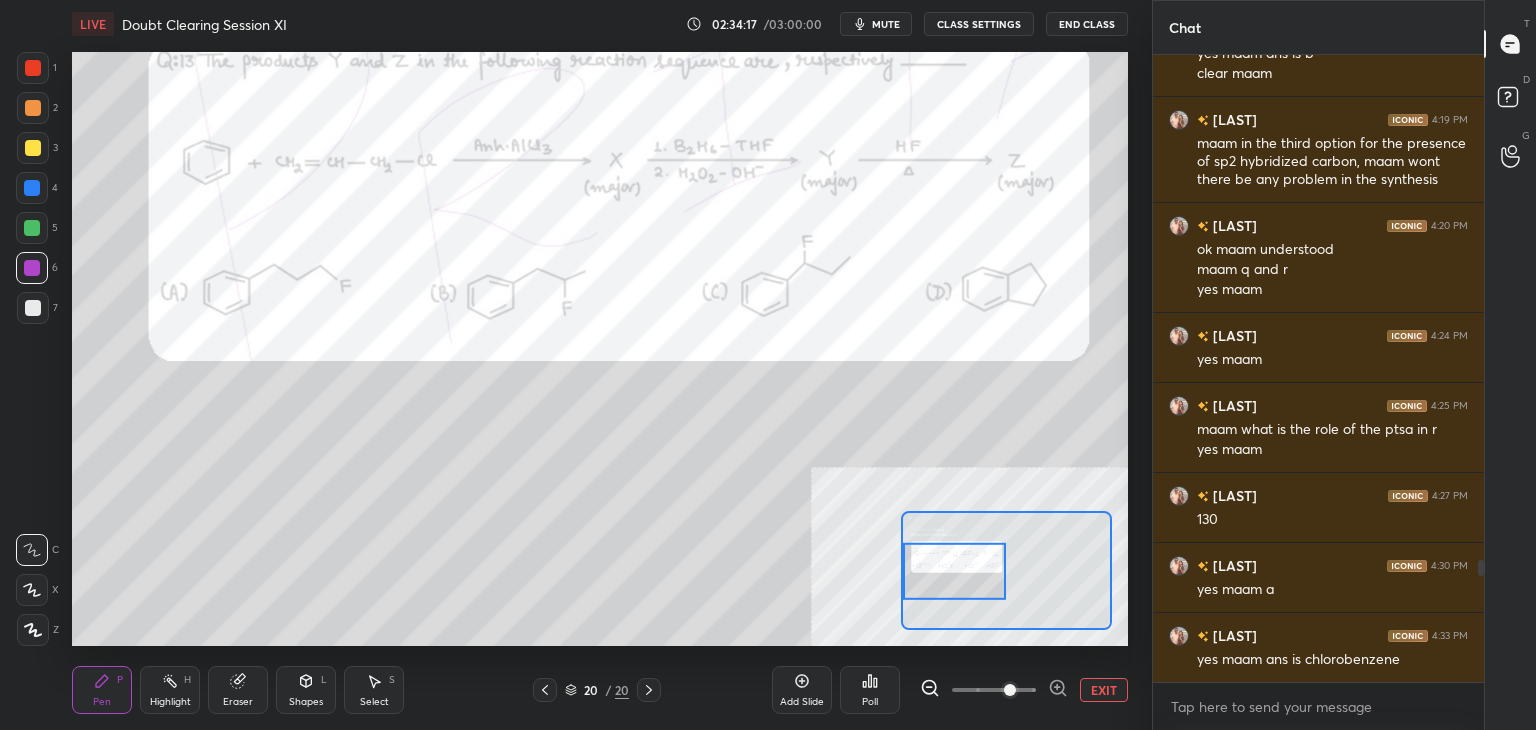scroll, scrollTop: 2674, scrollLeft: 0, axis: vertical 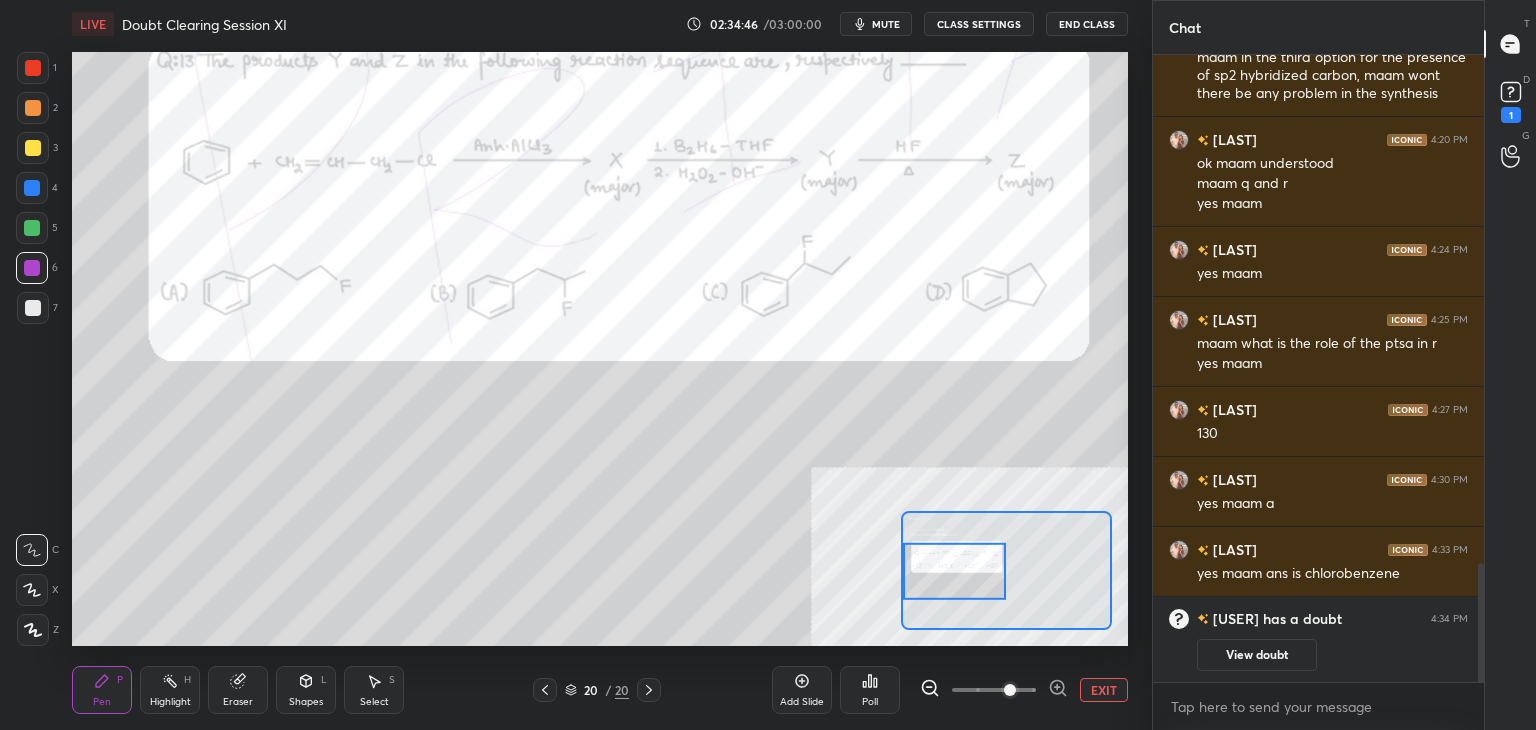 click at bounding box center [33, 68] 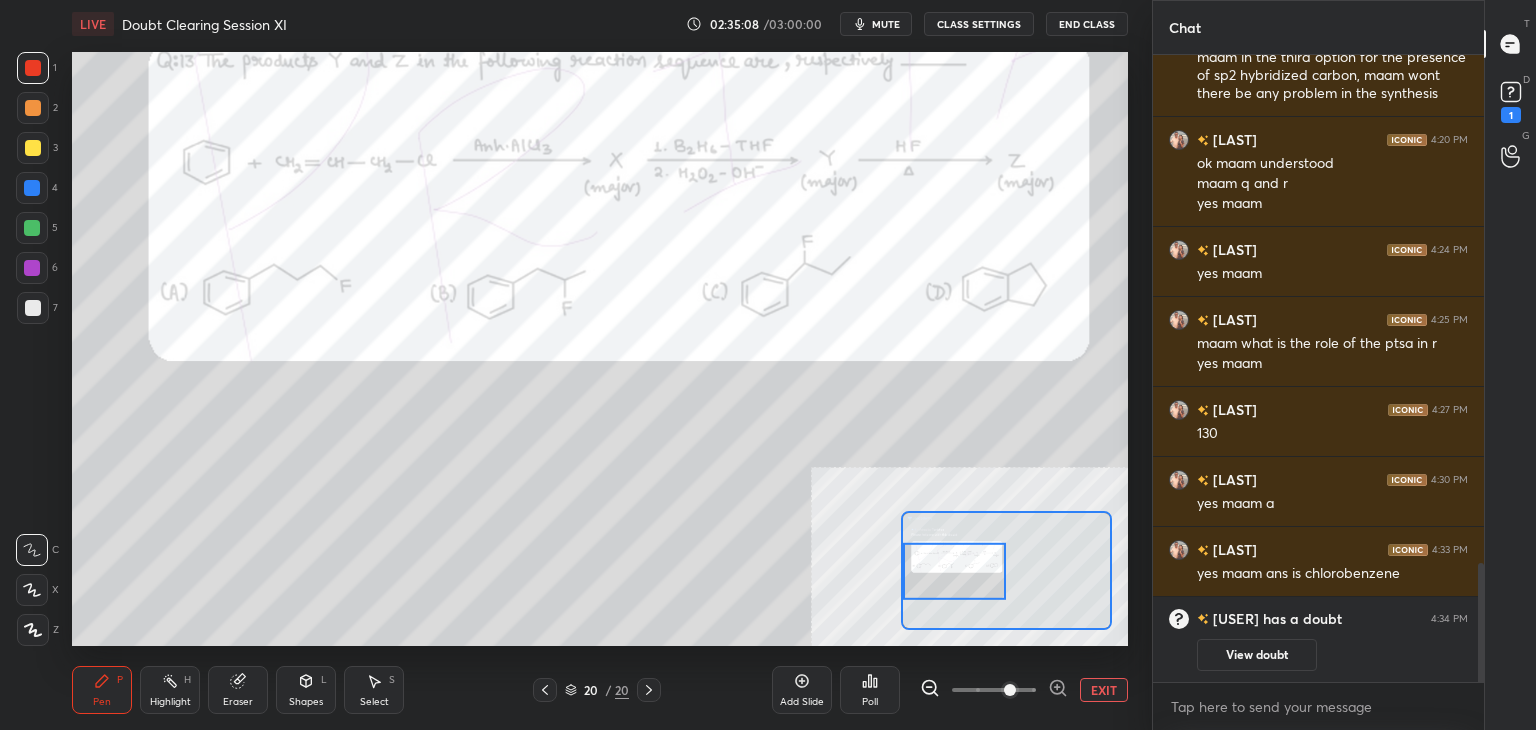 click 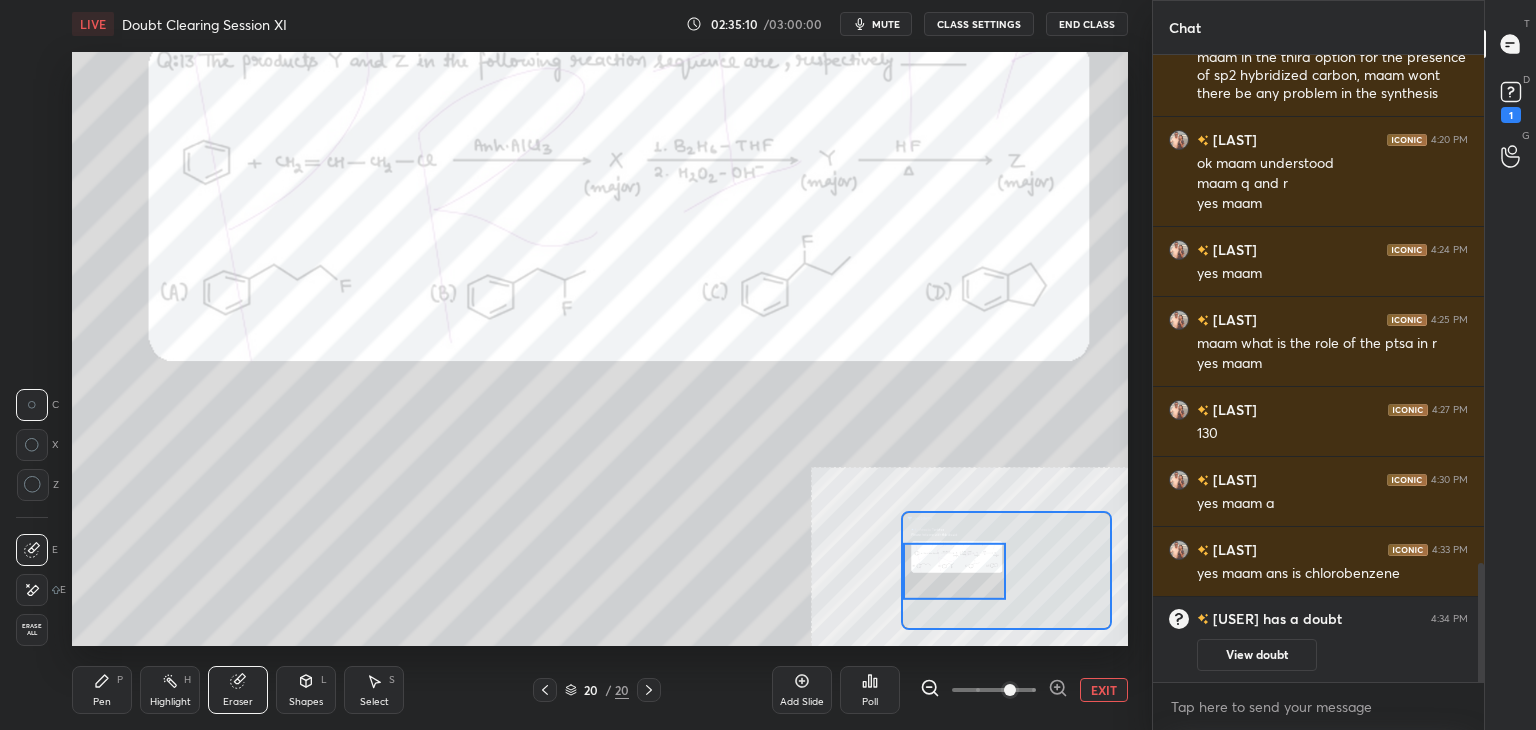 click on "Pen P" at bounding box center (102, 690) 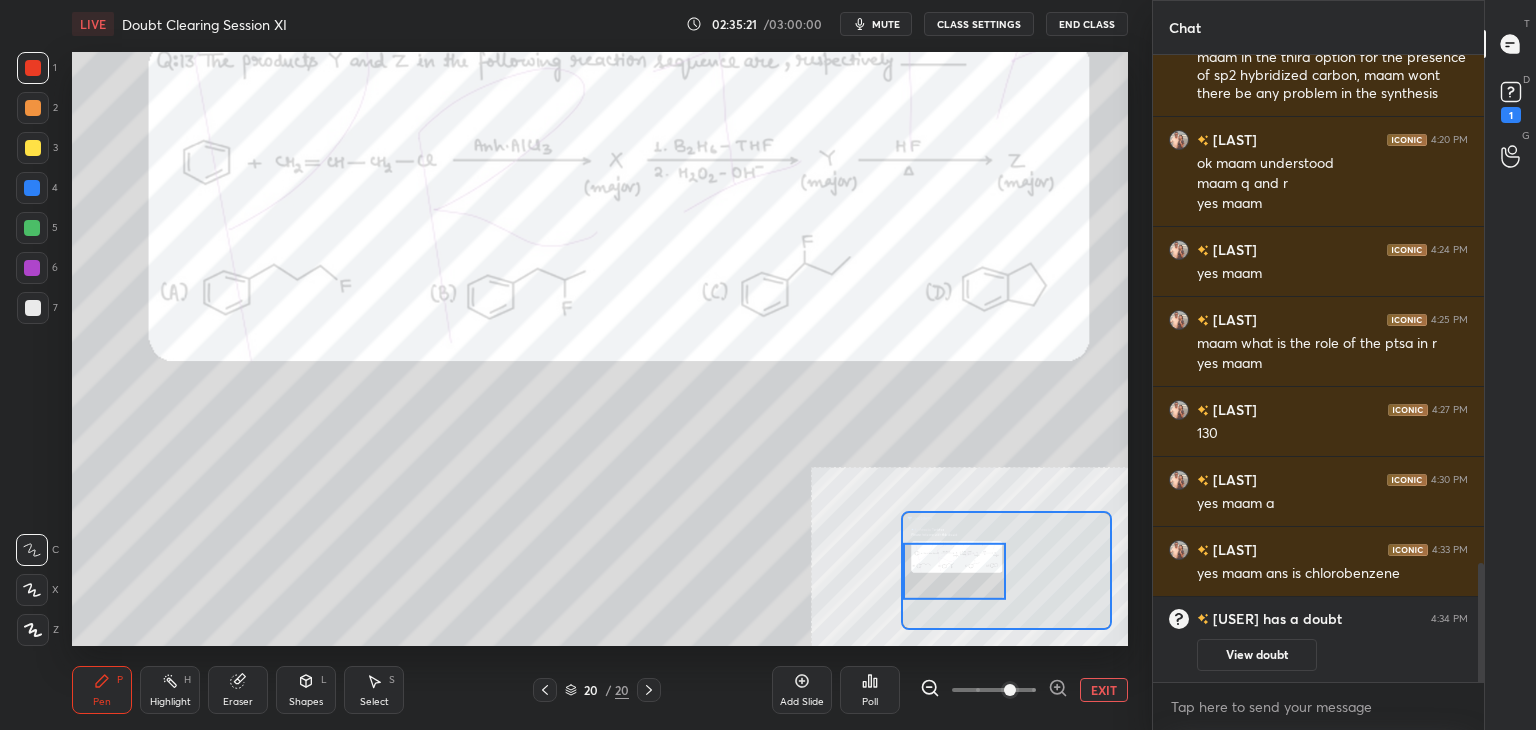 click on "Eraser" at bounding box center [238, 690] 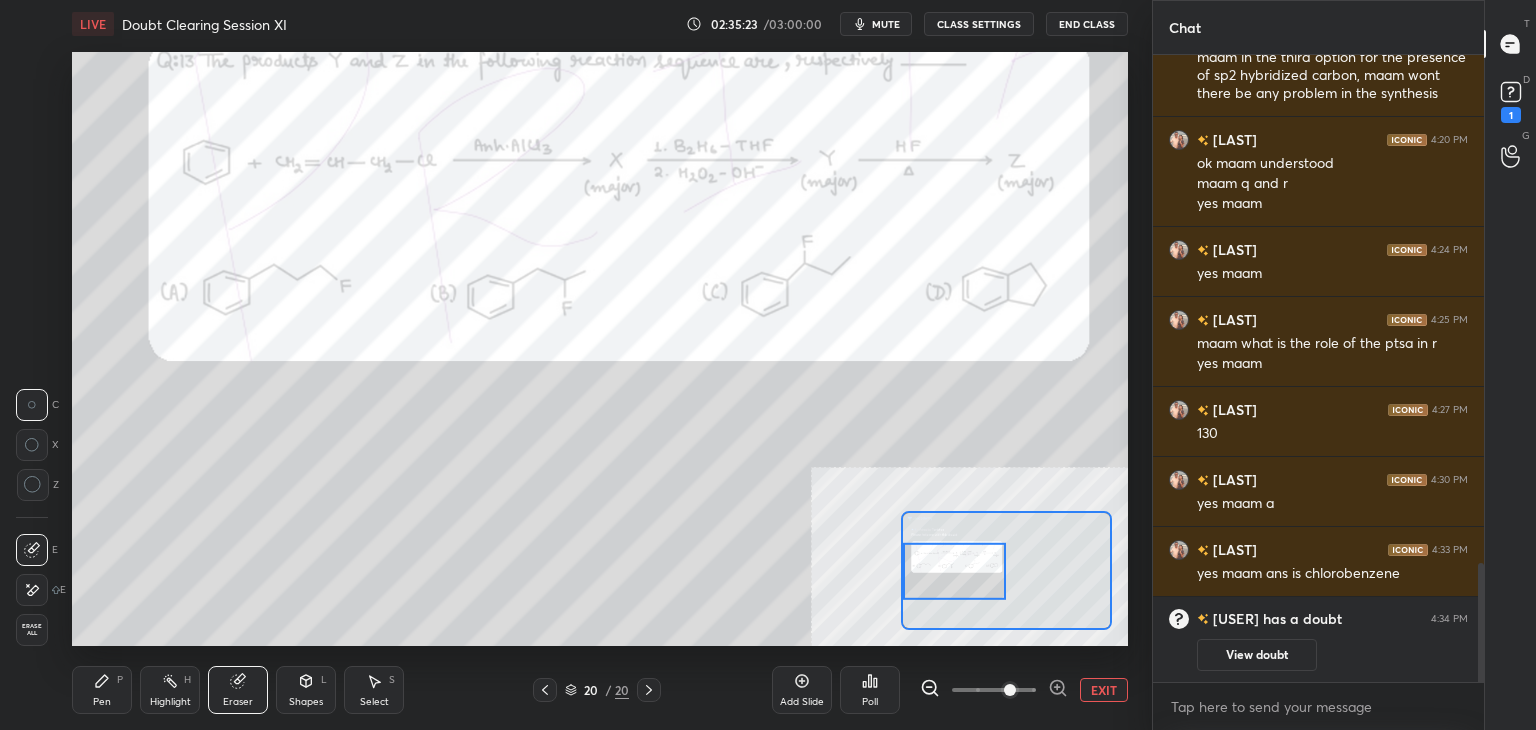 click on "Pen P" at bounding box center [102, 690] 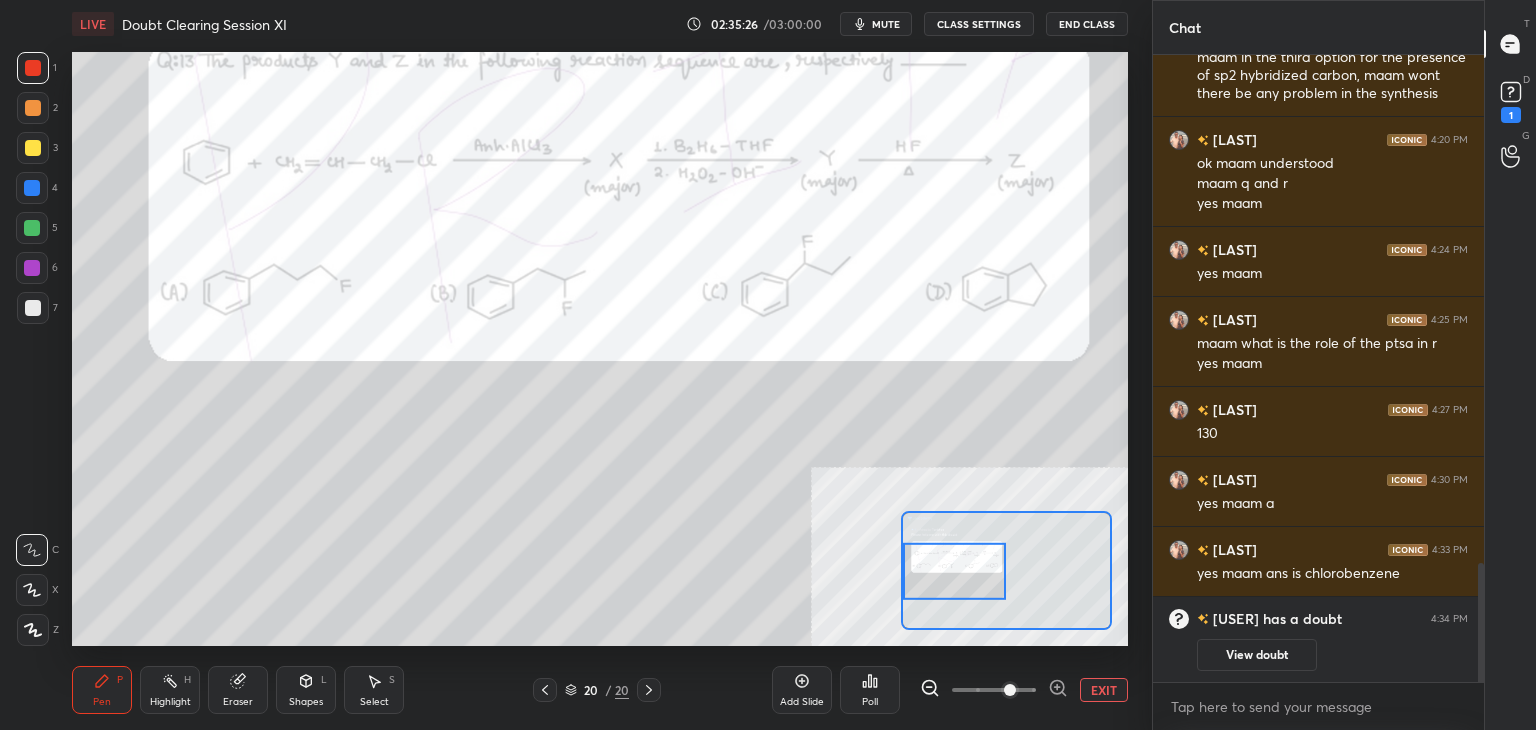 click on "Eraser" at bounding box center [238, 690] 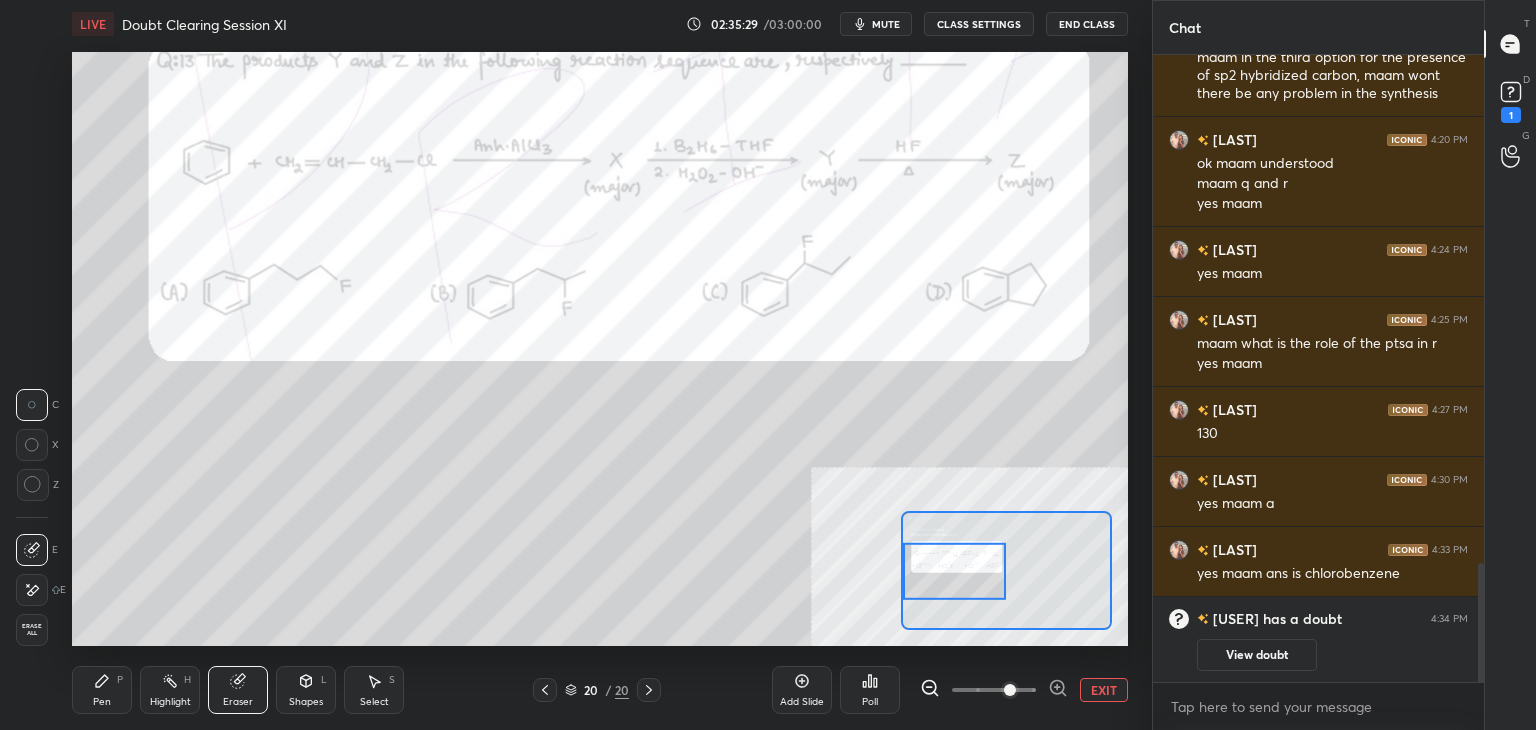 click on "Pen P Highlight H Eraser Shapes L Select S 20 / 20 Add Slide Poll EXIT" at bounding box center [600, 690] 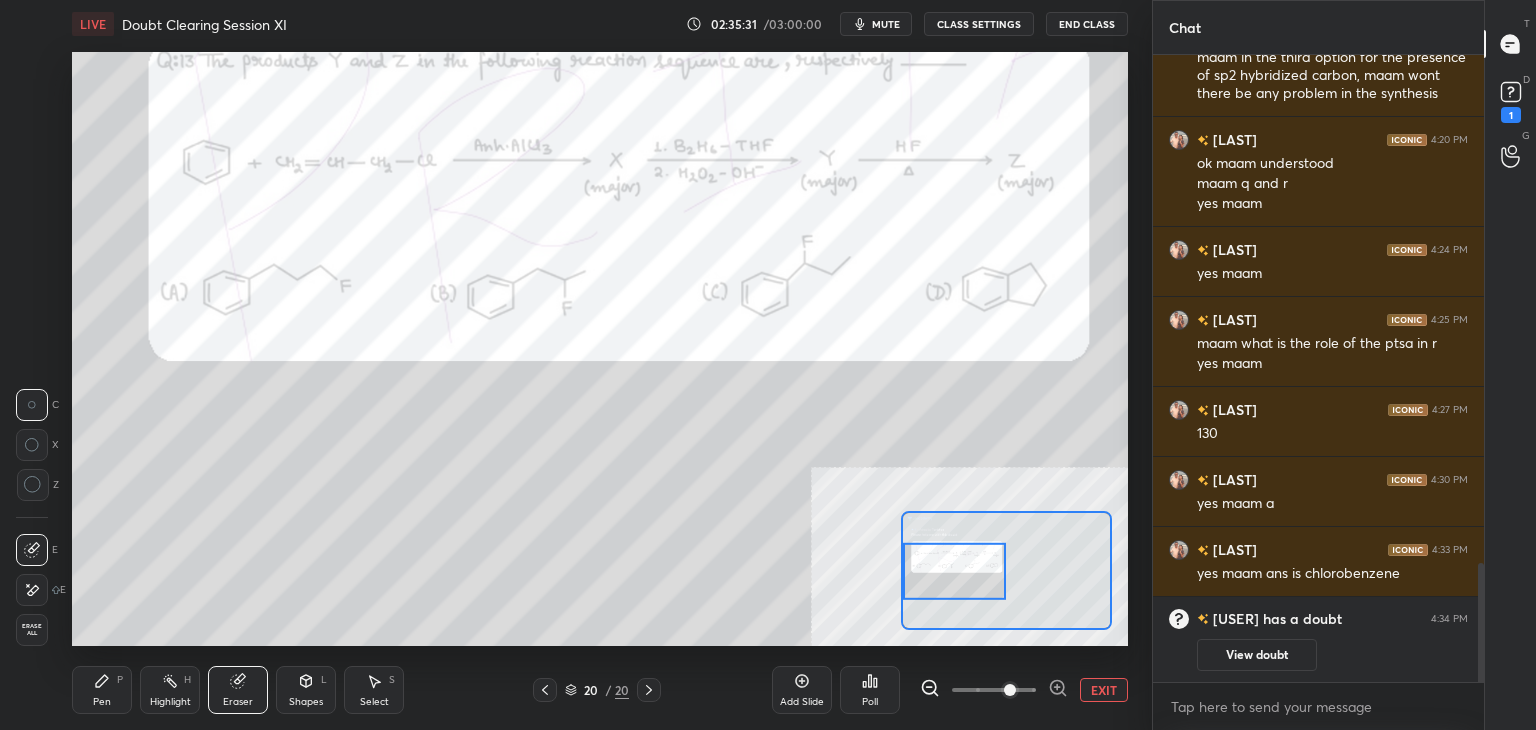 click 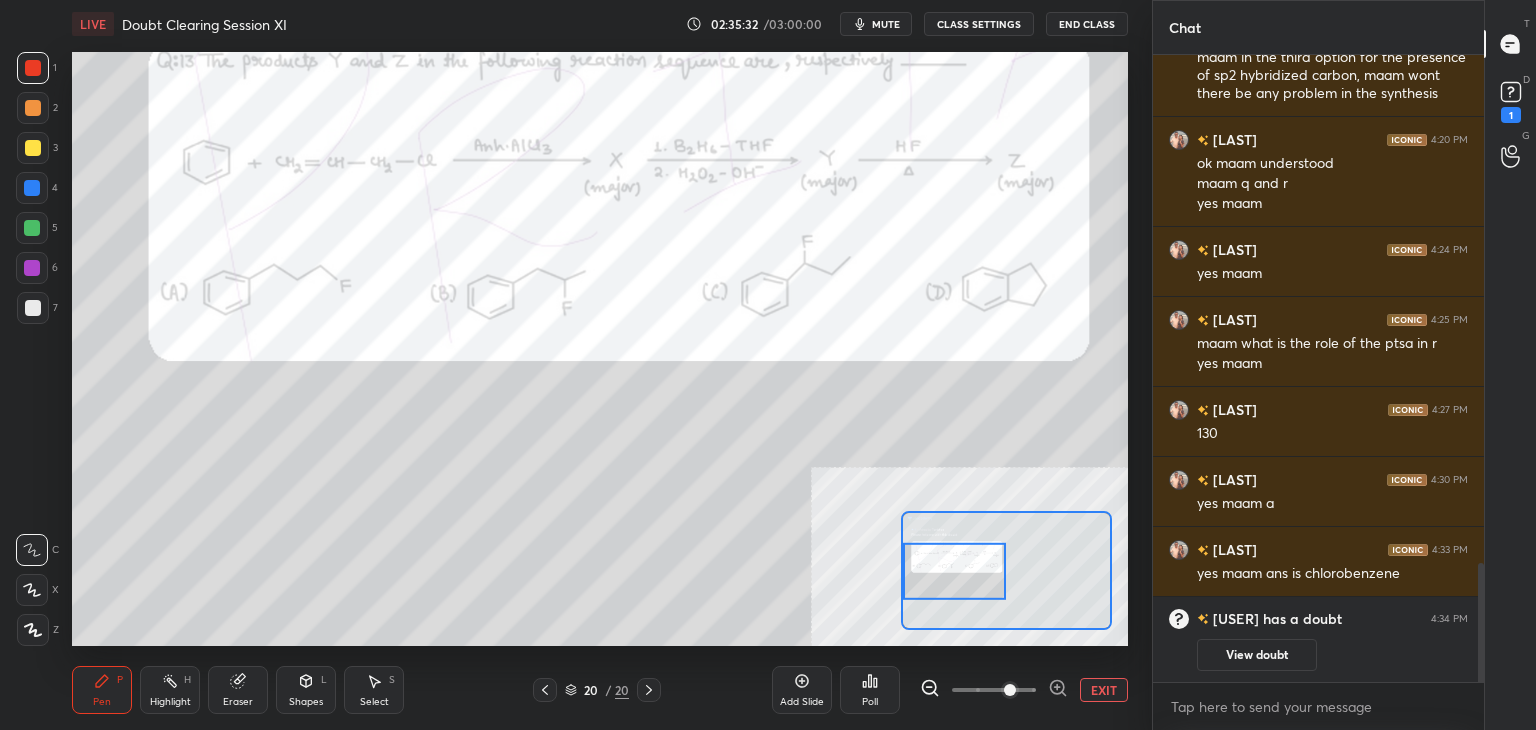 click on "EXIT" at bounding box center [1104, 690] 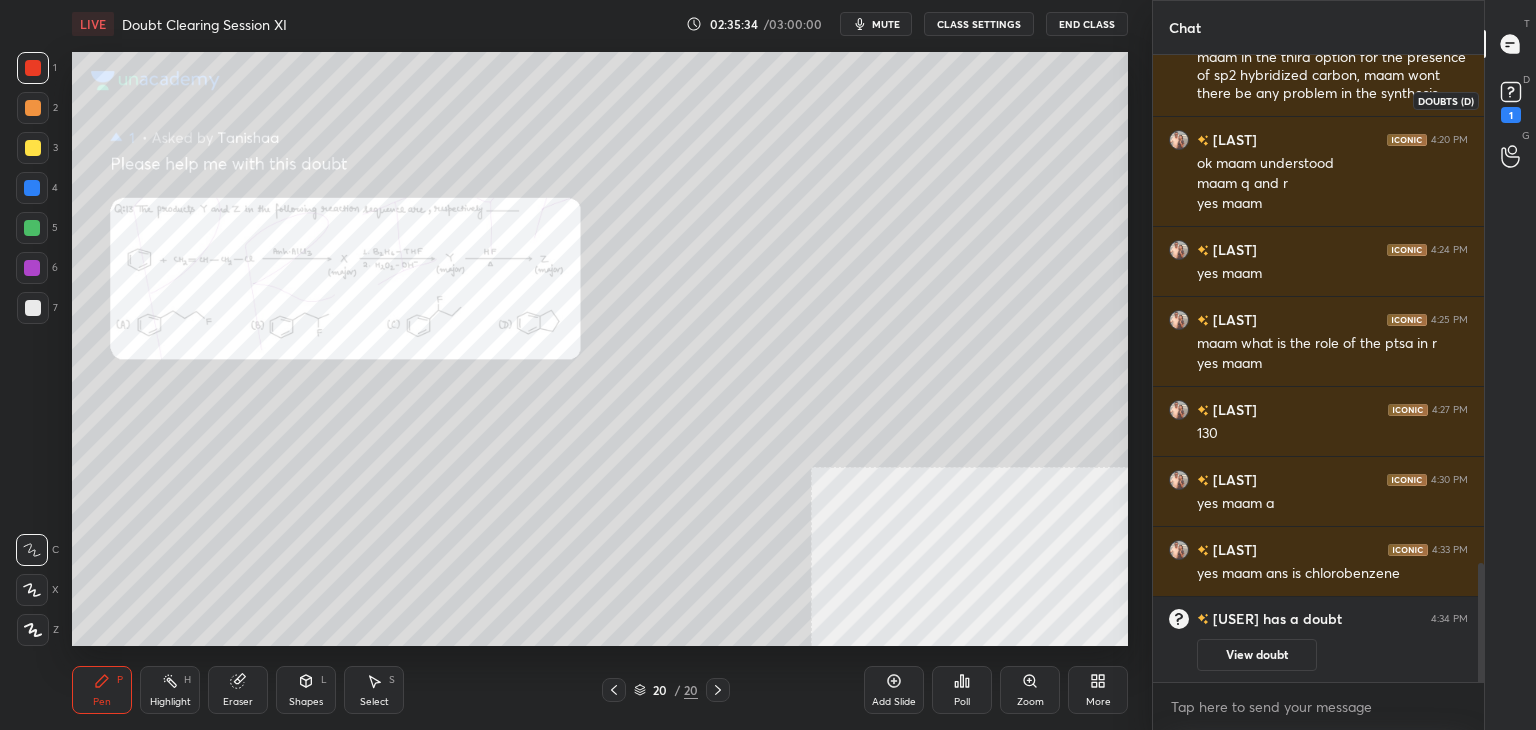 click on "1" at bounding box center (1511, 100) 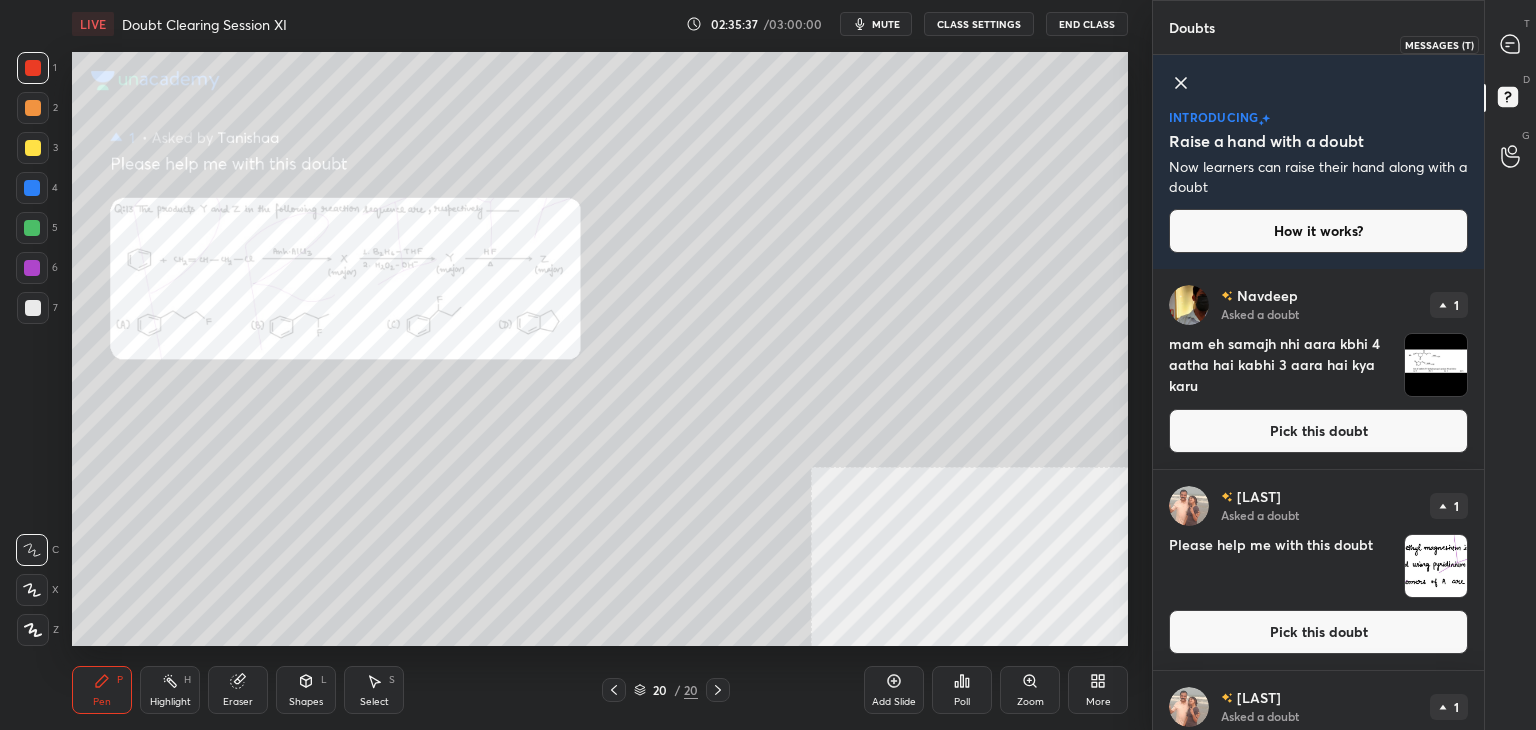 click 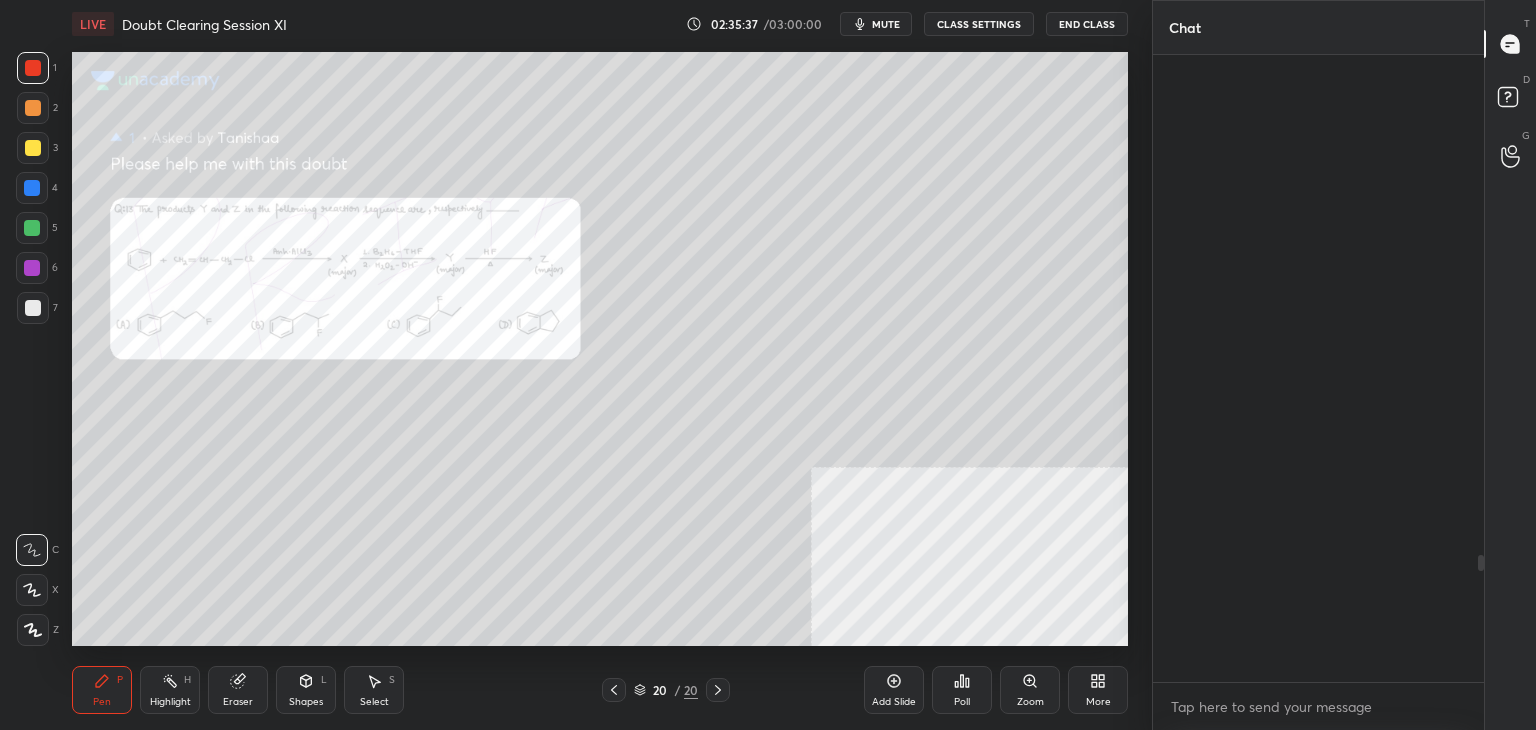 scroll, scrollTop: 2464, scrollLeft: 0, axis: vertical 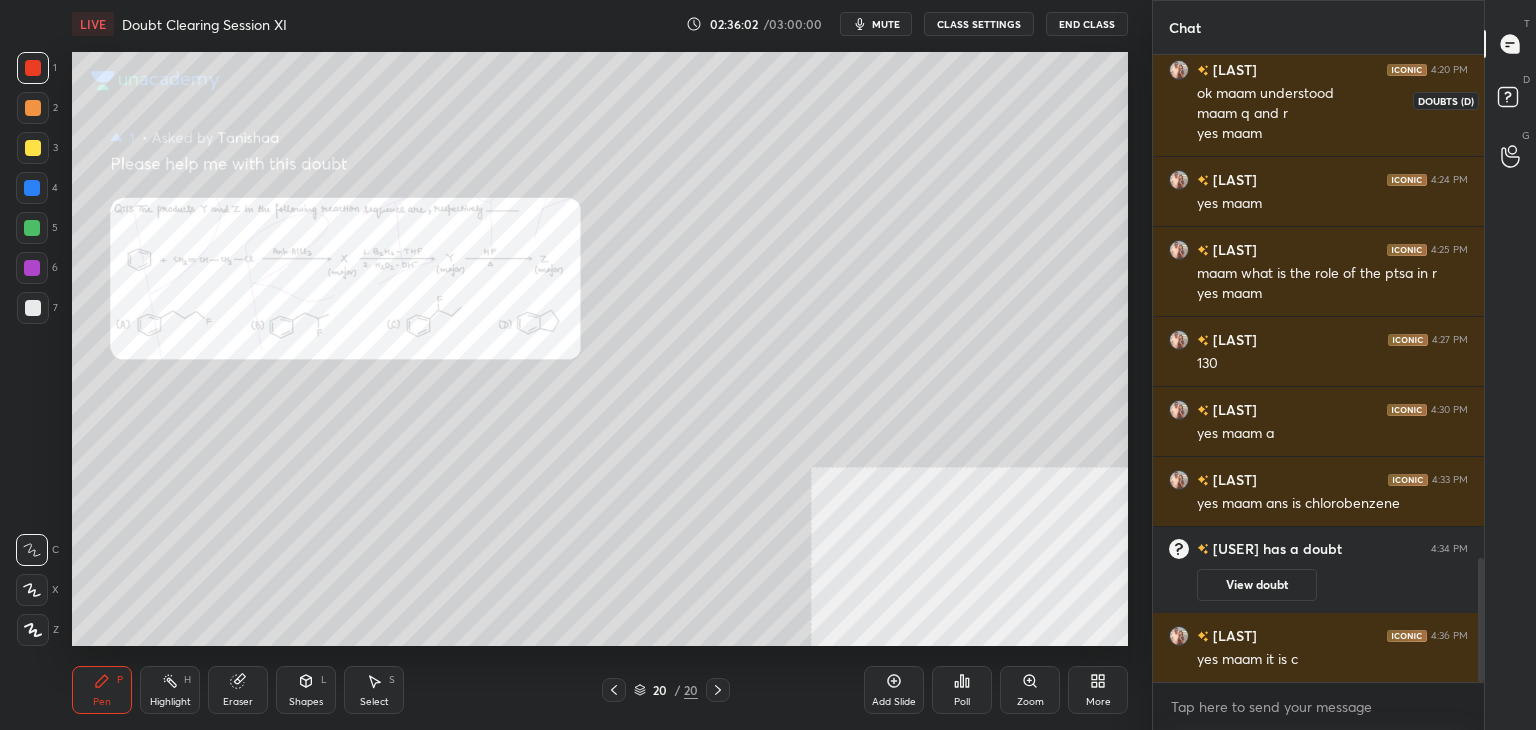 click 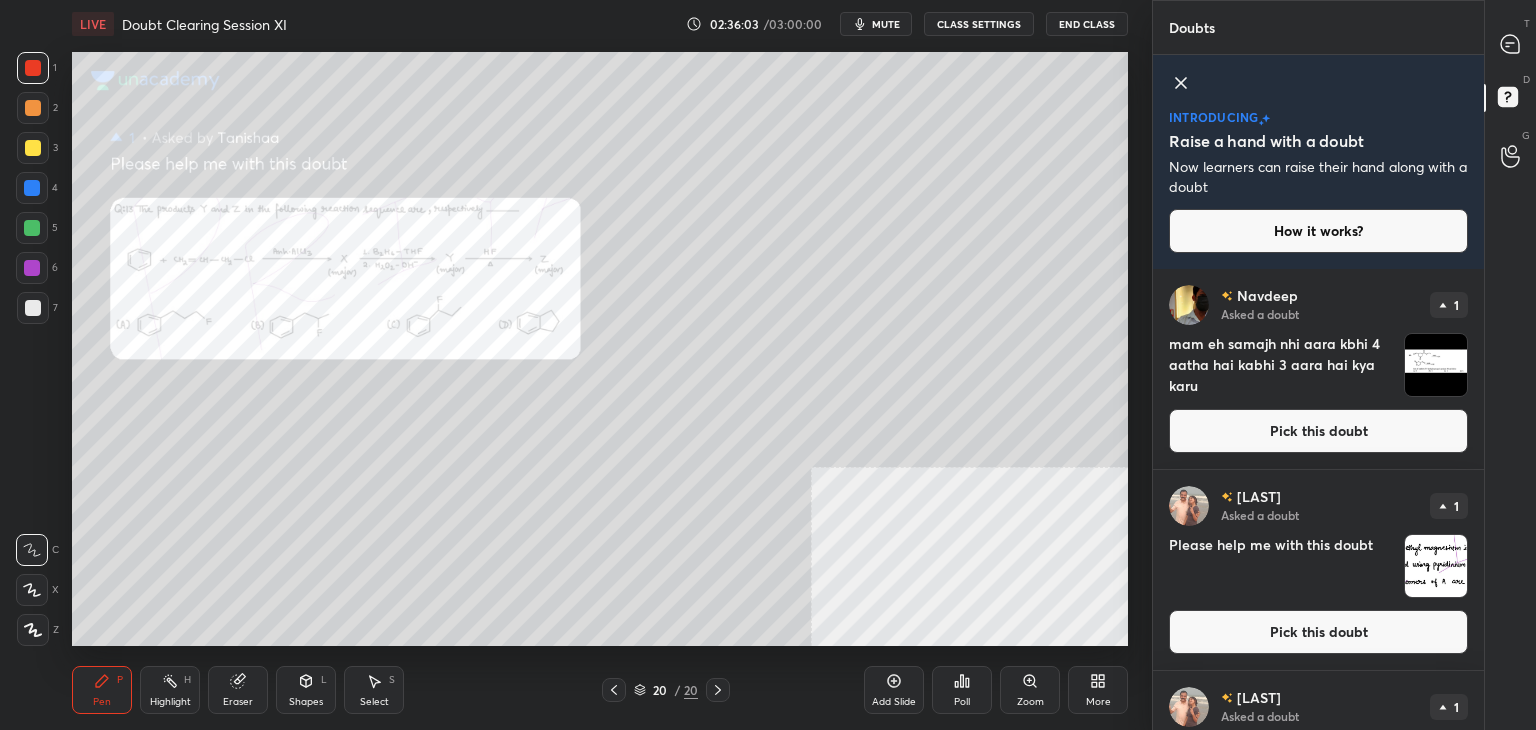 click on "Pick this doubt" at bounding box center (1318, 632) 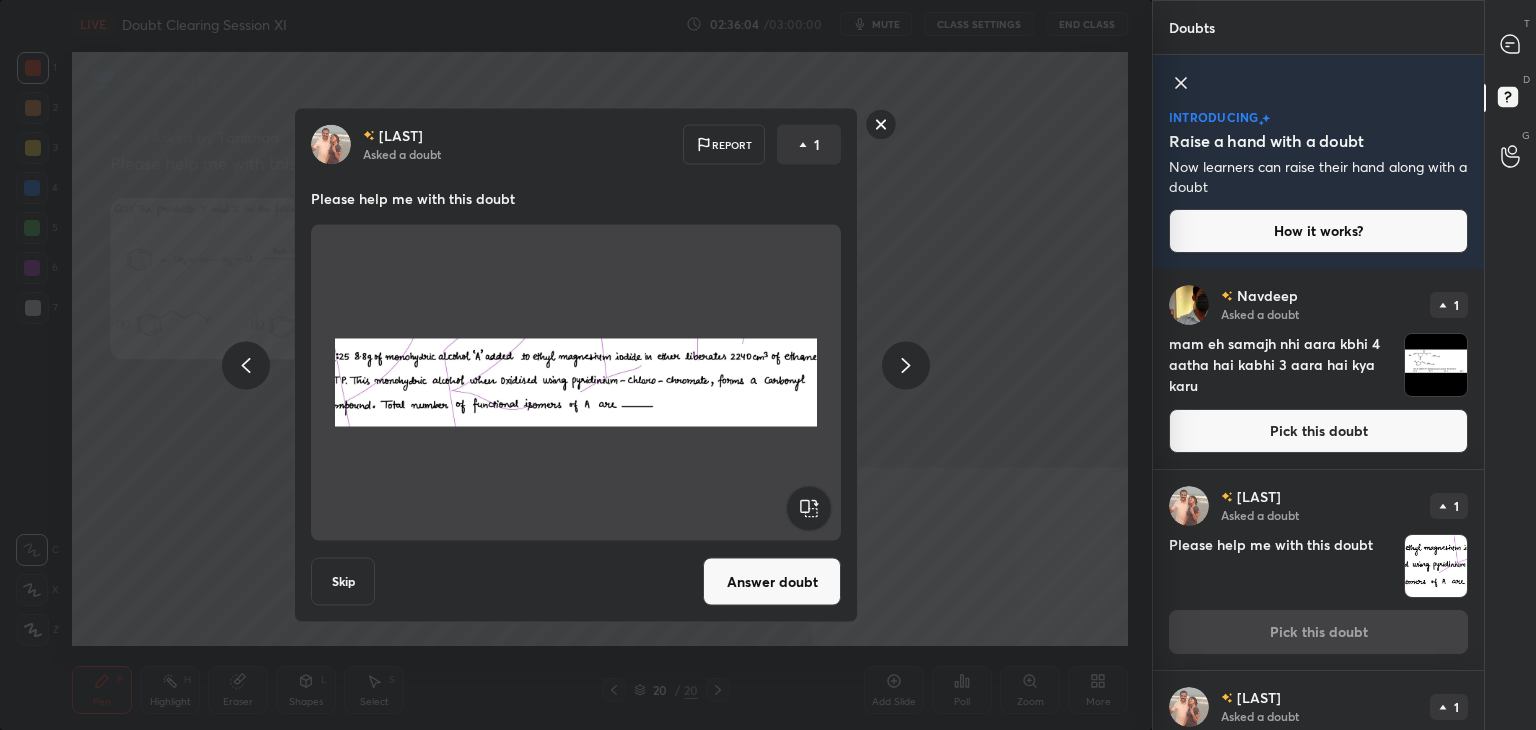 click on "Answer doubt" at bounding box center [772, 582] 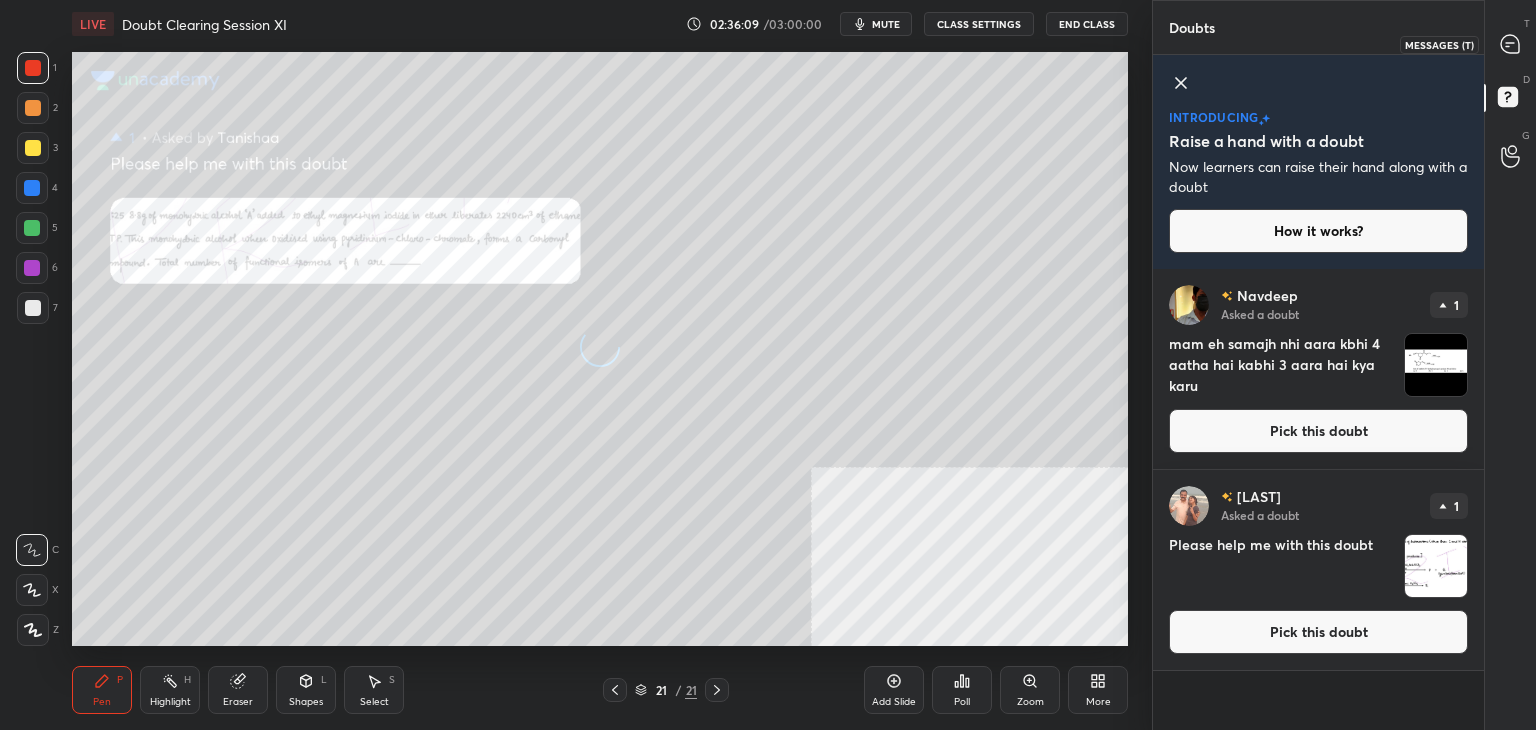 click 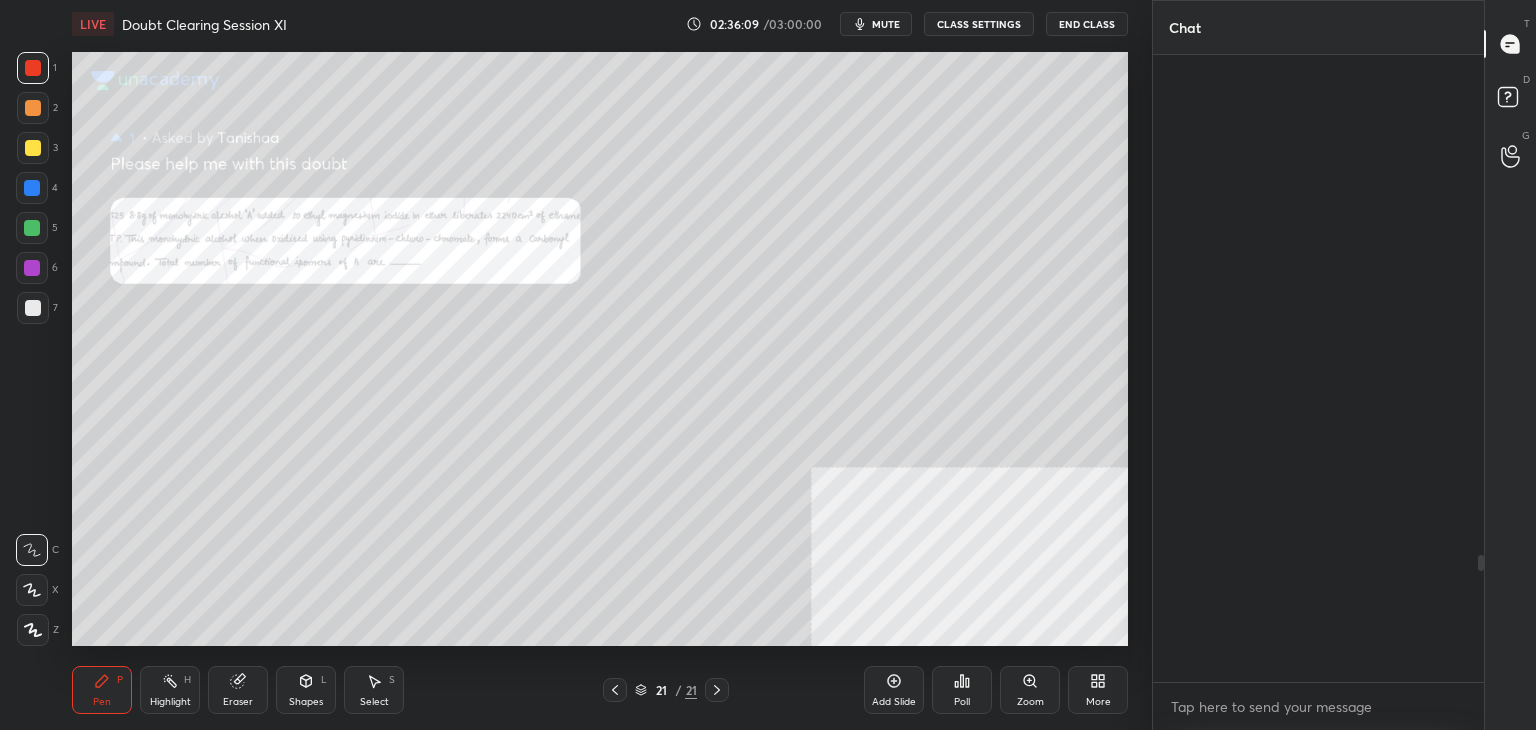 scroll, scrollTop: 2484, scrollLeft: 0, axis: vertical 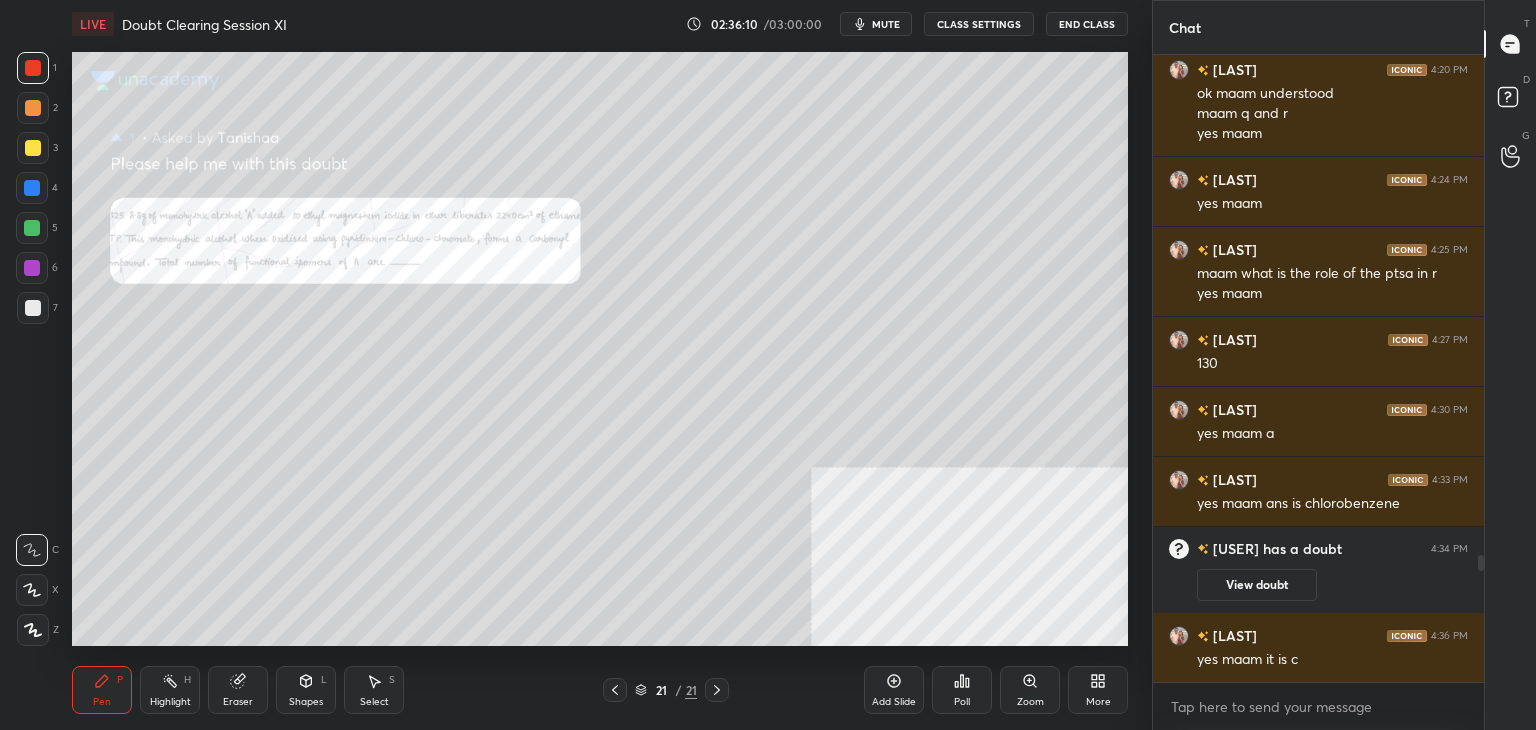 click 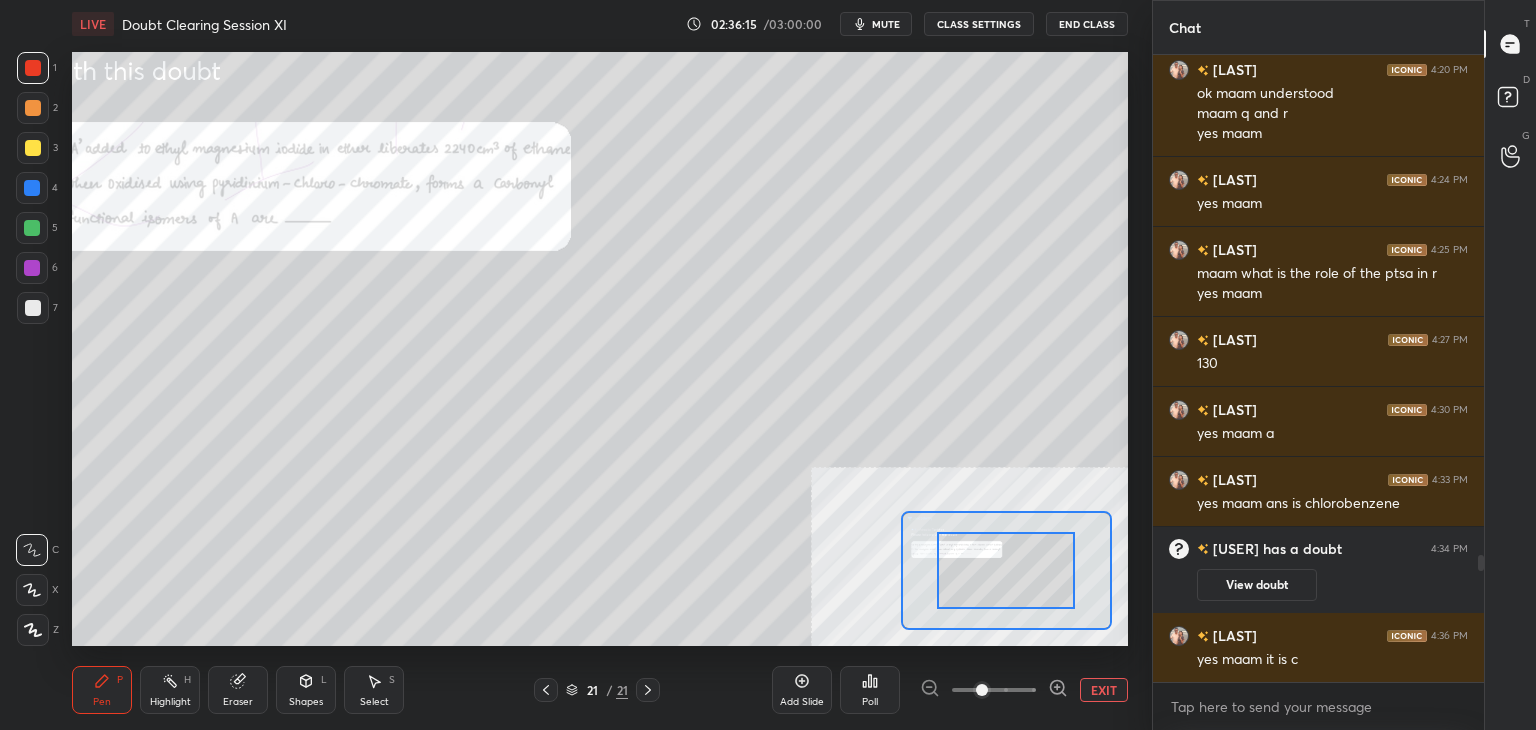 drag, startPoint x: 1478, startPoint y: 567, endPoint x: 1498, endPoint y: 735, distance: 169.1863 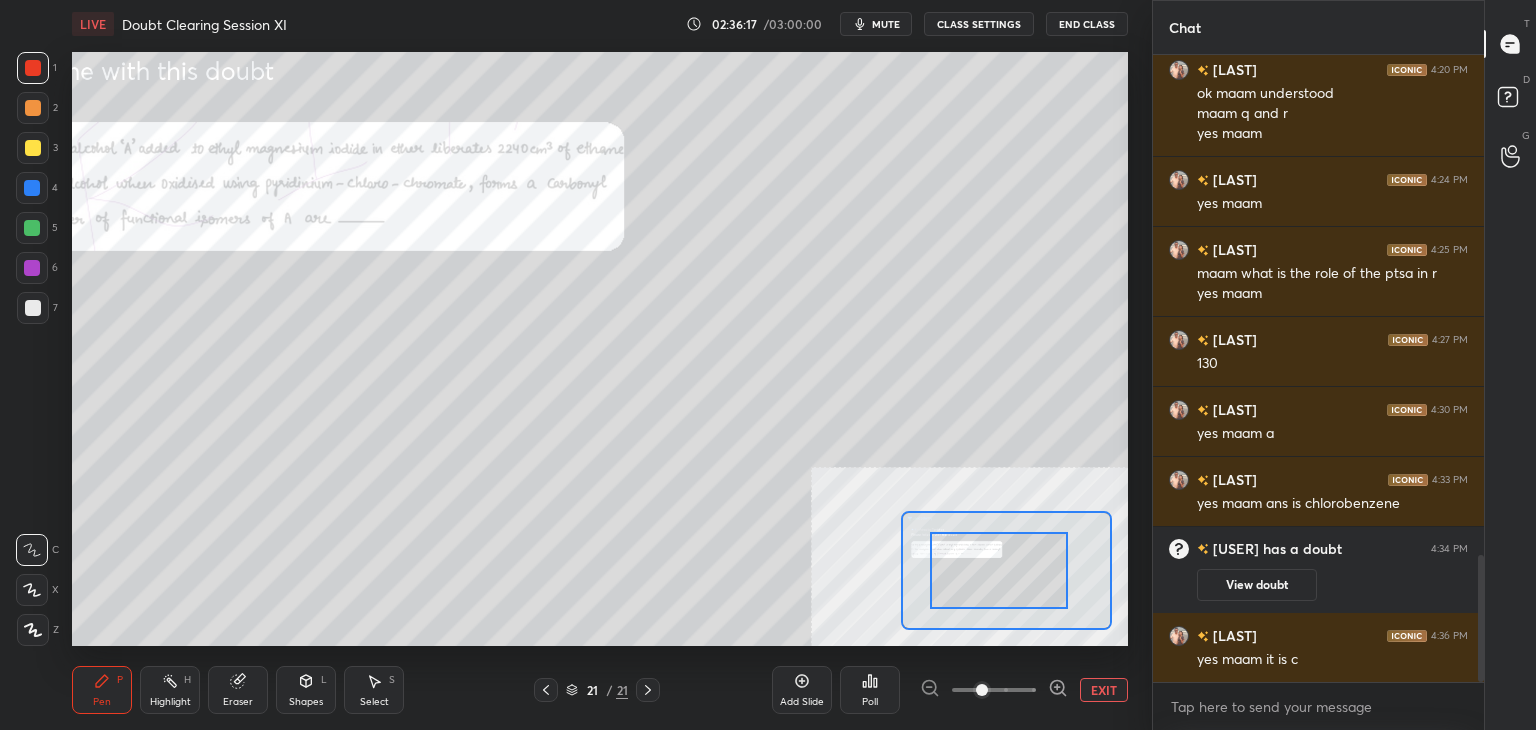 drag, startPoint x: 1016, startPoint y: 569, endPoint x: 931, endPoint y: 556, distance: 85.98837 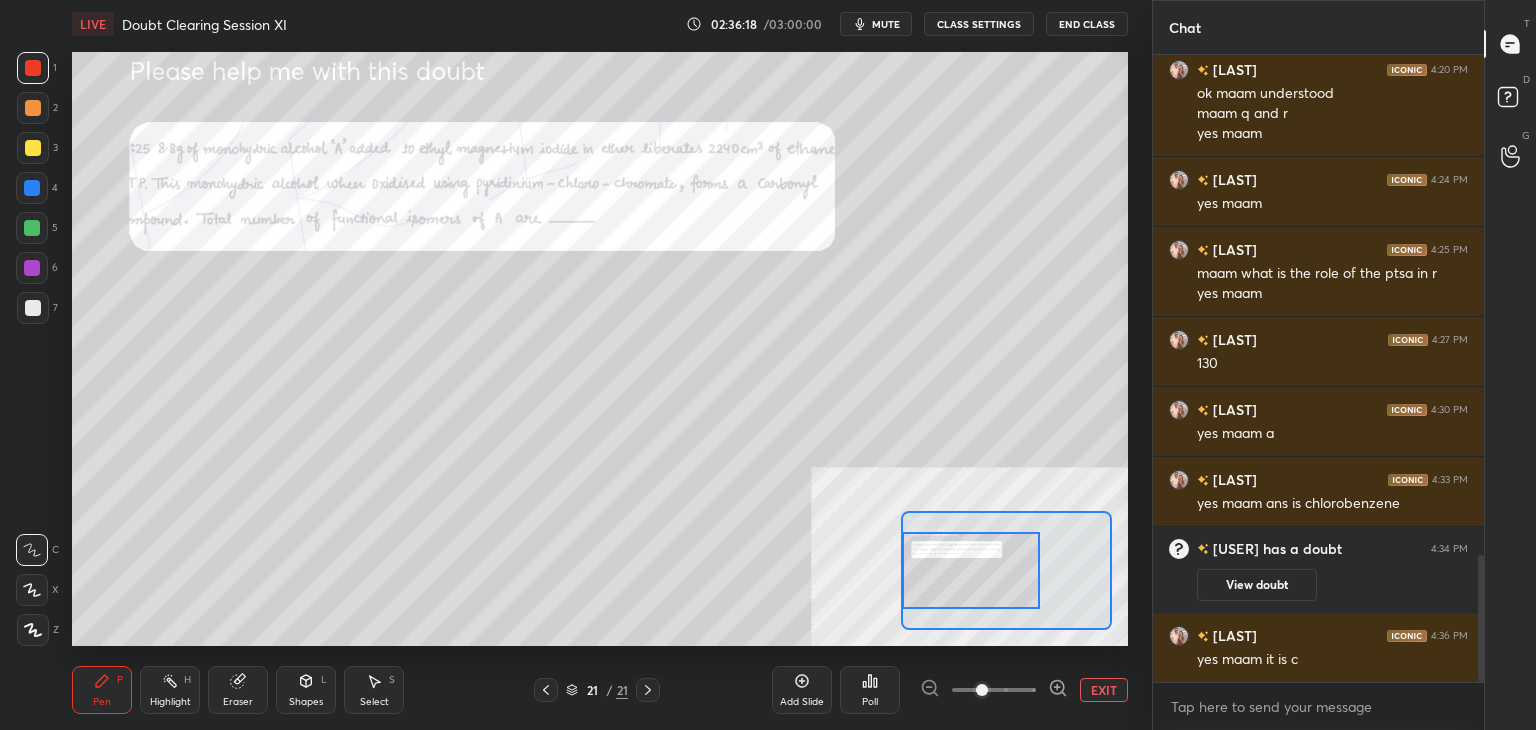 drag, startPoint x: 943, startPoint y: 558, endPoint x: 912, endPoint y: 559, distance: 31.016125 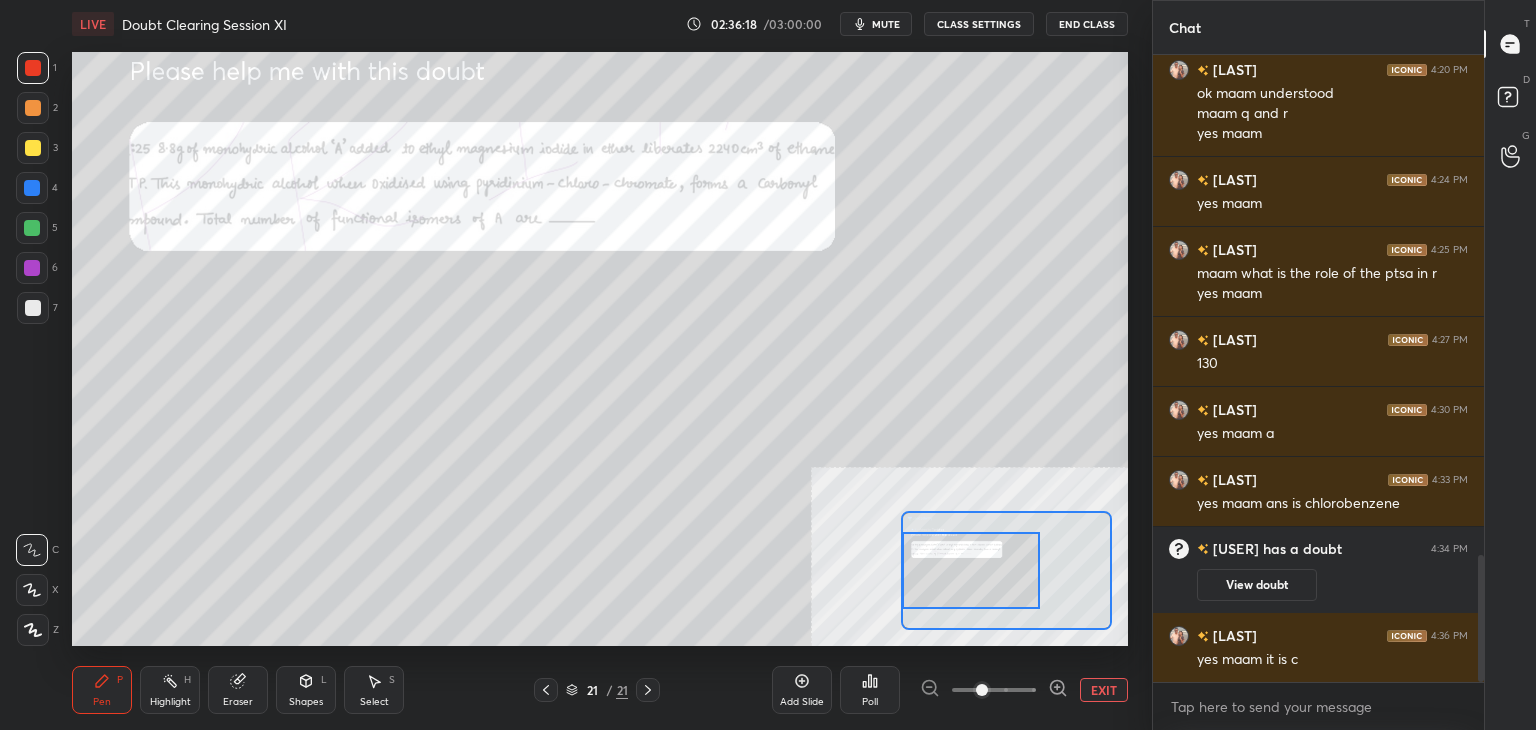 click at bounding box center (971, 570) 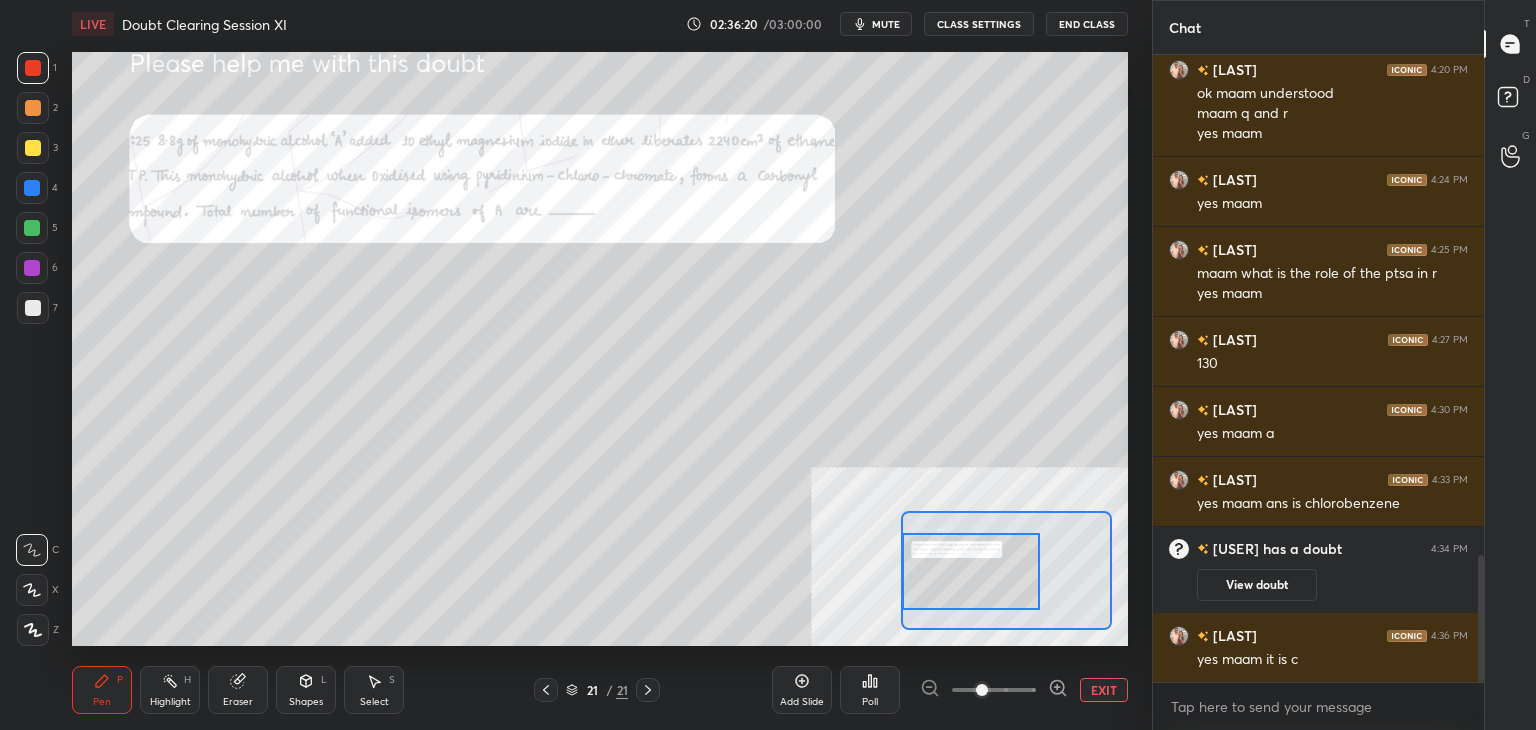 click at bounding box center [32, 188] 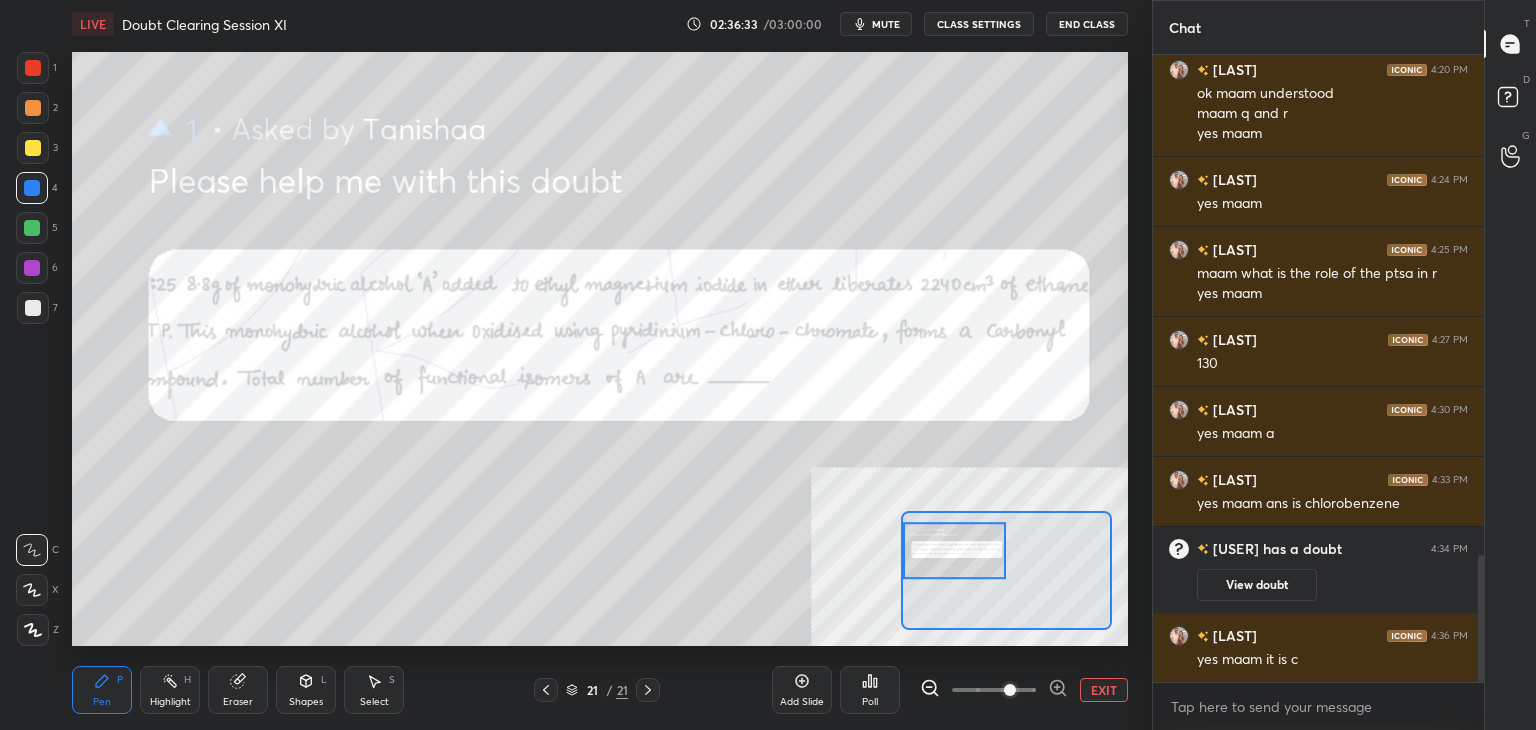 scroll, scrollTop: 2554, scrollLeft: 0, axis: vertical 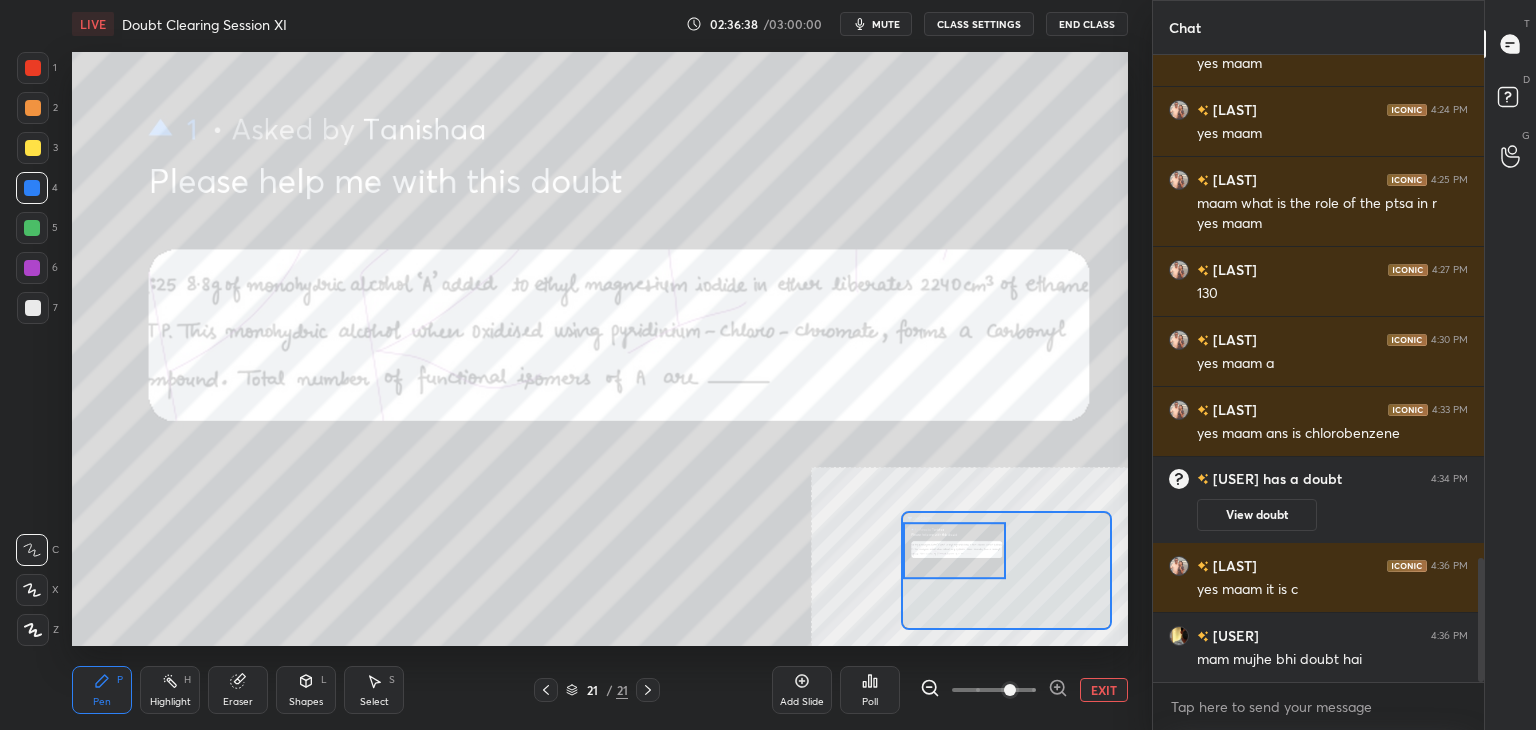 click on "EXIT" at bounding box center [1104, 690] 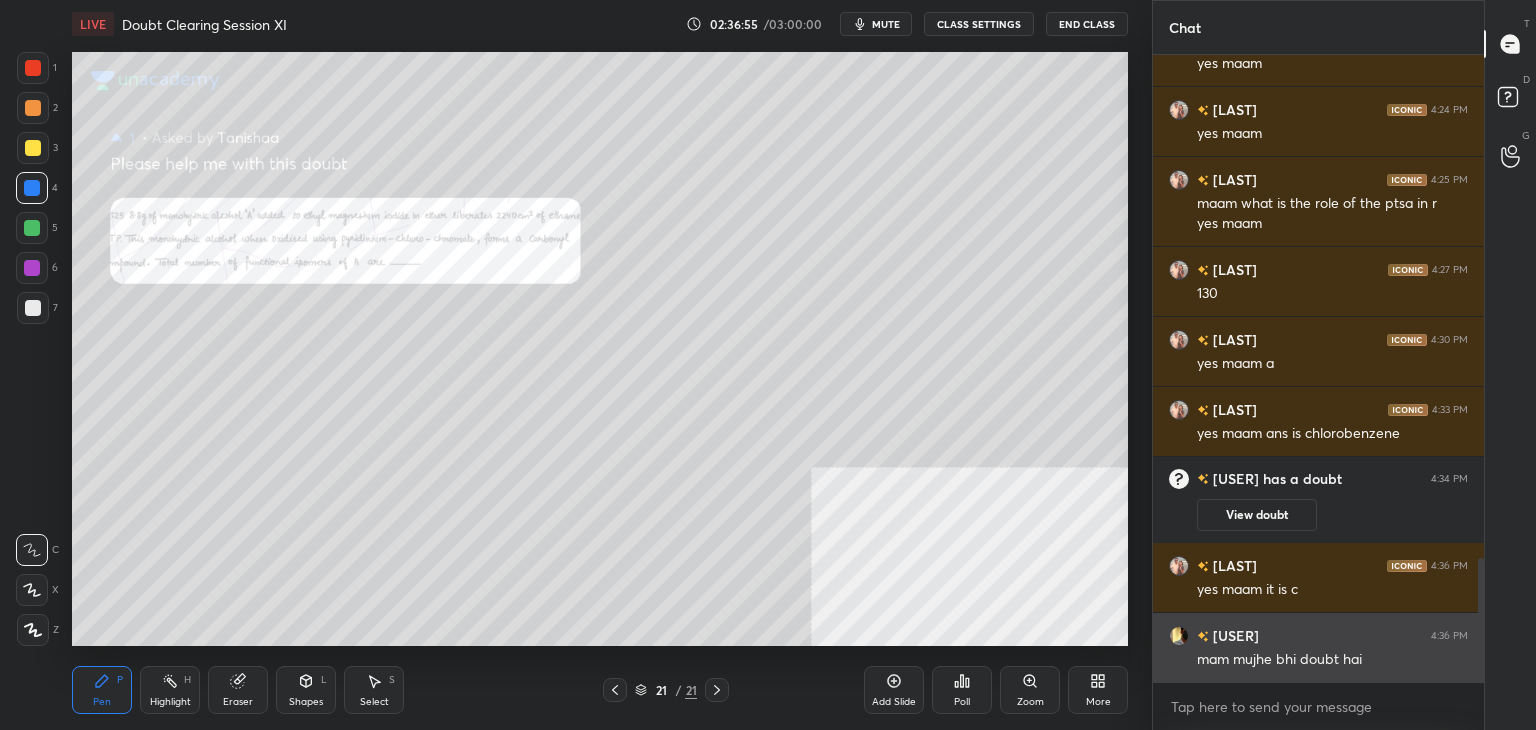 click on "[USER]" at bounding box center (1234, 635) 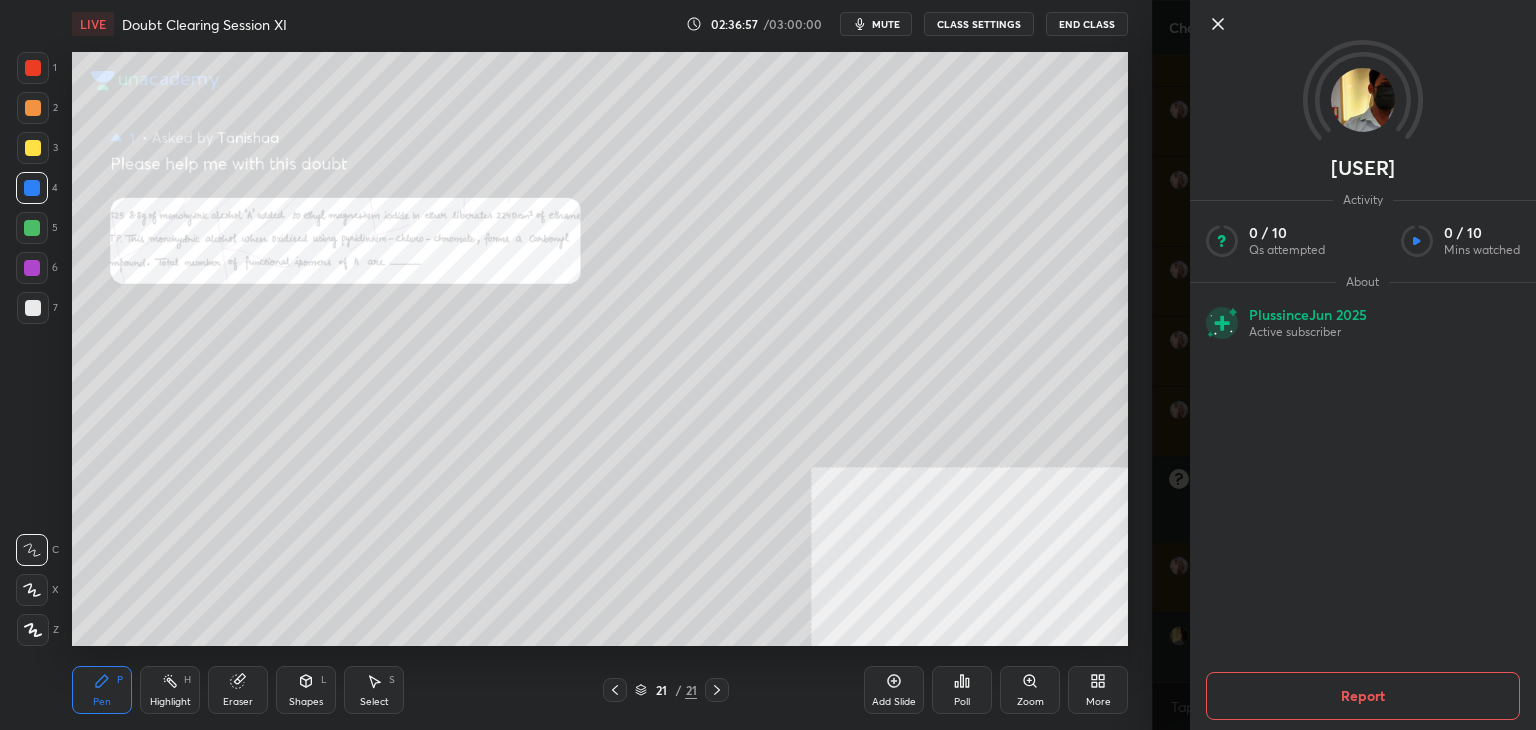 click 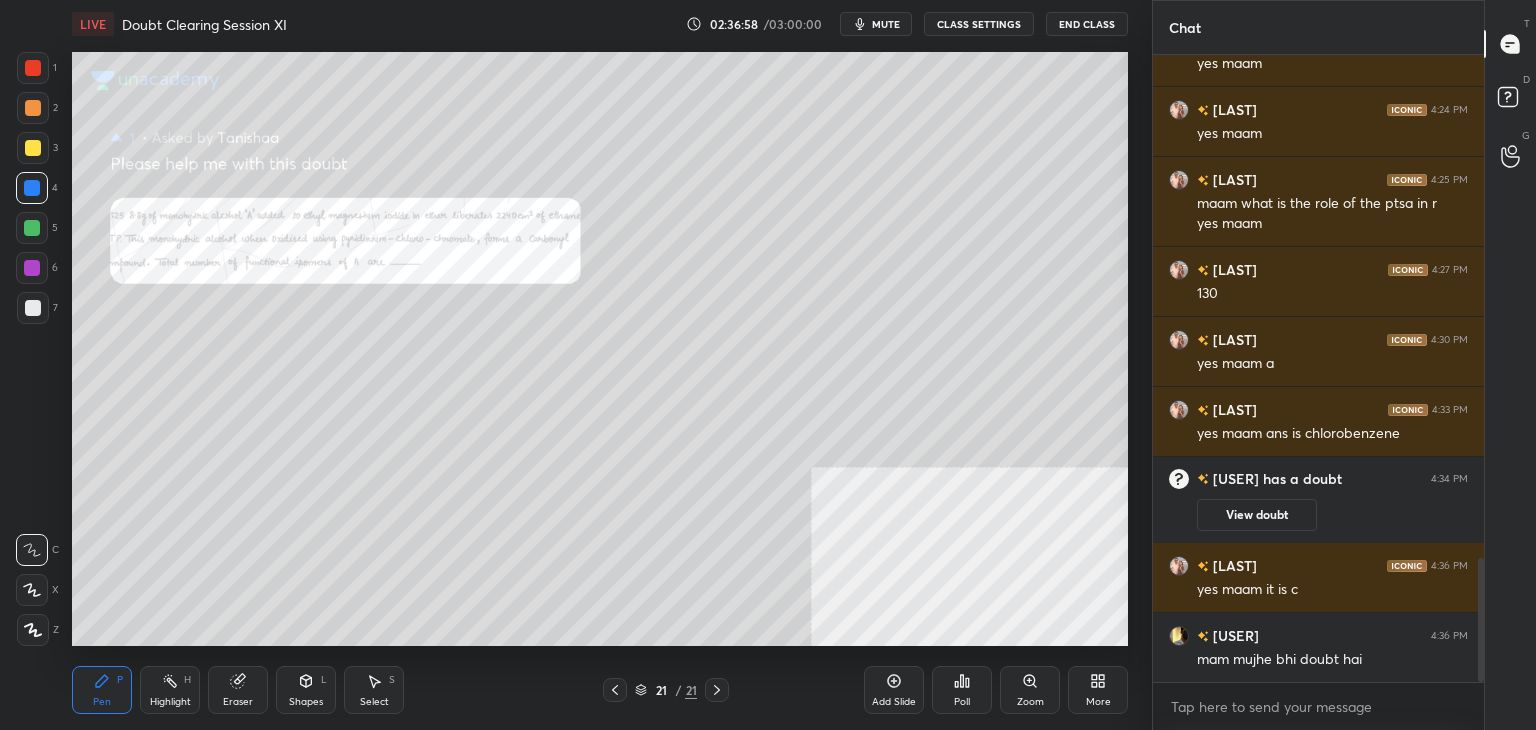 click 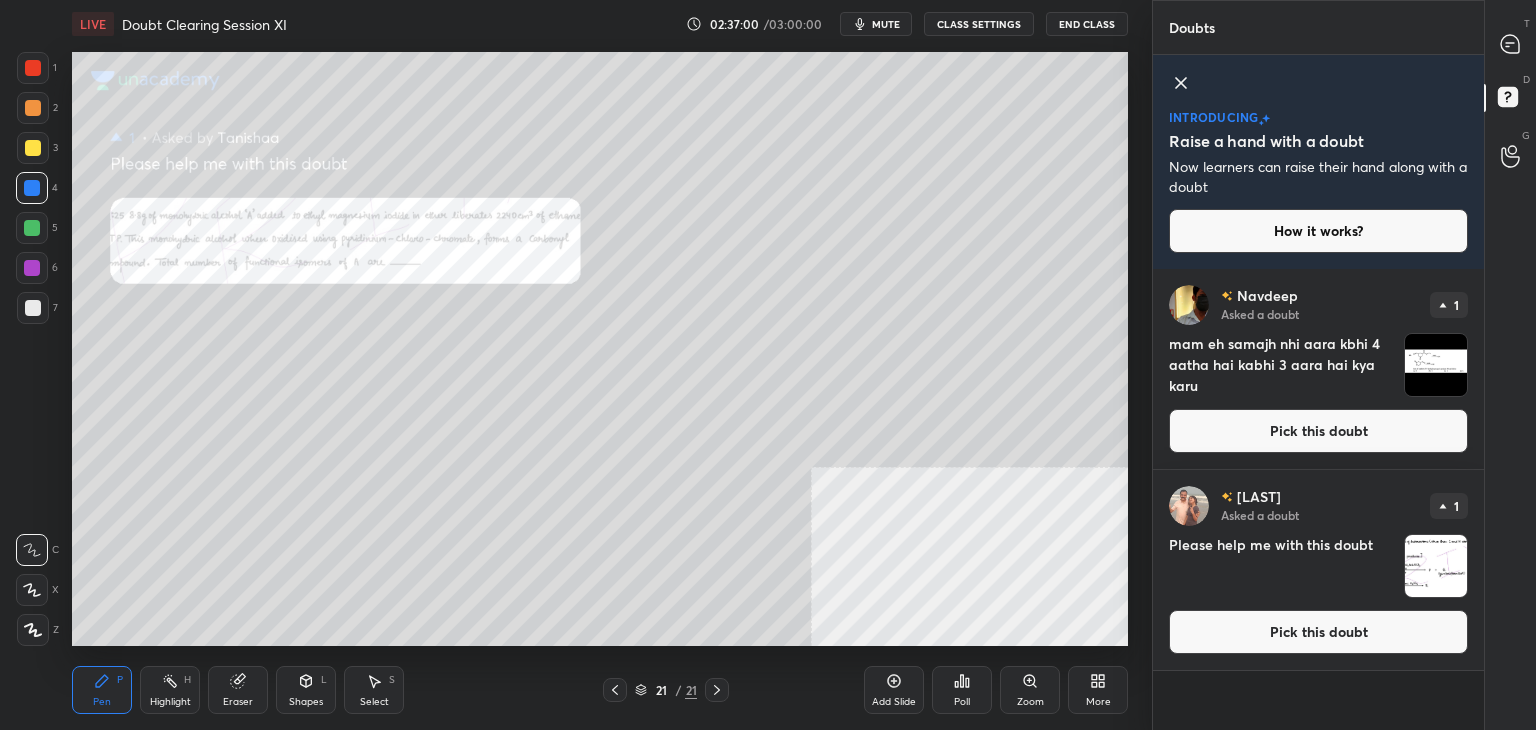 click on "Pick this doubt" at bounding box center (1318, 632) 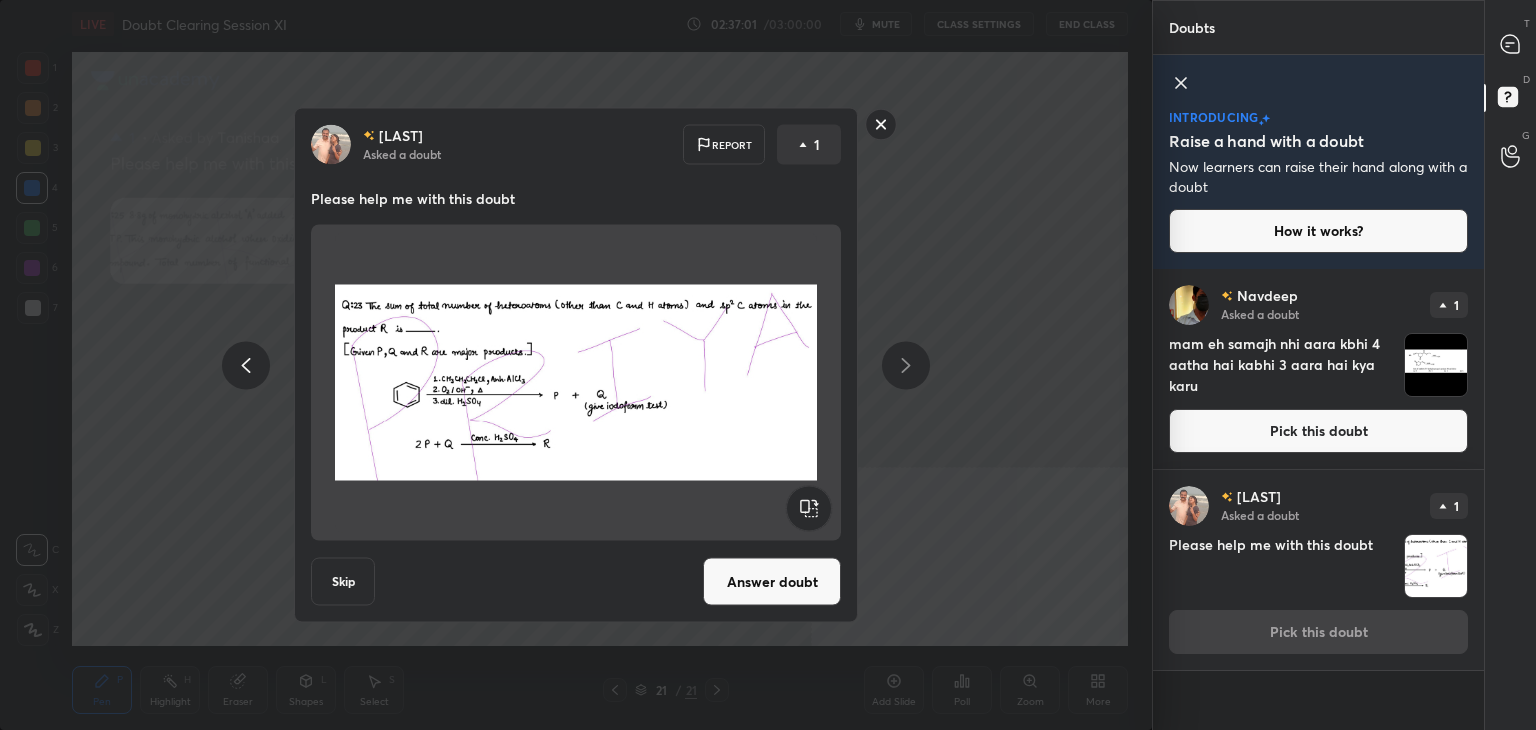 click on "Answer doubt" at bounding box center (772, 582) 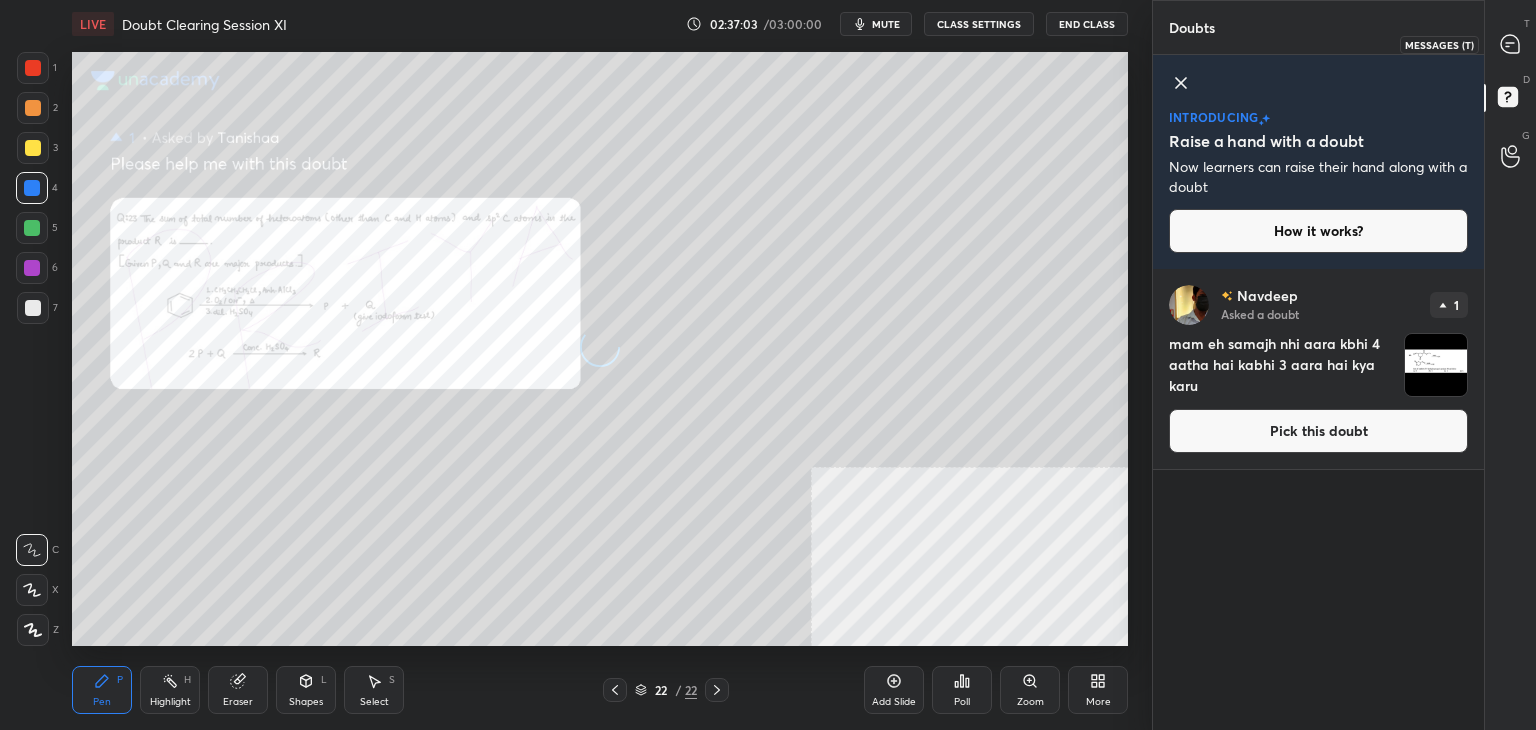 click 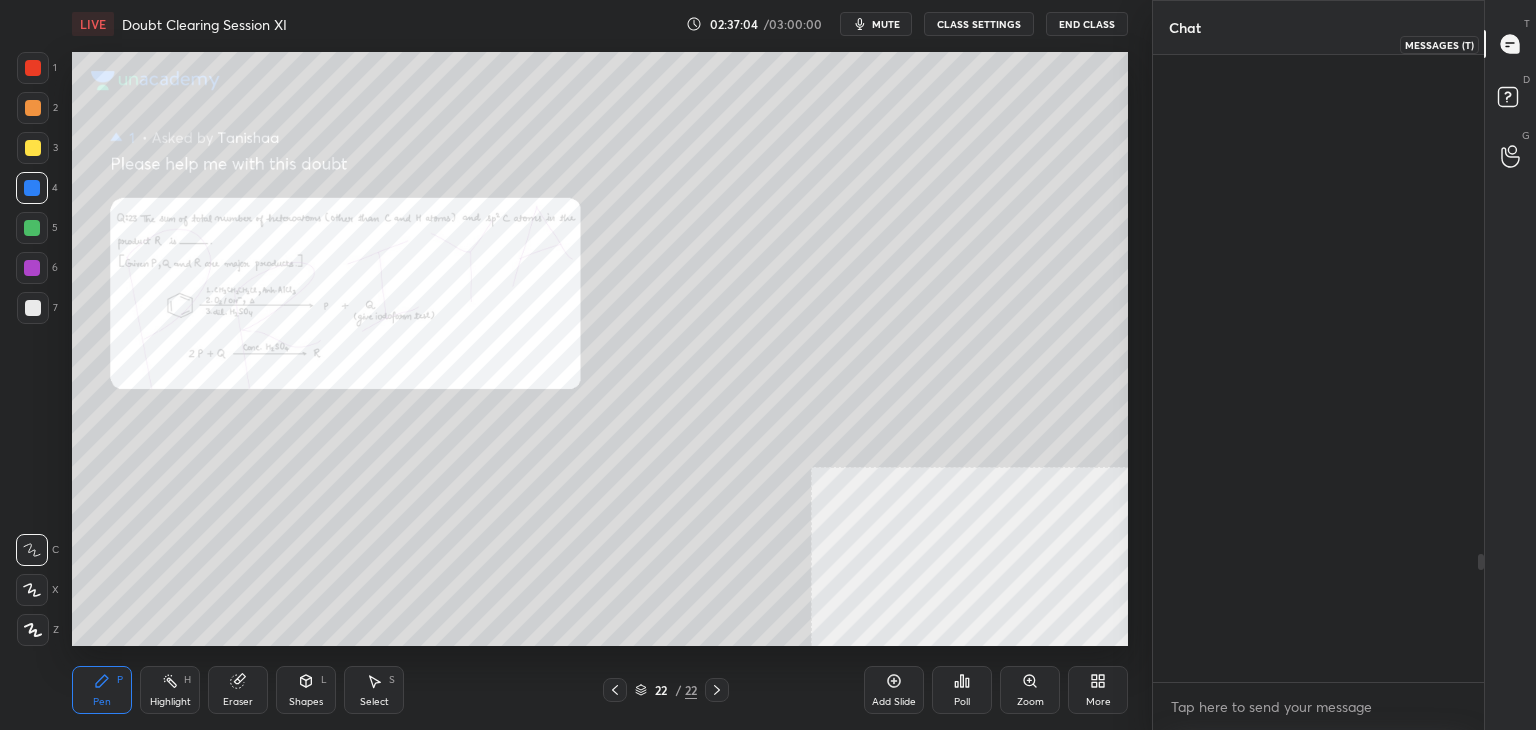 scroll, scrollTop: 2454, scrollLeft: 0, axis: vertical 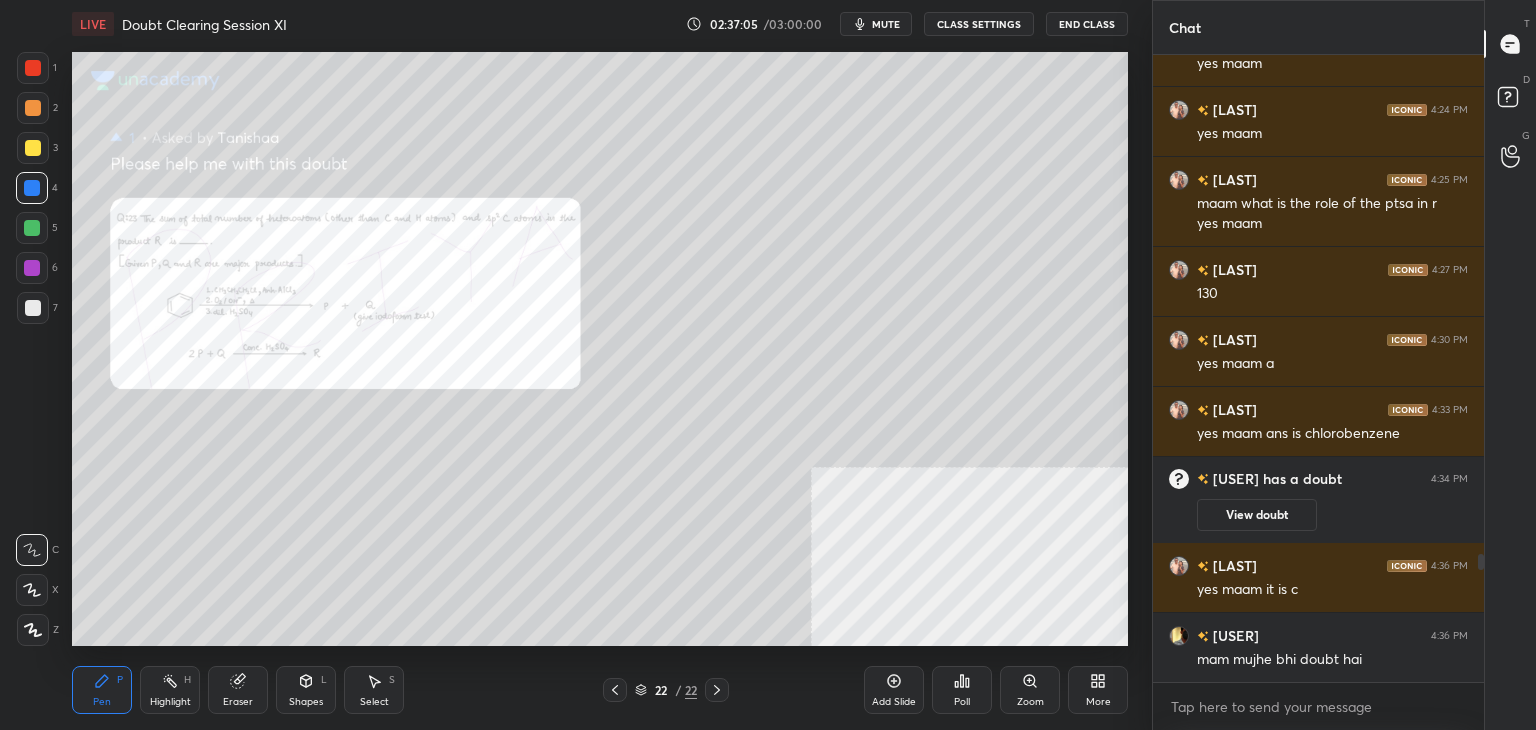 click 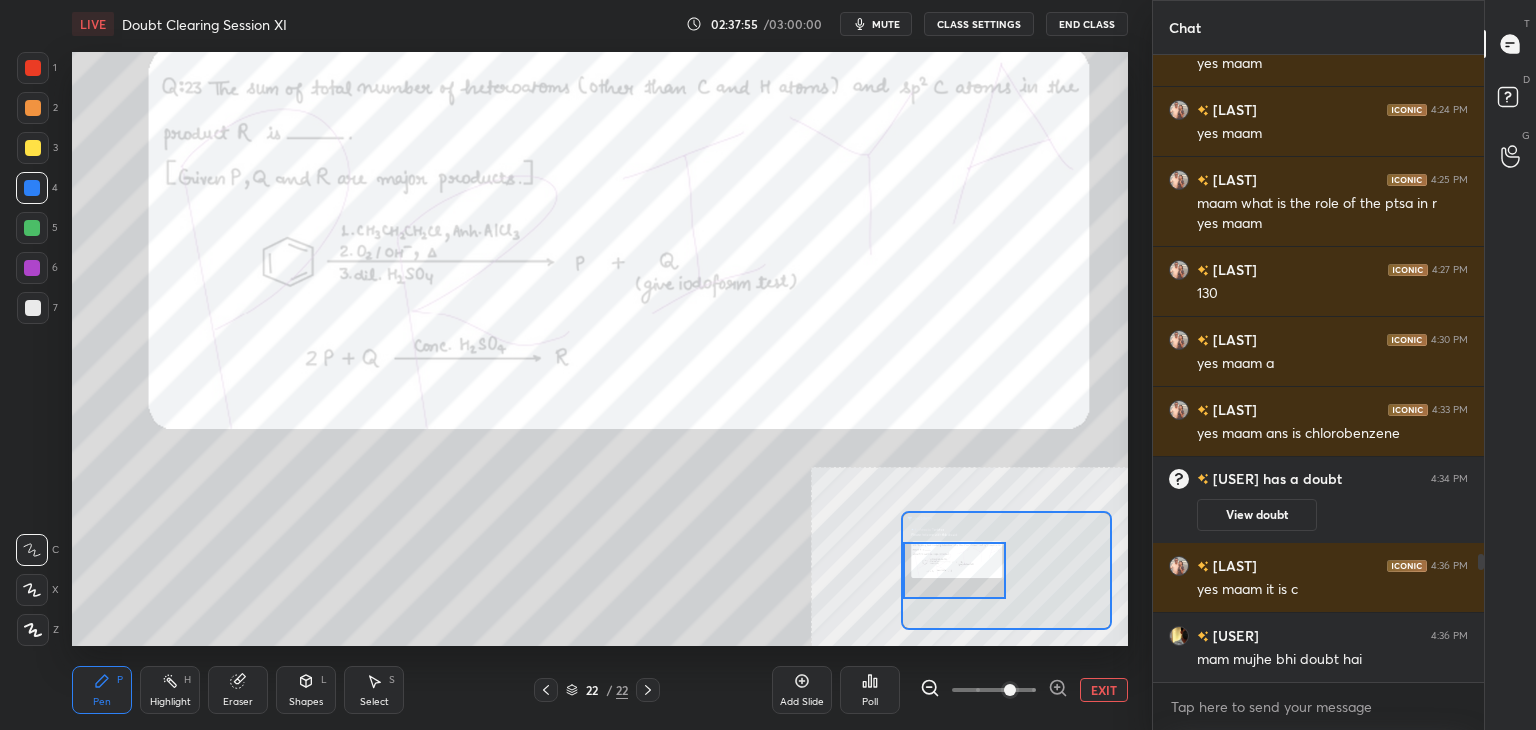 click at bounding box center (33, 68) 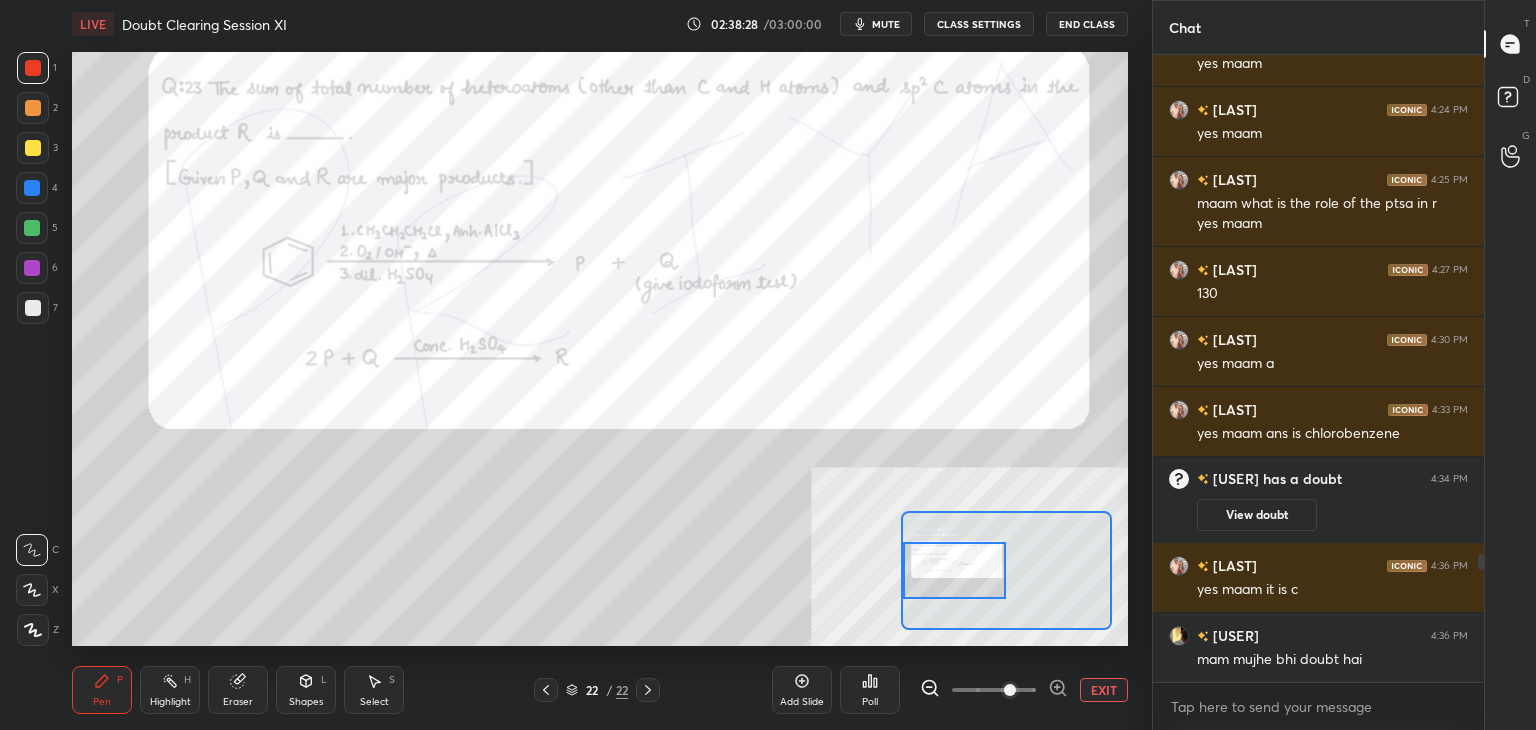 click on "EXIT" at bounding box center (1104, 690) 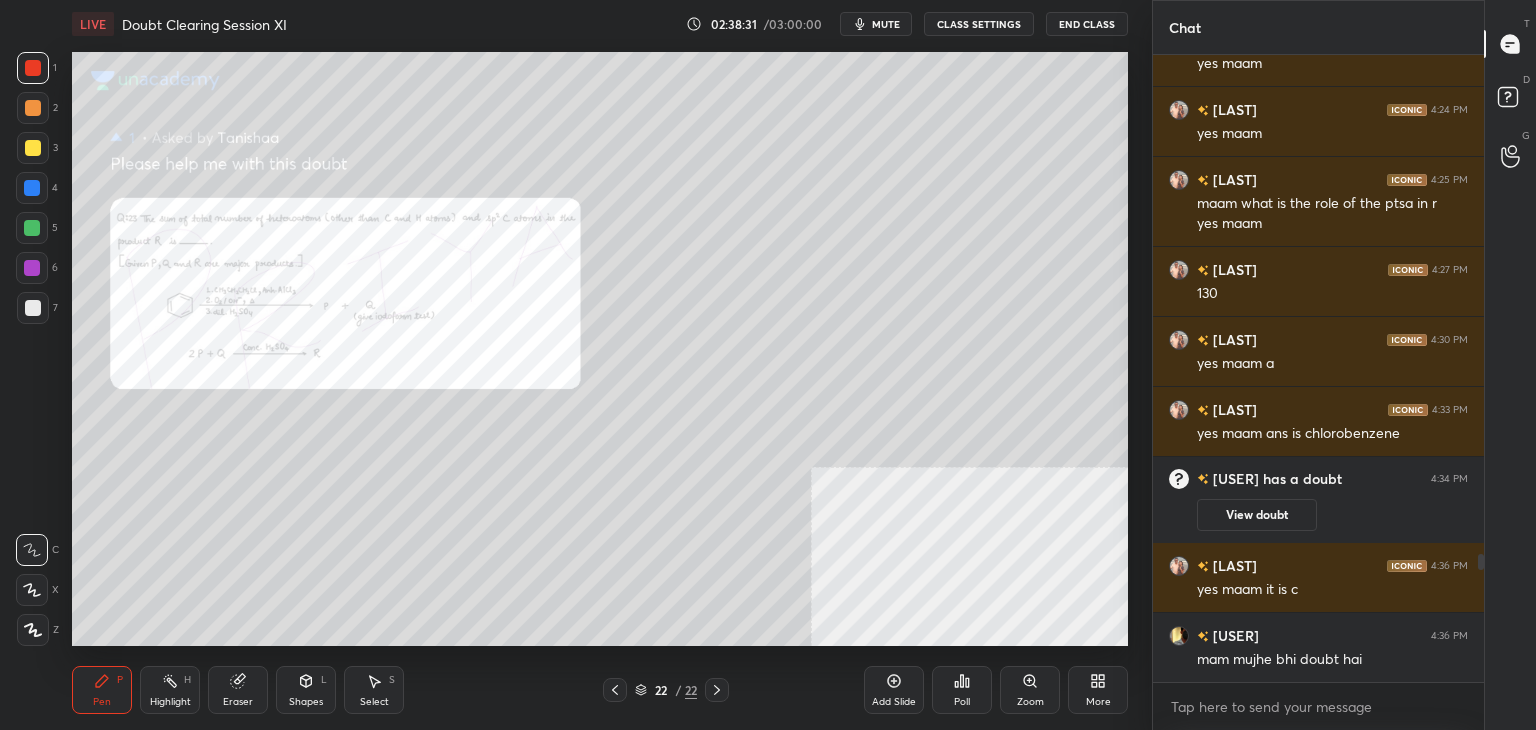 scroll, scrollTop: 2524, scrollLeft: 0, axis: vertical 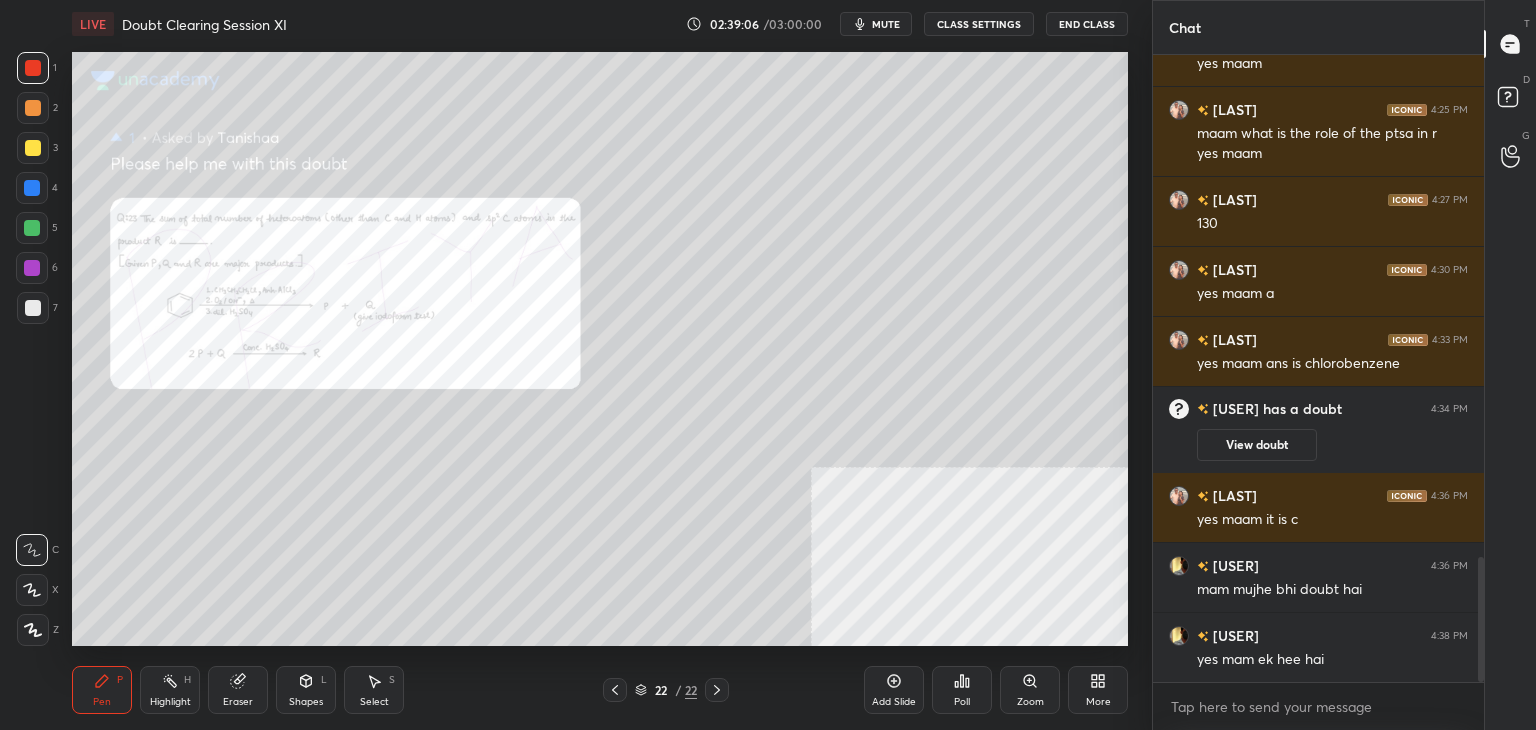 click at bounding box center [33, 148] 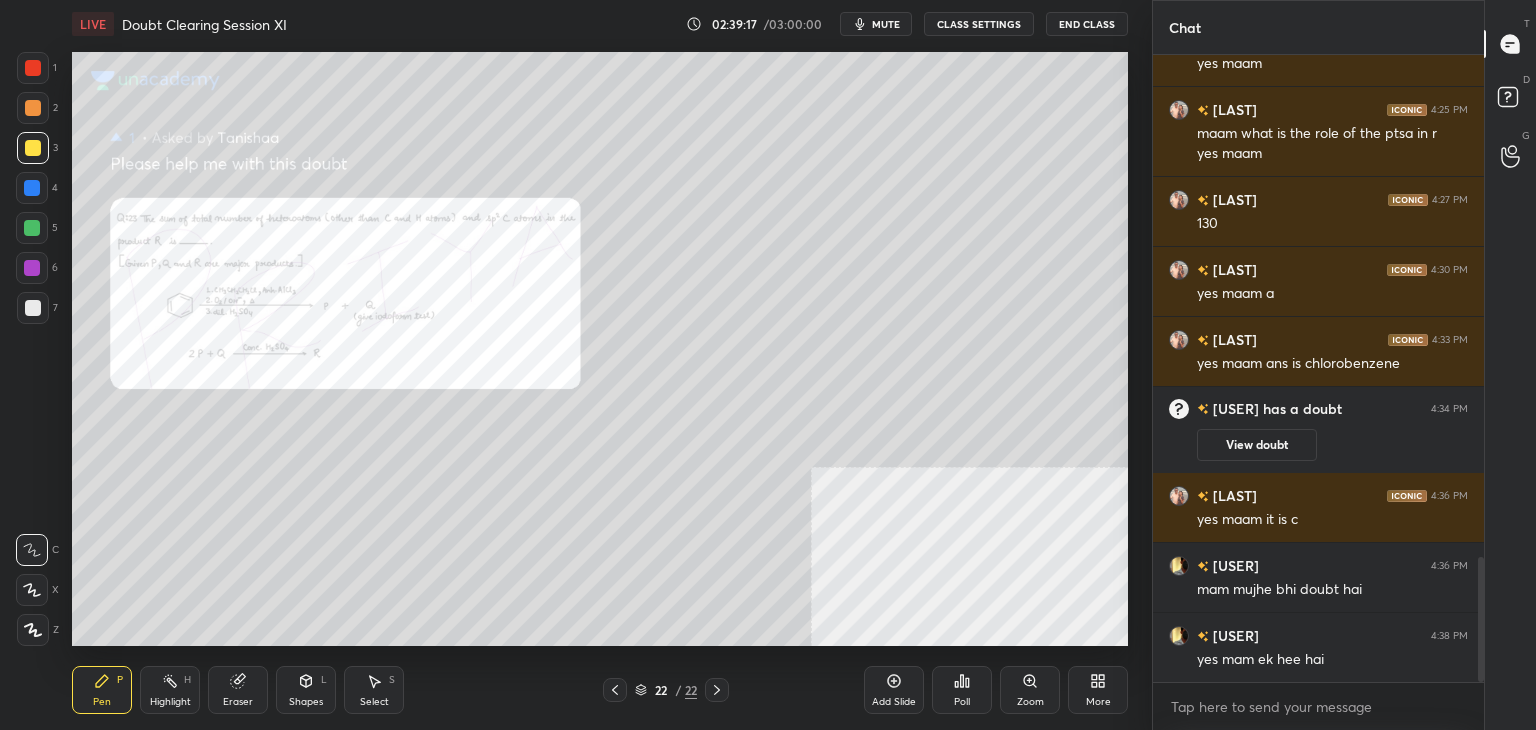 click on "More" at bounding box center [1098, 702] 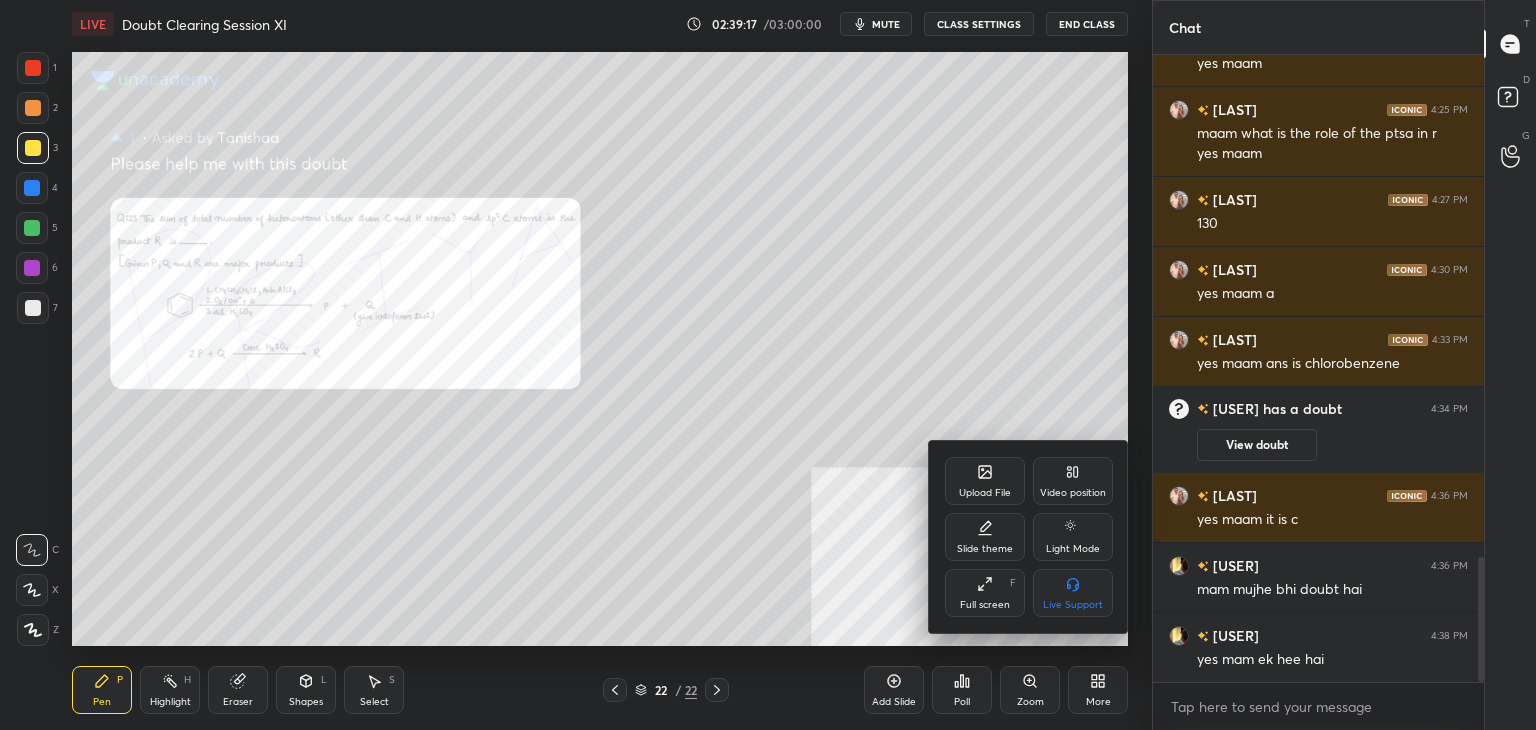 click on "Video position" at bounding box center (1073, 481) 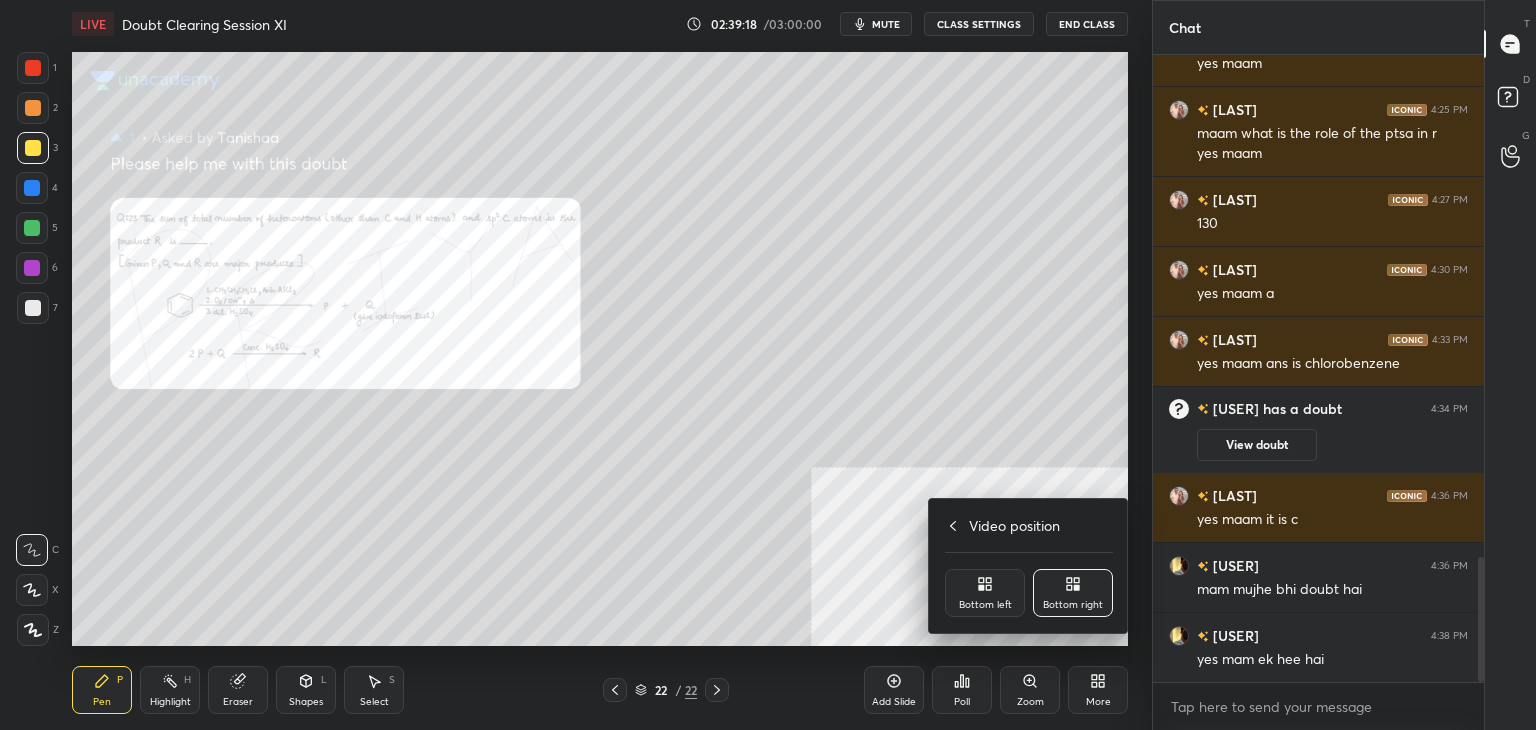 click on "Bottom left" at bounding box center [985, 593] 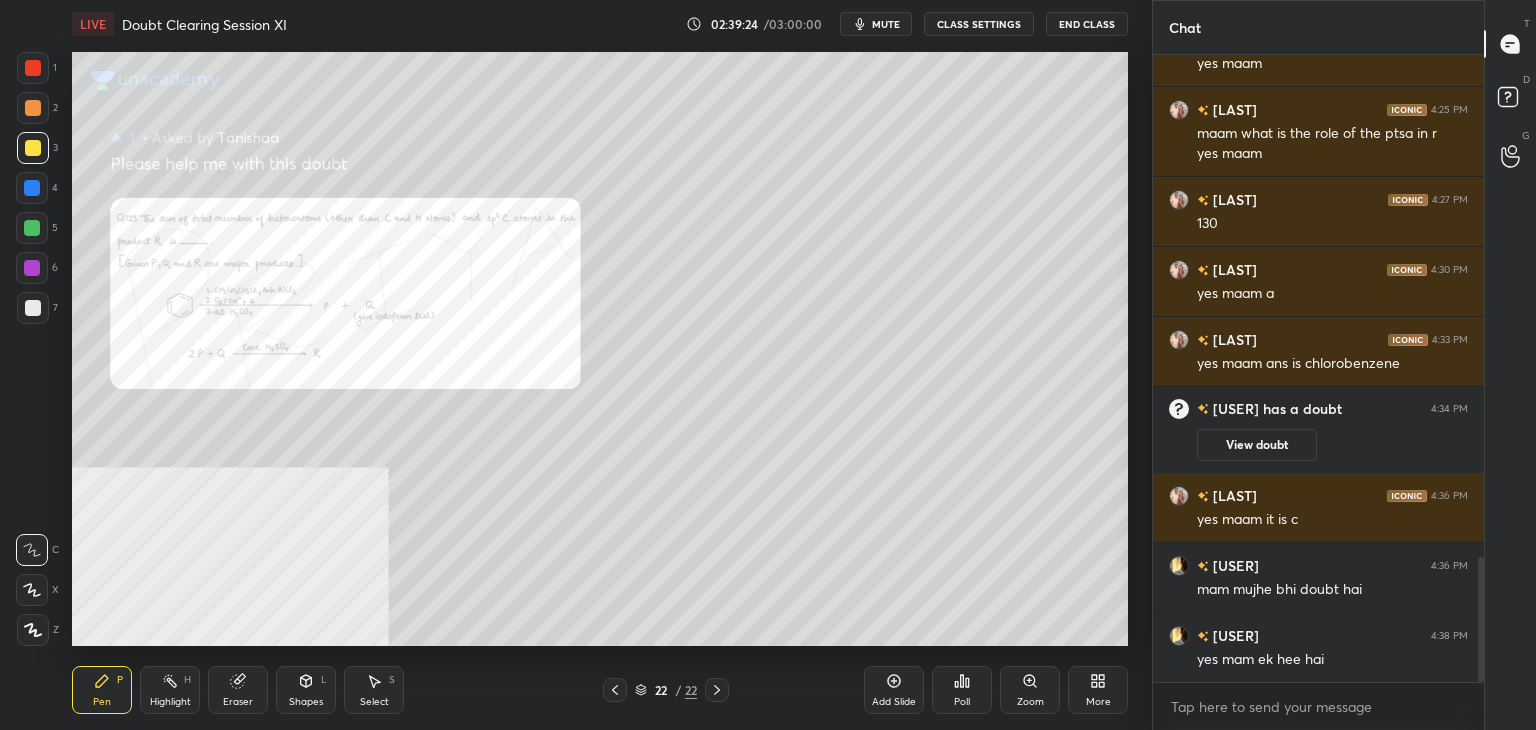 click at bounding box center (33, 68) 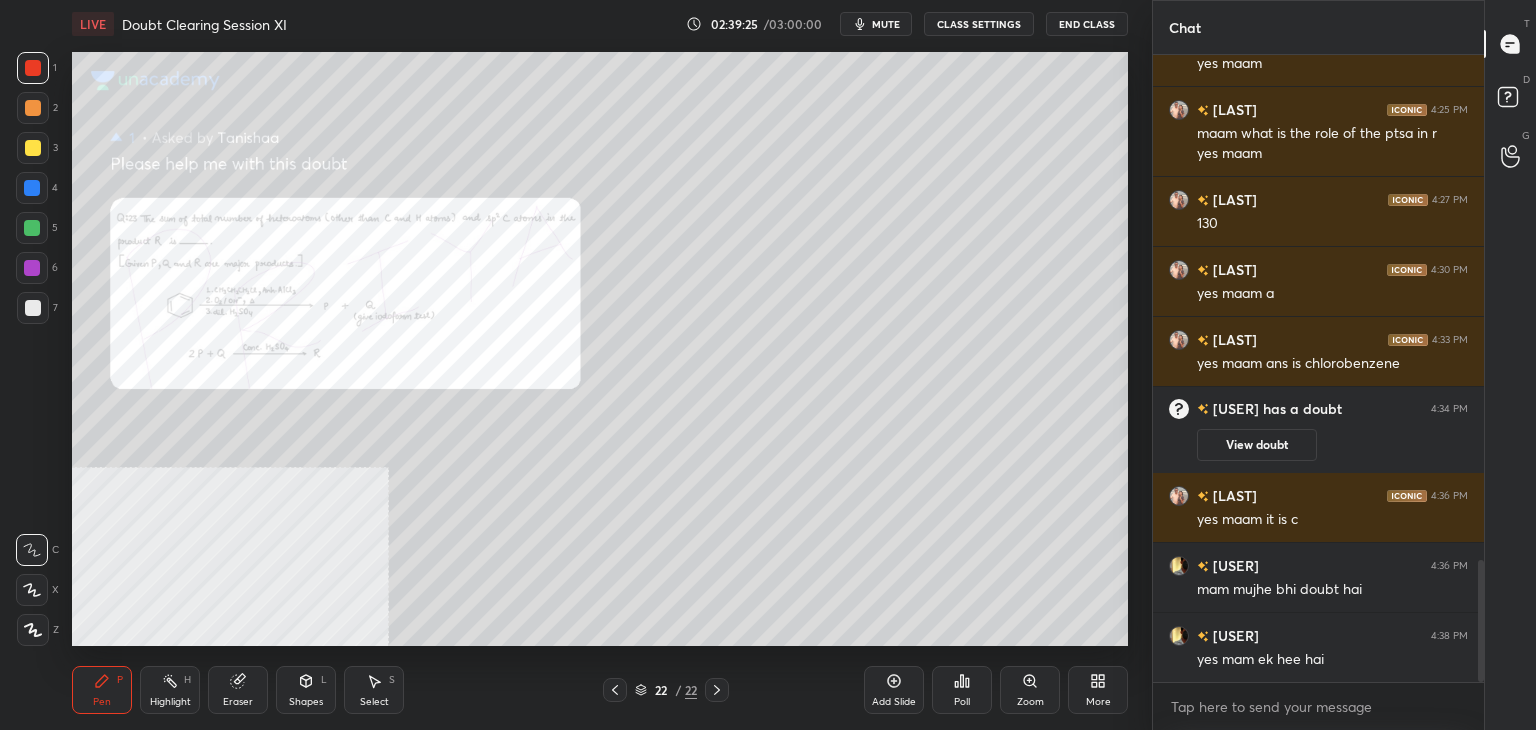 scroll, scrollTop: 2594, scrollLeft: 0, axis: vertical 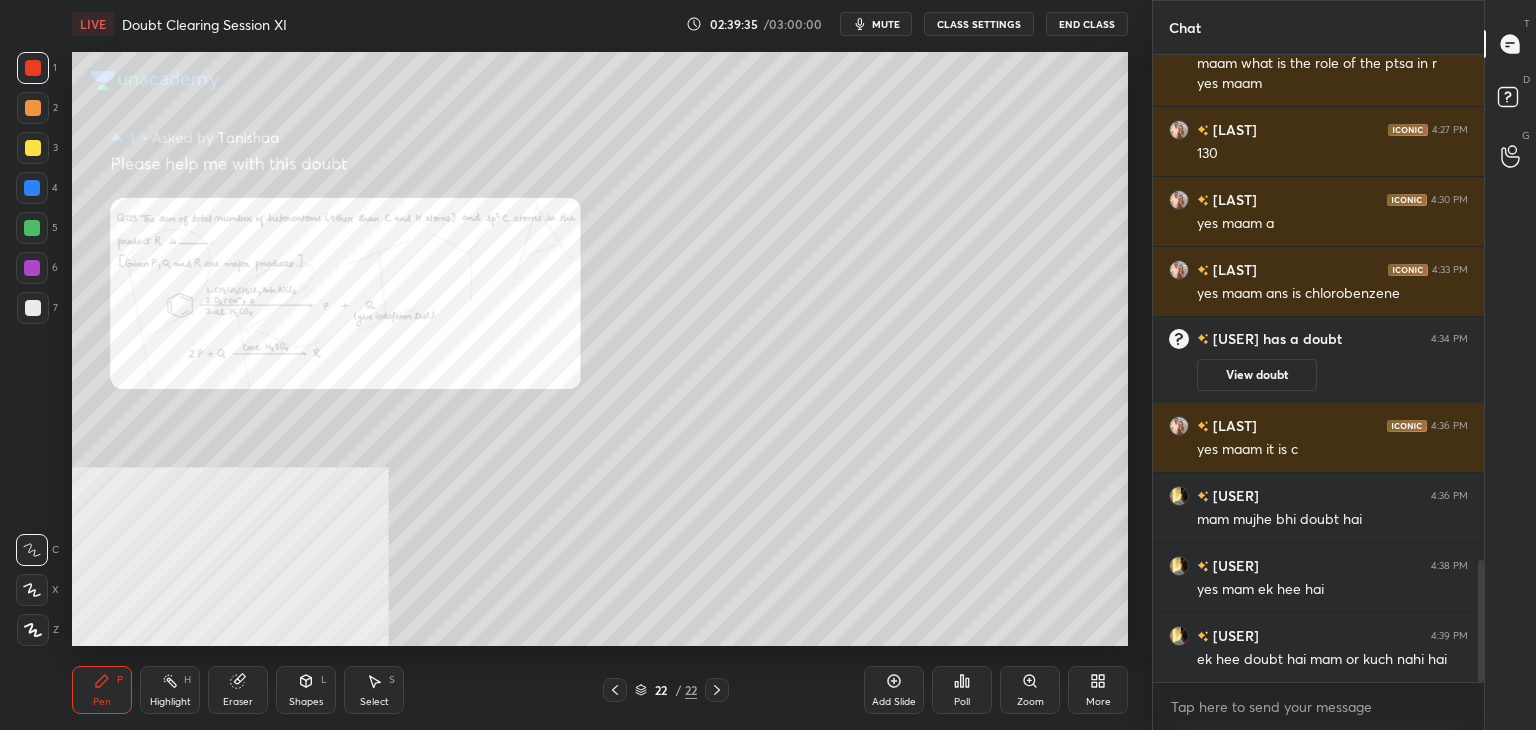 click at bounding box center (33, 148) 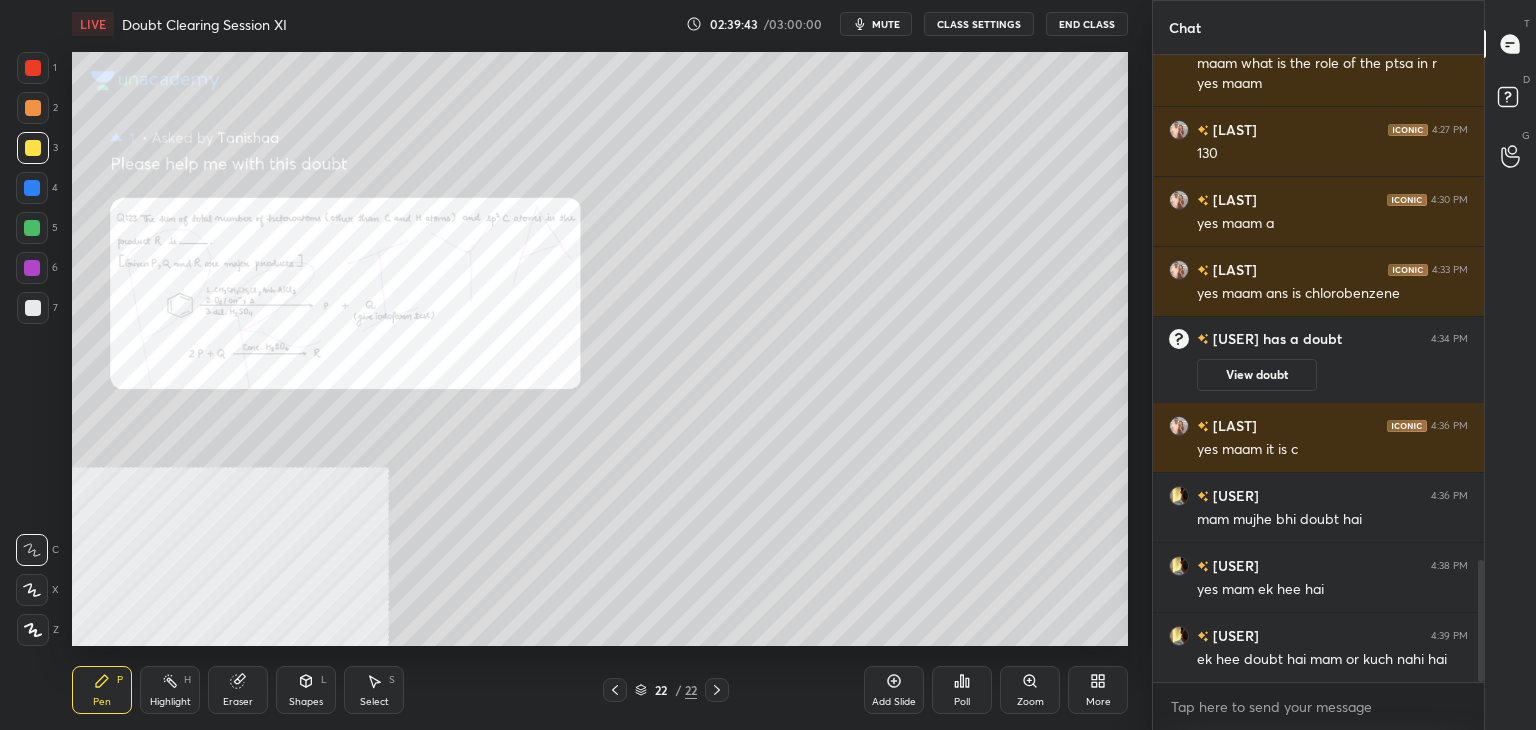 click 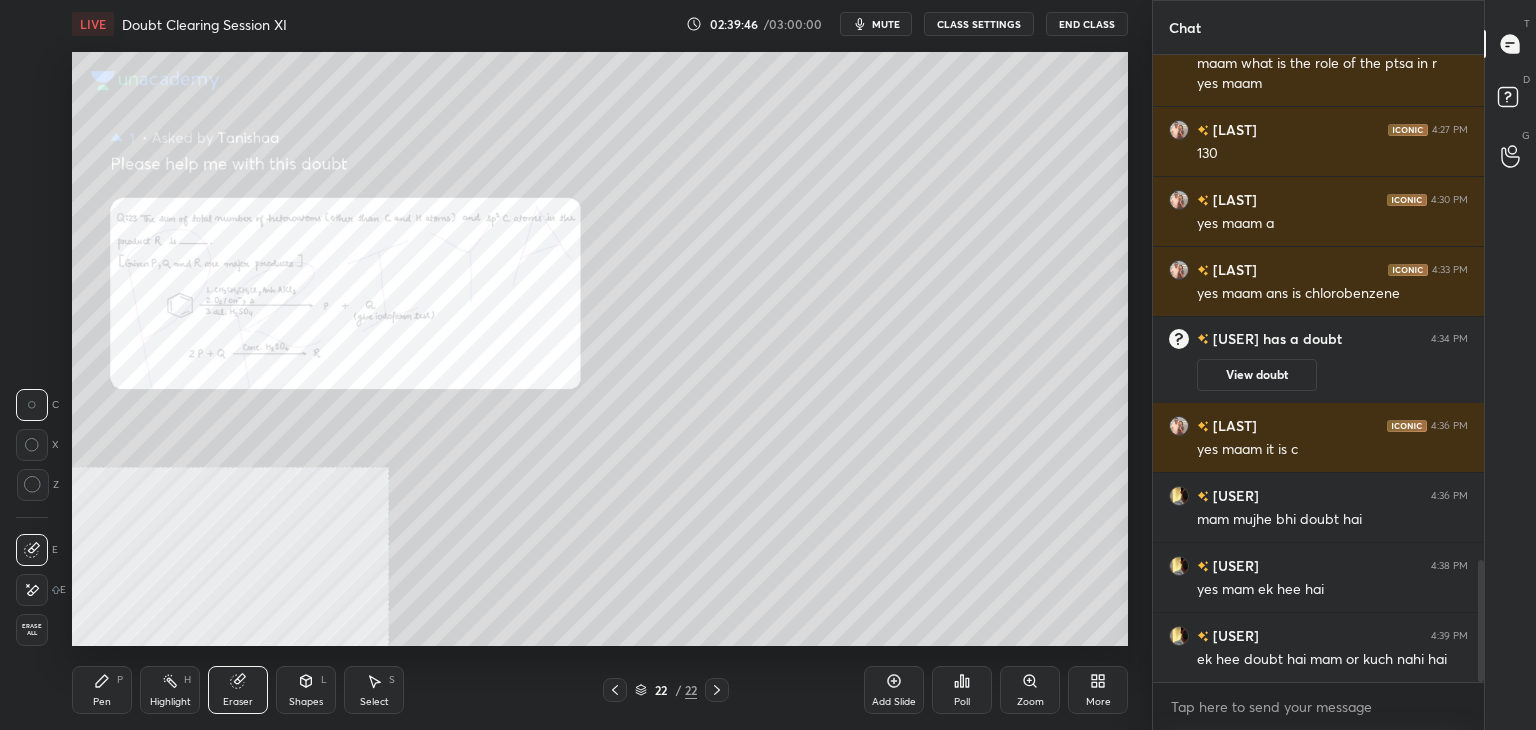 click on "P" at bounding box center (120, 680) 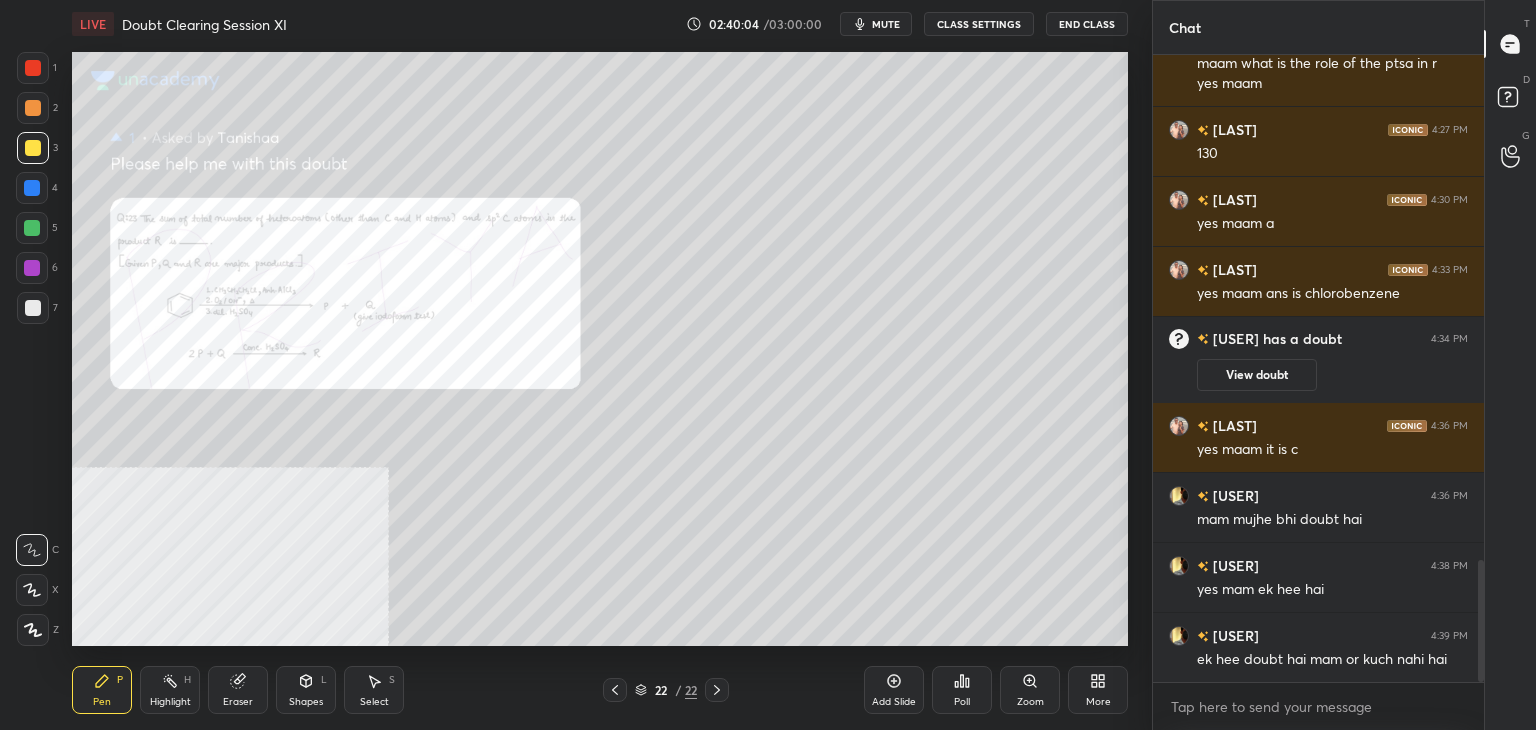 click at bounding box center (33, 68) 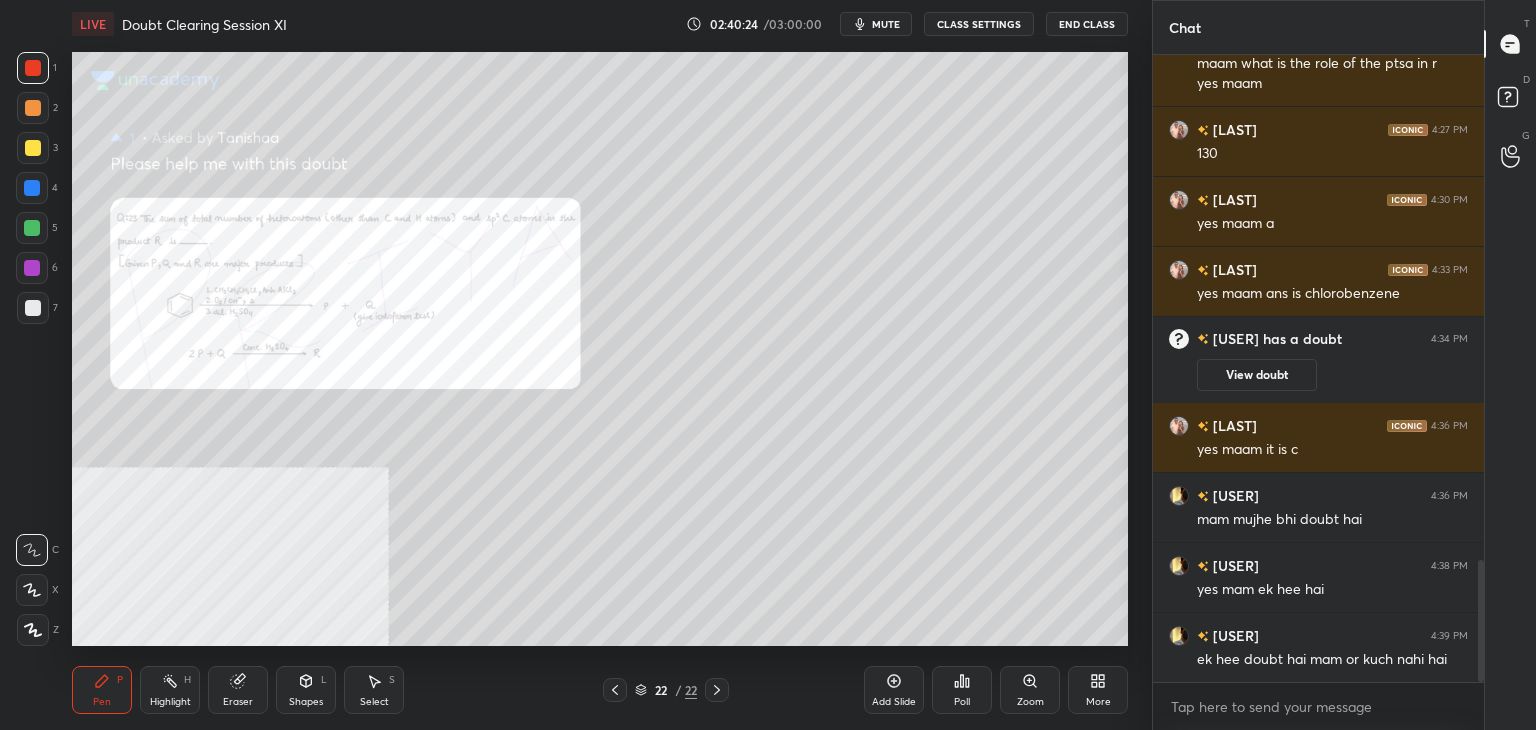 click on "1 2 3 4 5 6 7 C X Z C X Z E E Erase all   H H LIVE Doubt Clearing Session XI 02:40:24 /  03:00:00 mute CLASS SETTINGS End Class Setting up your live class Poll for   secs No correct answer Start poll Back Doubt Clearing Session XI • L11 of Doubt Clearing Course on Chemistry for IIT JEE - Part II Nikita Tiwari Pen P Highlight H Eraser Shapes L Select S 22 / 22 Add Slide Poll Zoom More" at bounding box center (568, 365) 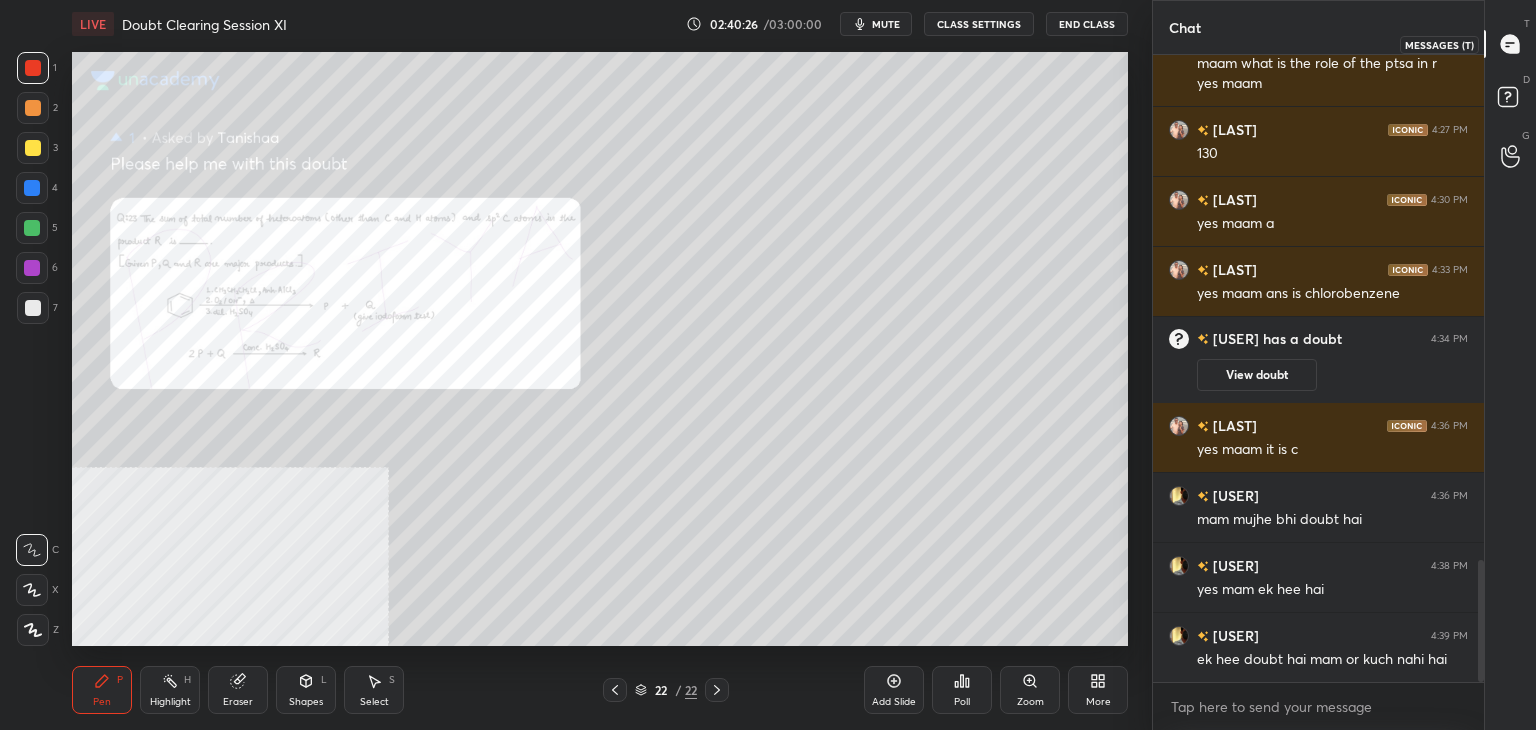 click 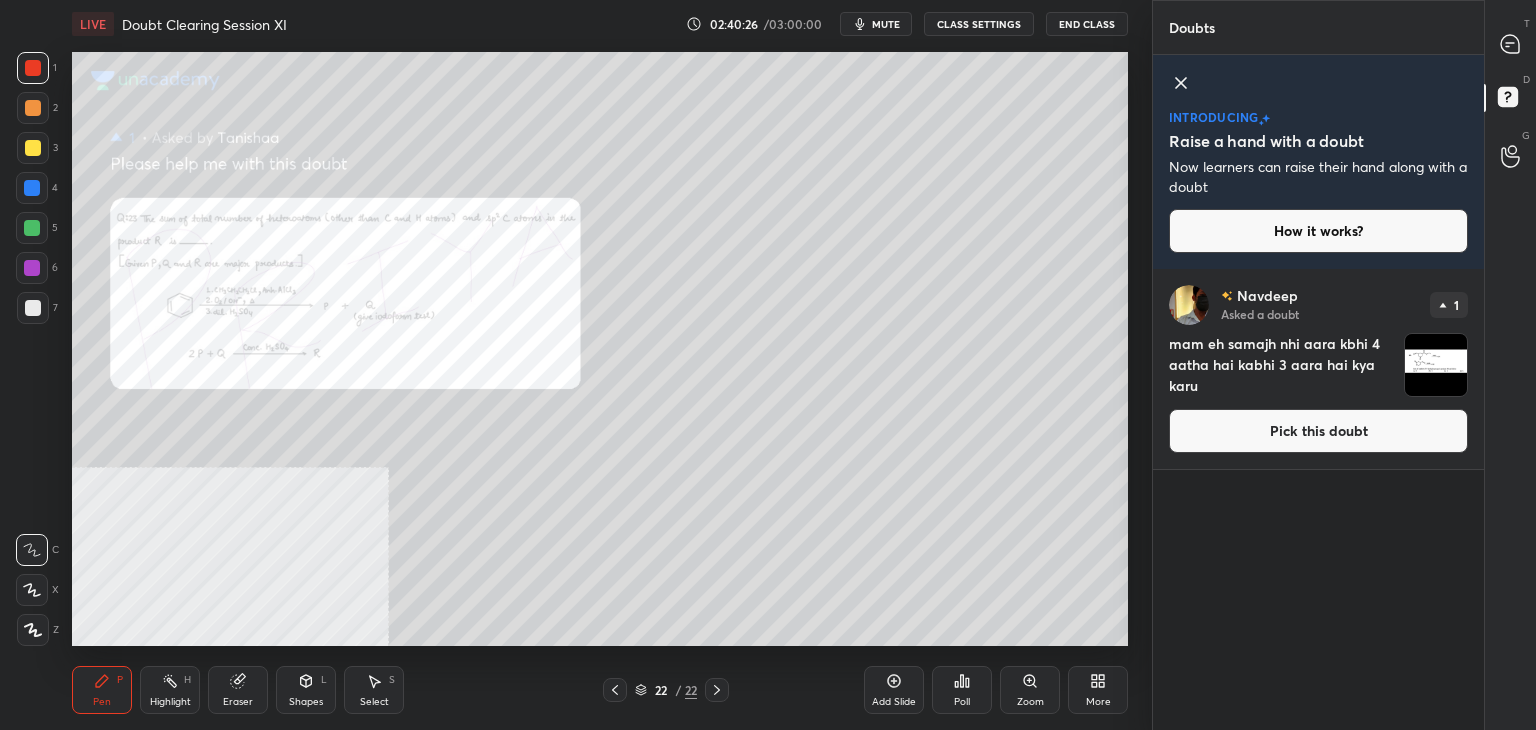 click 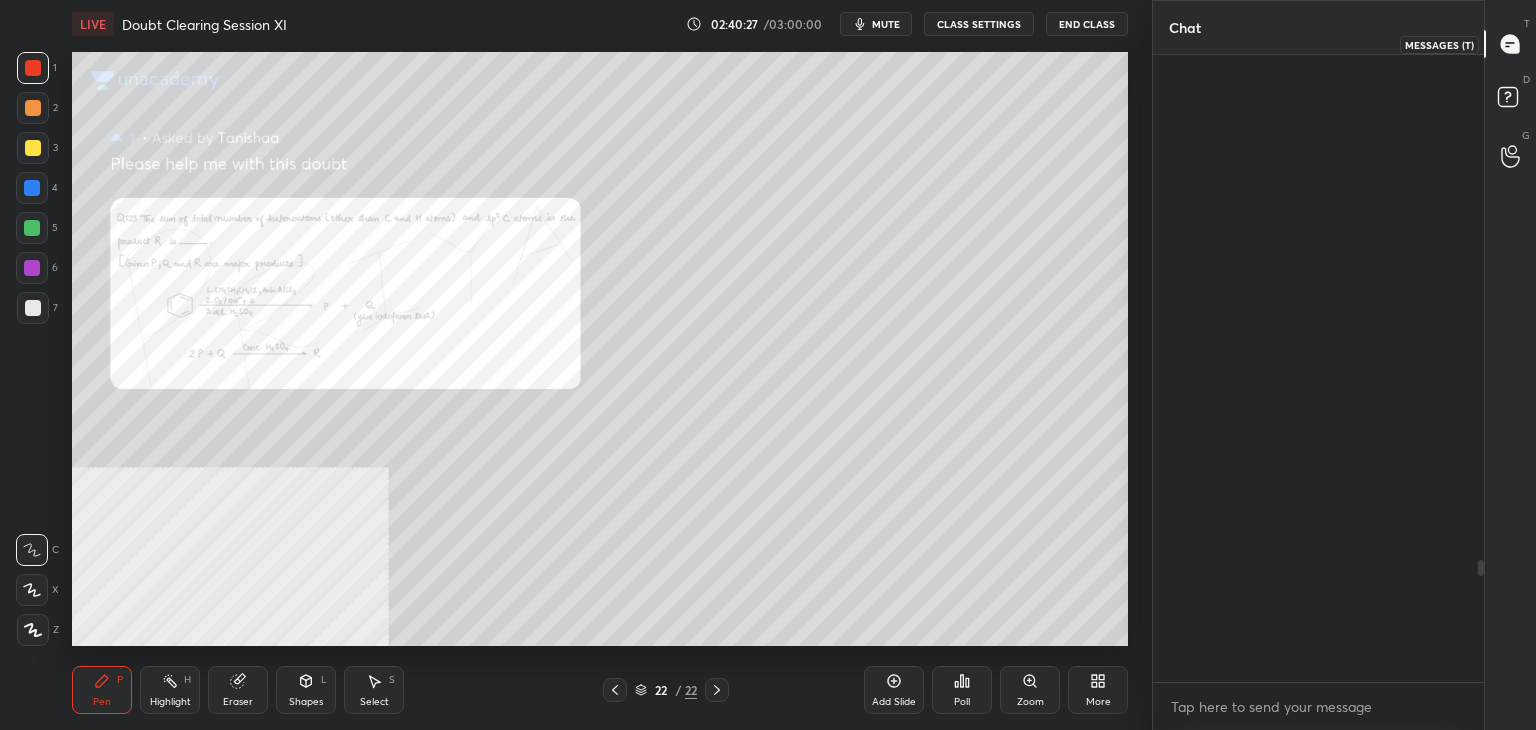 scroll, scrollTop: 2594, scrollLeft: 0, axis: vertical 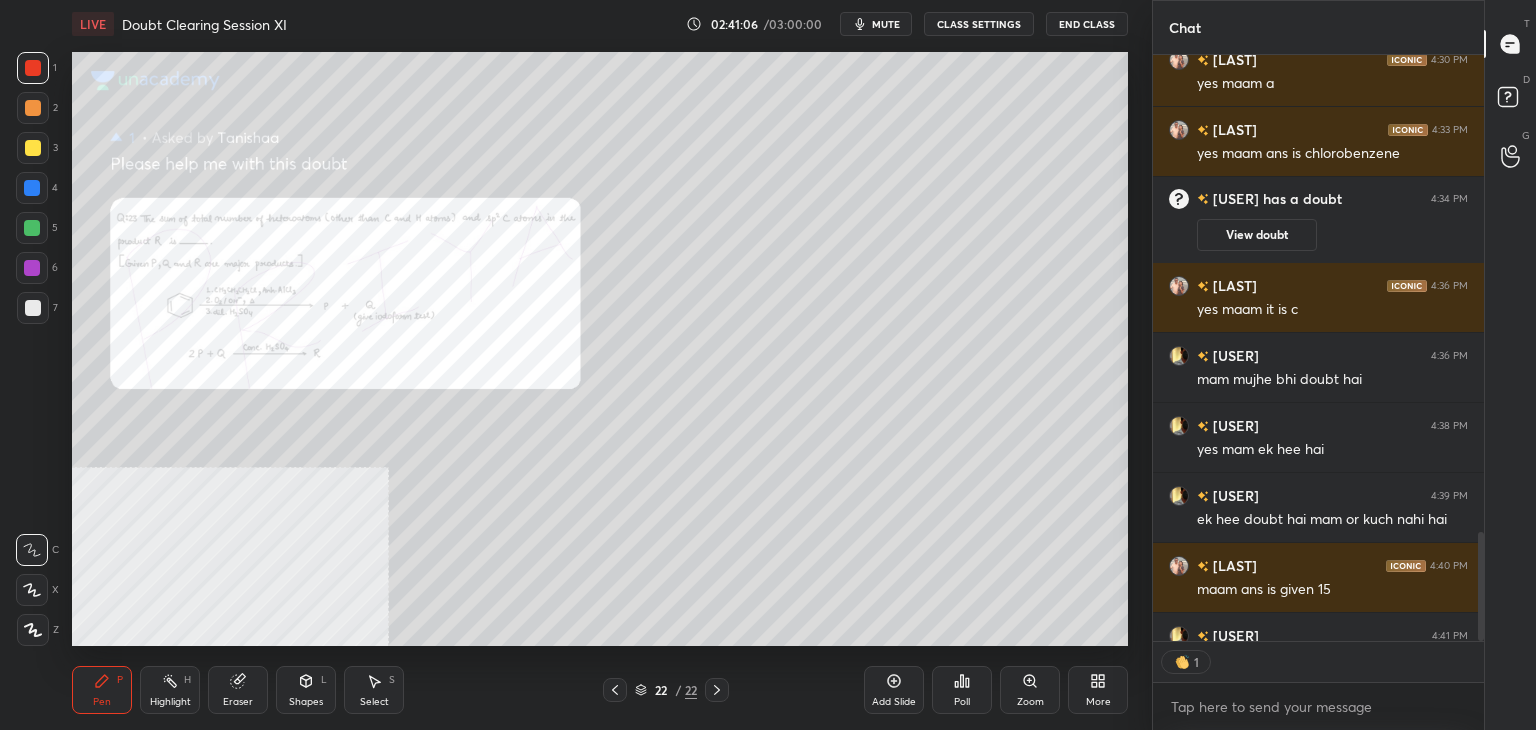 click on "Zoom" at bounding box center [1030, 690] 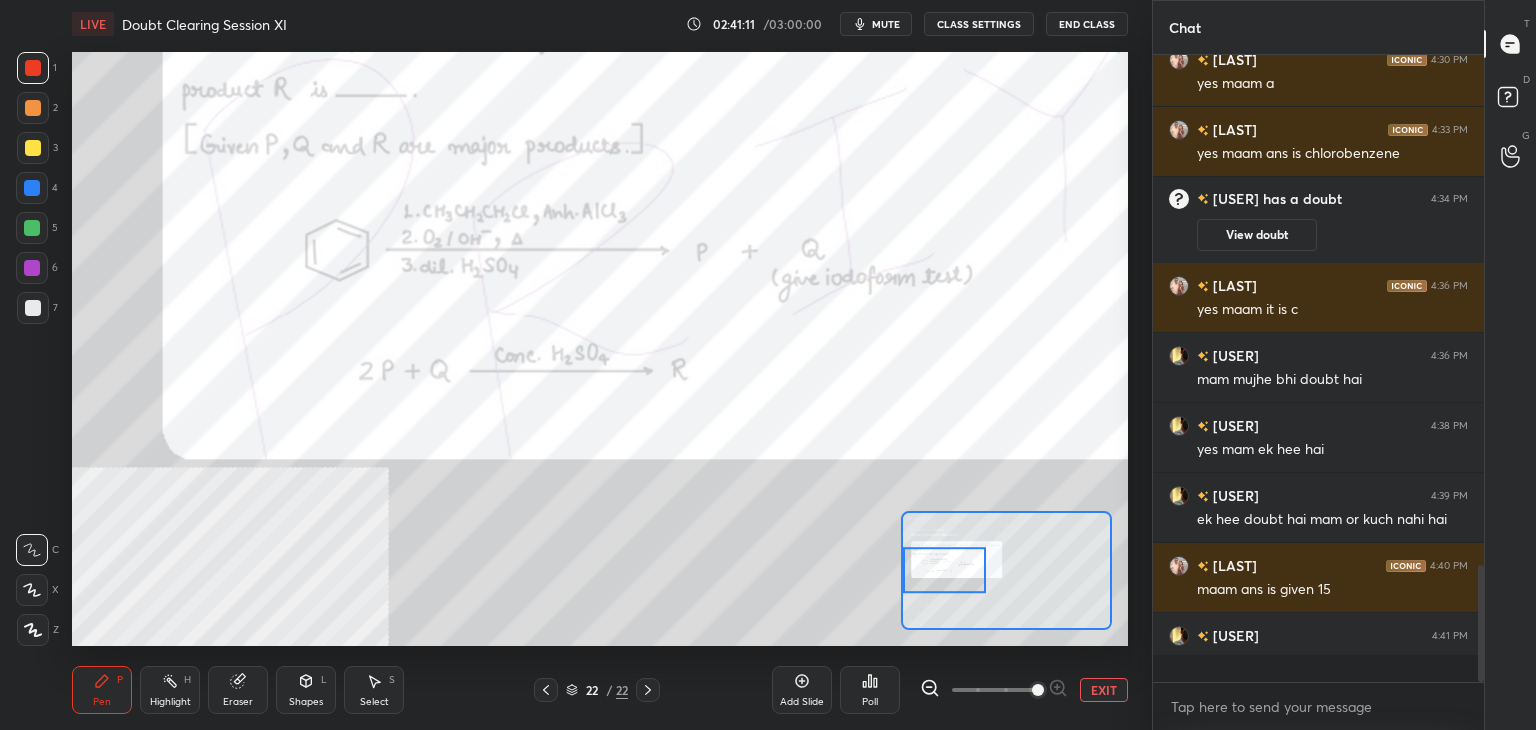 scroll, scrollTop: 6, scrollLeft: 6, axis: both 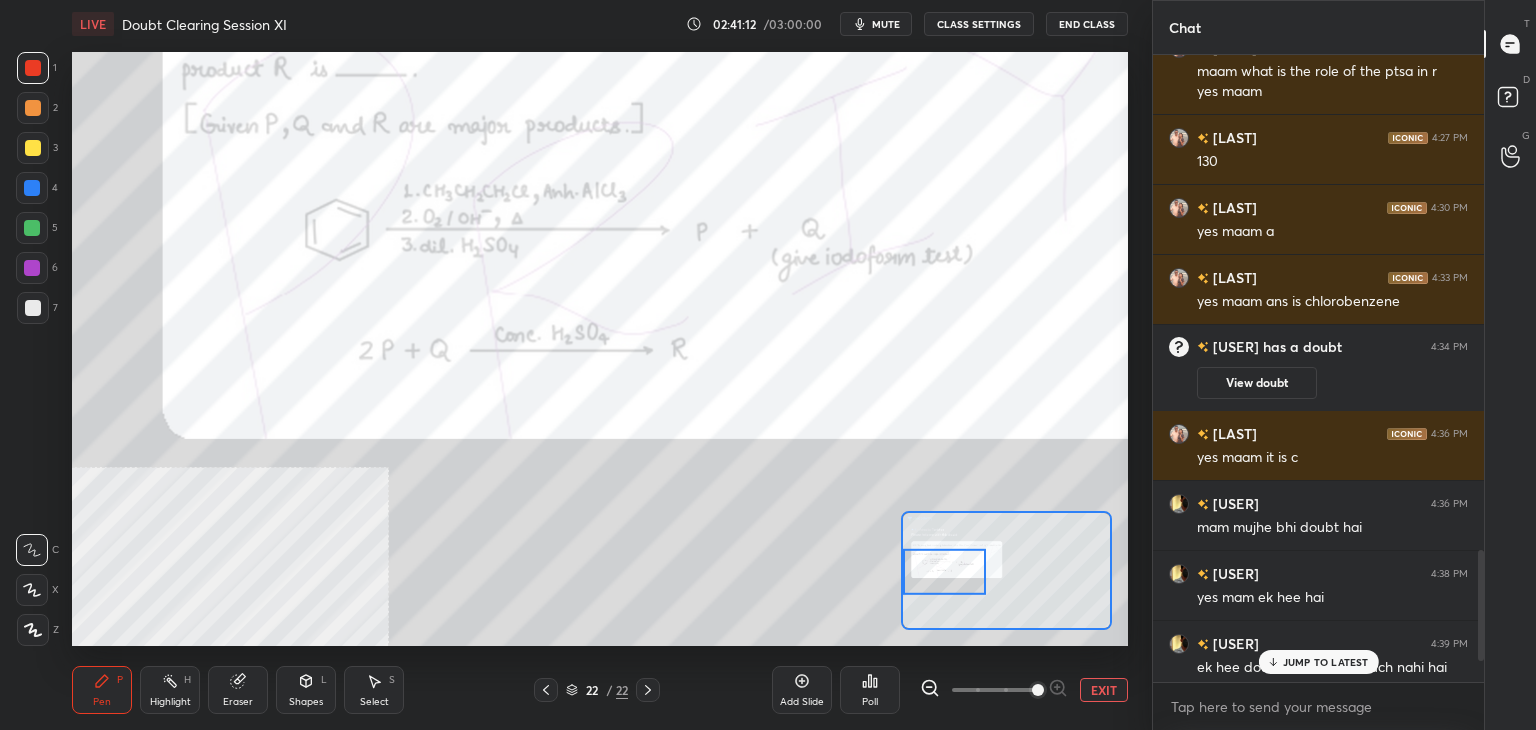 click on "JUMP TO LATEST" at bounding box center (1318, 662) 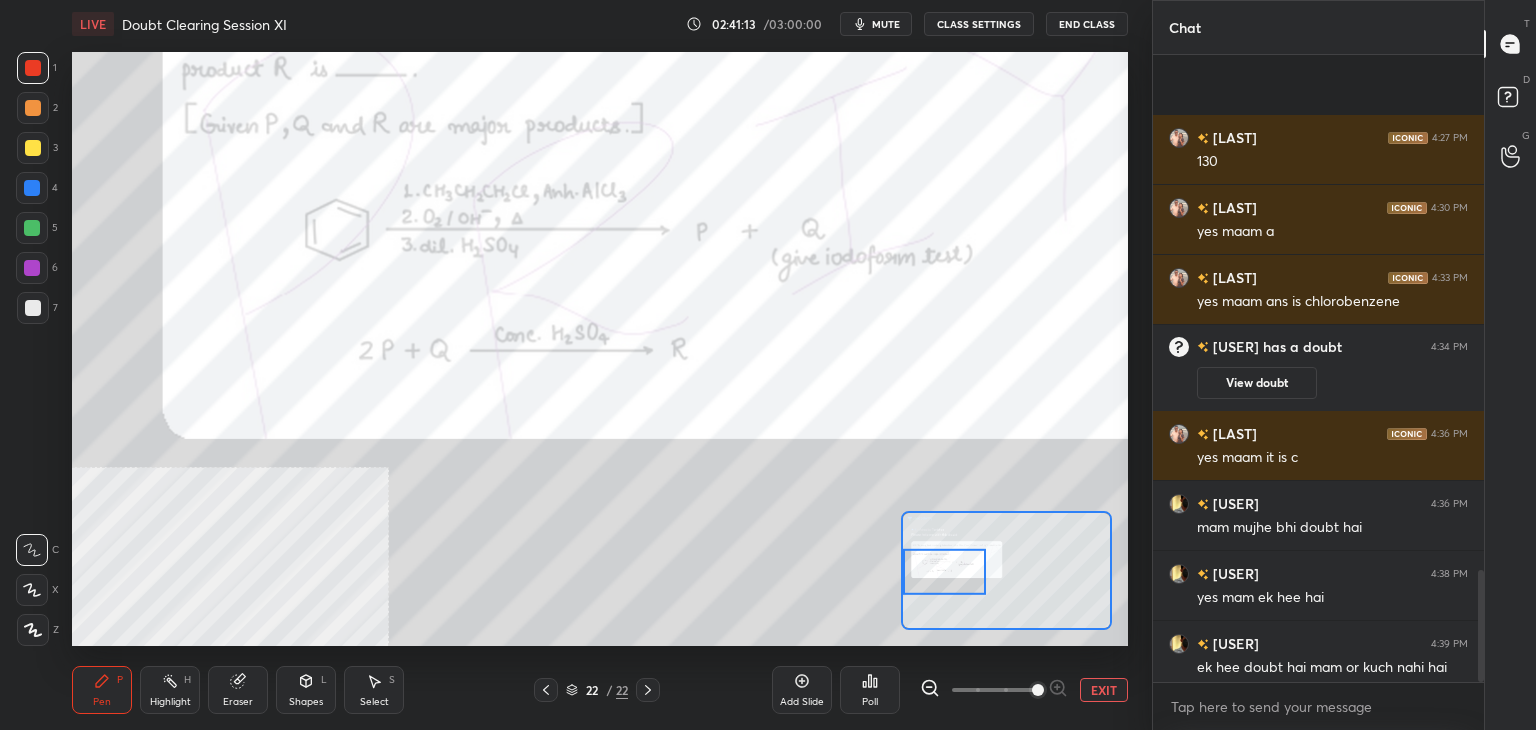 scroll, scrollTop: 2892, scrollLeft: 0, axis: vertical 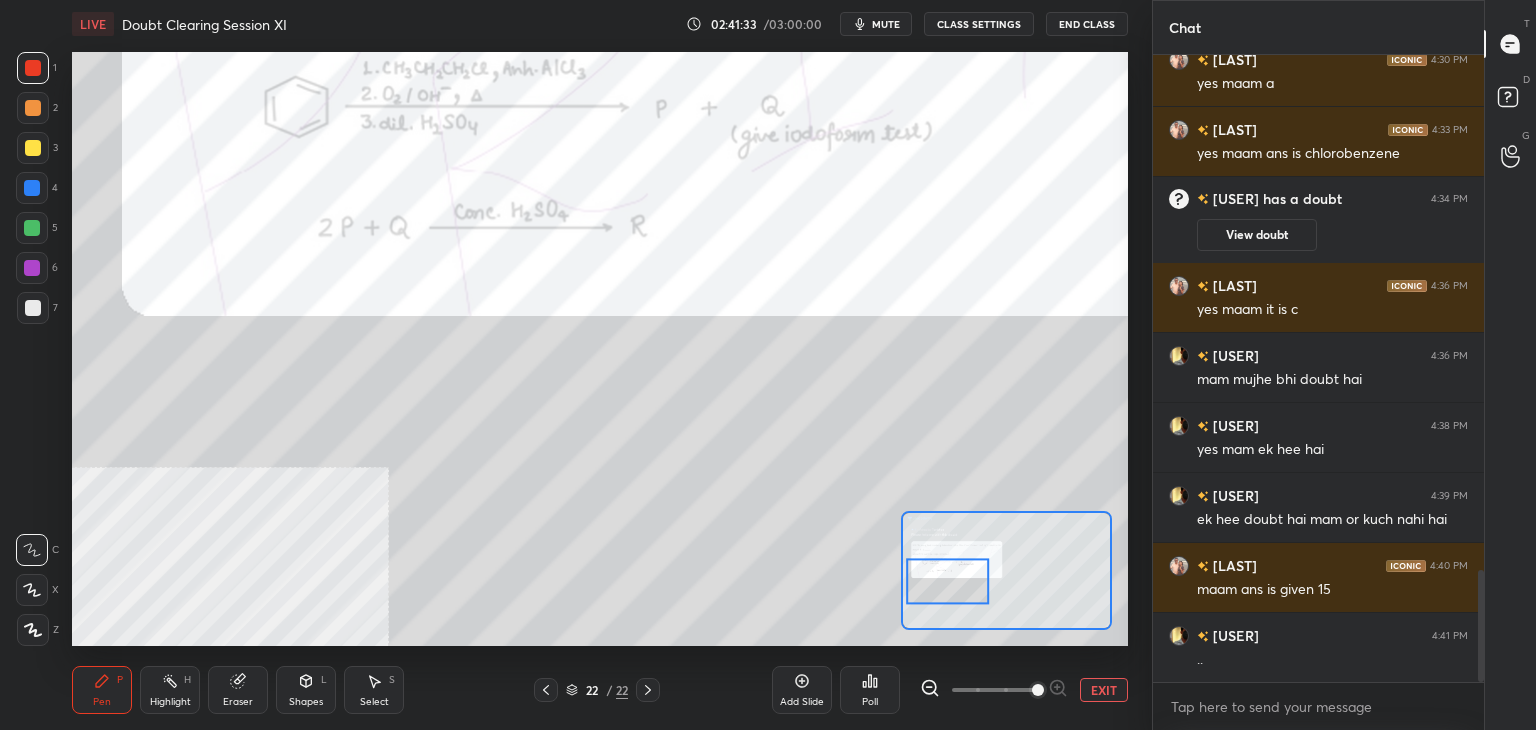 click on "EXIT" at bounding box center [1104, 690] 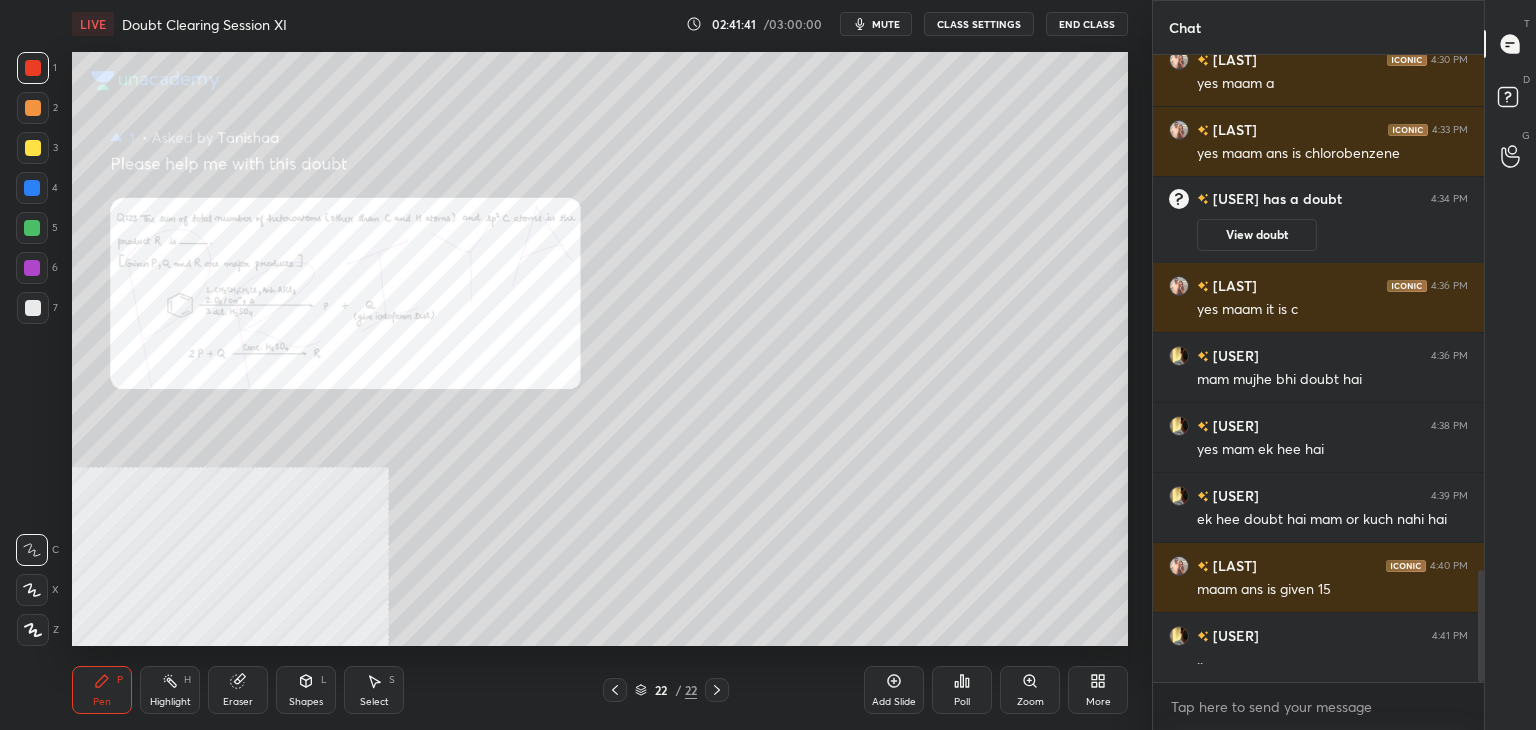 click 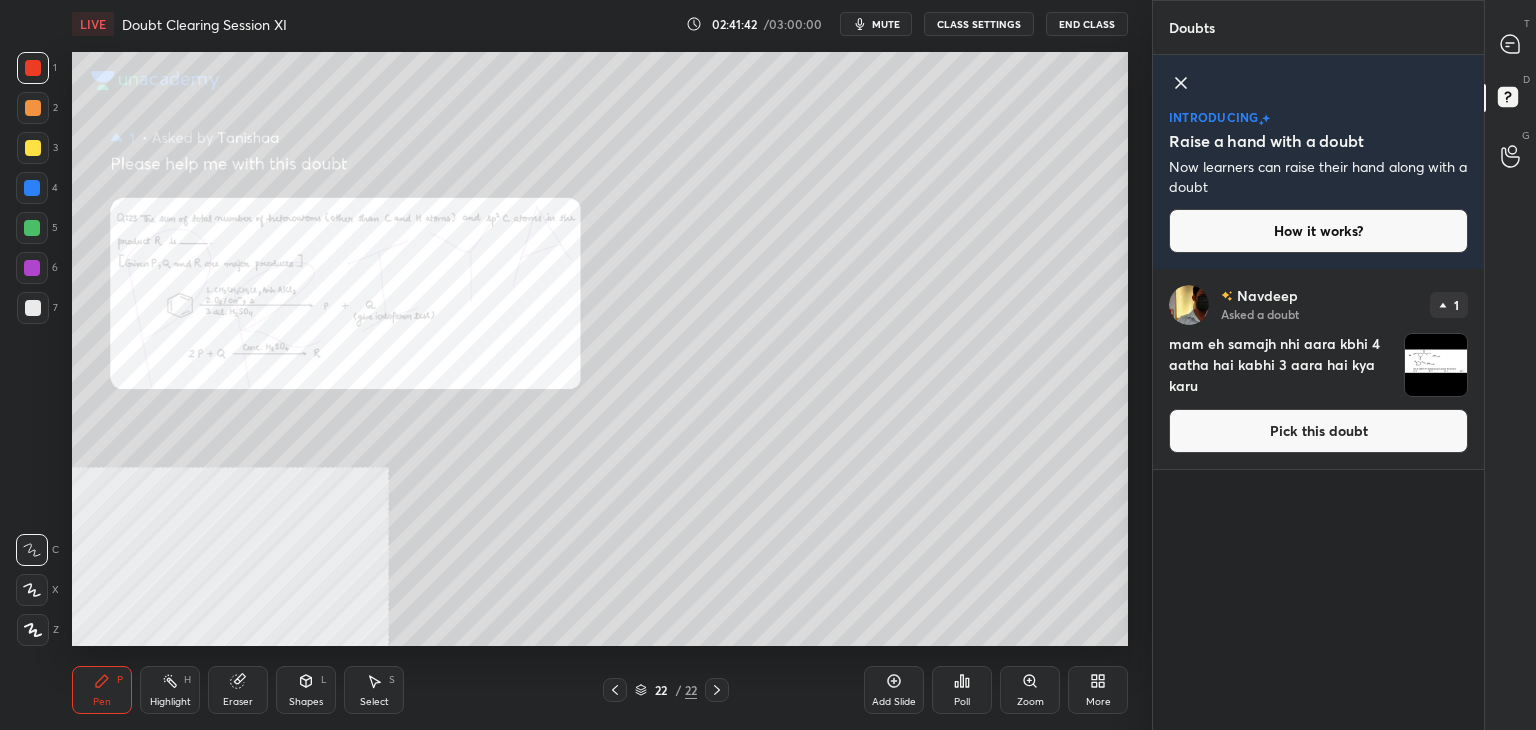 click on "Pick this doubt" at bounding box center (1318, 431) 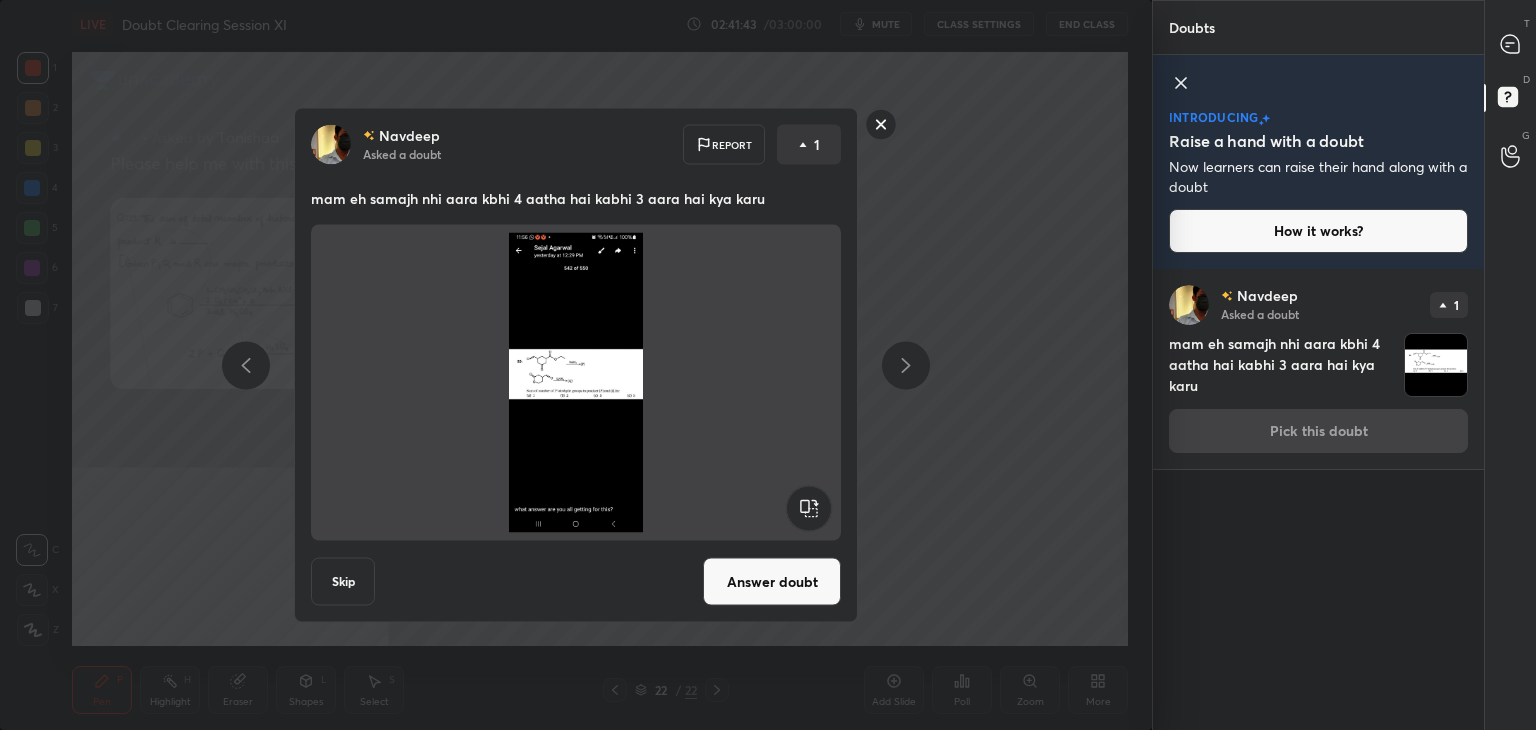 click on "Answer doubt" at bounding box center [772, 582] 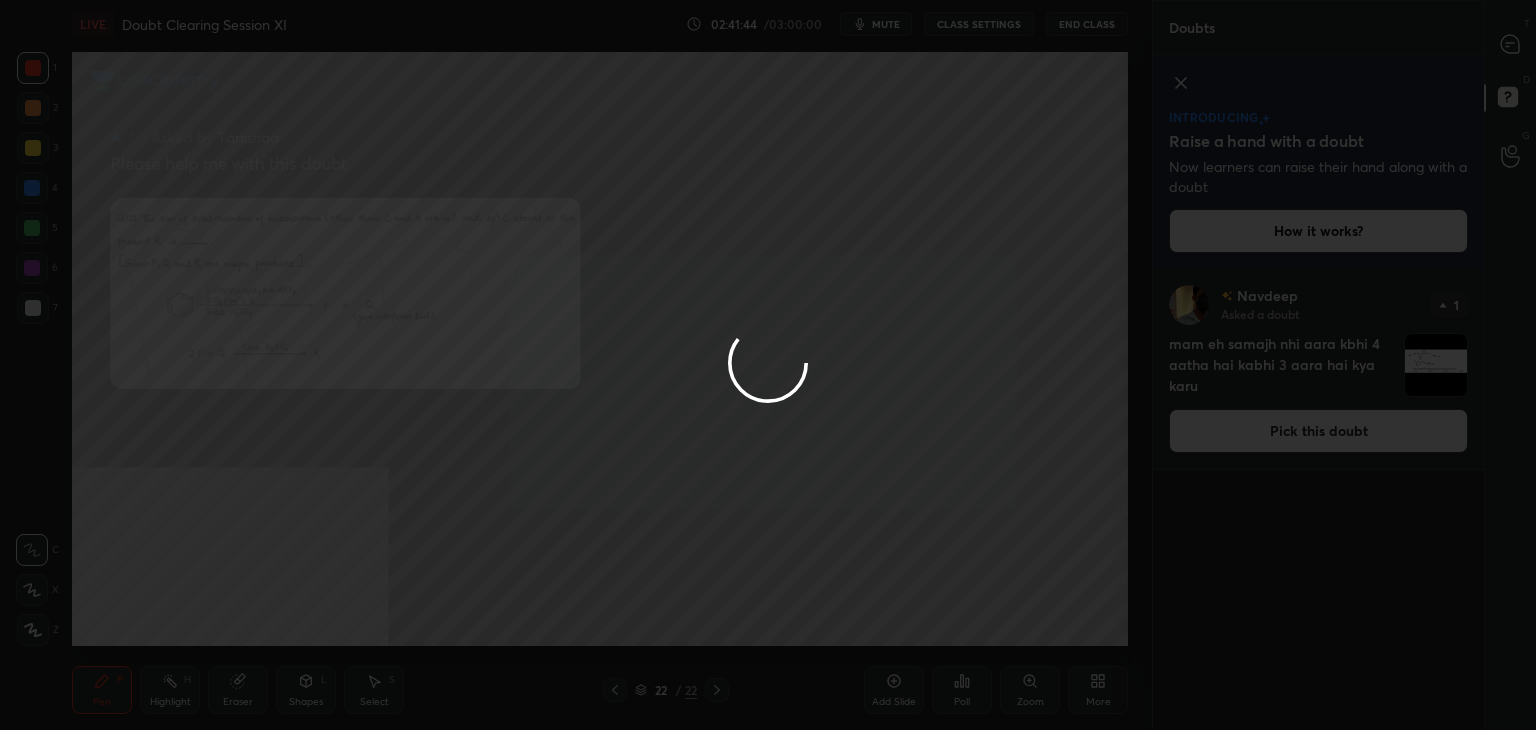 click at bounding box center [768, 365] 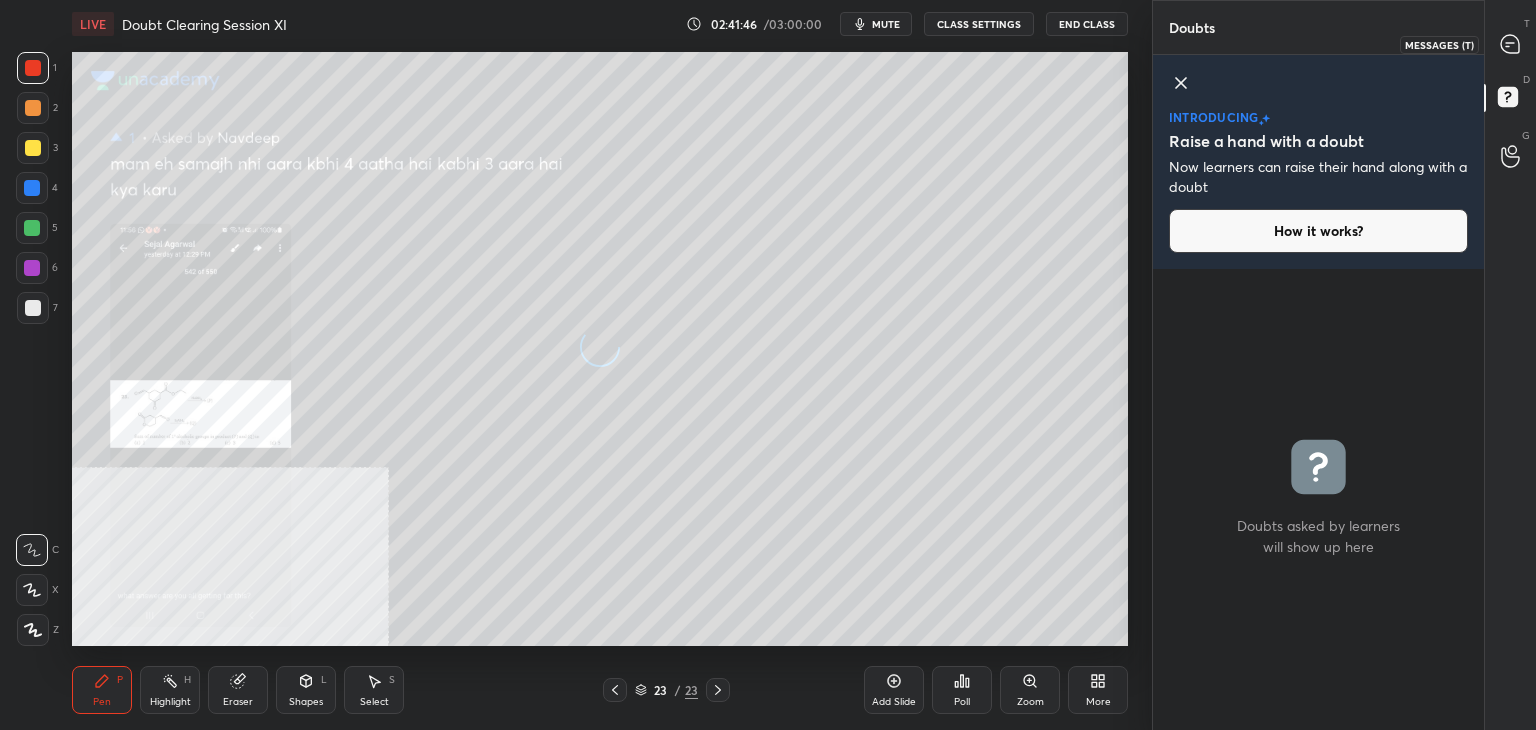 click 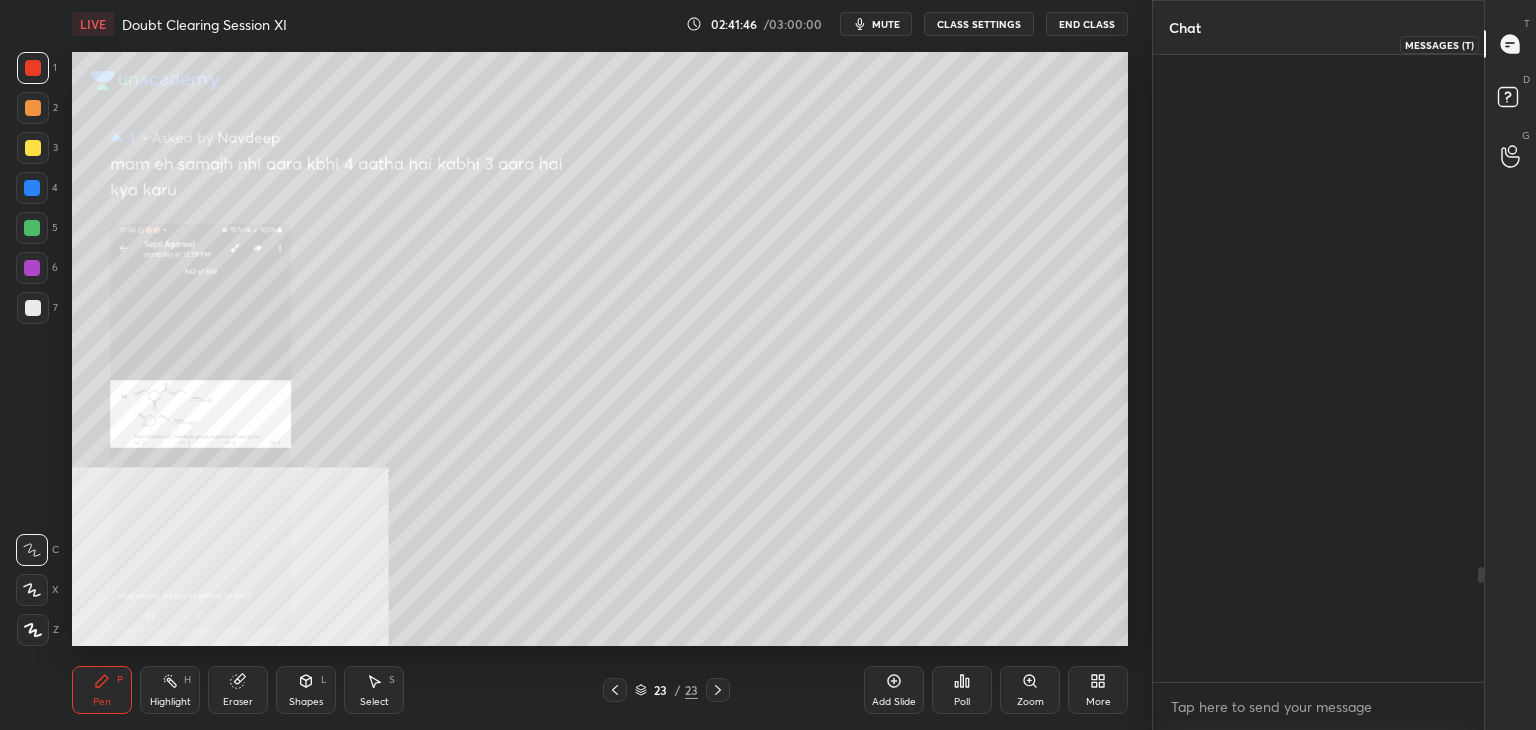 scroll, scrollTop: 2806, scrollLeft: 0, axis: vertical 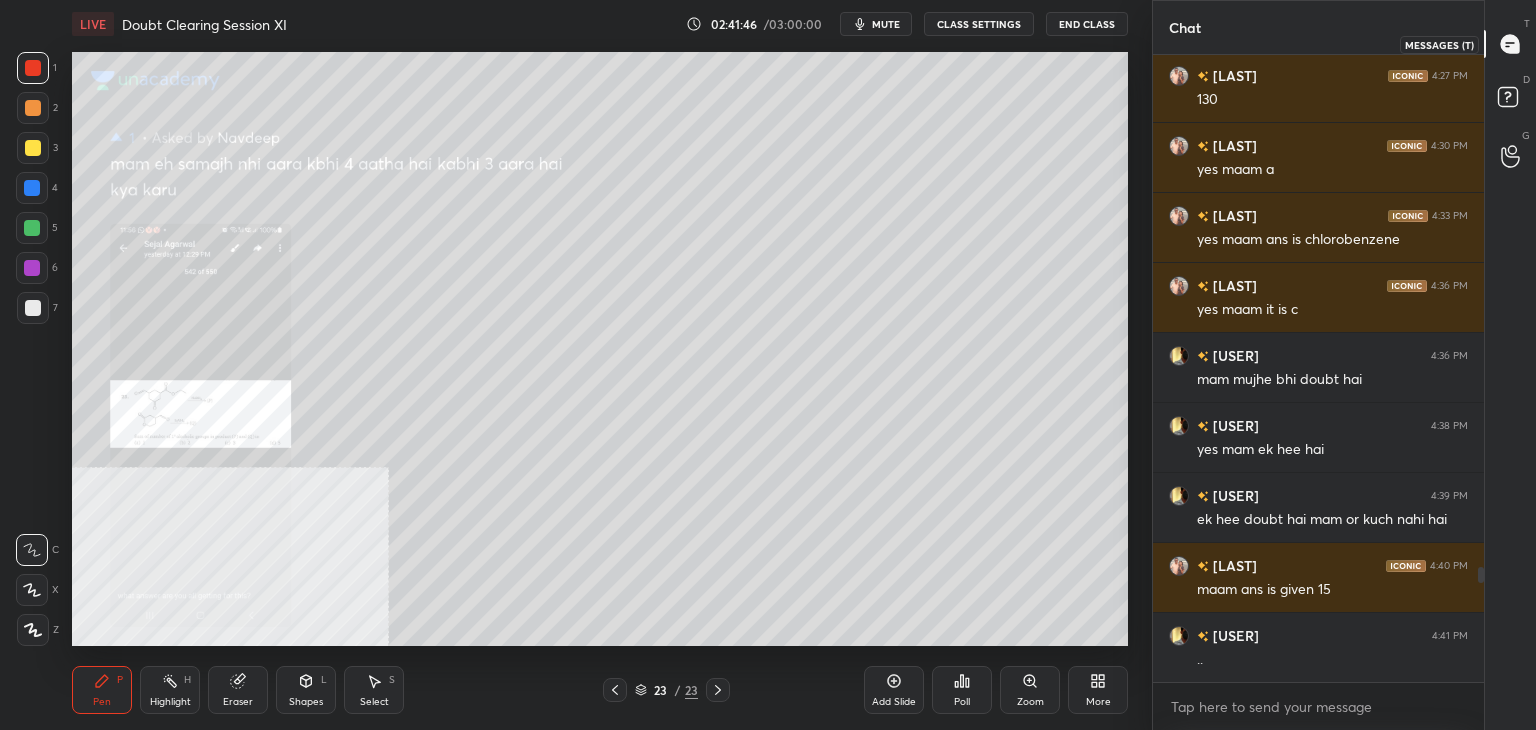 click 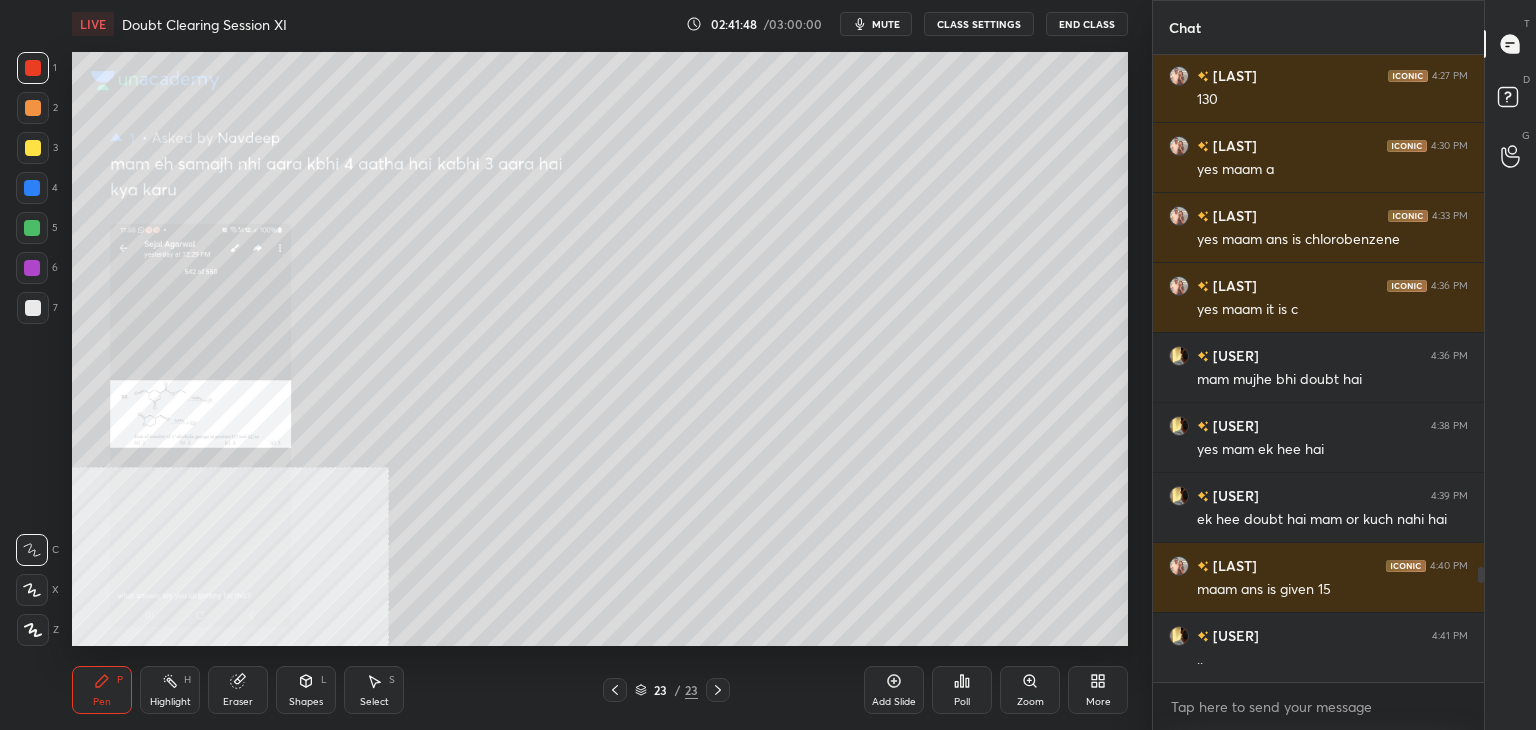 click on "Zoom" at bounding box center [1030, 690] 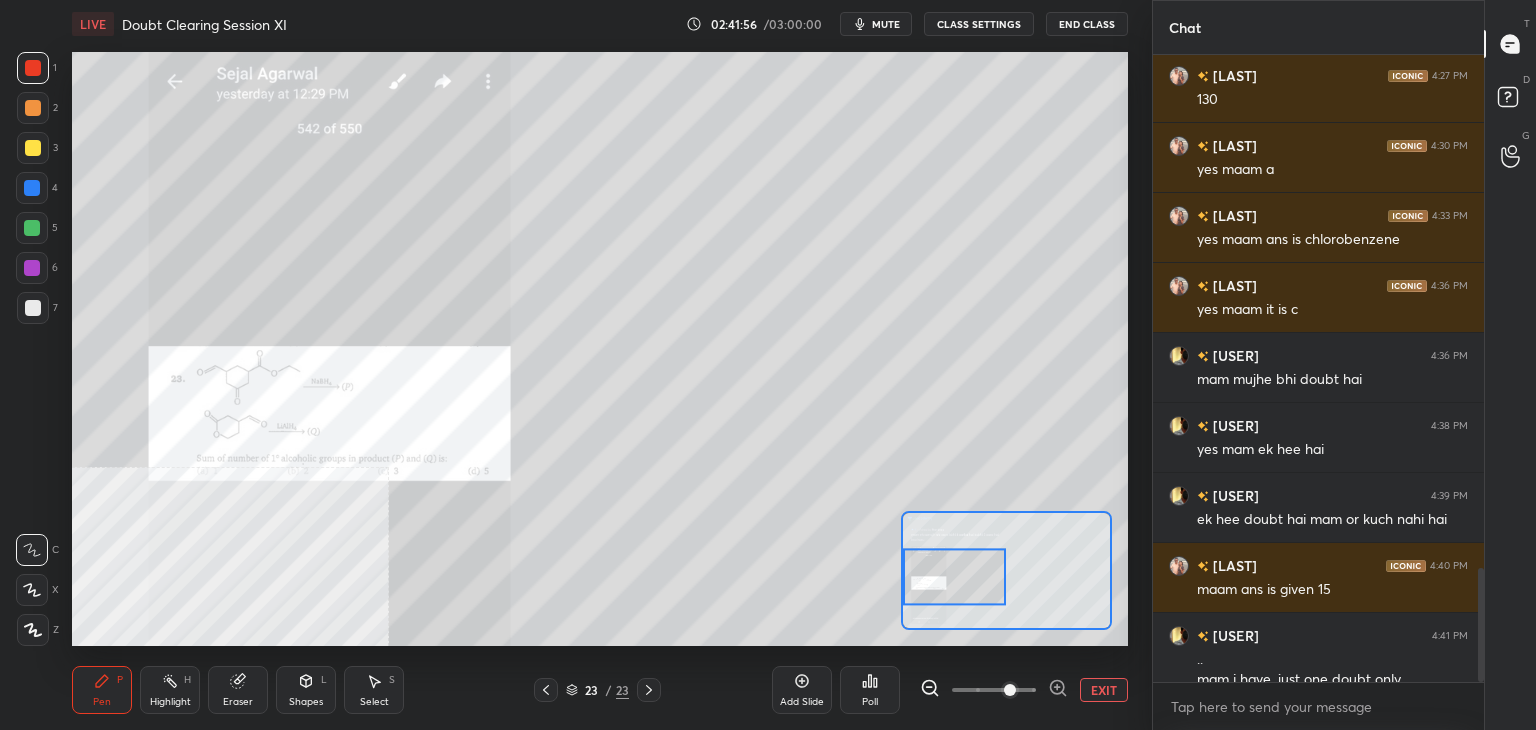 scroll, scrollTop: 2826, scrollLeft: 0, axis: vertical 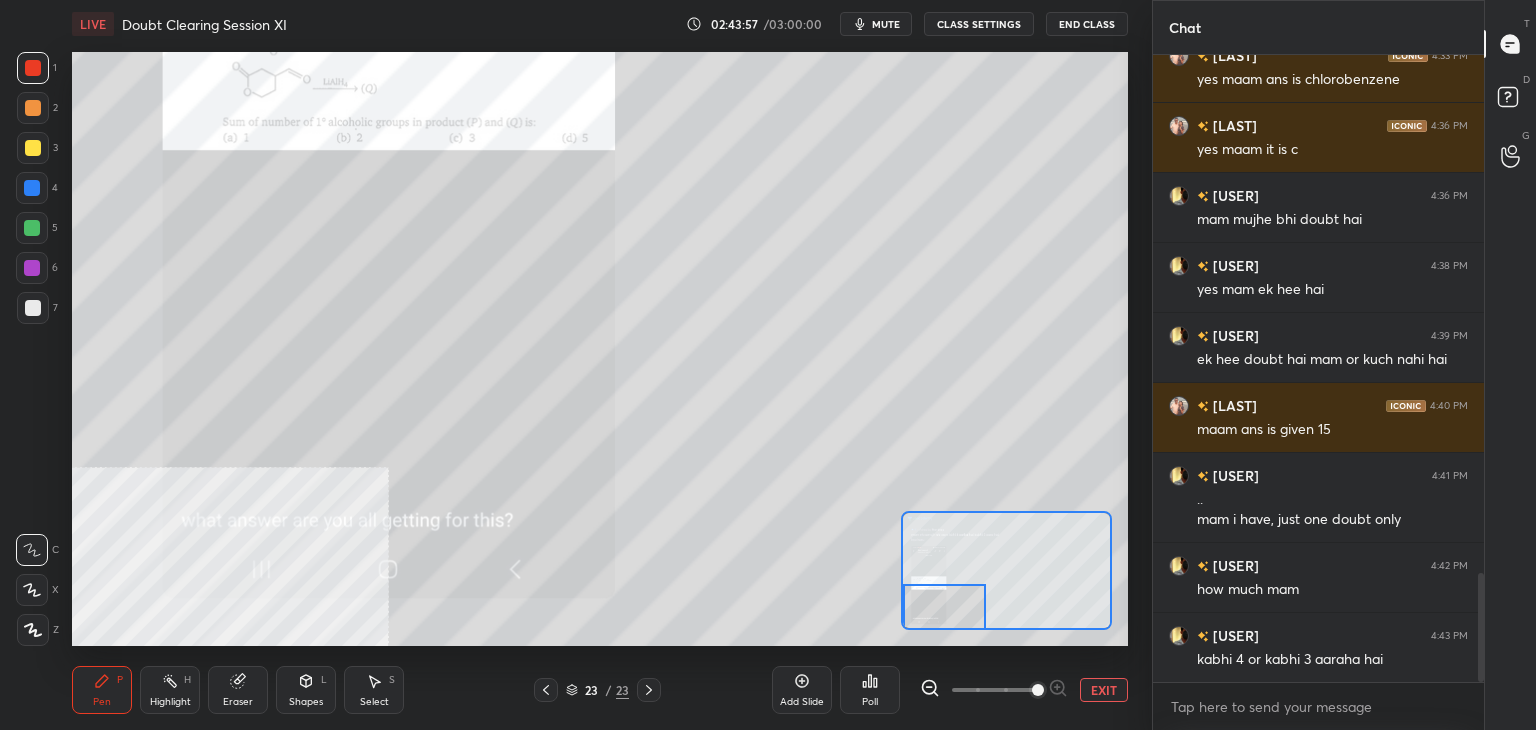 click 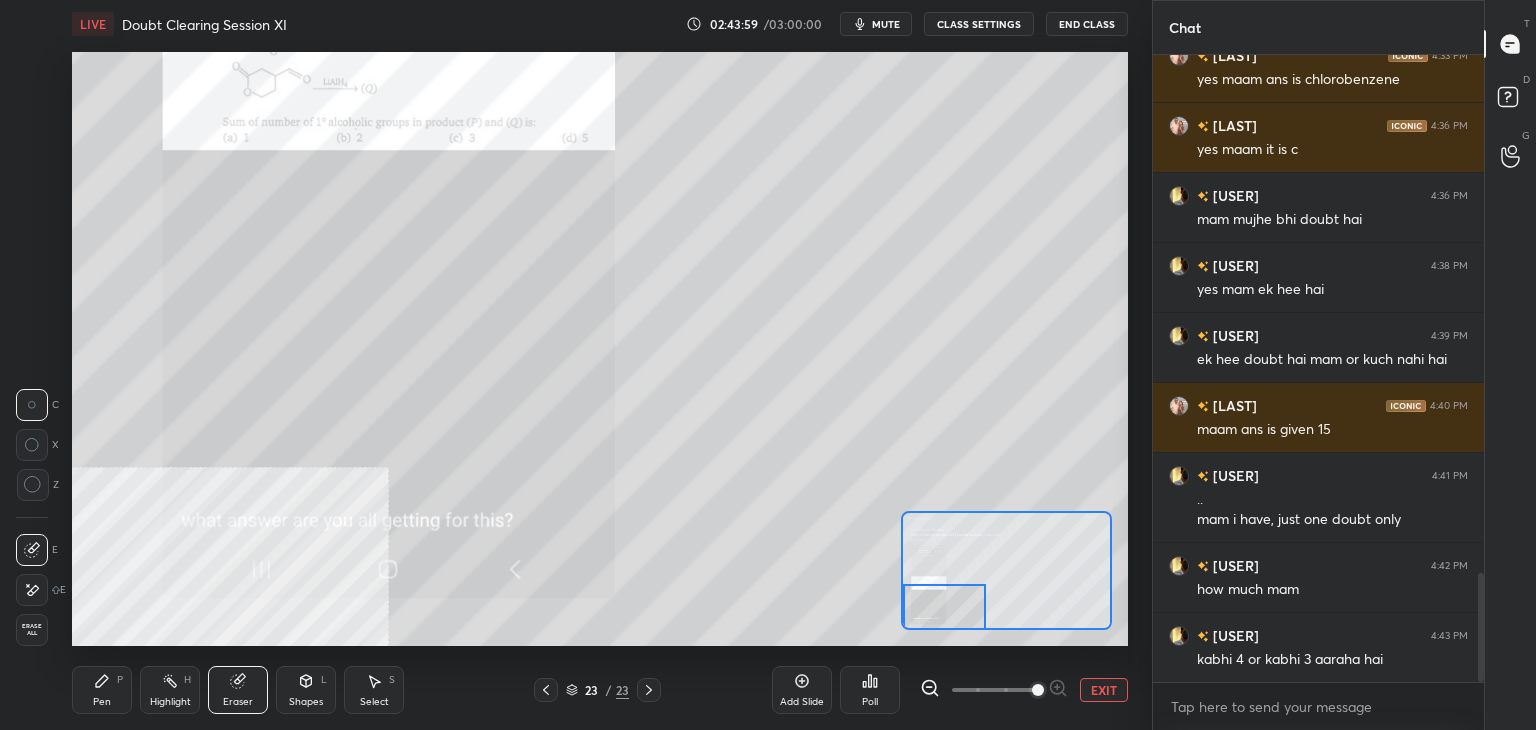 click on "P" at bounding box center (120, 680) 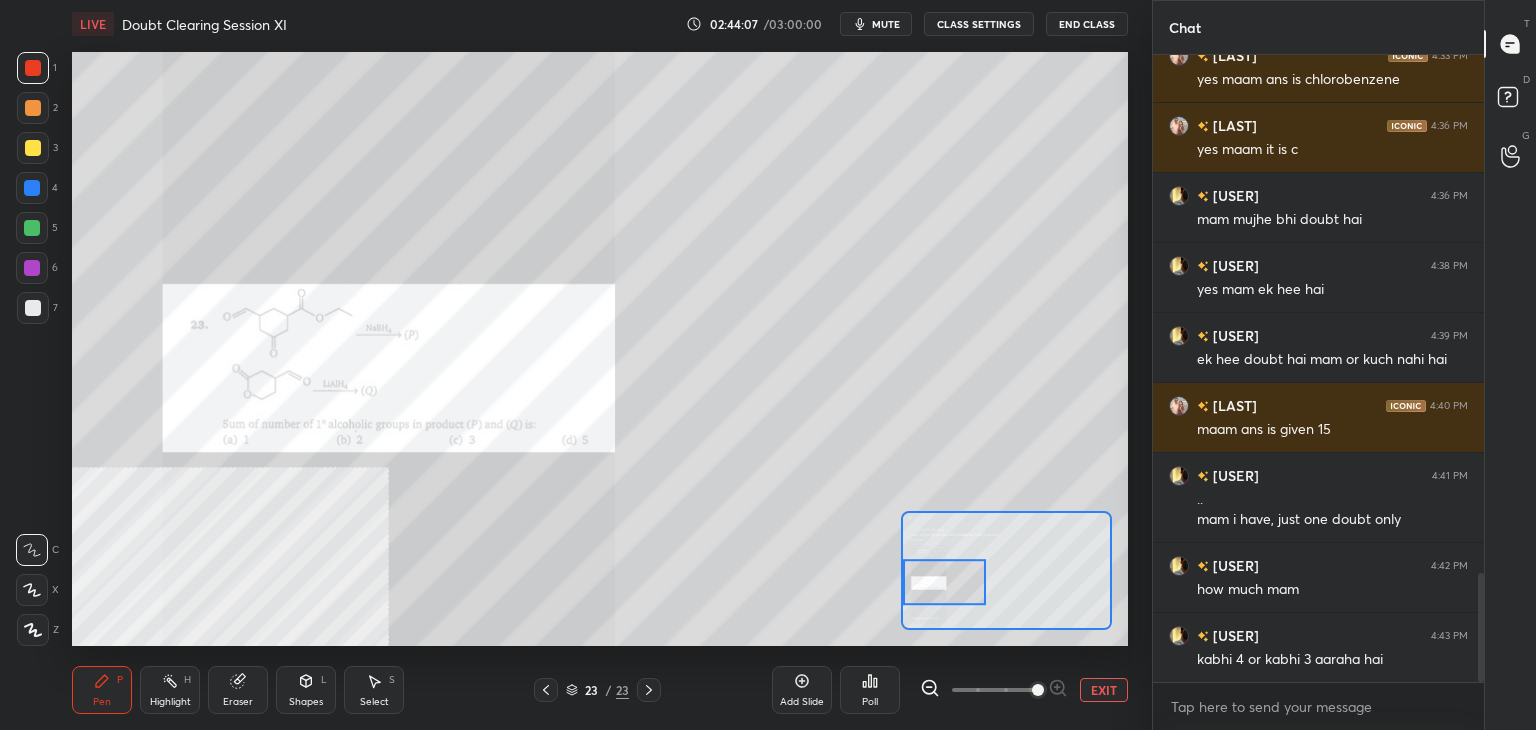 click on "EXIT" at bounding box center [1104, 690] 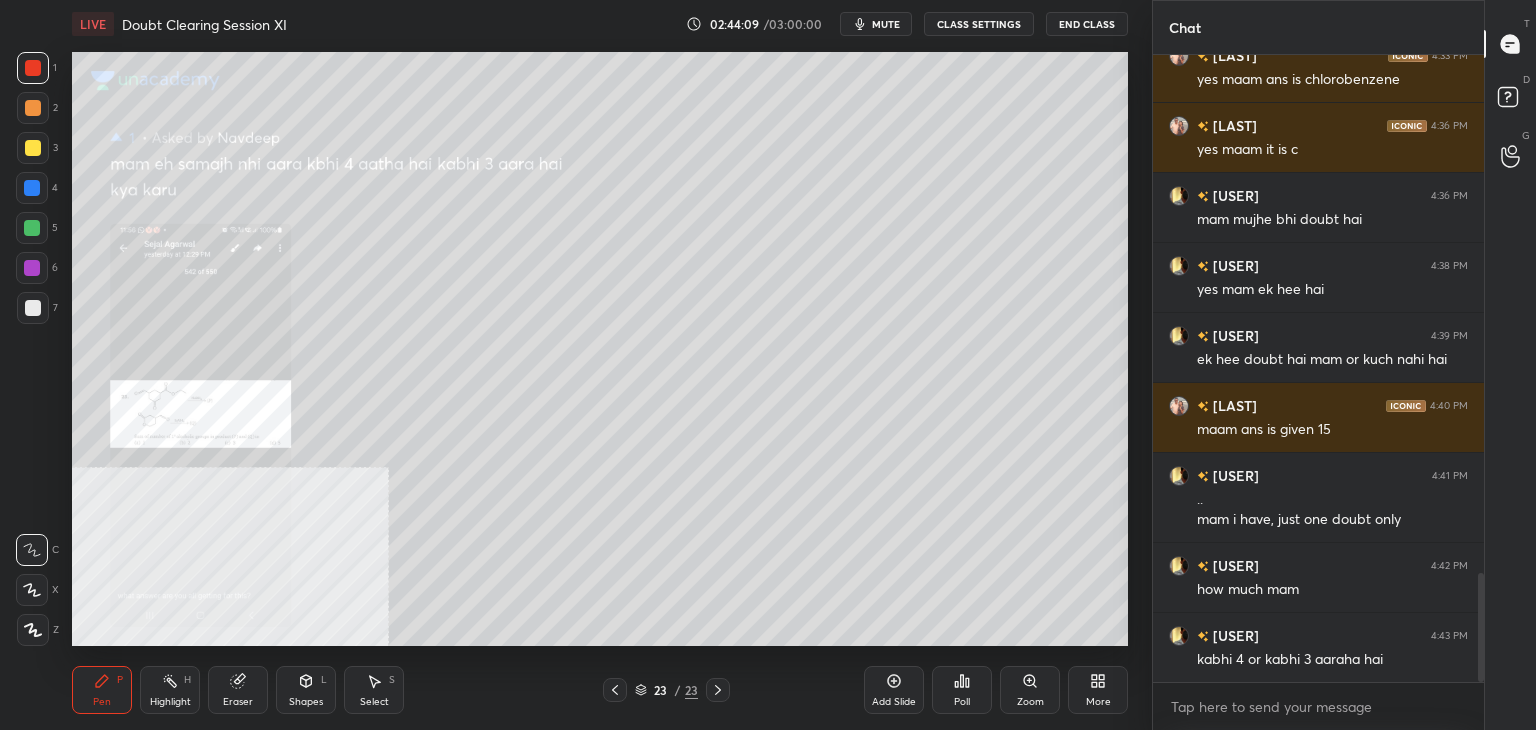 click 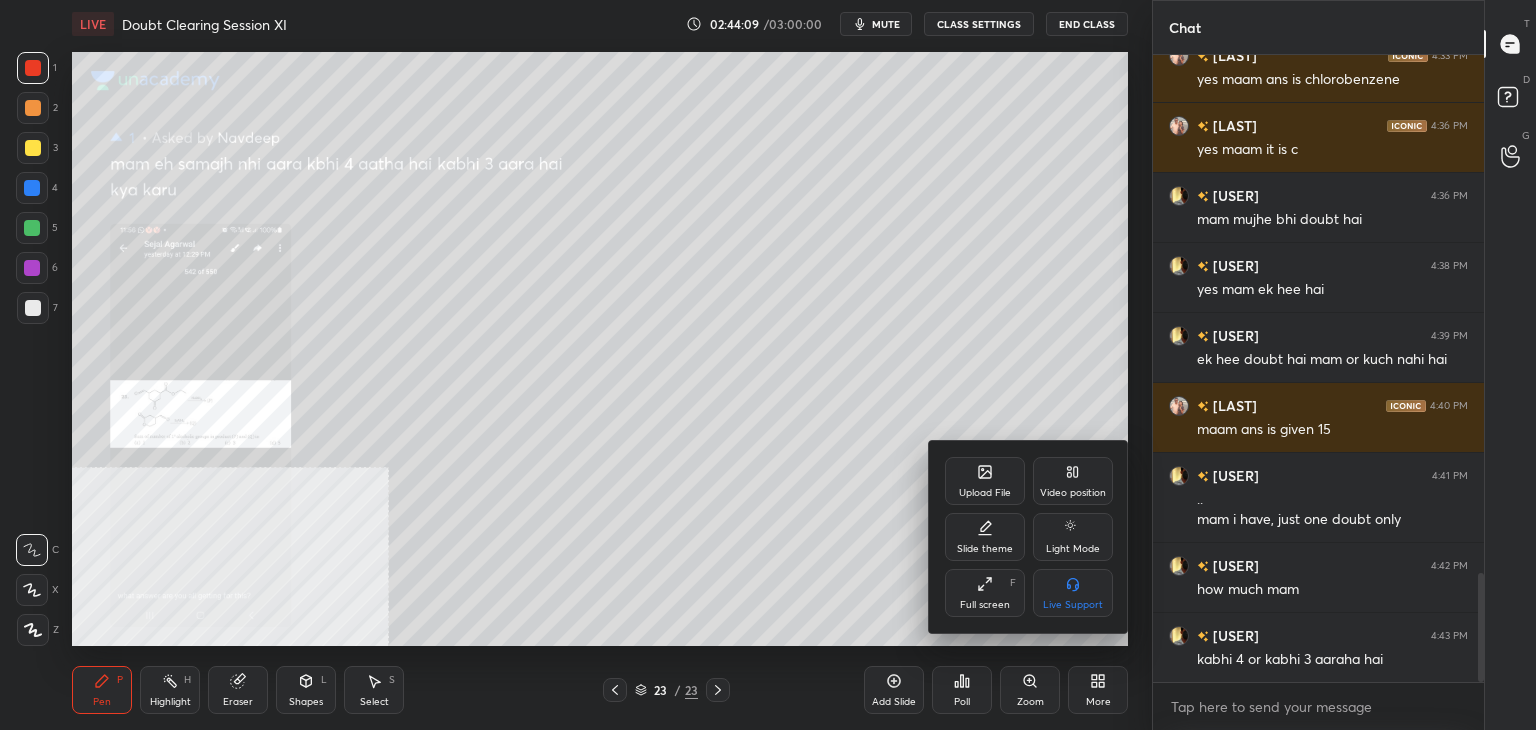 click on "Video position" at bounding box center (1073, 481) 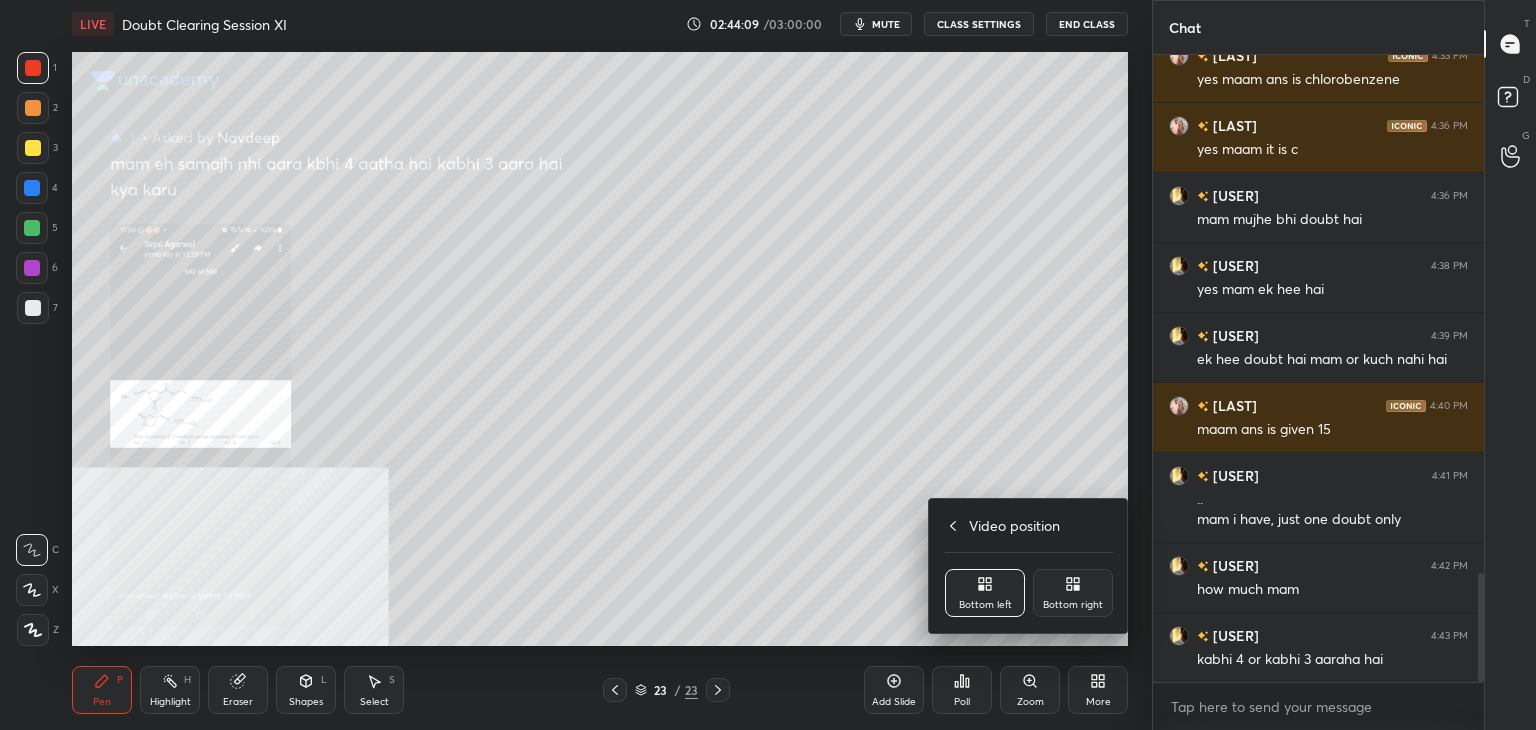click on "Bottom right" at bounding box center (1073, 593) 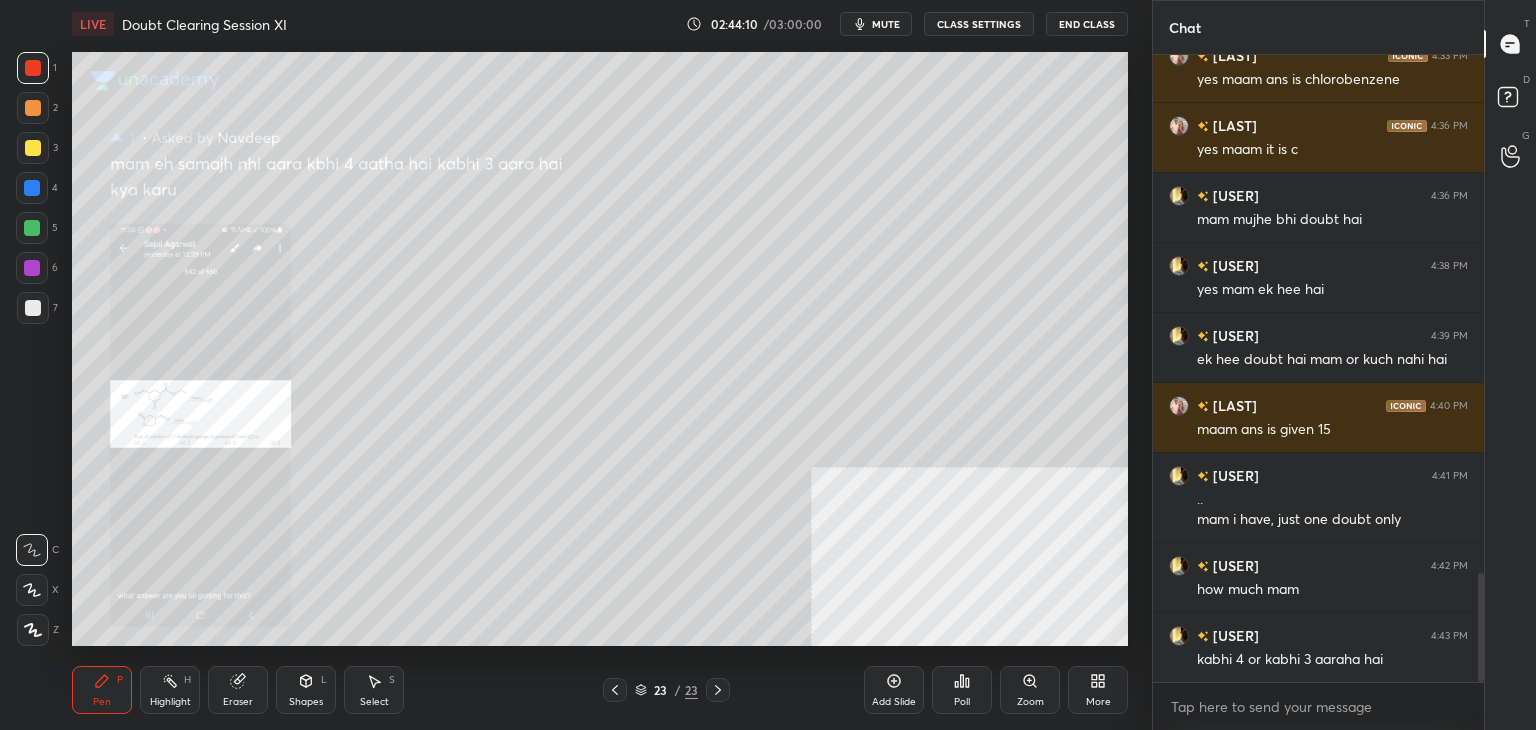 click on "Zoom" at bounding box center [1030, 690] 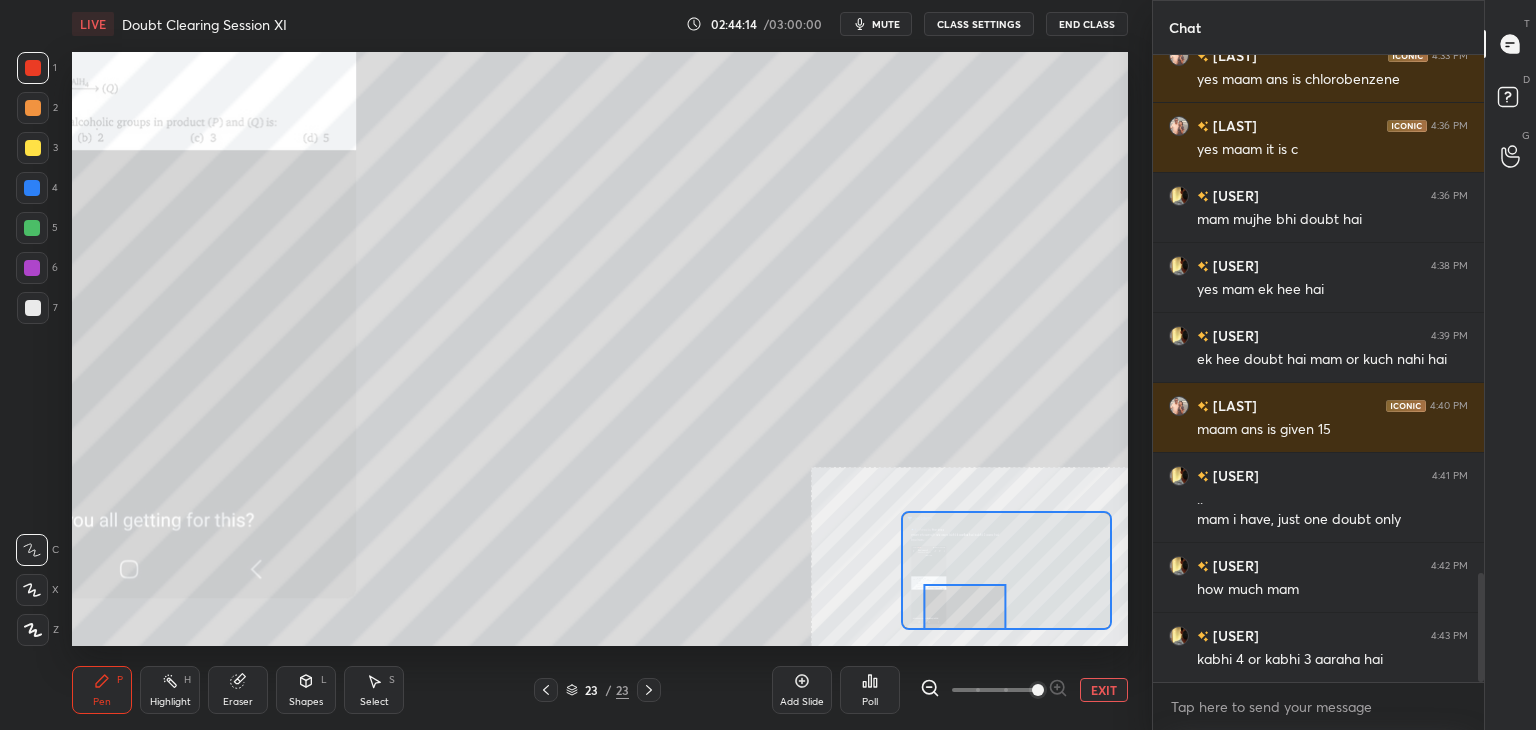 scroll, scrollTop: 3036, scrollLeft: 0, axis: vertical 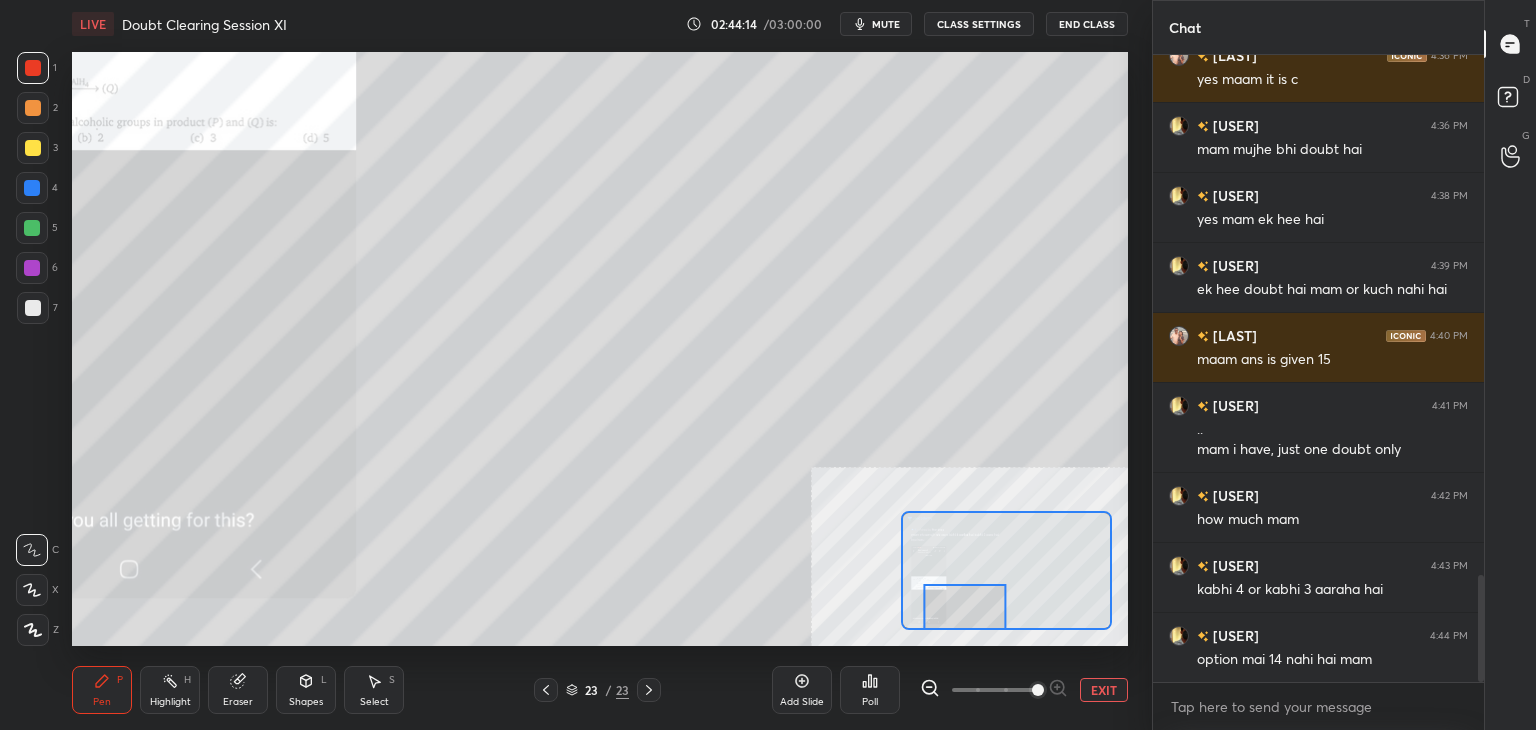 click at bounding box center [33, 148] 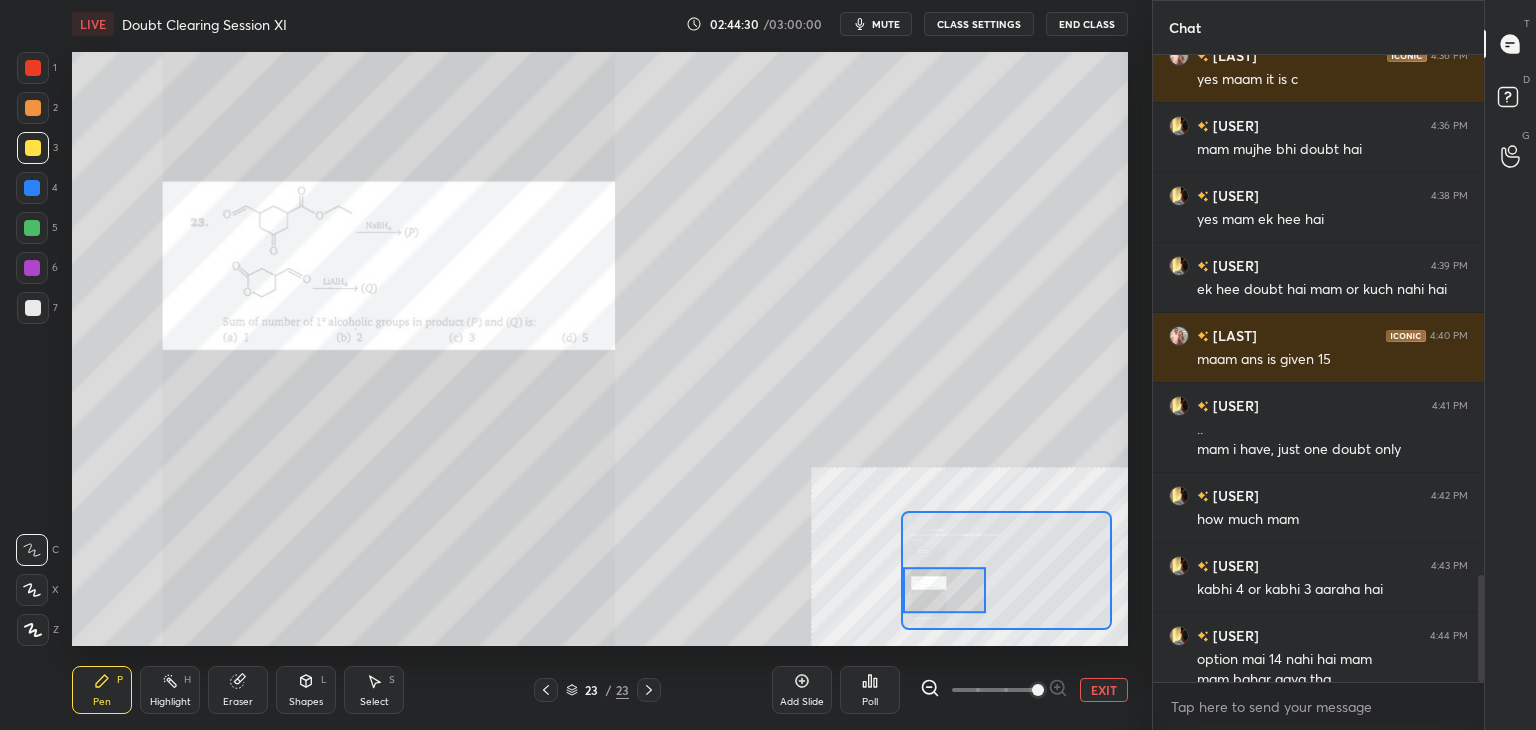 scroll, scrollTop: 3056, scrollLeft: 0, axis: vertical 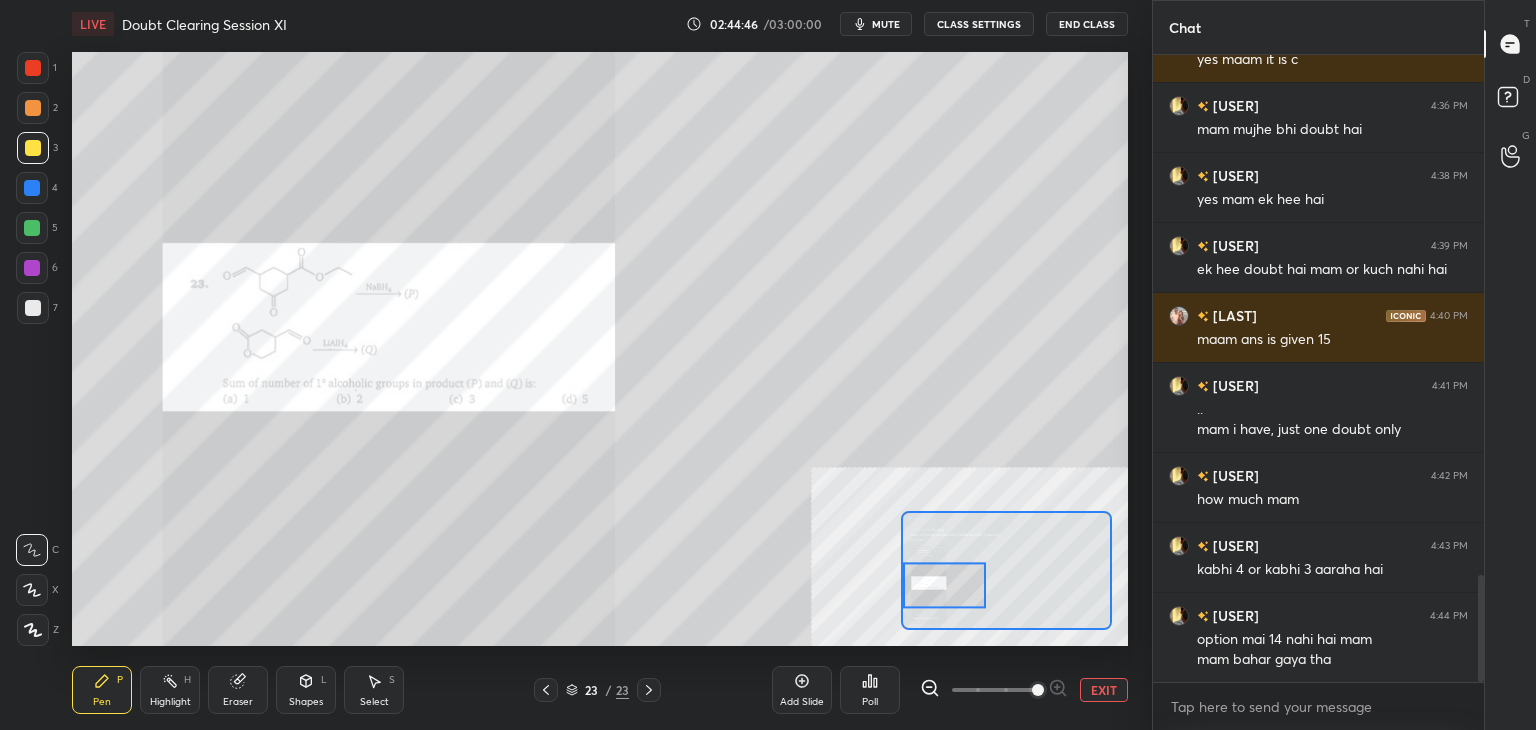 click at bounding box center [33, 68] 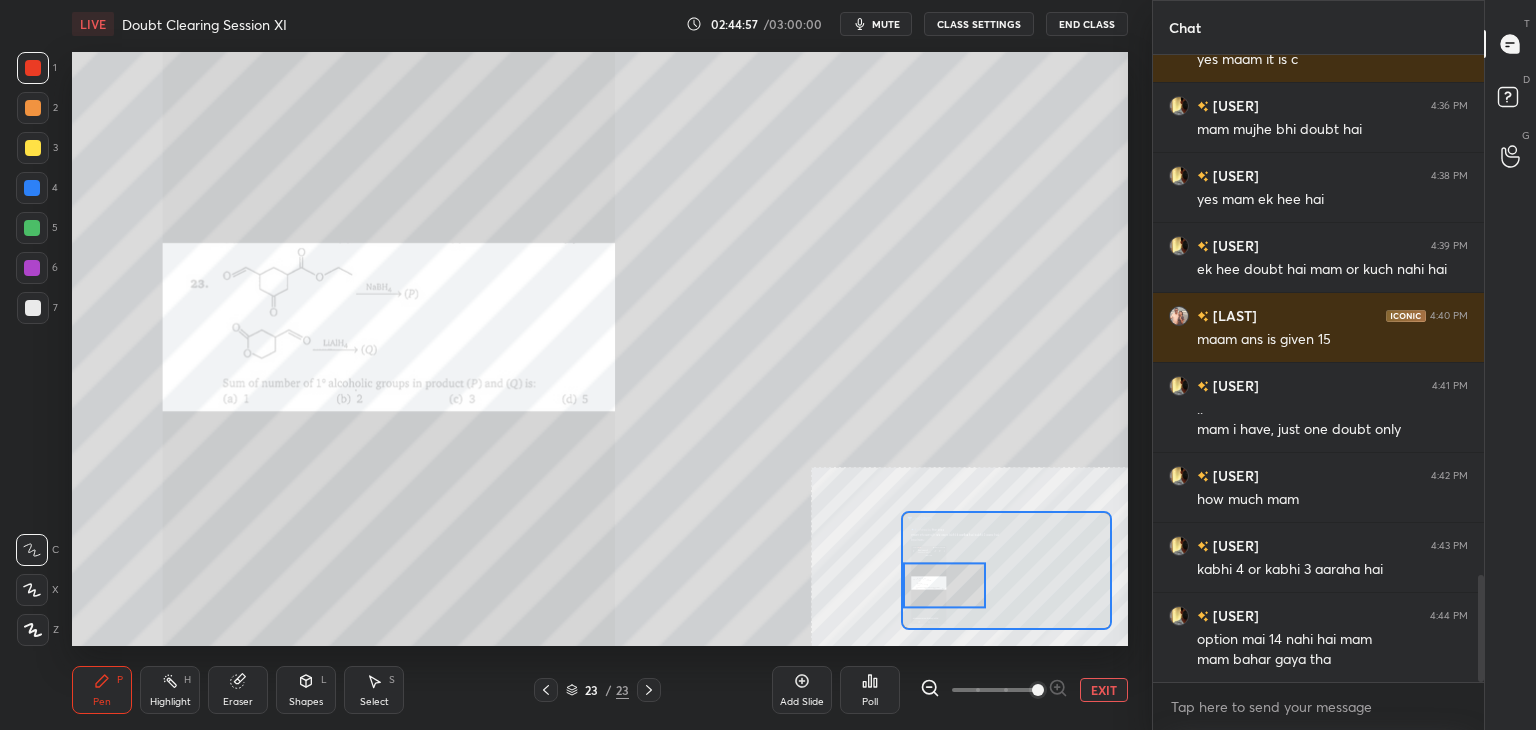 click on "EXIT" at bounding box center [1104, 690] 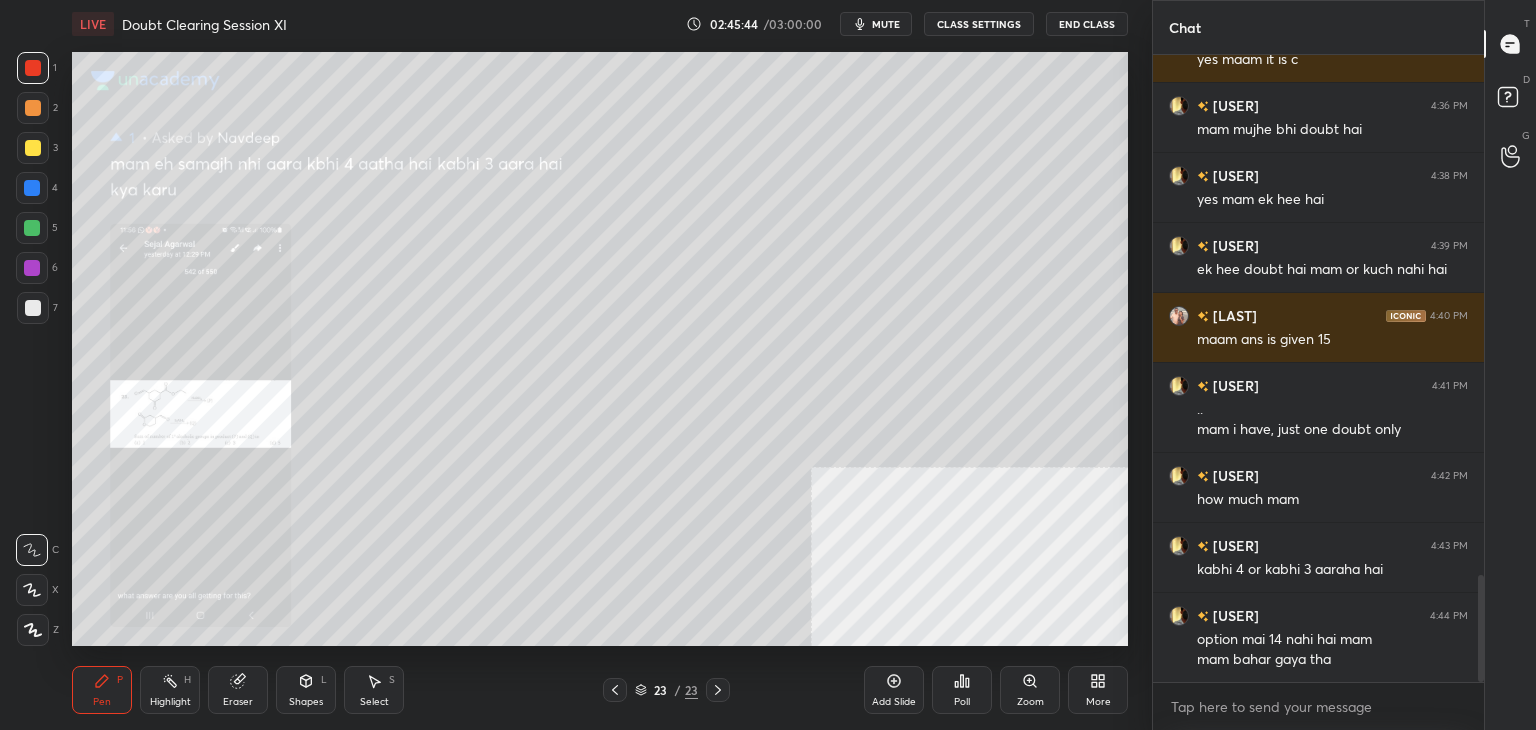 click 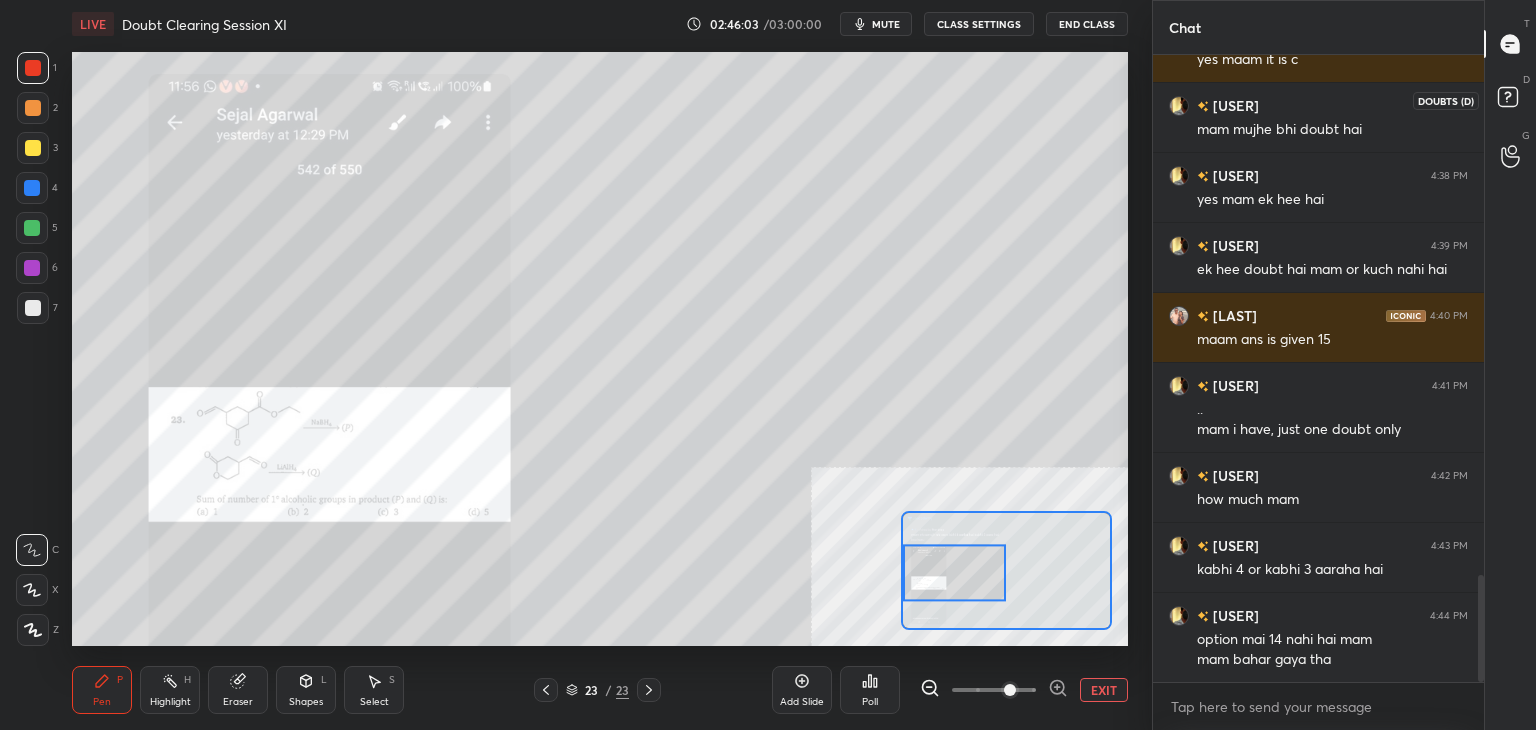 click 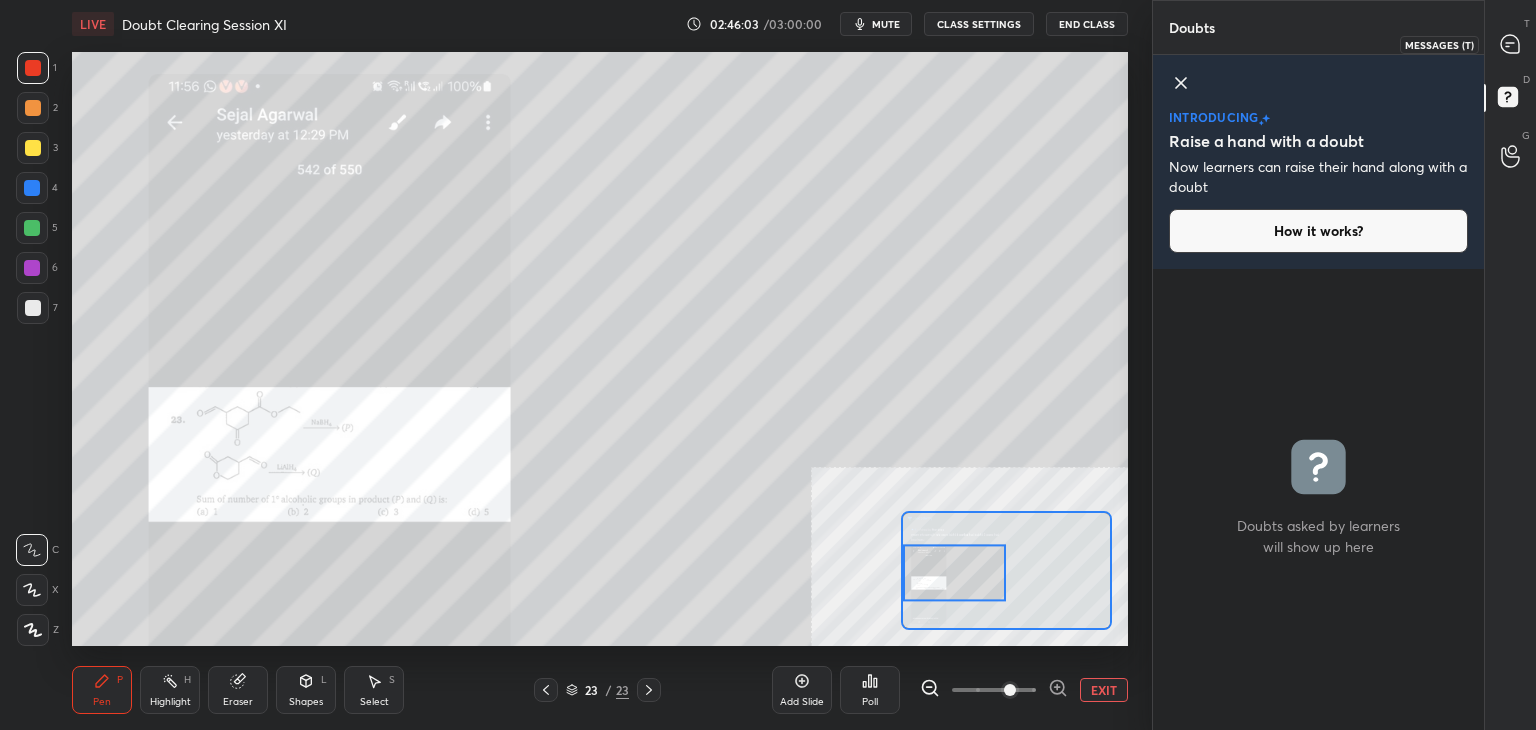 click 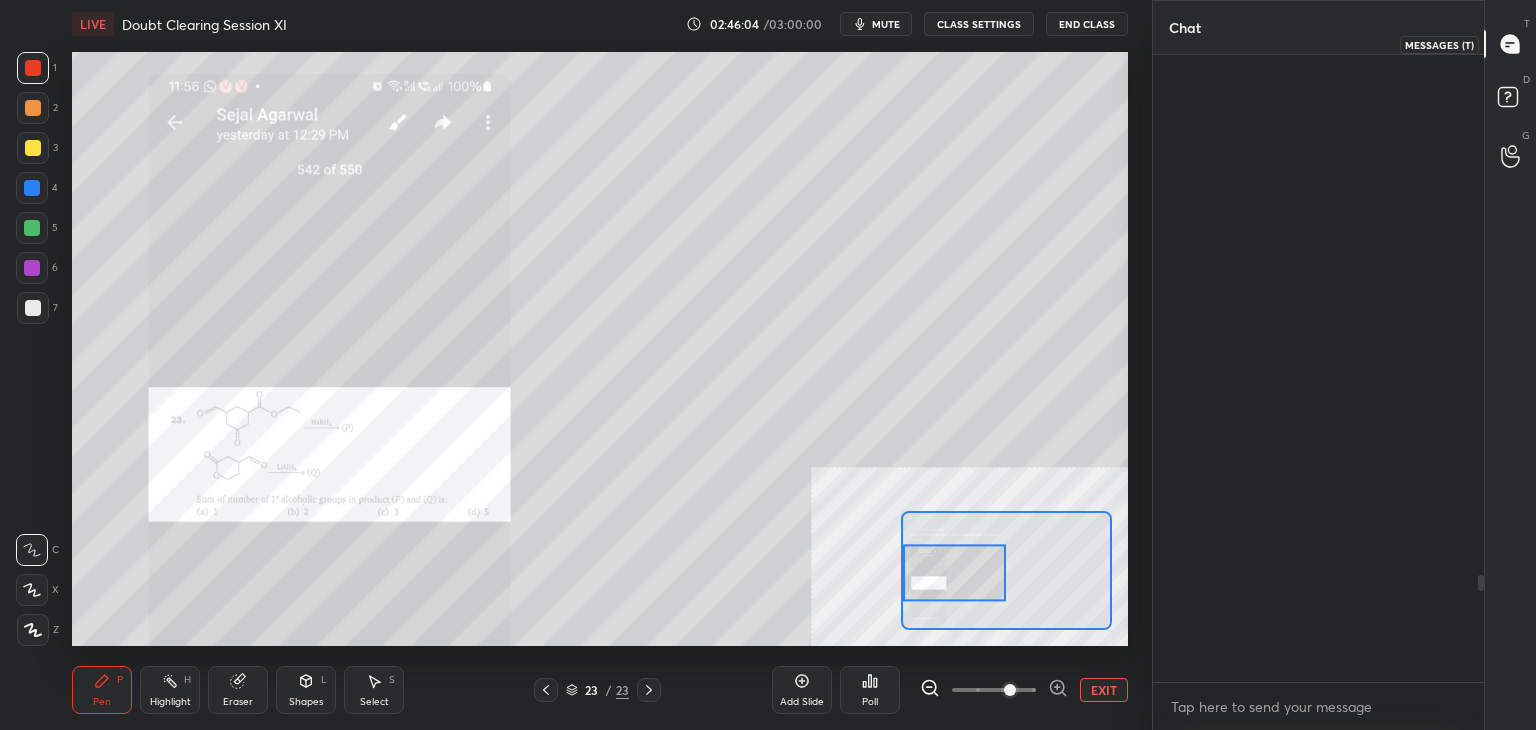 scroll, scrollTop: 3056, scrollLeft: 0, axis: vertical 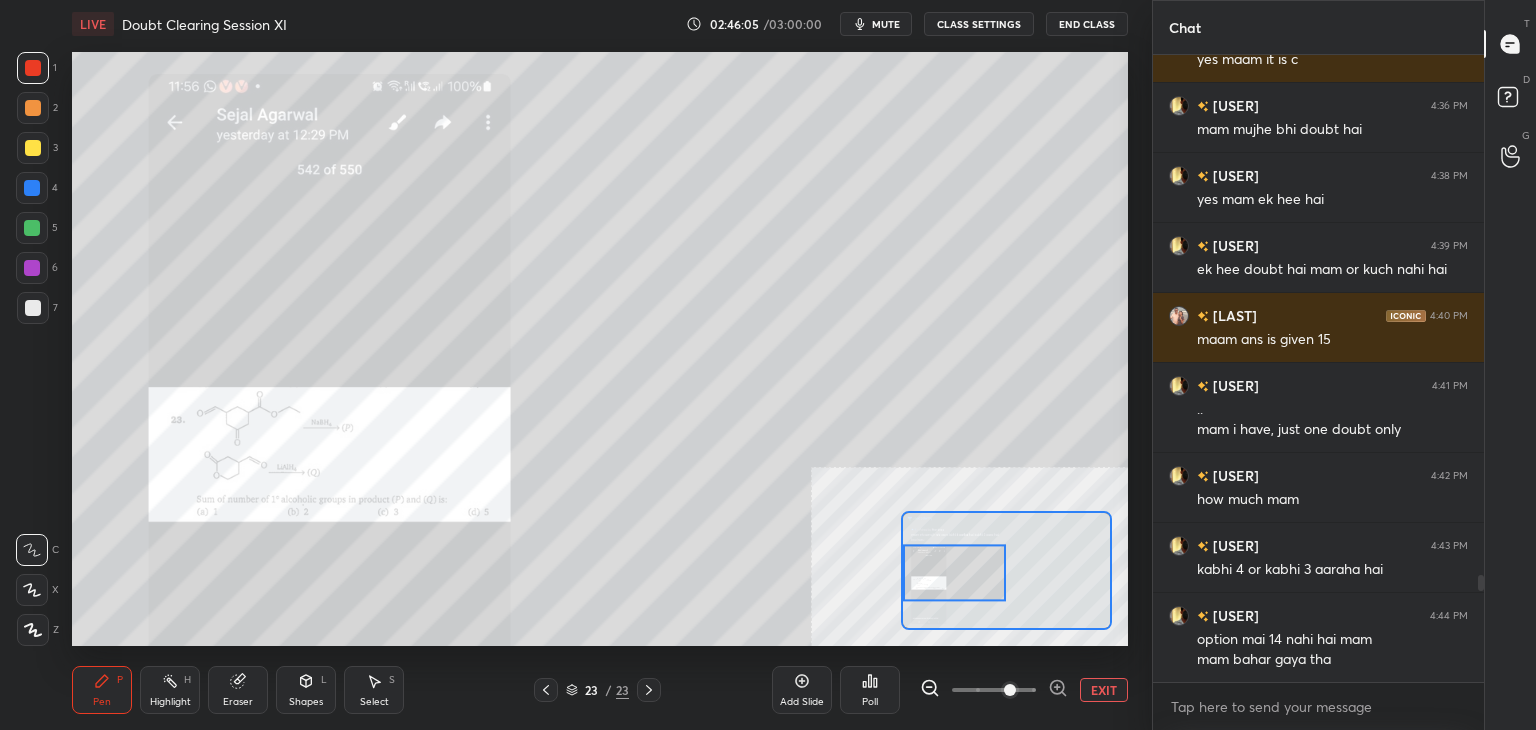 click at bounding box center [1478, 368] 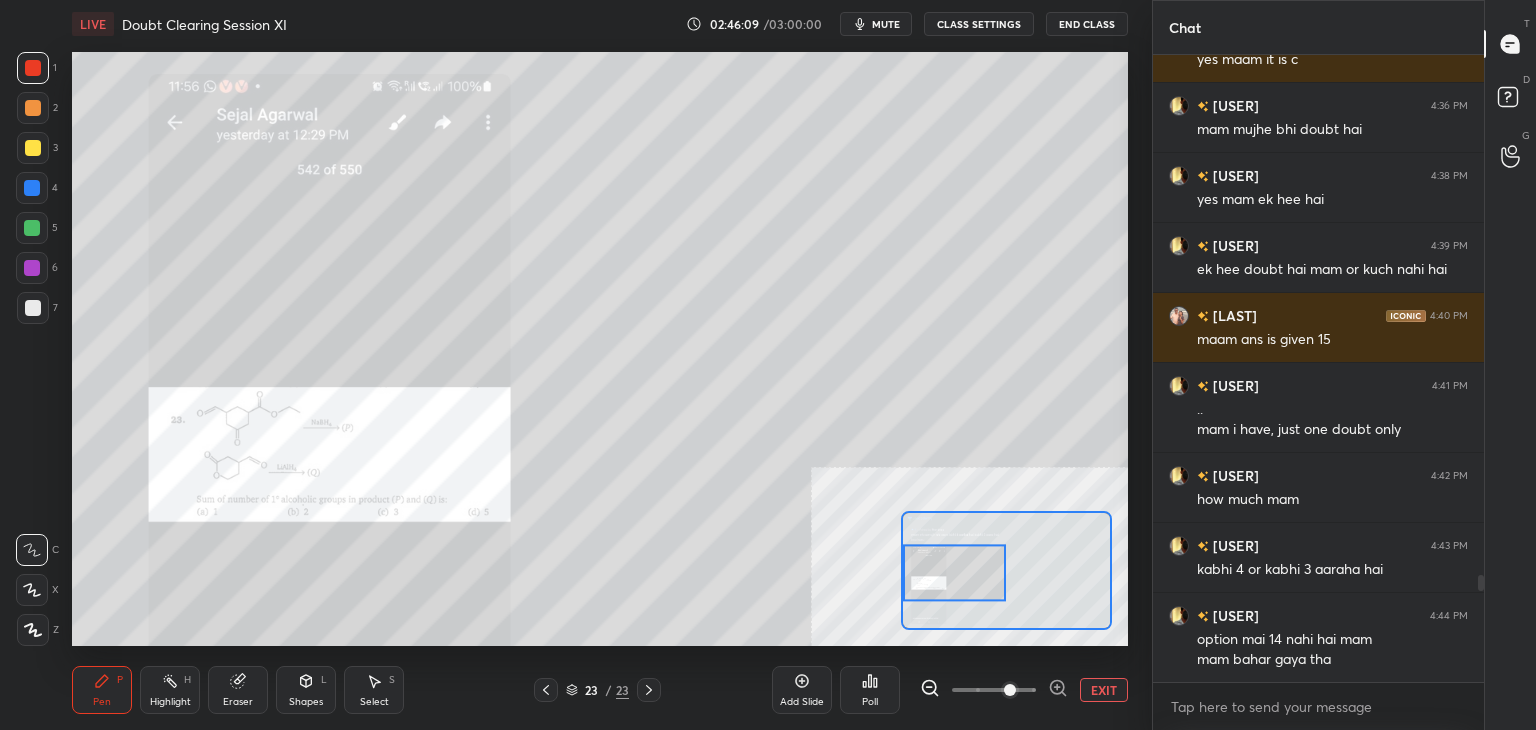 scroll, scrollTop: 3056, scrollLeft: 0, axis: vertical 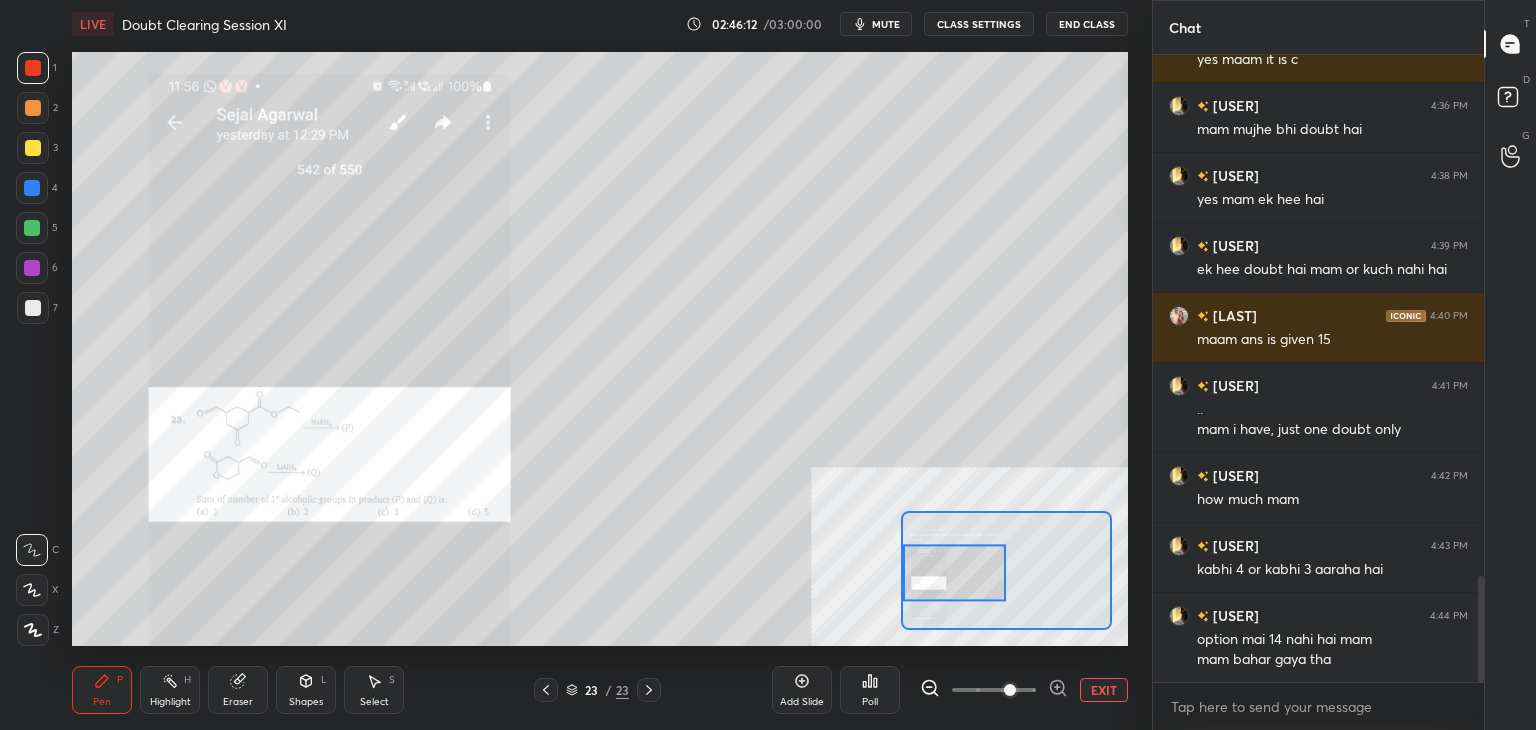 drag, startPoint x: 1477, startPoint y: 617, endPoint x: 1509, endPoint y: 751, distance: 137.76791 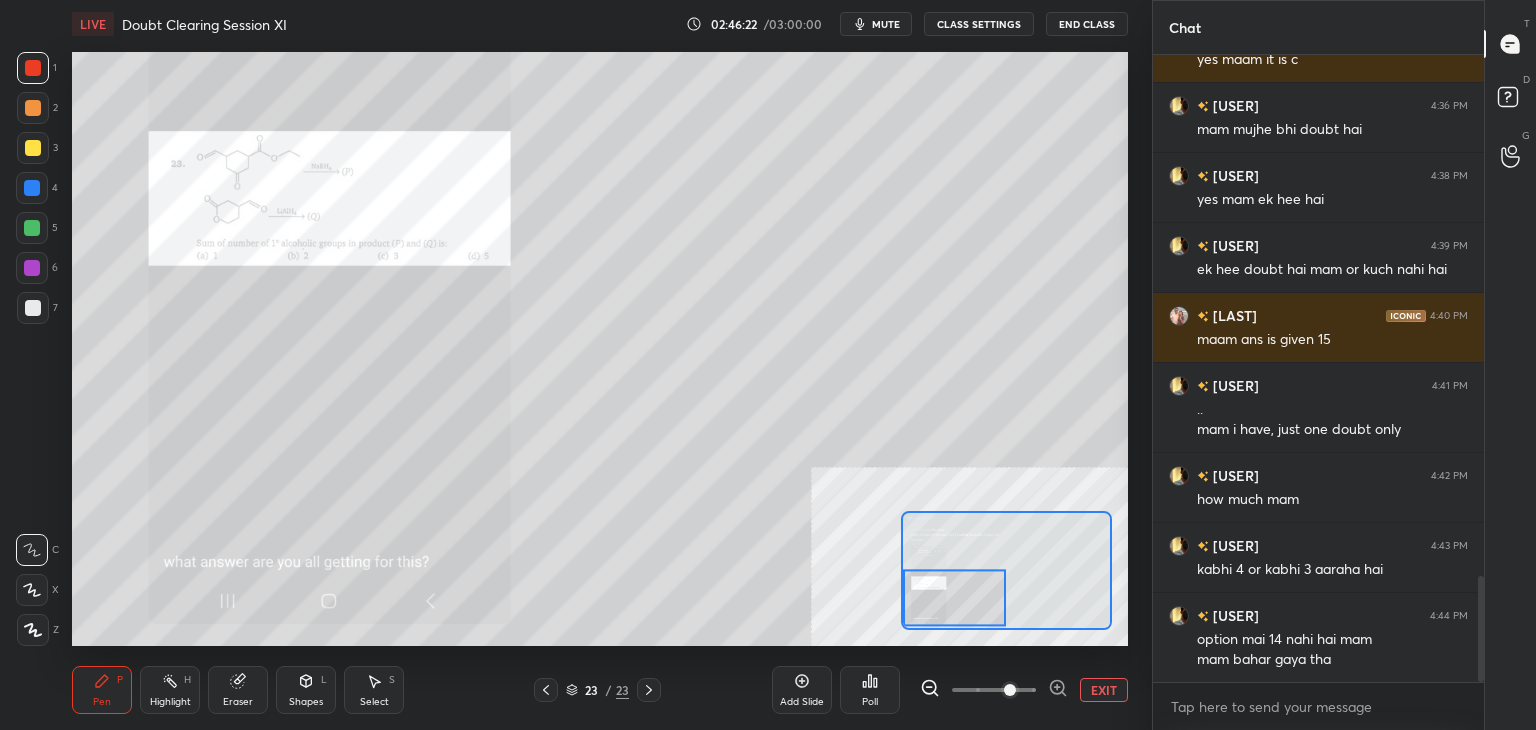 drag, startPoint x: 973, startPoint y: 574, endPoint x: 972, endPoint y: 599, distance: 25.019993 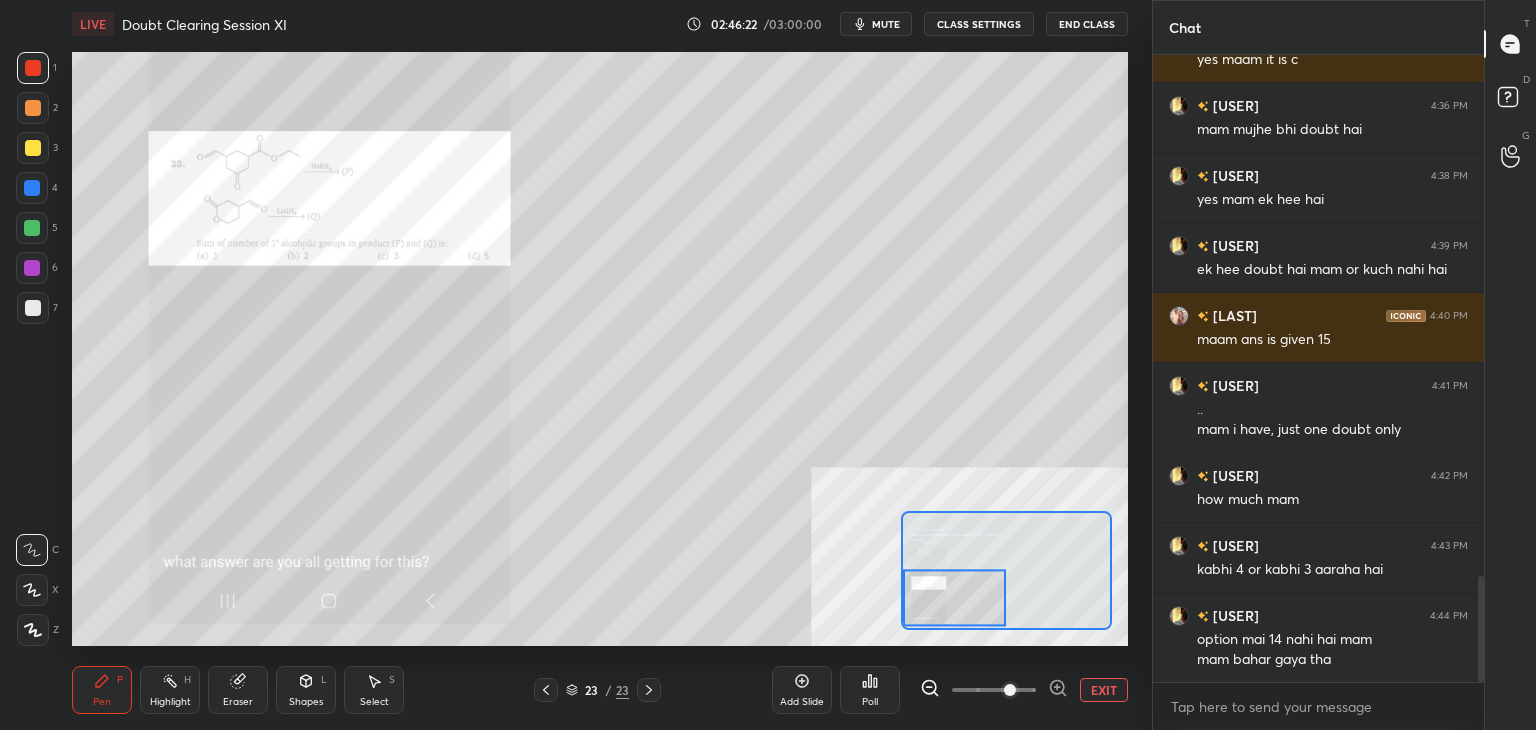 click at bounding box center (955, 597) 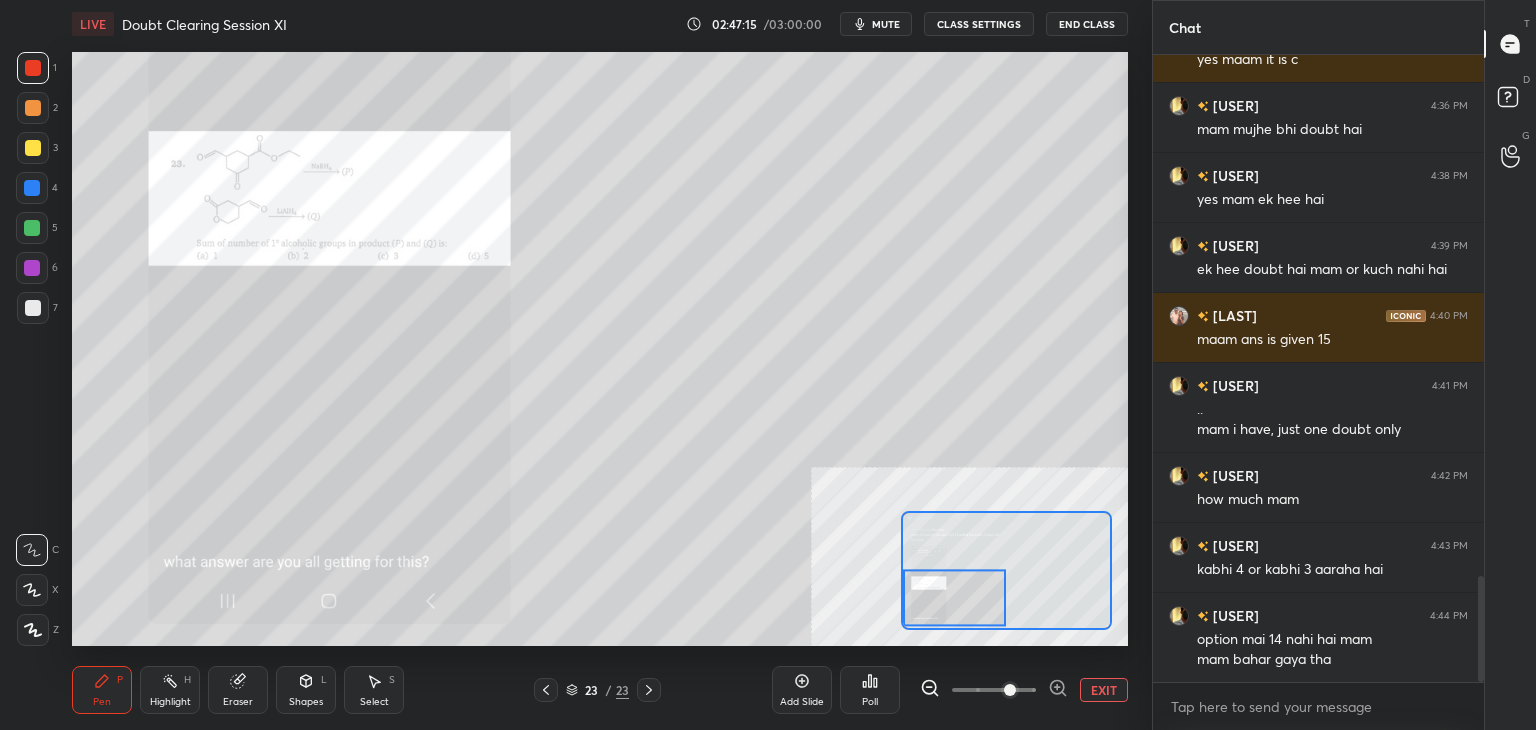 click on "EXIT" at bounding box center [1104, 690] 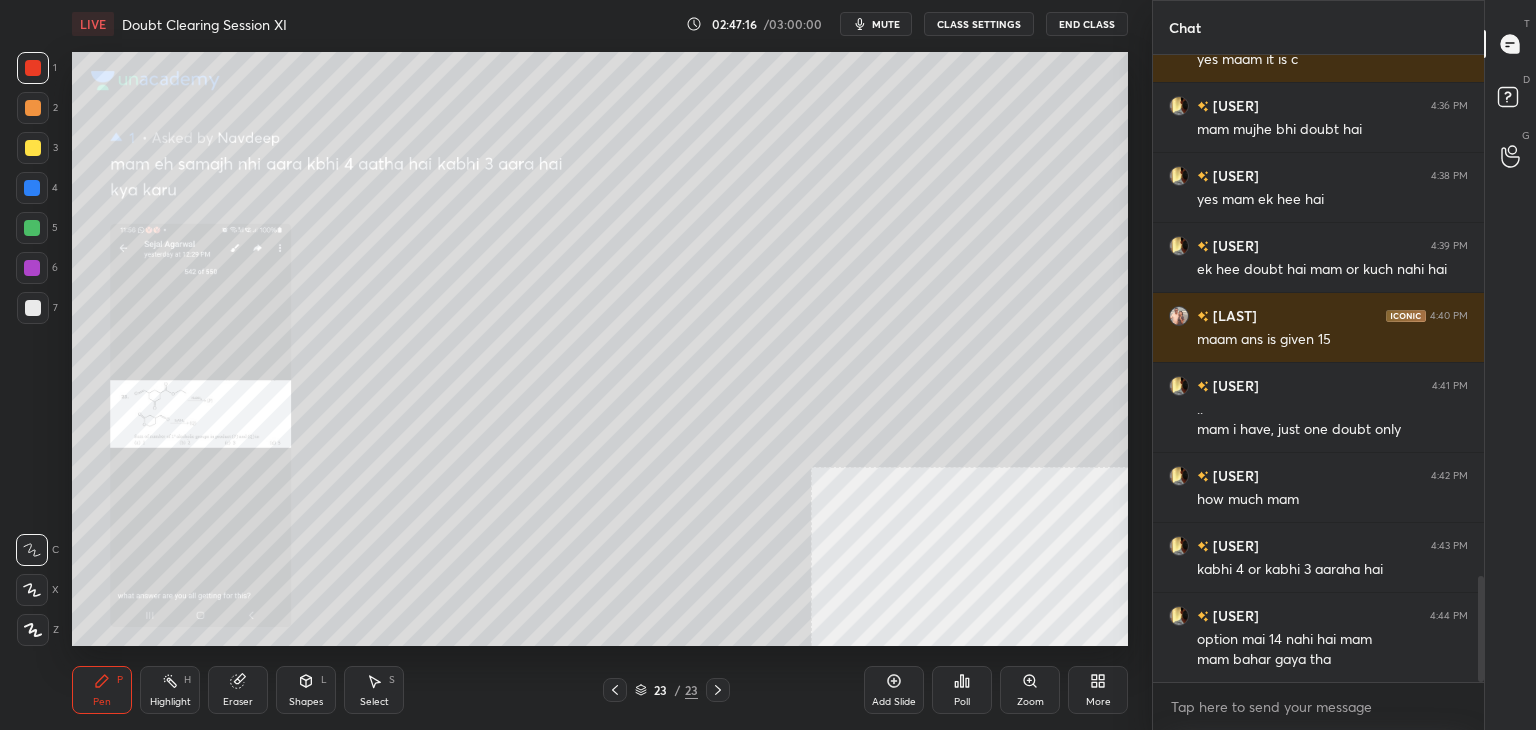 click on "mute" at bounding box center (876, 24) 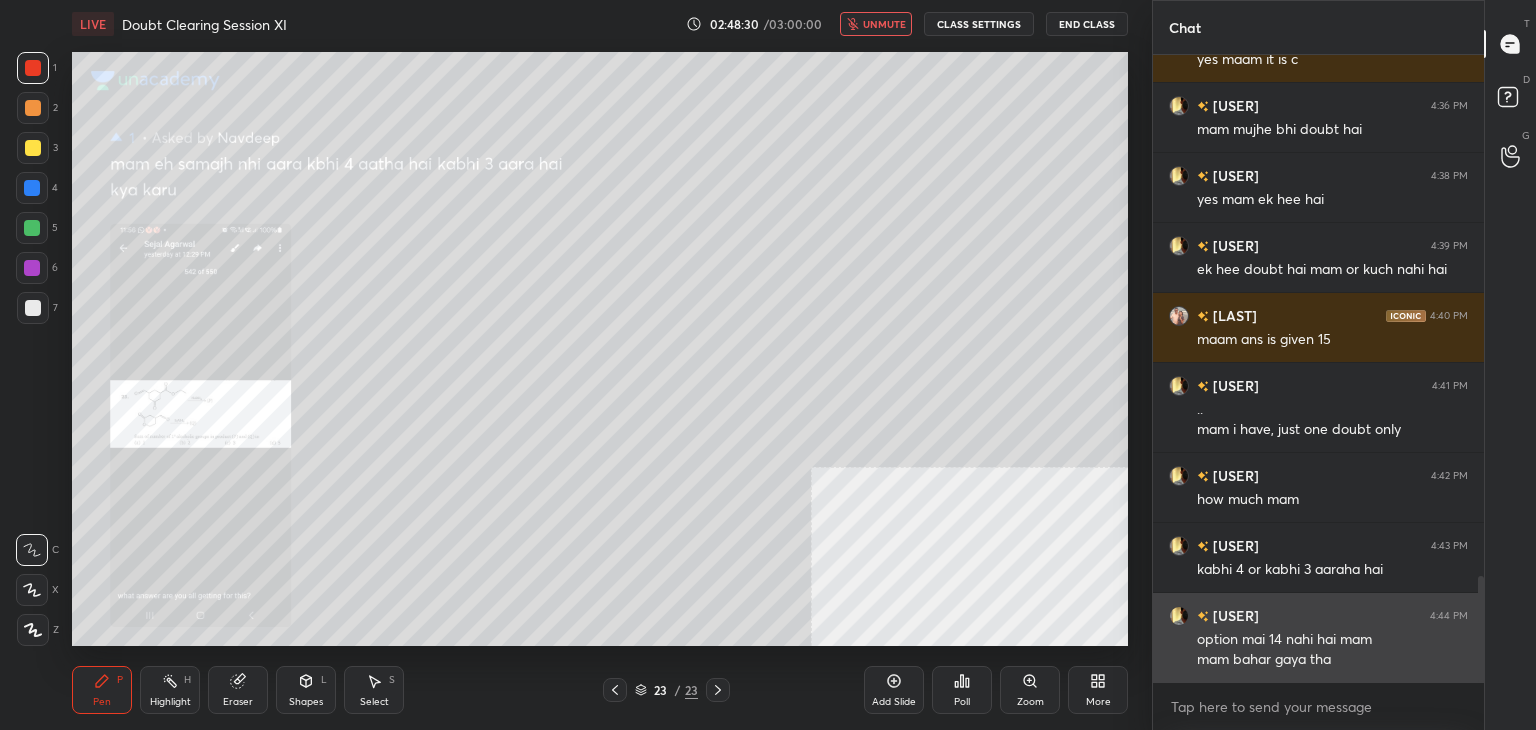 click on "[USER]" at bounding box center [1234, 615] 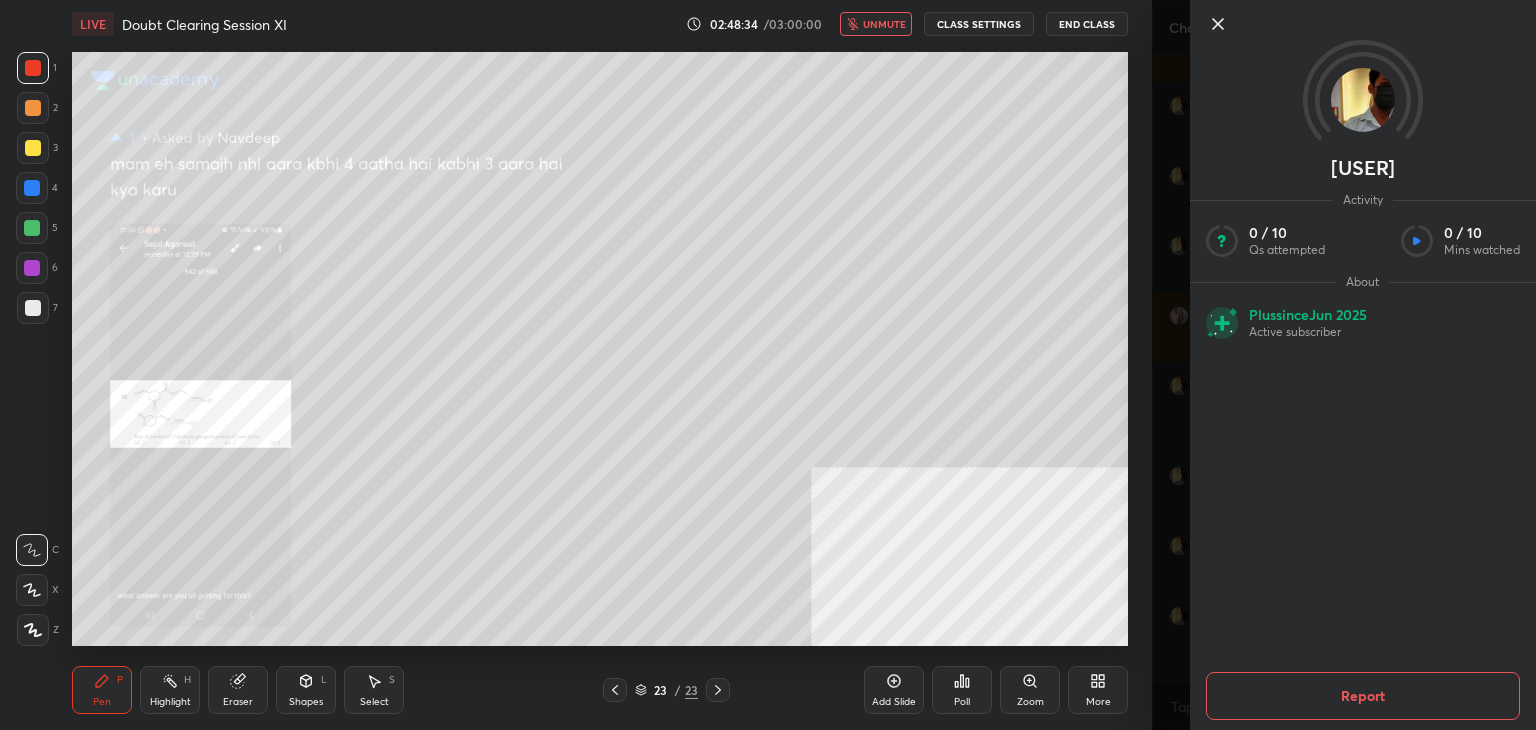 click 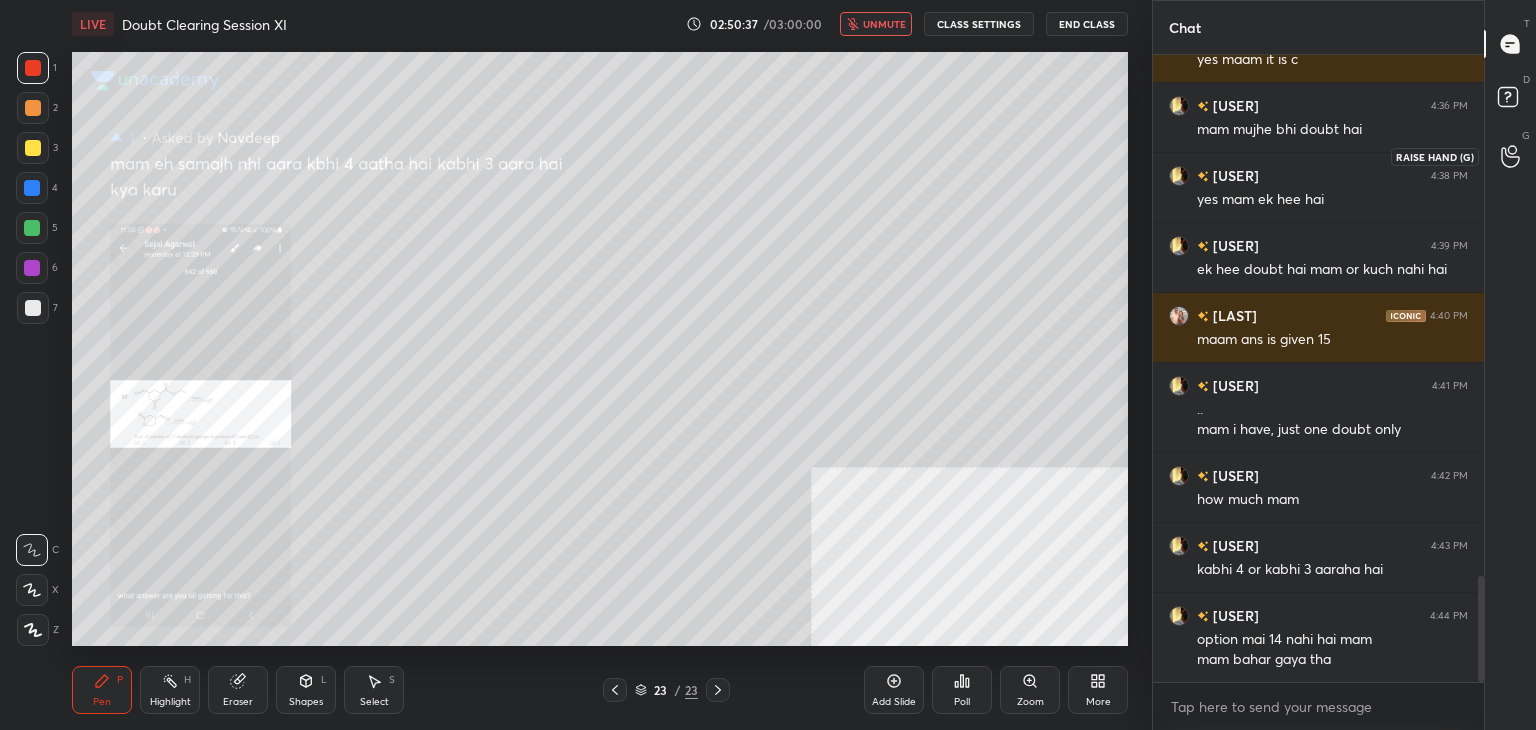 click 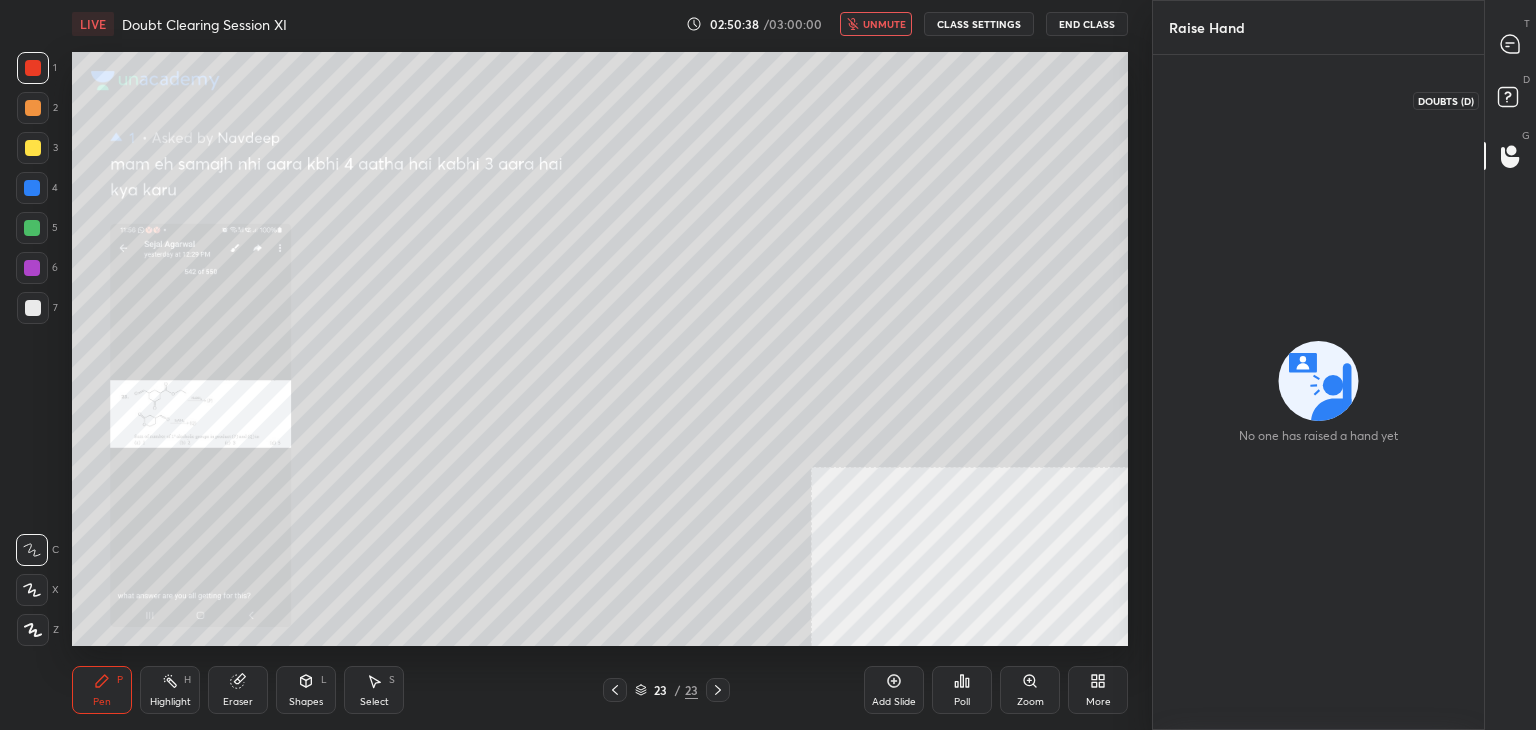 click 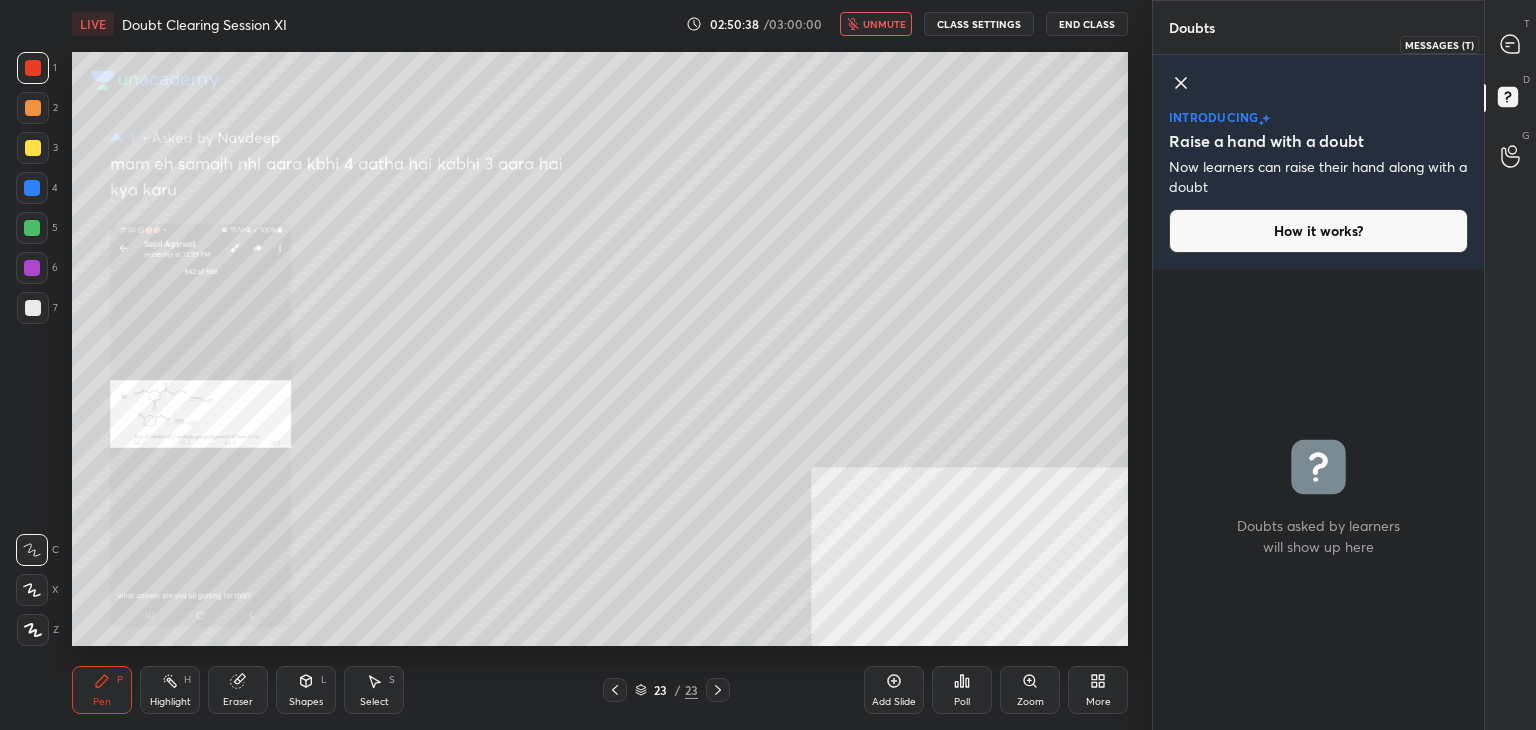 click 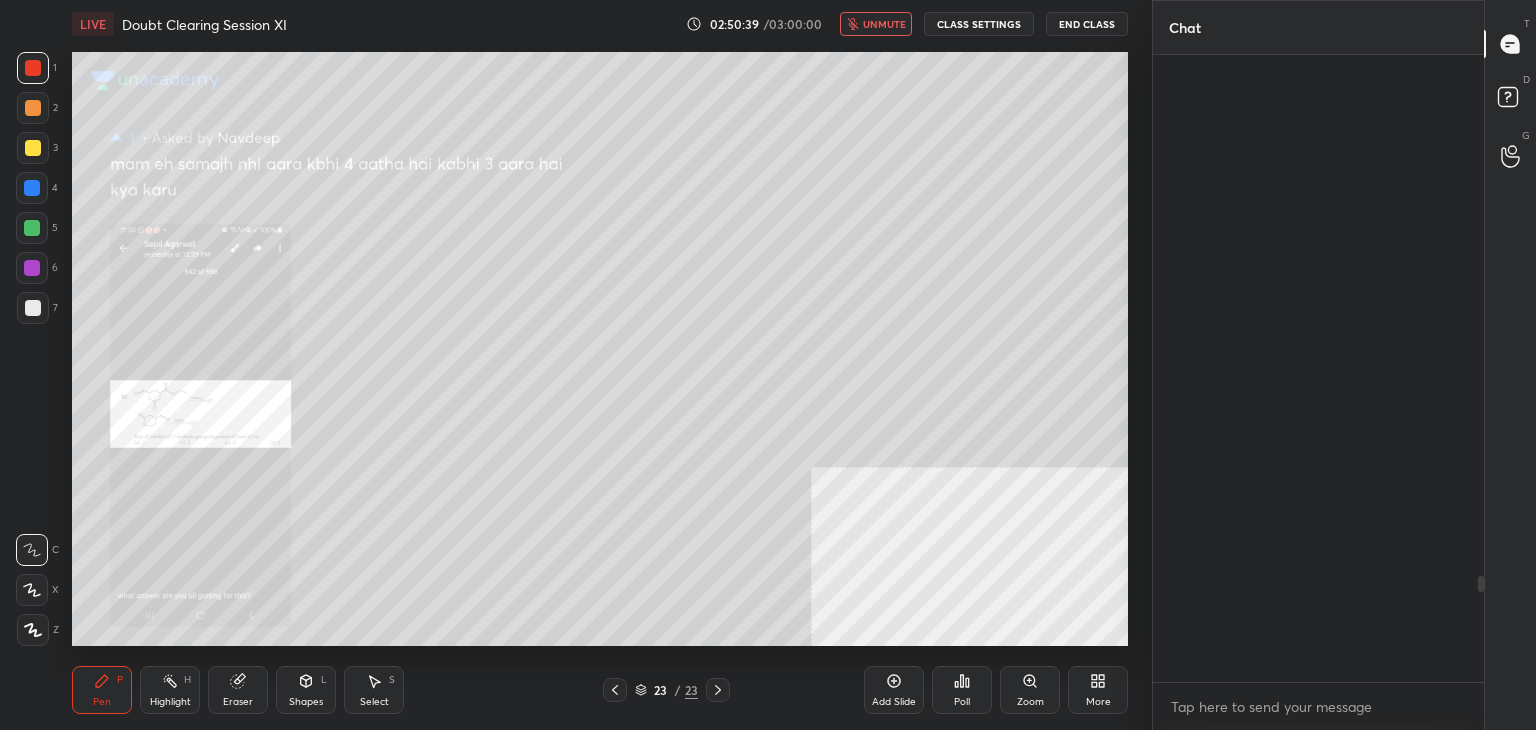 scroll, scrollTop: 3076, scrollLeft: 0, axis: vertical 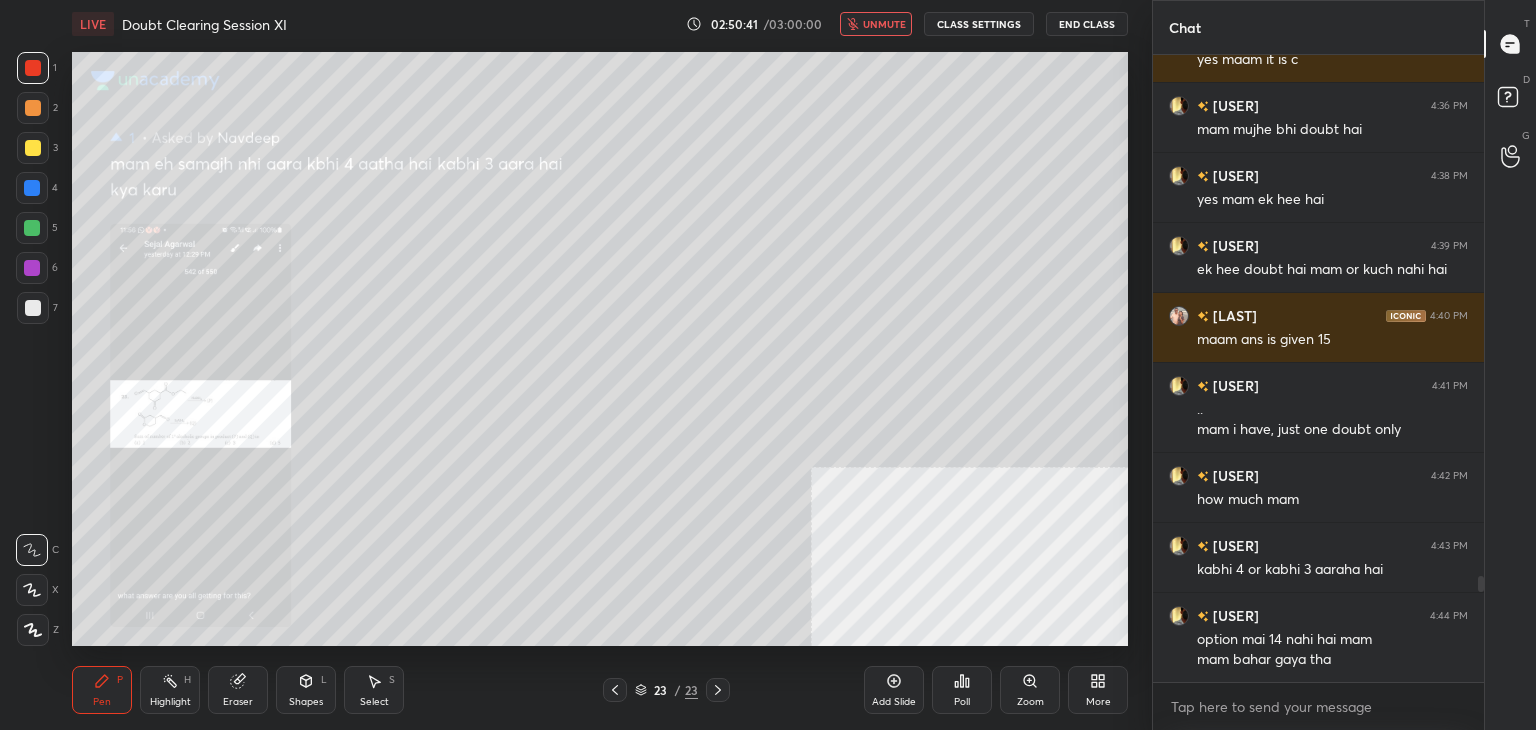 click on "End Class" at bounding box center [1087, 24] 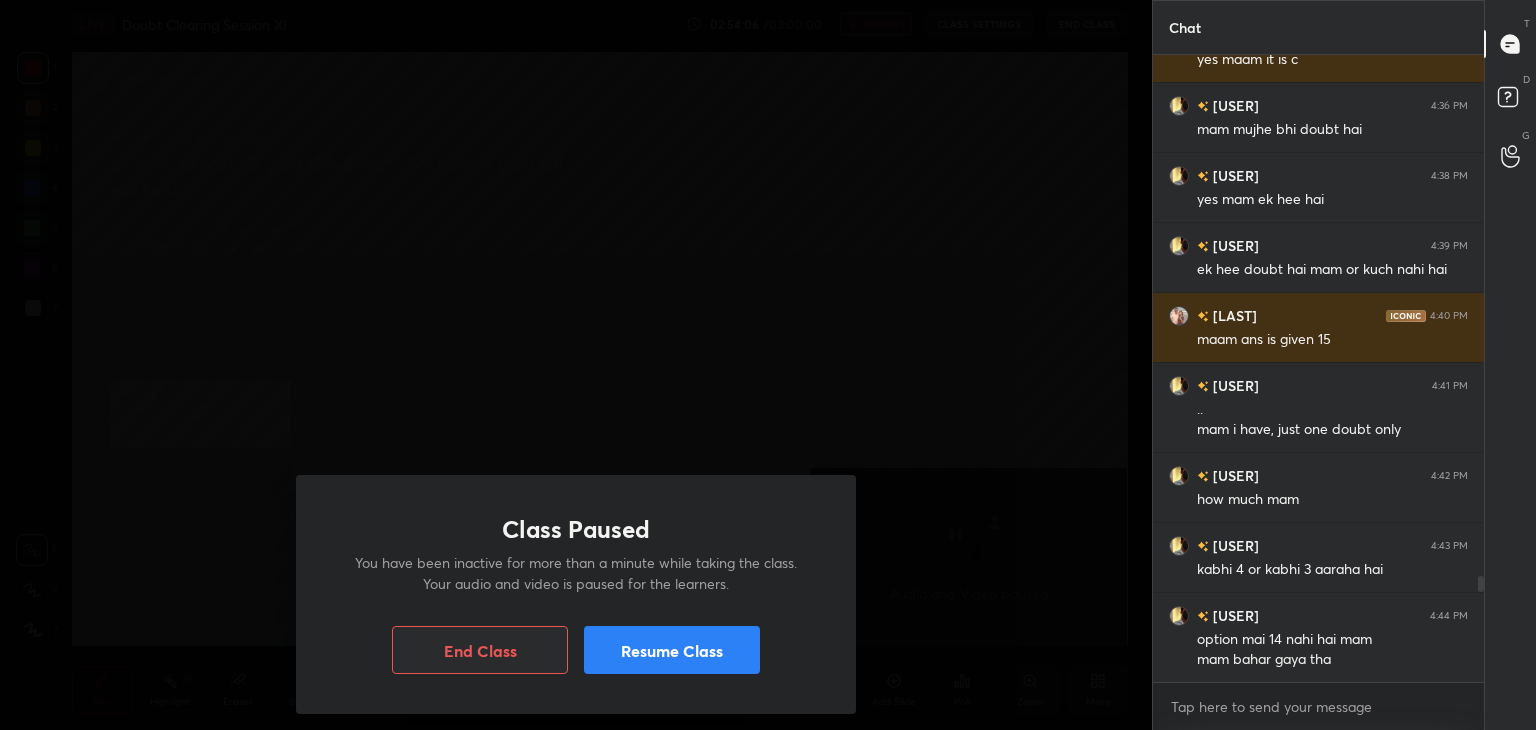 click on "Resume Class" at bounding box center (672, 650) 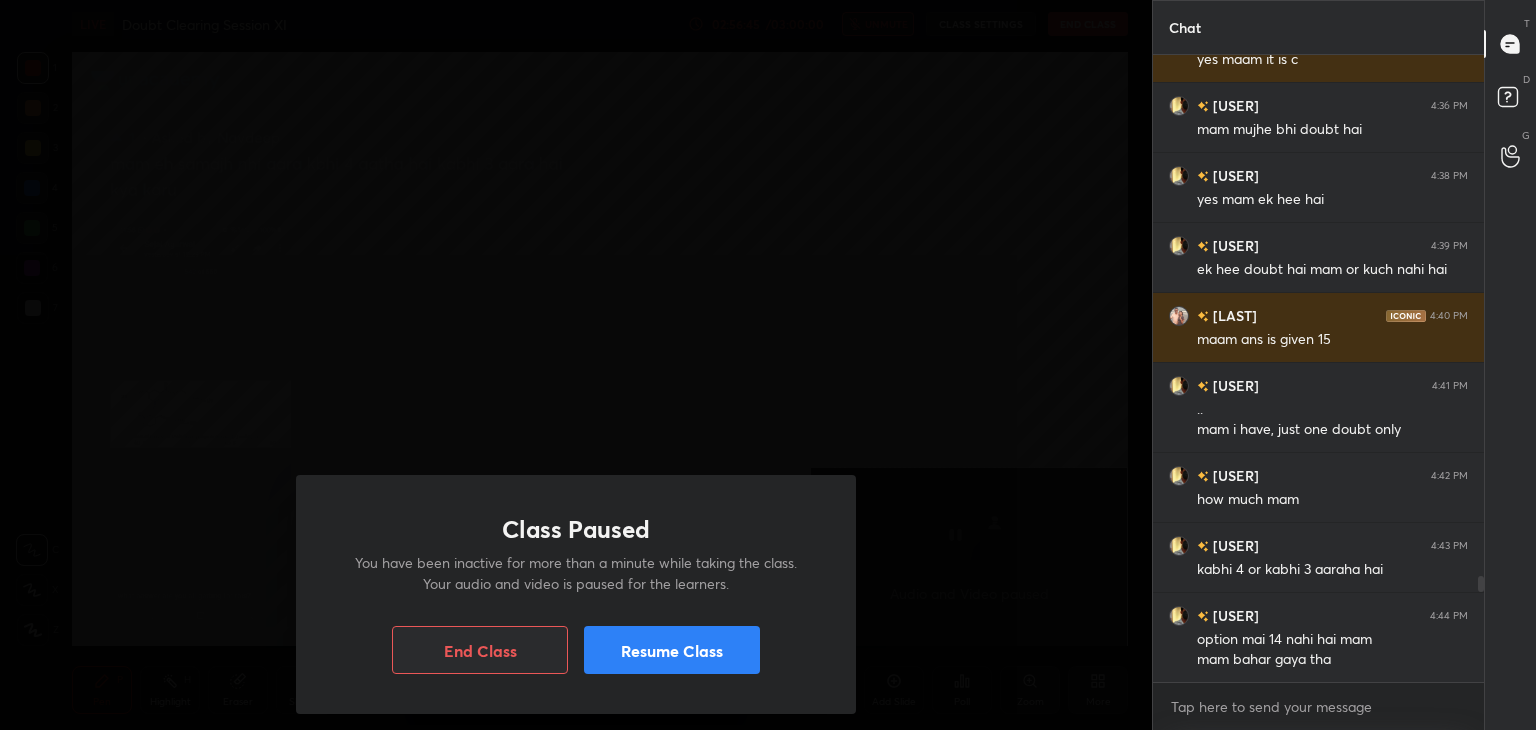 click on "Resume Class" at bounding box center [672, 650] 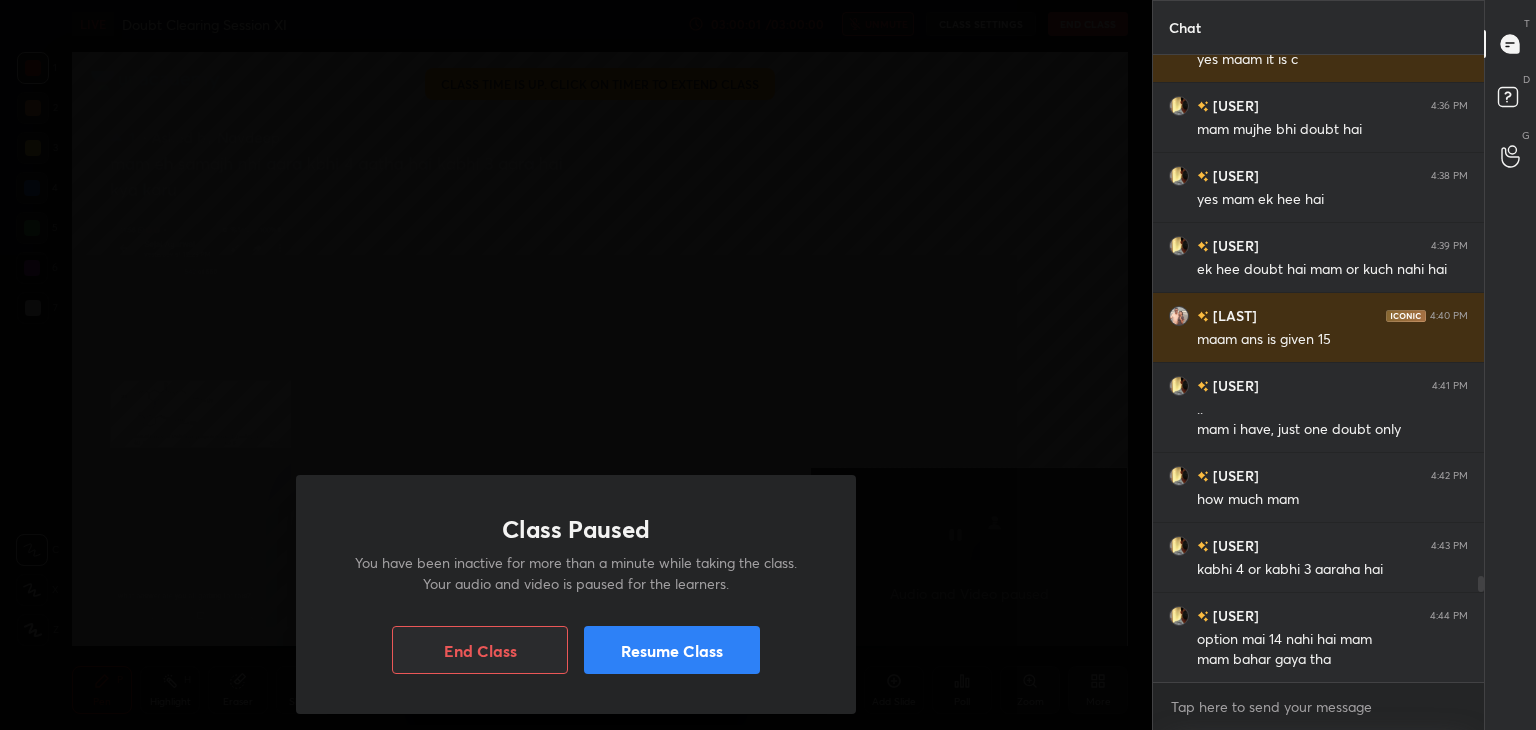 click on "Resume Class" at bounding box center (672, 650) 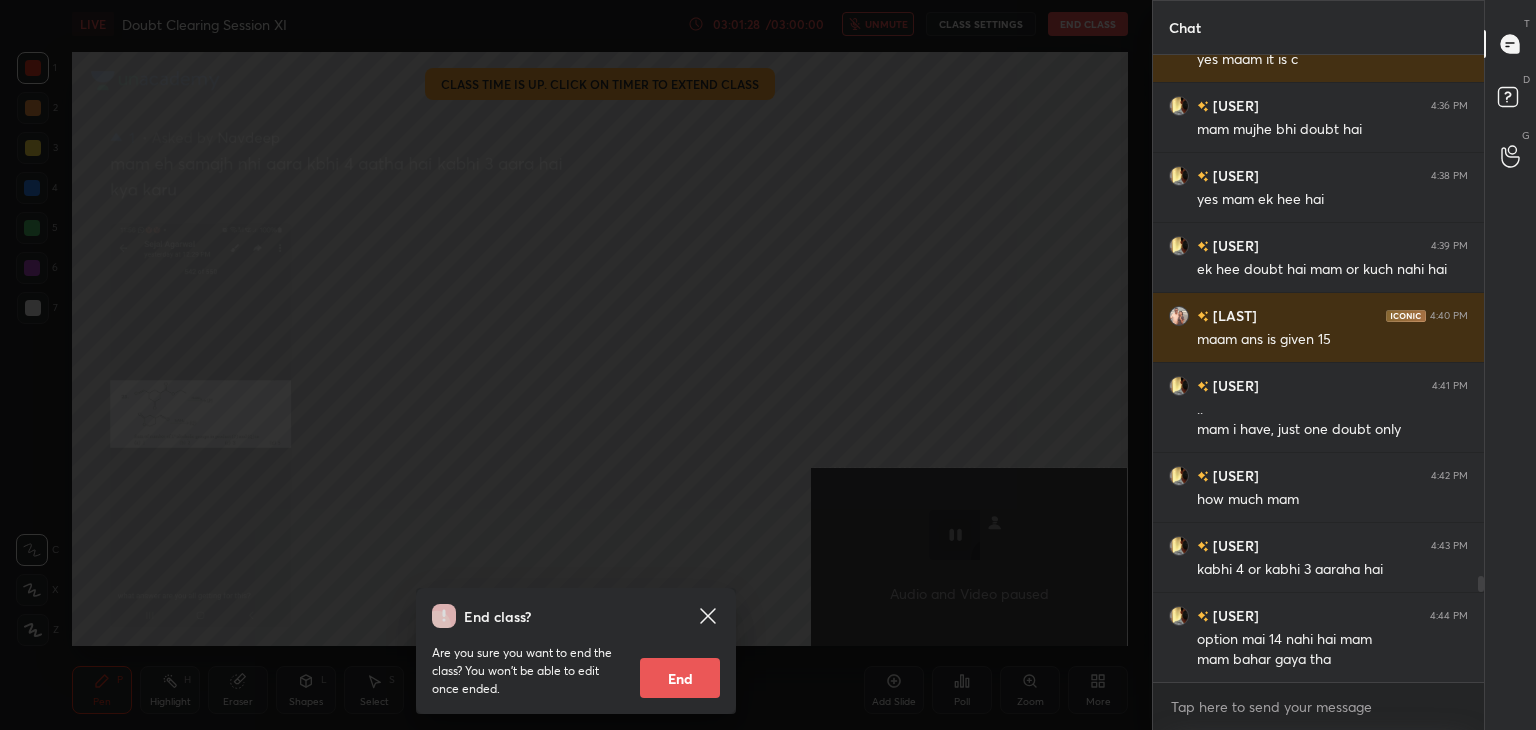 click on "End" at bounding box center [680, 678] 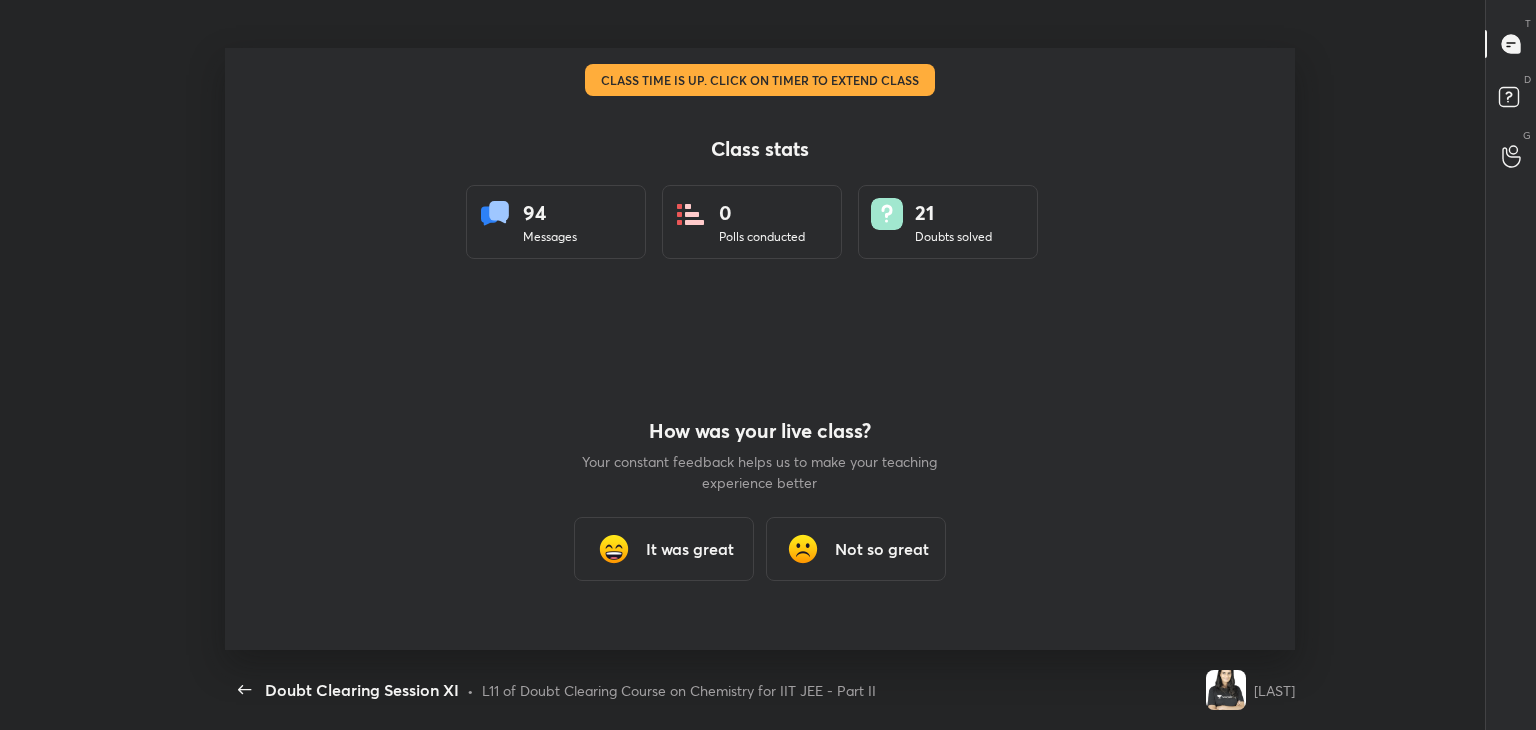 scroll, scrollTop: 99397, scrollLeft: 98756, axis: both 